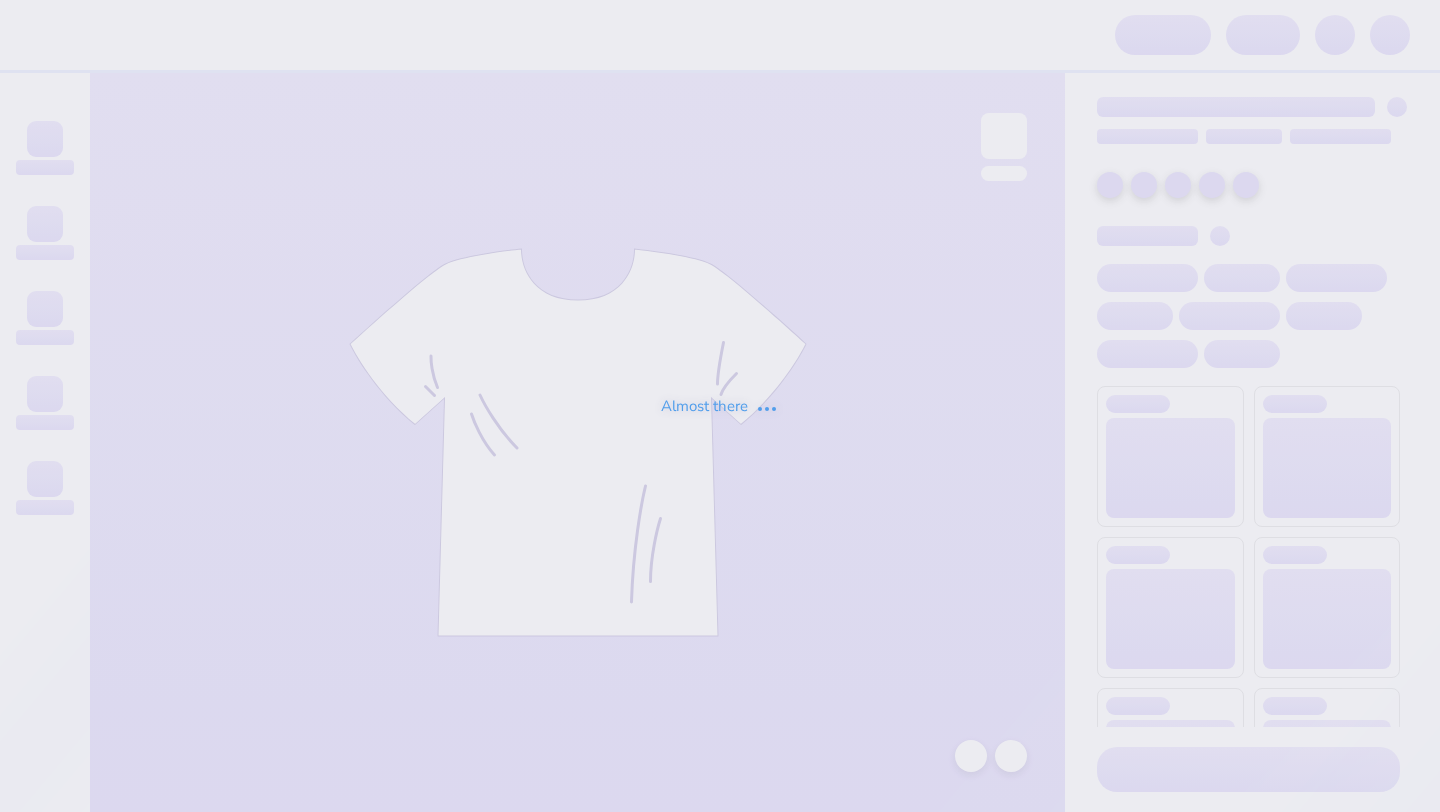 scroll, scrollTop: 0, scrollLeft: 0, axis: both 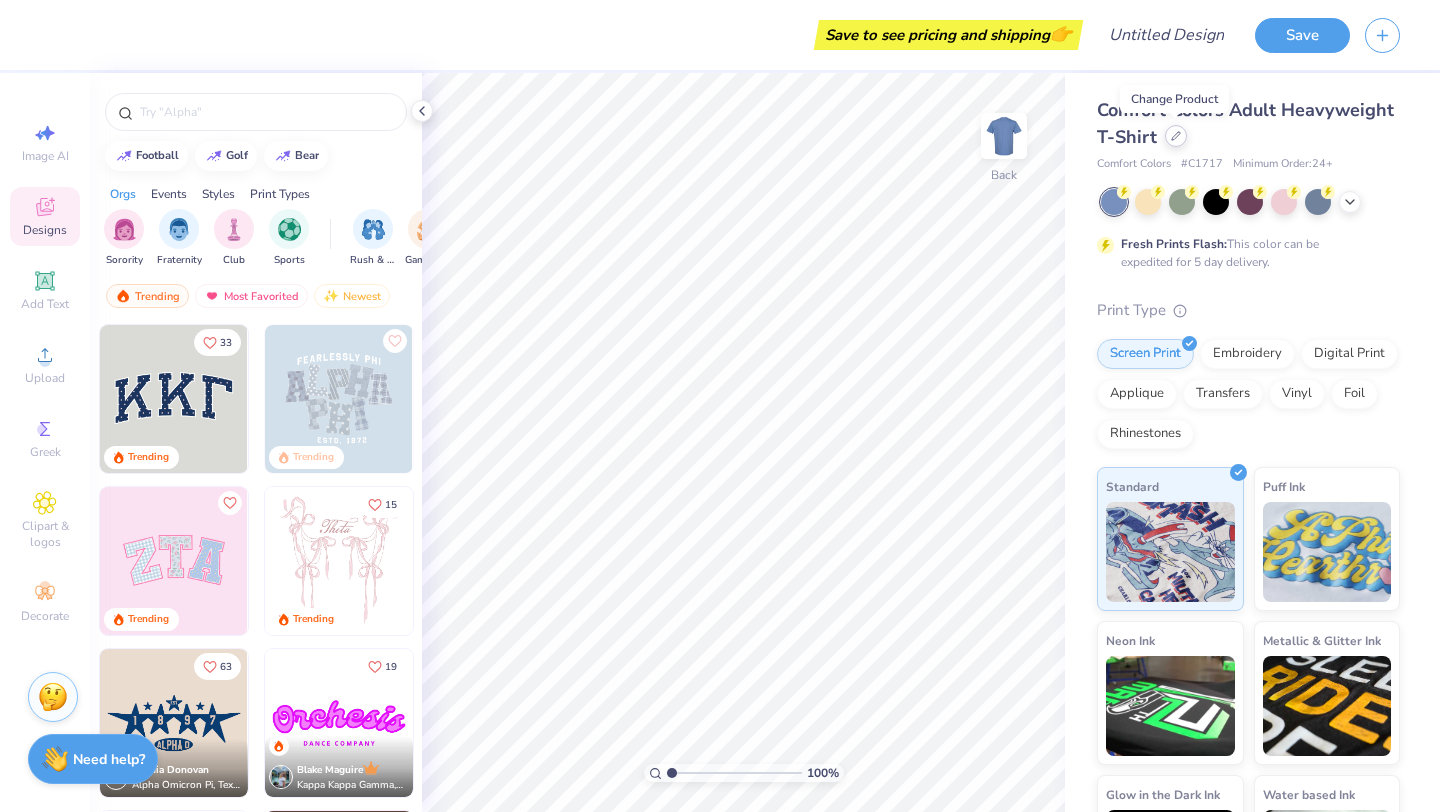 click 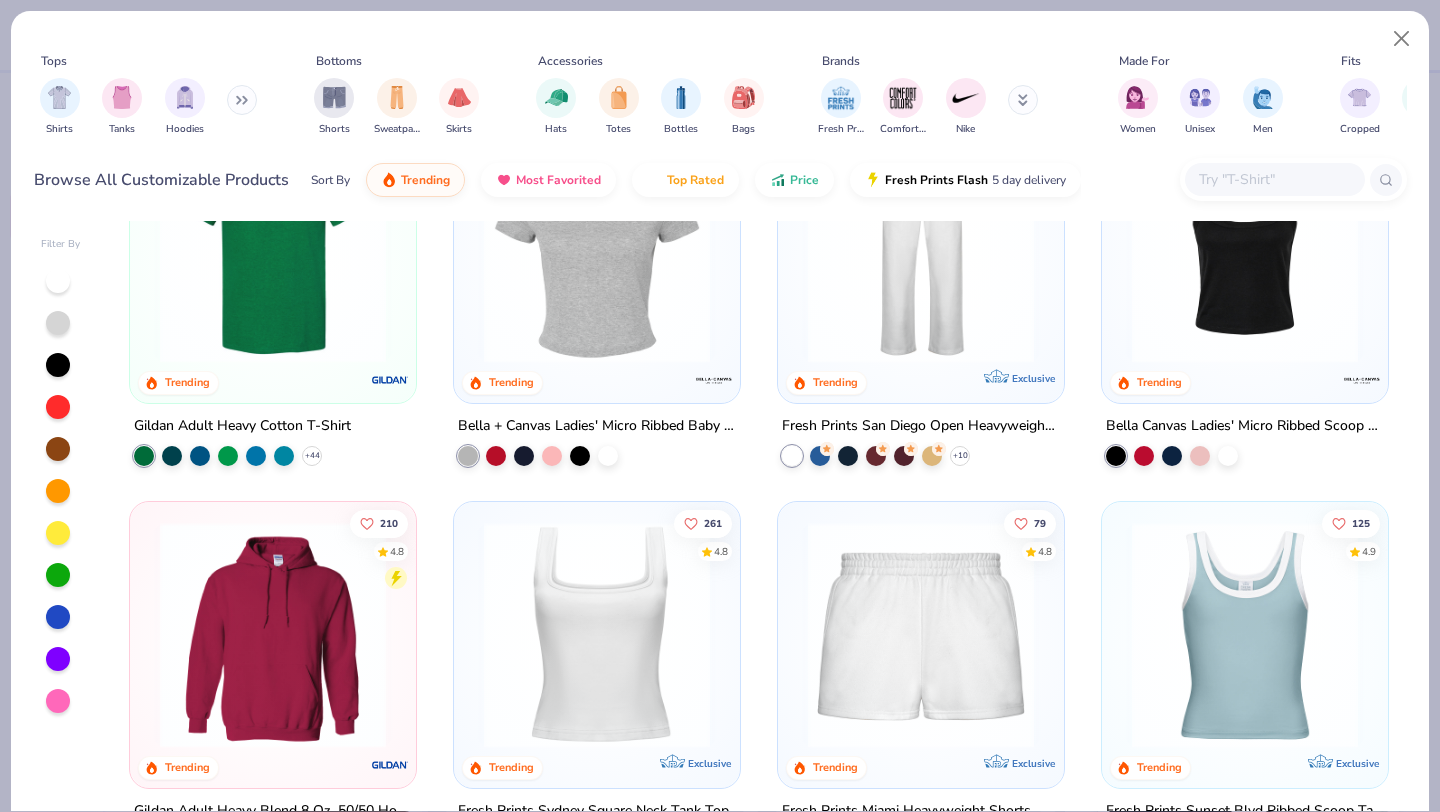 scroll, scrollTop: 647, scrollLeft: 0, axis: vertical 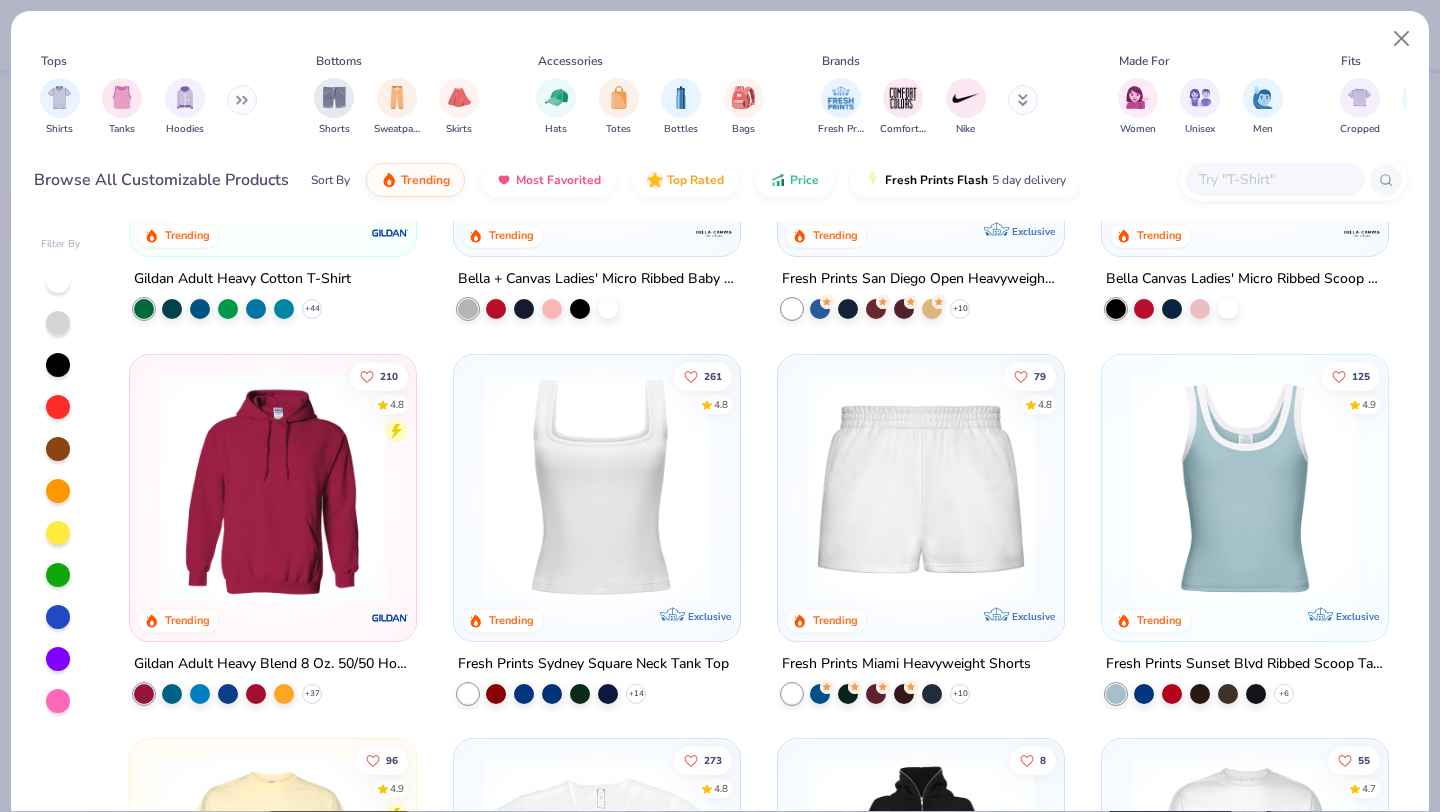 click at bounding box center [597, 487] 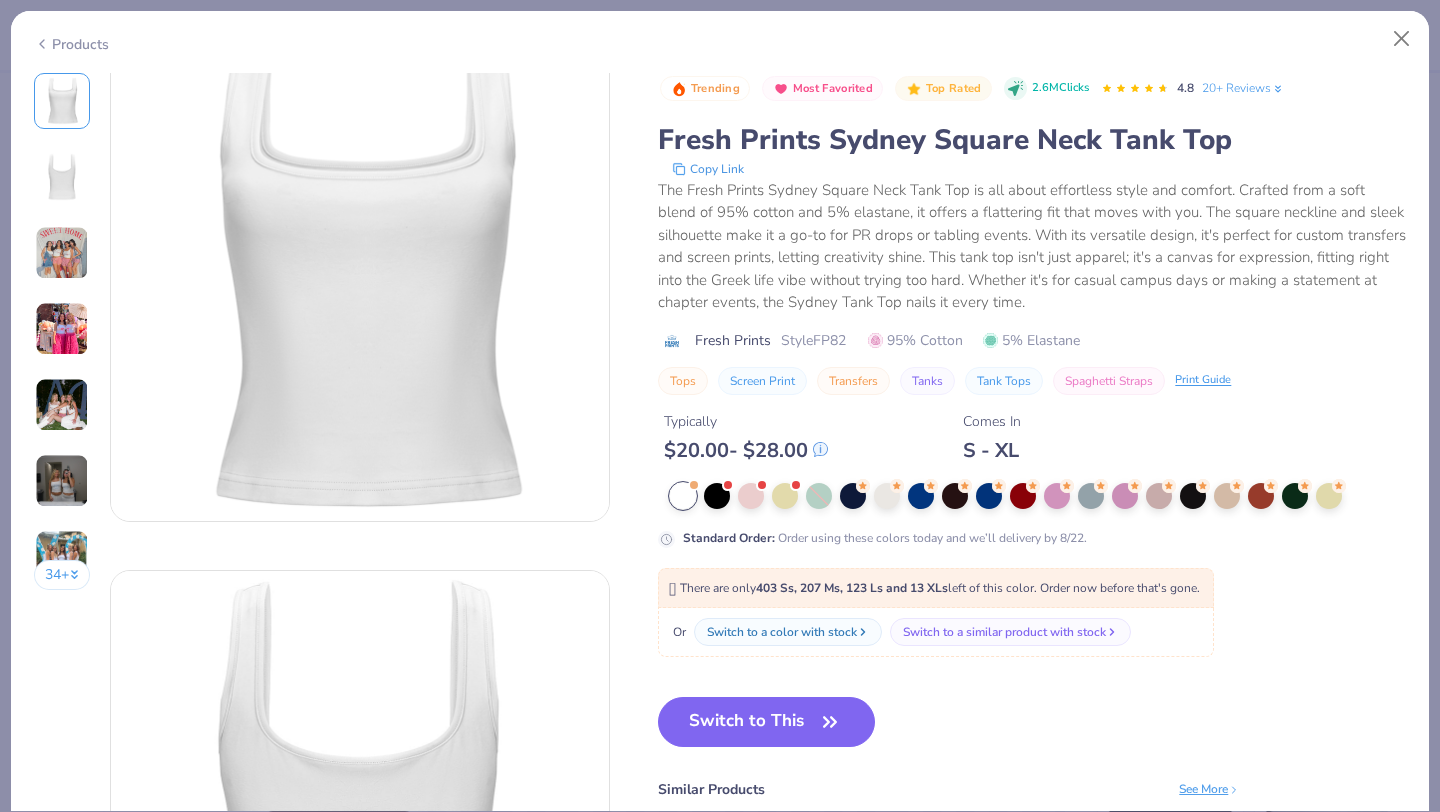 scroll, scrollTop: 0, scrollLeft: 0, axis: both 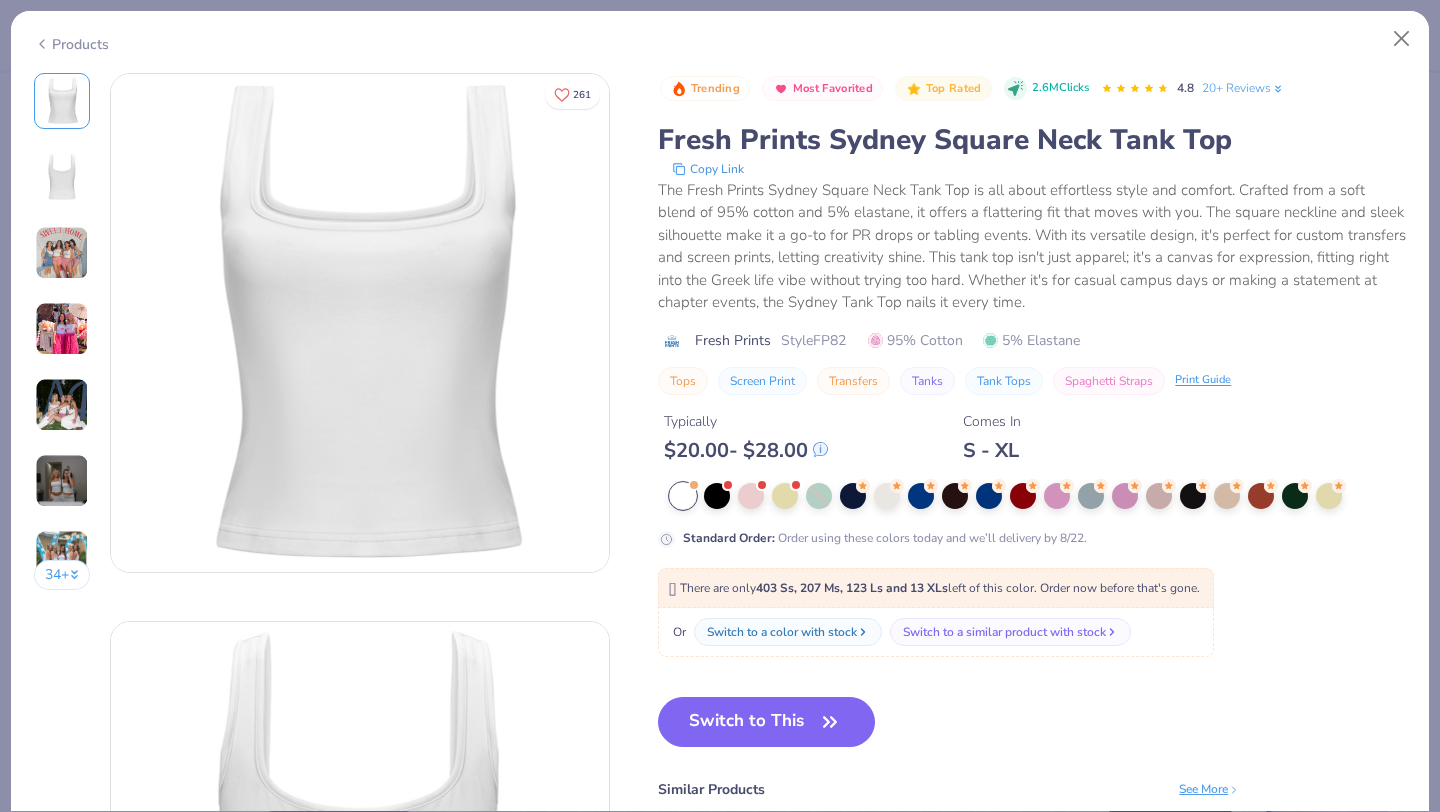 click 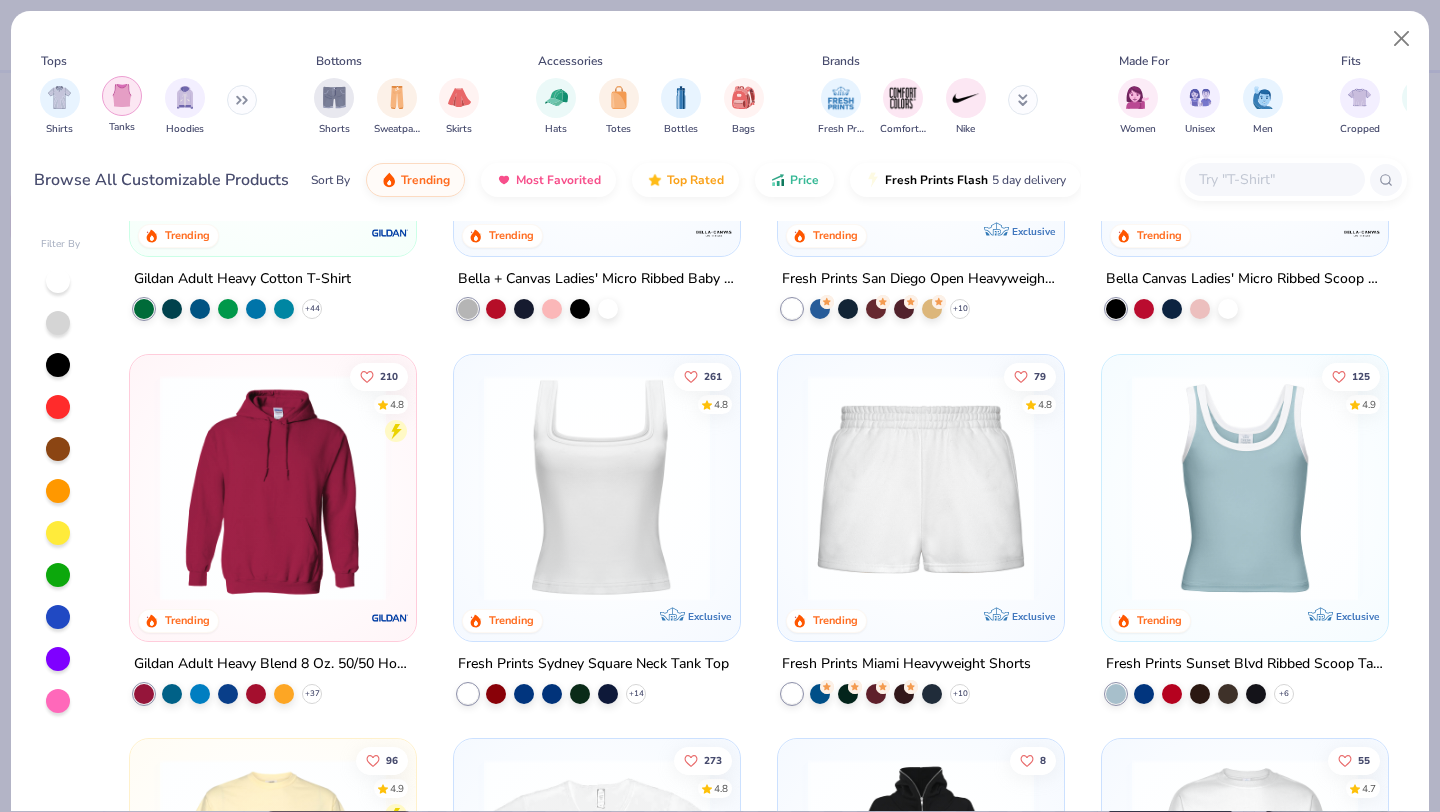 click at bounding box center (122, 95) 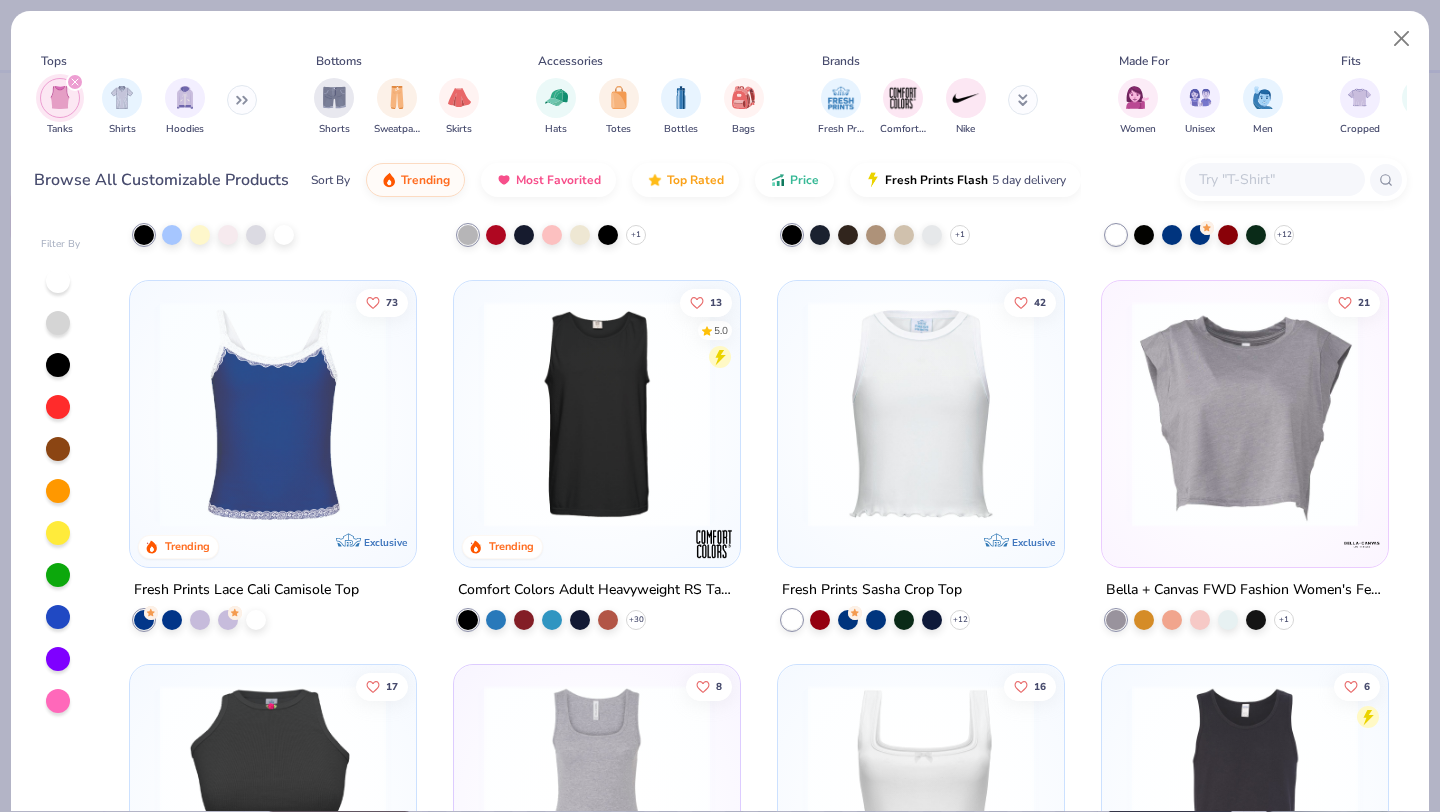 scroll, scrollTop: 727, scrollLeft: 0, axis: vertical 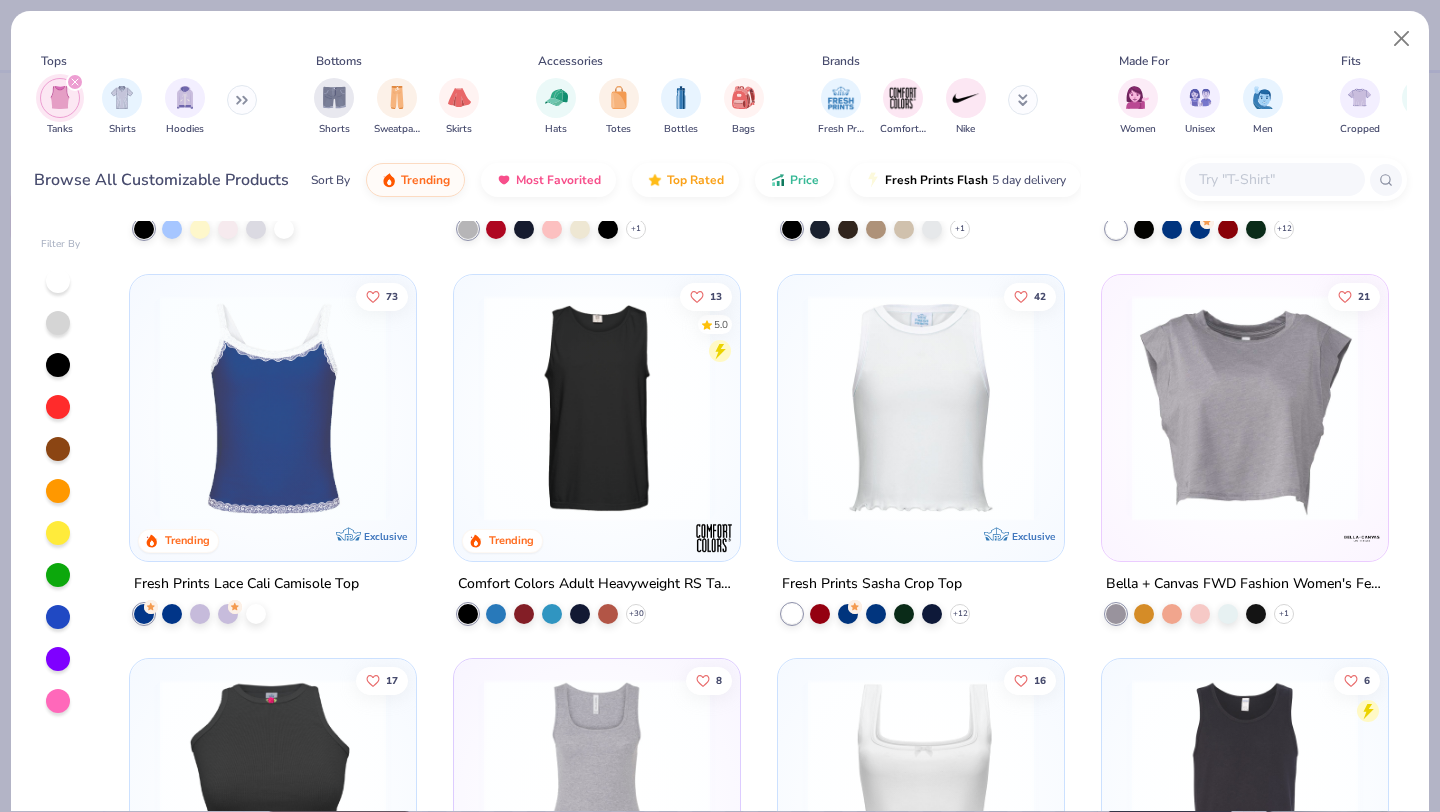 click at bounding box center (597, 407) 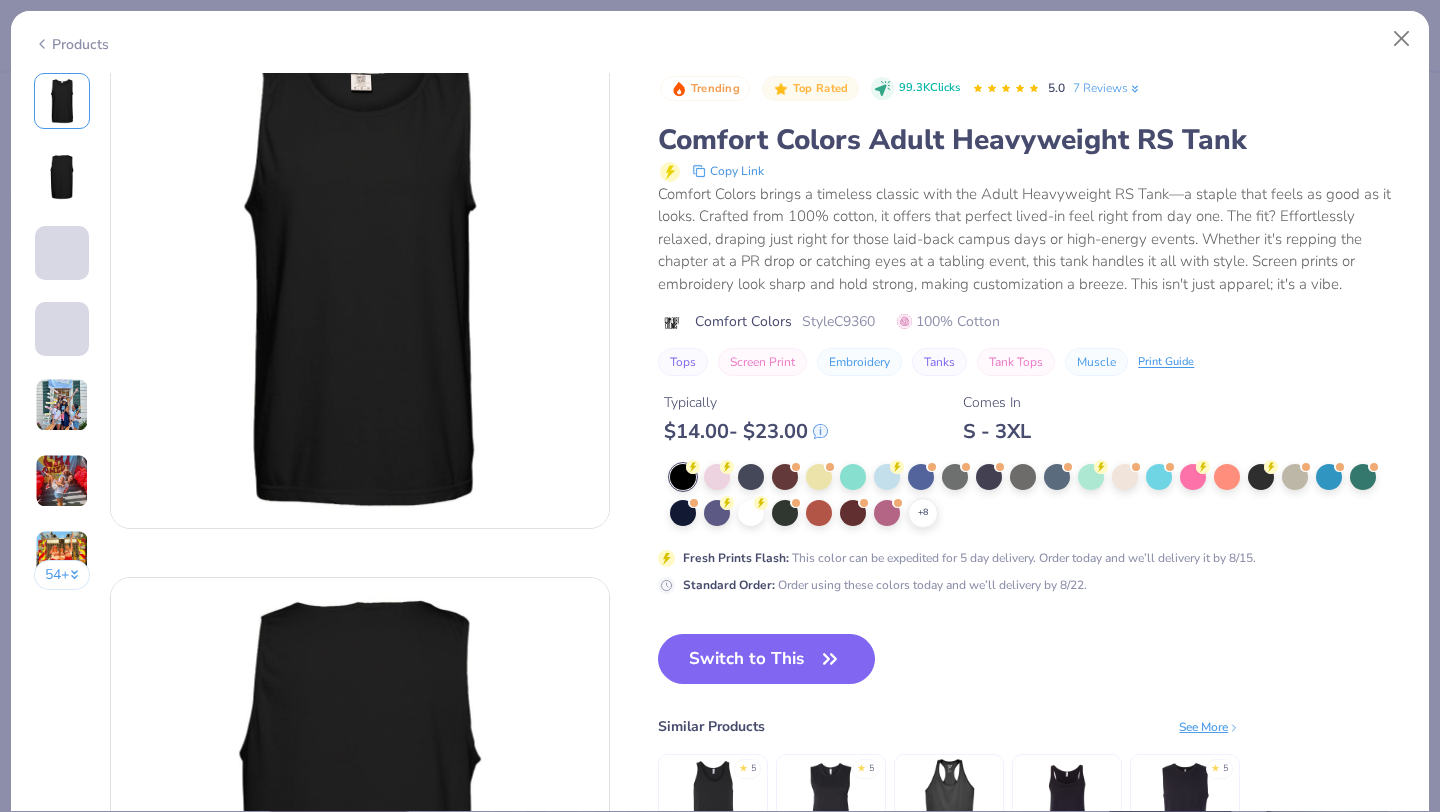 scroll, scrollTop: 43, scrollLeft: 0, axis: vertical 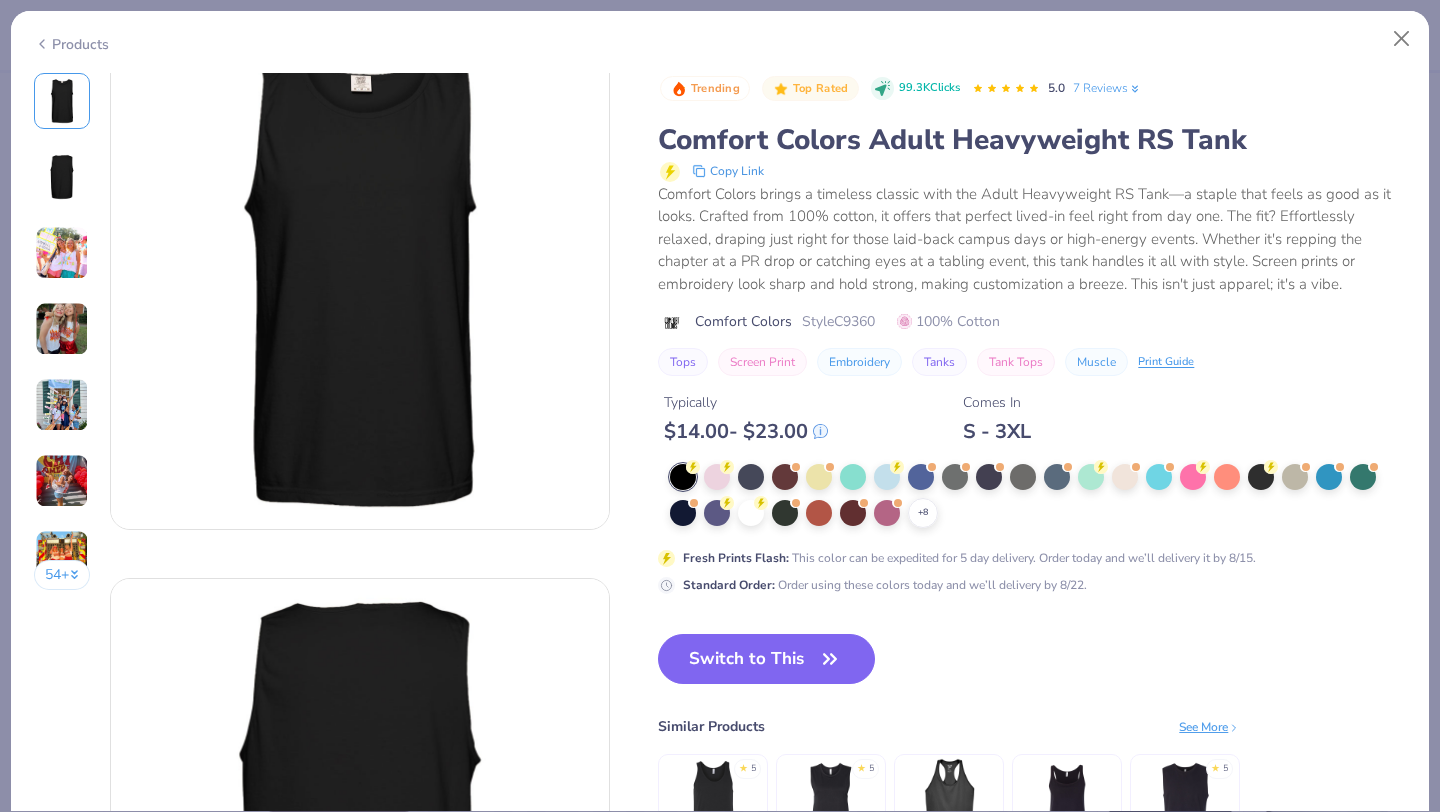 click at bounding box center (62, 405) 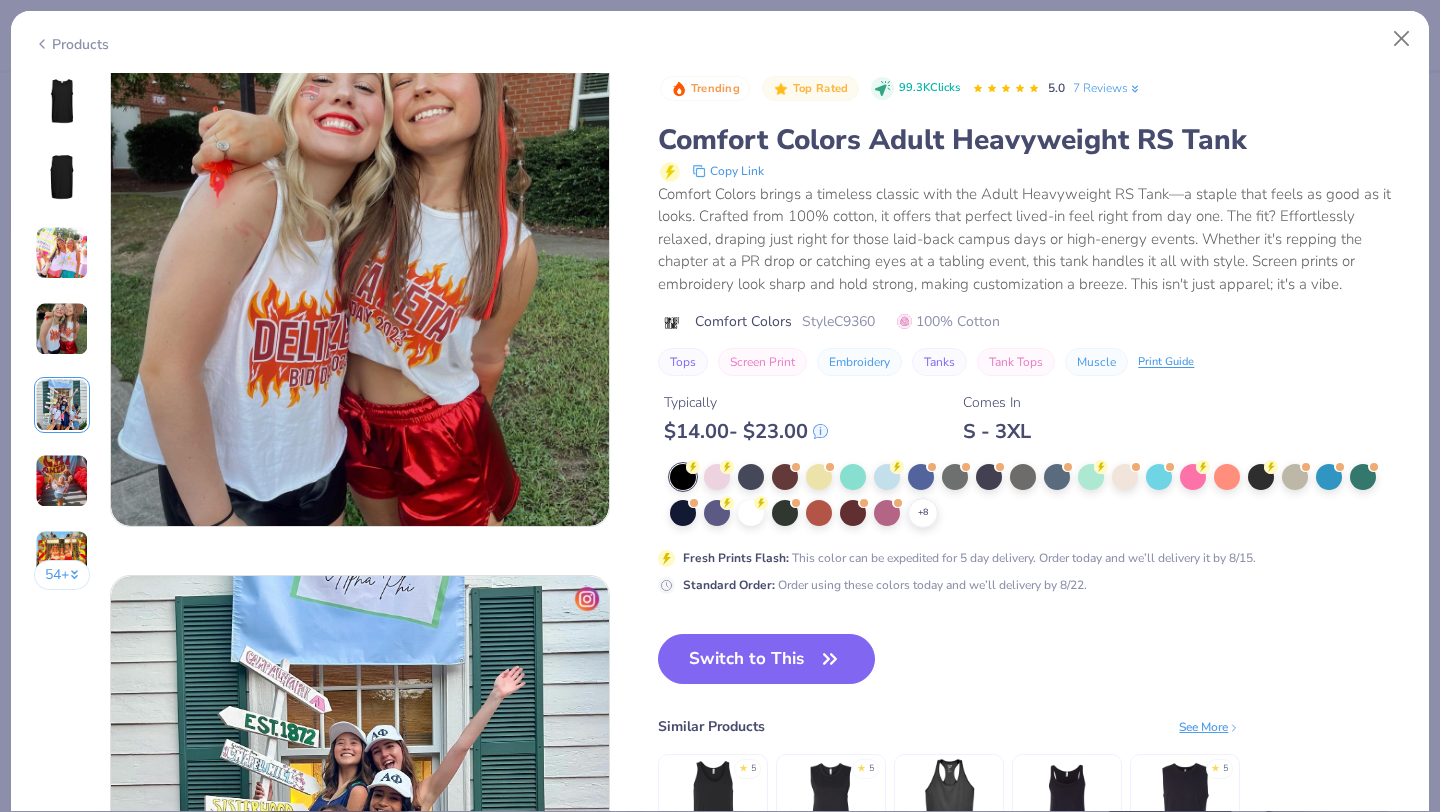 scroll, scrollTop: 2192, scrollLeft: 0, axis: vertical 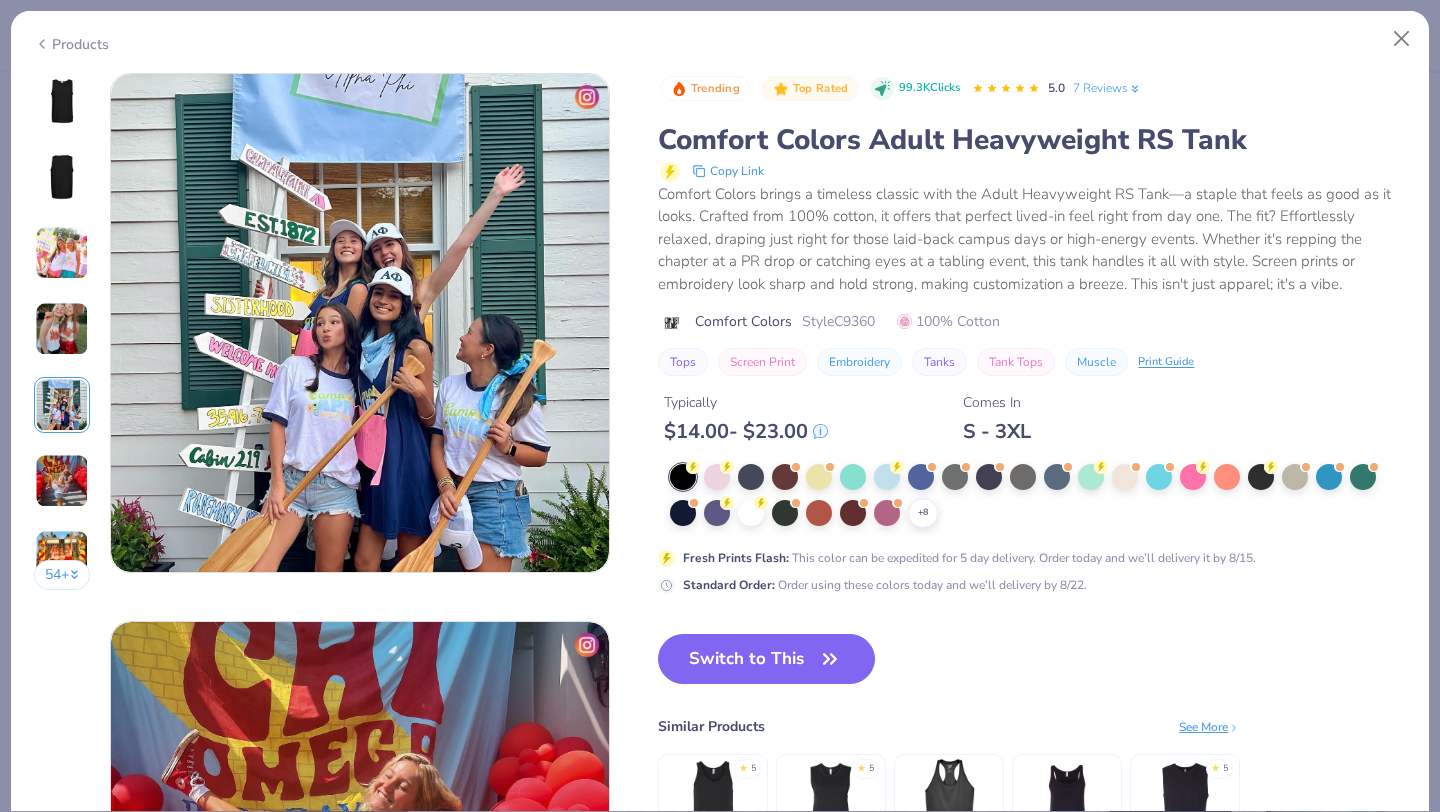 click at bounding box center (62, 329) 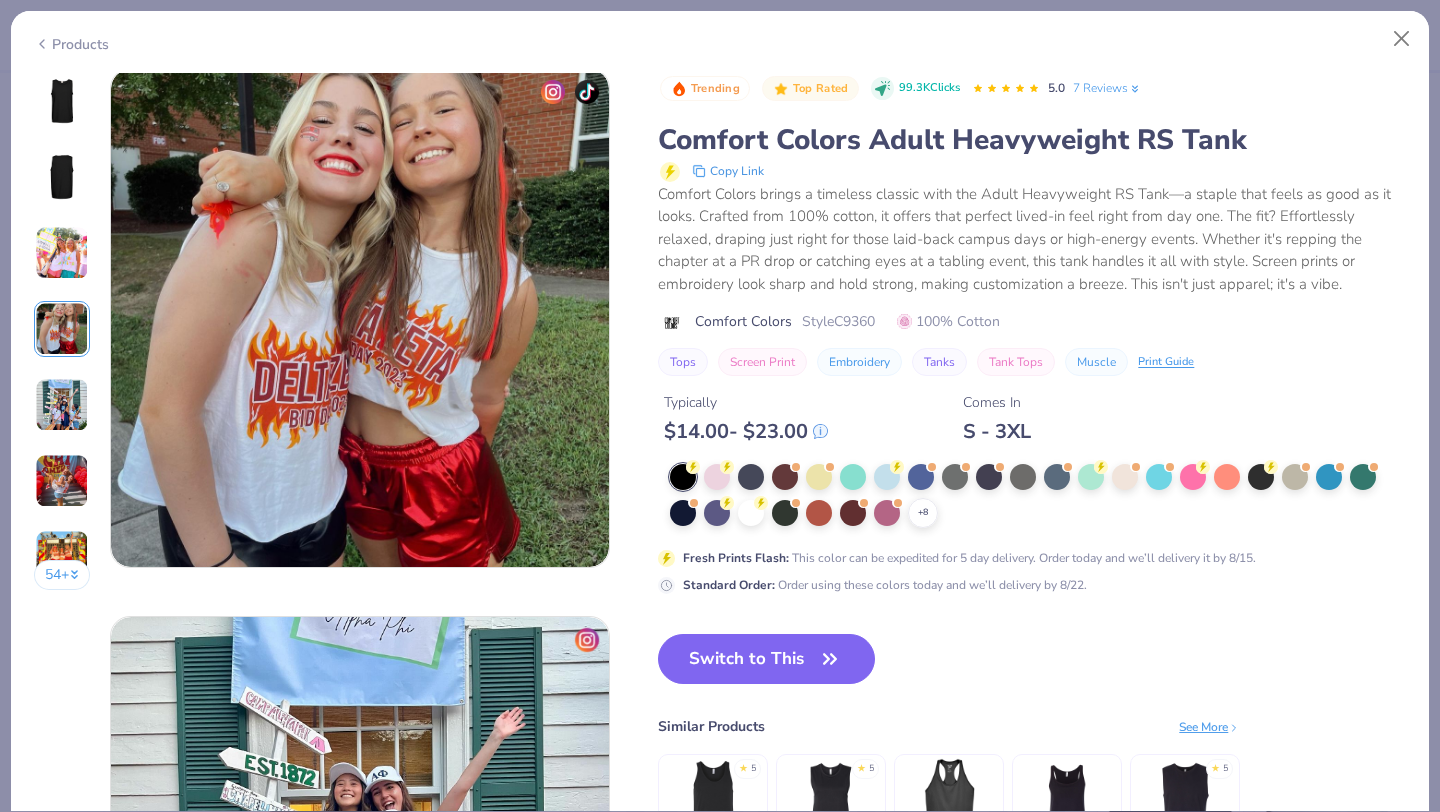 scroll, scrollTop: 1644, scrollLeft: 0, axis: vertical 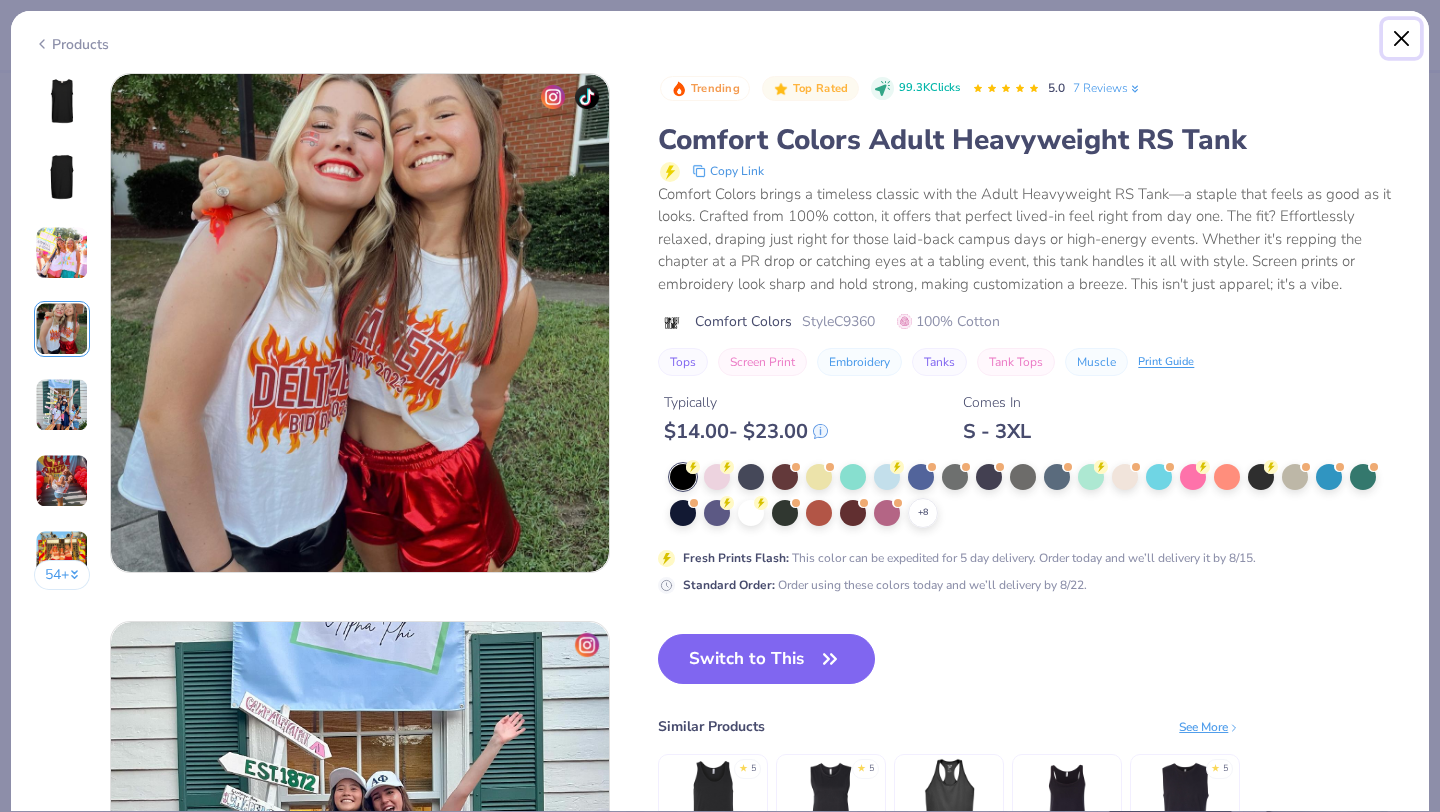 click at bounding box center [1402, 39] 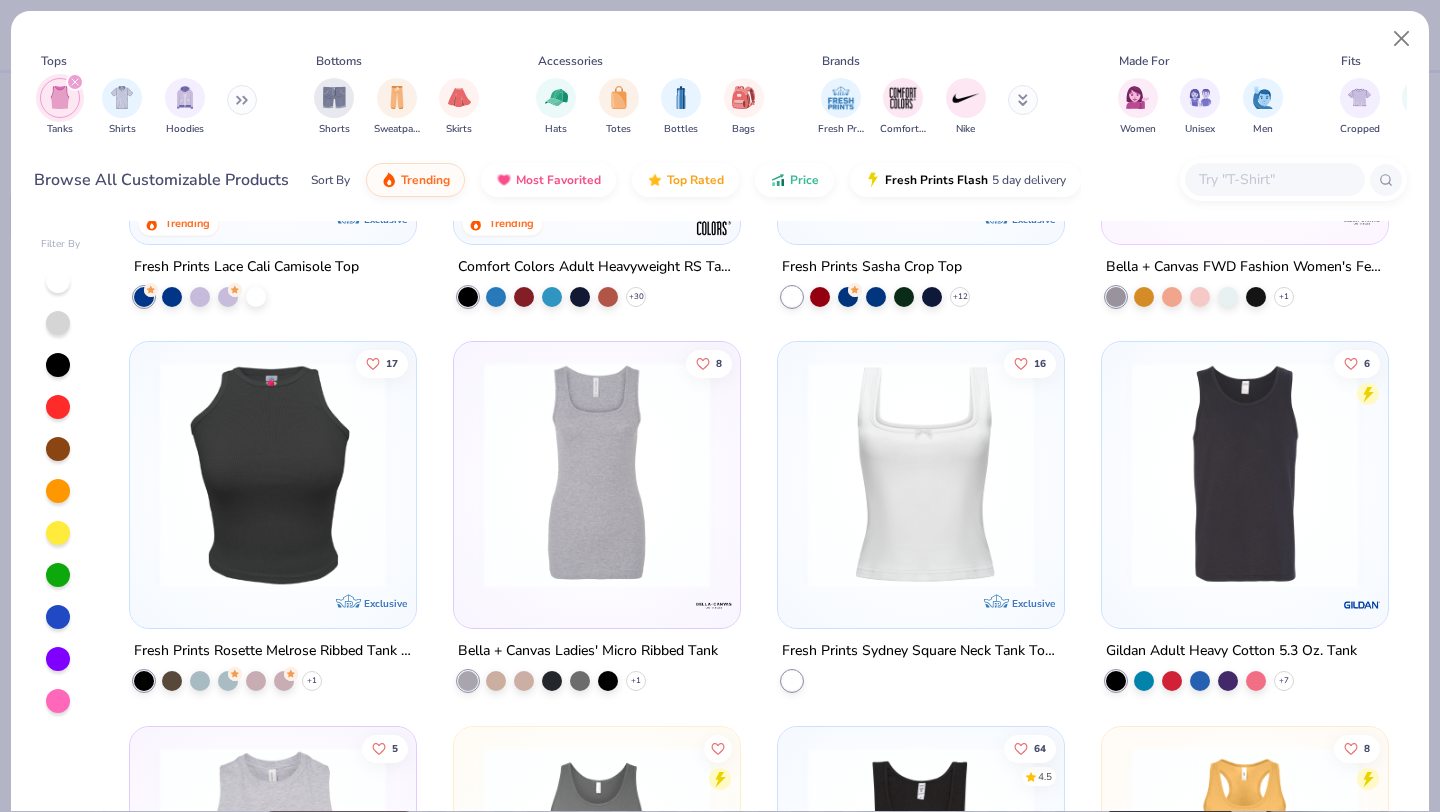 scroll, scrollTop: 1060, scrollLeft: 0, axis: vertical 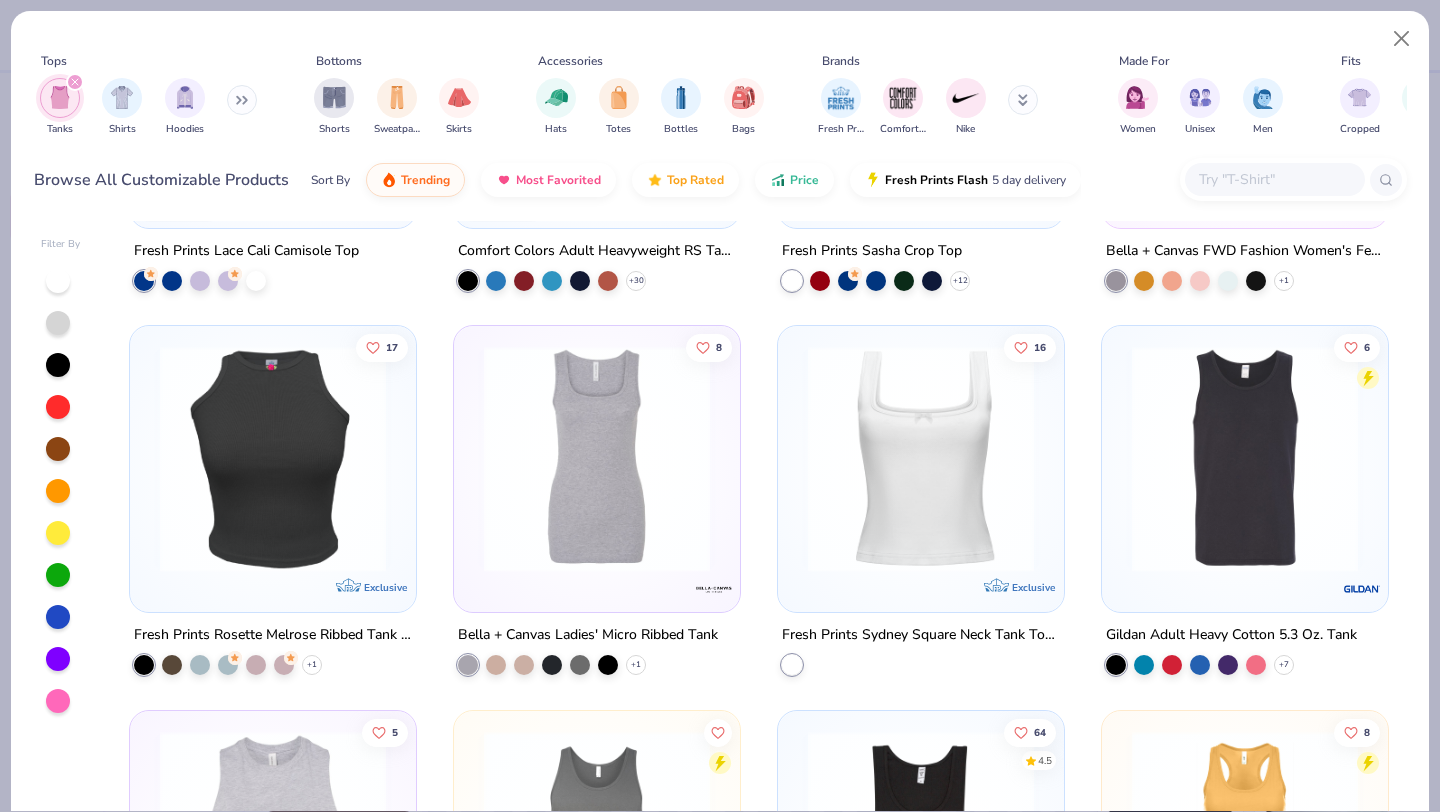 click at bounding box center (597, 459) 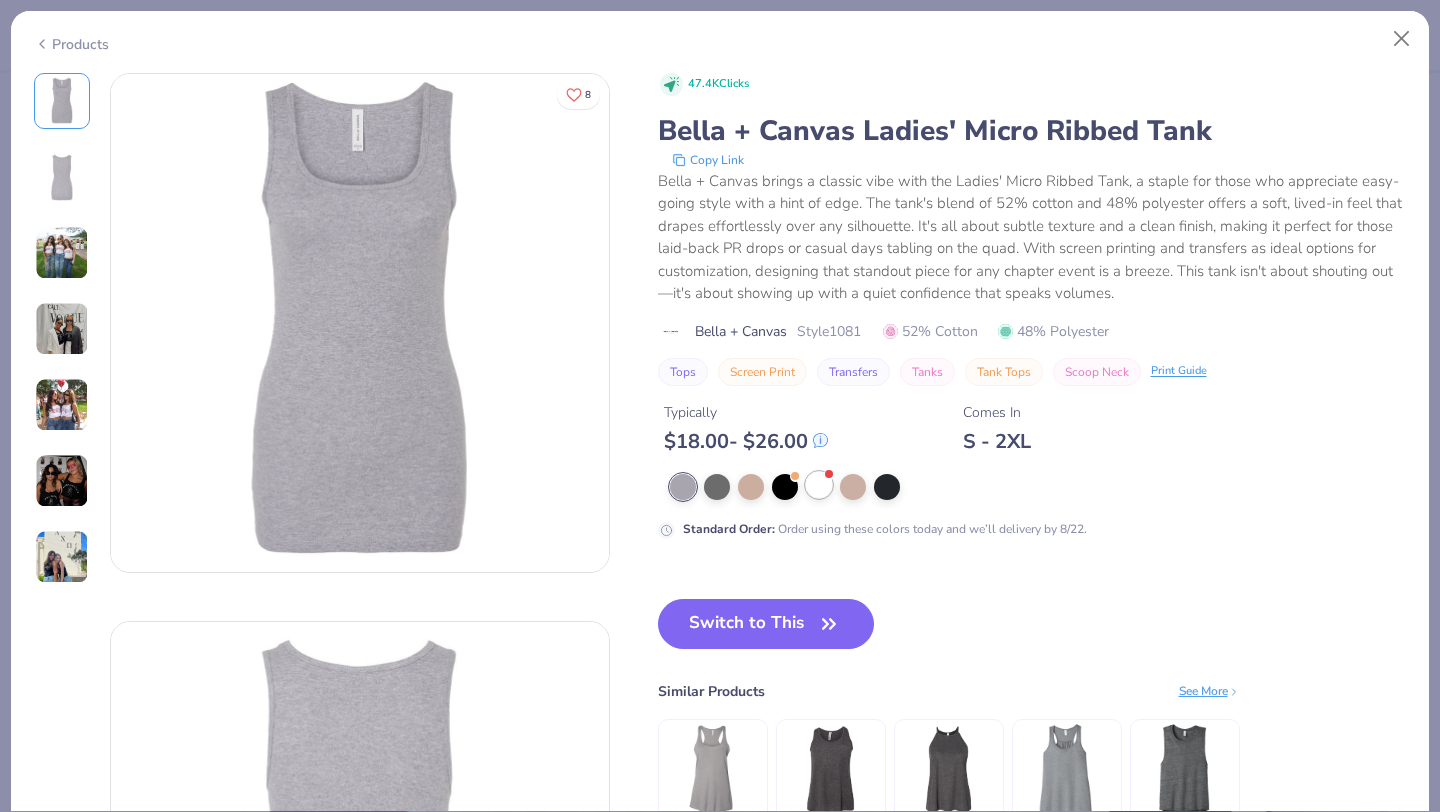 click at bounding box center [819, 485] 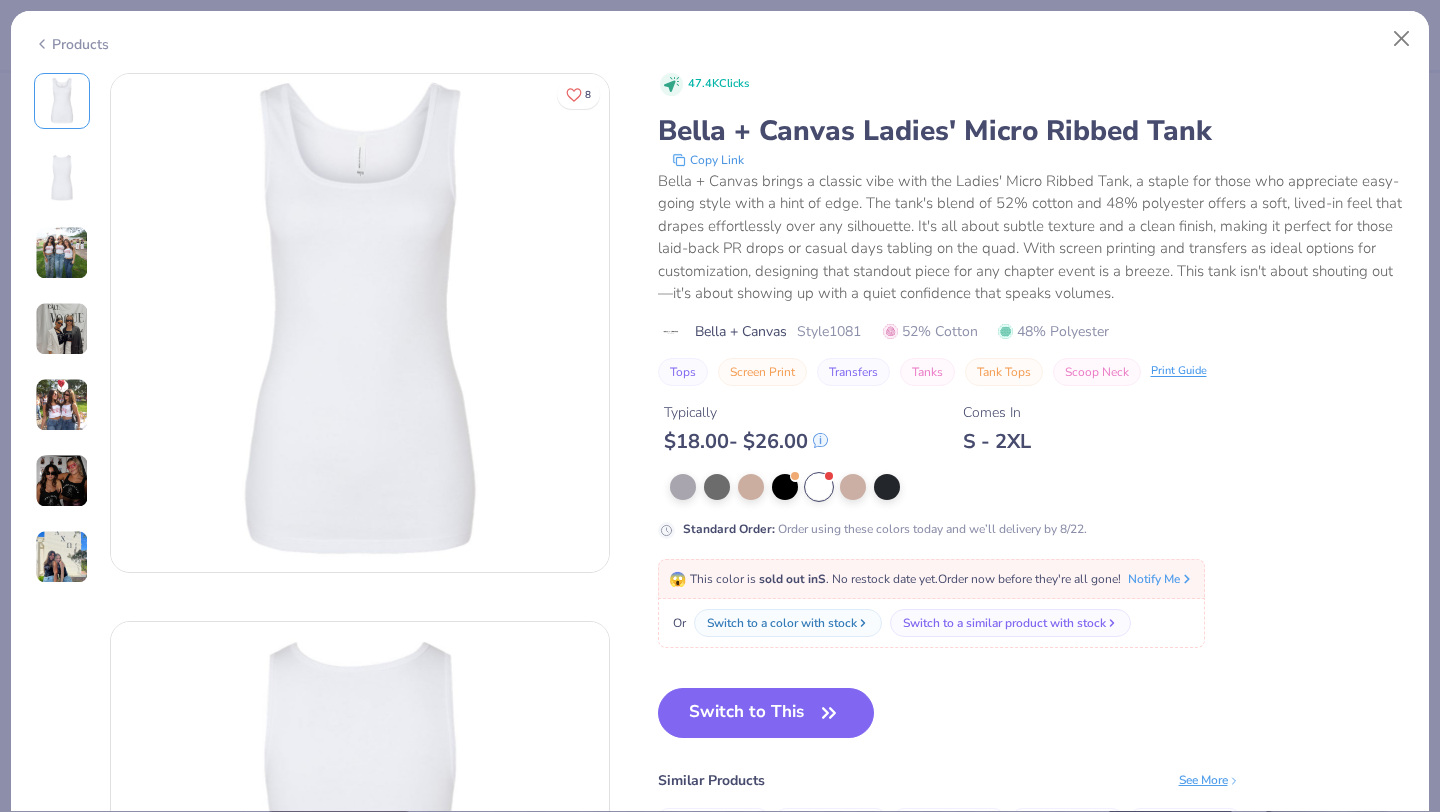 click at bounding box center [62, 253] 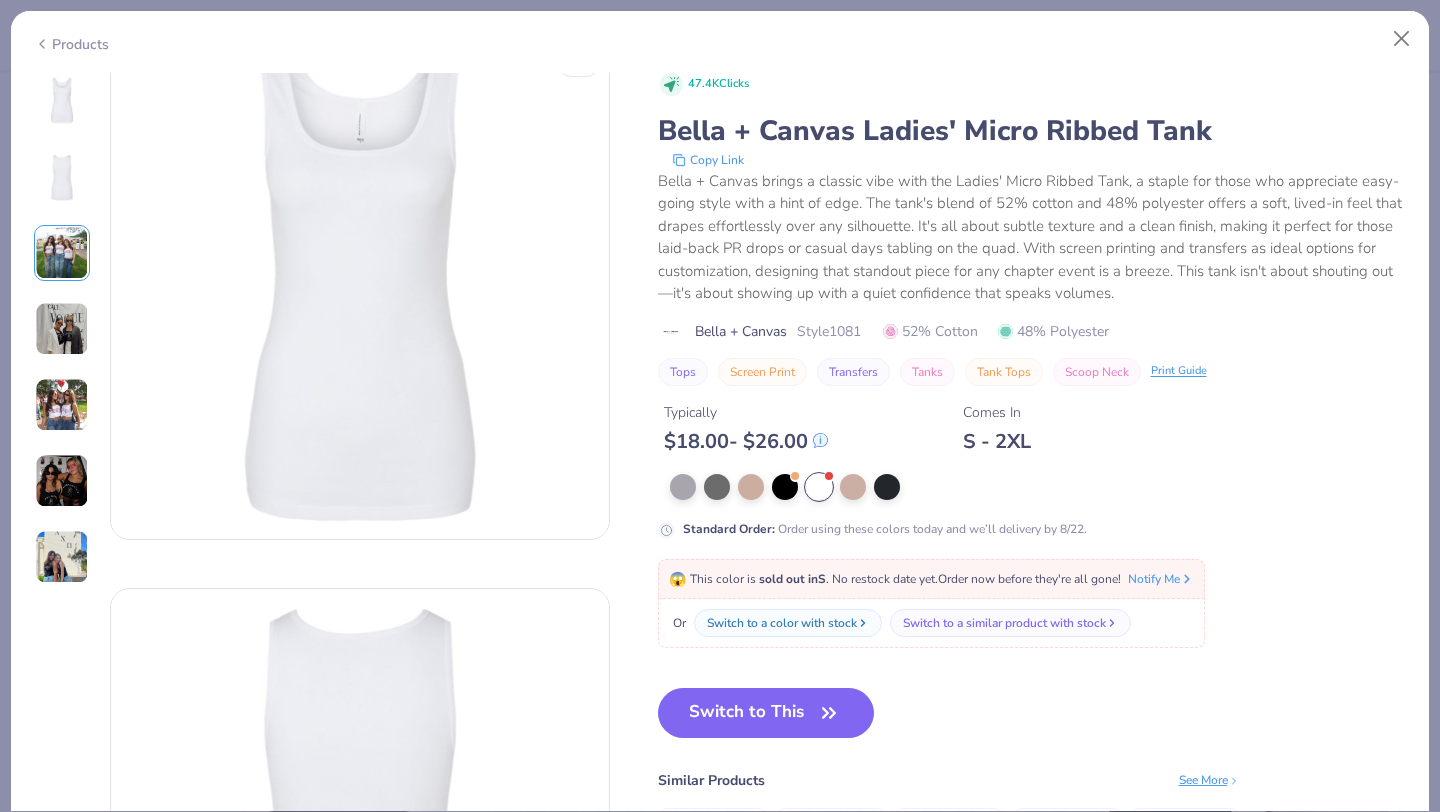 scroll, scrollTop: 0, scrollLeft: 0, axis: both 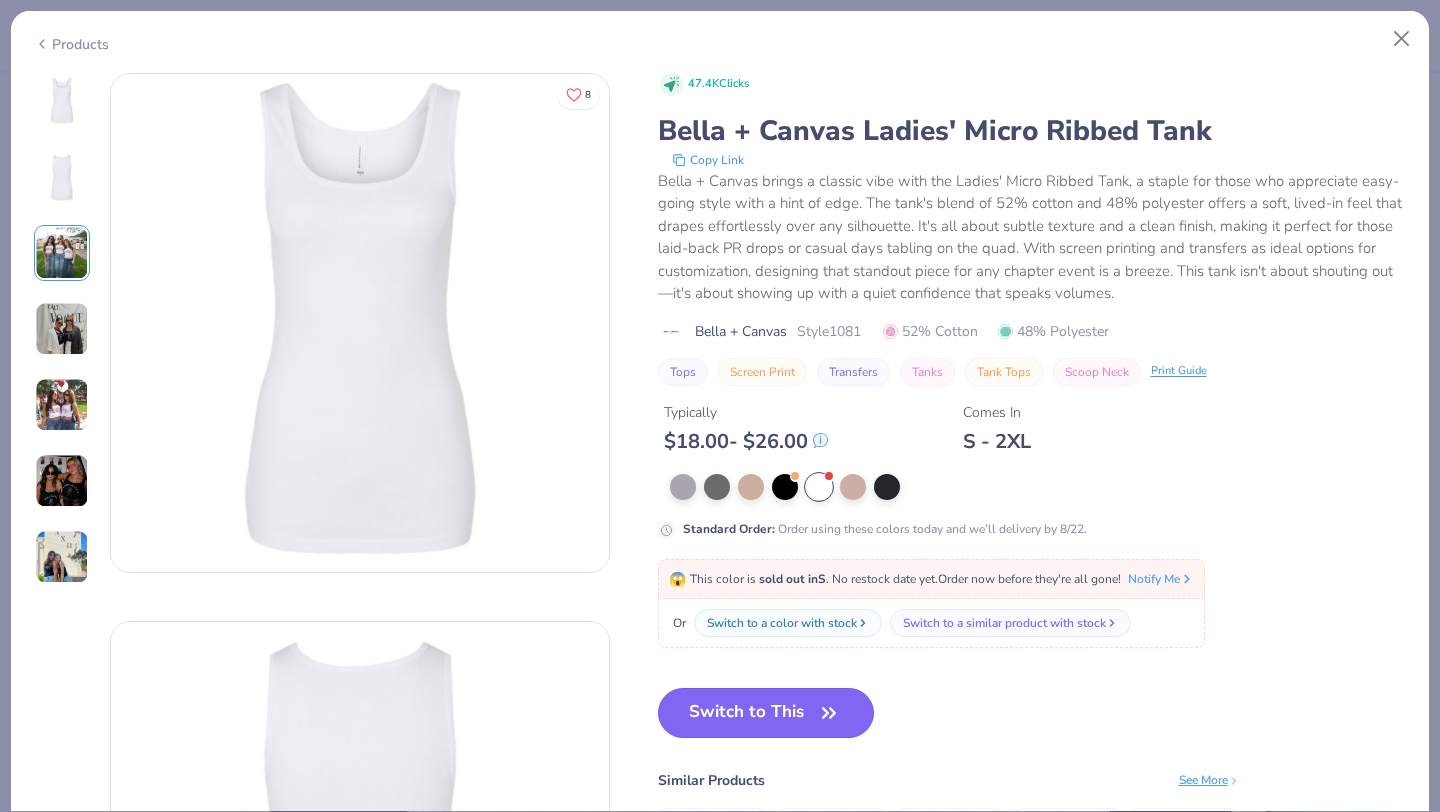 click on "Switch to This" at bounding box center [766, 713] 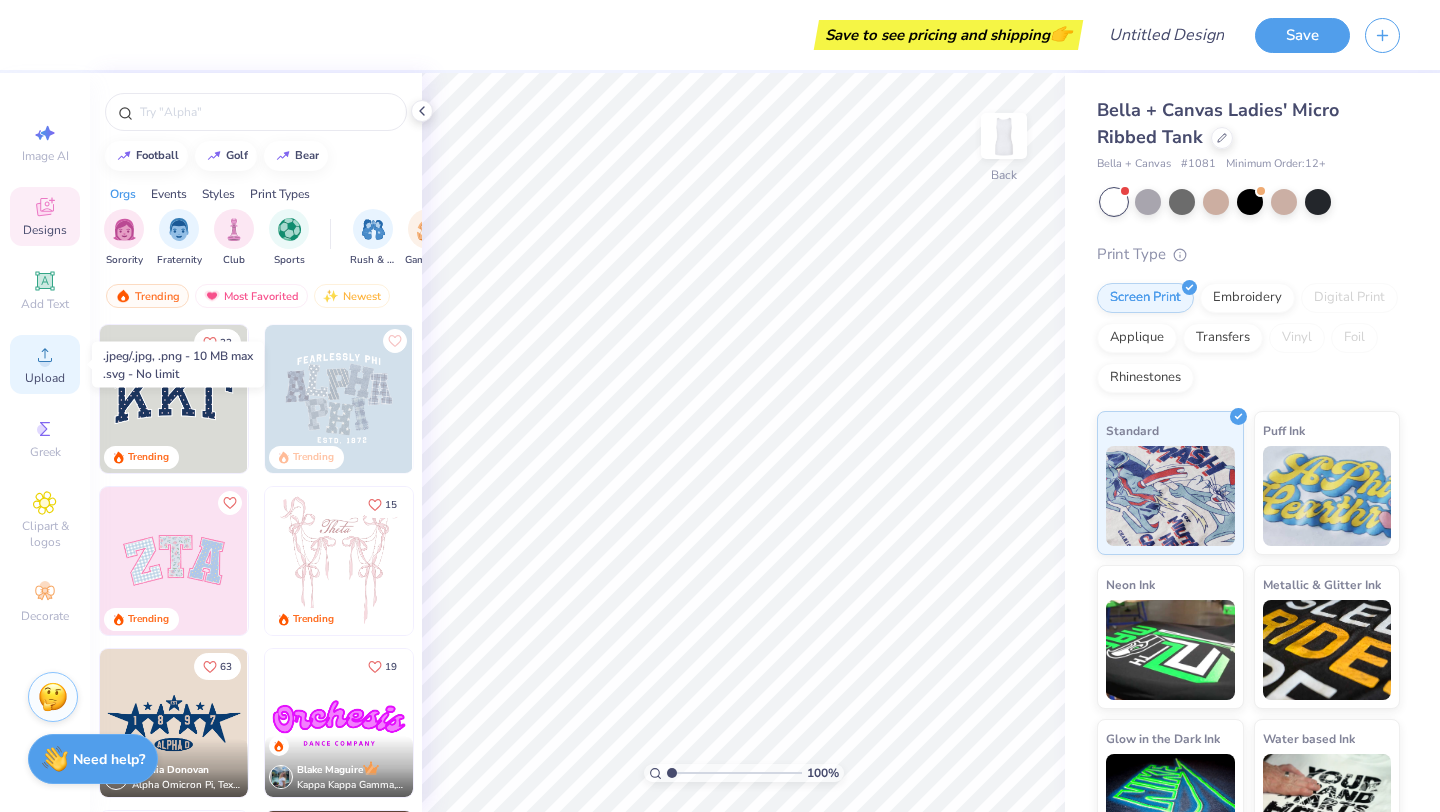 click 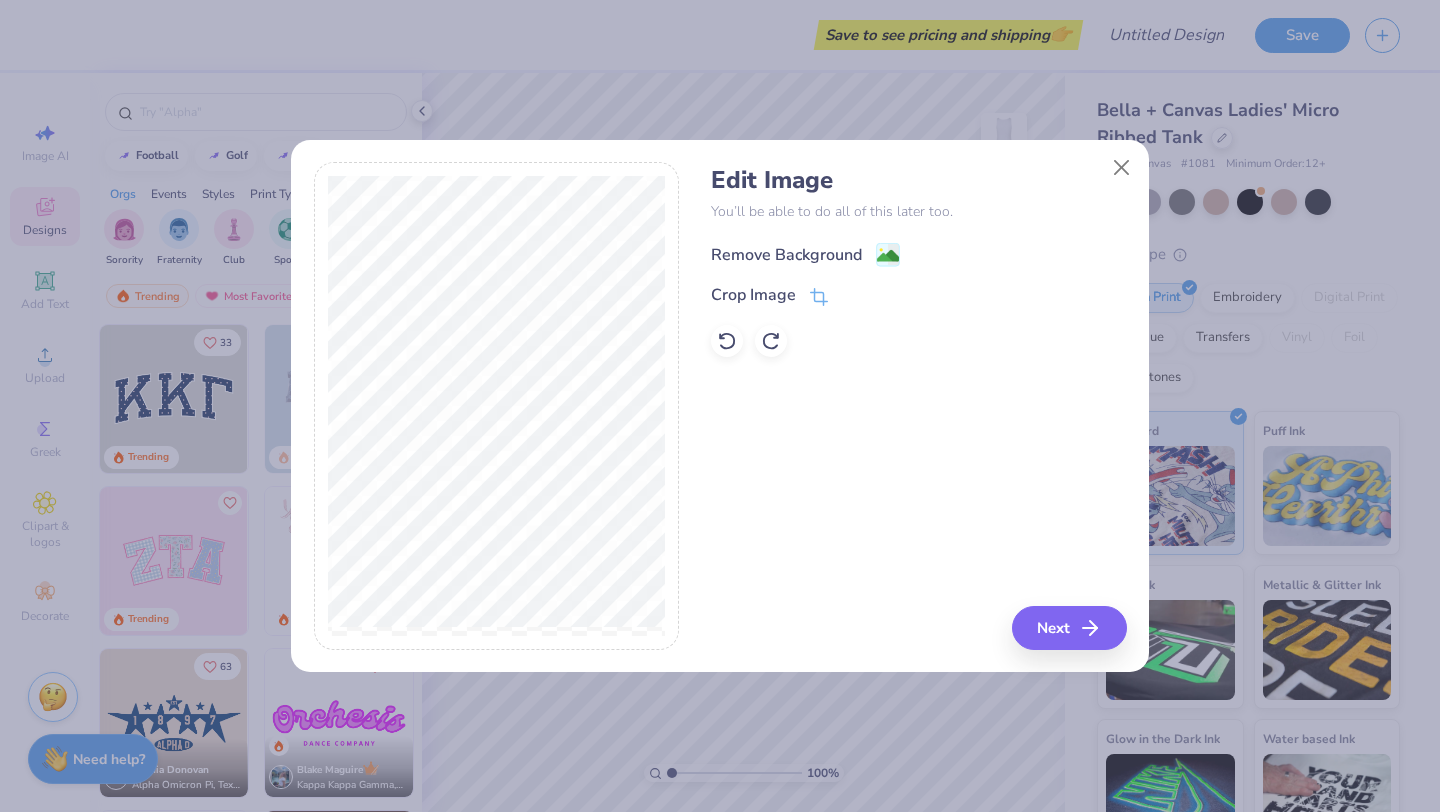 click 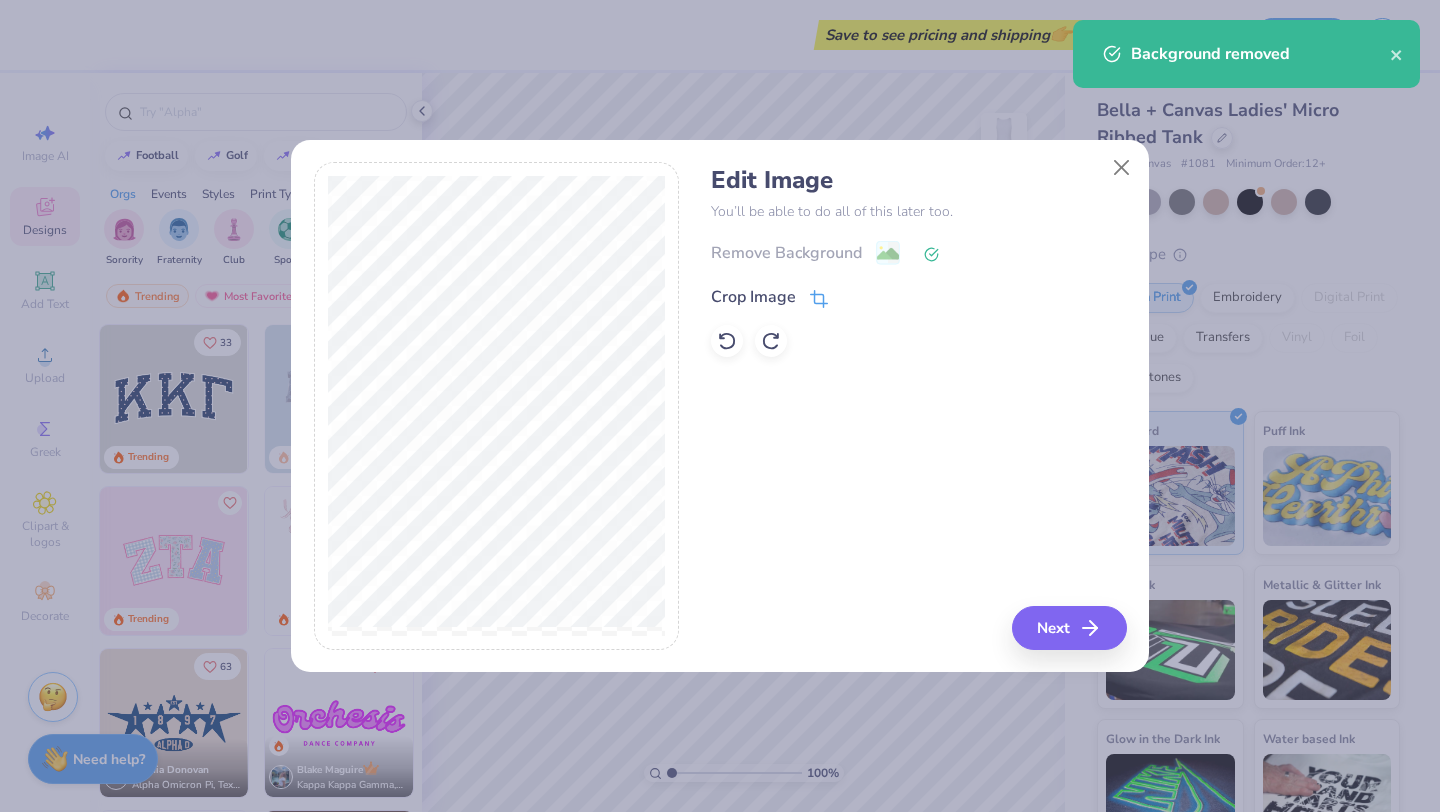click 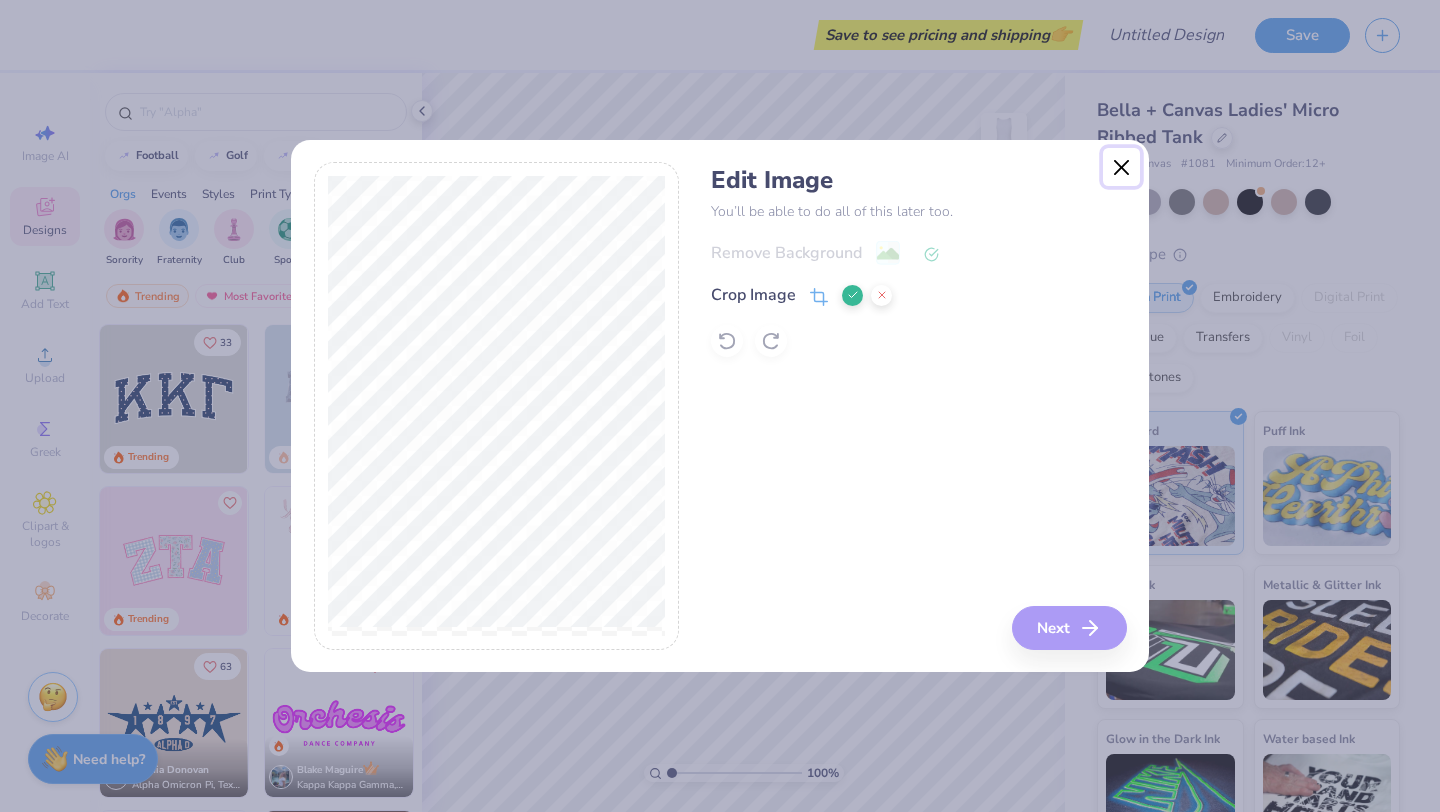 click at bounding box center [1122, 167] 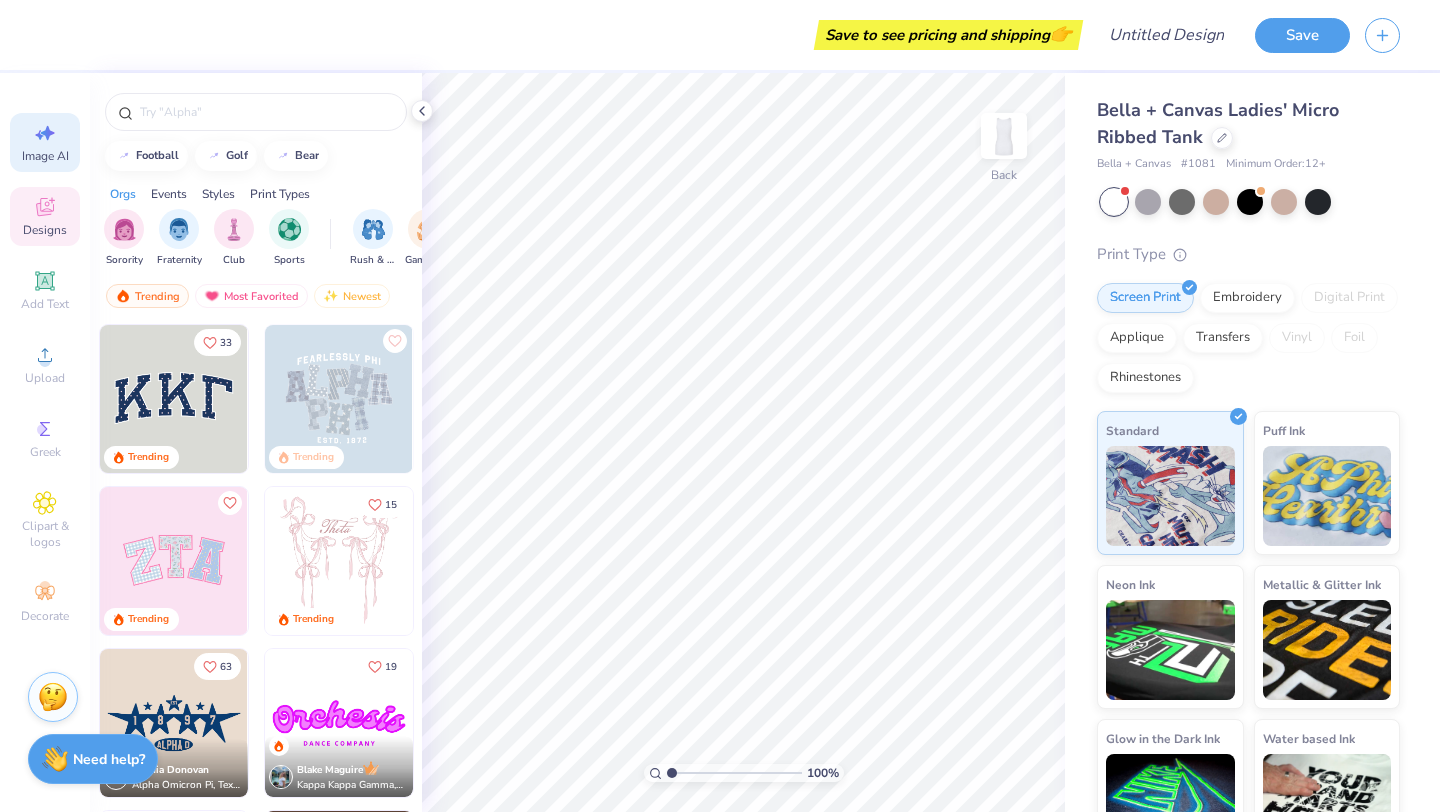 click on "Image AI" at bounding box center [45, 156] 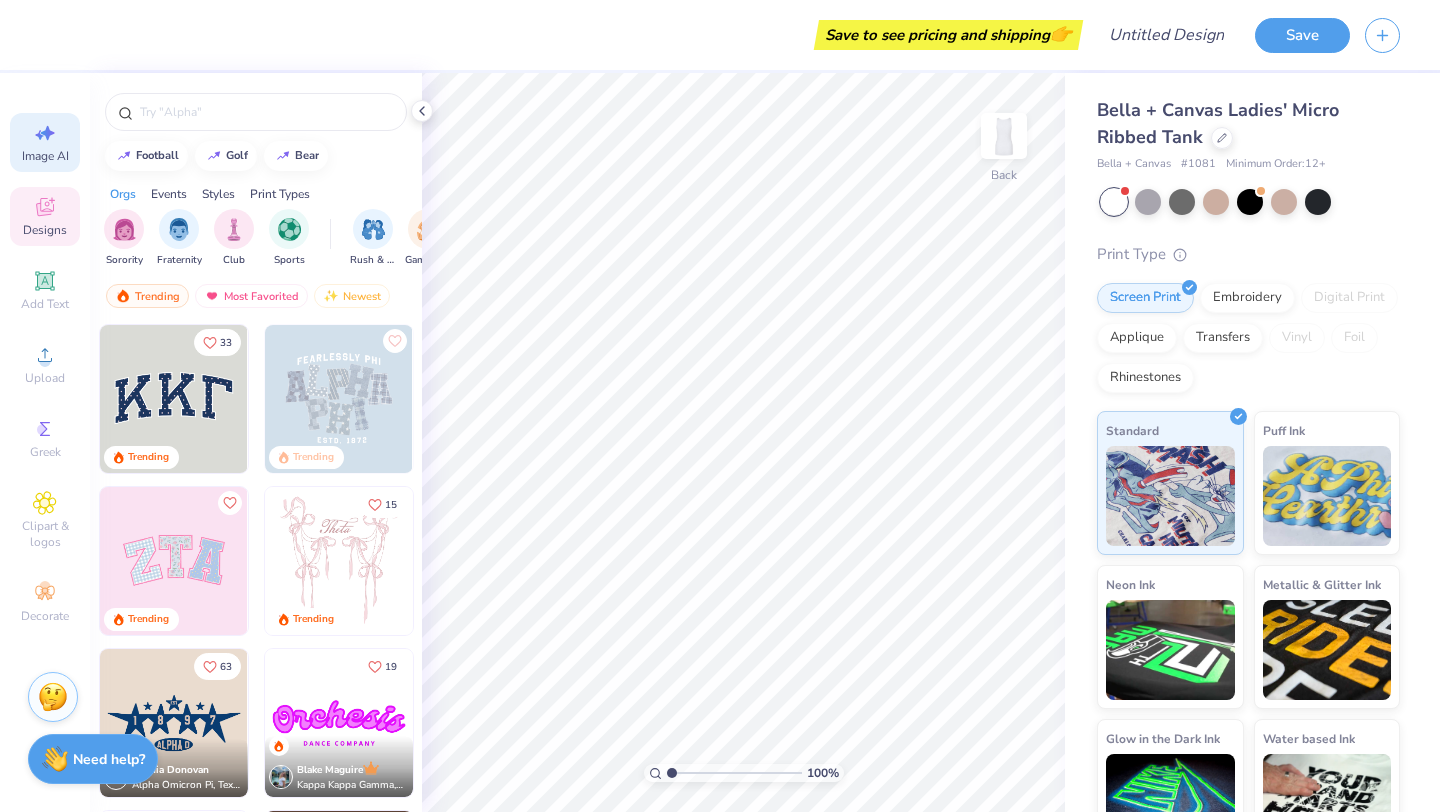 select on "4" 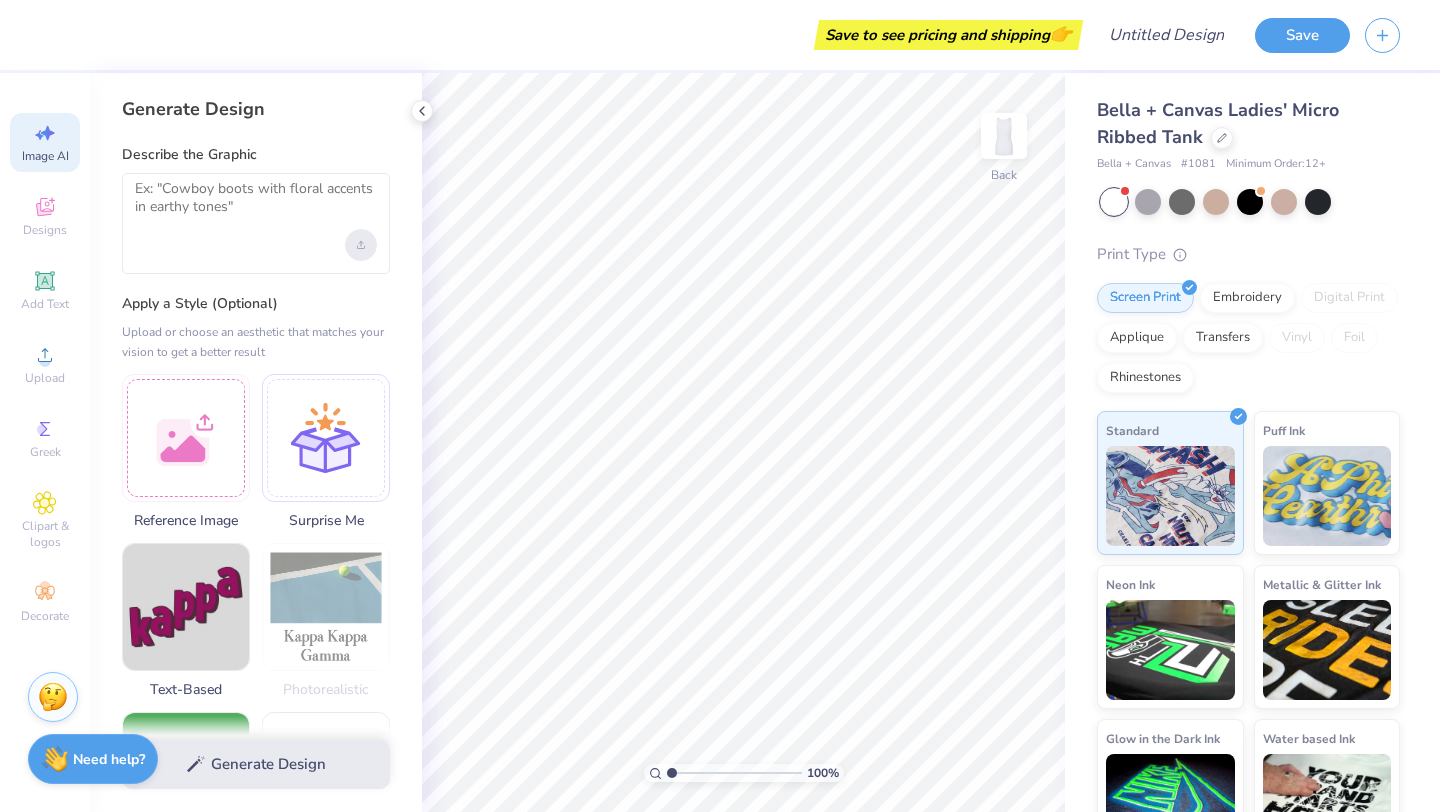 click 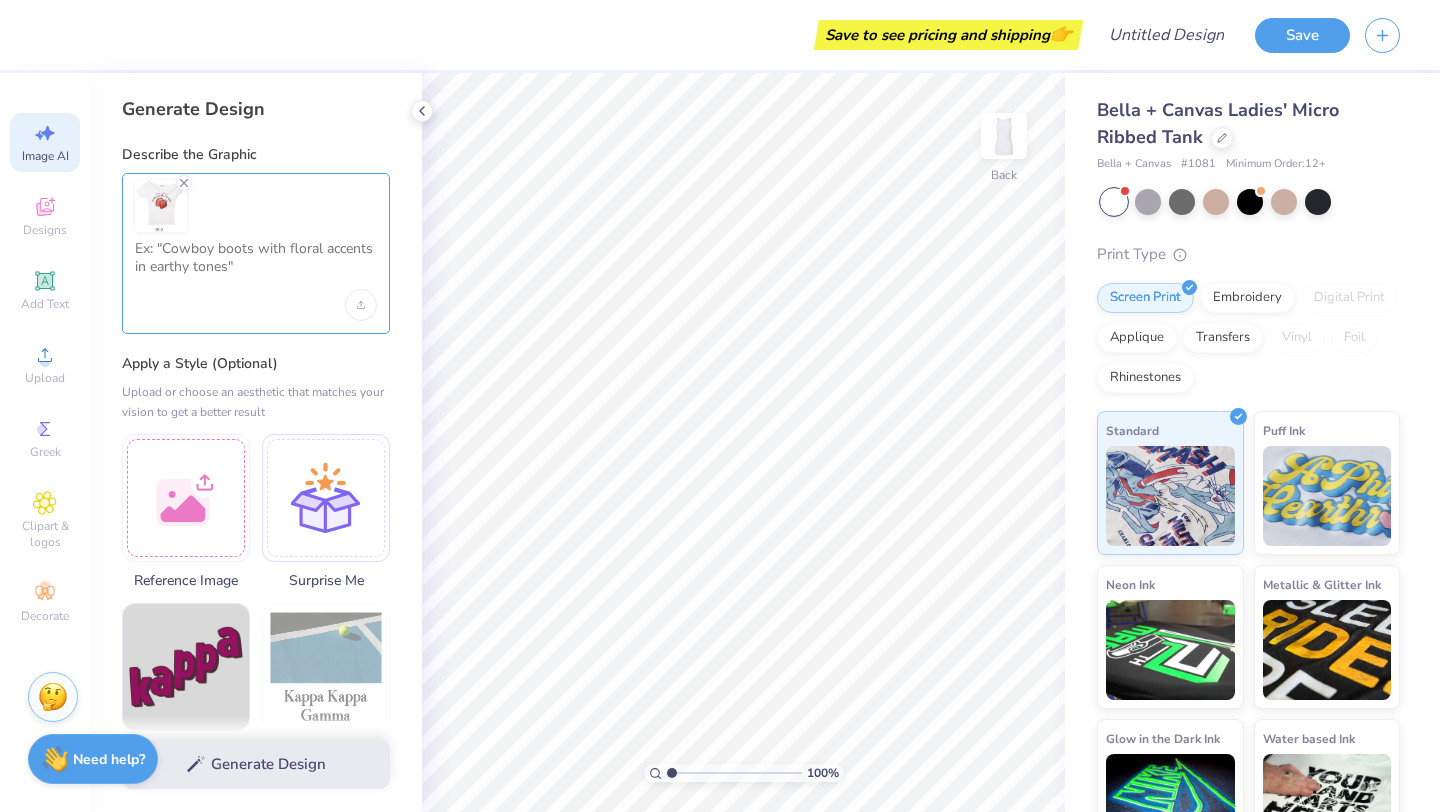 click at bounding box center (256, 265) 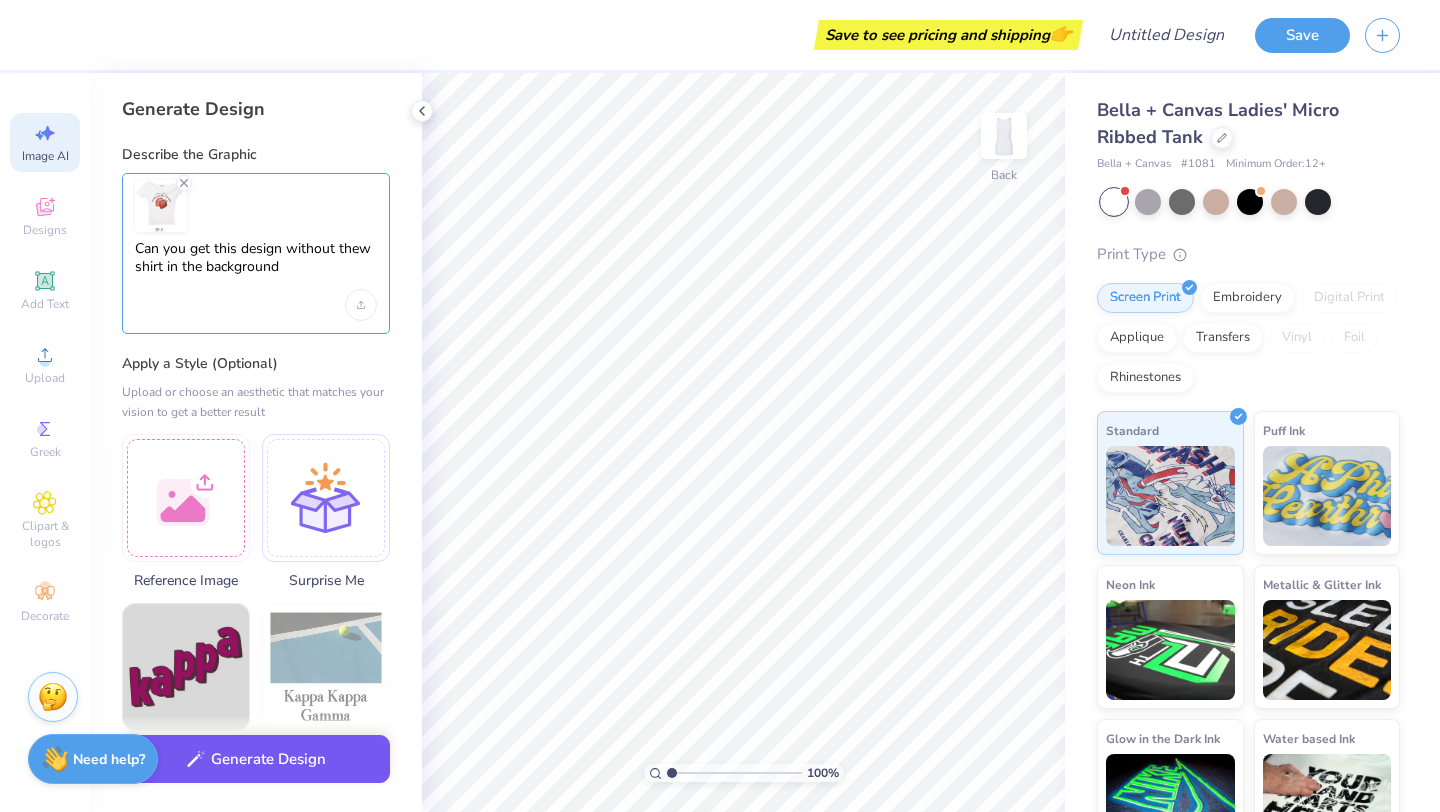 type on "Can you get this design without thew shirt in the background" 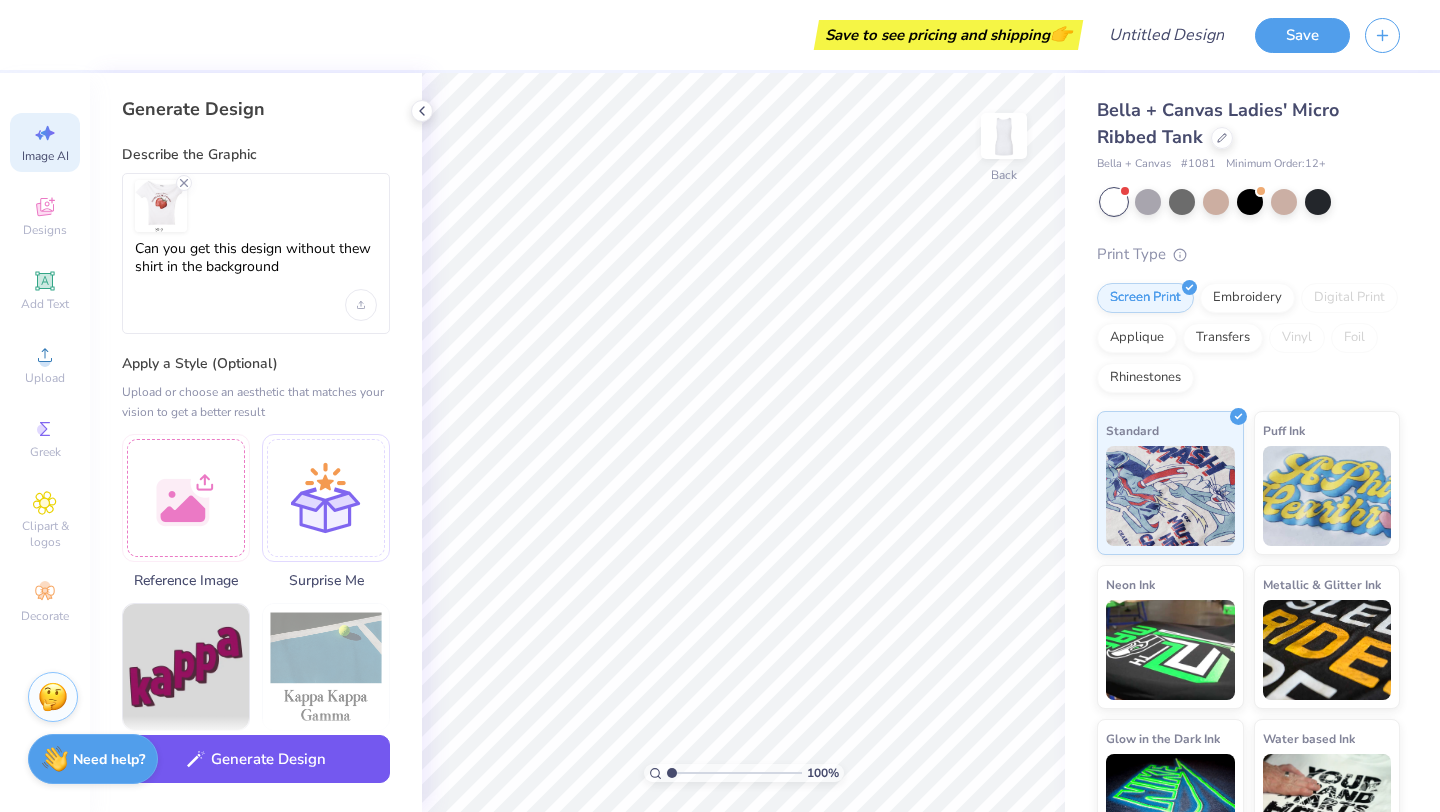 click on "Generate Design" at bounding box center [256, 759] 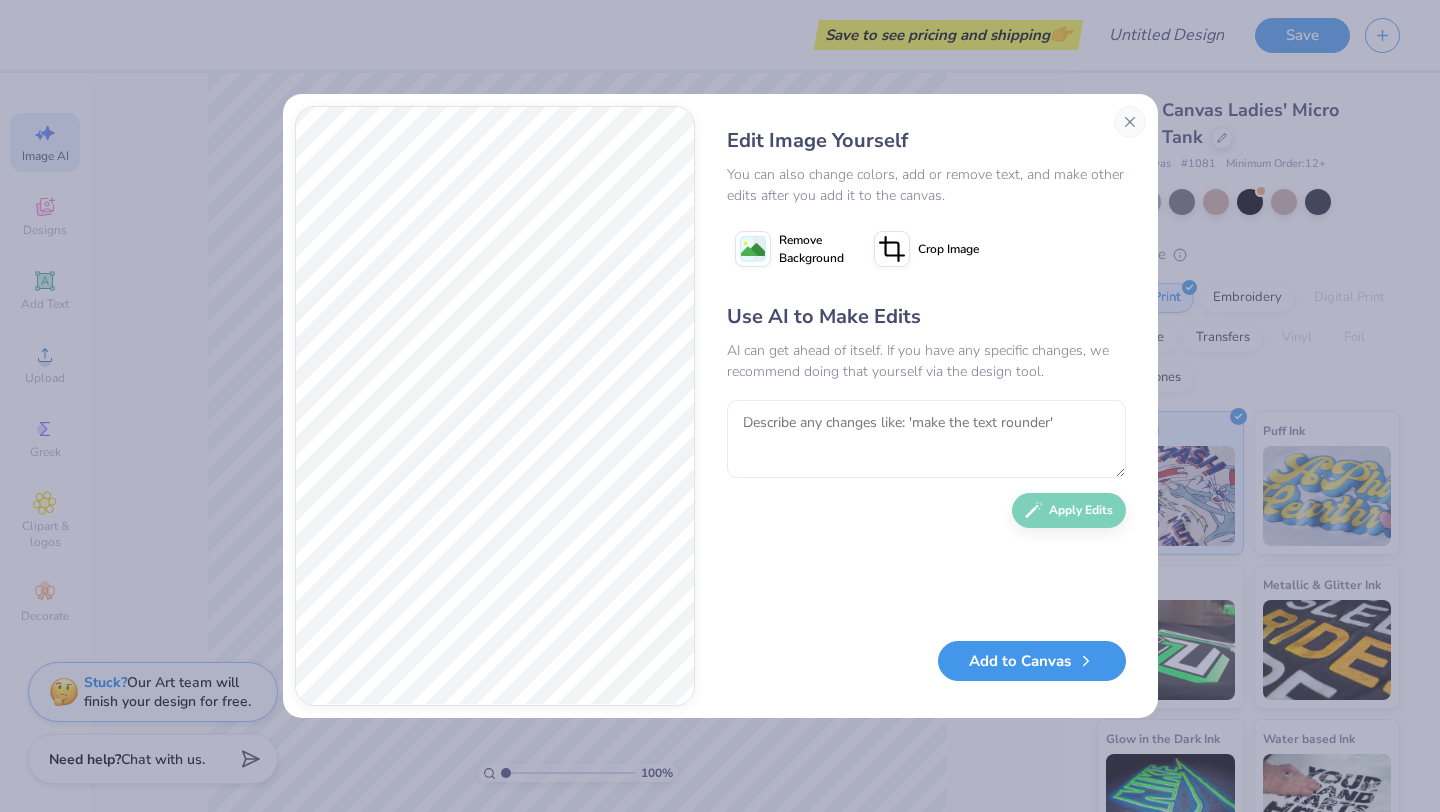 click on "Add to Canvas" at bounding box center (1032, 661) 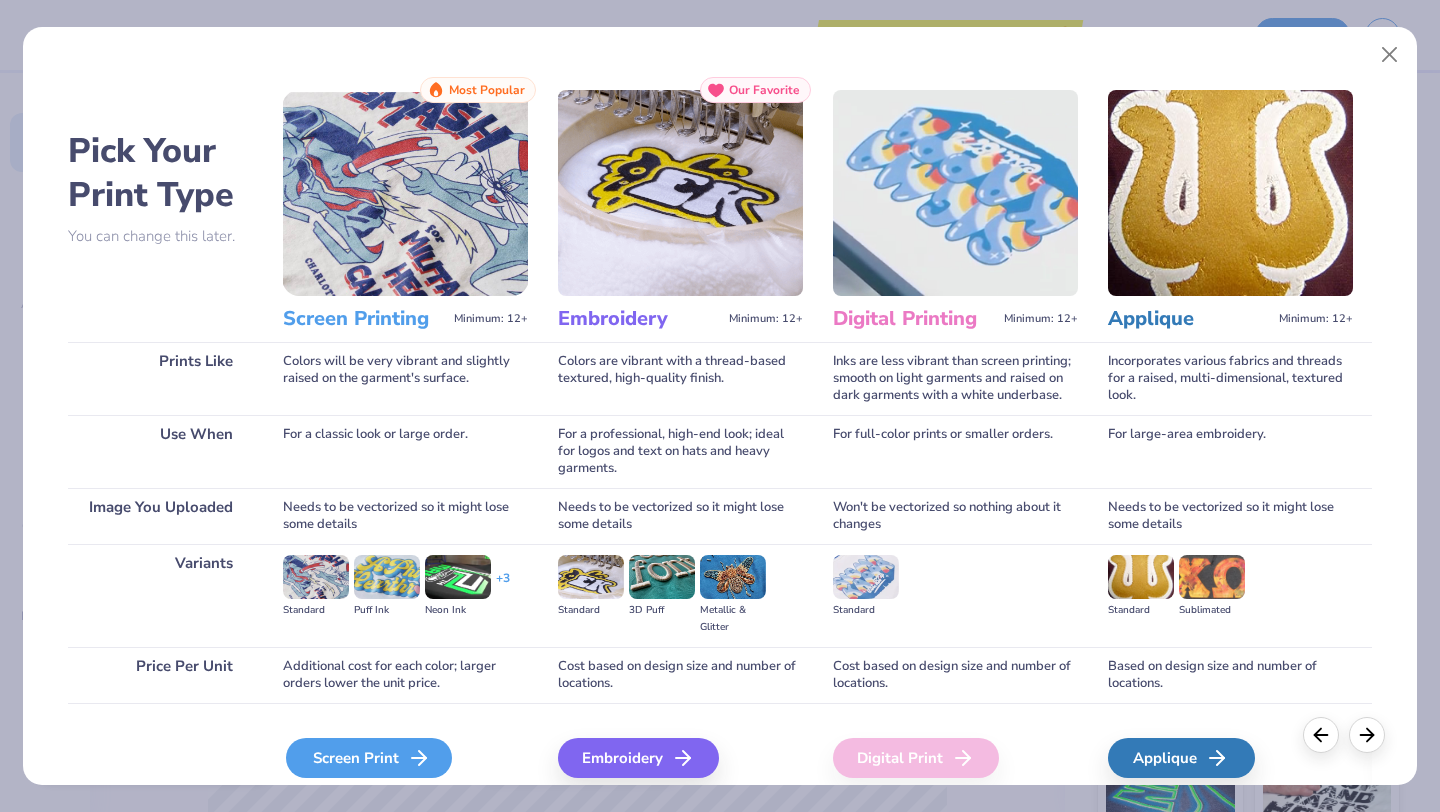 click on "Screen Print" at bounding box center [369, 758] 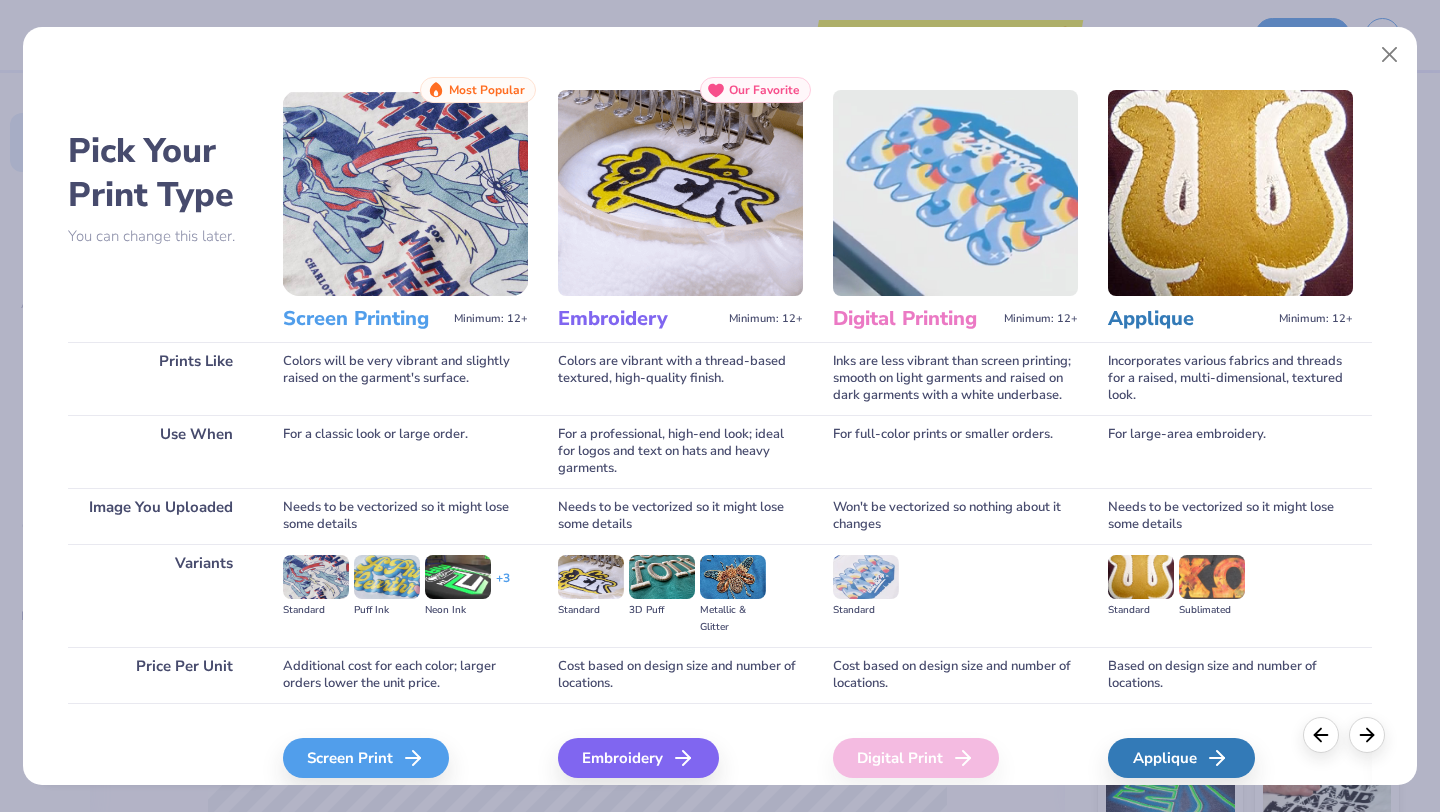 scroll, scrollTop: 0, scrollLeft: 0, axis: both 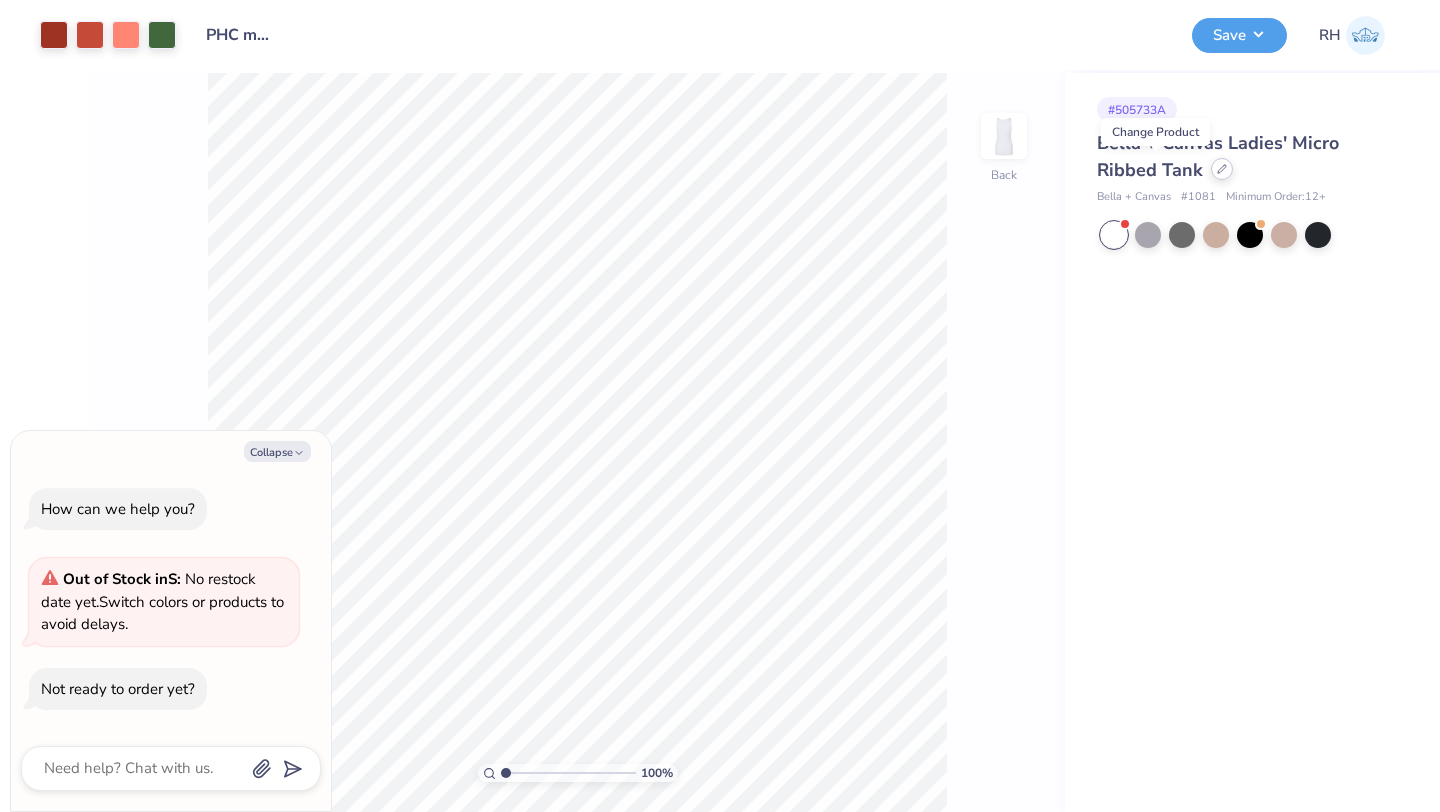 click at bounding box center [1222, 169] 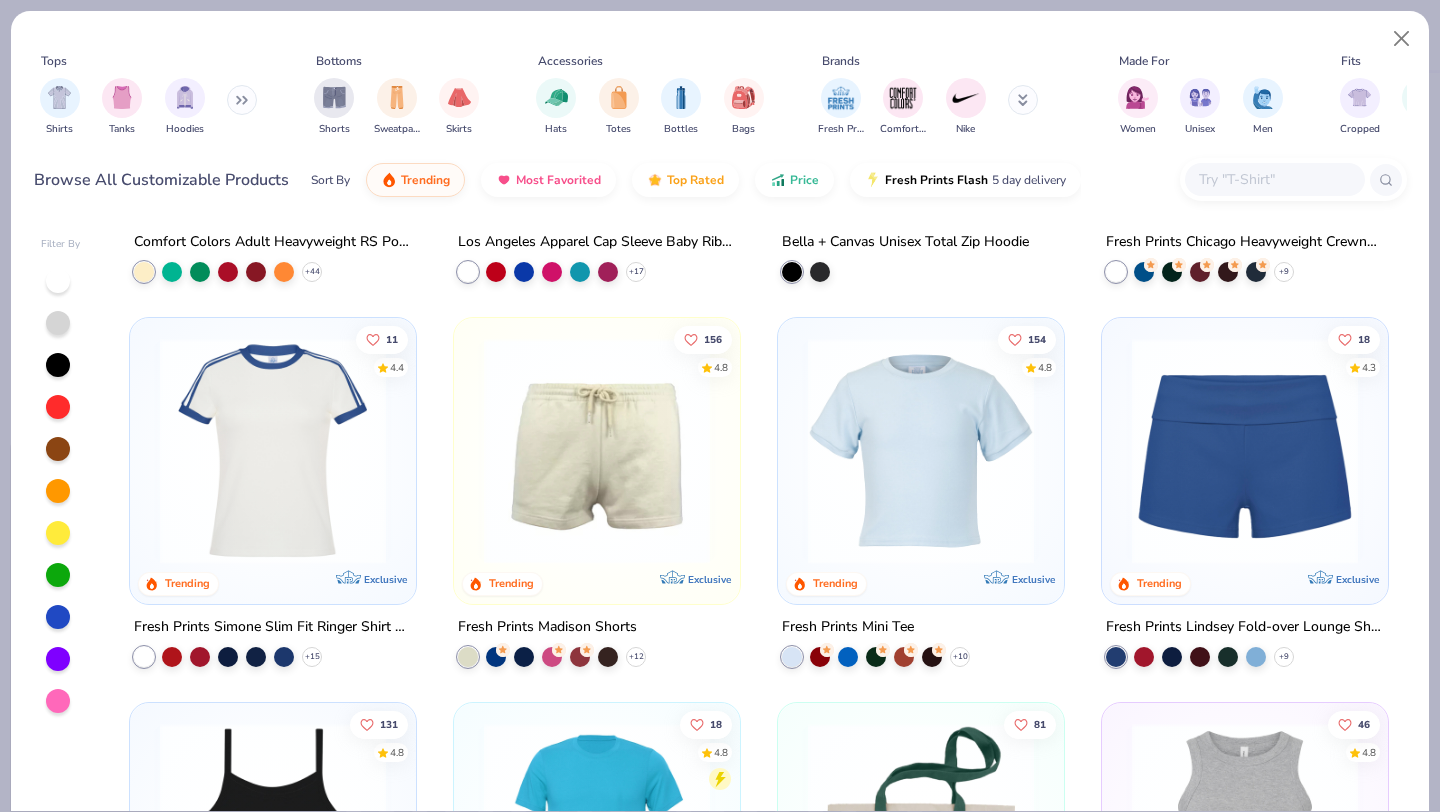 scroll, scrollTop: 1457, scrollLeft: 0, axis: vertical 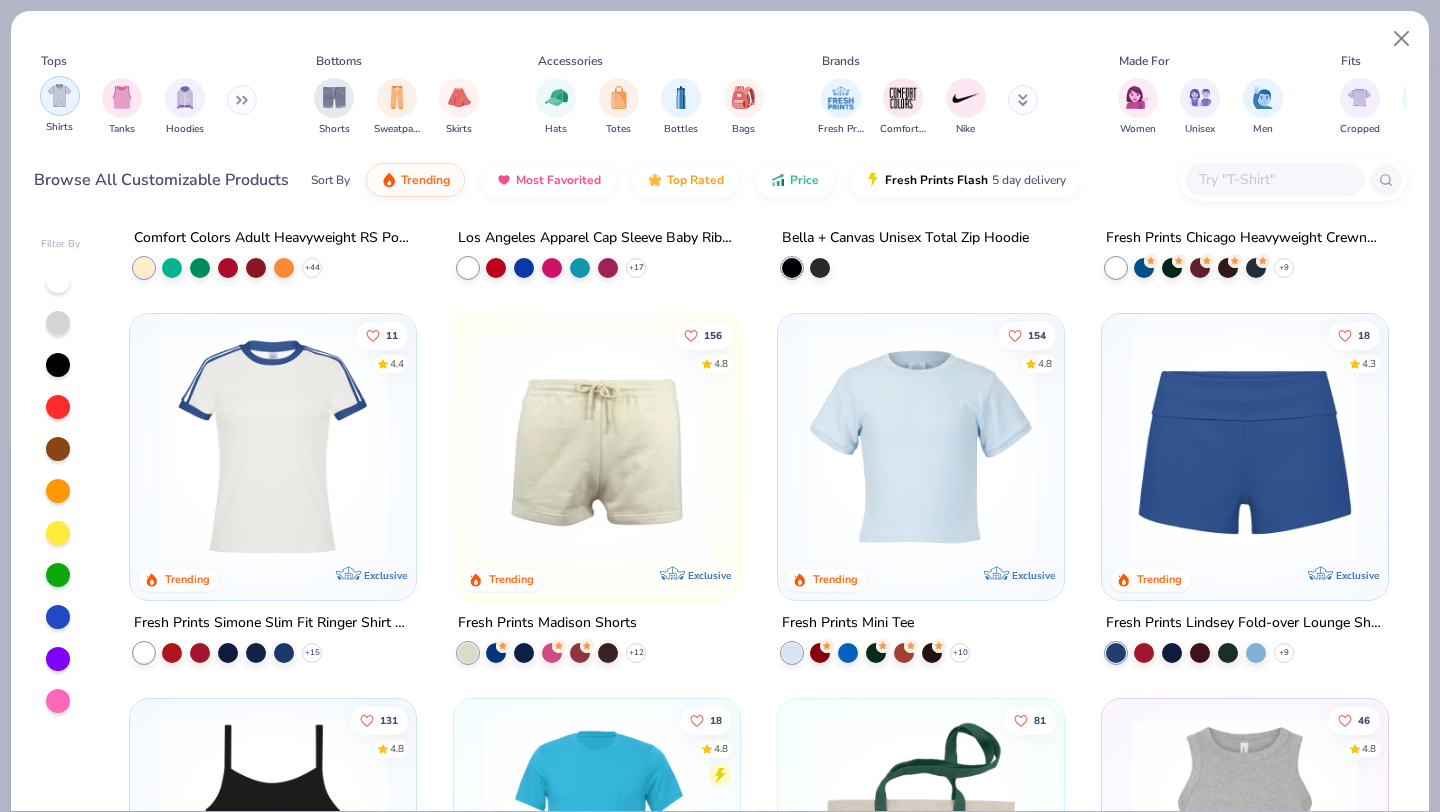 click at bounding box center [59, 95] 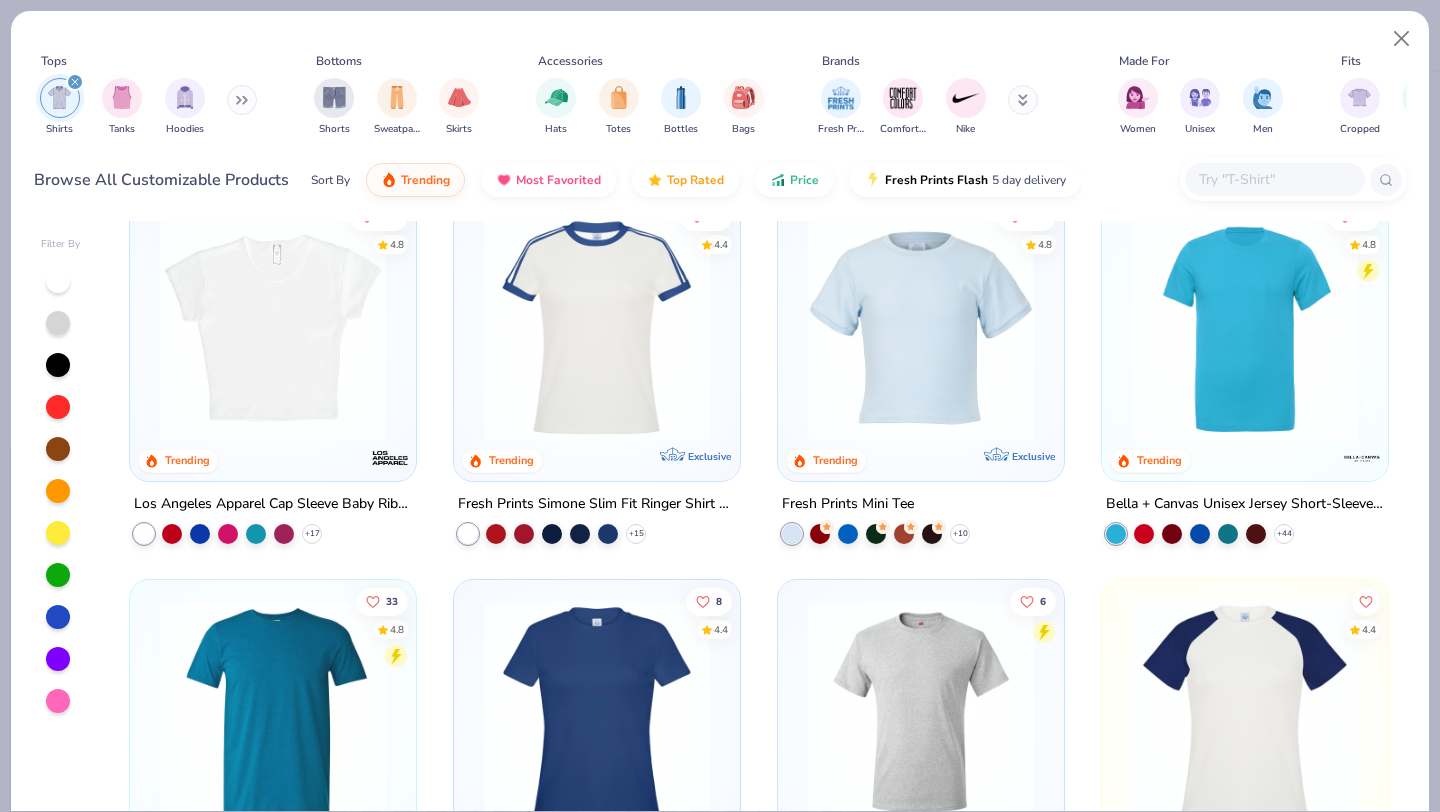 scroll, scrollTop: 424, scrollLeft: 0, axis: vertical 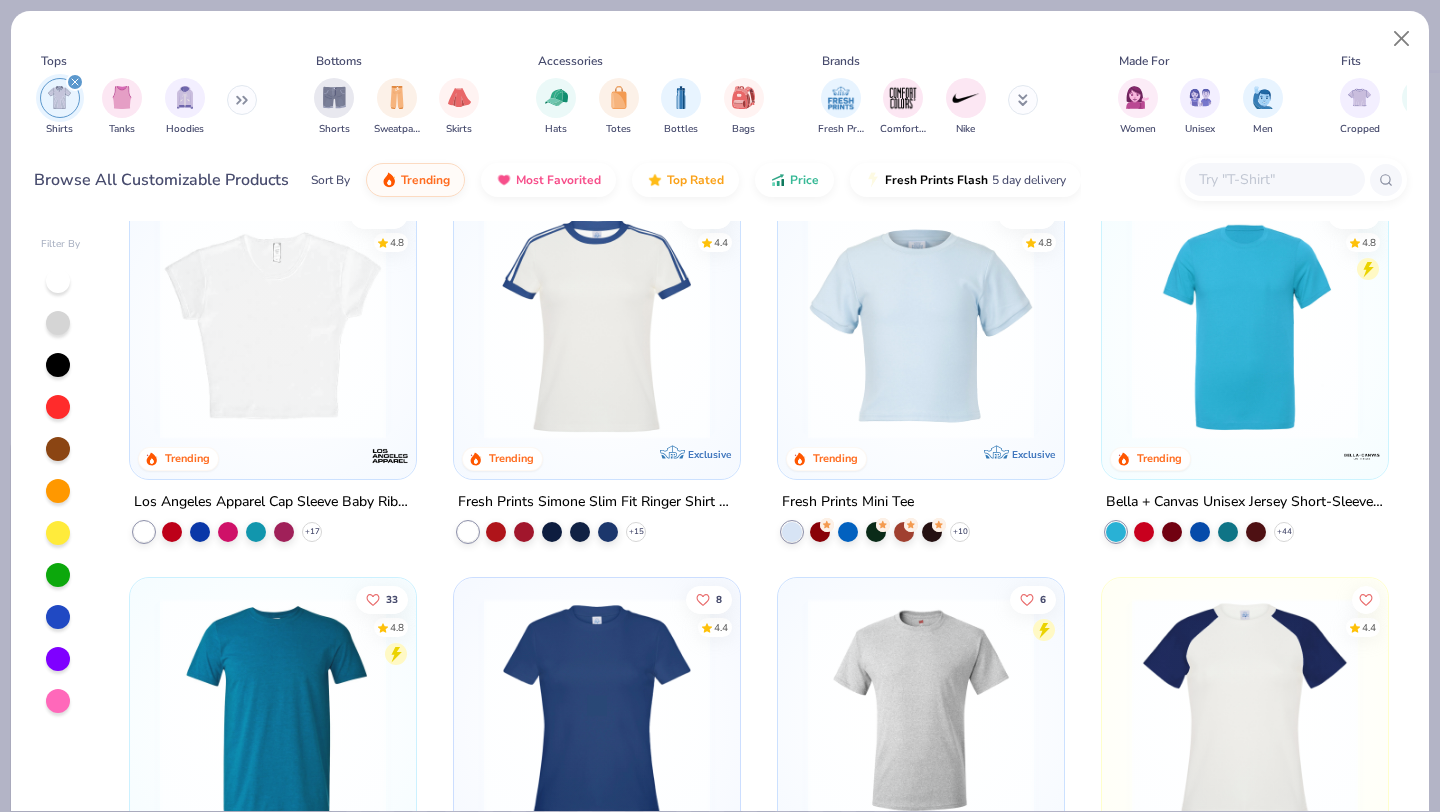 click at bounding box center [597, 326] 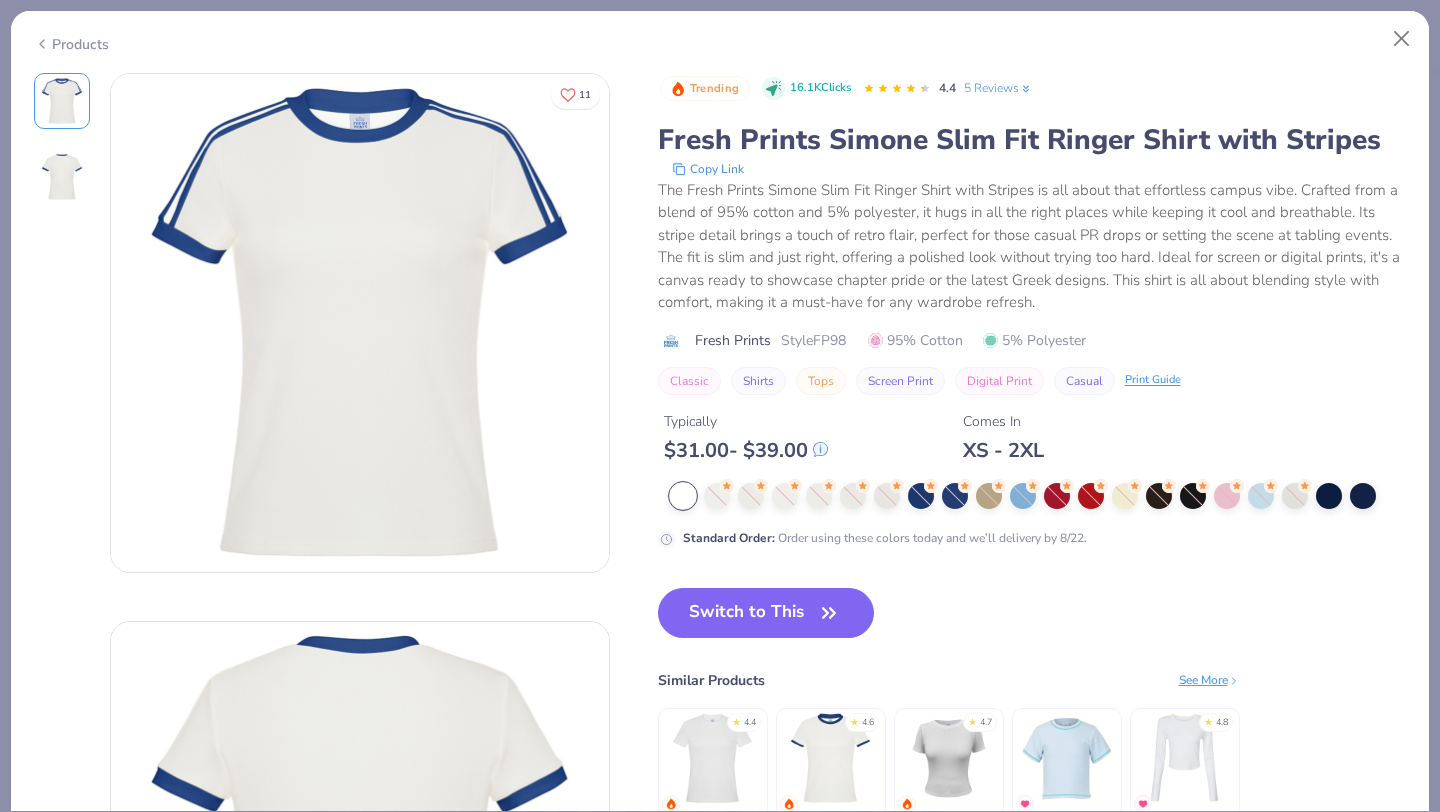 click on "Products" at bounding box center (71, 44) 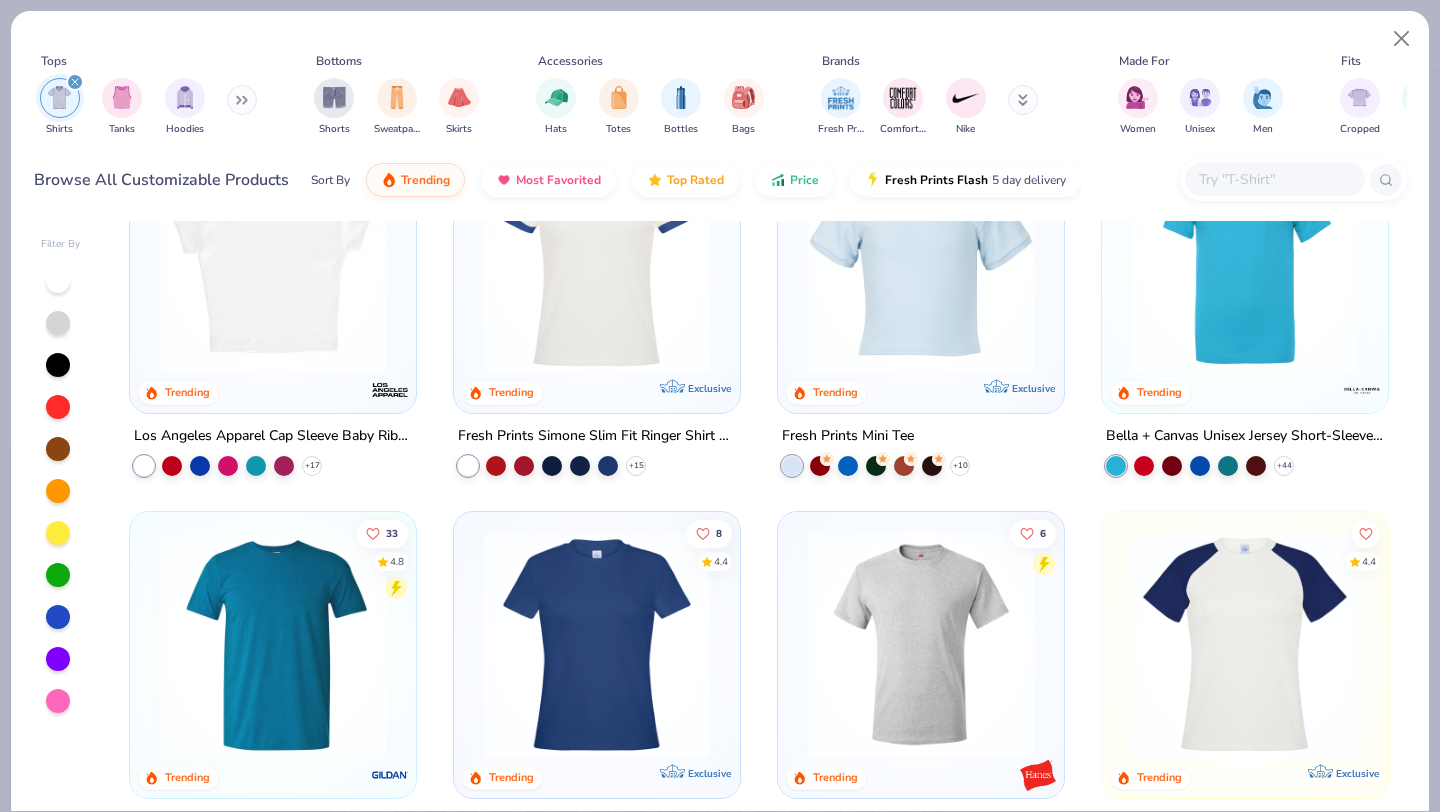 scroll, scrollTop: 681, scrollLeft: 0, axis: vertical 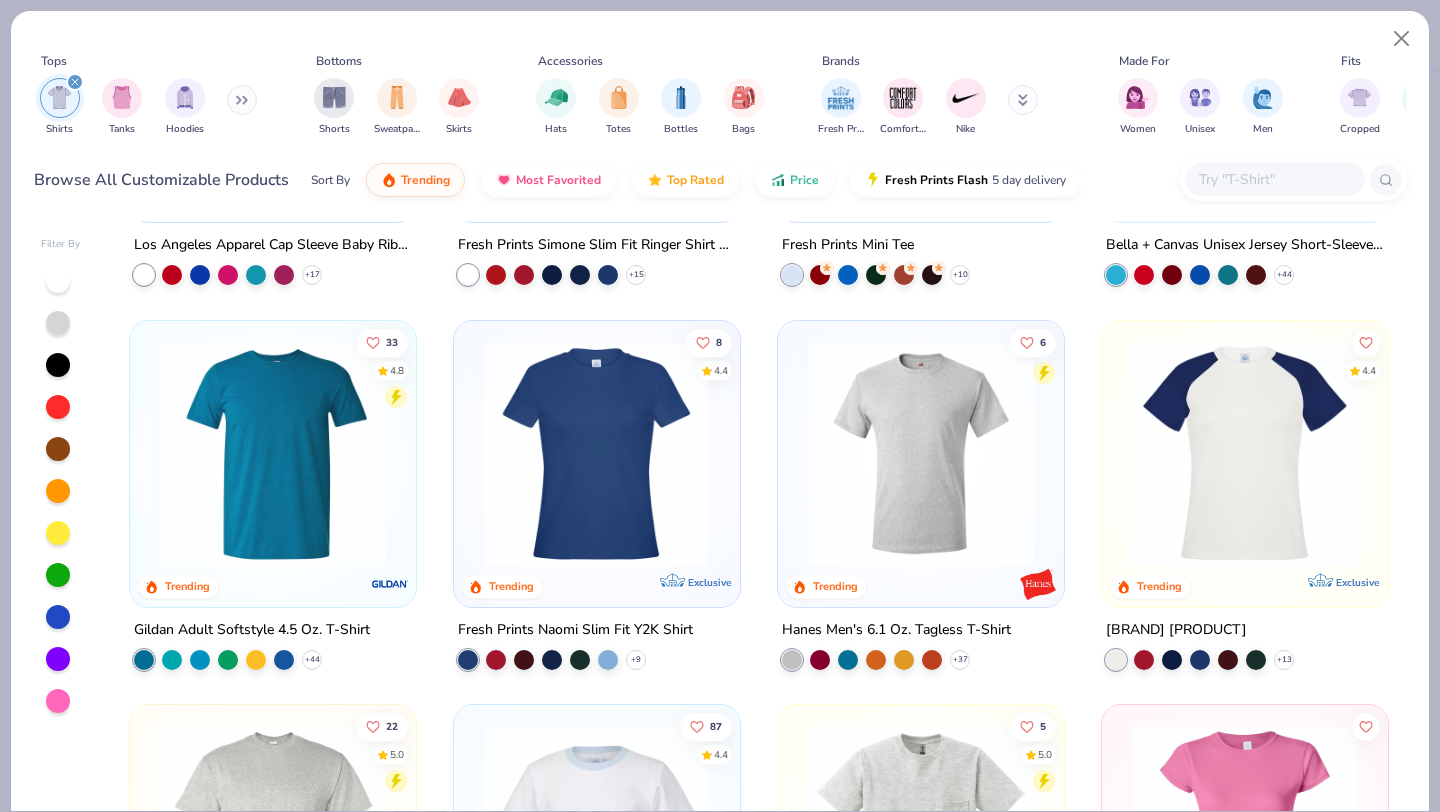 click at bounding box center (350, 453) 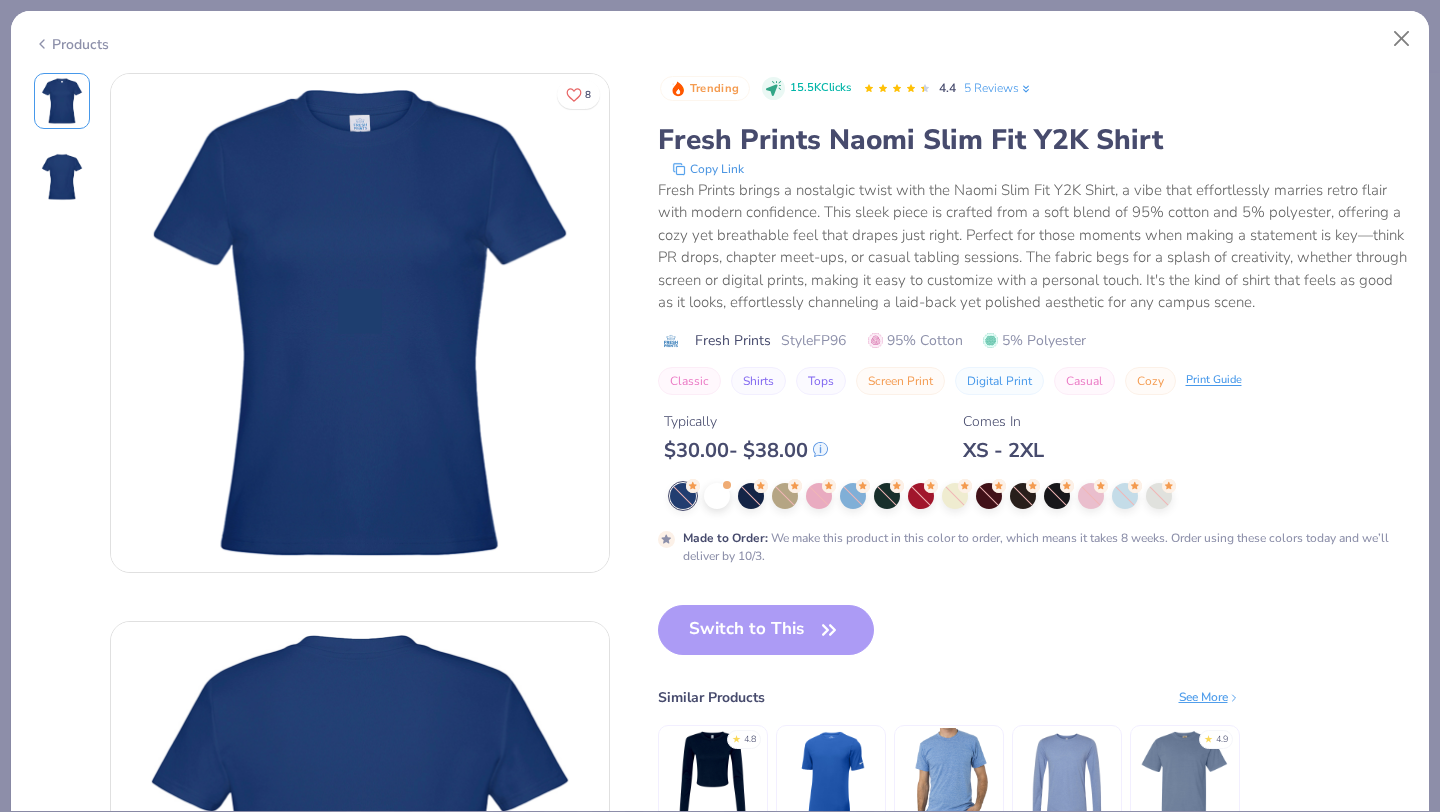 click on "Products" at bounding box center [71, 44] 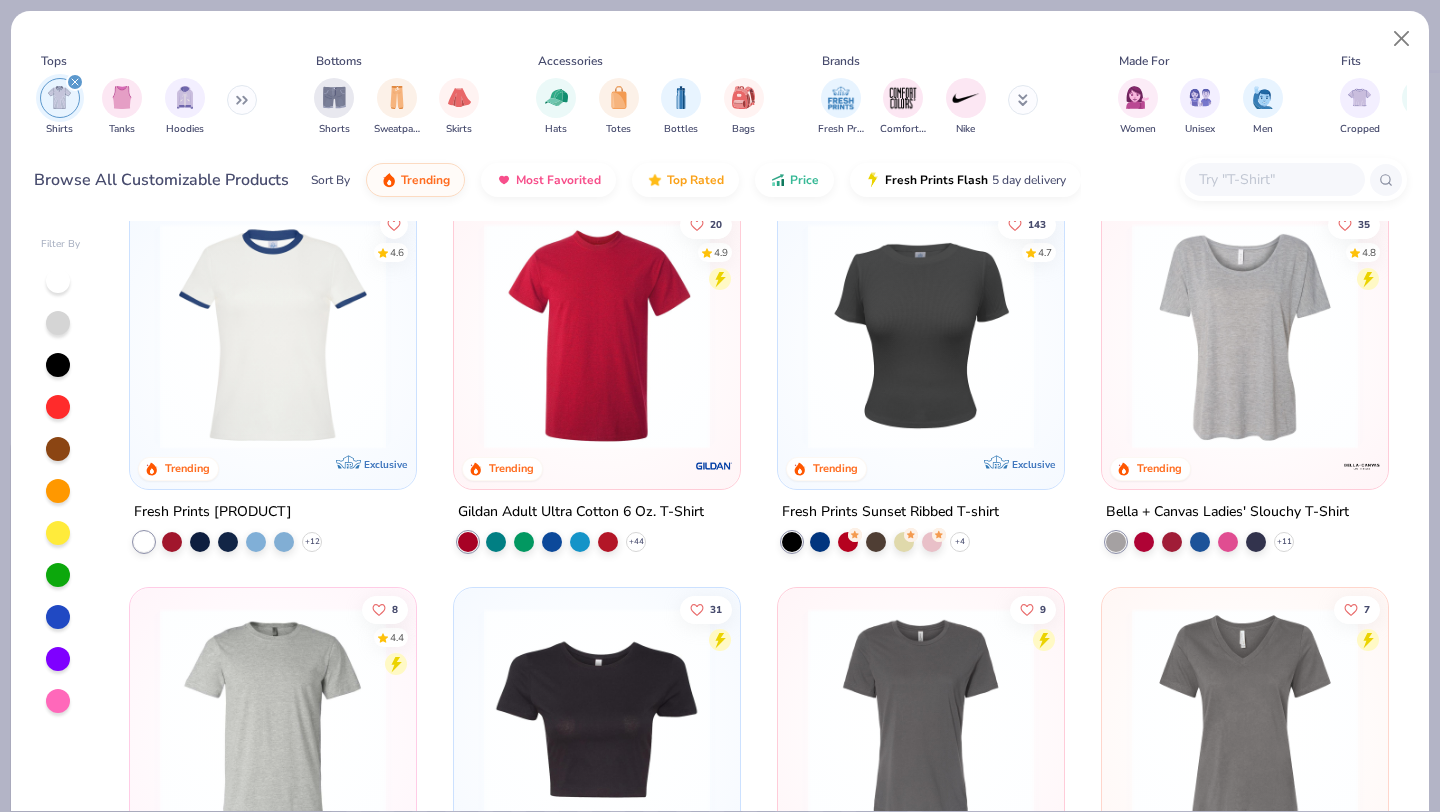 scroll, scrollTop: 1573, scrollLeft: 0, axis: vertical 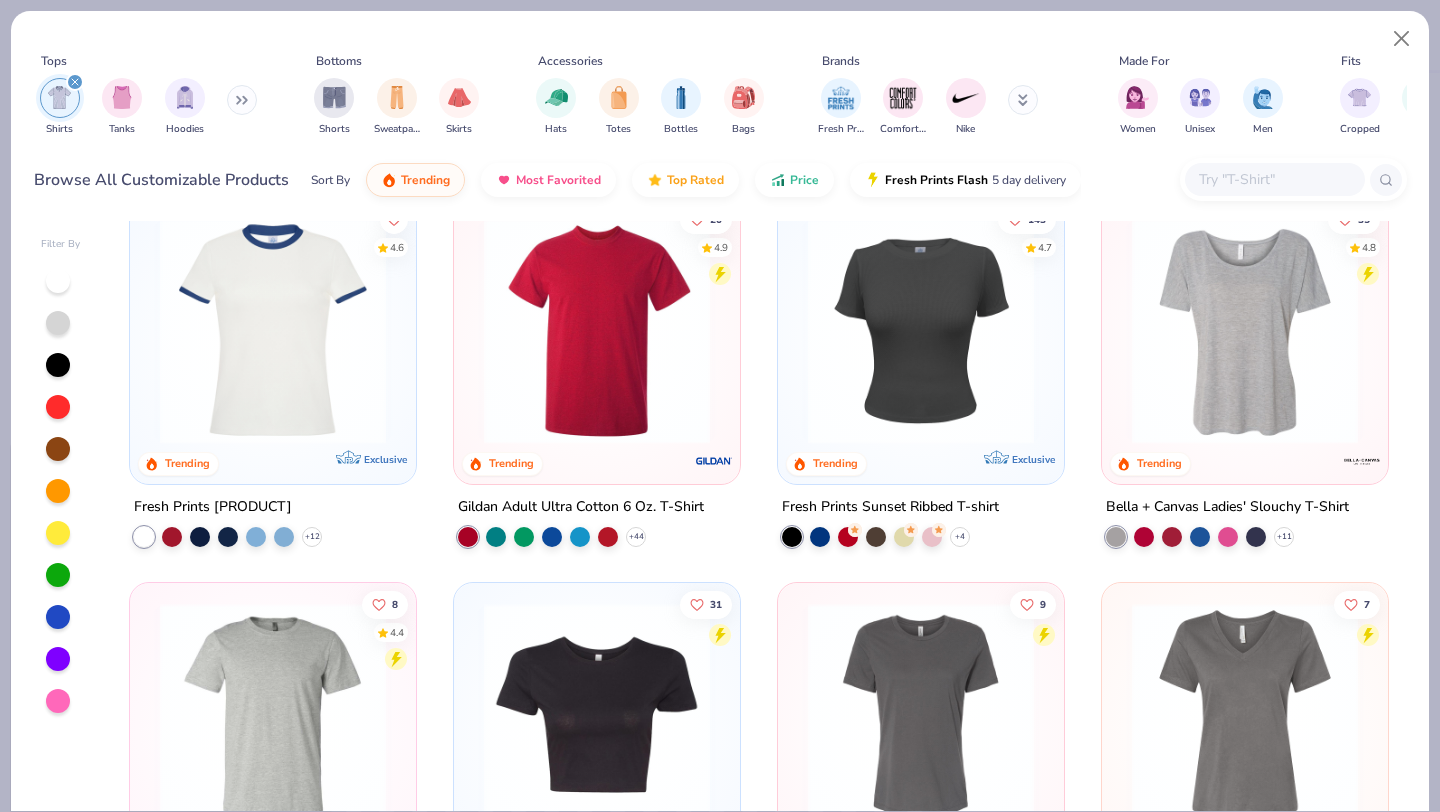 click at bounding box center [921, 331] 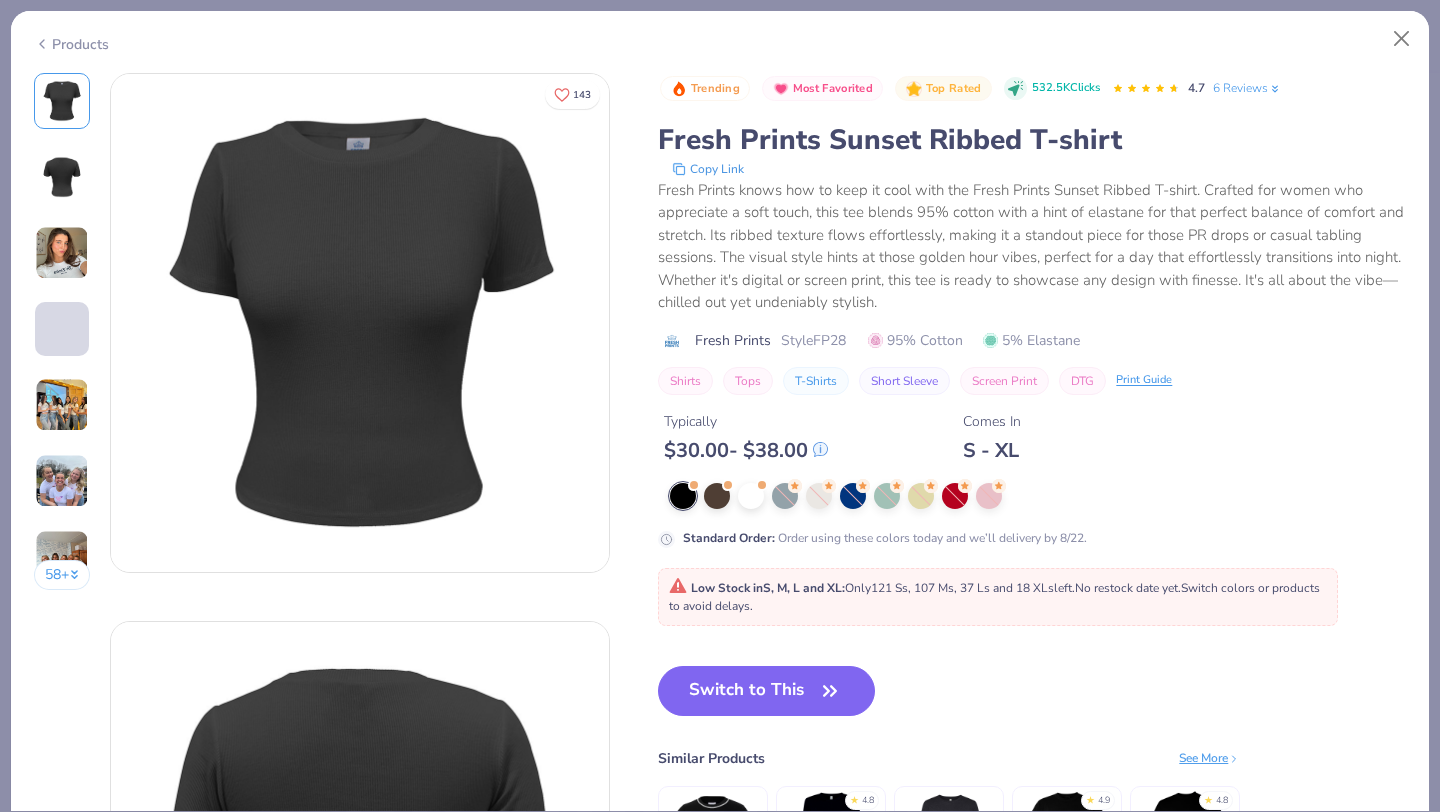 click on "Products" at bounding box center [71, 44] 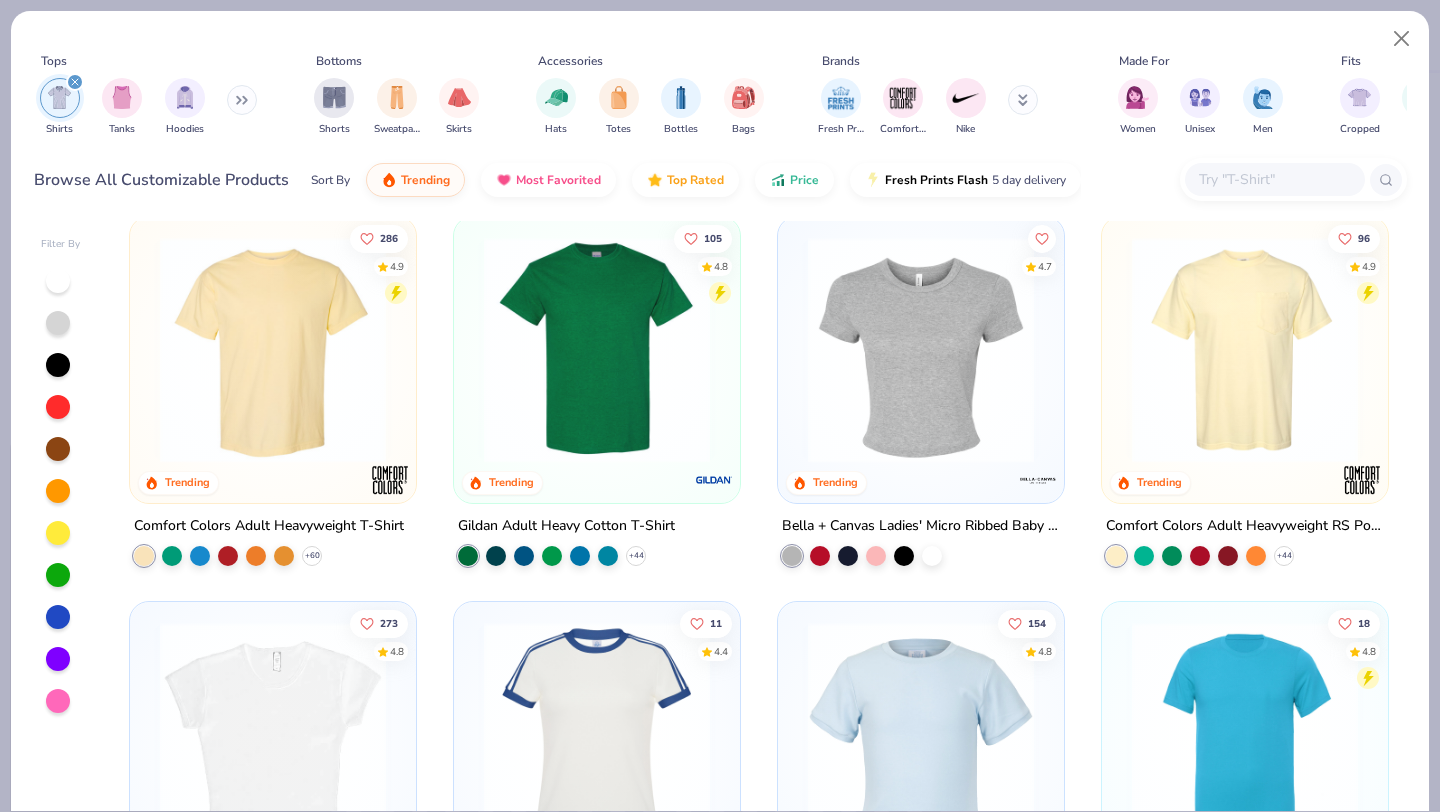 scroll, scrollTop: 0, scrollLeft: 0, axis: both 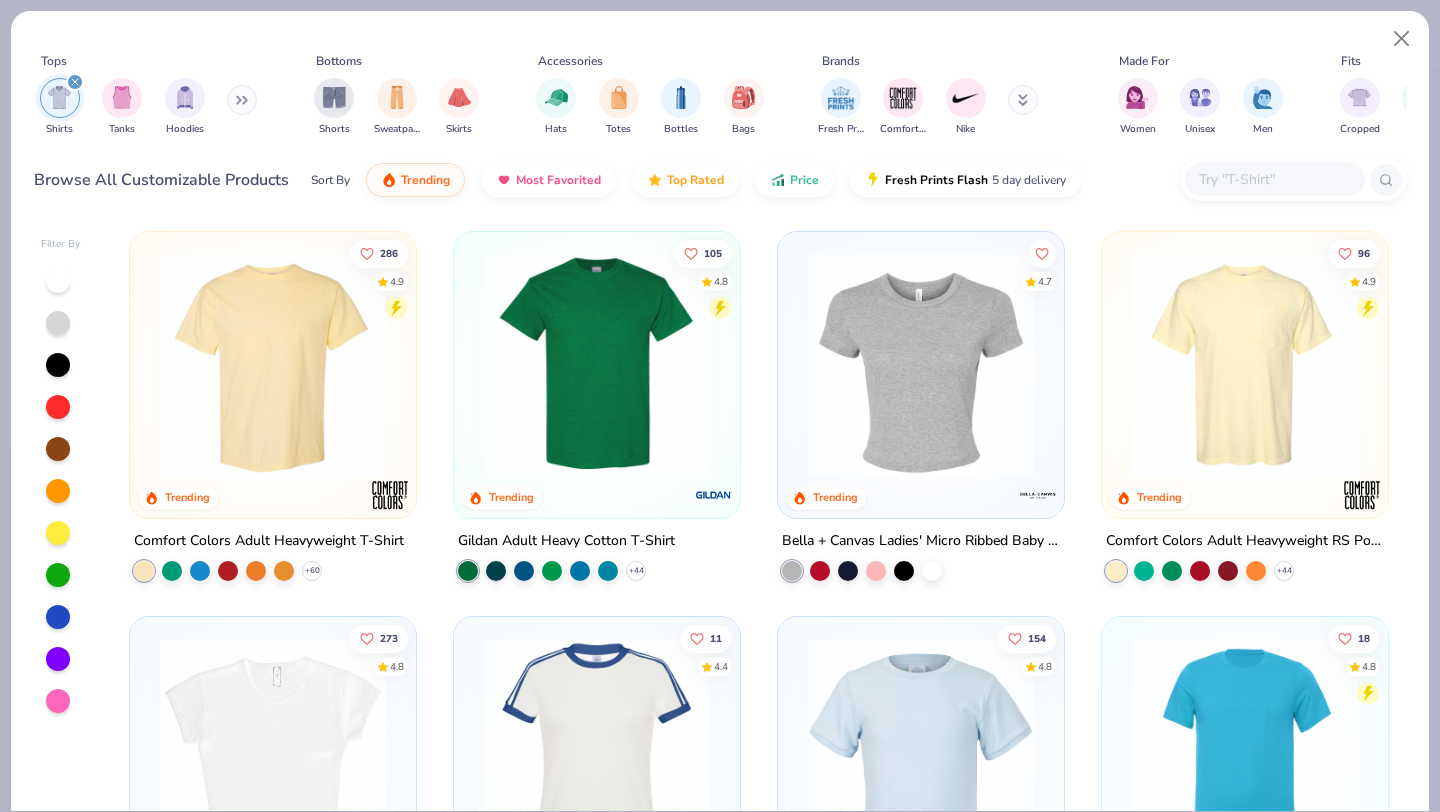 click at bounding box center [273, 365] 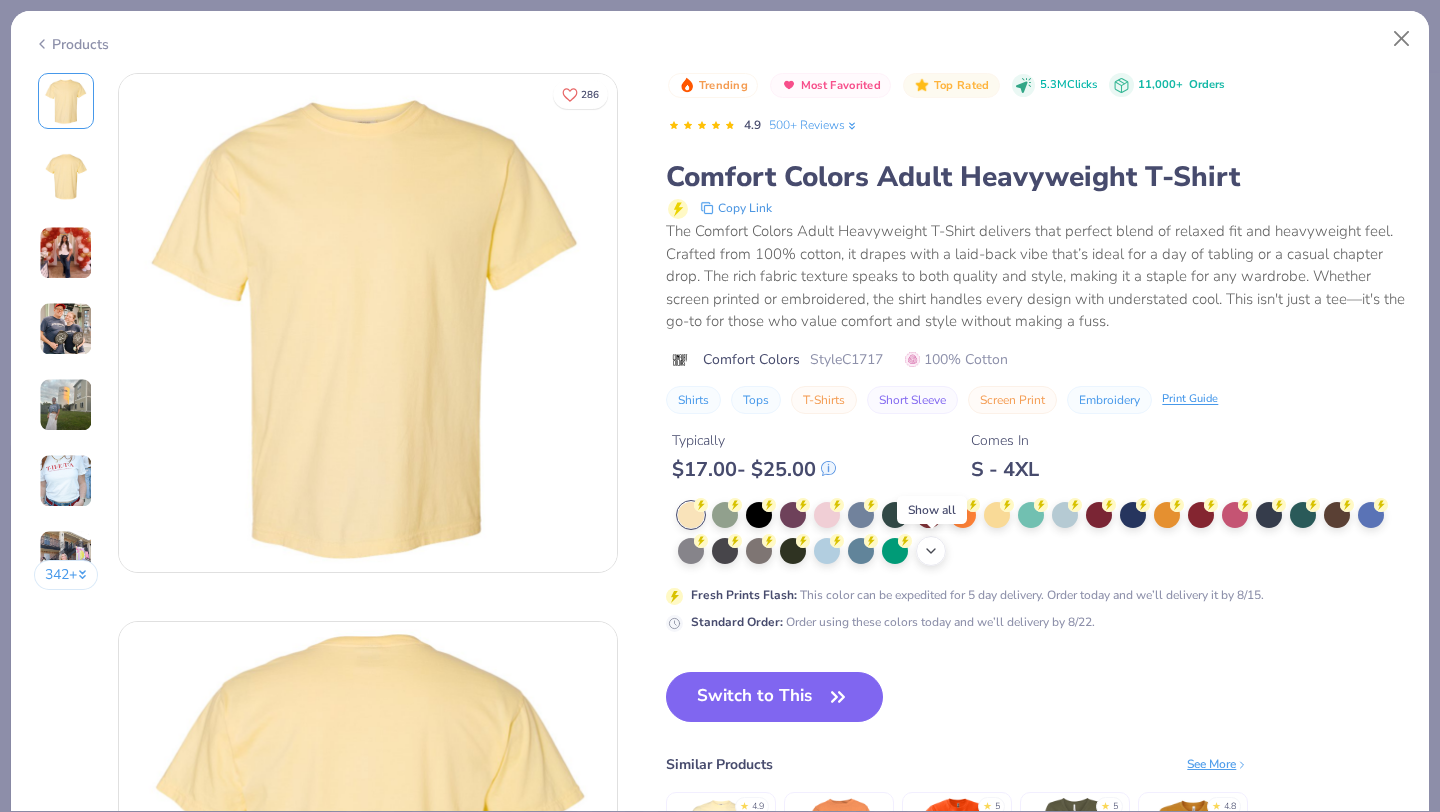 click 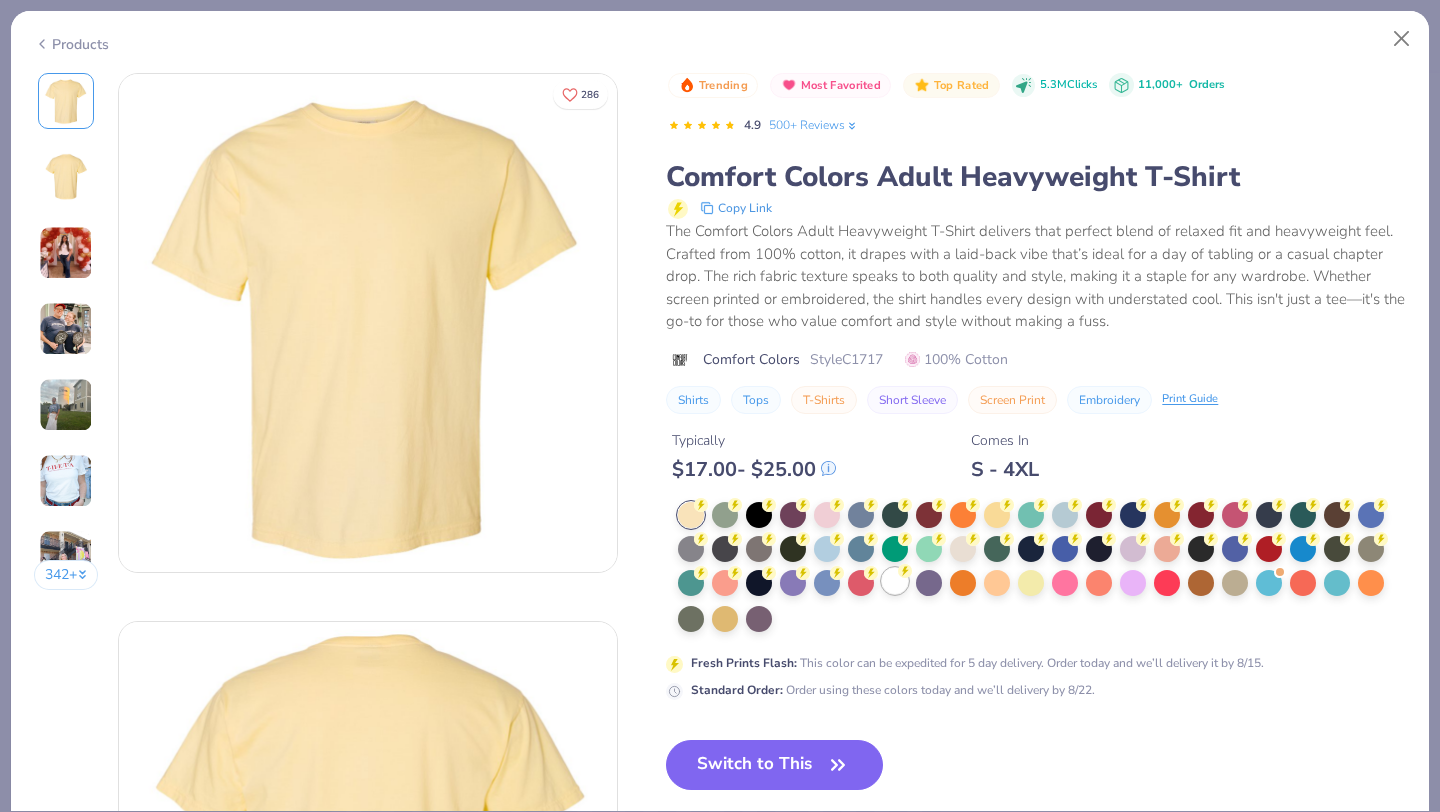 click at bounding box center (895, 581) 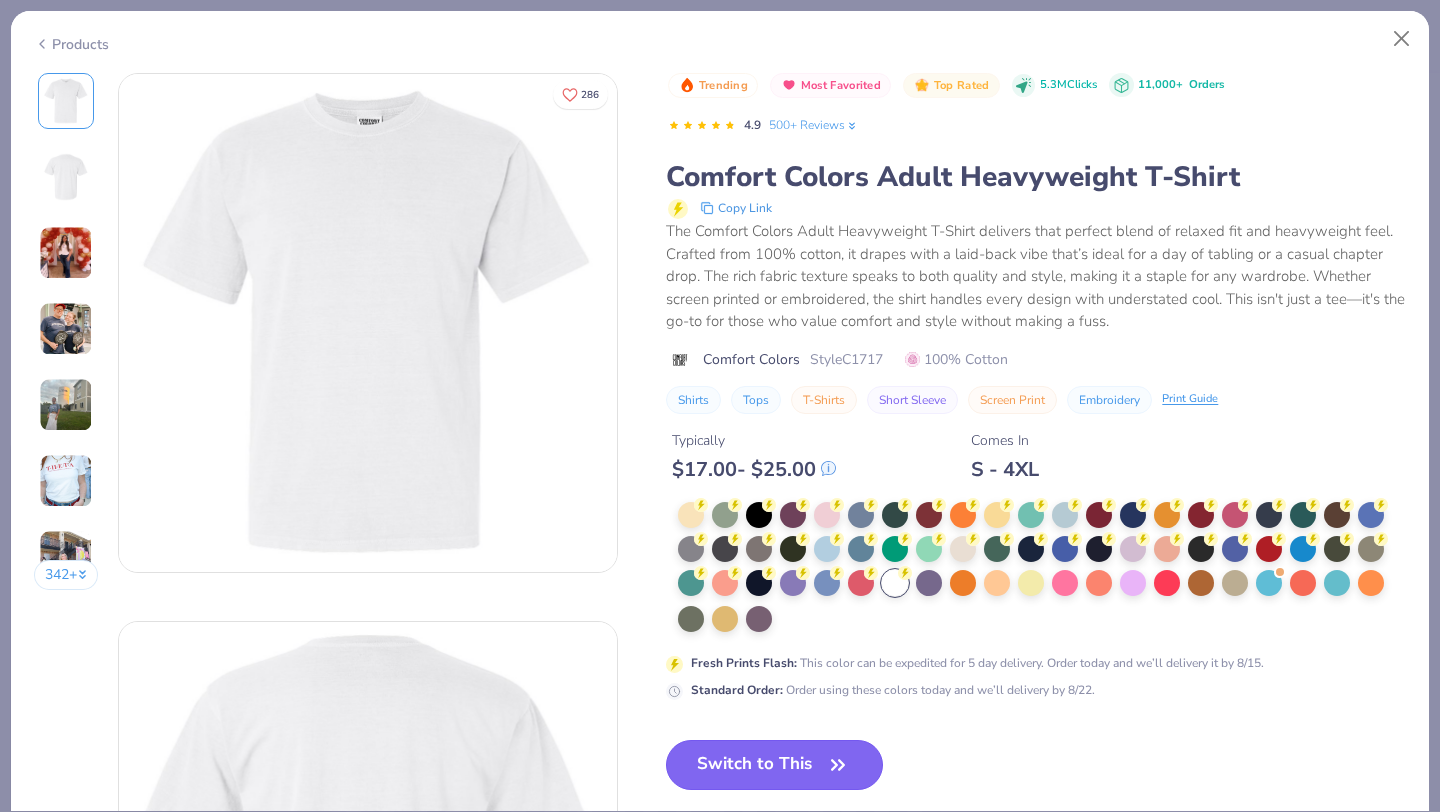 click on "Switch to This" at bounding box center (774, 765) 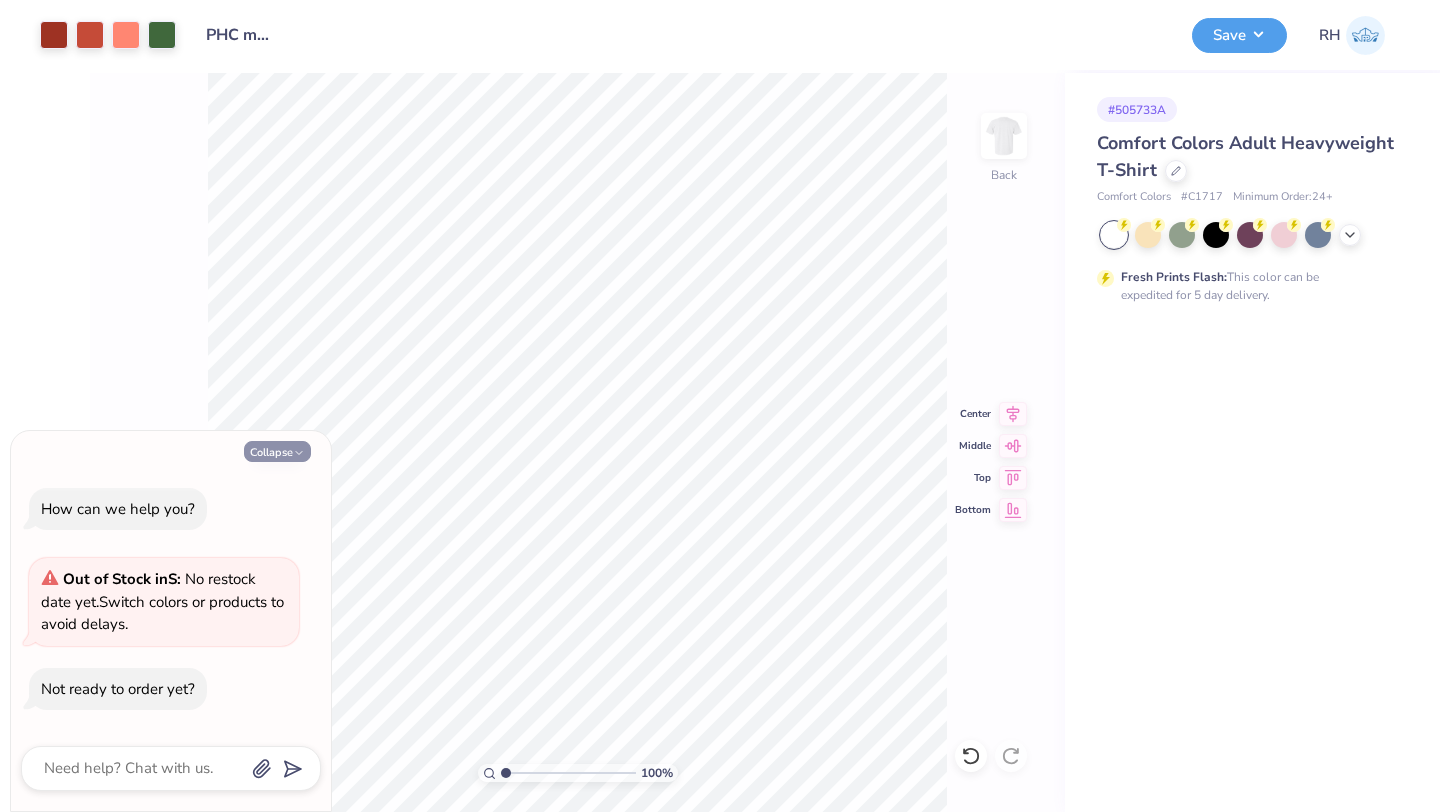 click on "Collapse" at bounding box center (277, 451) 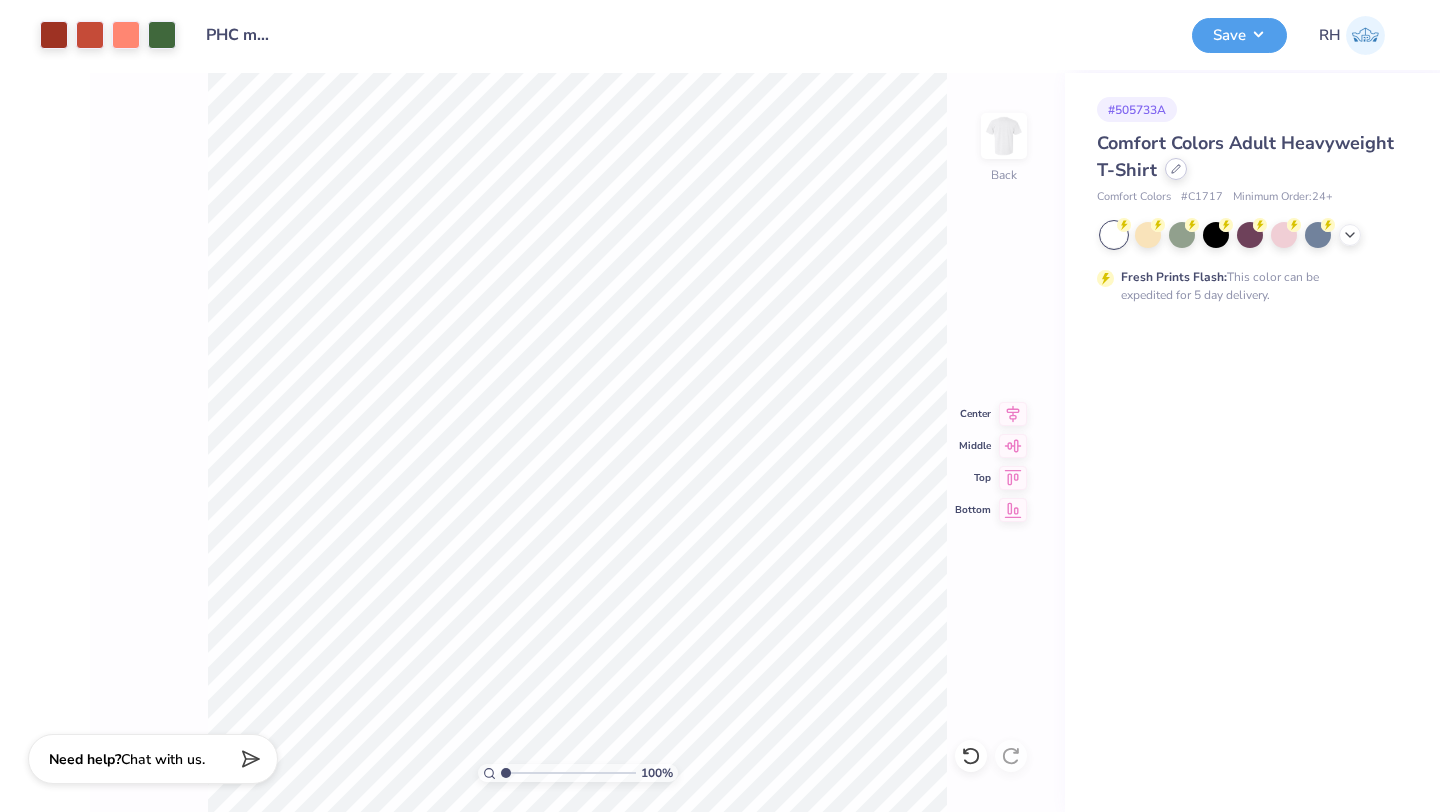 click at bounding box center [1176, 169] 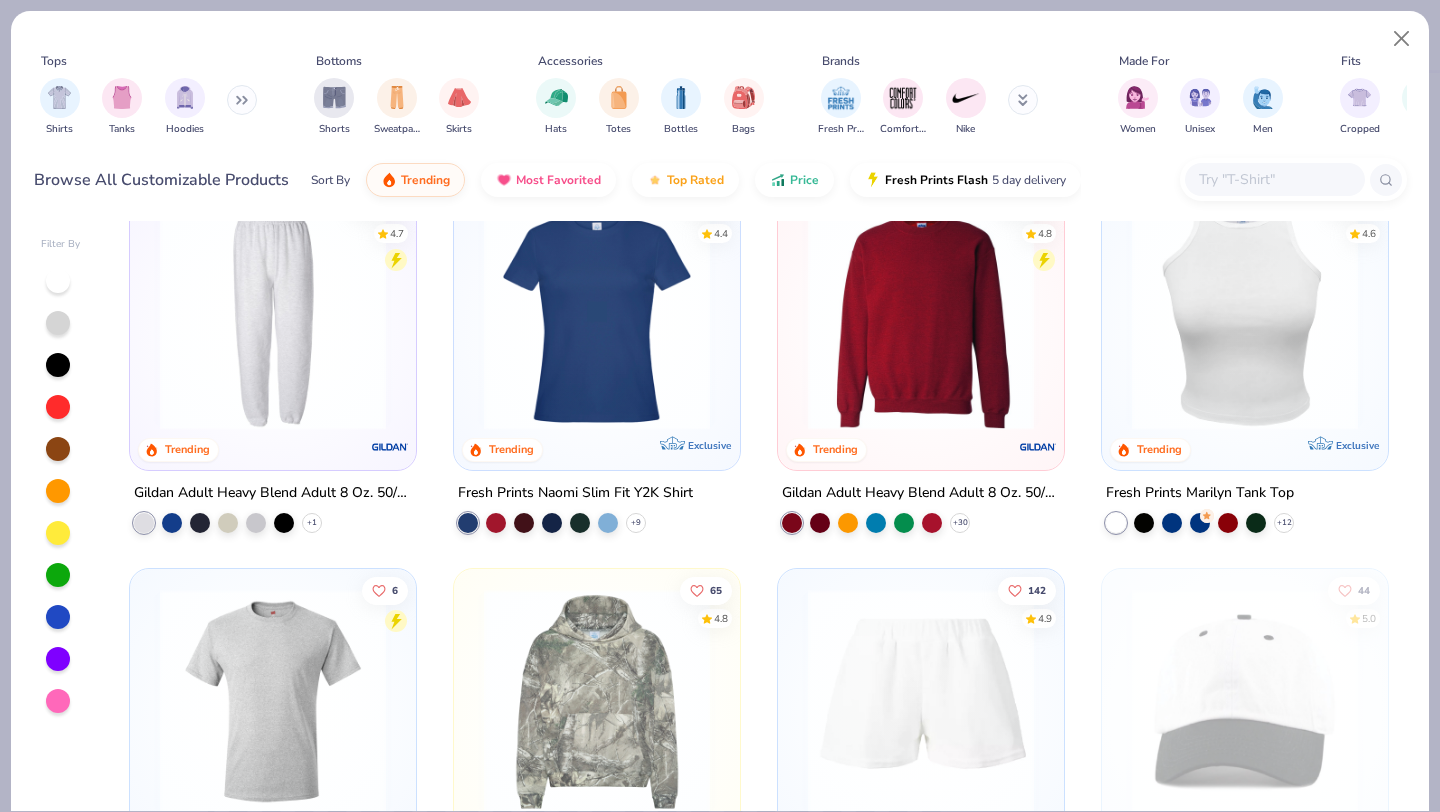 scroll, scrollTop: 3513, scrollLeft: 0, axis: vertical 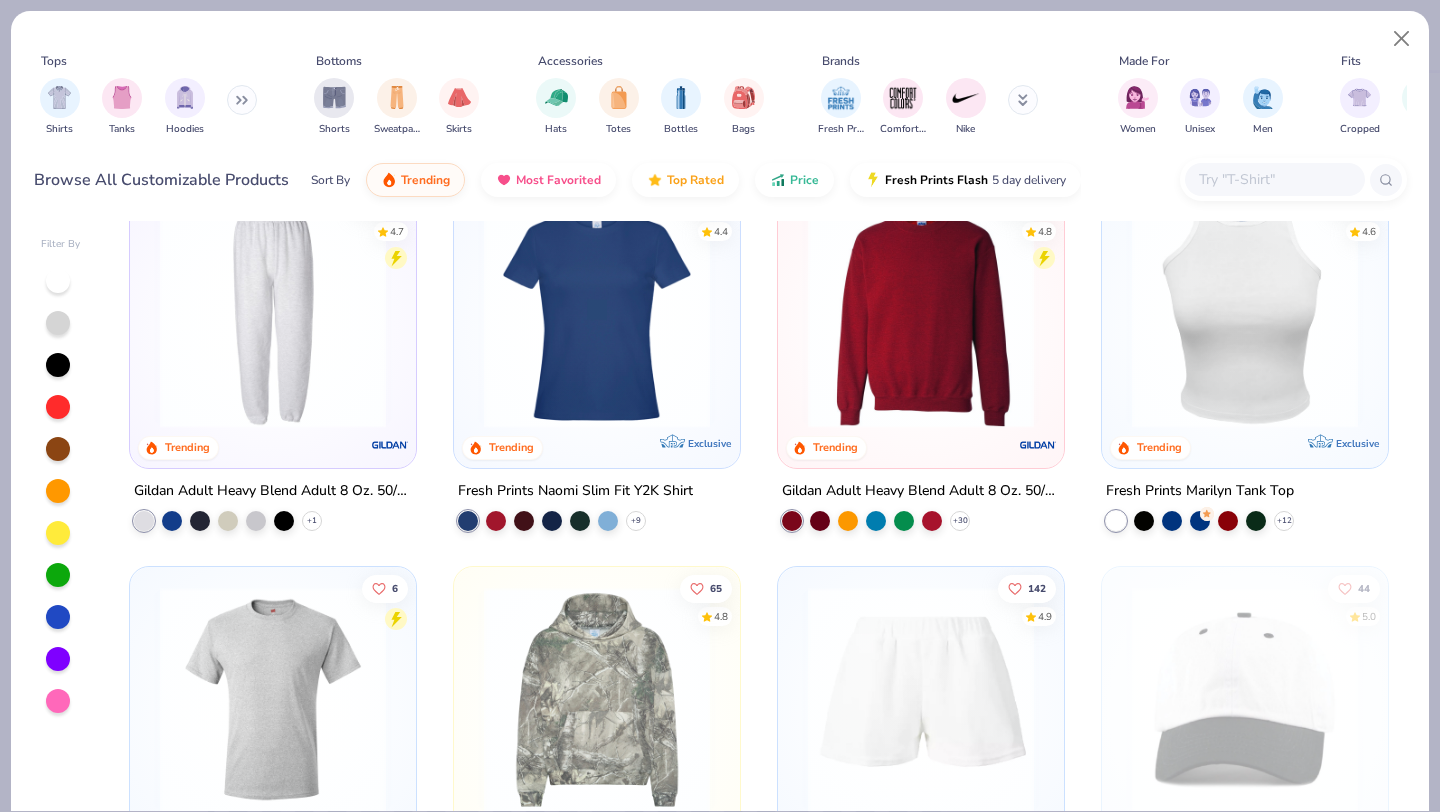 click at bounding box center [597, 315] 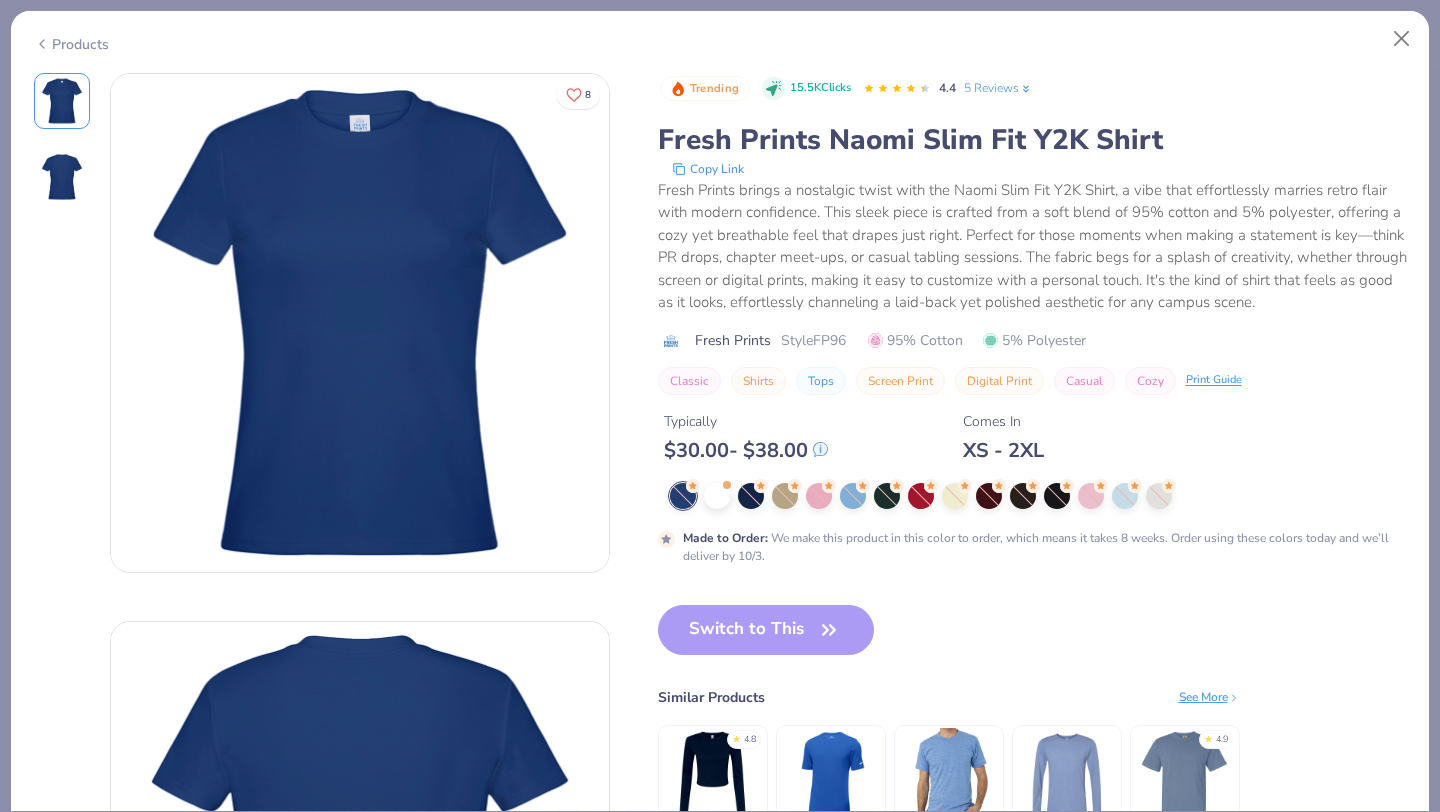 click 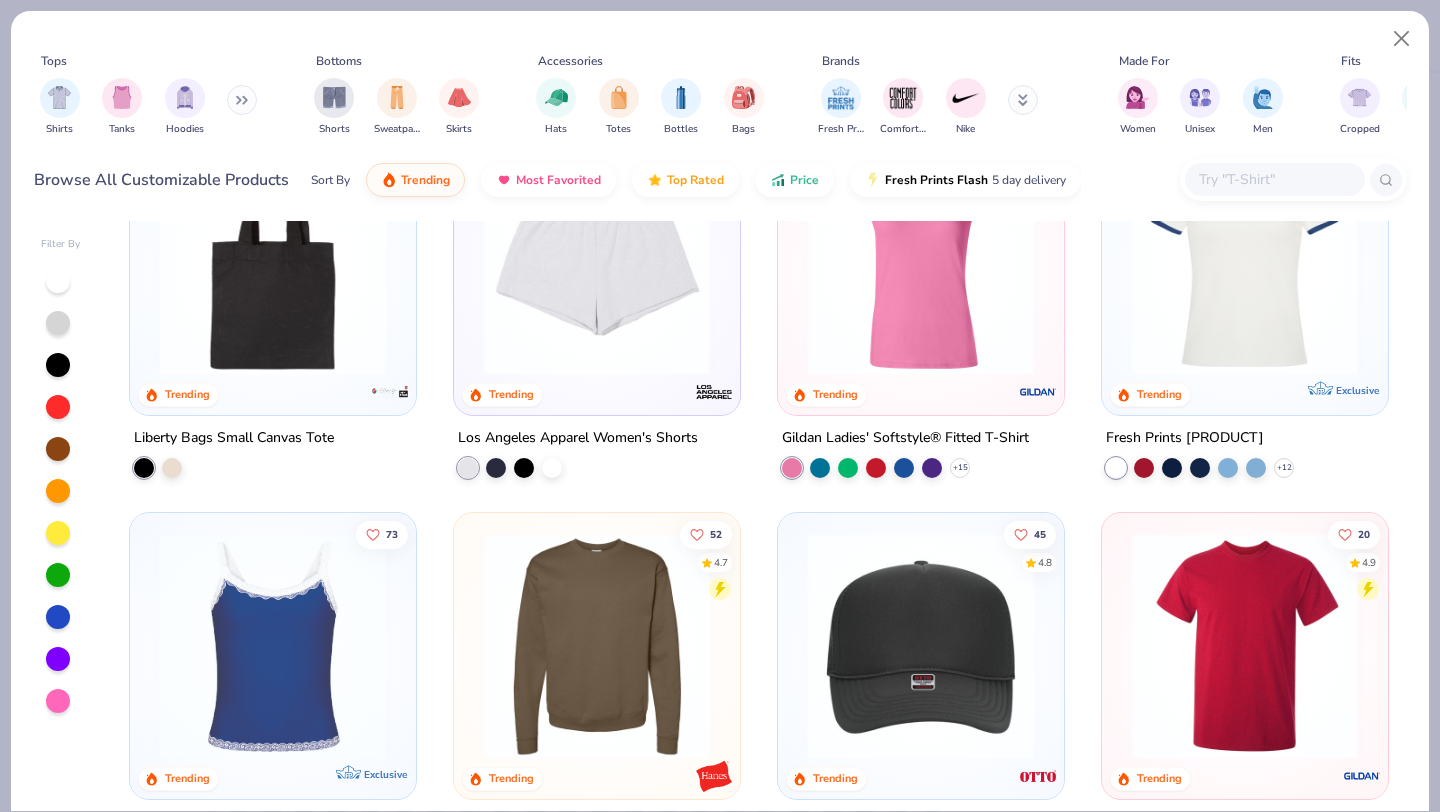 scroll, scrollTop: 5367, scrollLeft: 0, axis: vertical 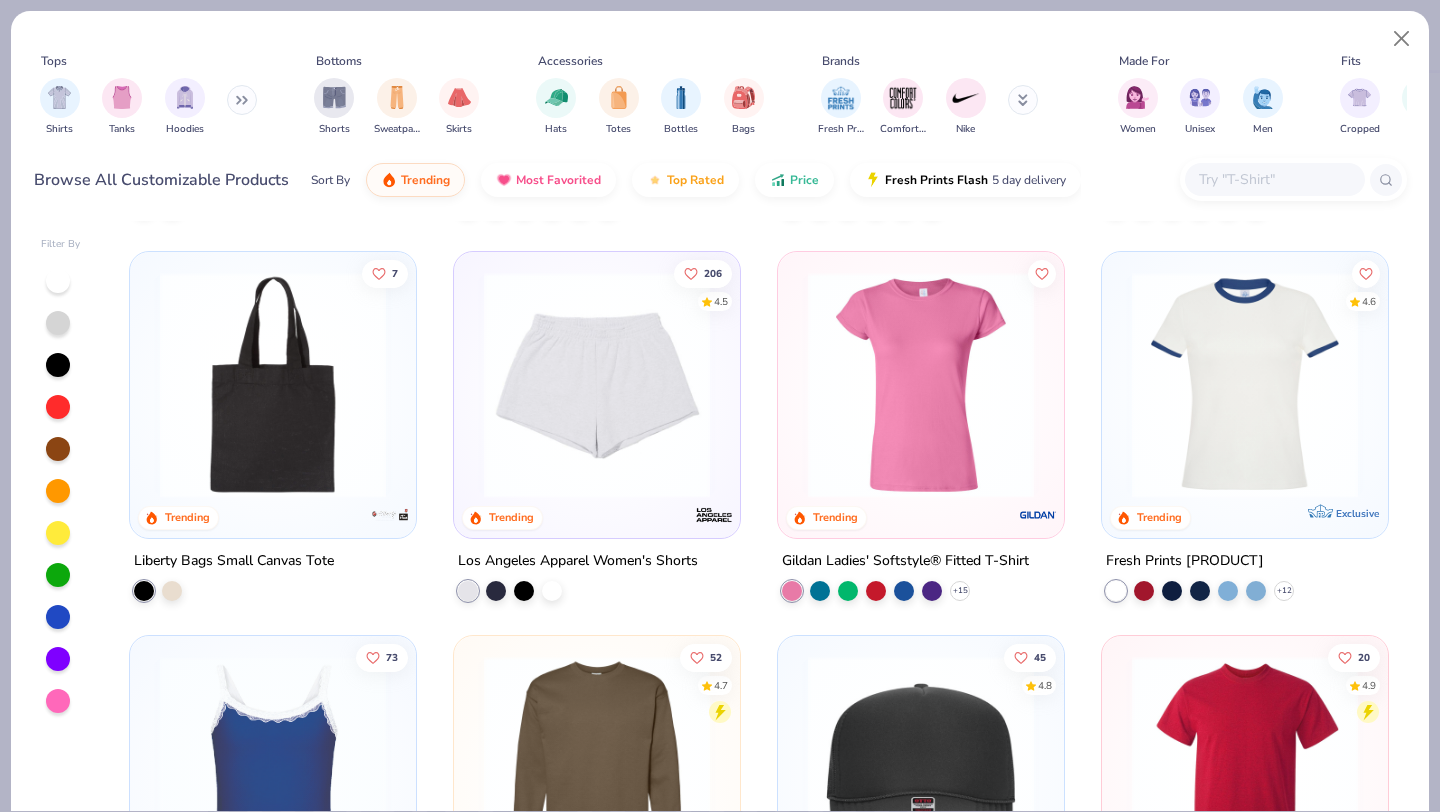 click at bounding box center [921, 384] 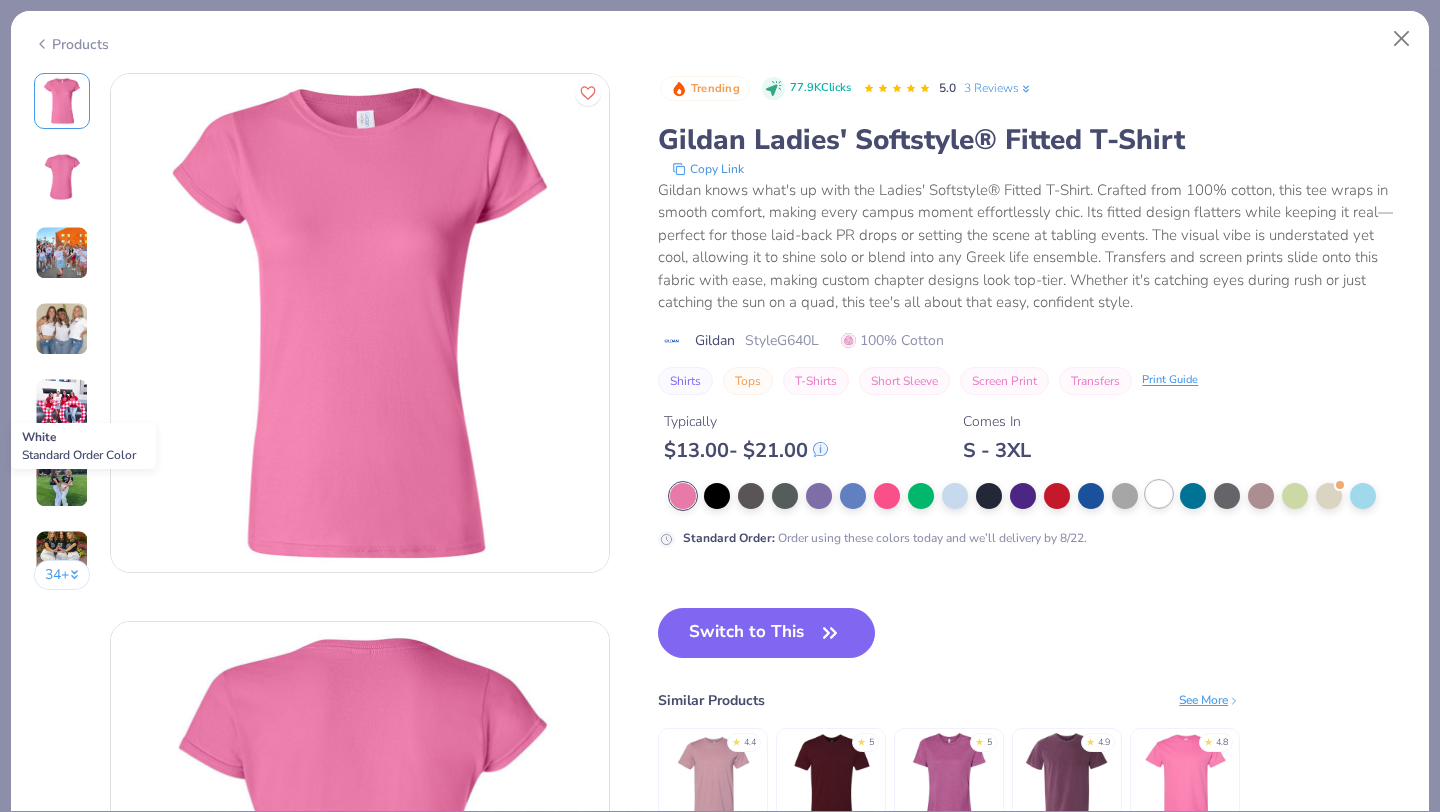 click at bounding box center (1159, 494) 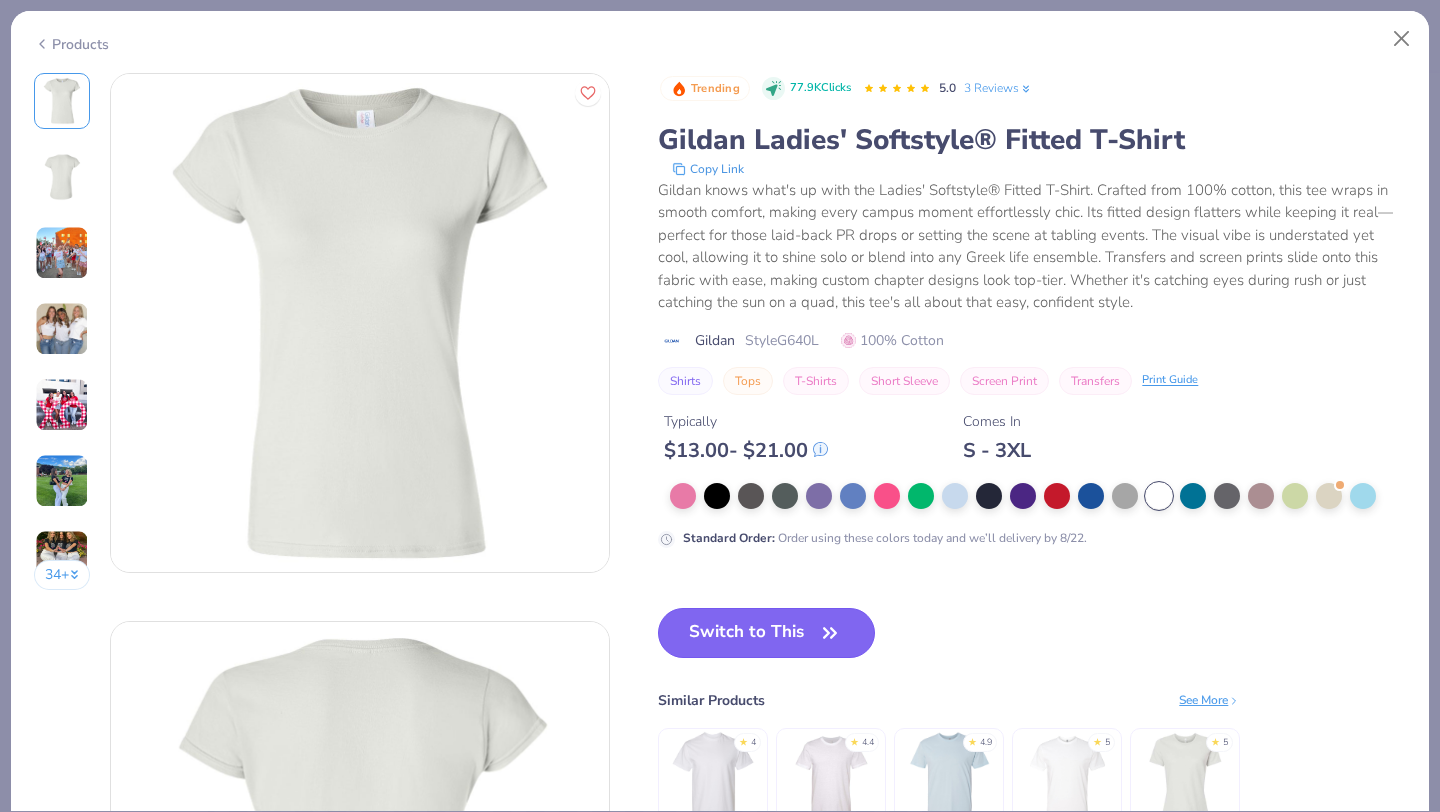click on "Switch to This" at bounding box center [766, 633] 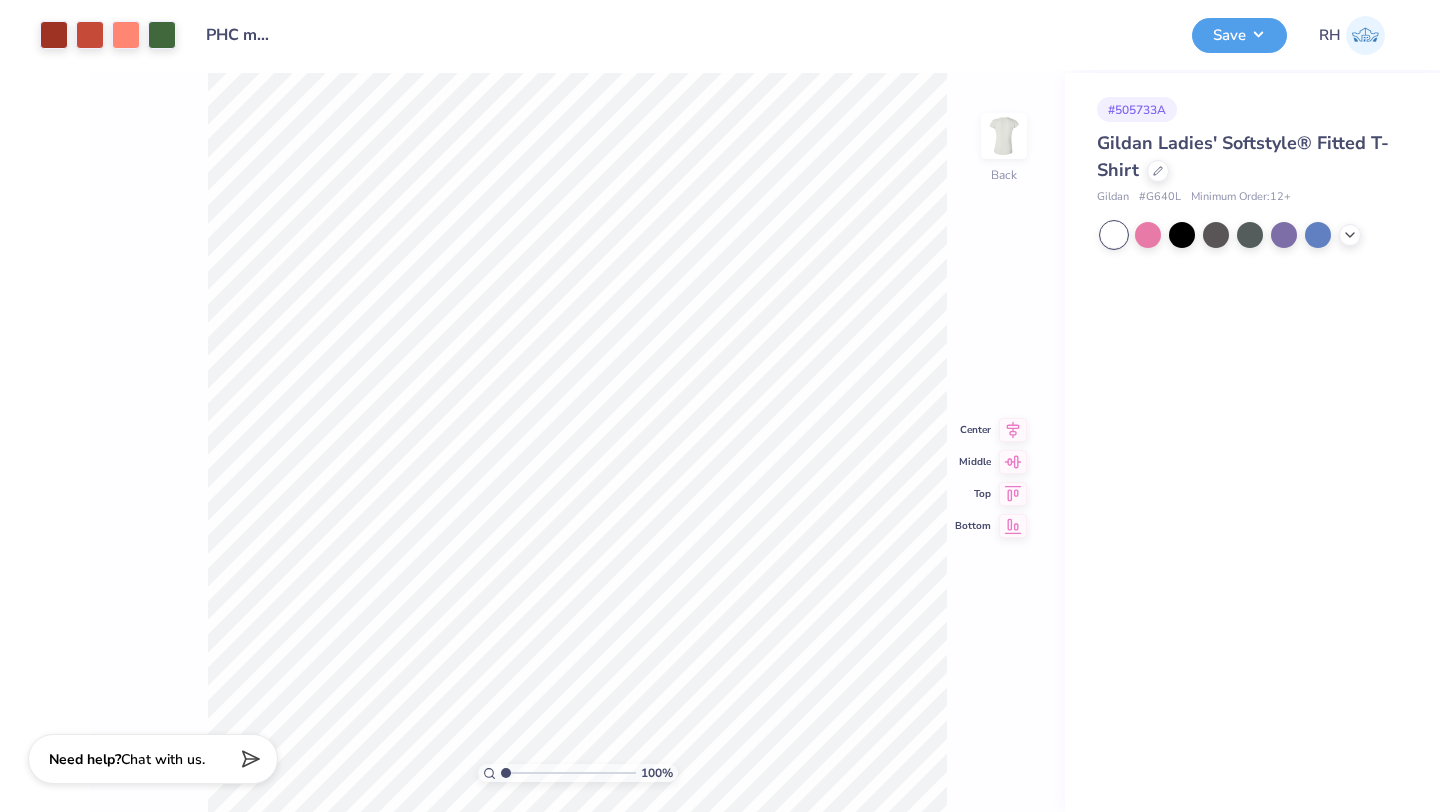 click on "100  % Back Center Middle Top Bottom" at bounding box center (577, 442) 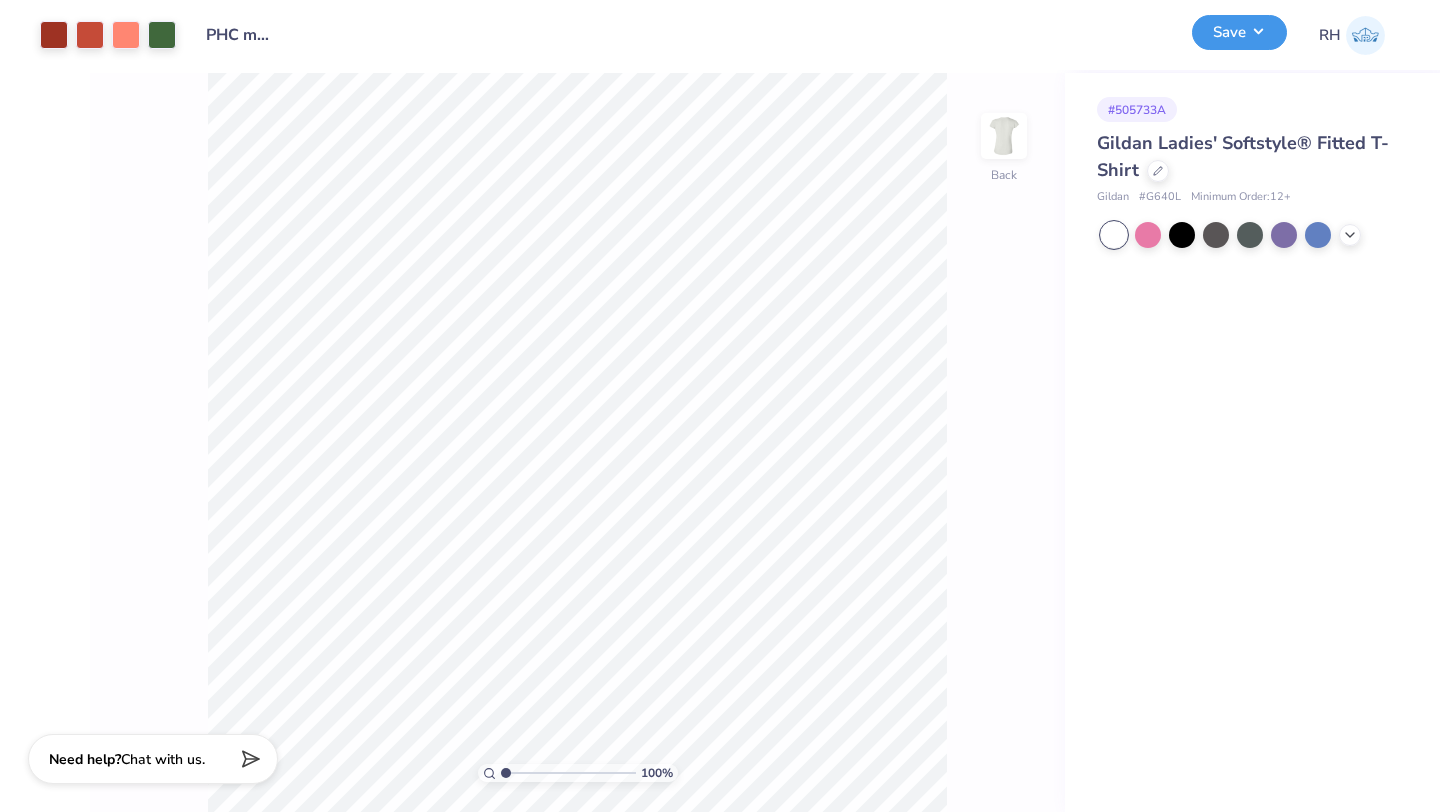 click on "Save" at bounding box center (1239, 32) 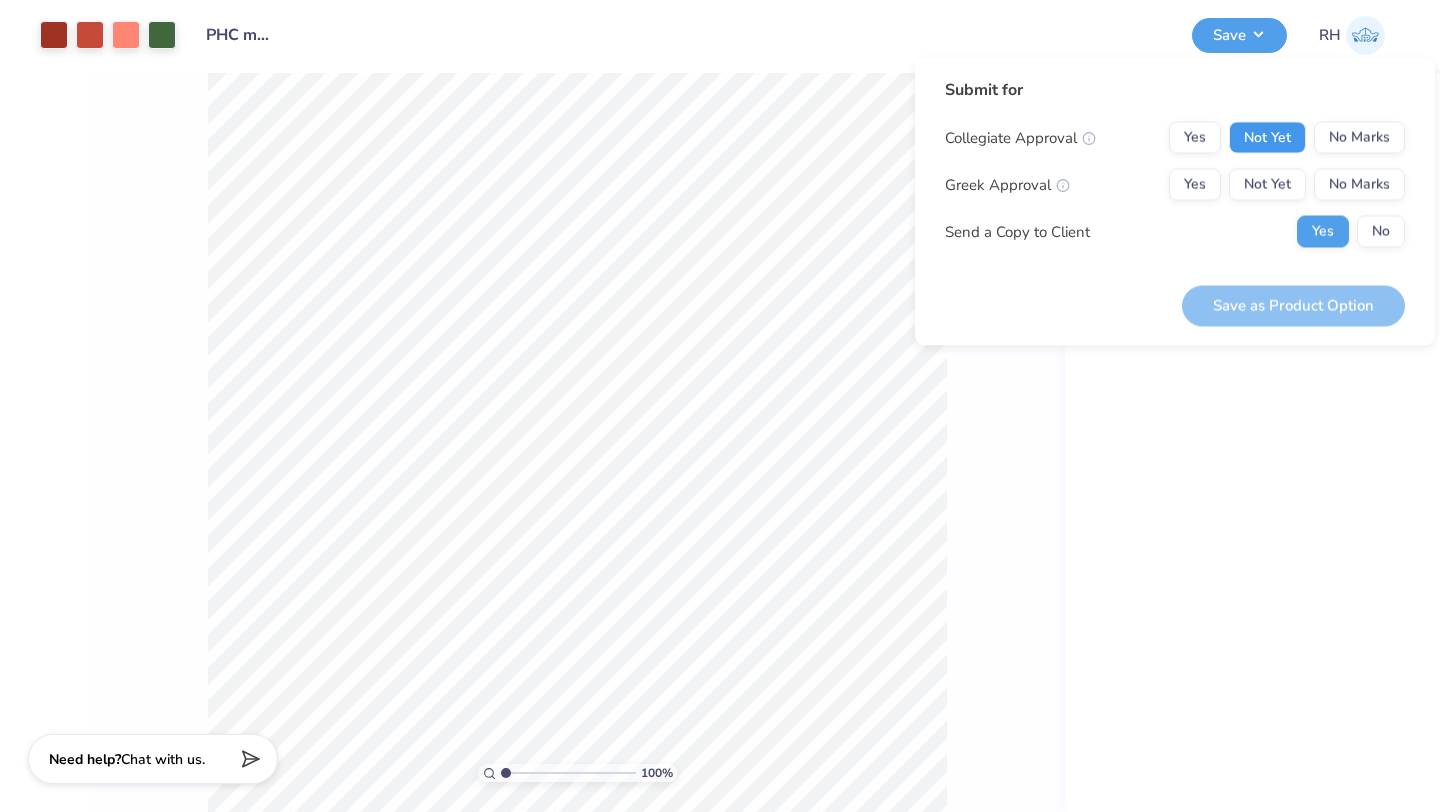click on "Not Yet" at bounding box center (1267, 138) 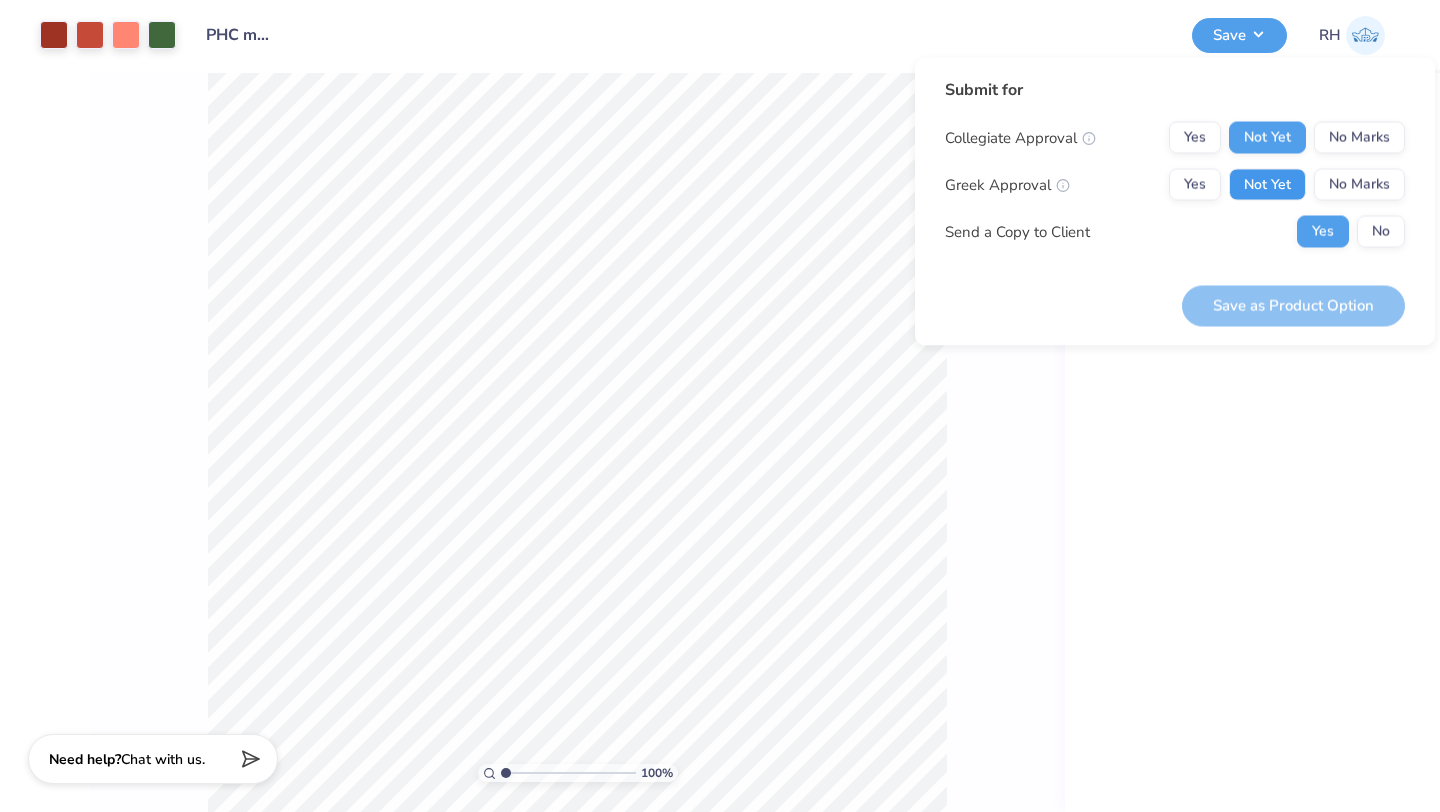 click on "Not Yet" at bounding box center (1267, 185) 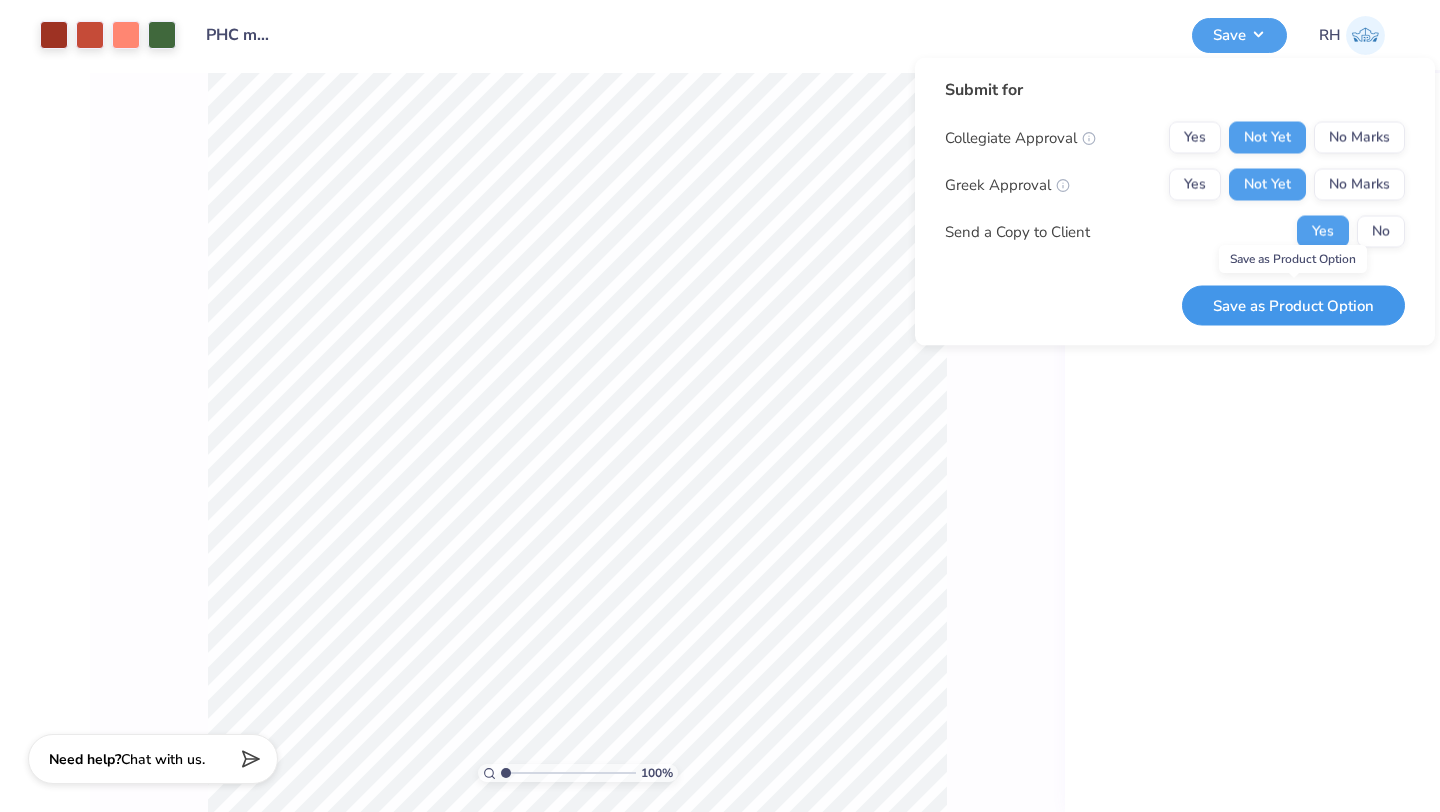 click on "Save as Product Option" at bounding box center (1293, 305) 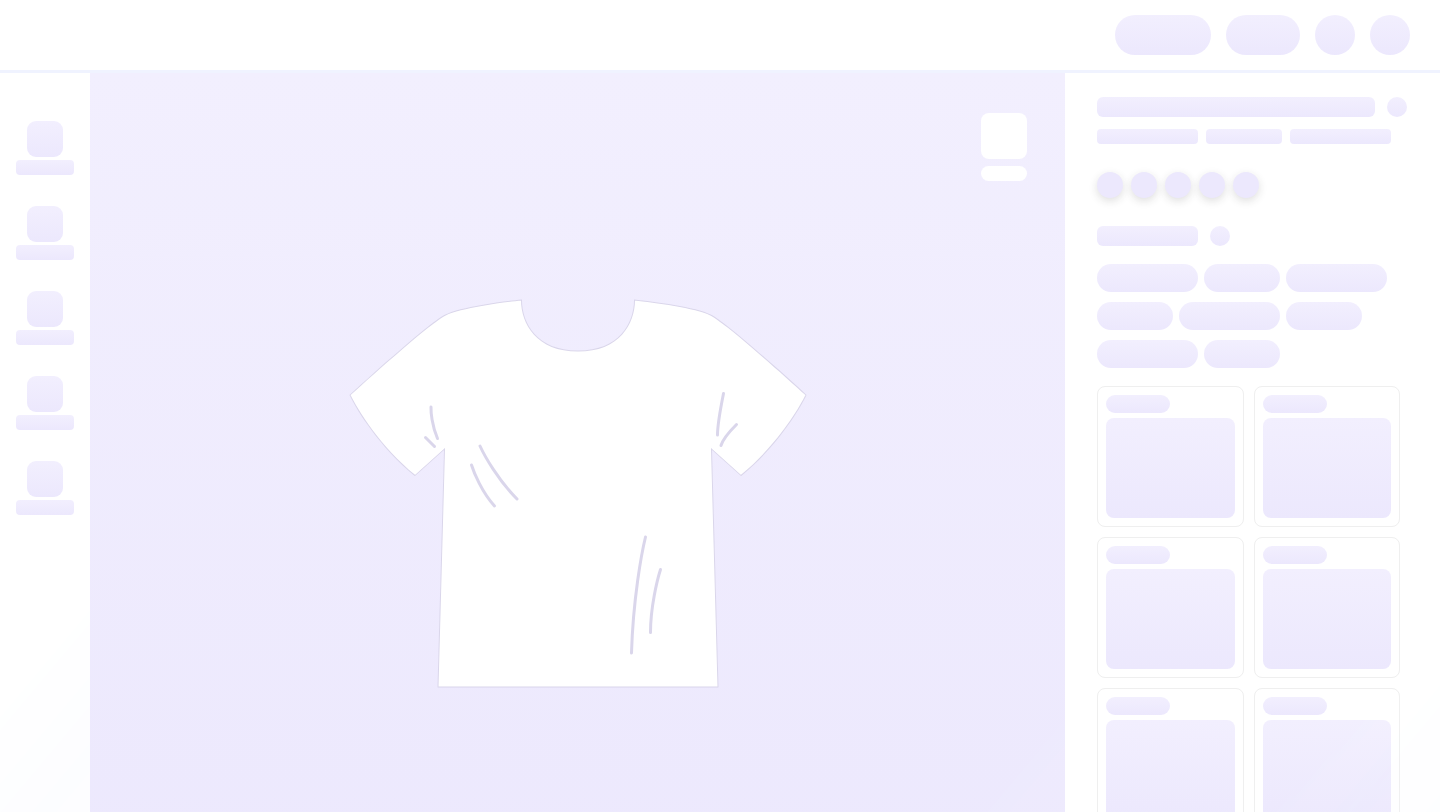 scroll, scrollTop: 0, scrollLeft: 0, axis: both 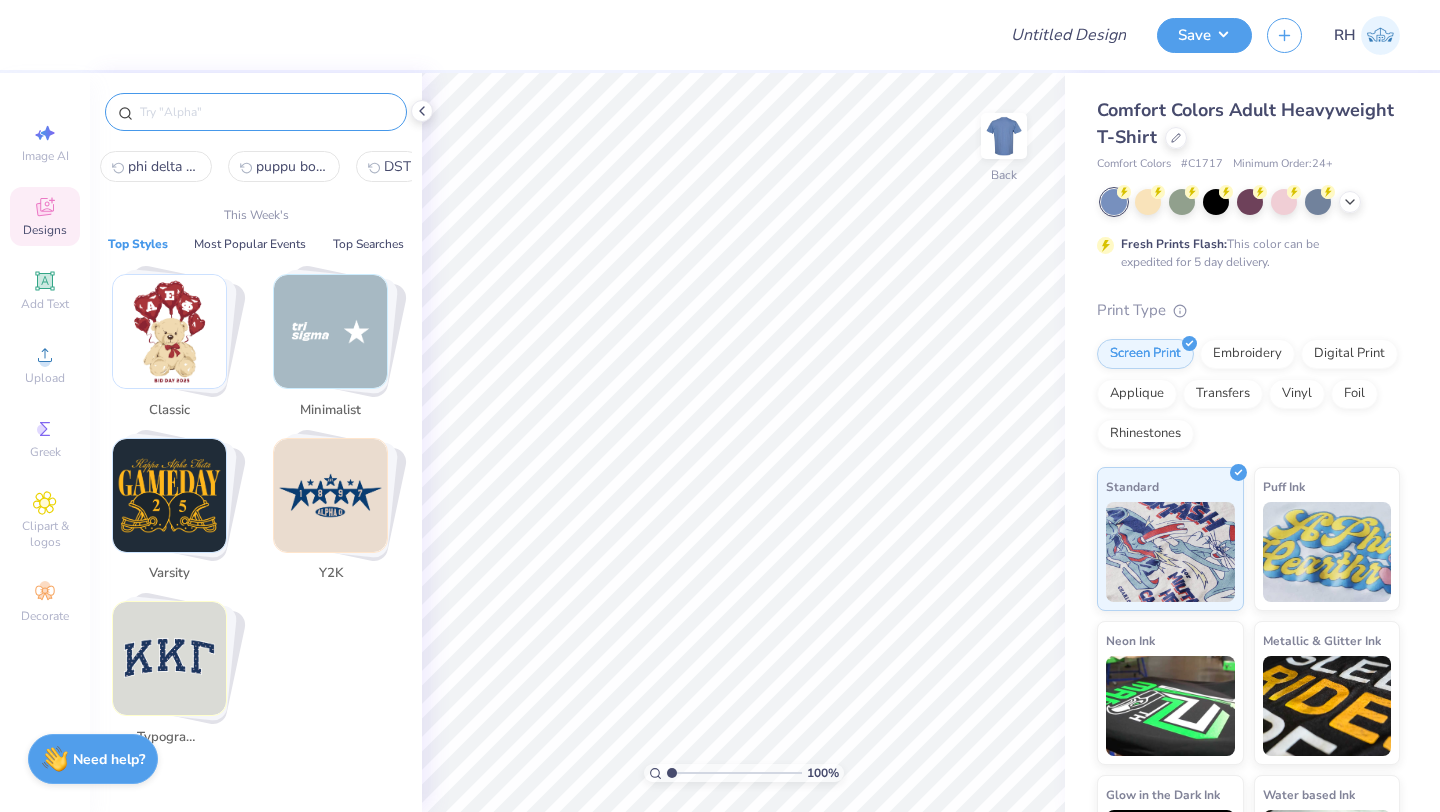 click at bounding box center (266, 112) 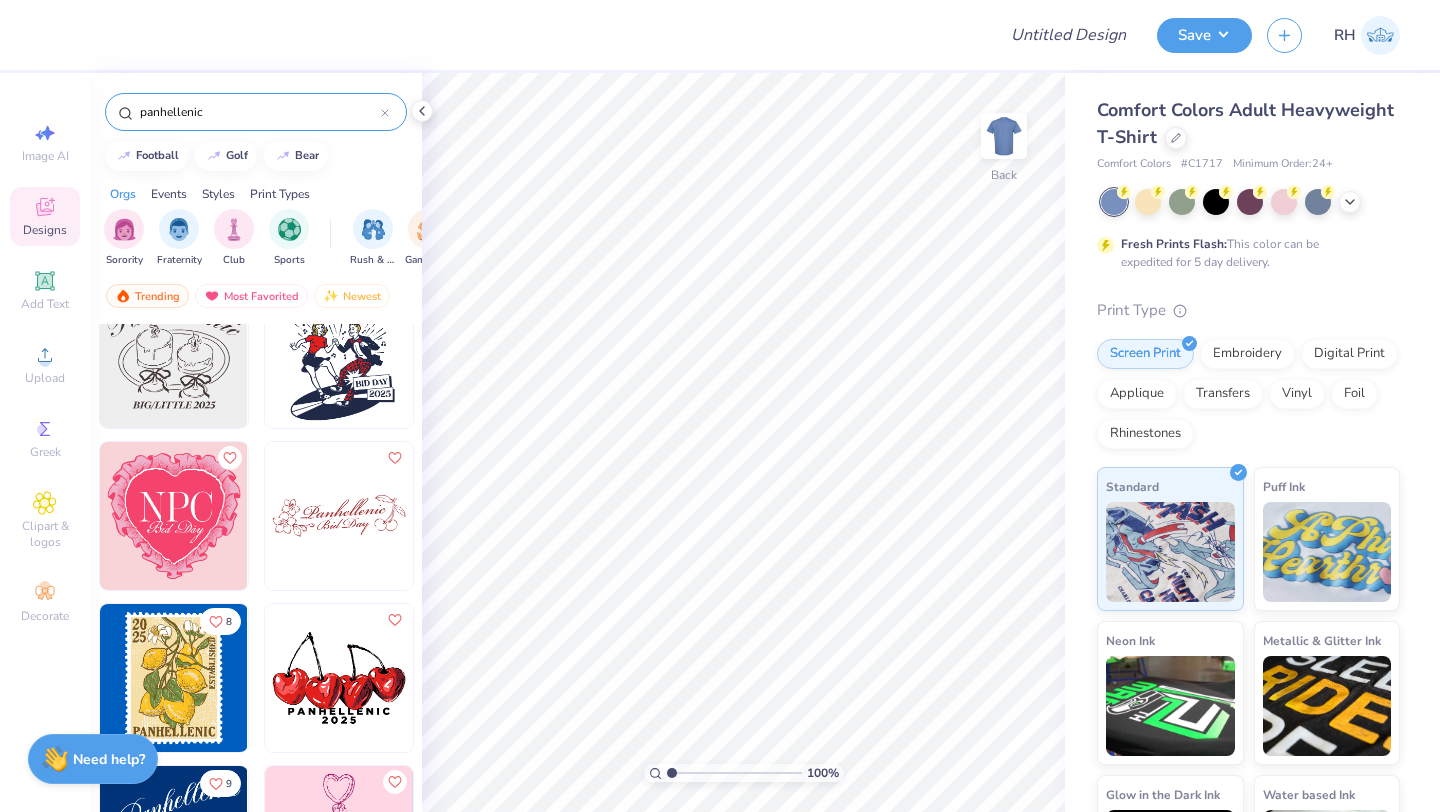 scroll, scrollTop: 2444, scrollLeft: 0, axis: vertical 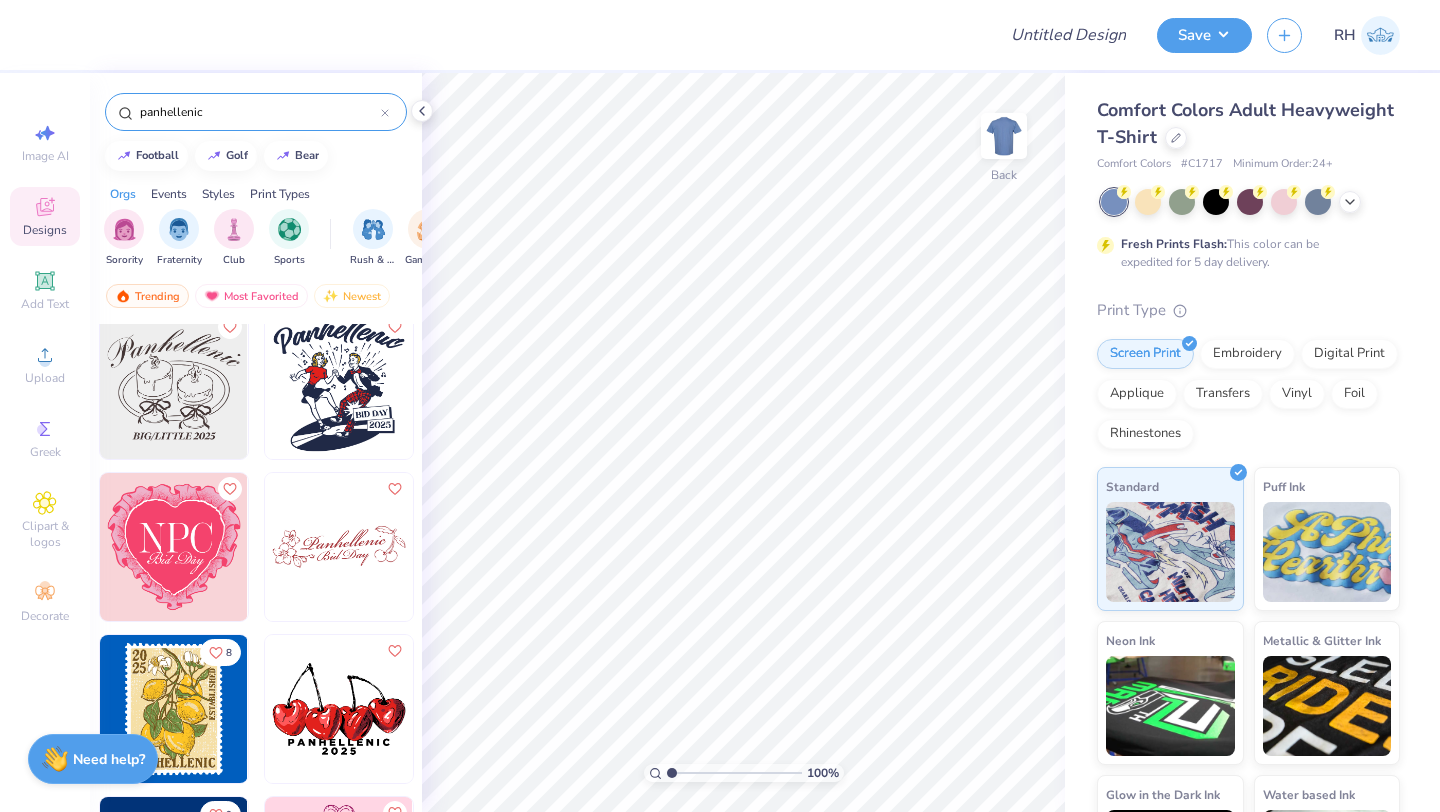 type on "panhellenic" 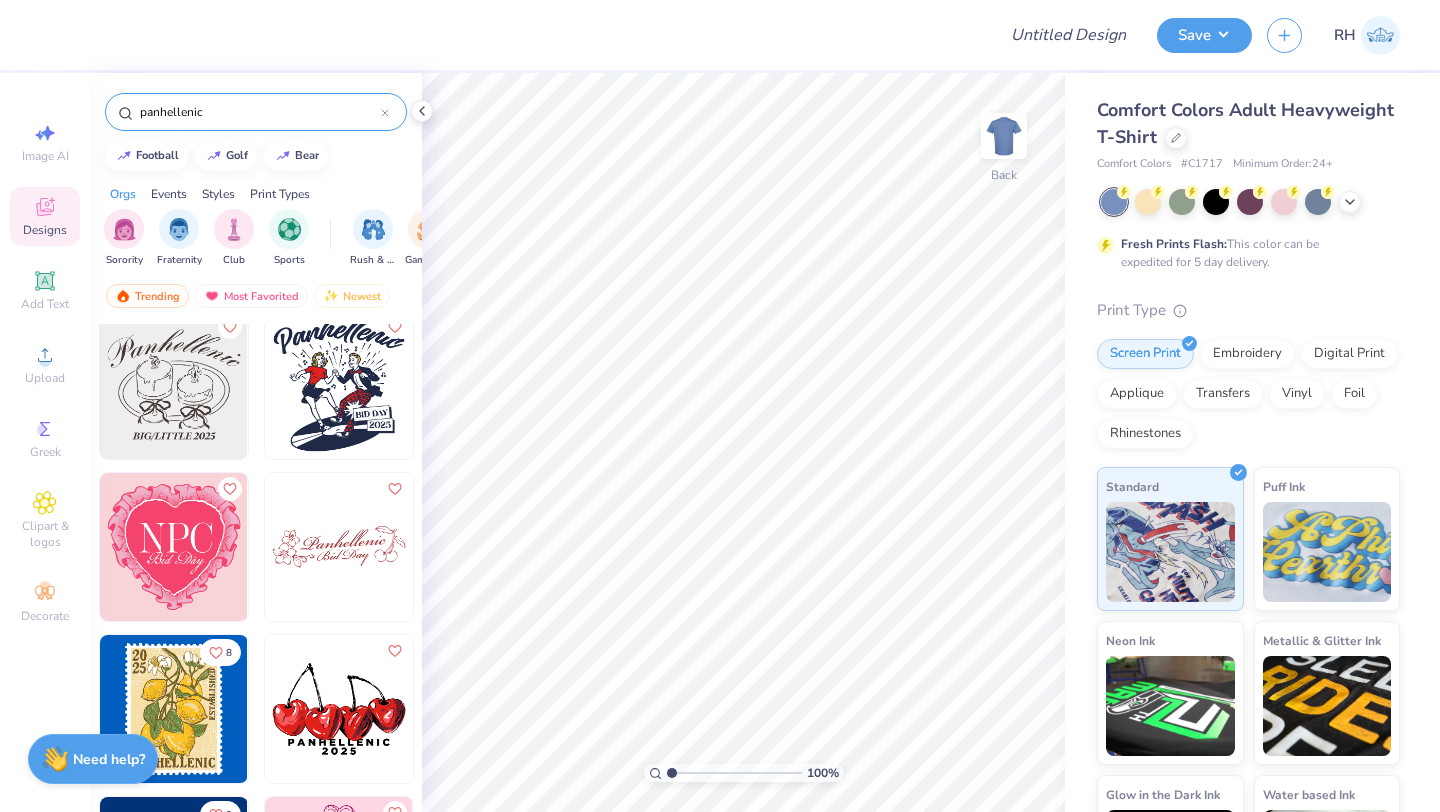 click at bounding box center (339, 547) 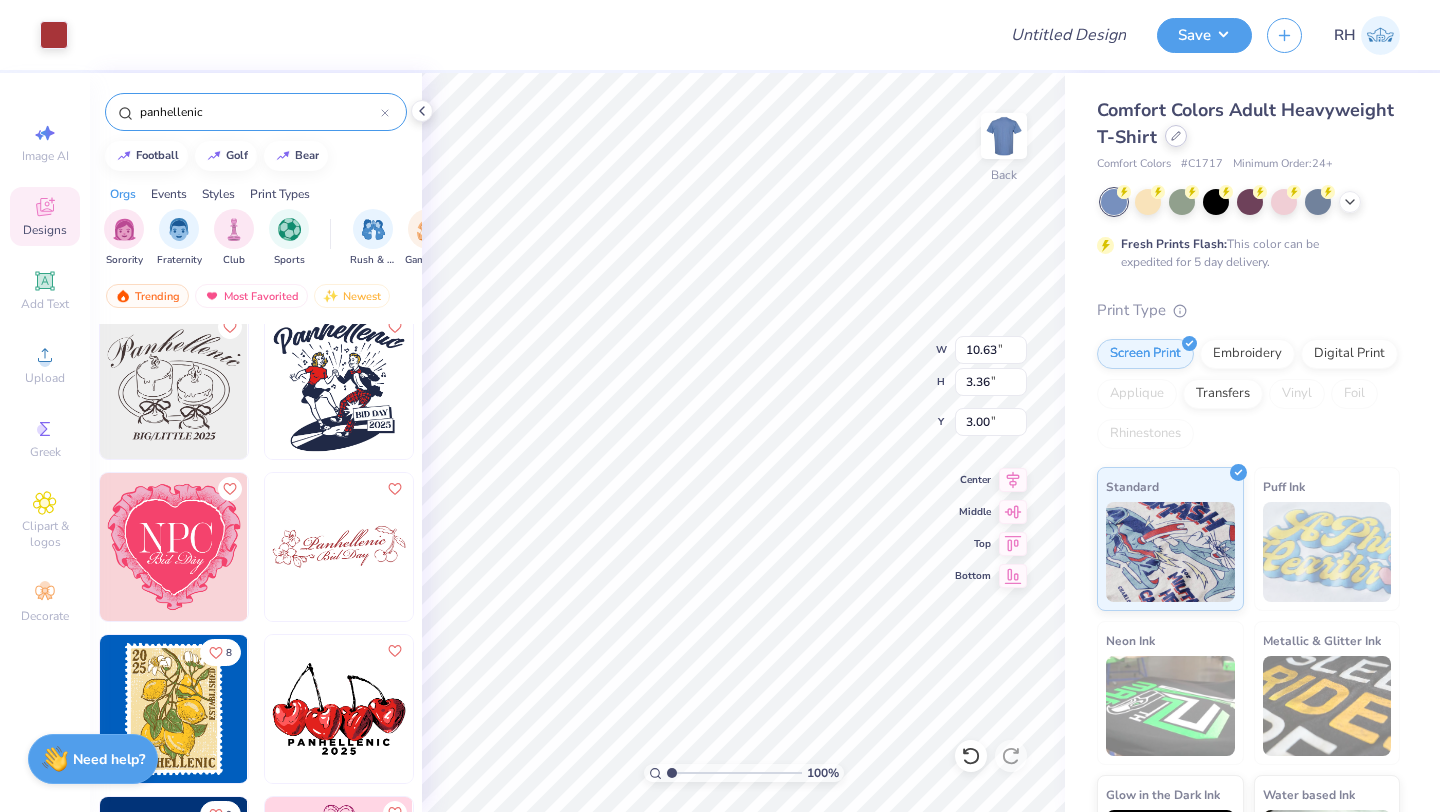 click at bounding box center (1176, 136) 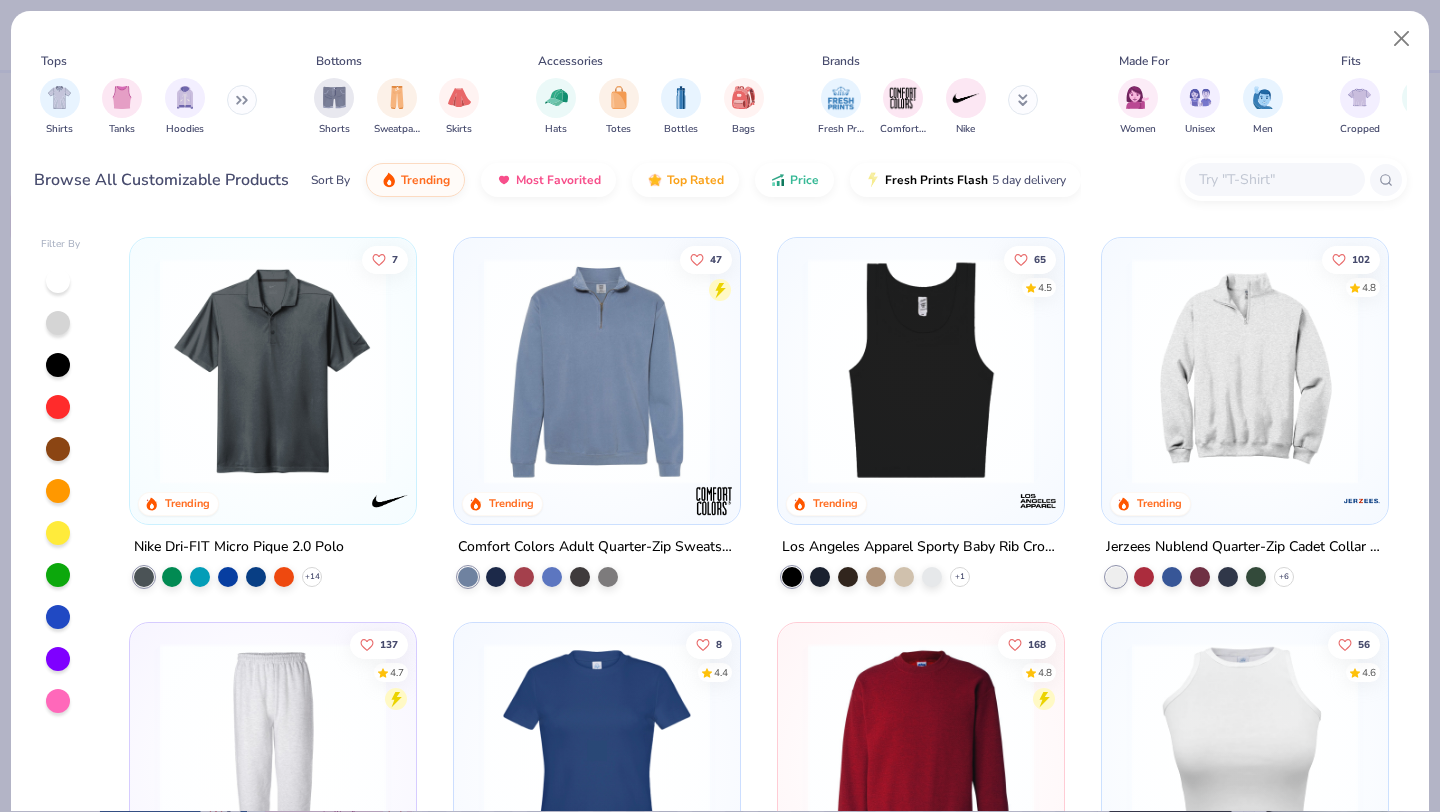 scroll, scrollTop: 3068, scrollLeft: 0, axis: vertical 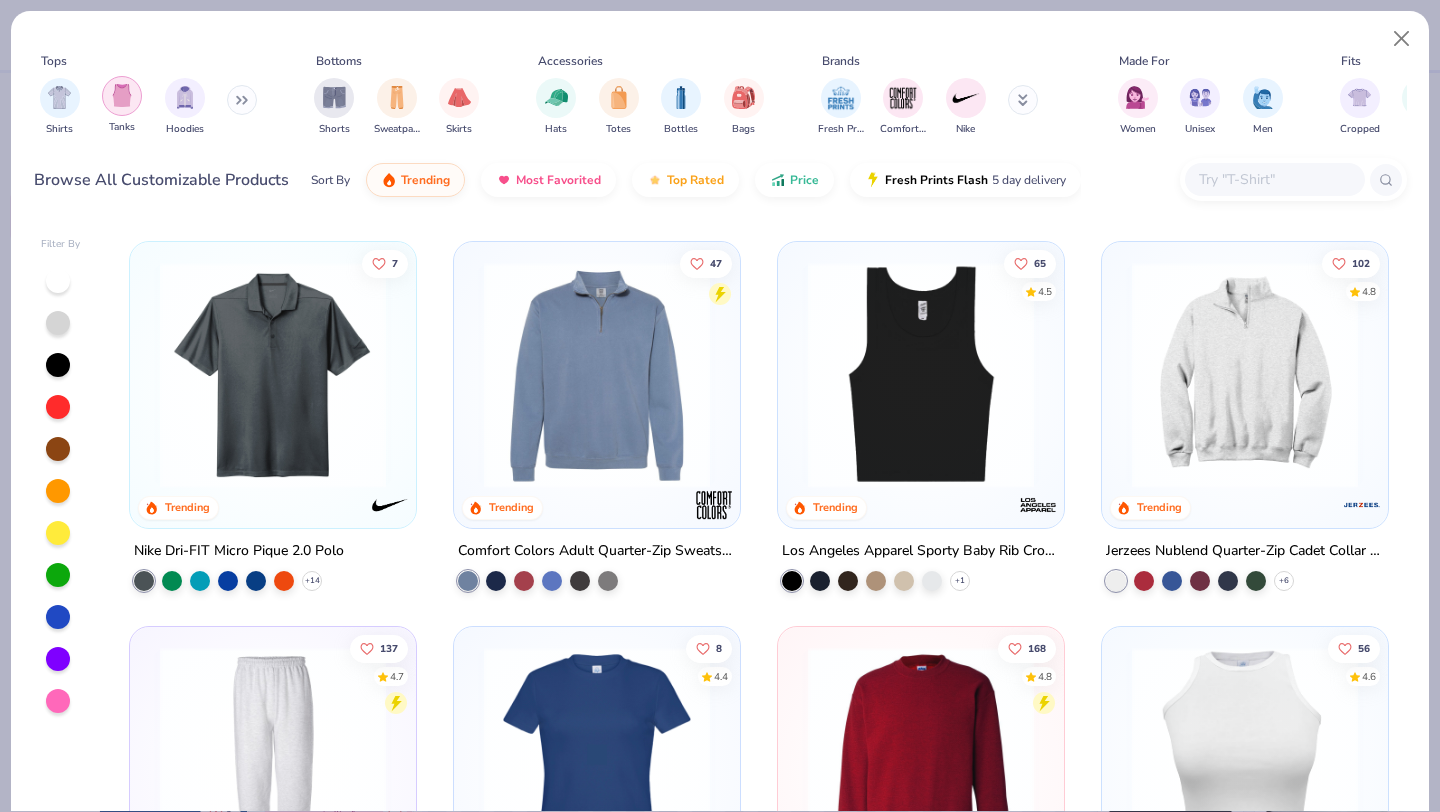 click at bounding box center [122, 95] 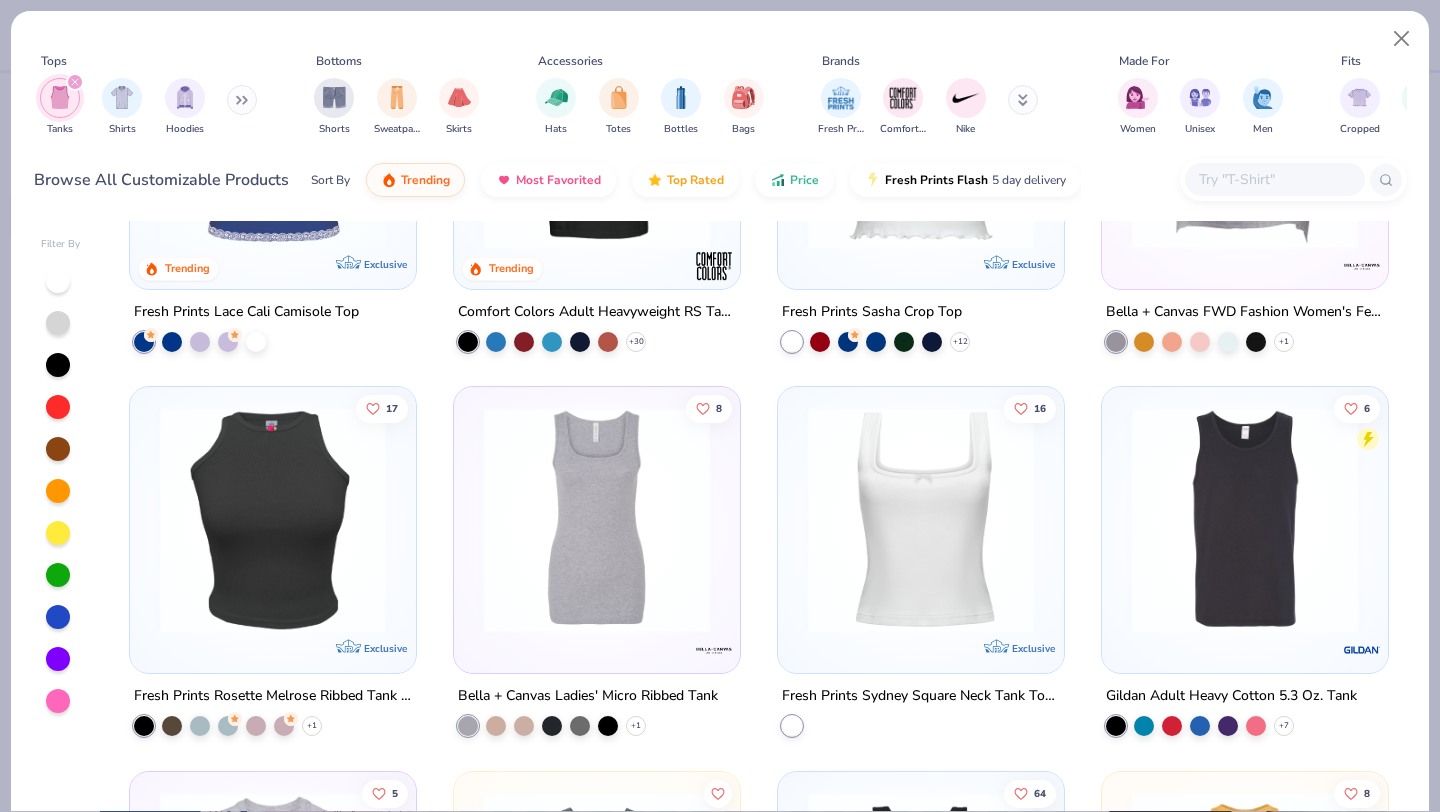 scroll, scrollTop: 1003, scrollLeft: 0, axis: vertical 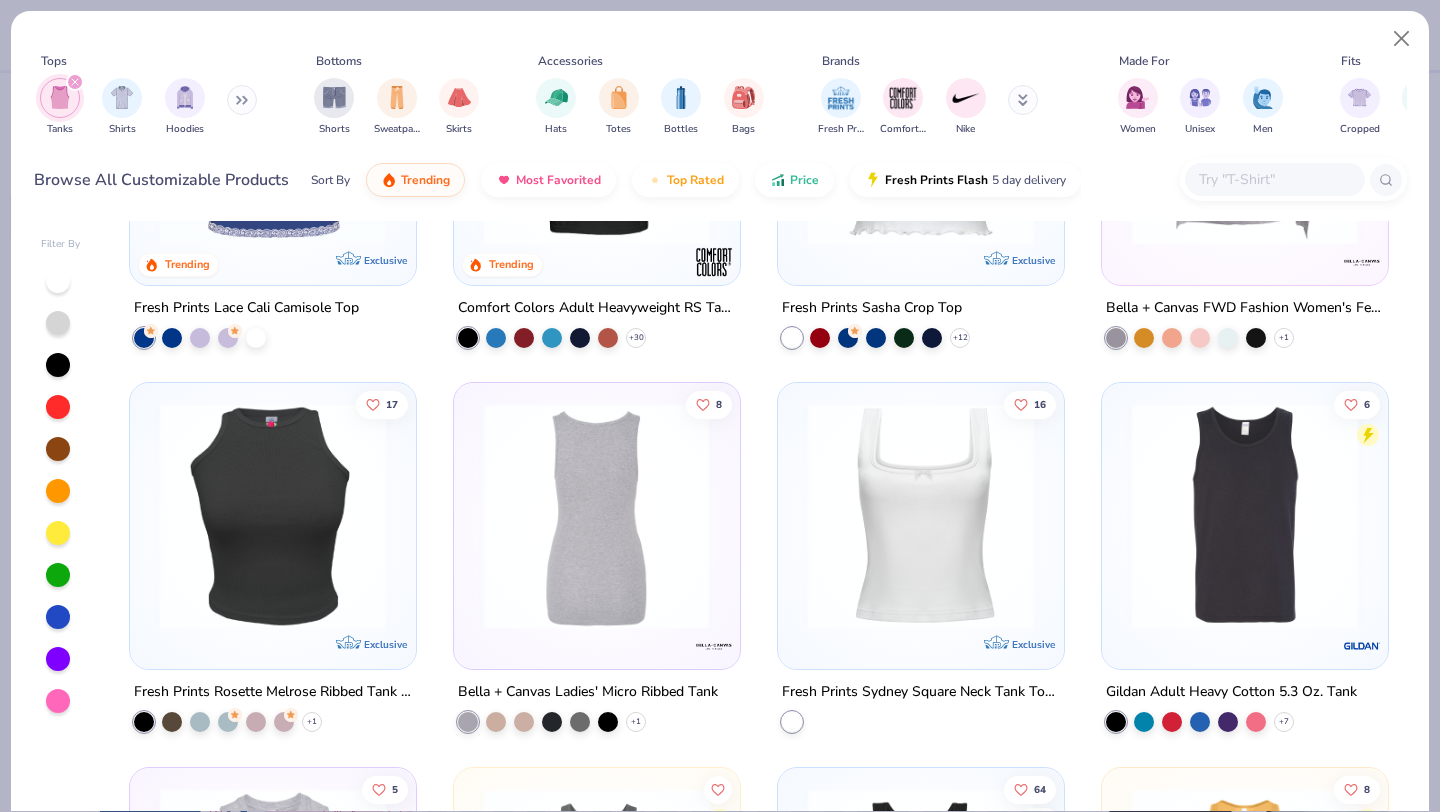 click at bounding box center [596, 516] 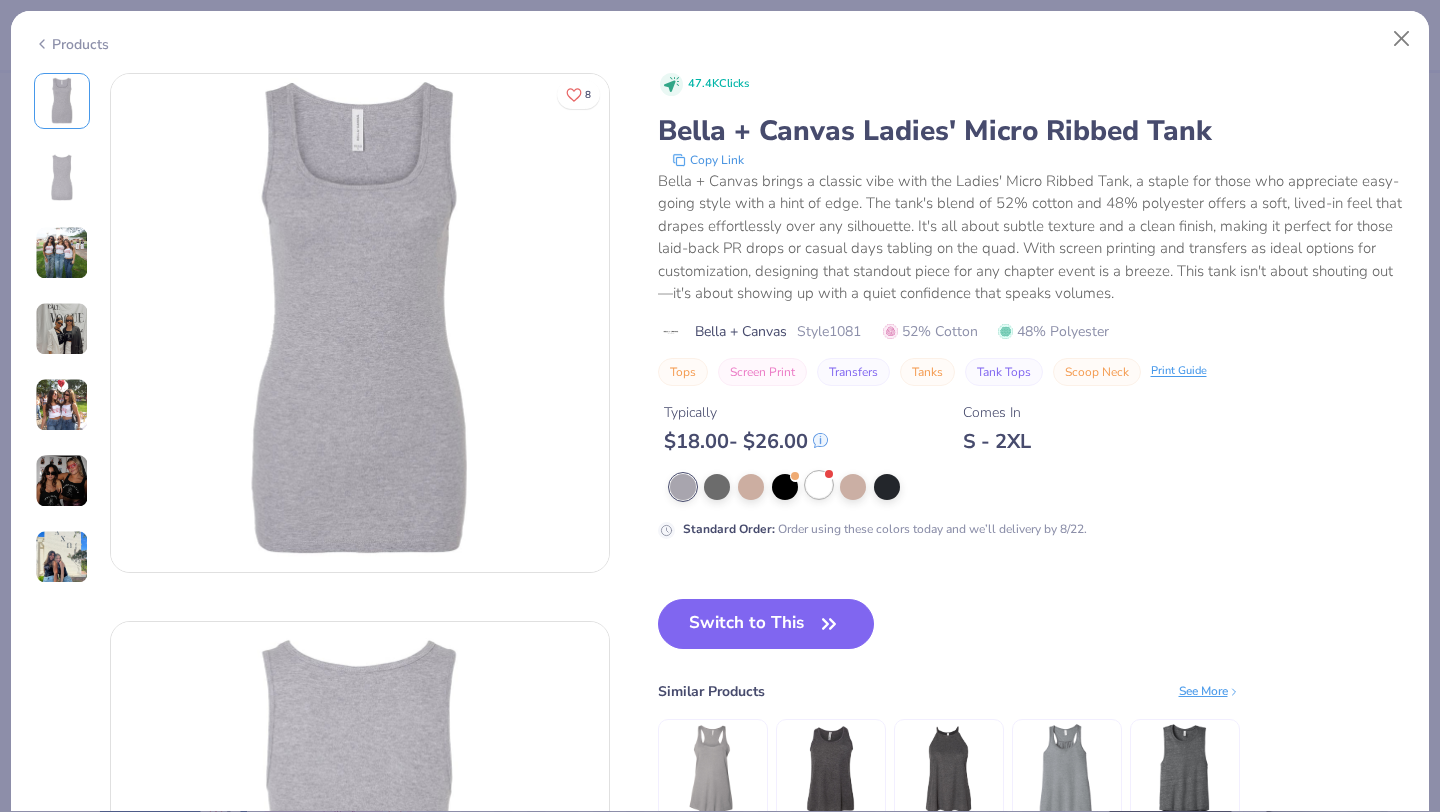 click at bounding box center [819, 485] 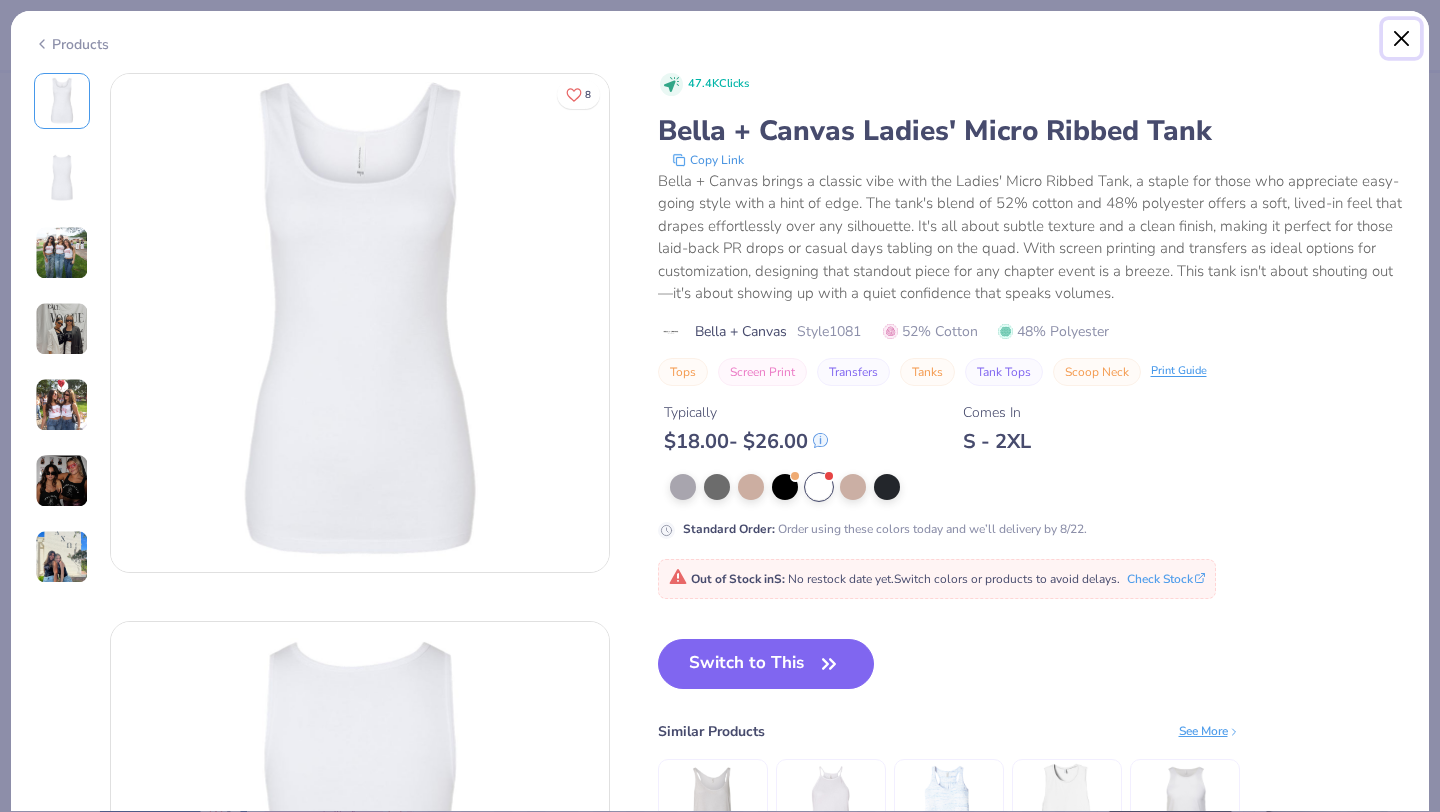 click at bounding box center (1402, 39) 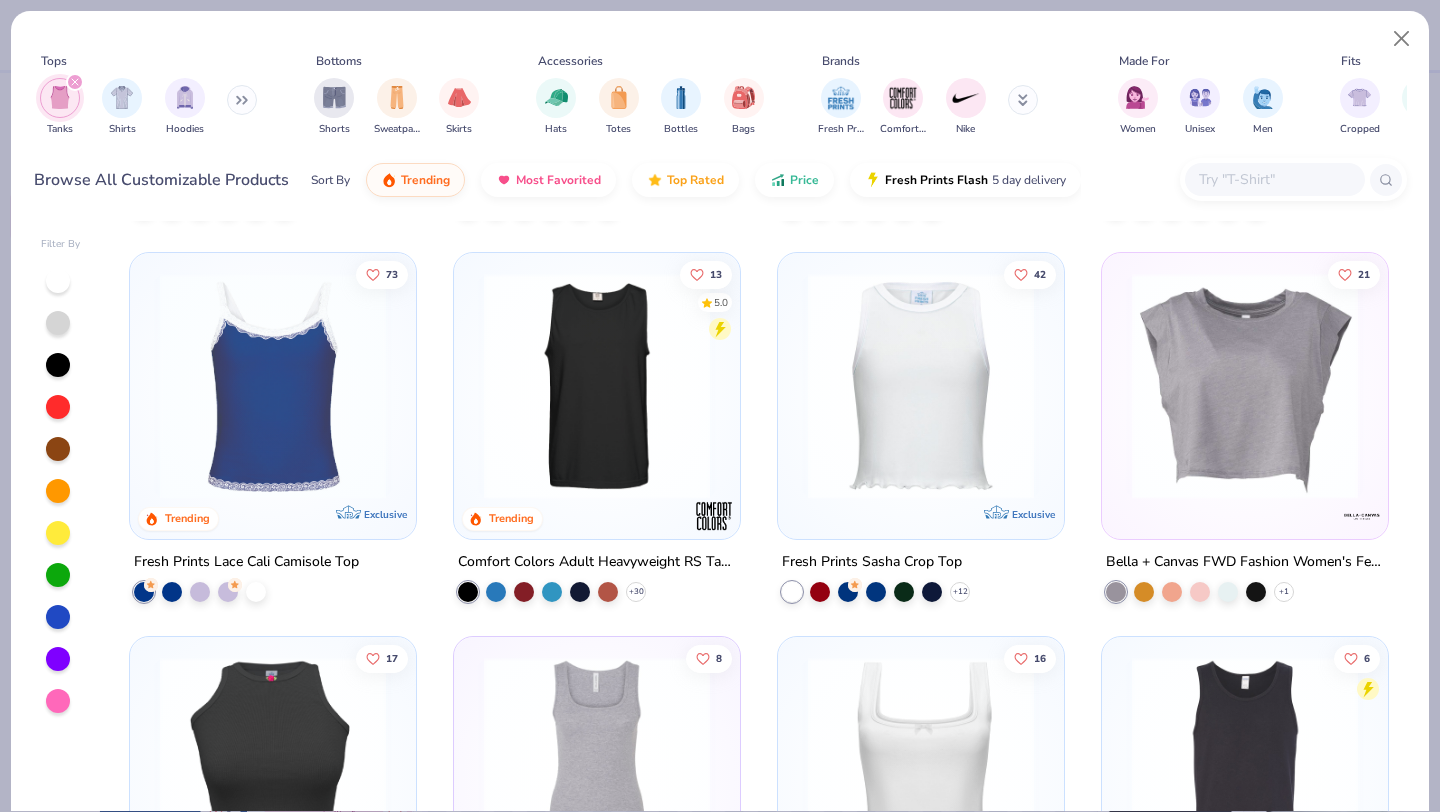 scroll, scrollTop: 837, scrollLeft: 0, axis: vertical 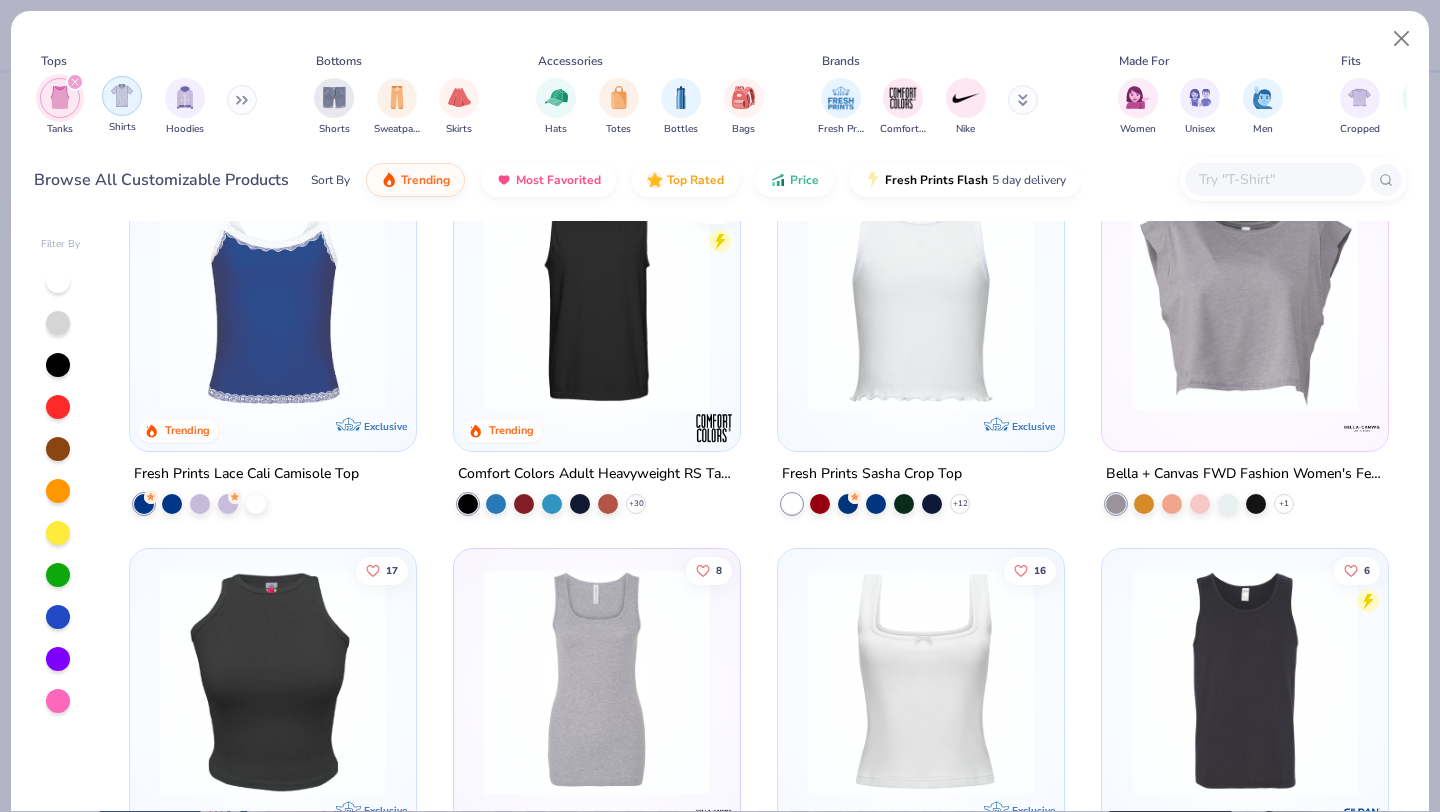 click at bounding box center [122, 96] 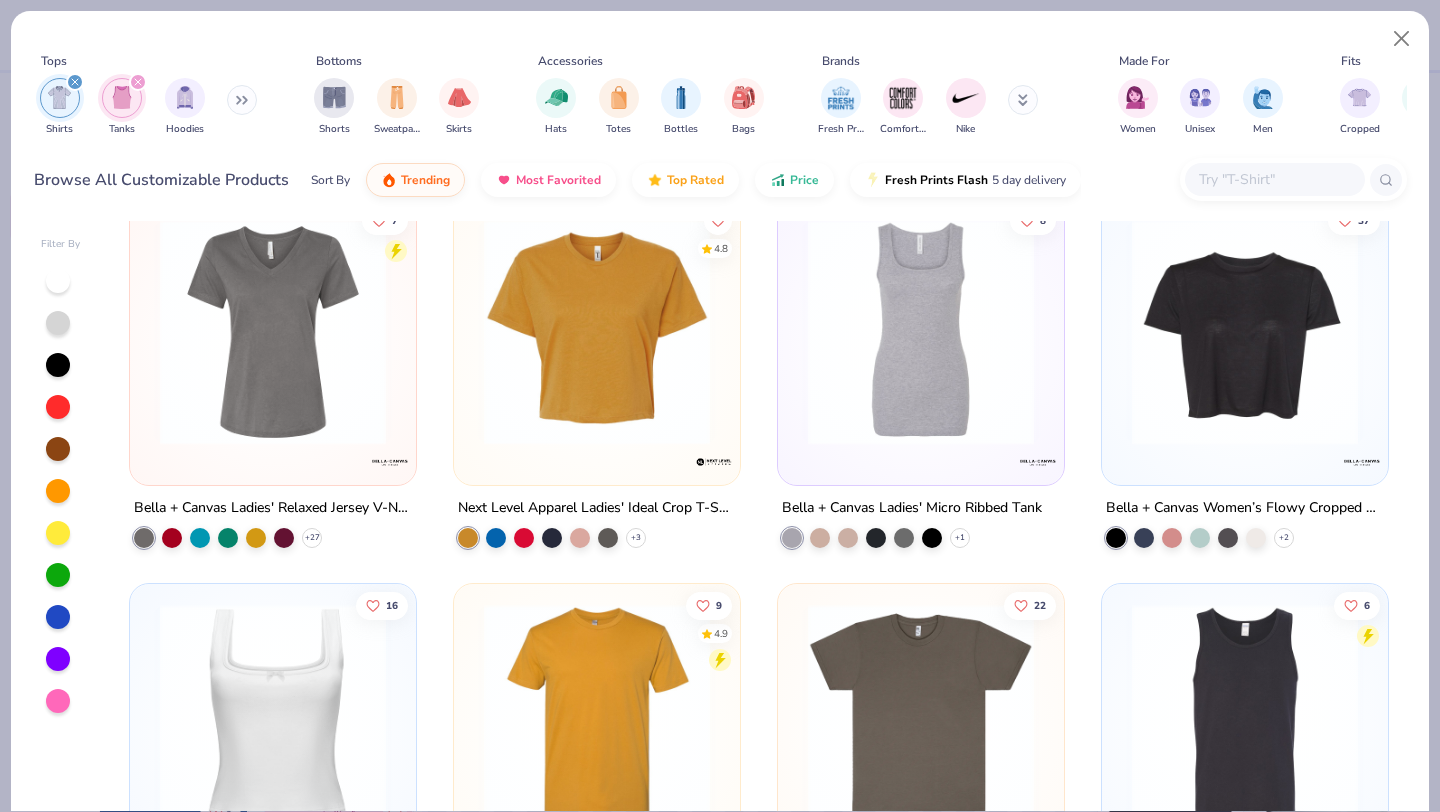 scroll, scrollTop: 3490, scrollLeft: 0, axis: vertical 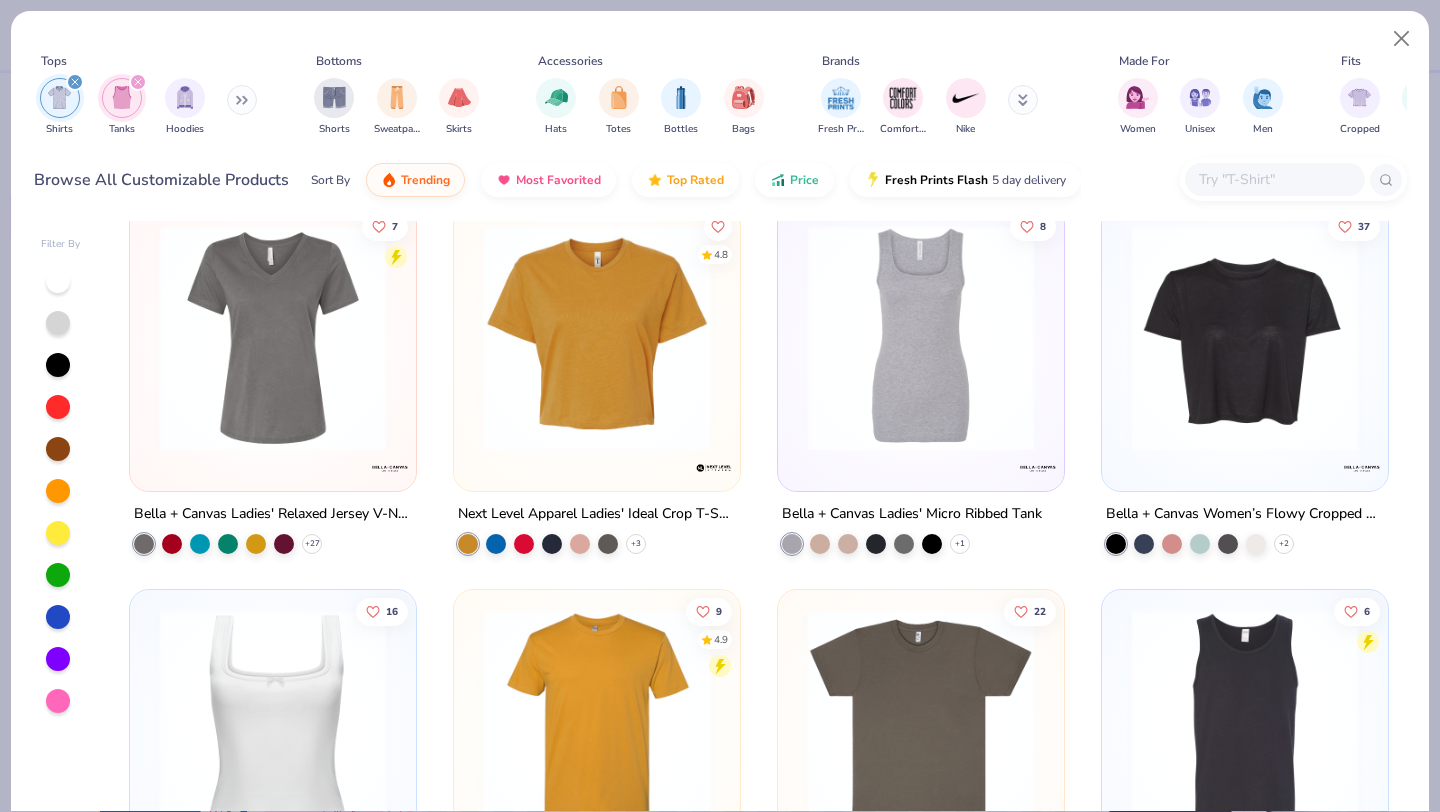 click at bounding box center (921, 338) 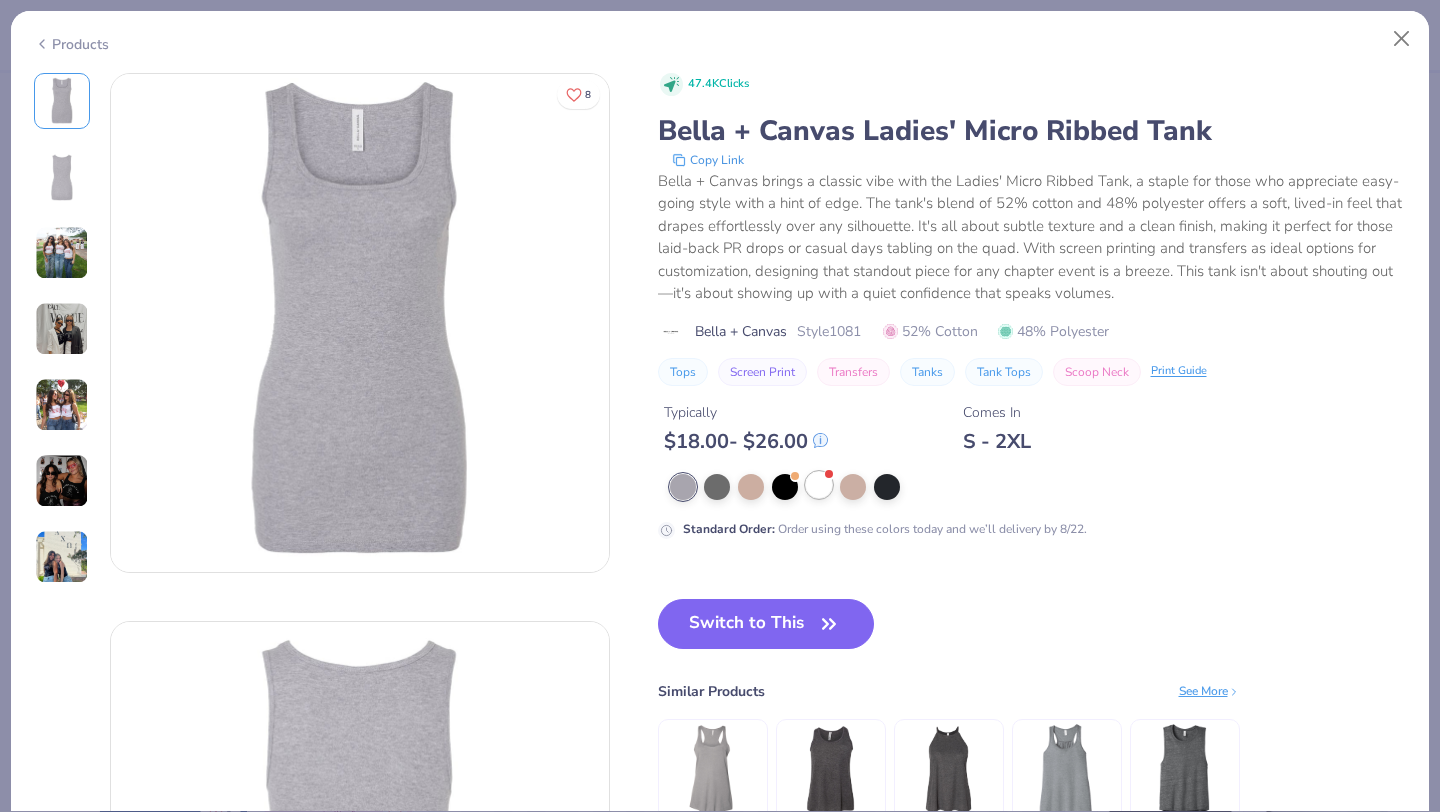 click at bounding box center [819, 485] 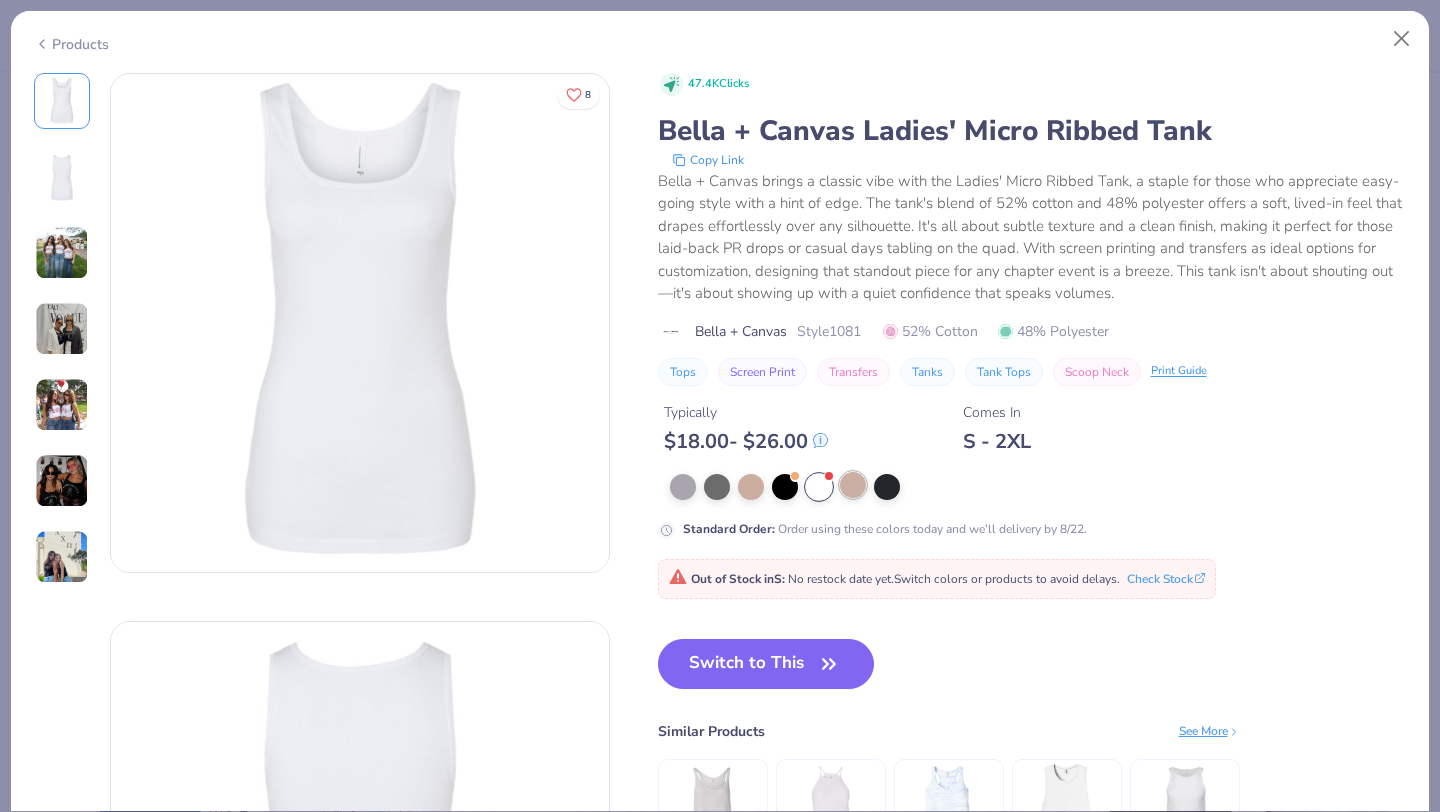 click at bounding box center (853, 485) 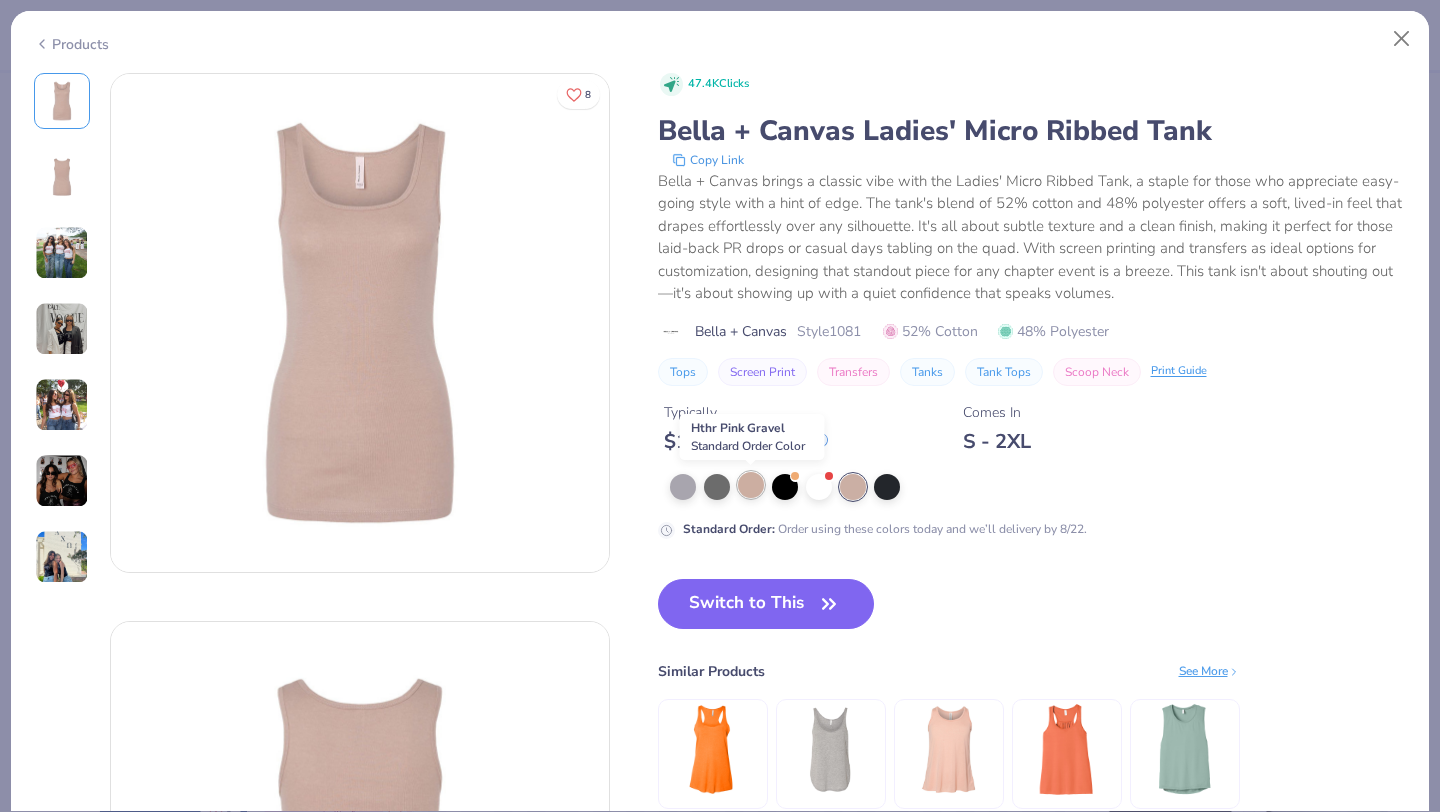 click at bounding box center (751, 485) 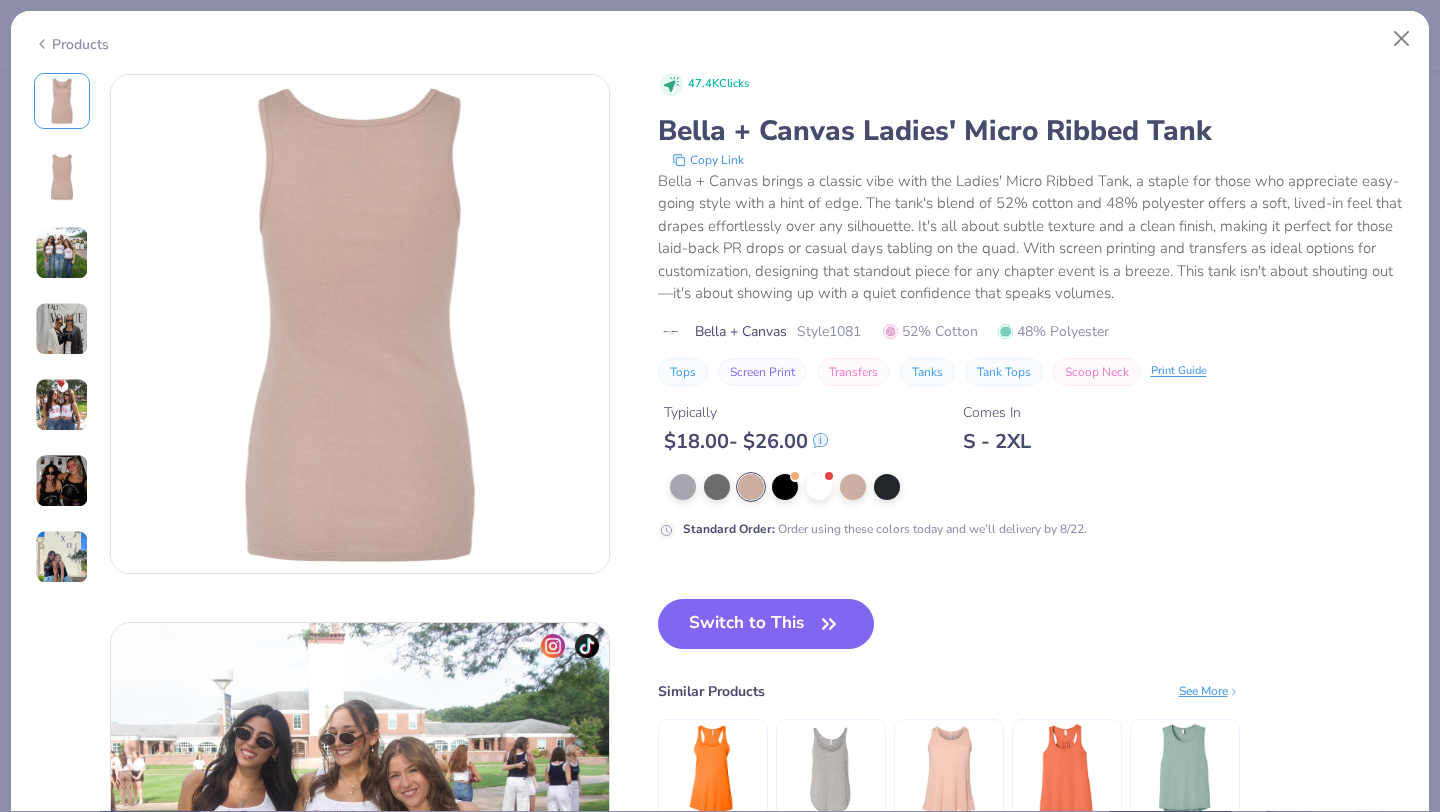scroll, scrollTop: 545, scrollLeft: 0, axis: vertical 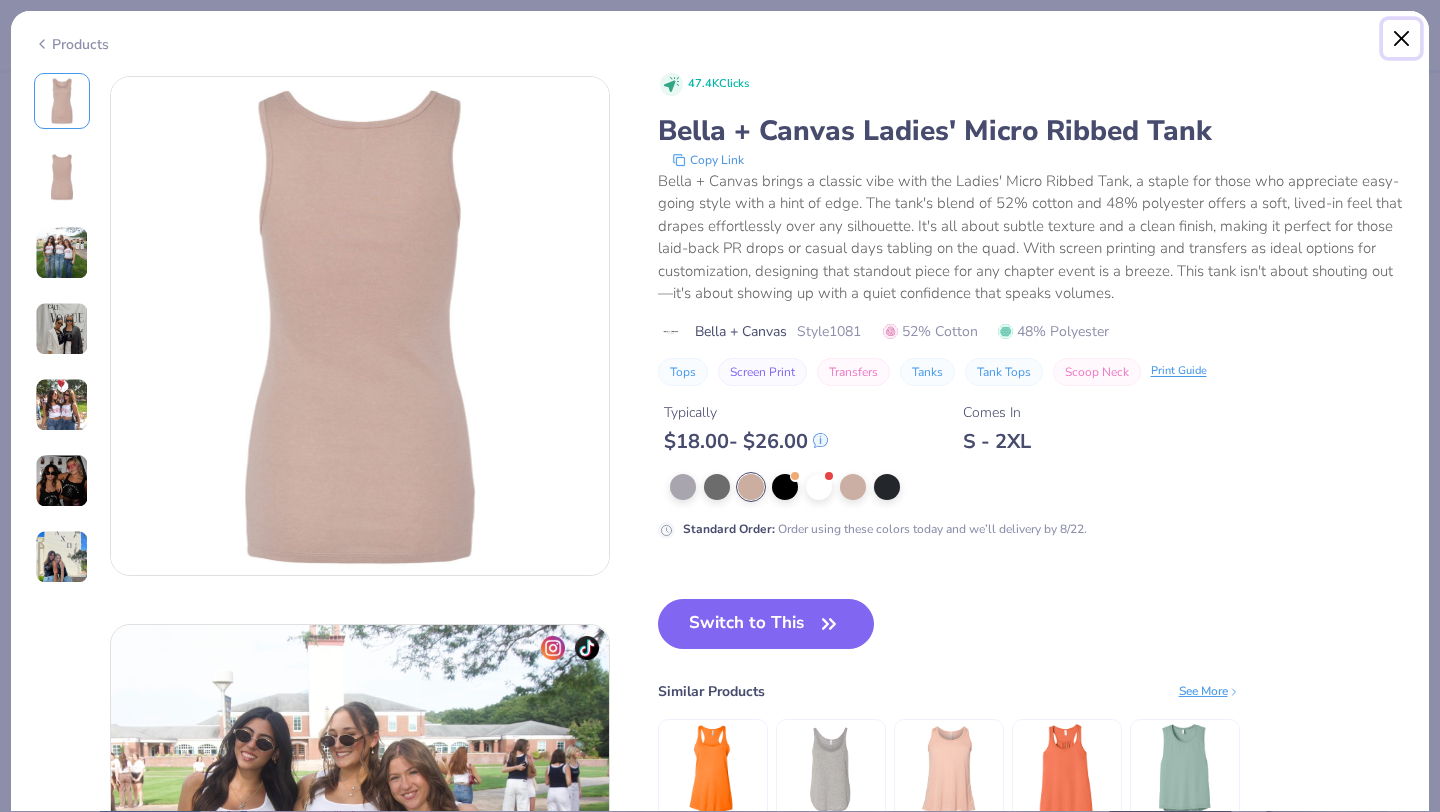 click at bounding box center [1402, 39] 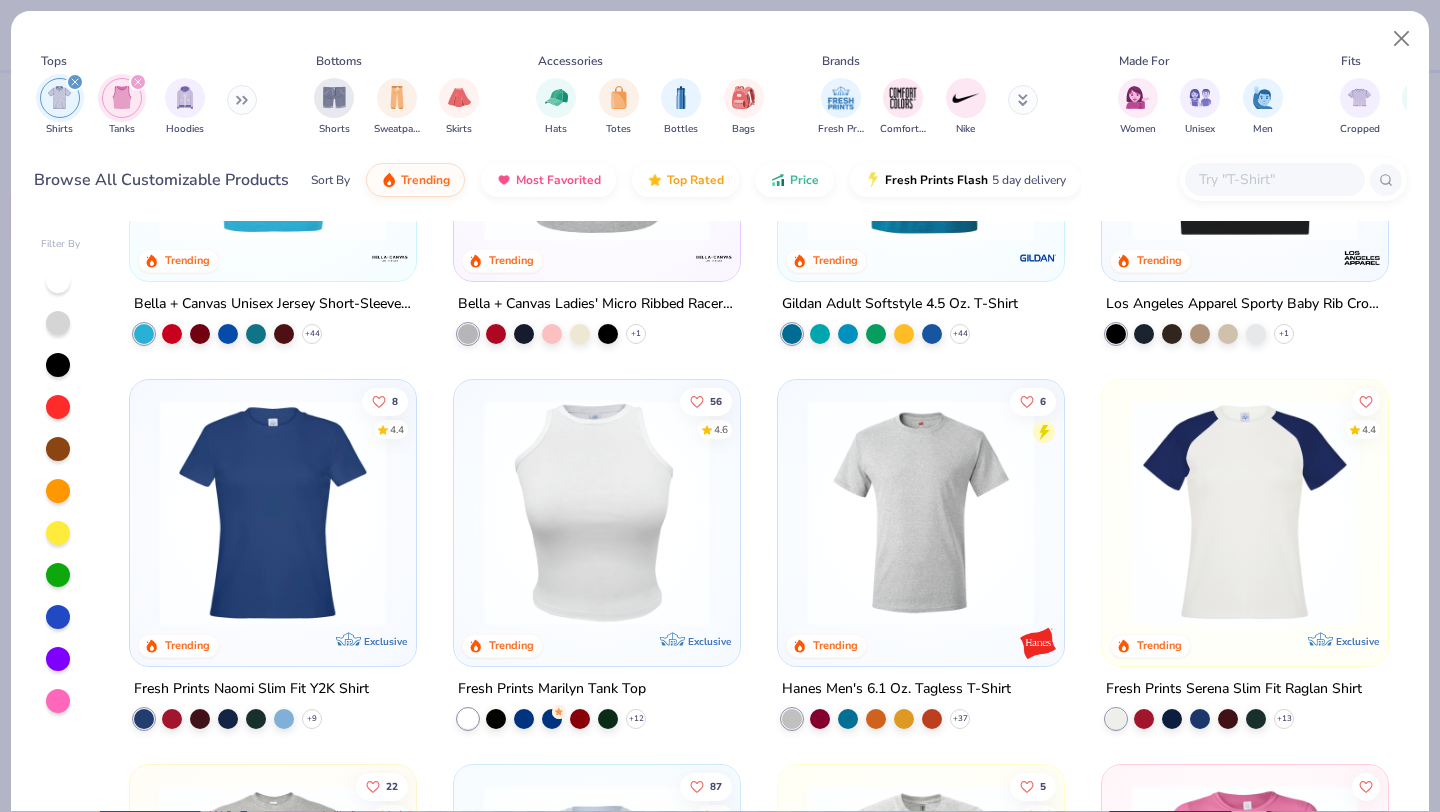 scroll, scrollTop: 1389, scrollLeft: 0, axis: vertical 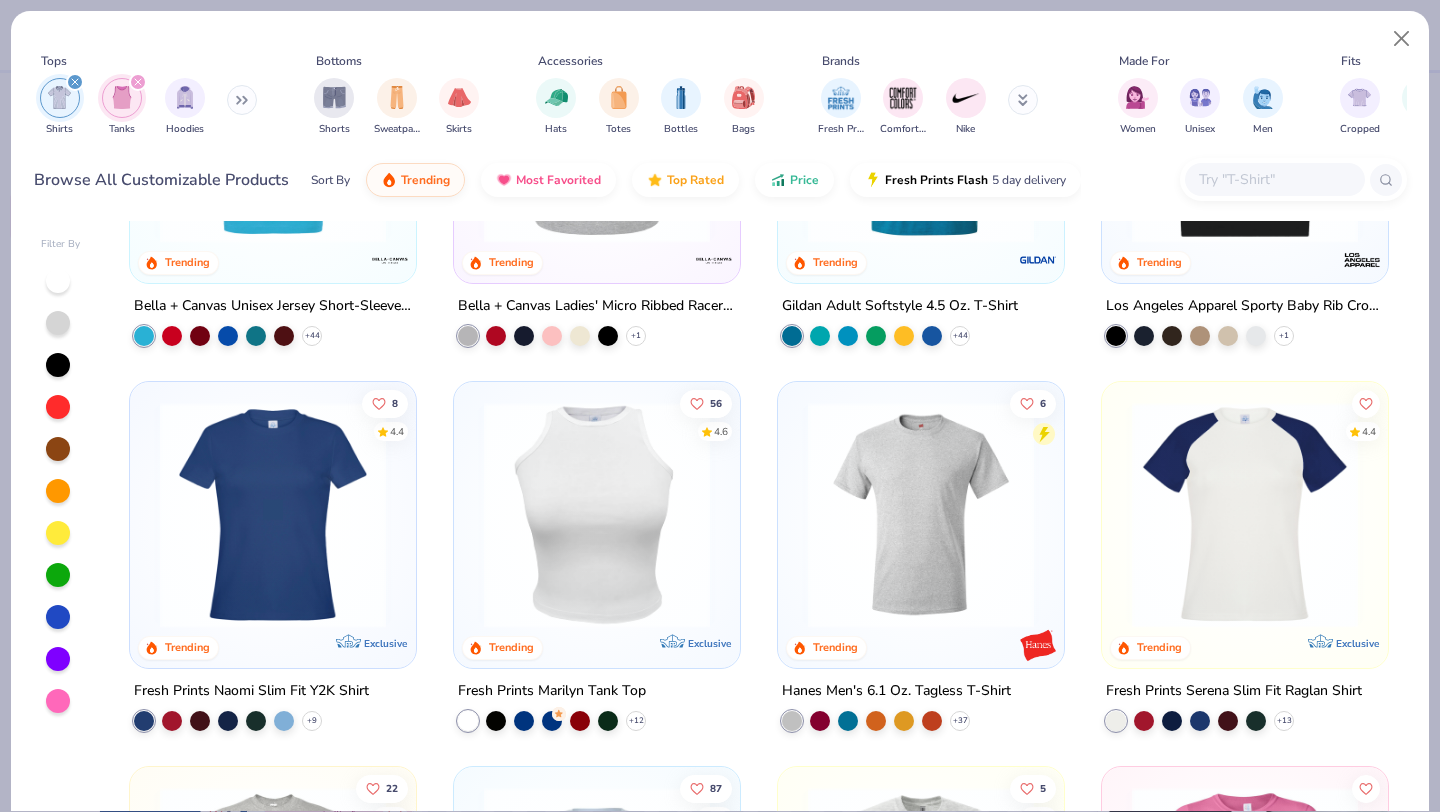 click at bounding box center (273, 515) 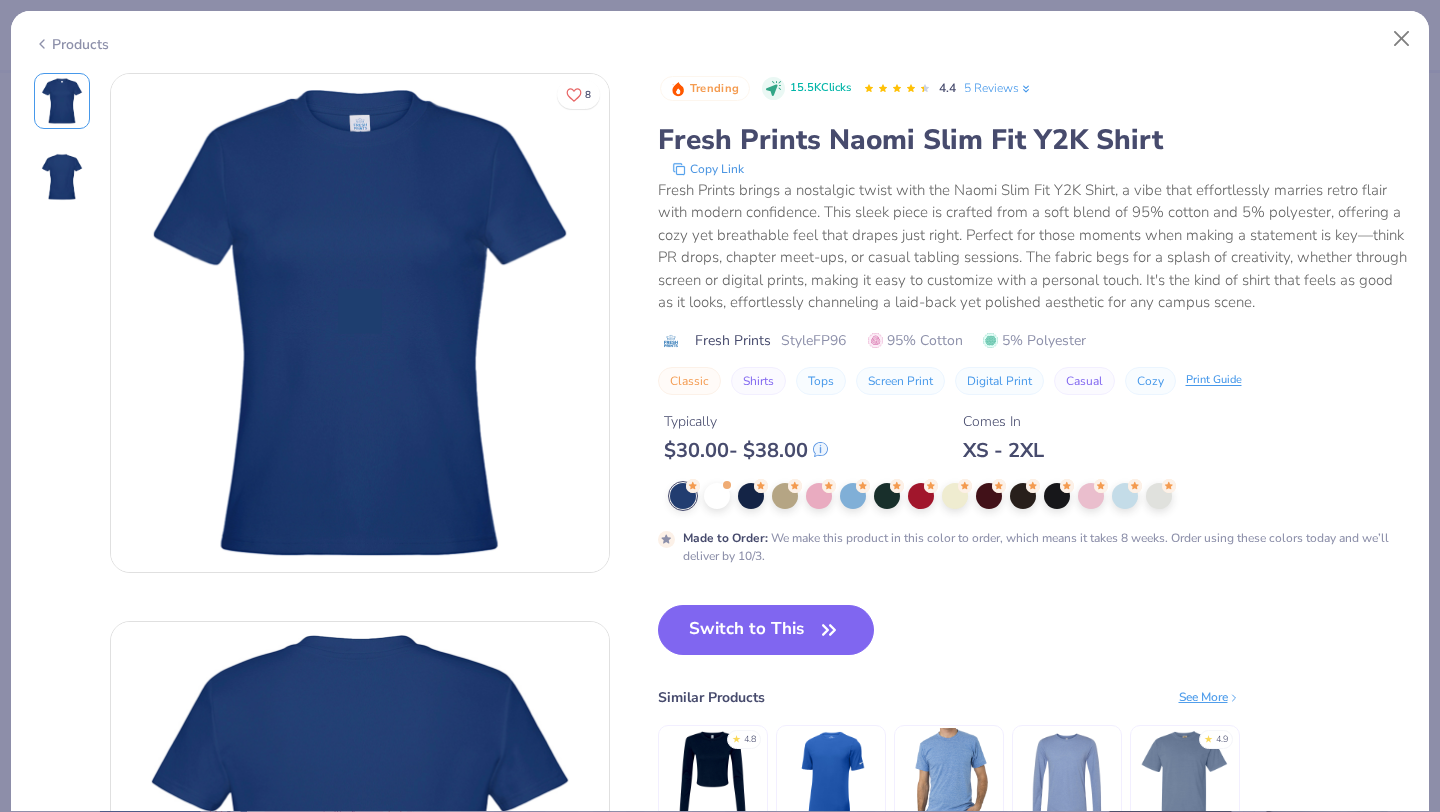 click on "Products" at bounding box center (71, 44) 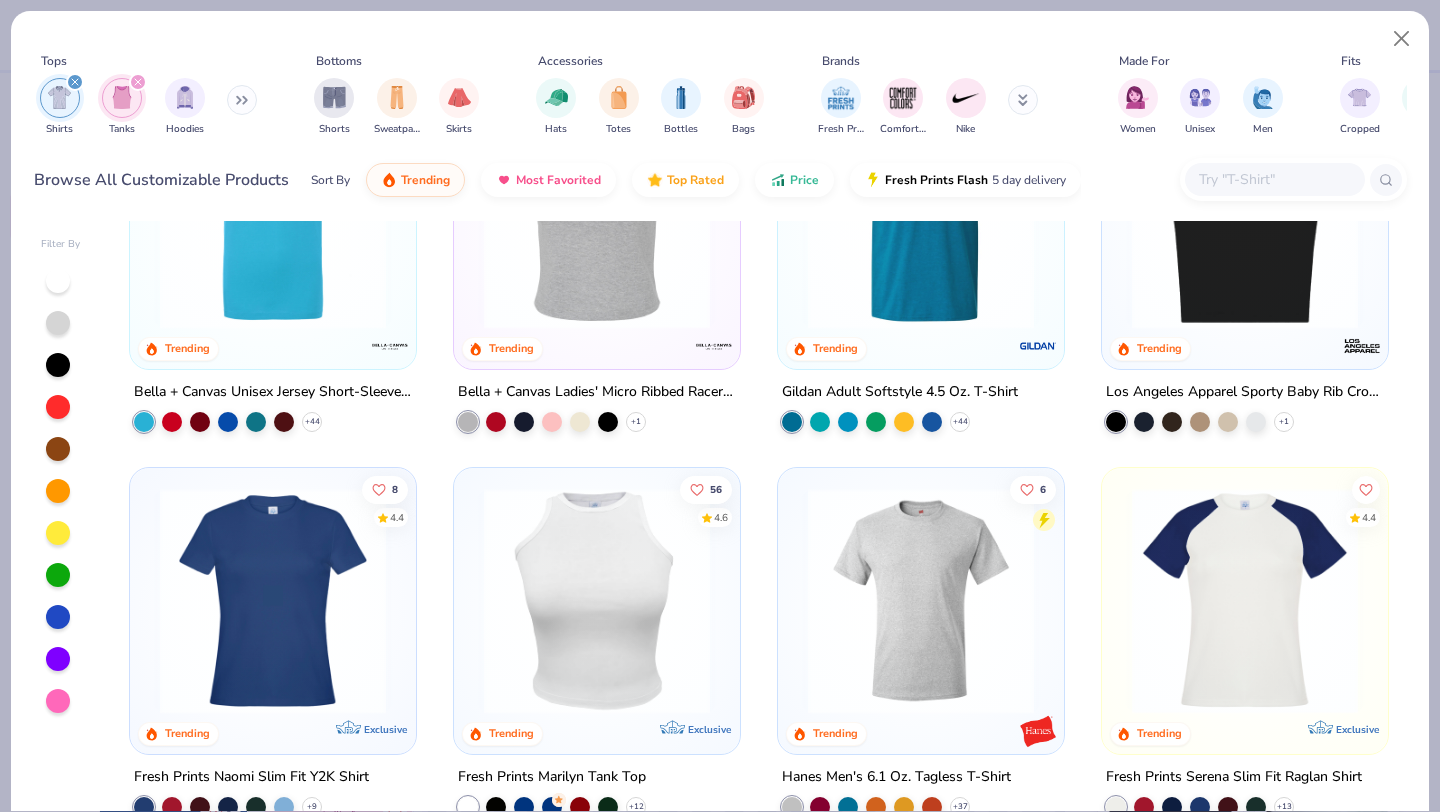 scroll, scrollTop: 1308, scrollLeft: 0, axis: vertical 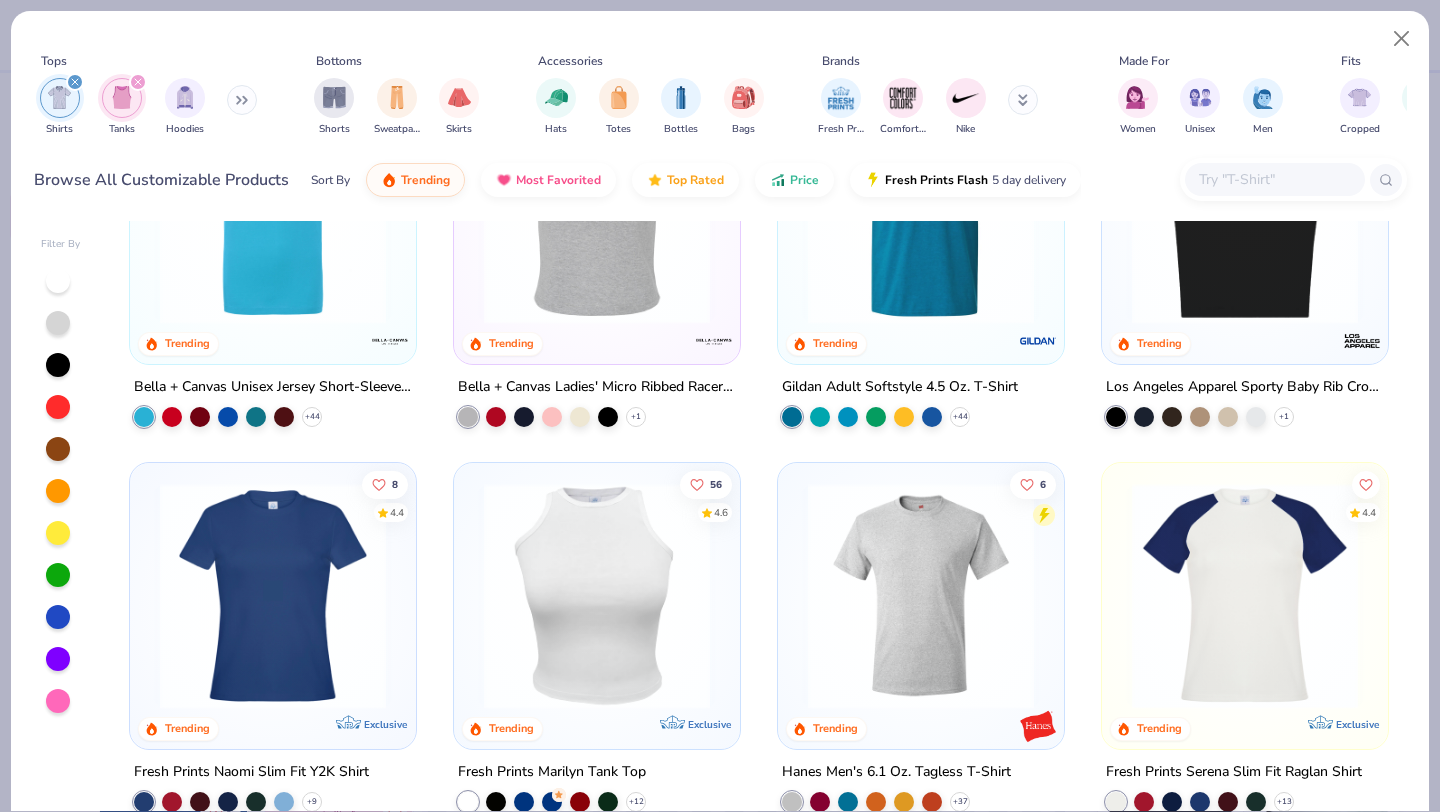 click at bounding box center [273, 596] 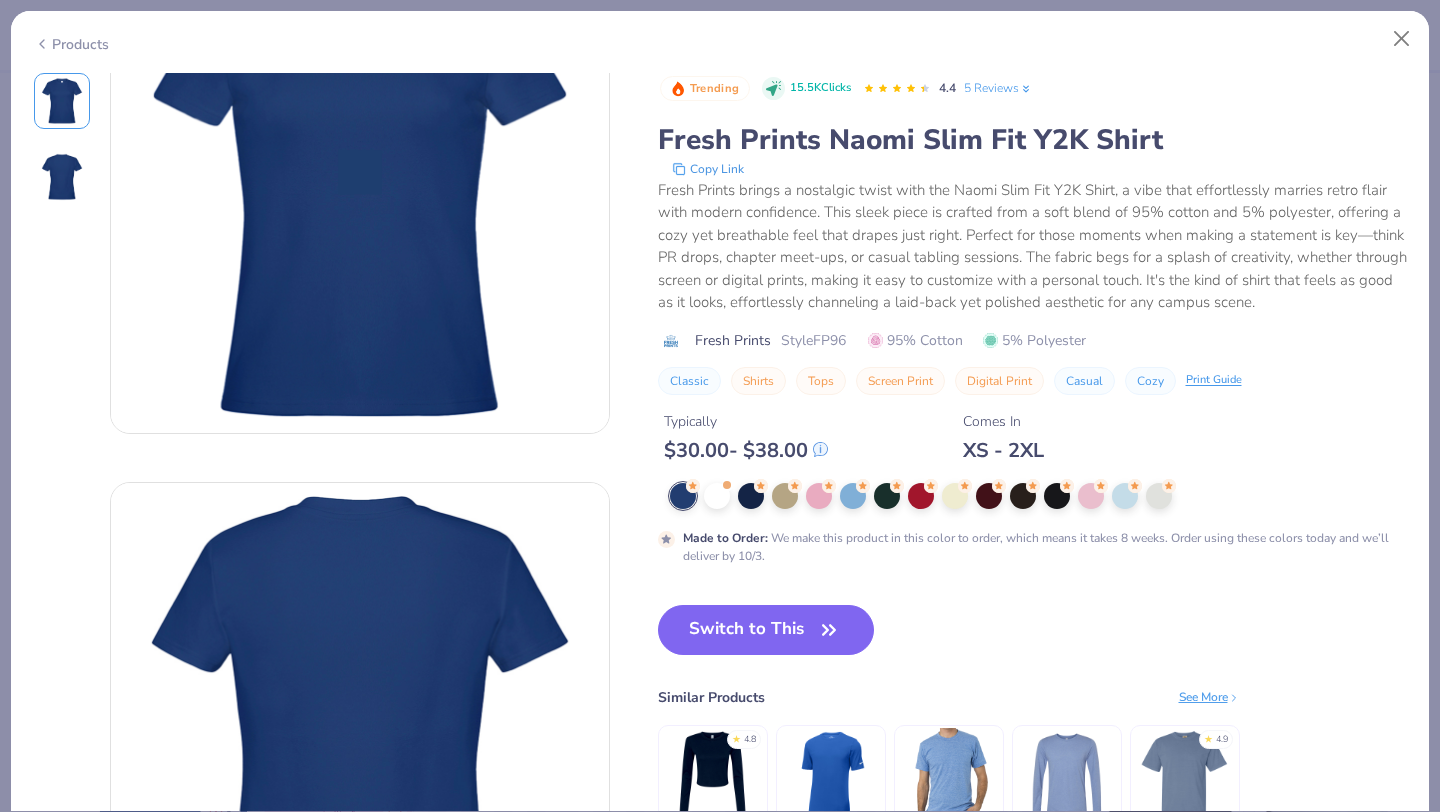scroll, scrollTop: 0, scrollLeft: 0, axis: both 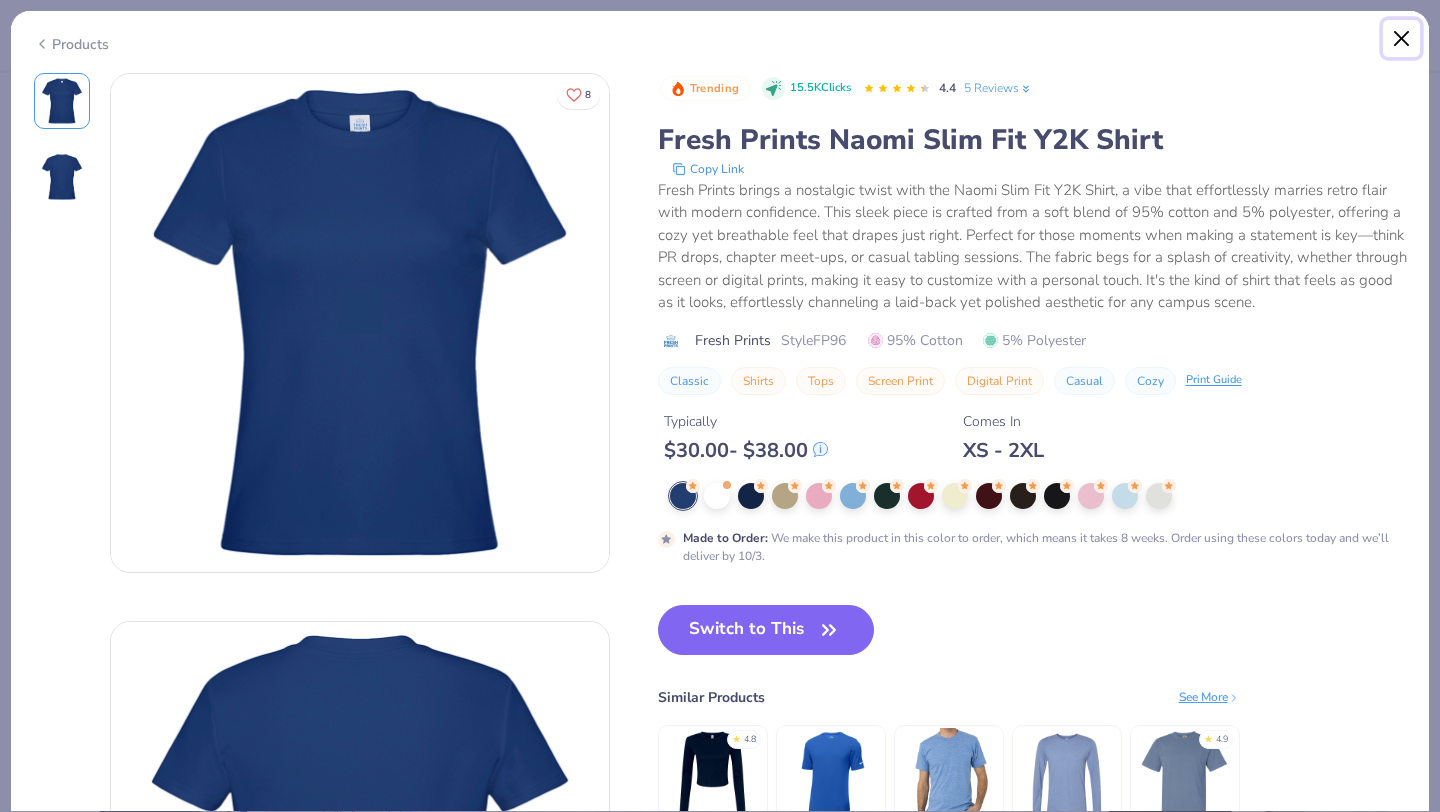 click at bounding box center [1402, 39] 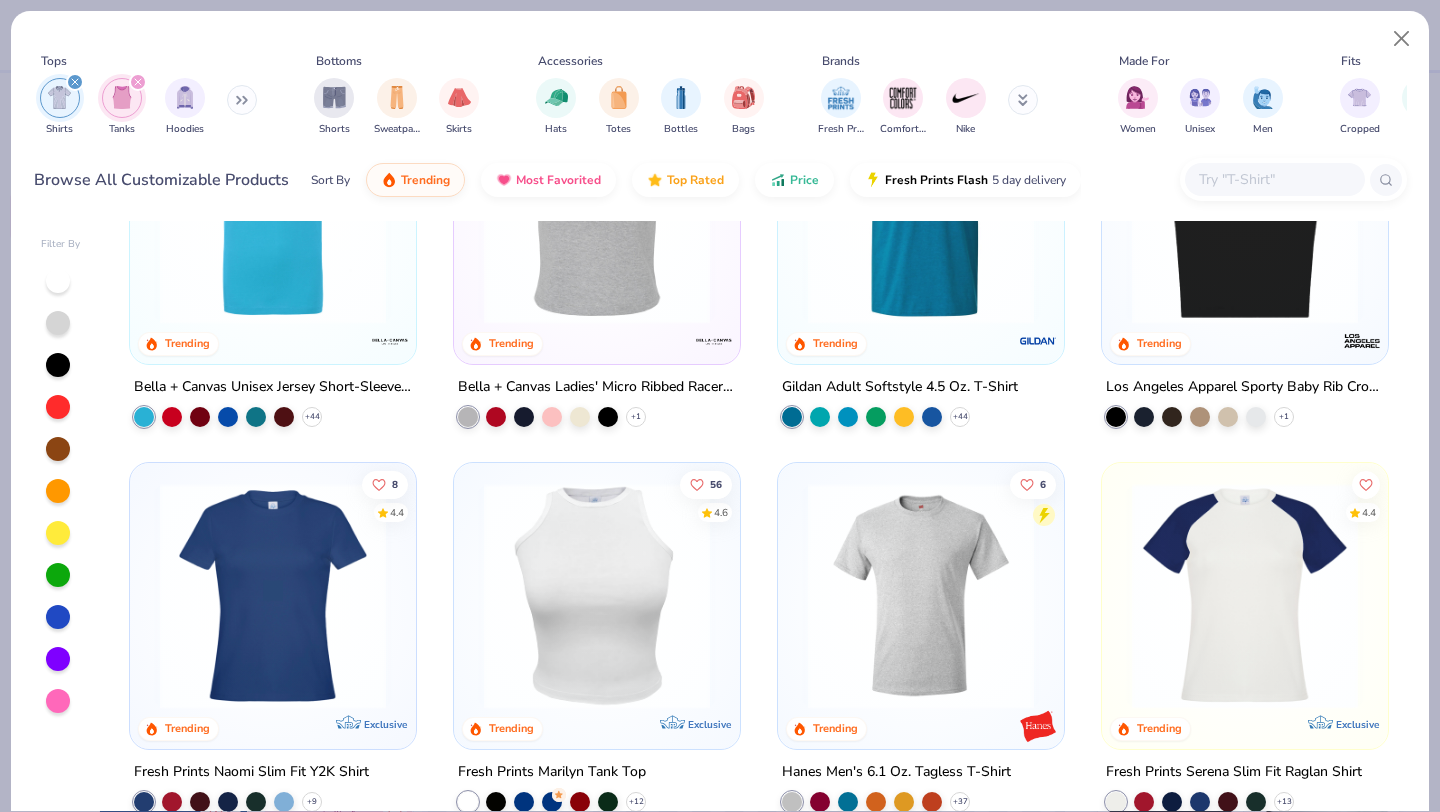 click on "Women Unisex Men" at bounding box center (1200, 107) 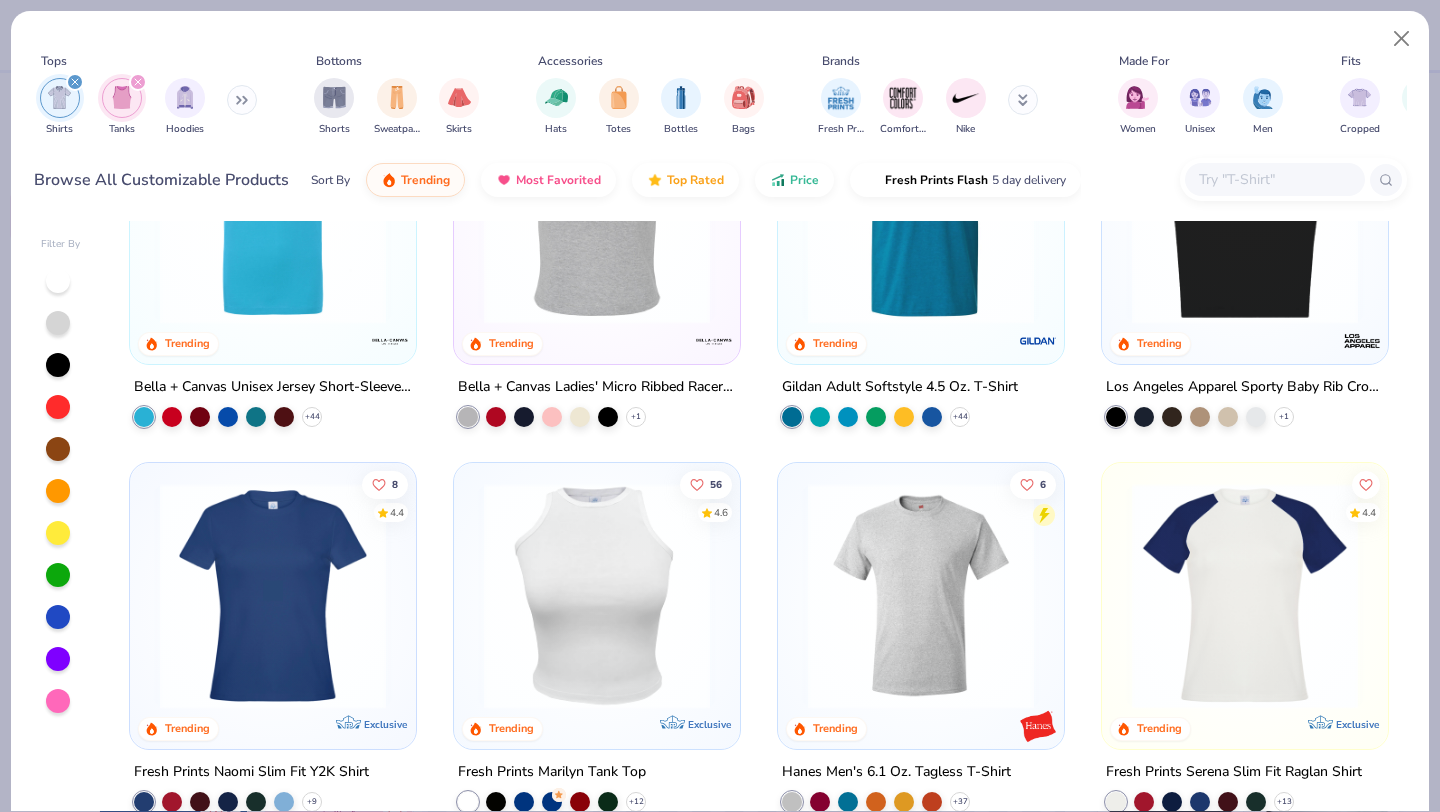 click on "Tops Shirts Tanks Hoodies Bottoms Shorts Sweatpants Skirts Accessories Hats Totes Bottles Bags Brands Fresh Prints Comfort Colors Nike Made For Women Unisex Men Fits Cropped Slim Regular Oversized Styles Classic Sportswear Athleisure Minimums 12-17 18-23 24-35 Print Types Guide Embroidery Screen Print Applique" at bounding box center [720, 98] 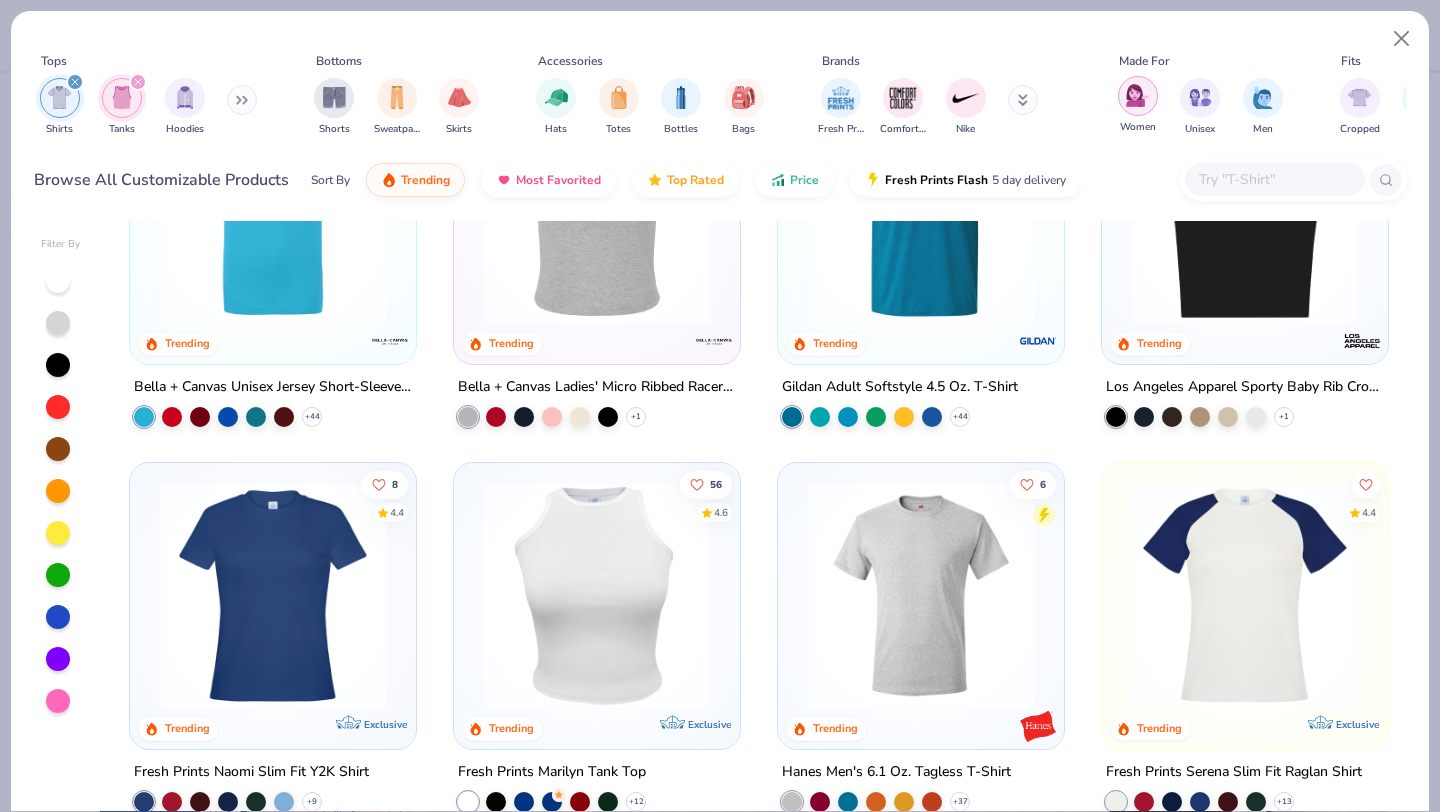 click at bounding box center (1137, 95) 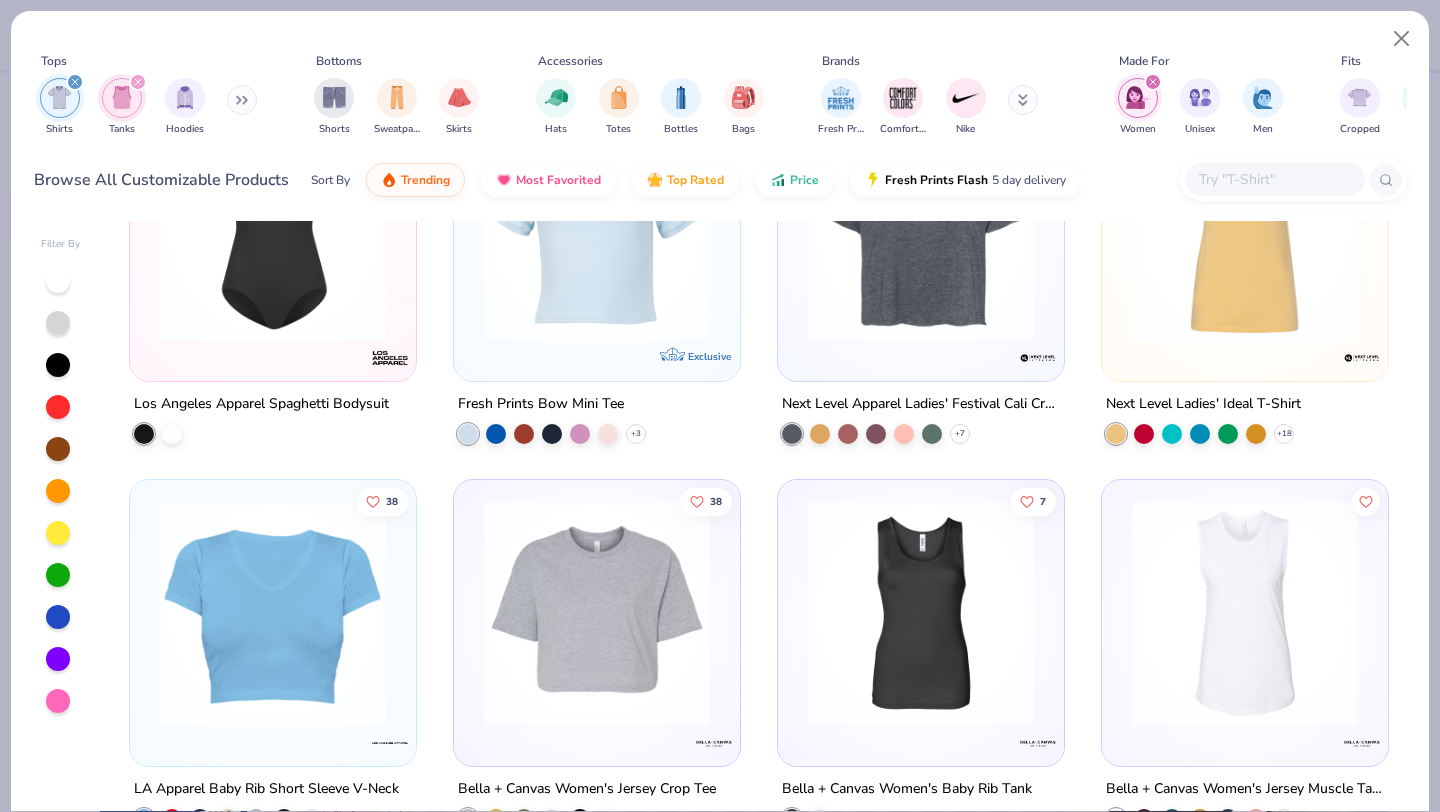 scroll, scrollTop: 4515, scrollLeft: 0, axis: vertical 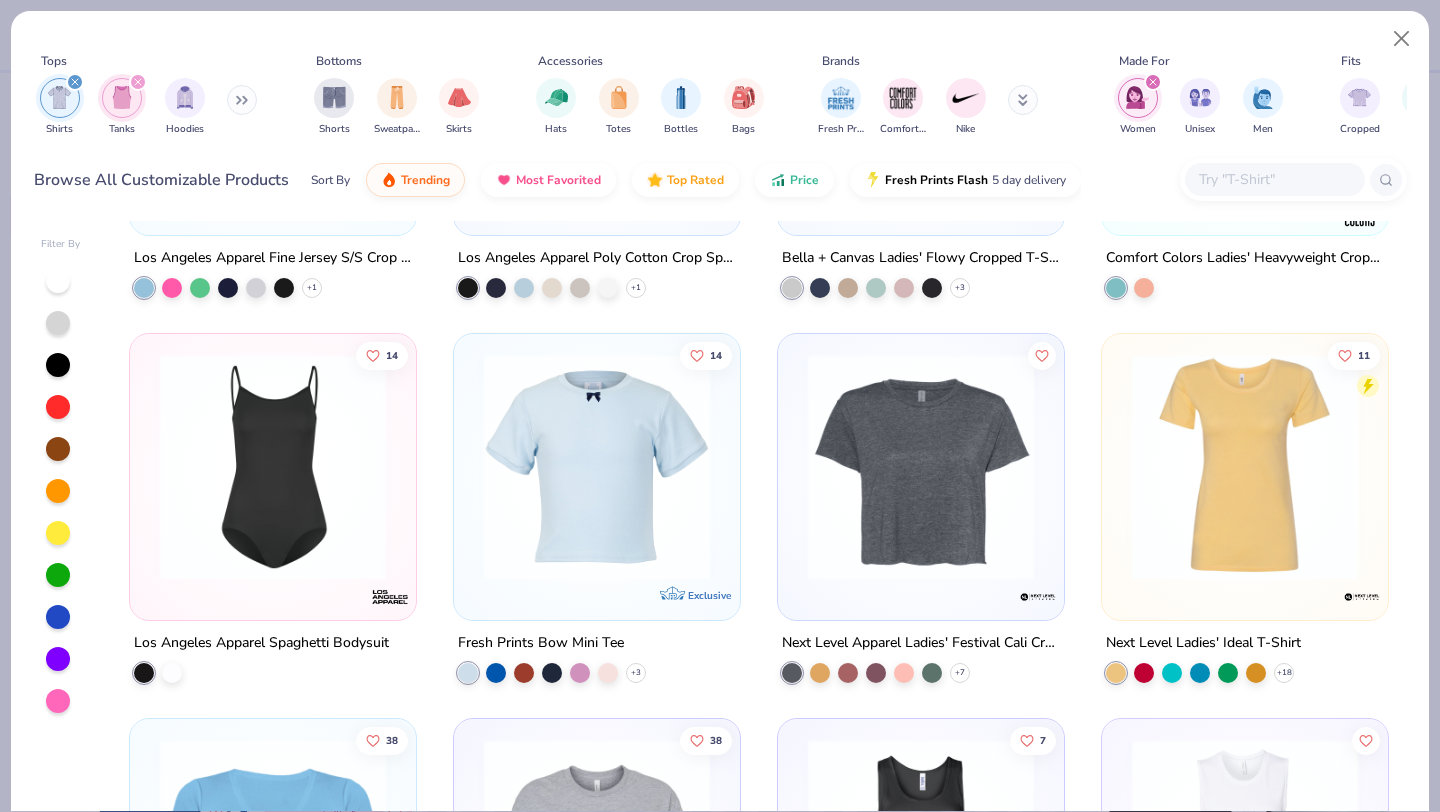 click at bounding box center (1245, 467) 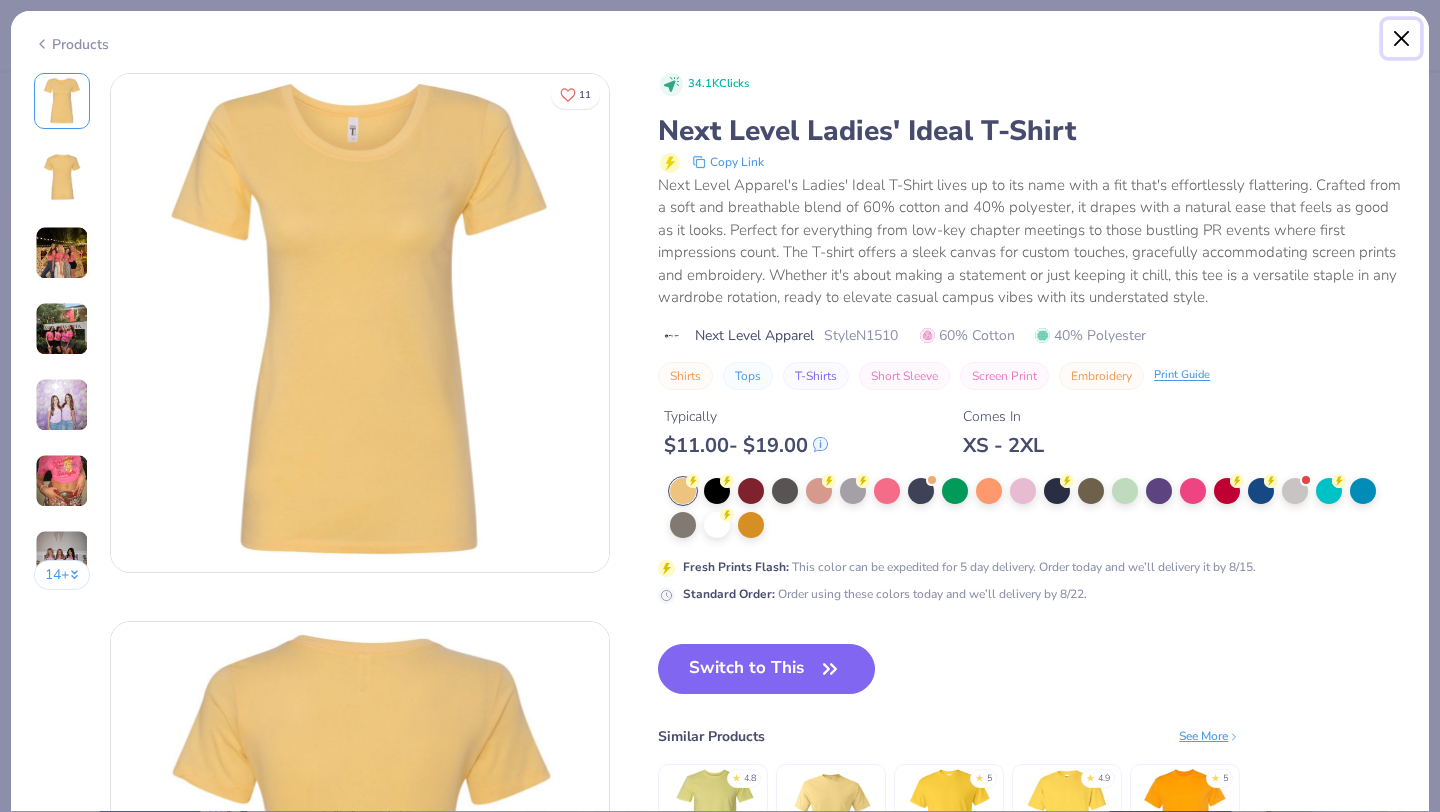 click at bounding box center (1402, 39) 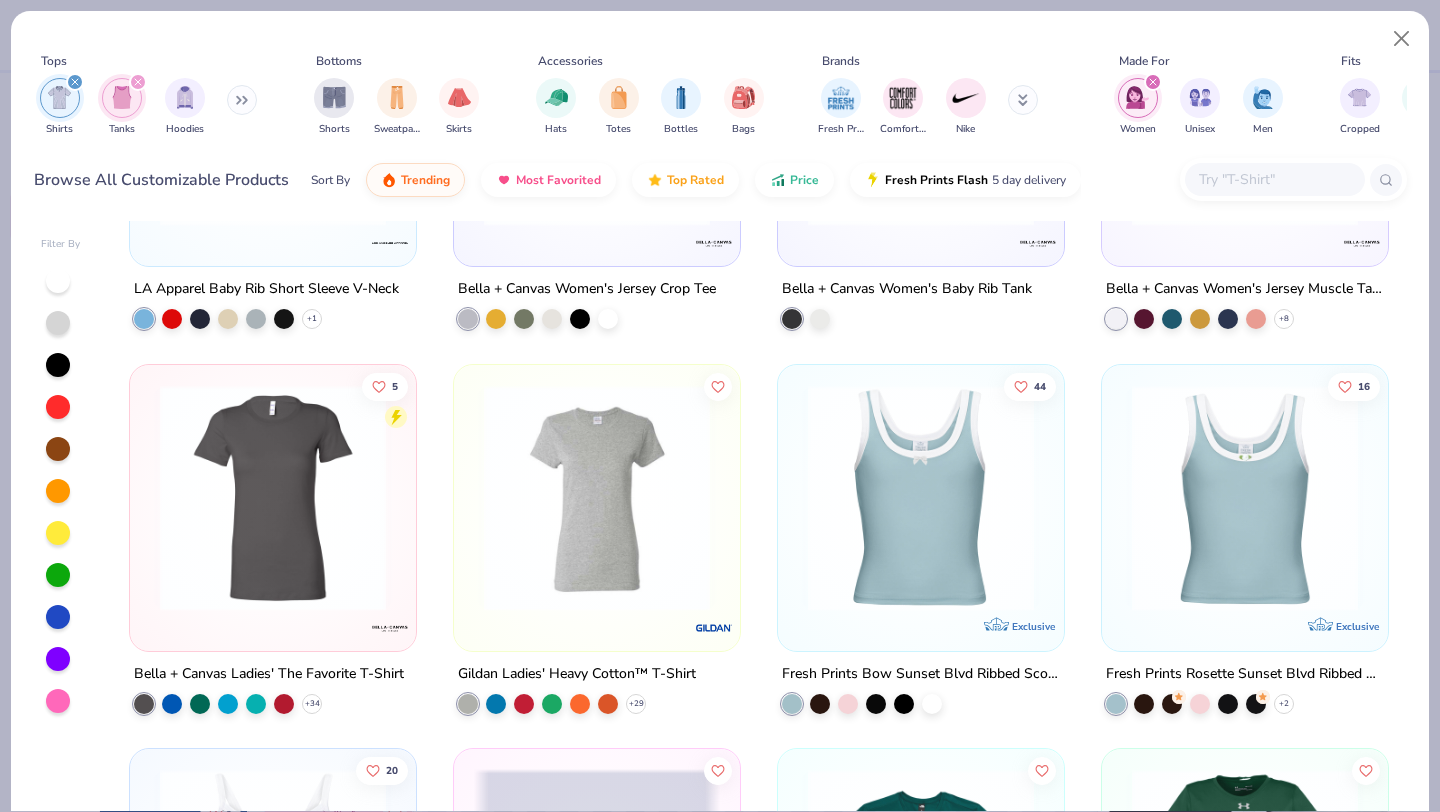 scroll, scrollTop: 5253, scrollLeft: 0, axis: vertical 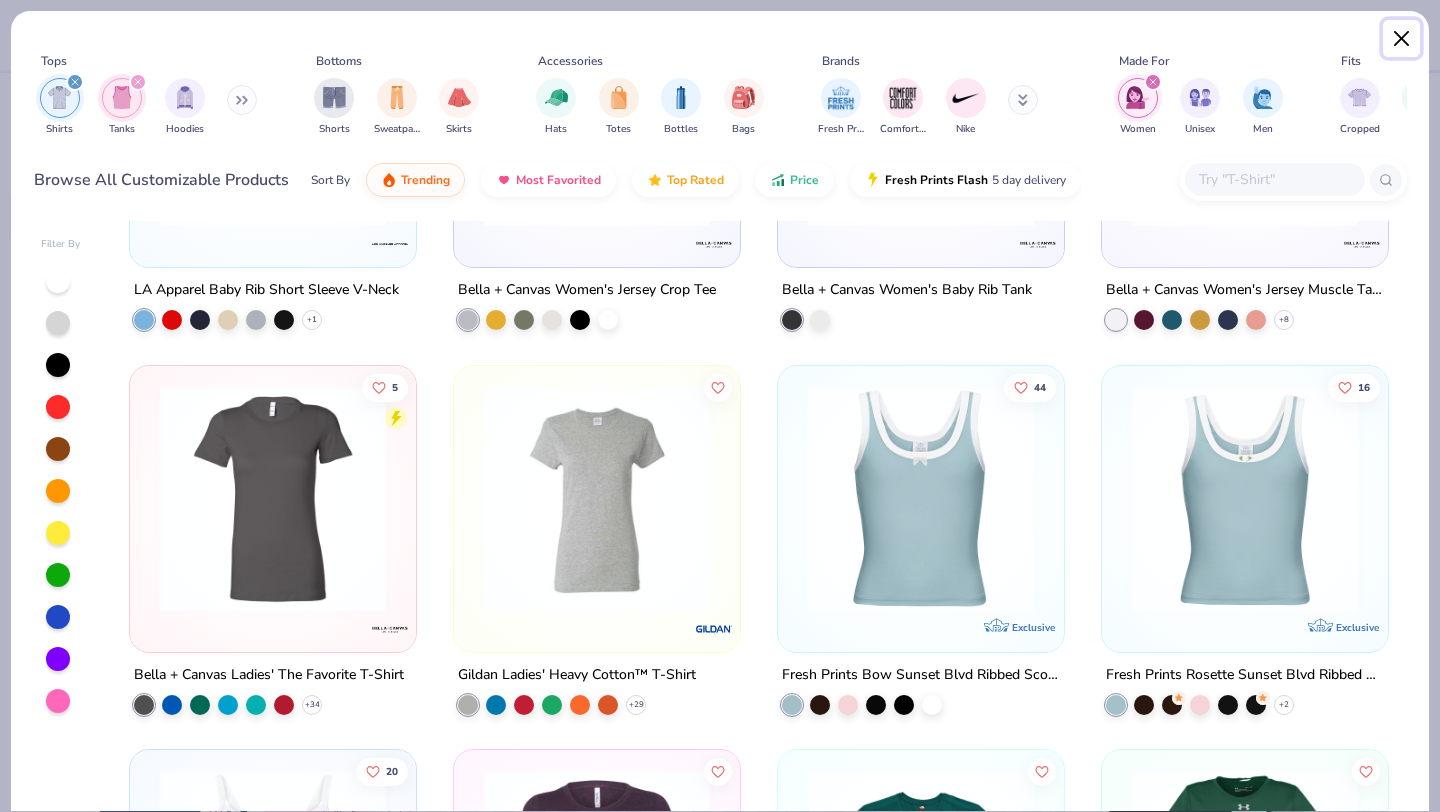 click at bounding box center (1402, 39) 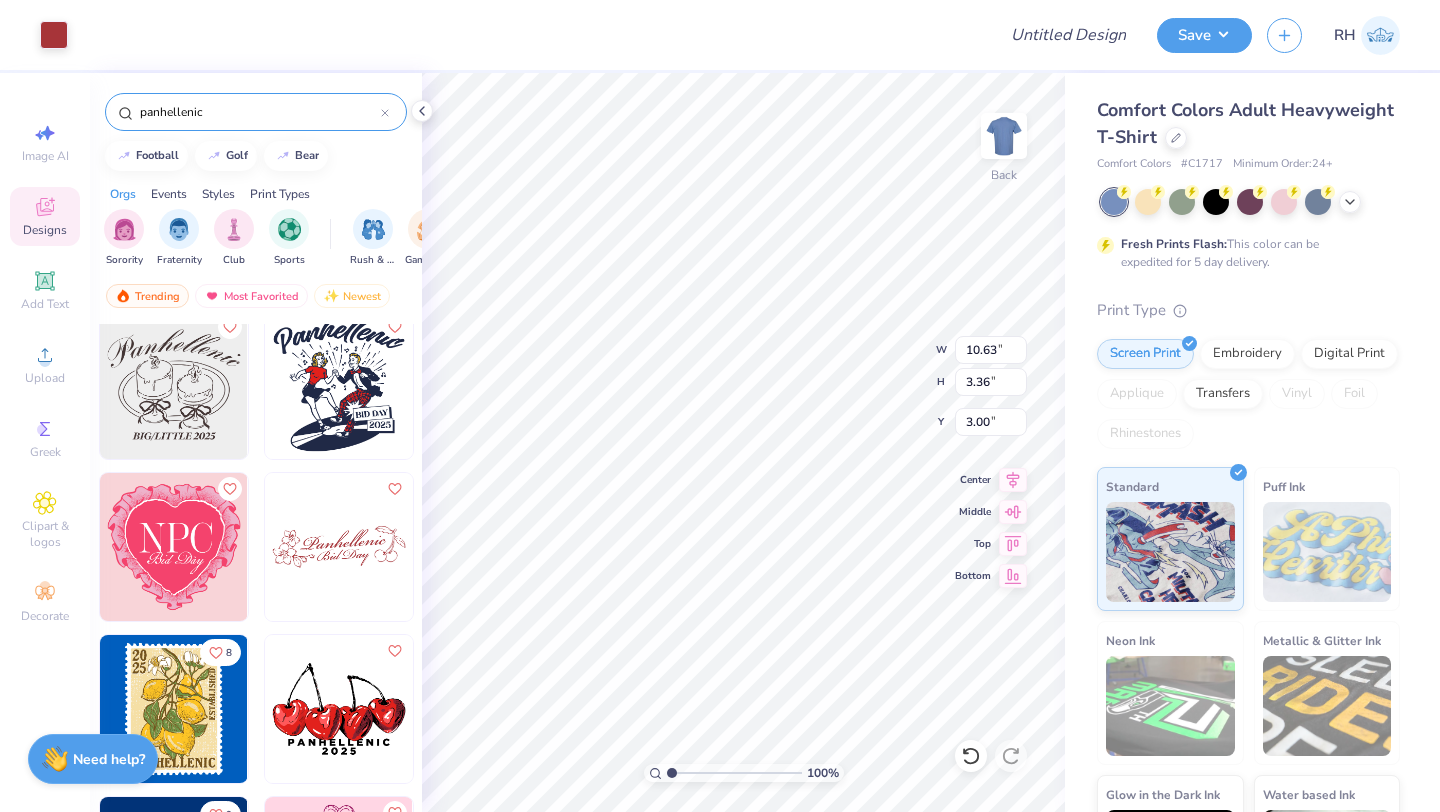 click on "Comfort Colors Adult Heavyweight T-Shirt" at bounding box center (1248, 124) 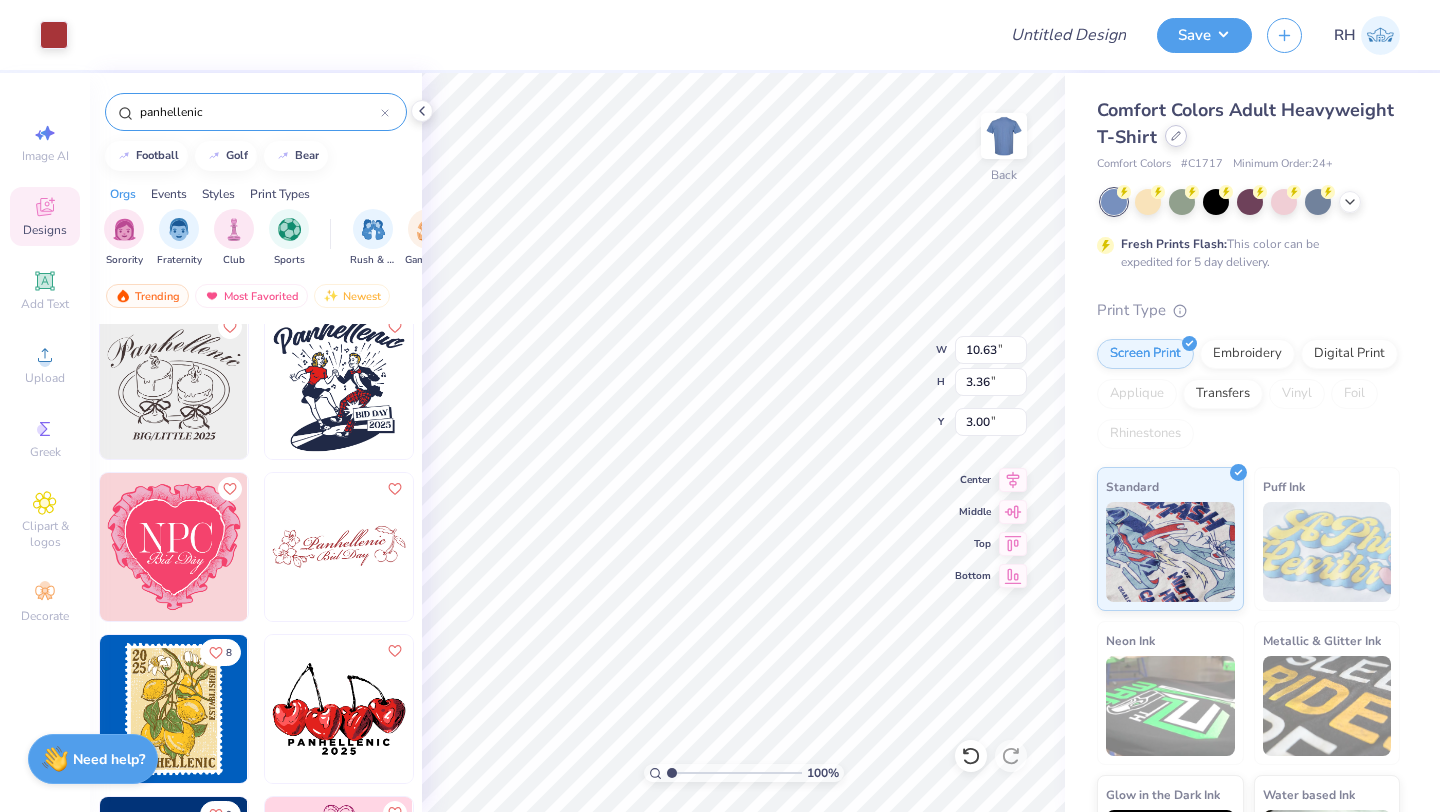 click on "Comfort Colors Adult Heavyweight T-Shirt" at bounding box center [1248, 124] 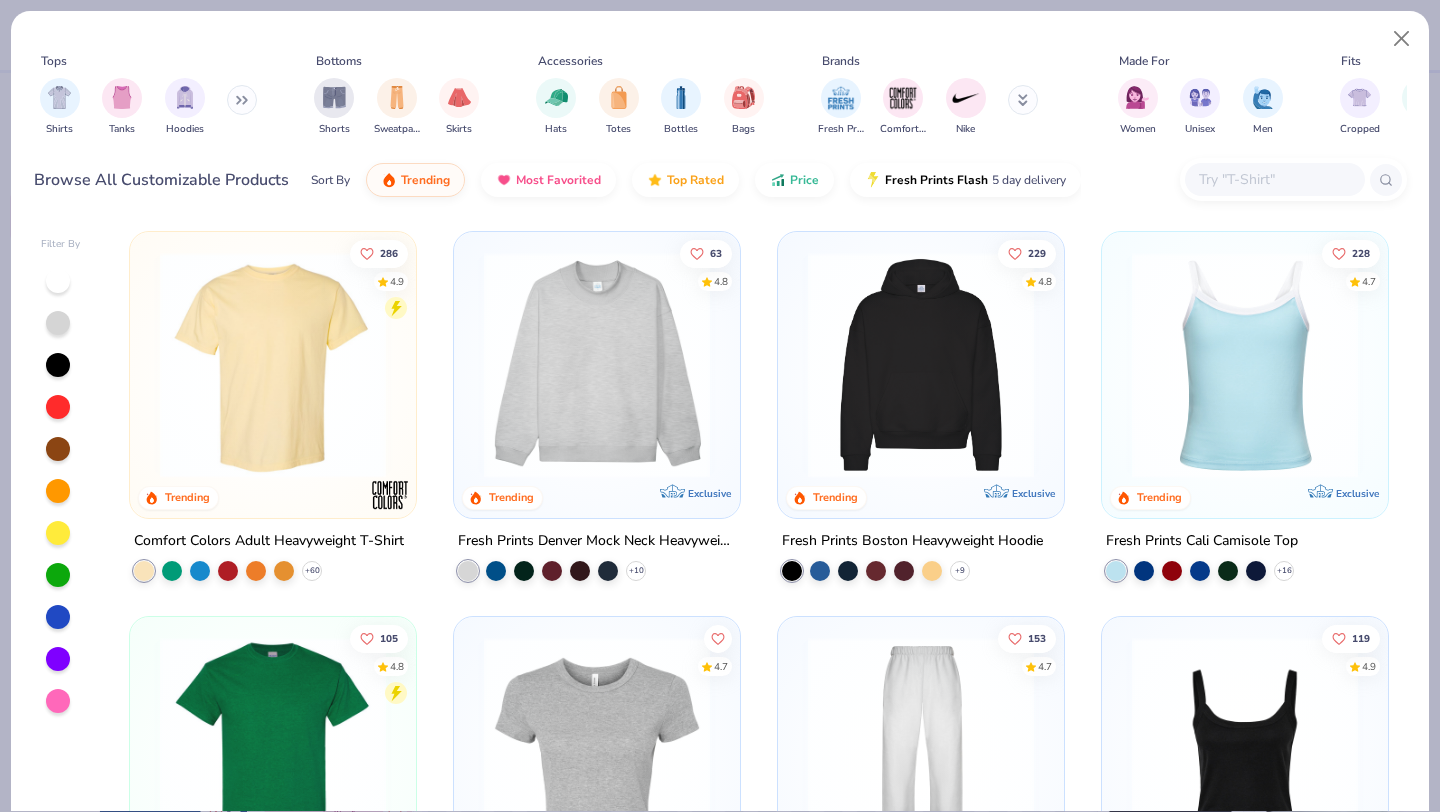 click at bounding box center [1274, 179] 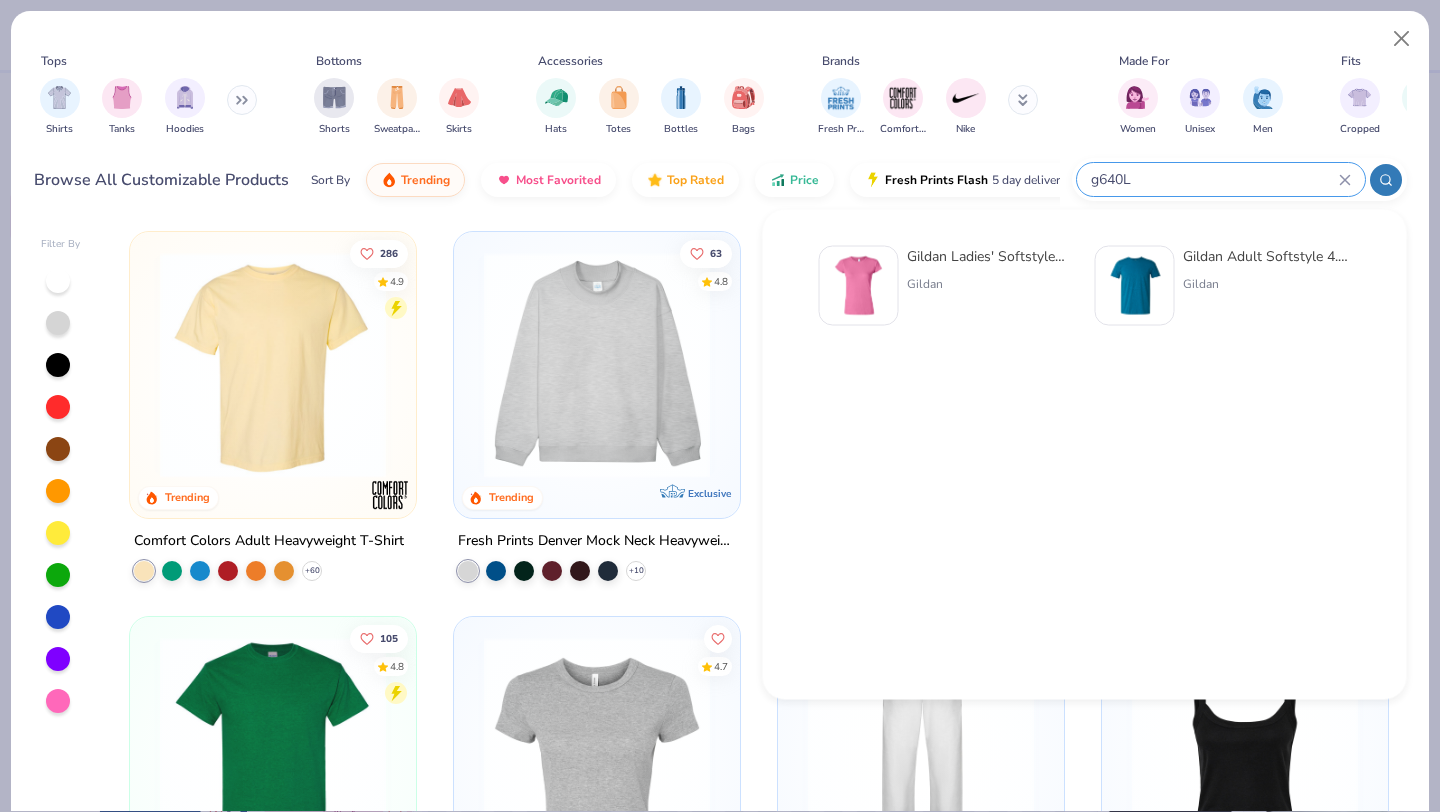 type on "g640L" 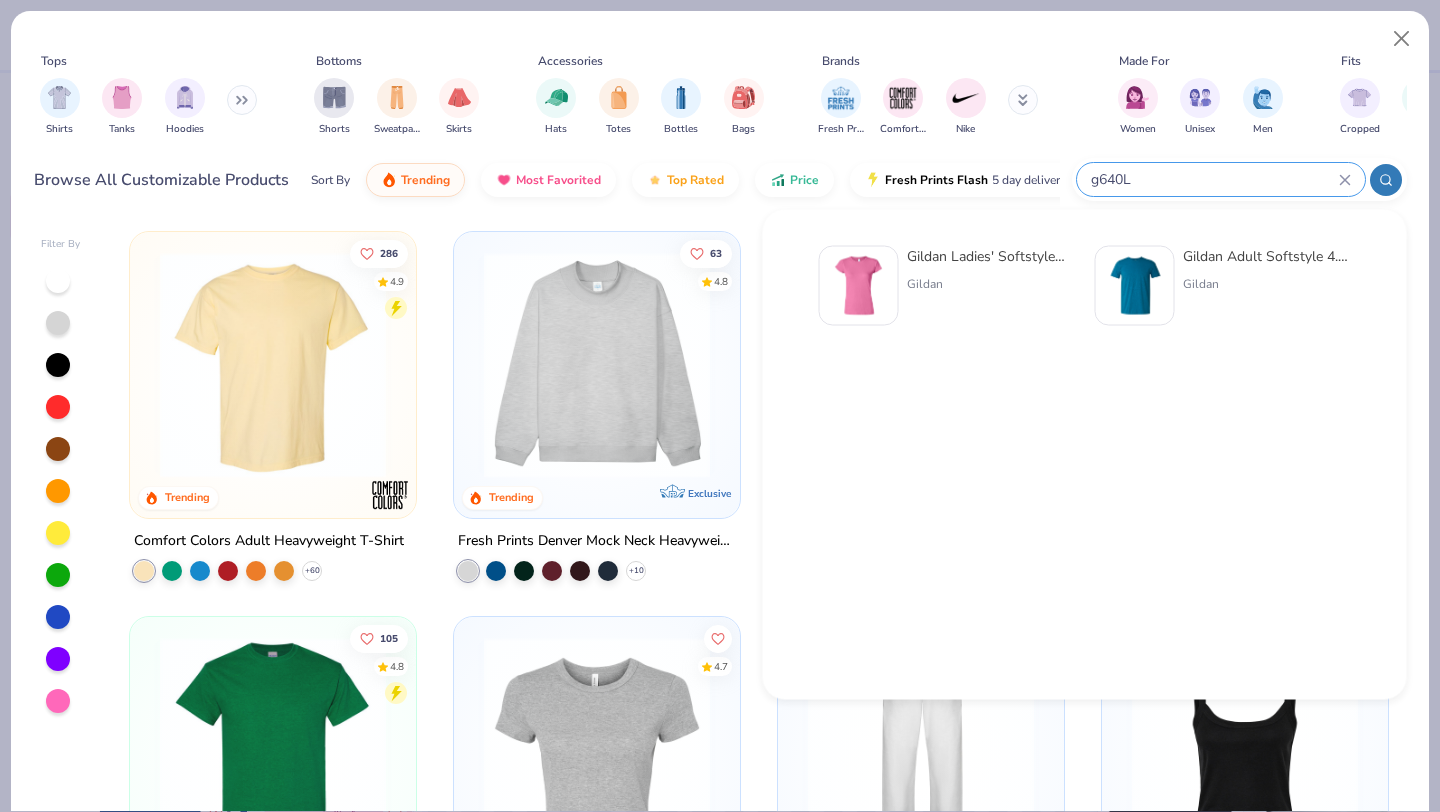 click on "Gildan Ladies' Softstyle® Fitted T-Shirt" at bounding box center (991, 256) 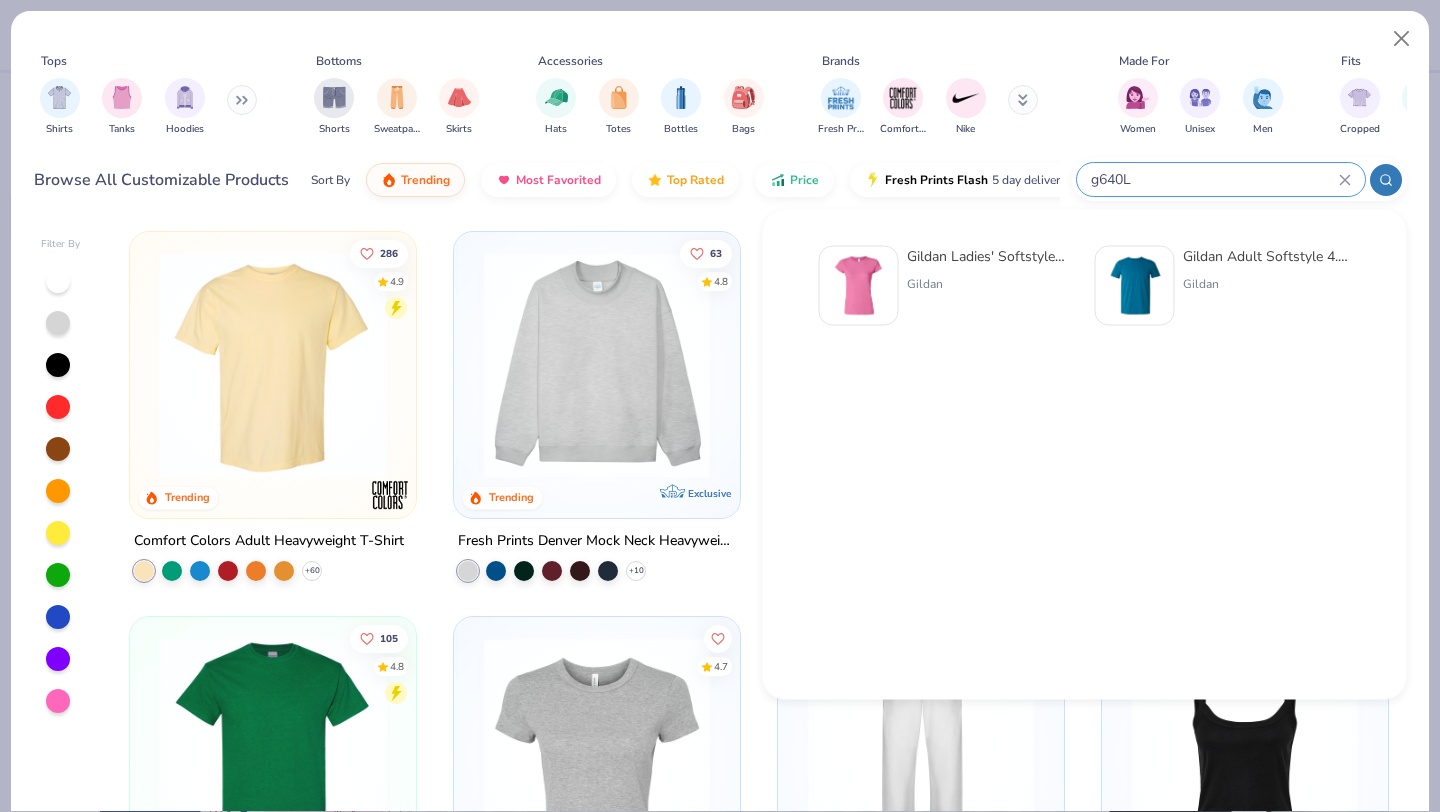 type 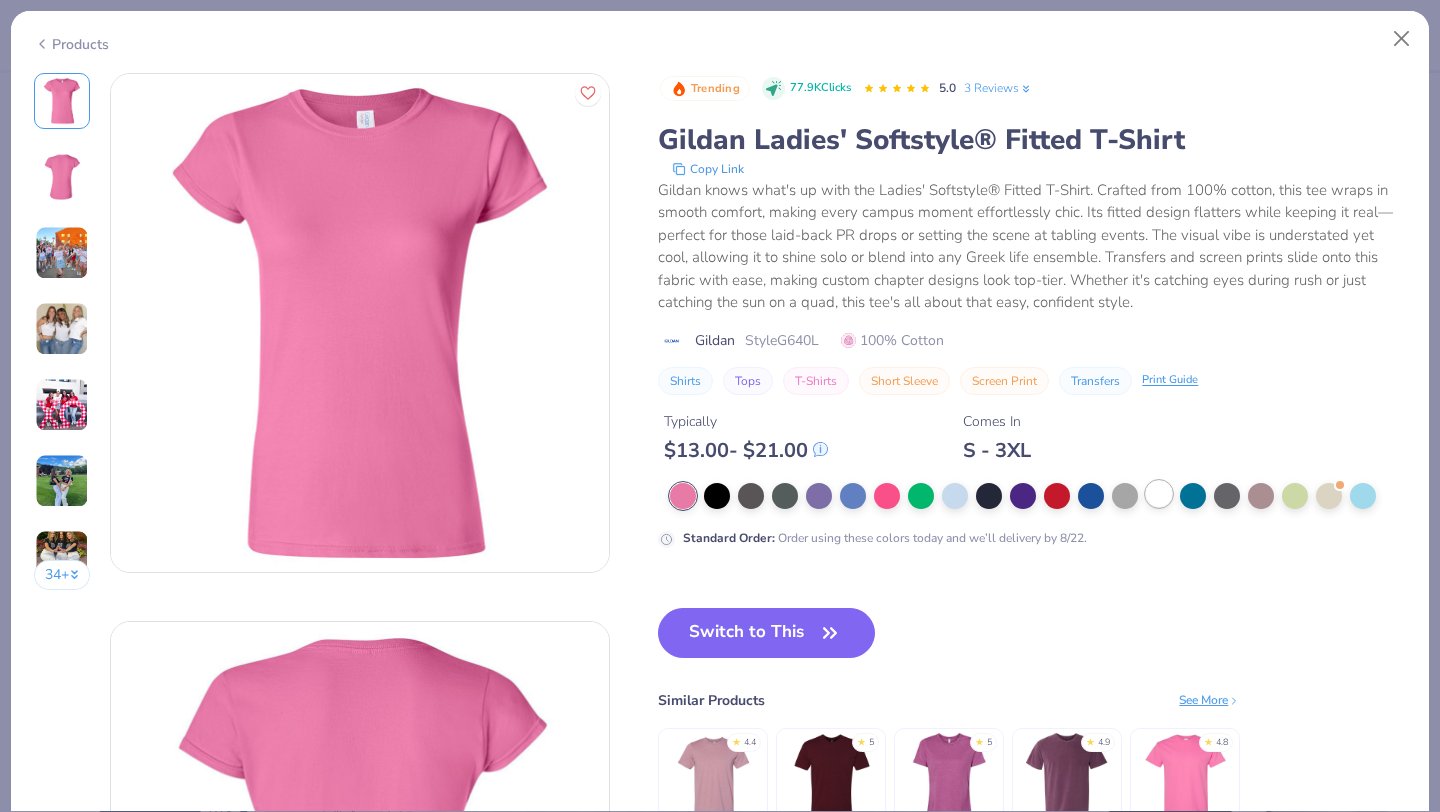 click at bounding box center [1159, 494] 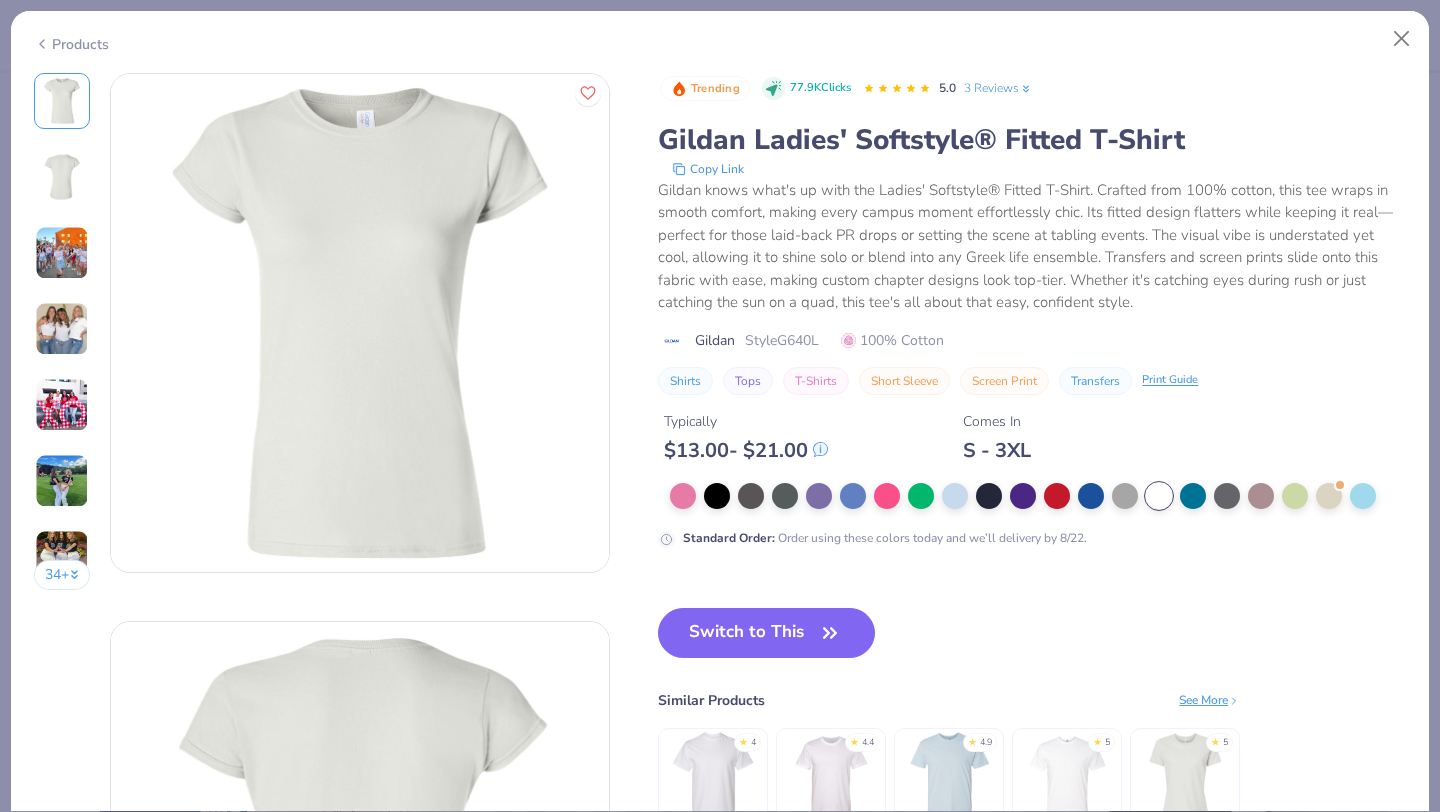scroll, scrollTop: 49, scrollLeft: 0, axis: vertical 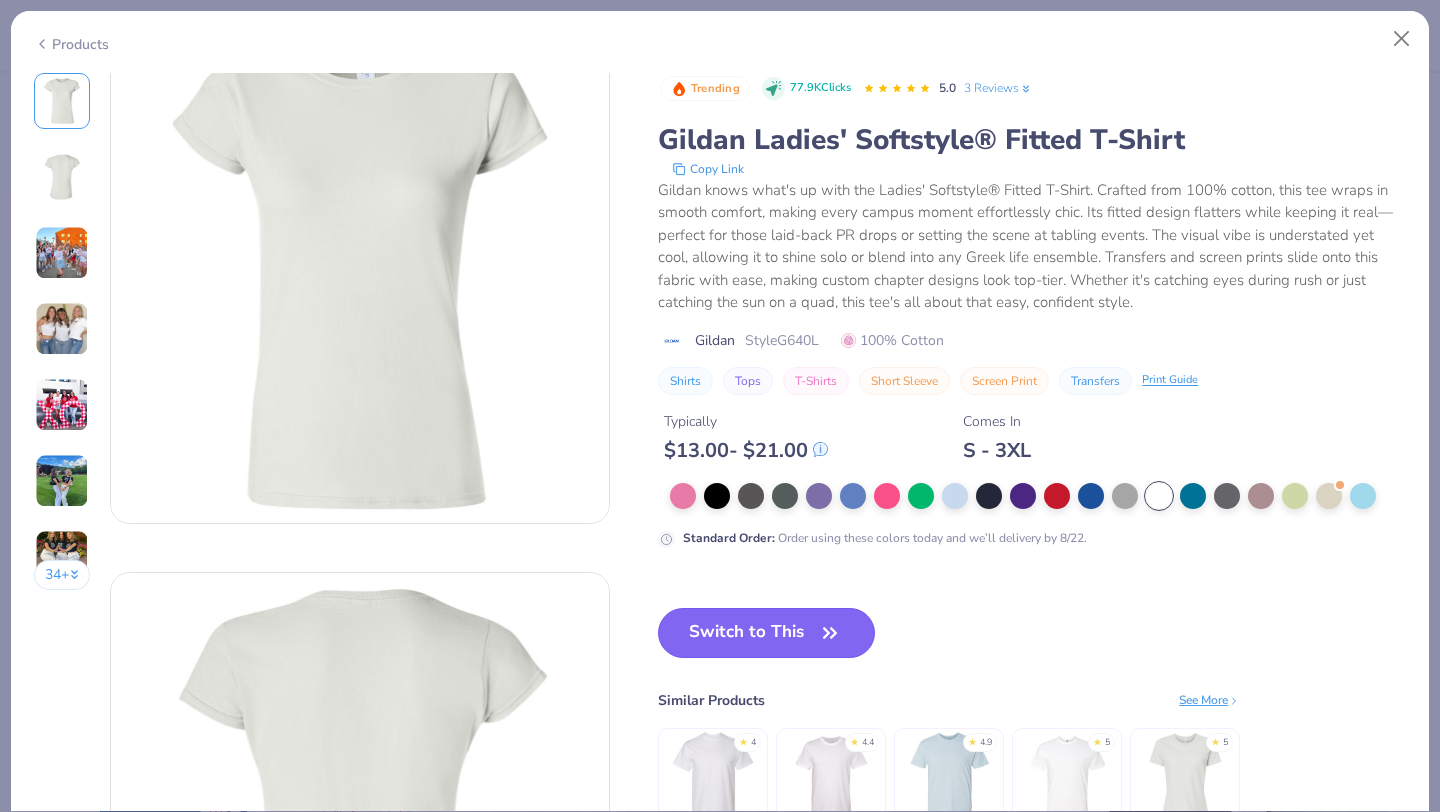 click 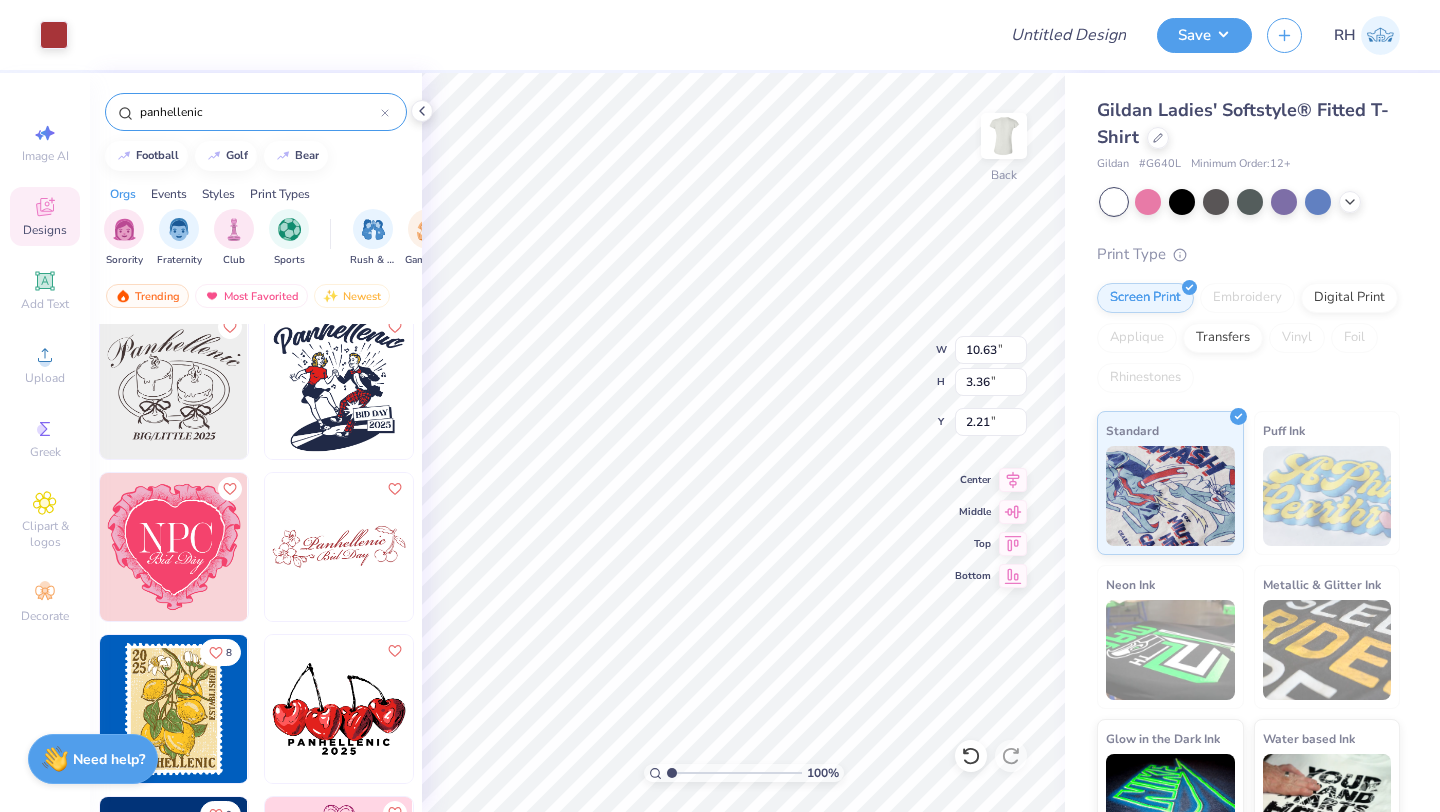 type on "2.22" 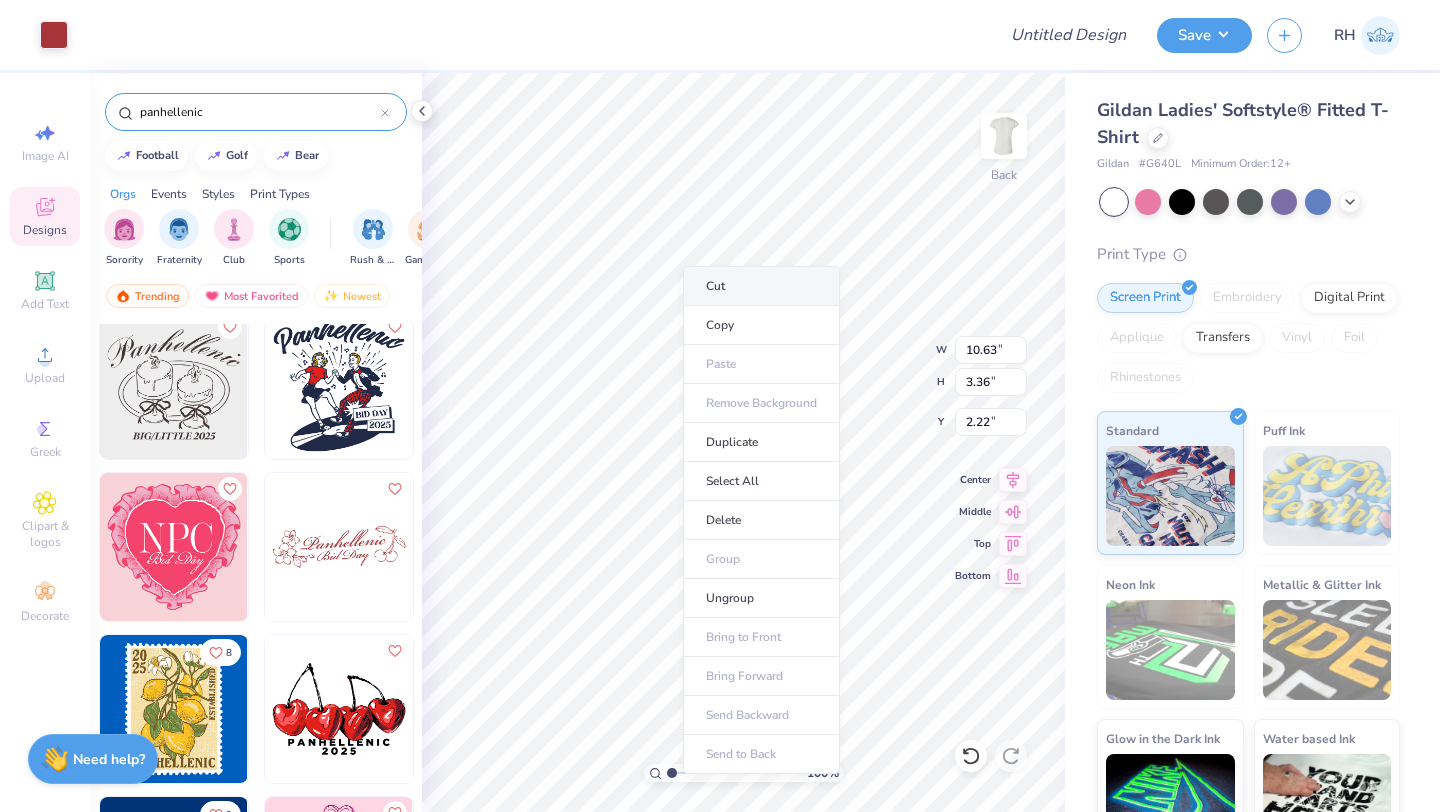 click on "Cut" at bounding box center (761, 286) 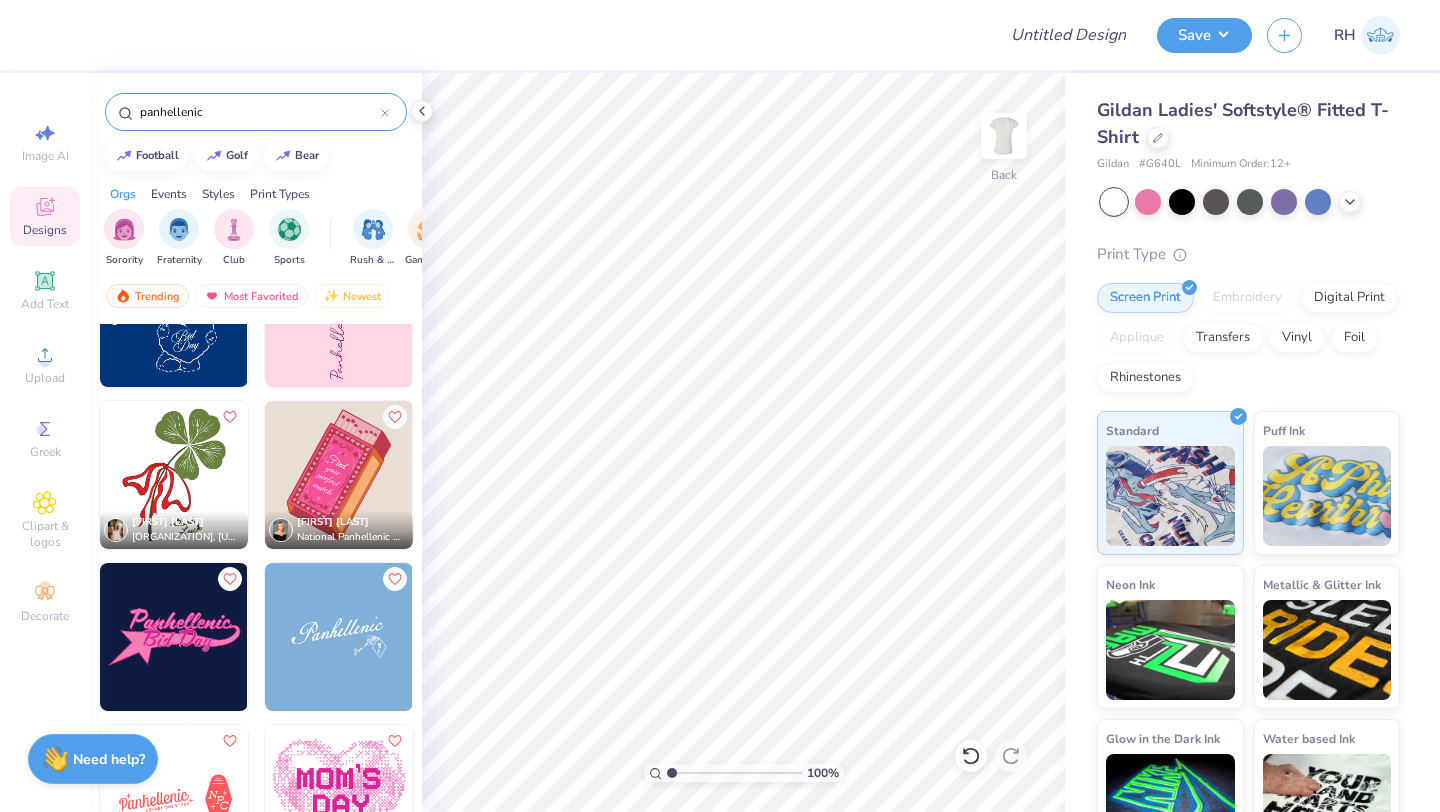 scroll, scrollTop: 2999, scrollLeft: 0, axis: vertical 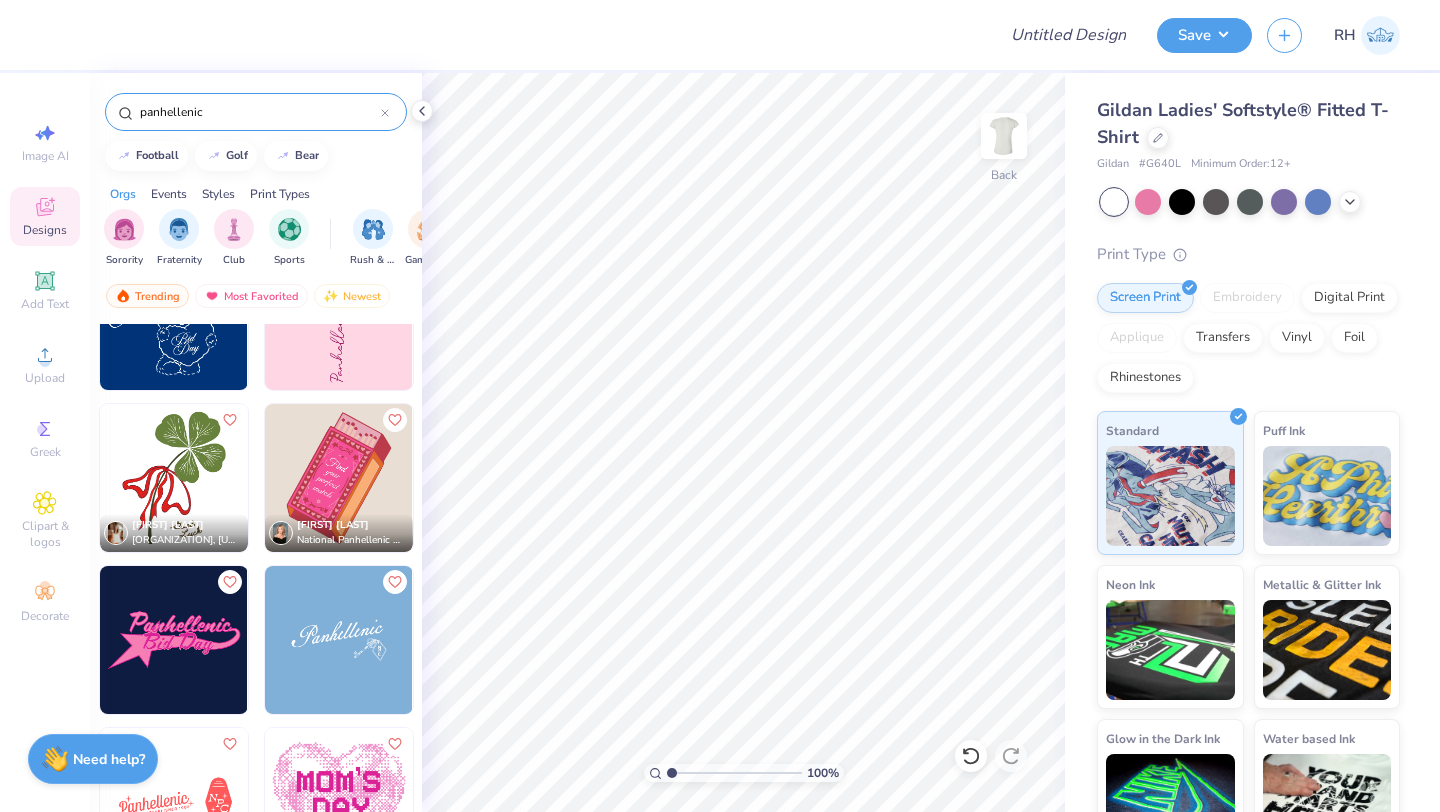 click at bounding box center [339, 640] 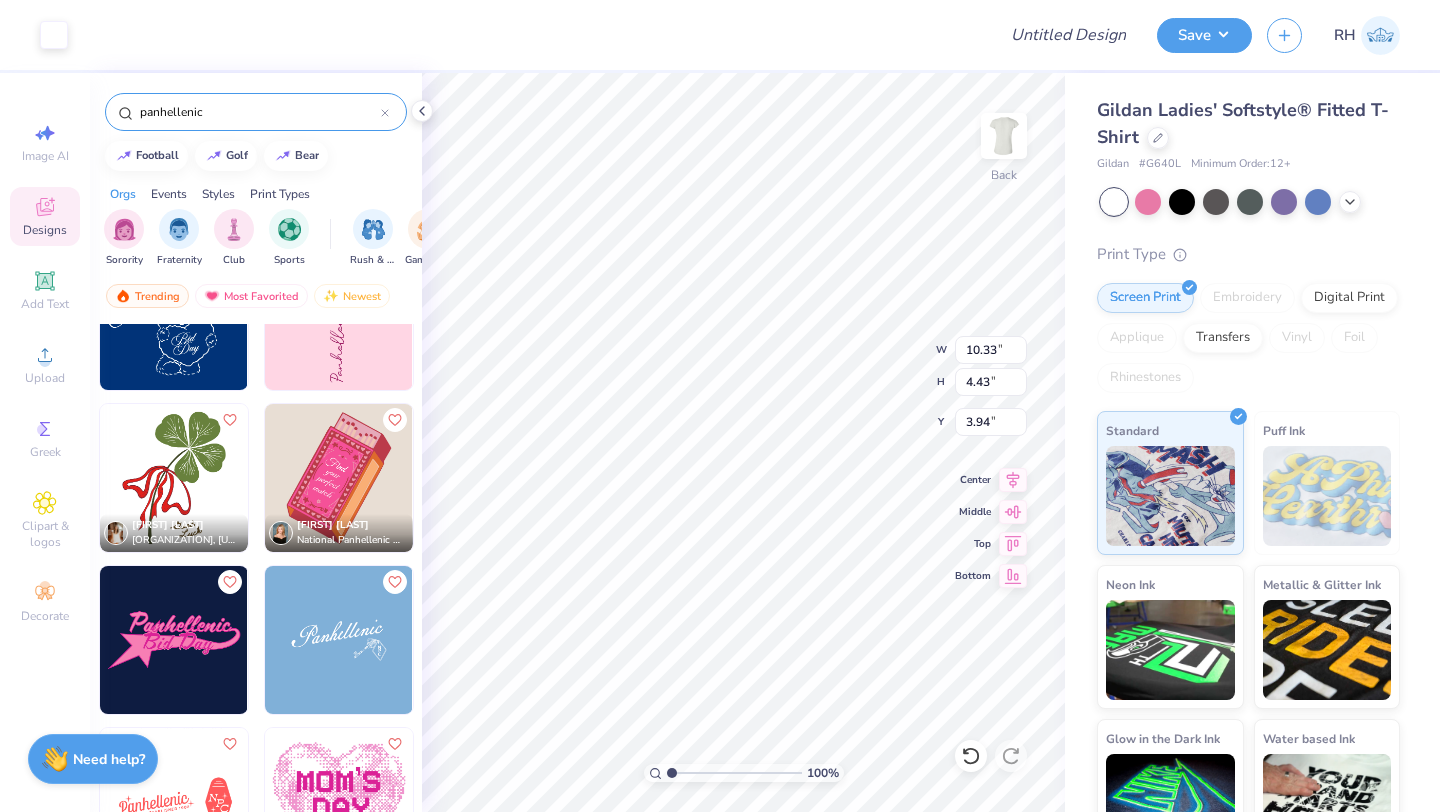type on "3.94" 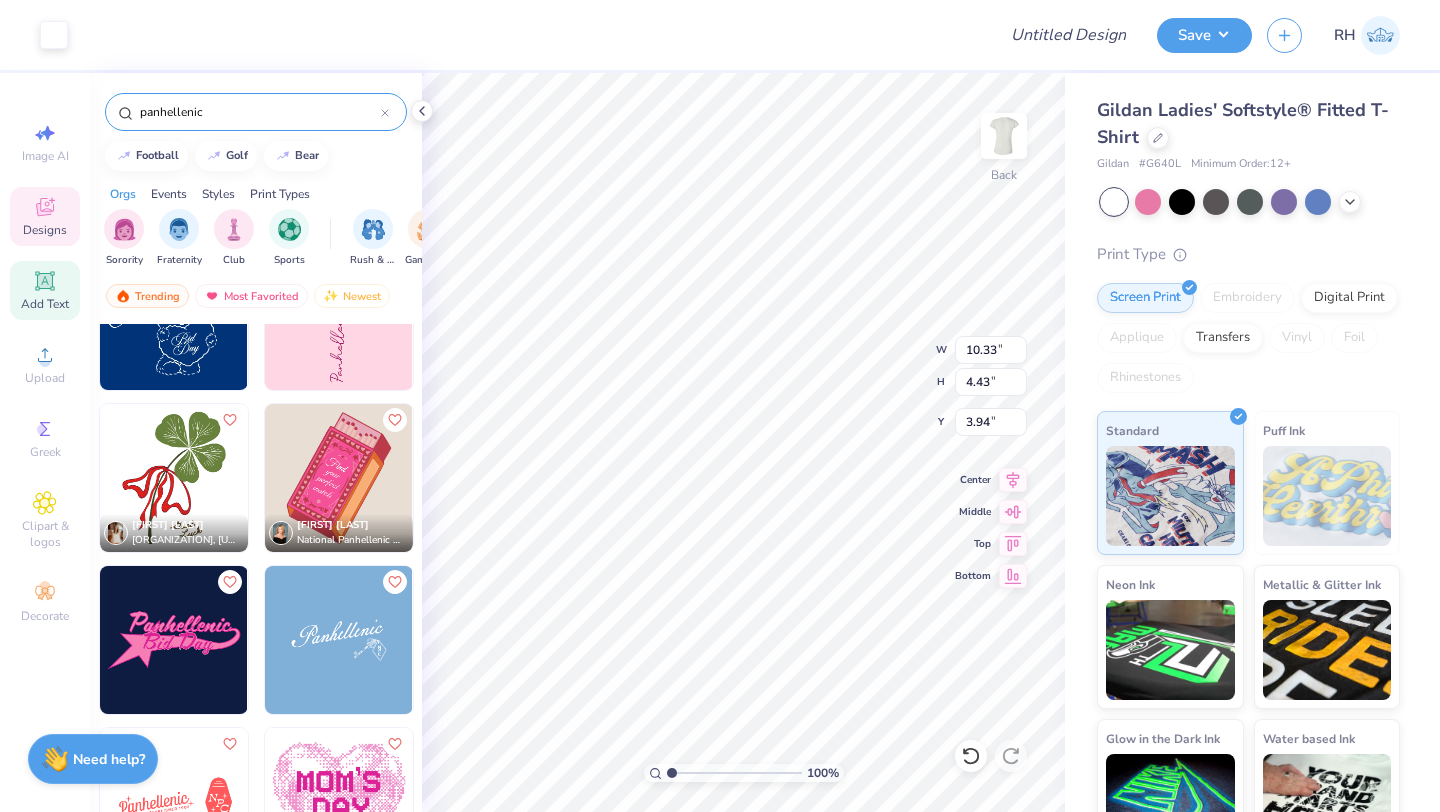 click on "Add Text" at bounding box center (45, 304) 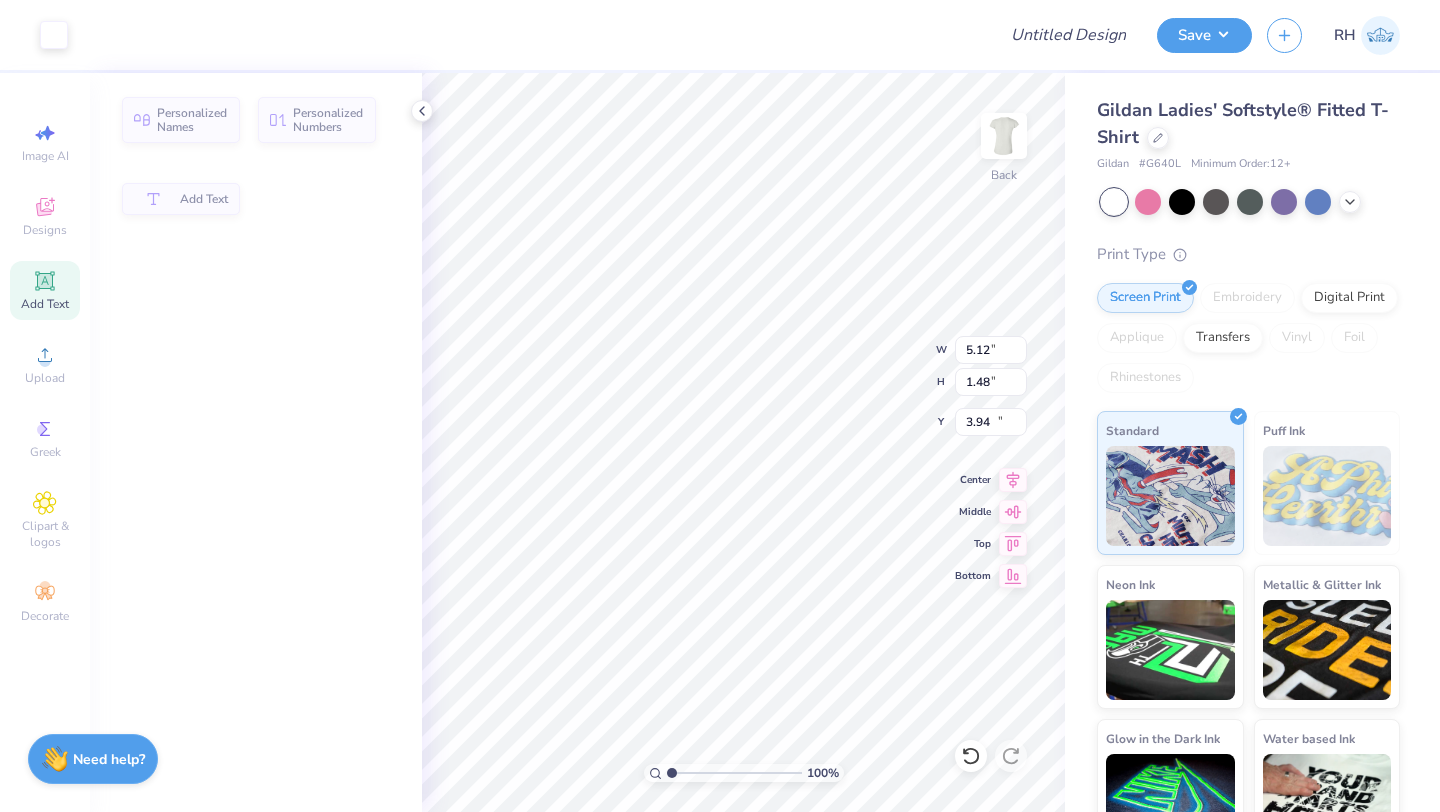 type on "5.12" 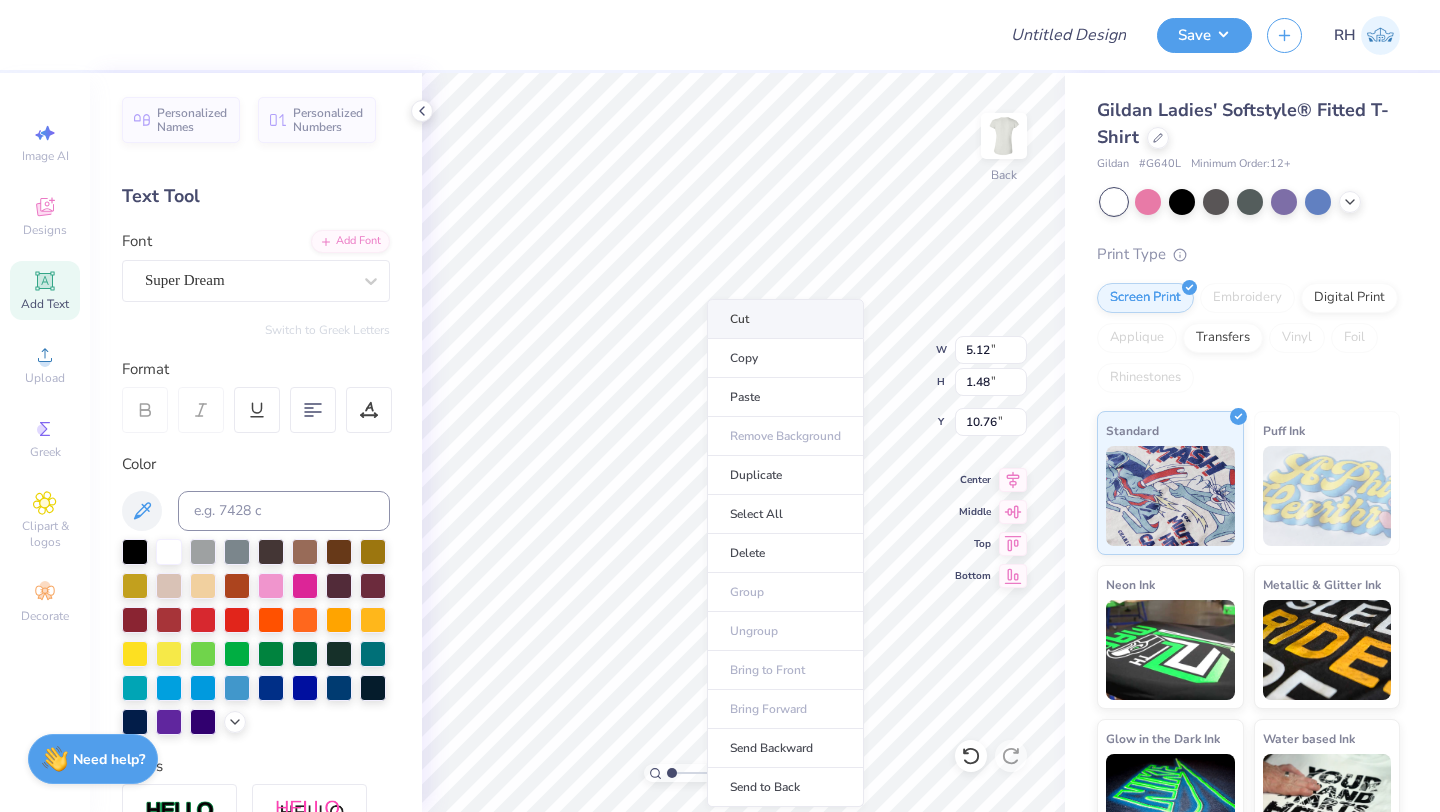 click on "Cut" at bounding box center [785, 319] 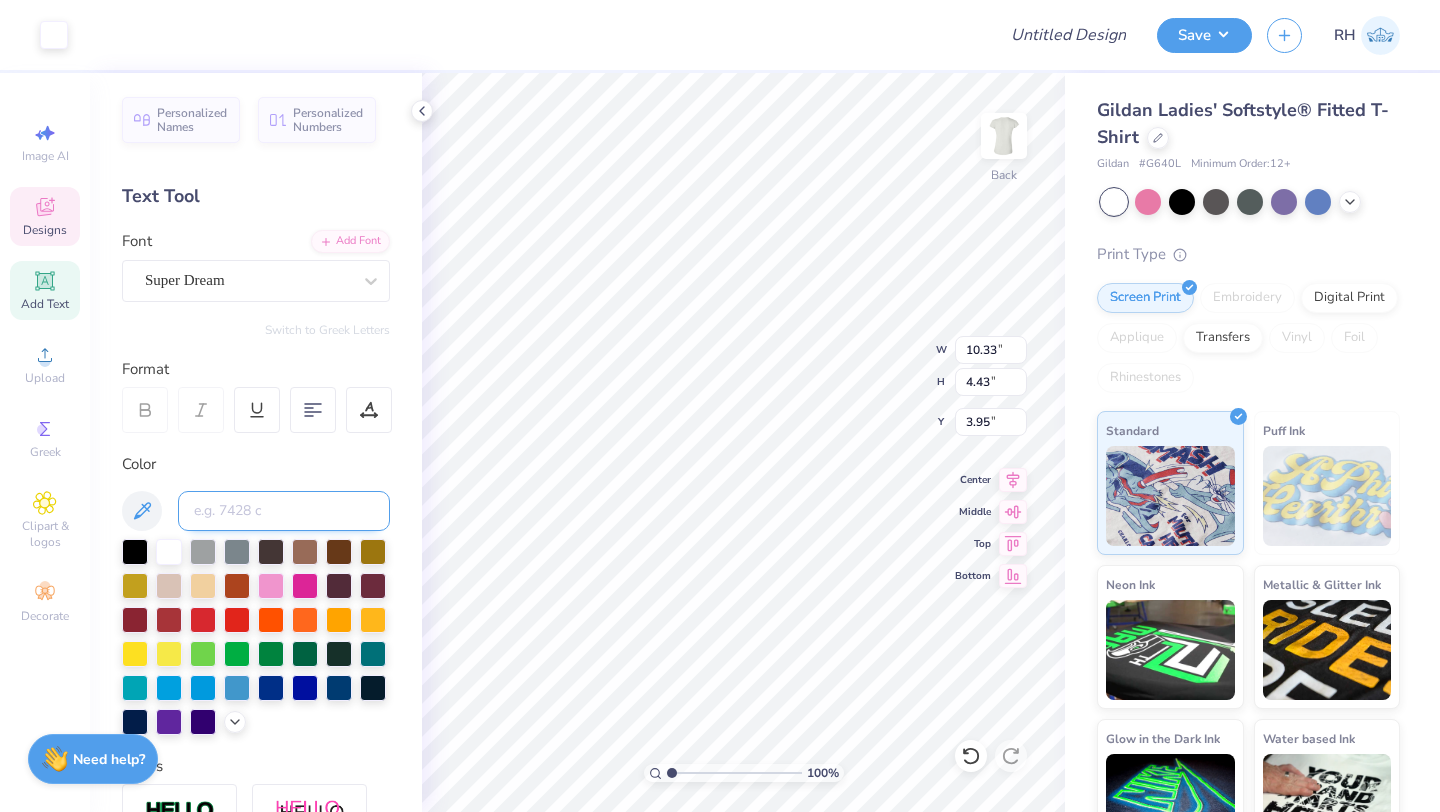 click at bounding box center (284, 511) 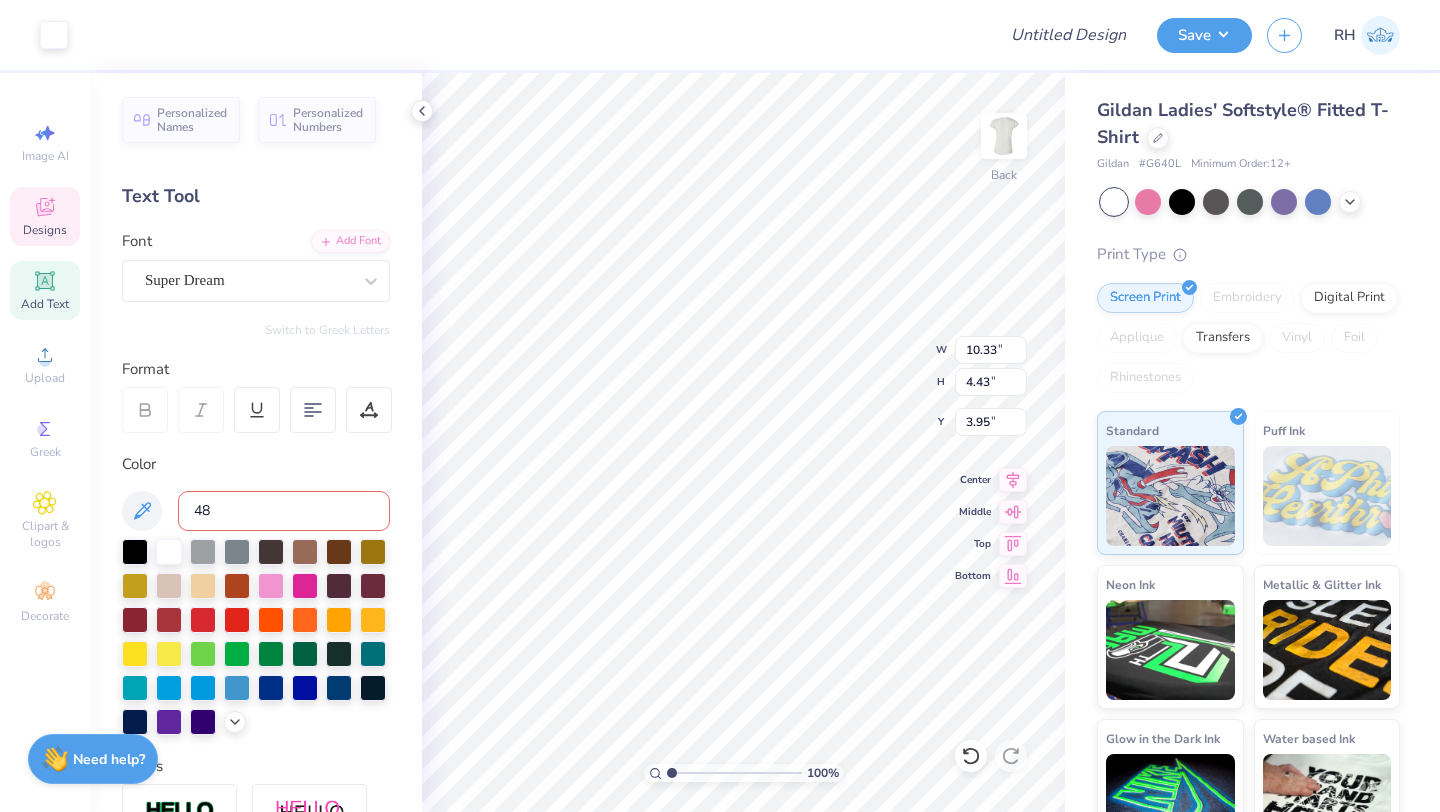 type on "484" 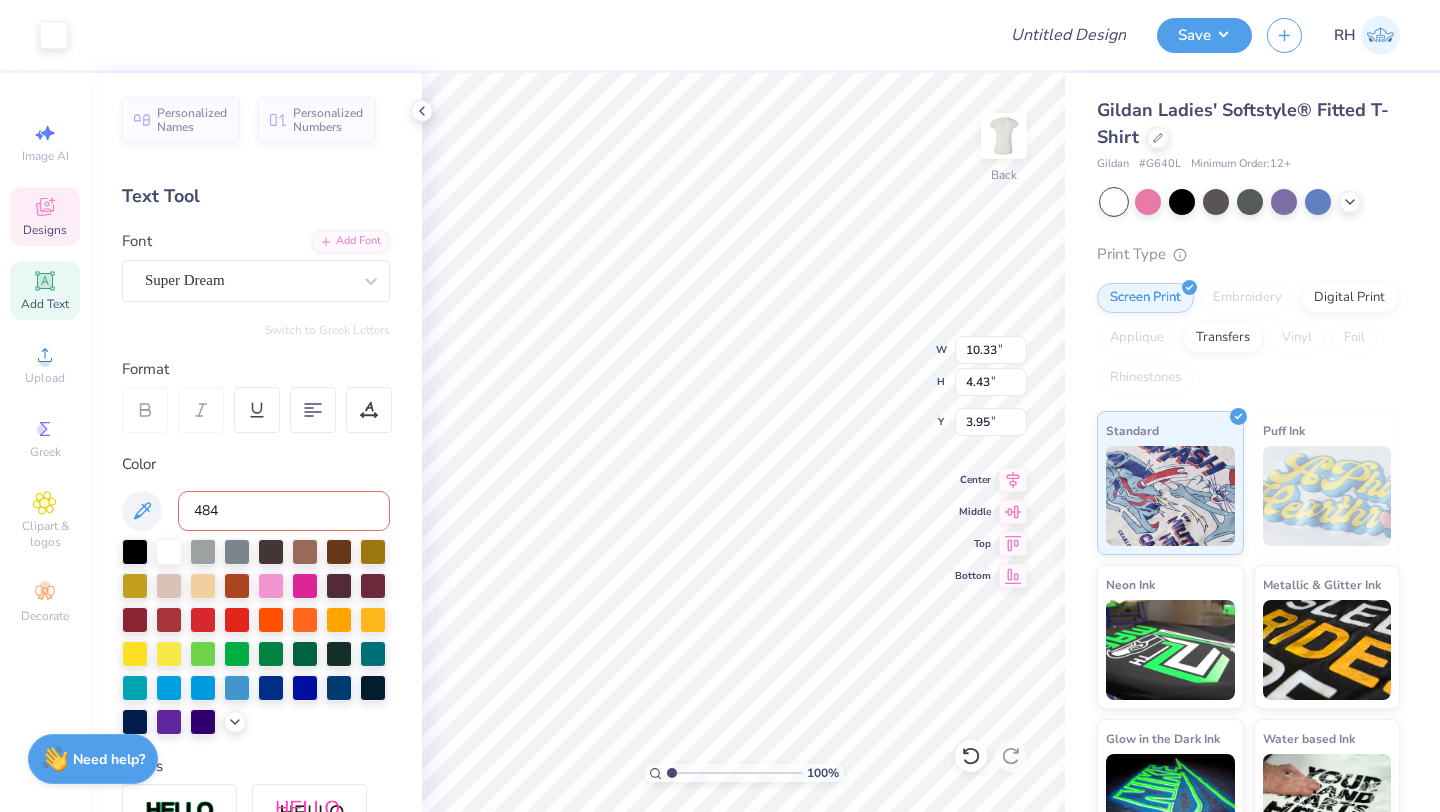 type 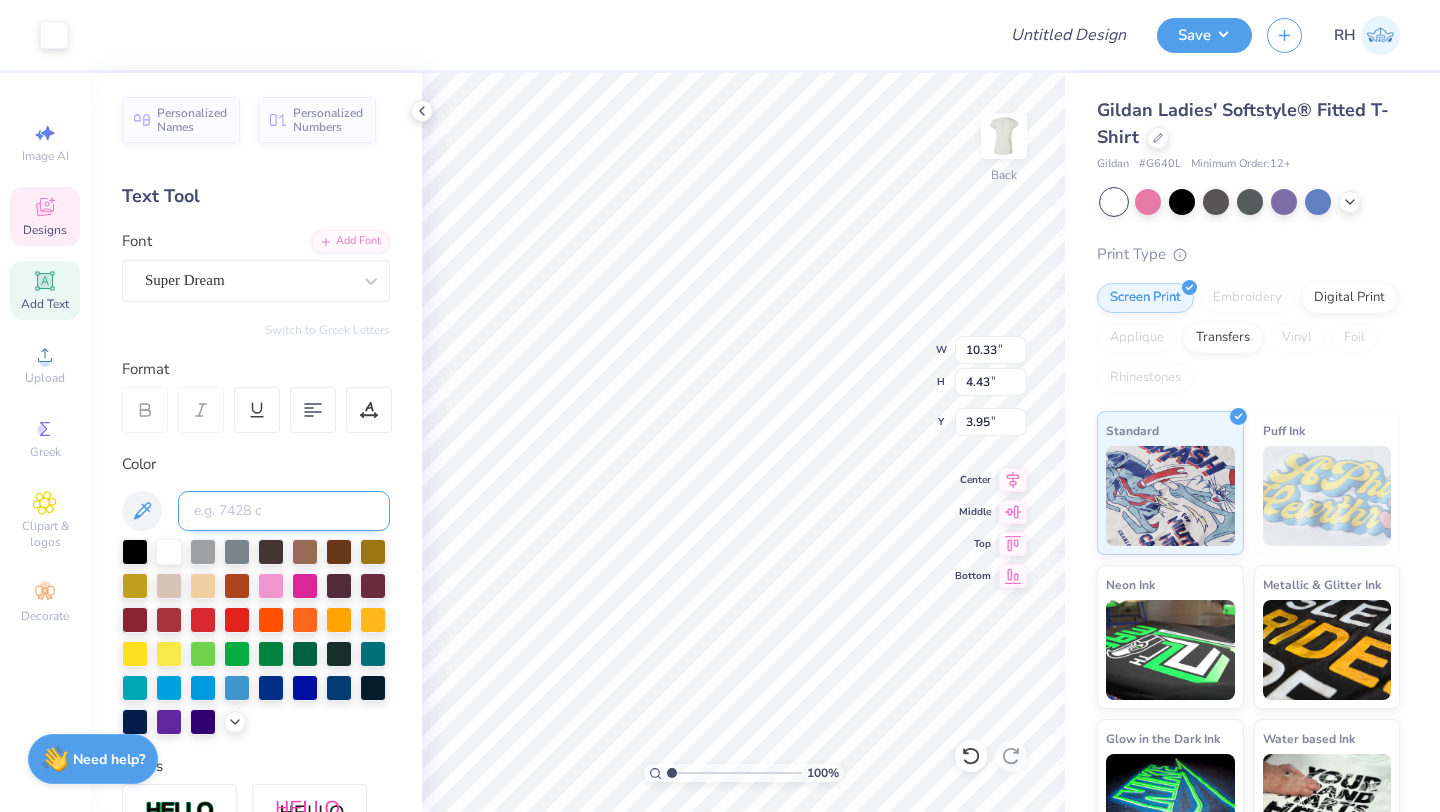 click at bounding box center (284, 511) 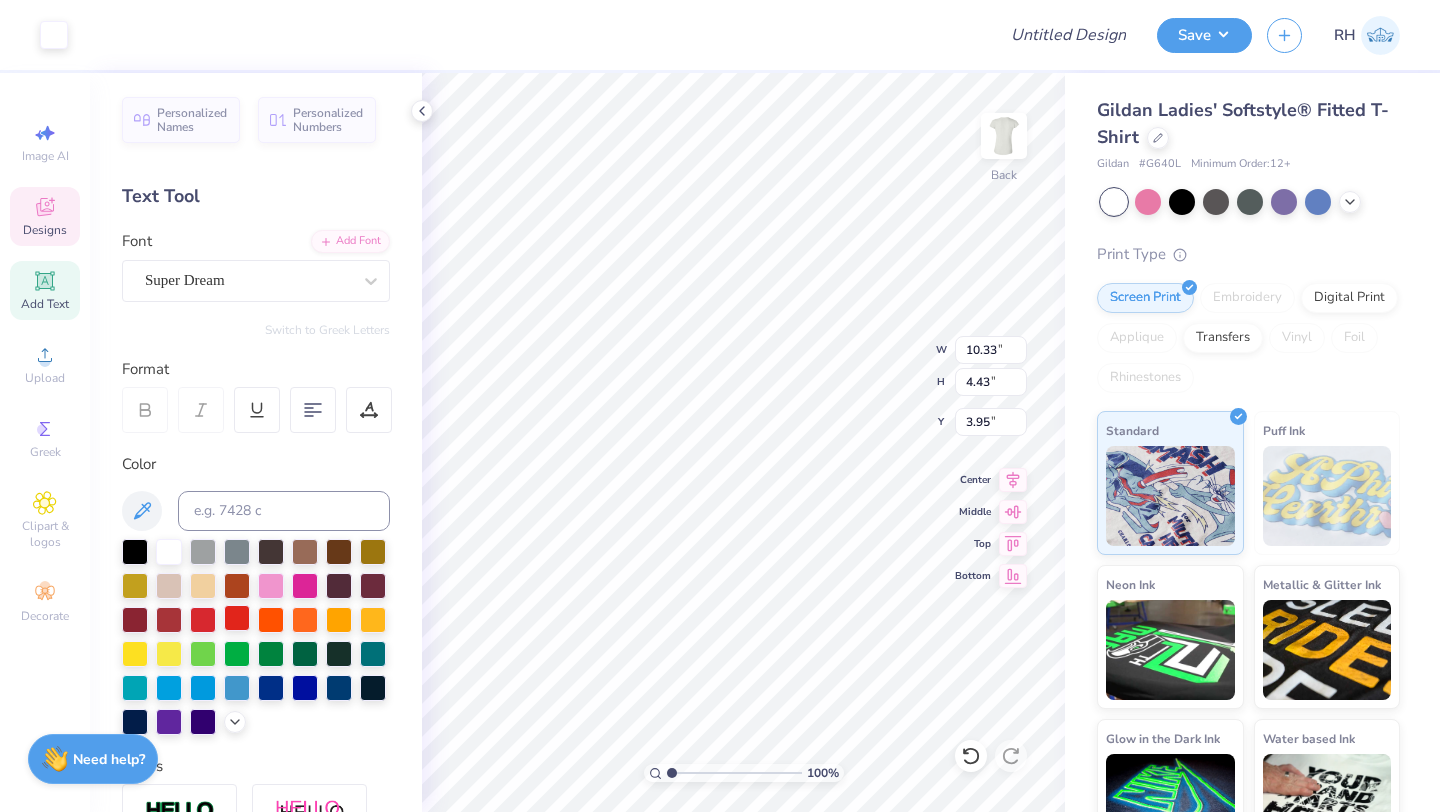 click at bounding box center [237, 618] 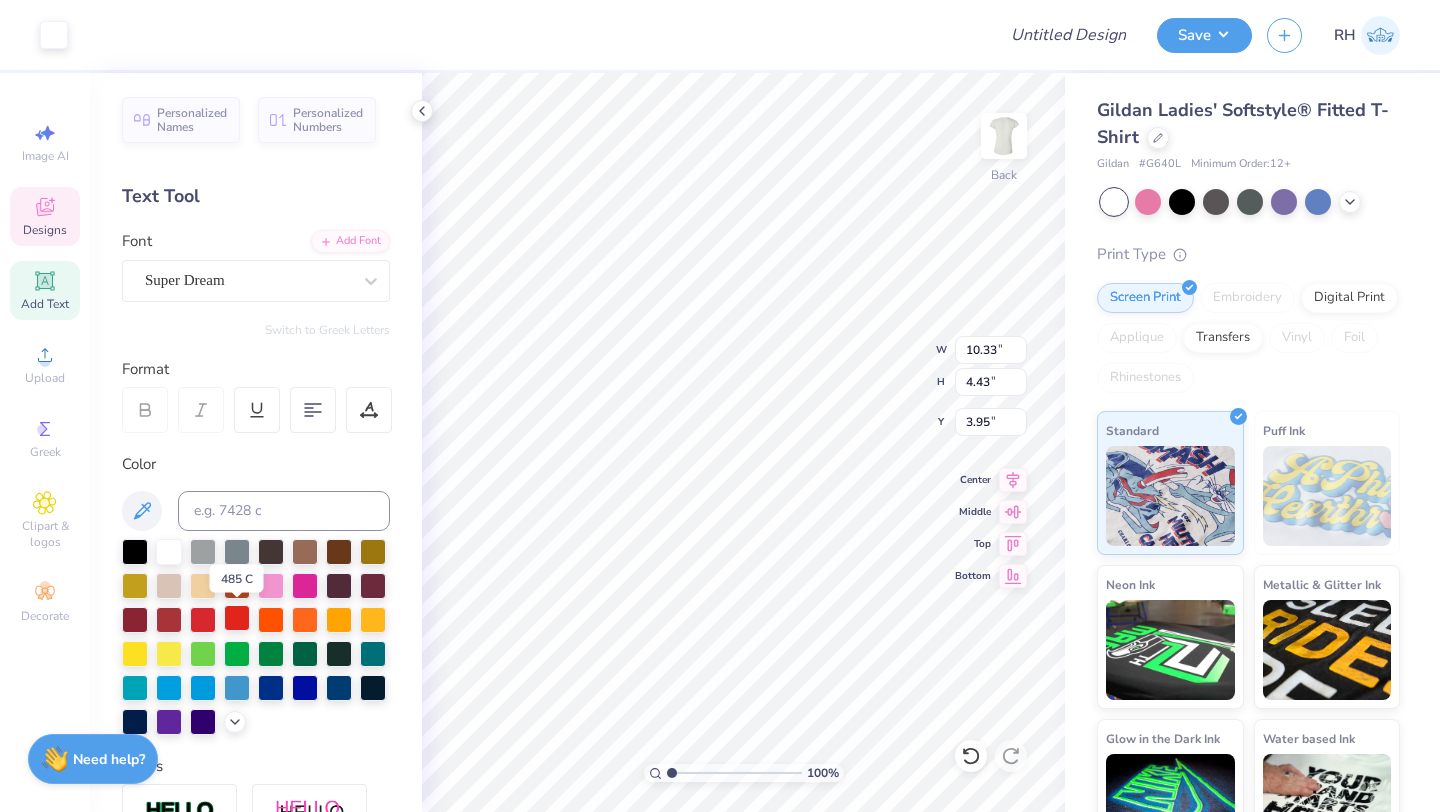 click at bounding box center [237, 618] 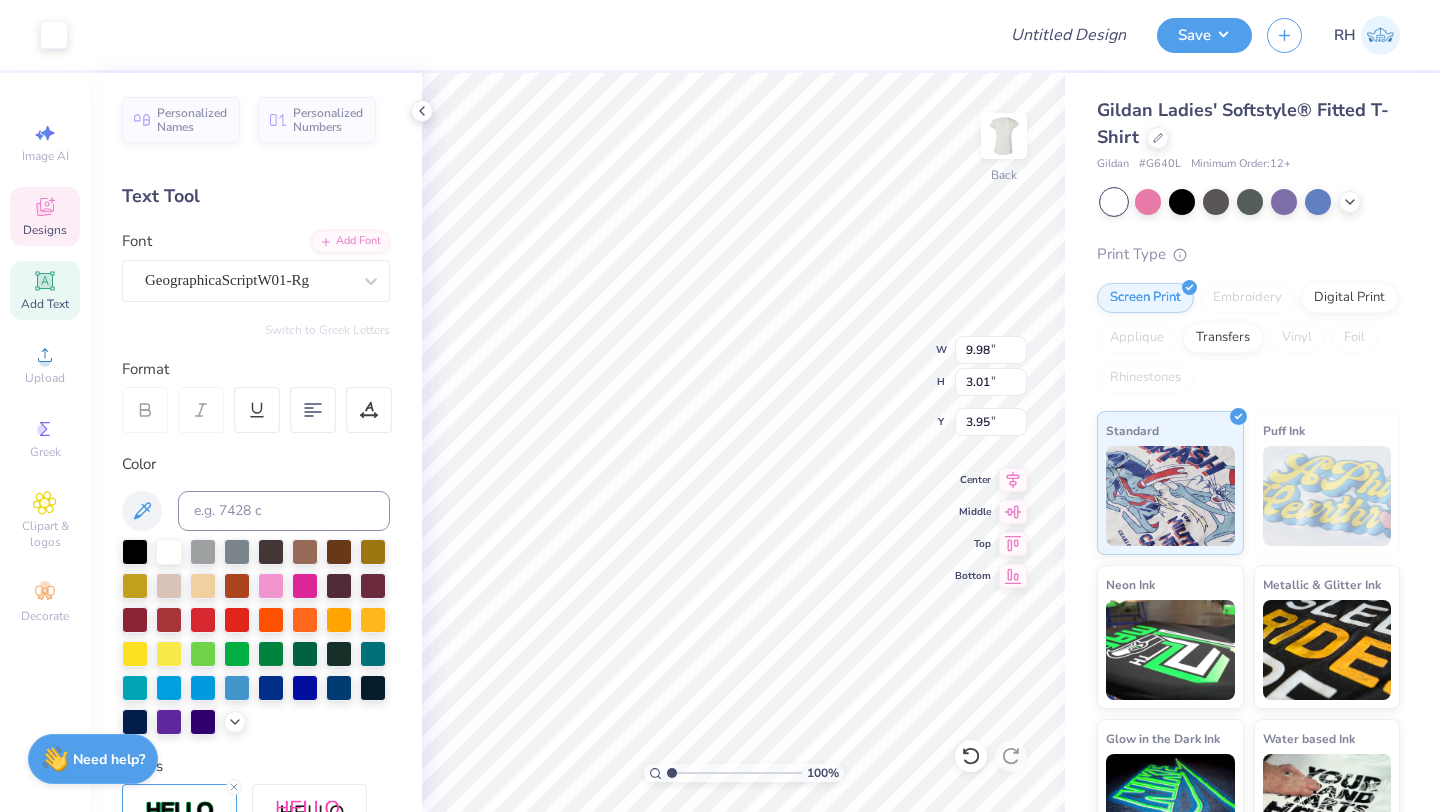 type on "9.98" 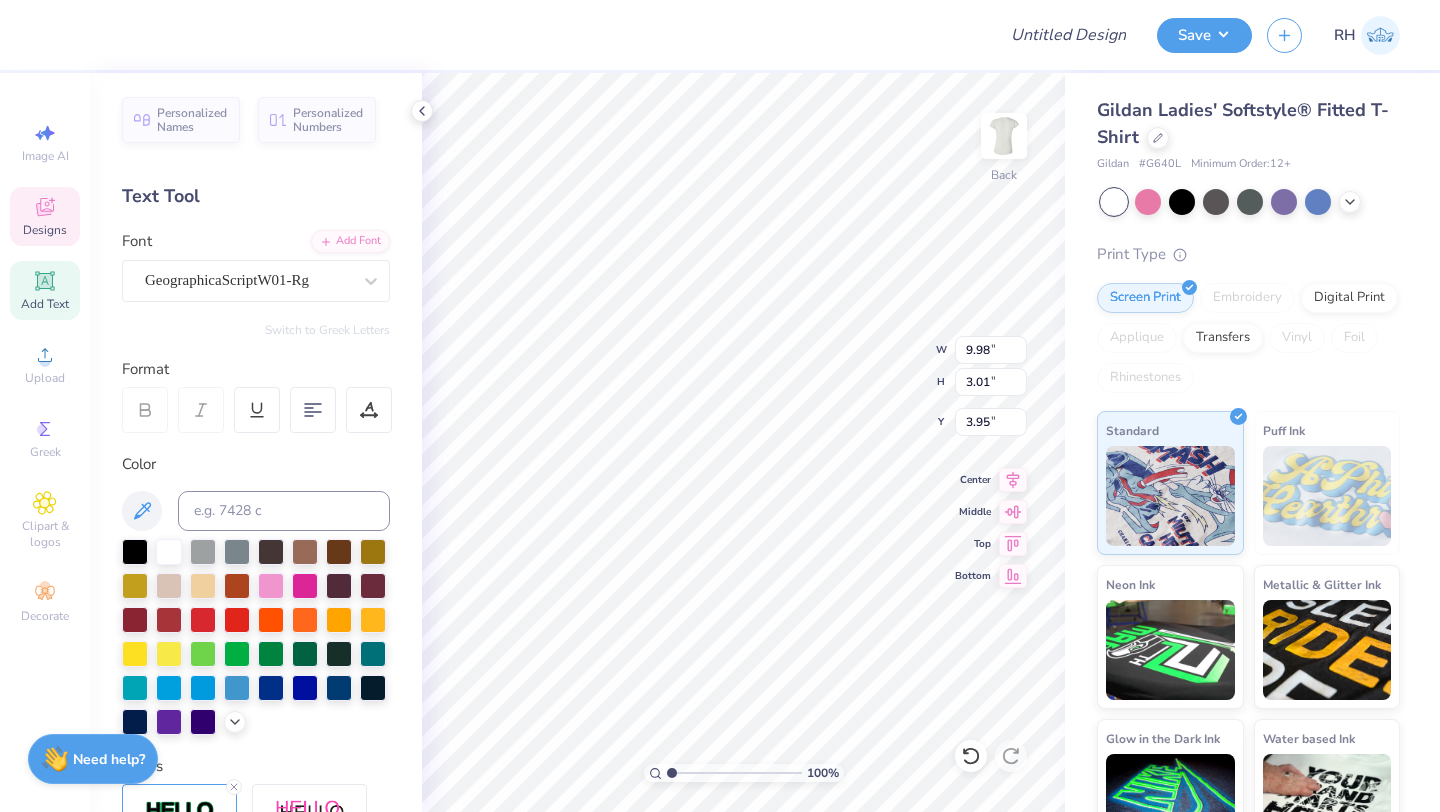 scroll, scrollTop: 0, scrollLeft: 2, axis: horizontal 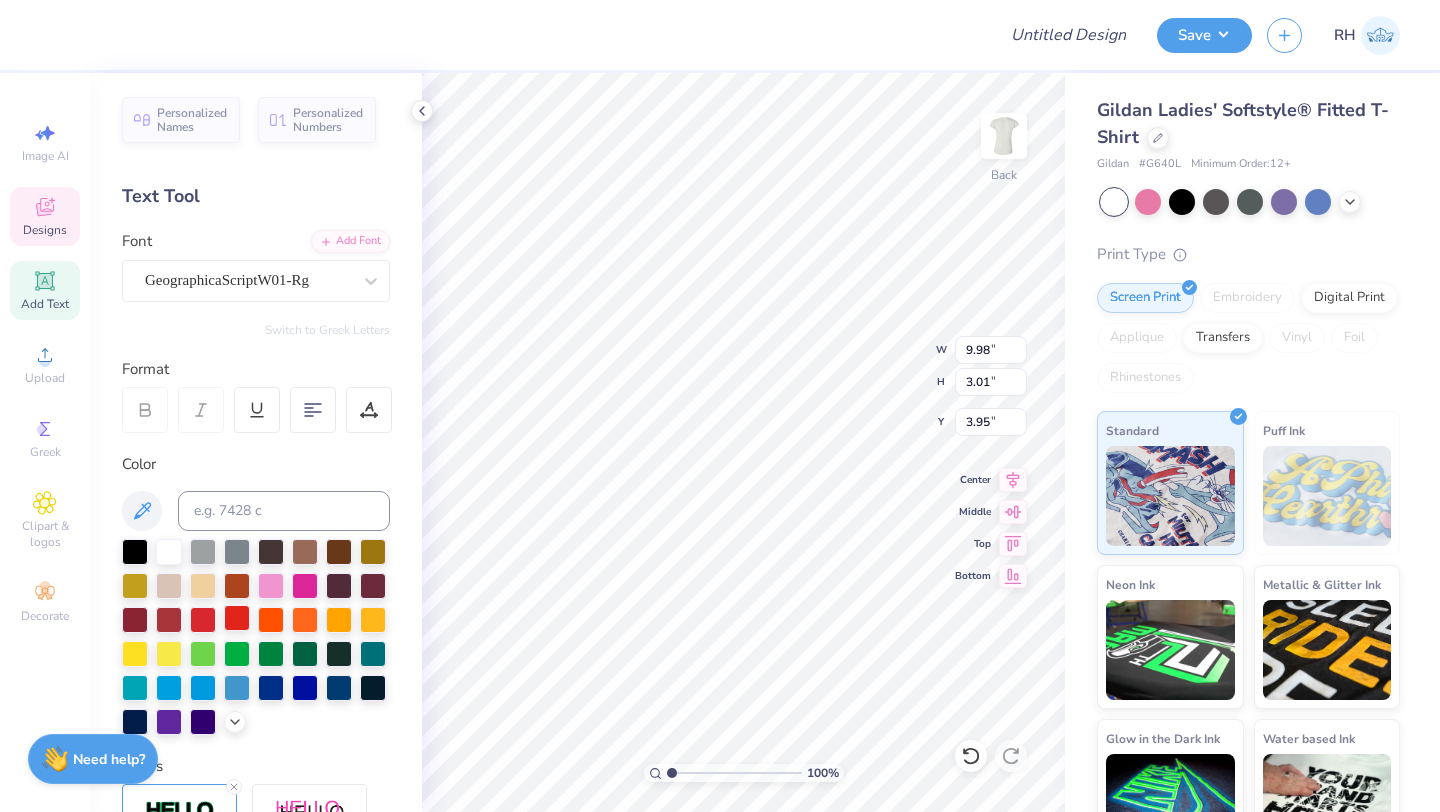 click at bounding box center (237, 618) 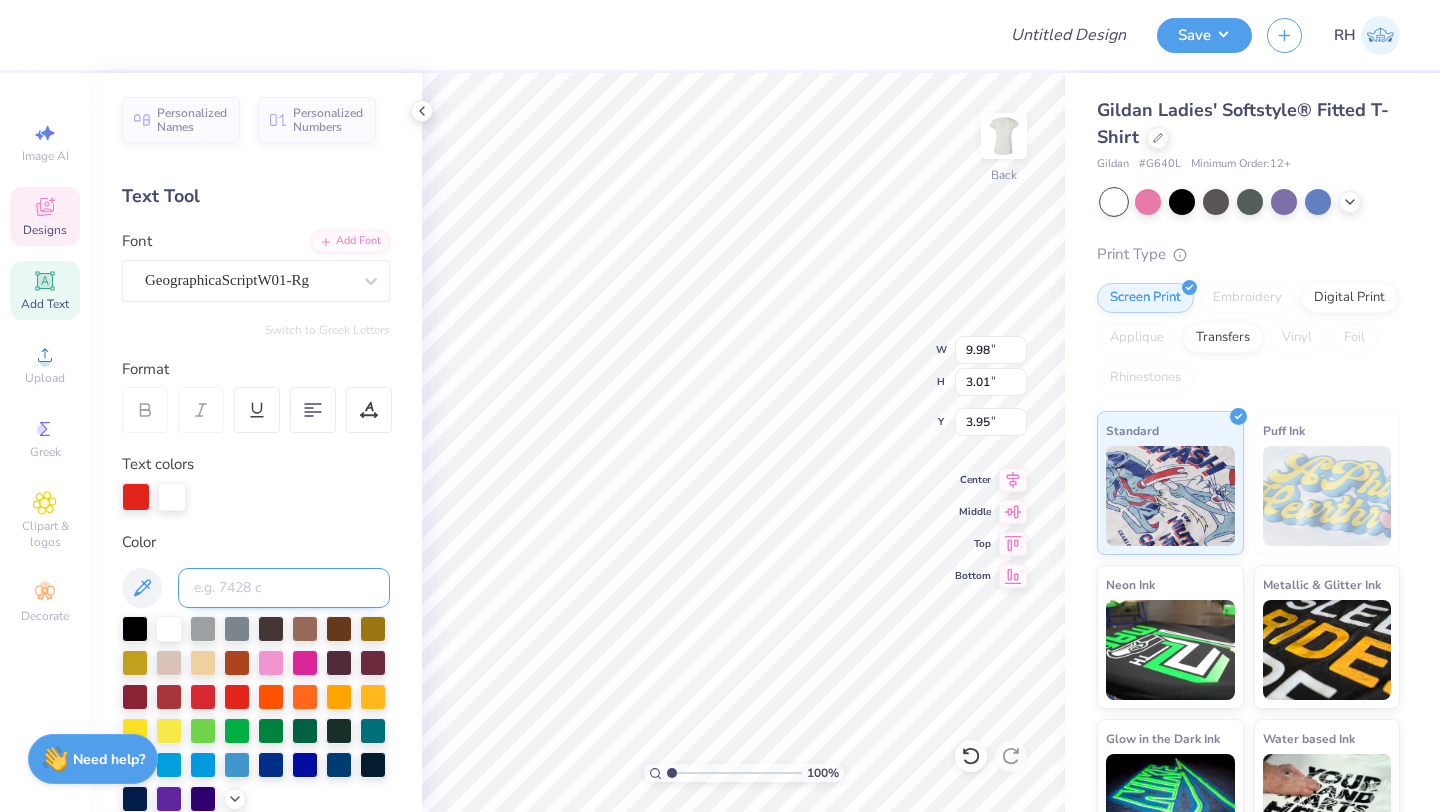 click at bounding box center (284, 588) 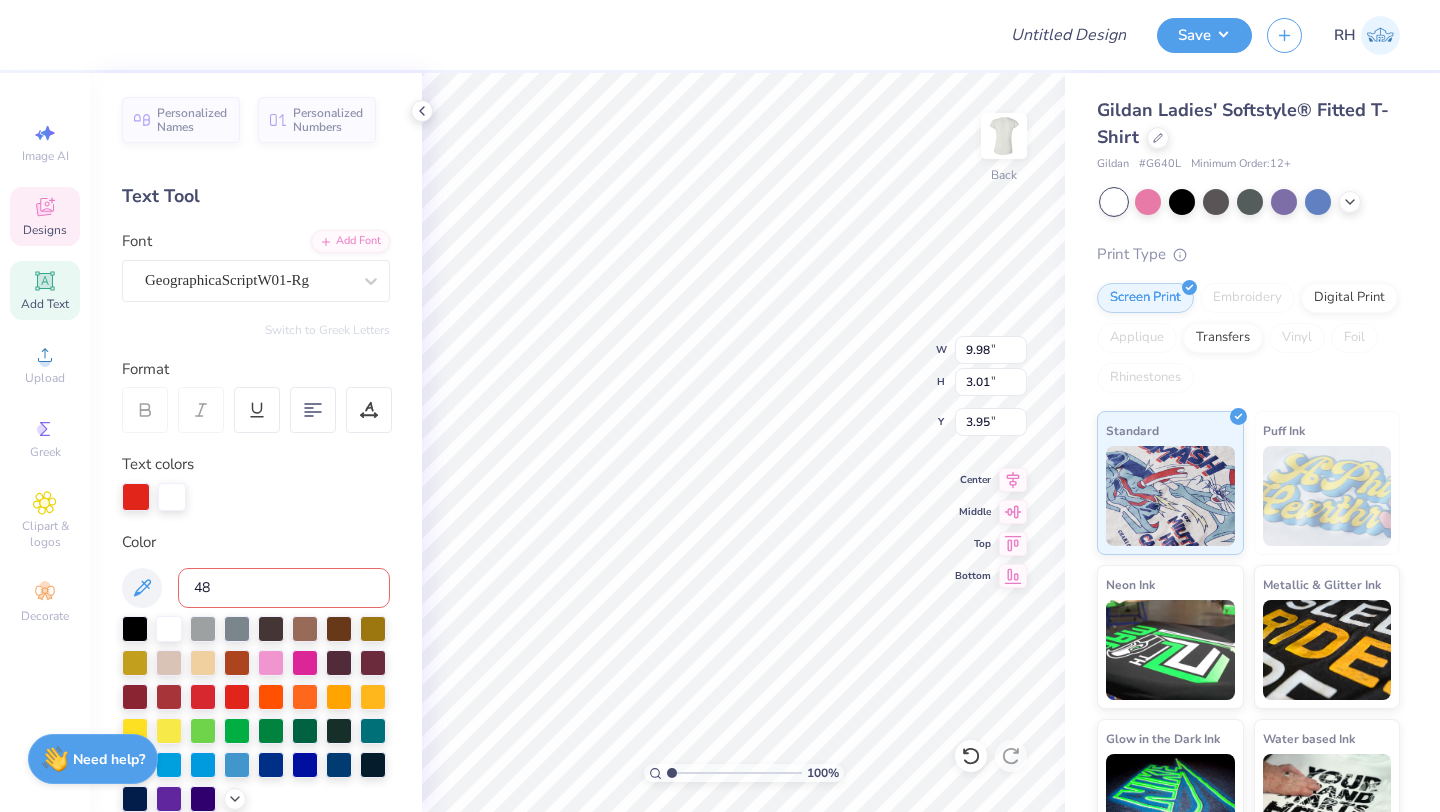 type on "484" 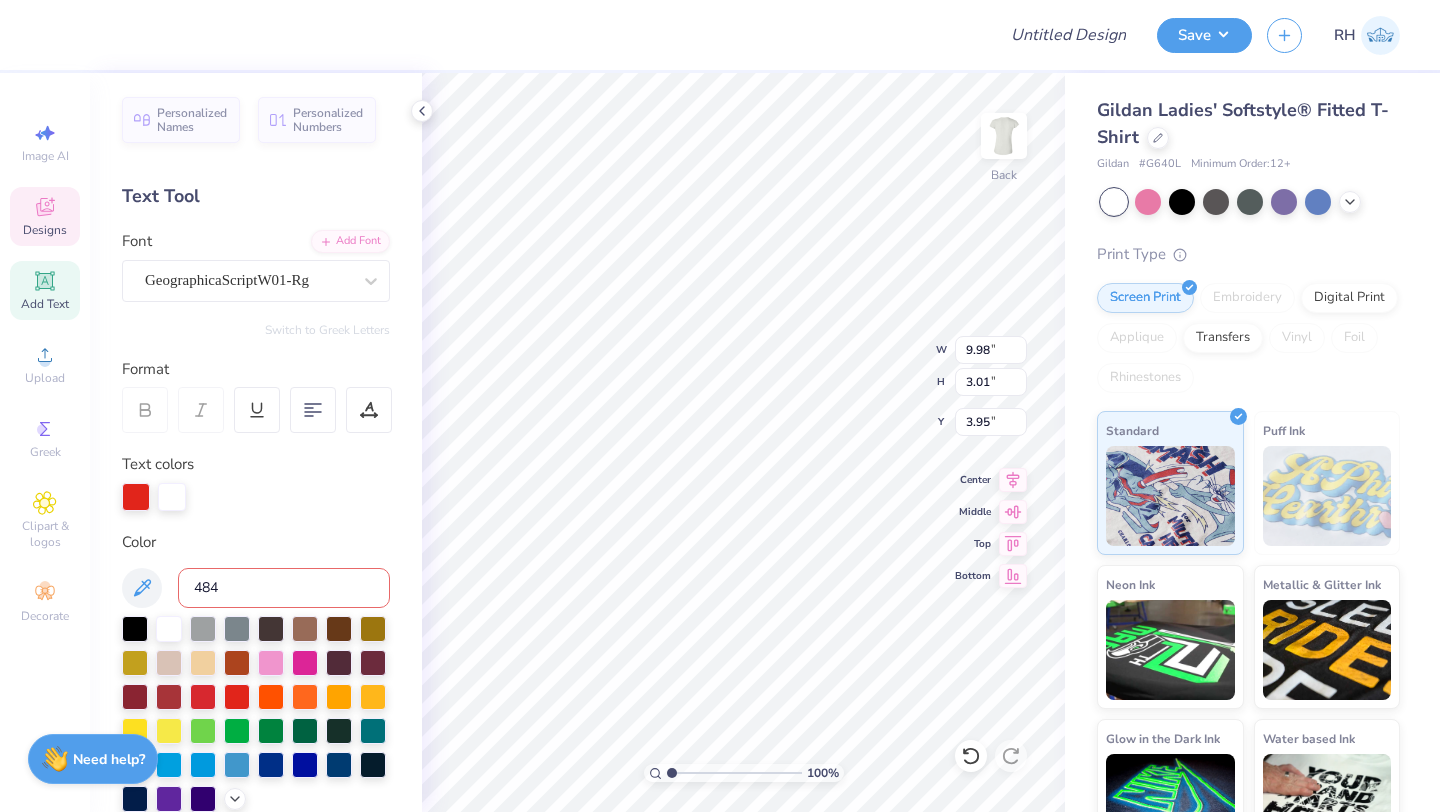 type 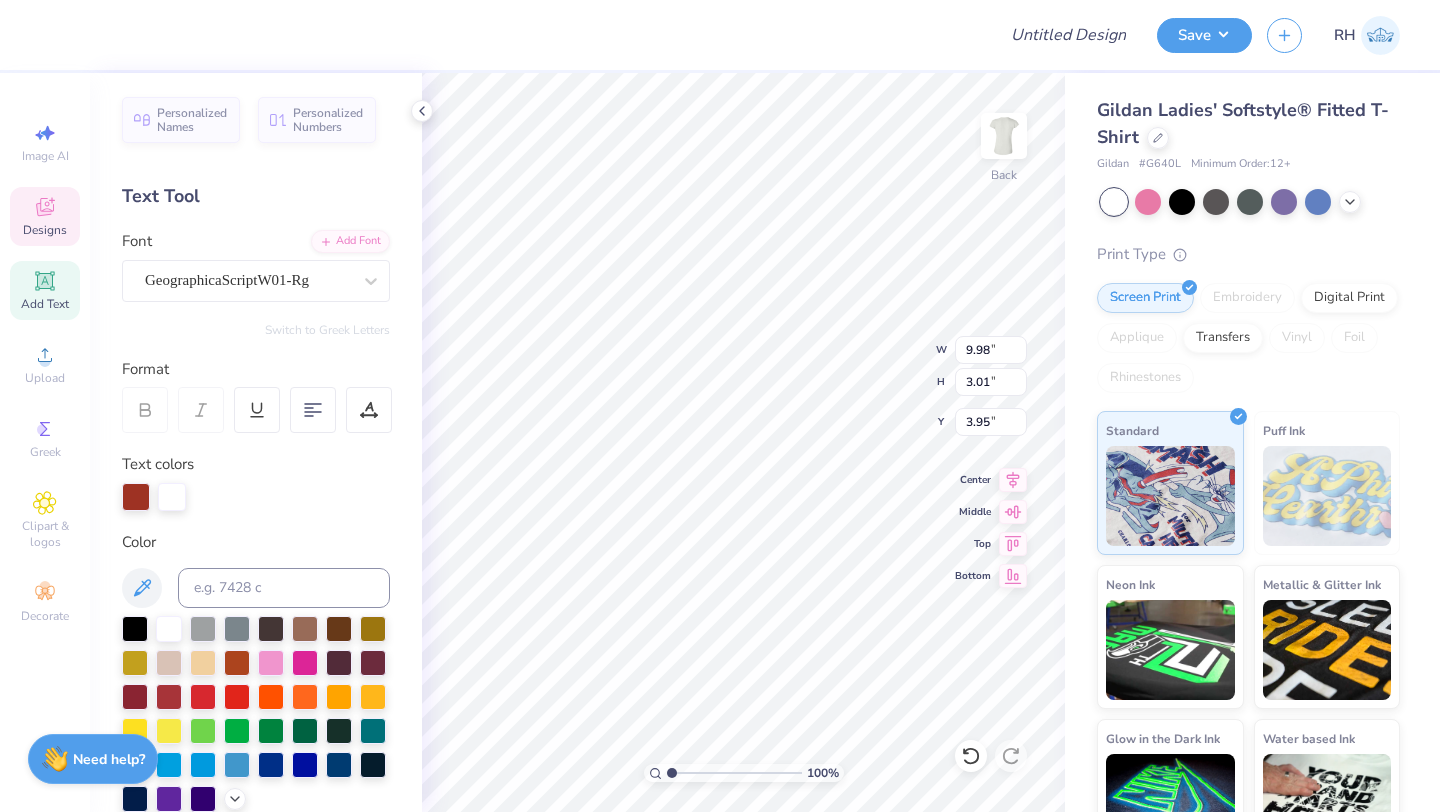 type on "0.30" 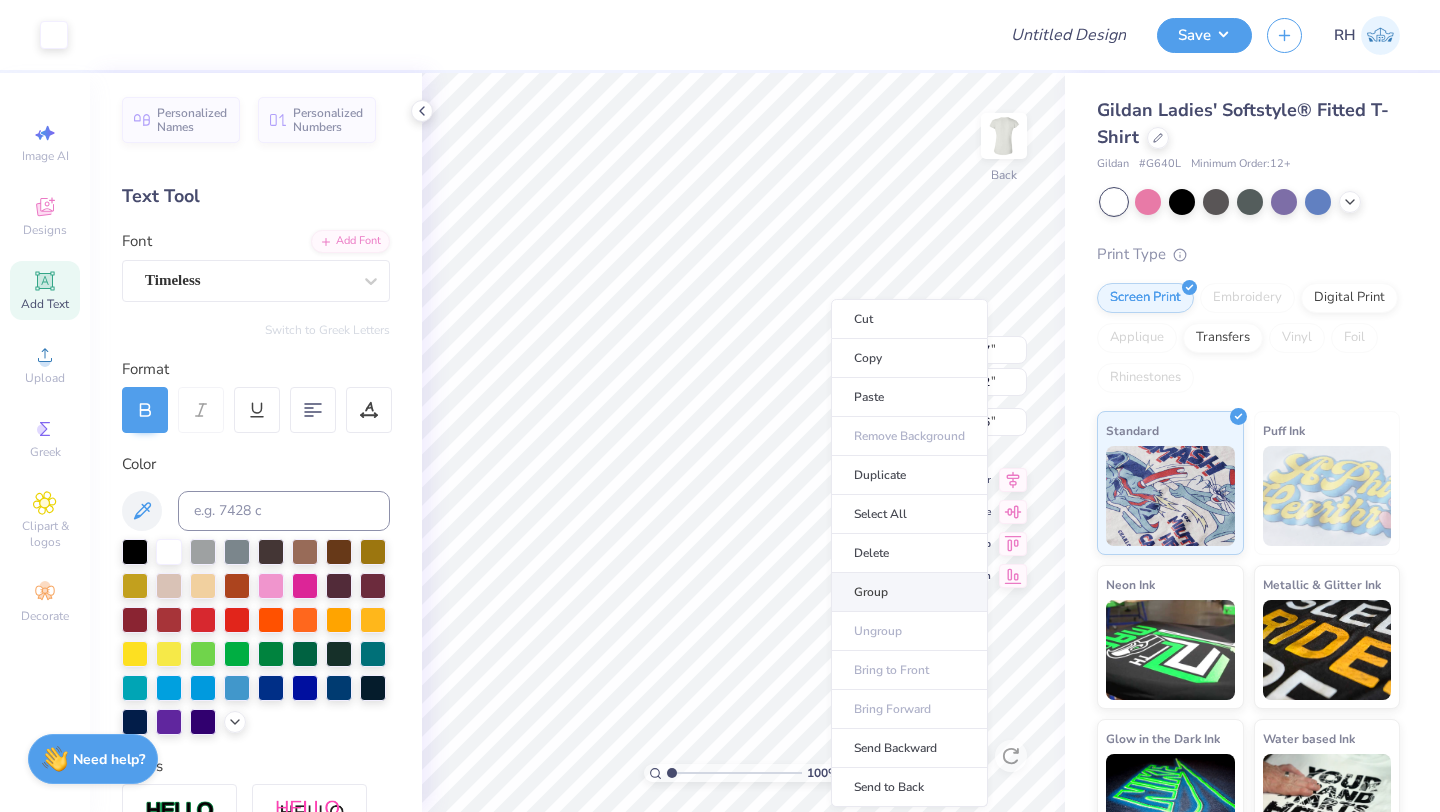 click on "Group" at bounding box center (909, 592) 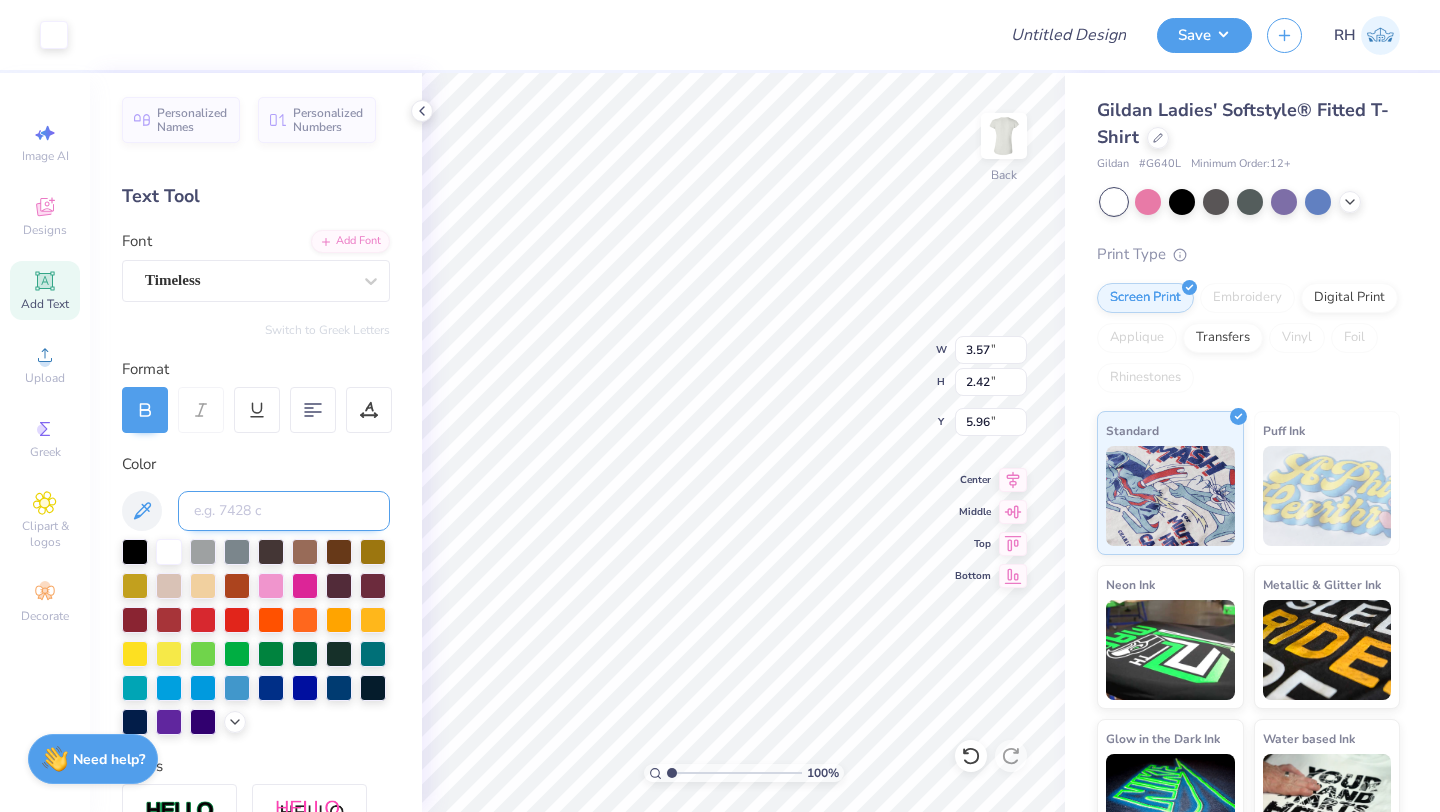 click at bounding box center (284, 511) 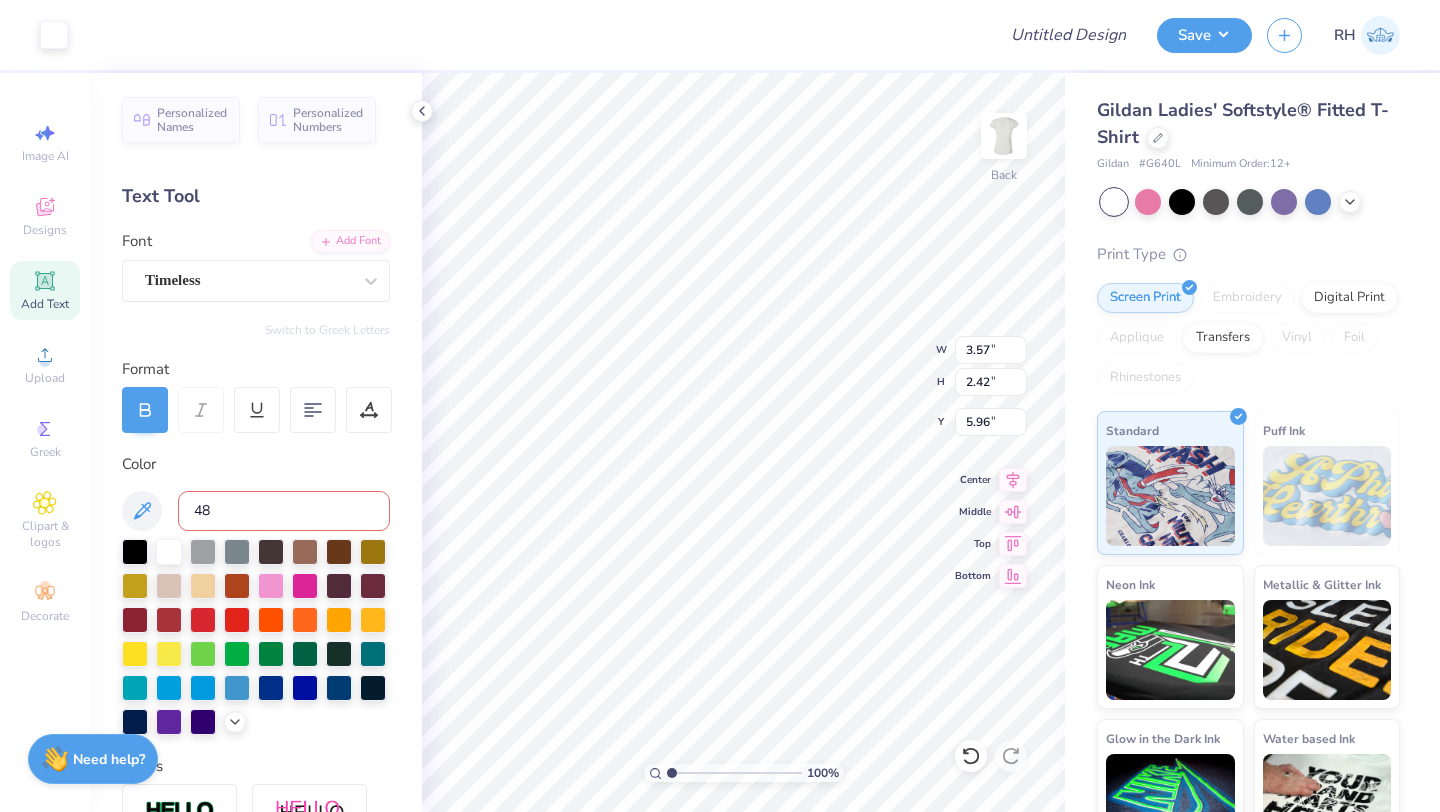 type on "484" 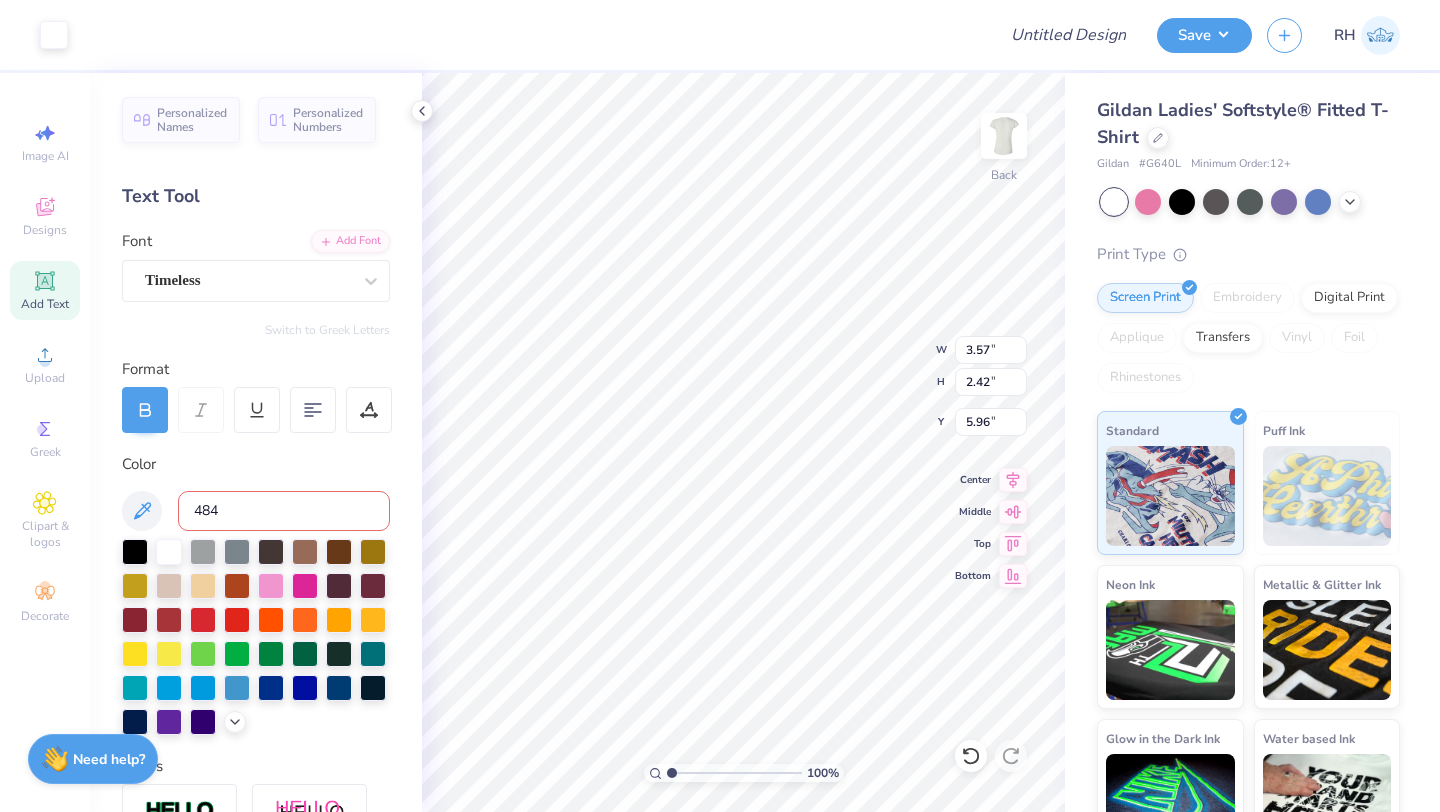 type 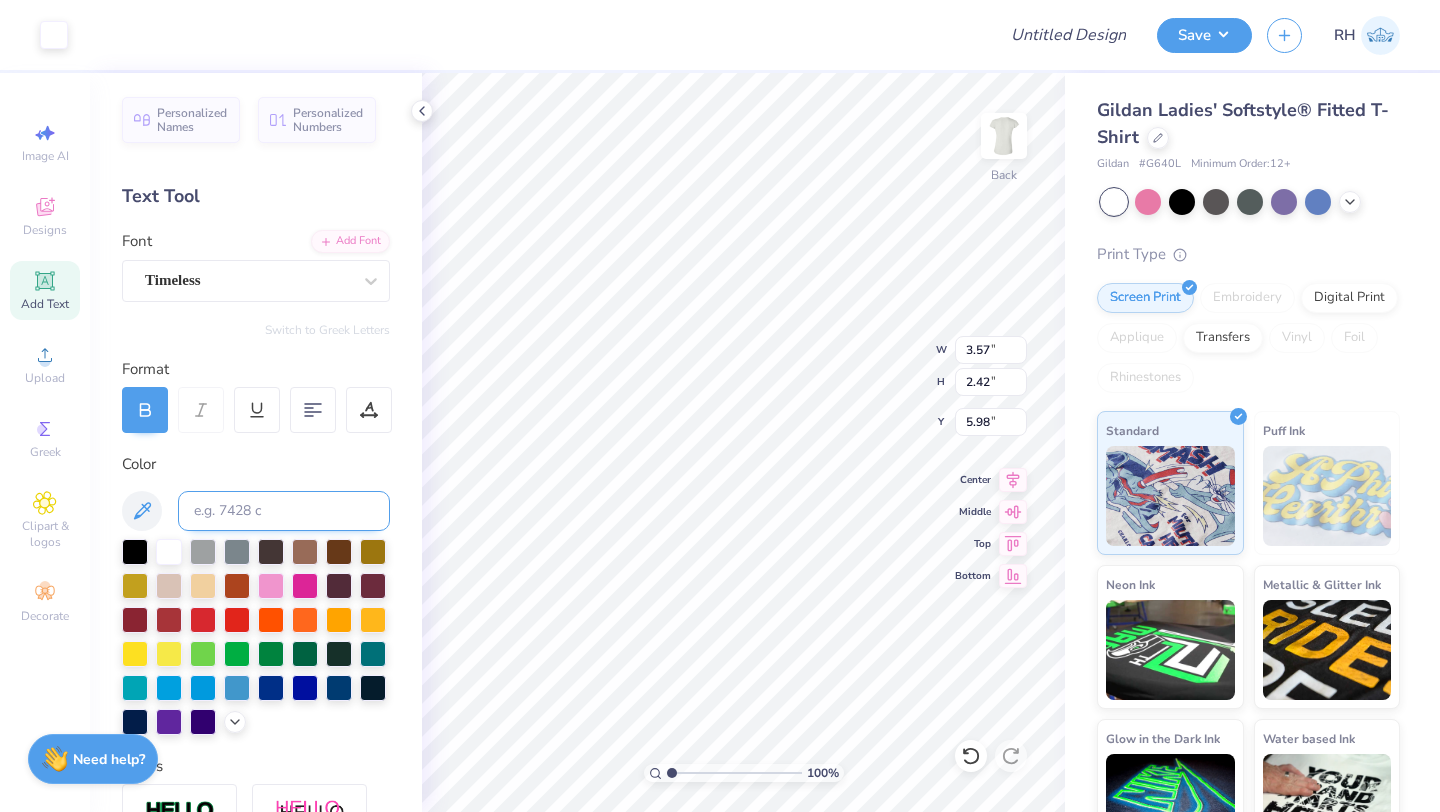 type on "5.99" 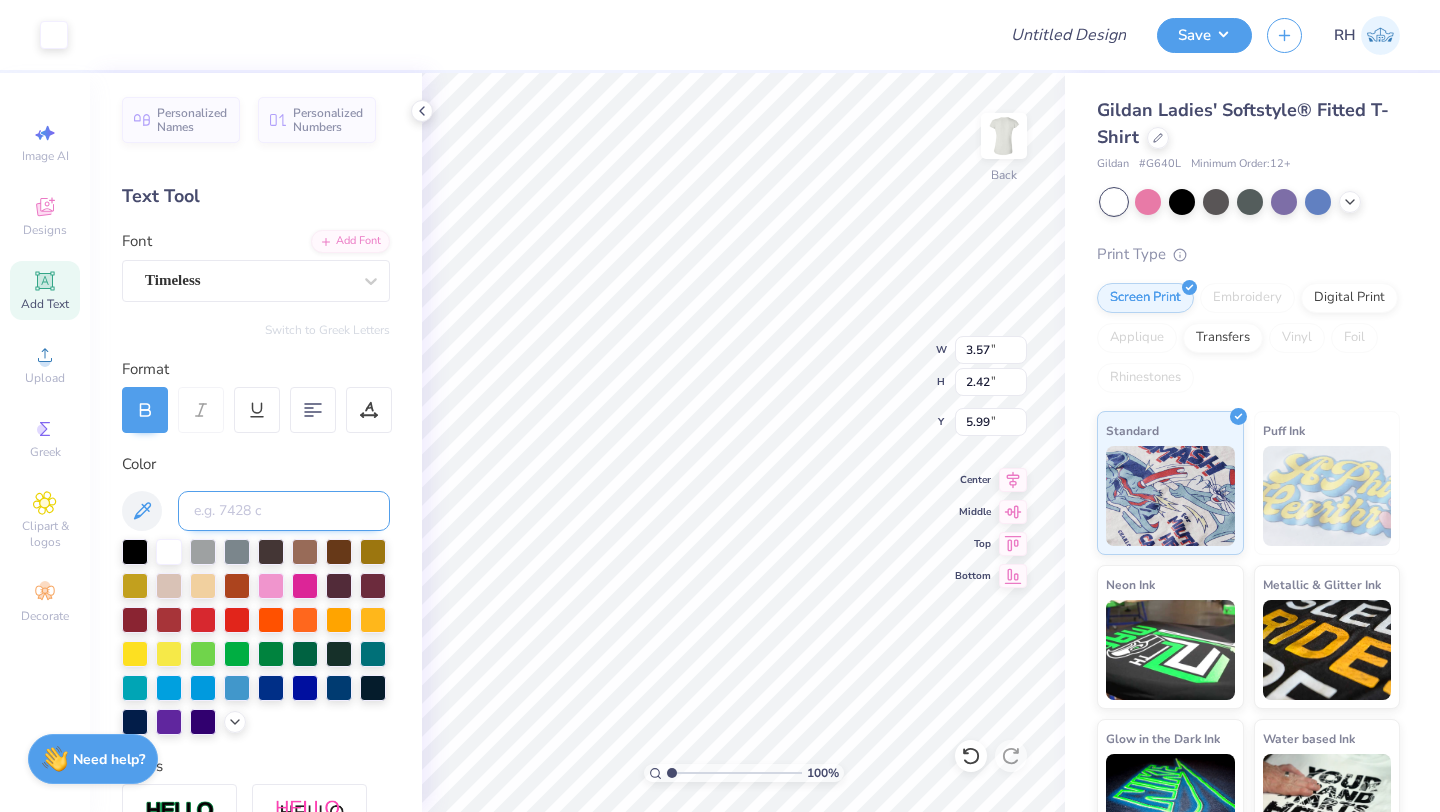 click at bounding box center (284, 511) 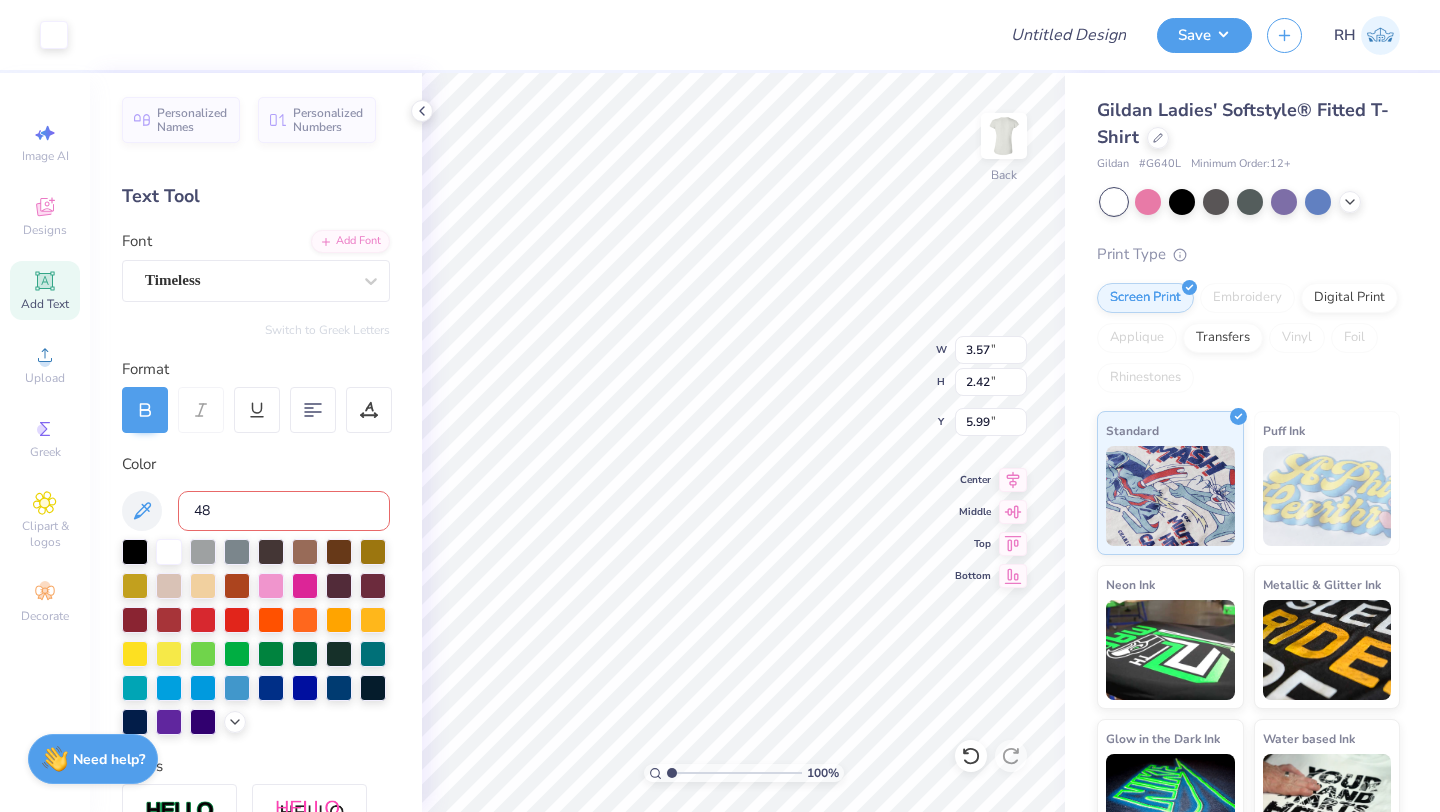 type on "484" 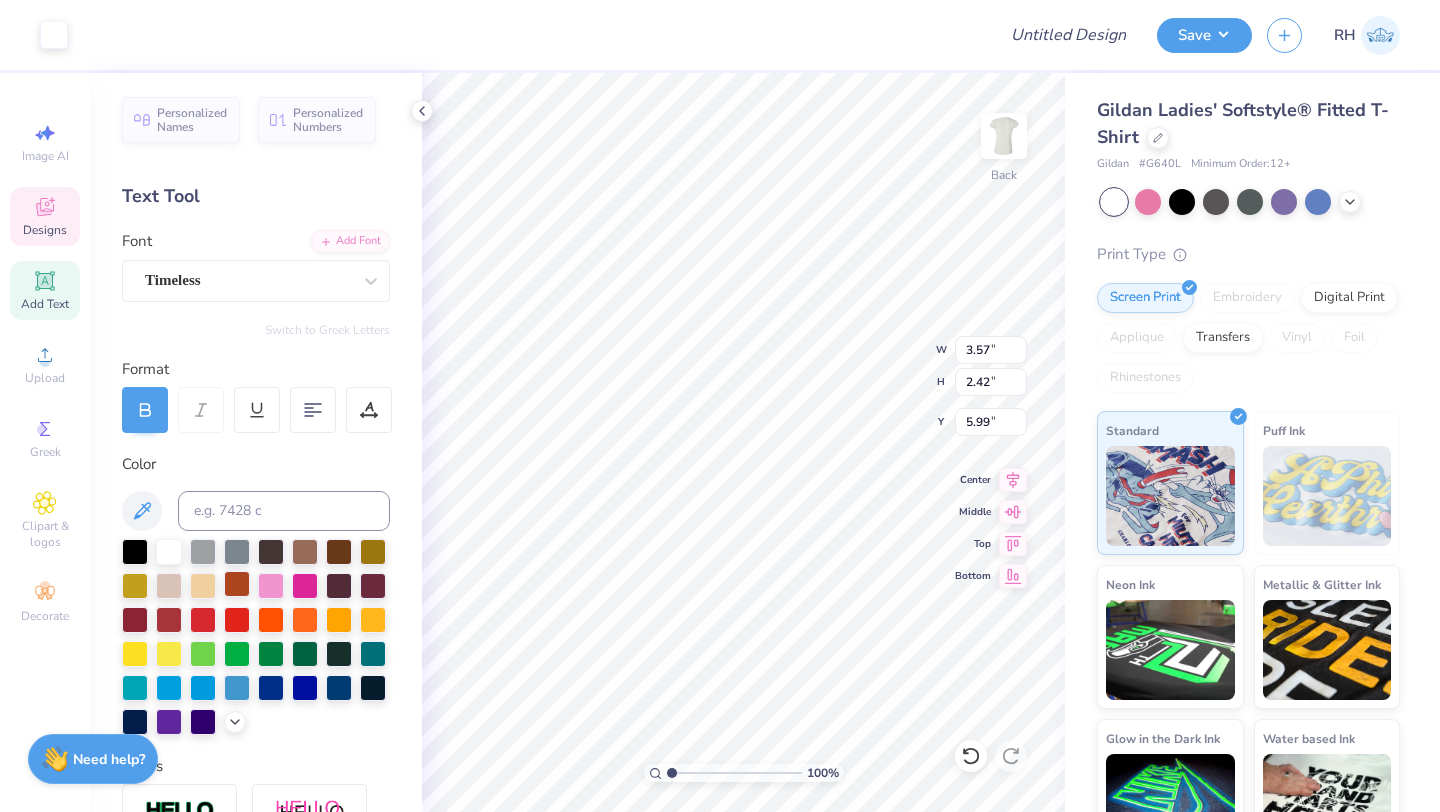 click at bounding box center (237, 584) 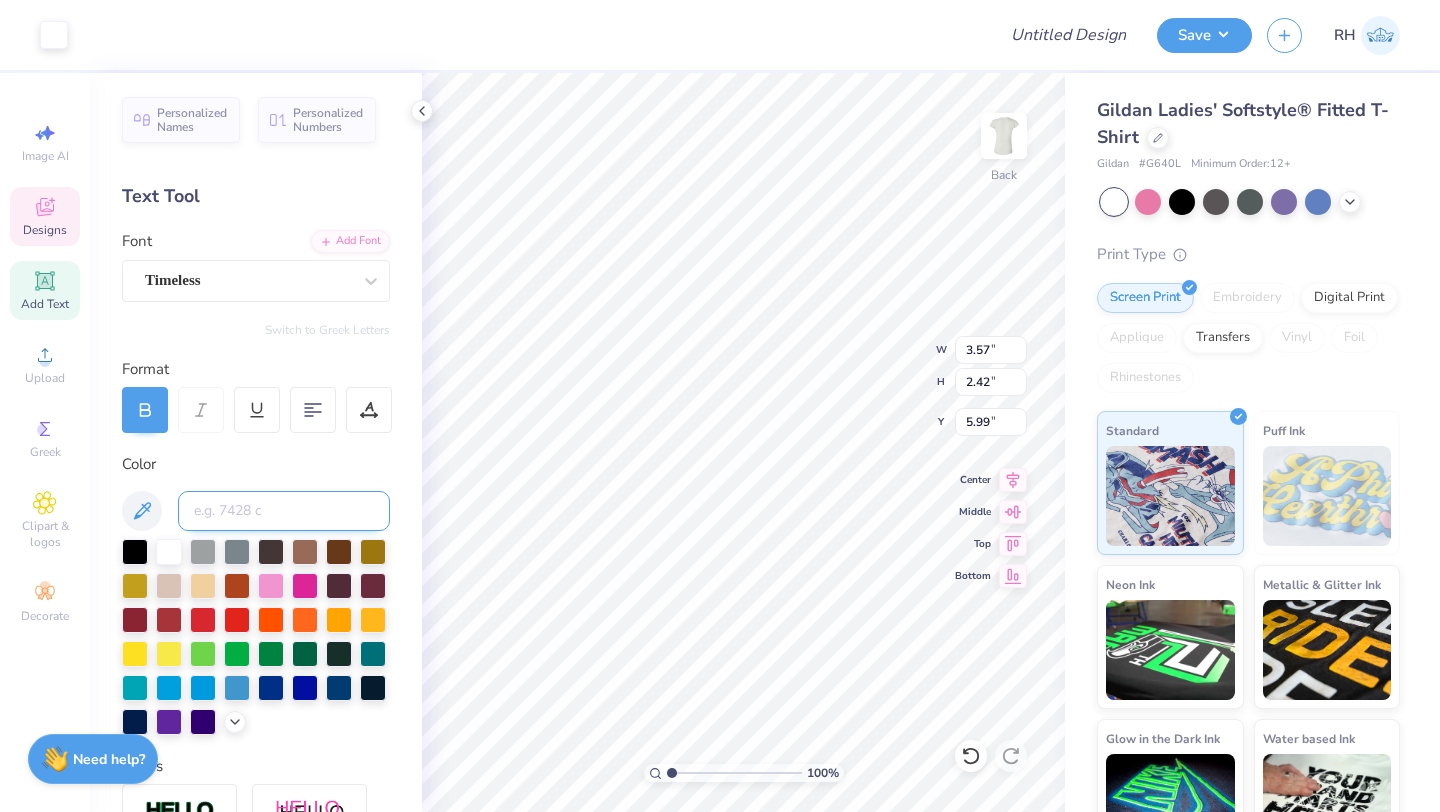 click at bounding box center (284, 511) 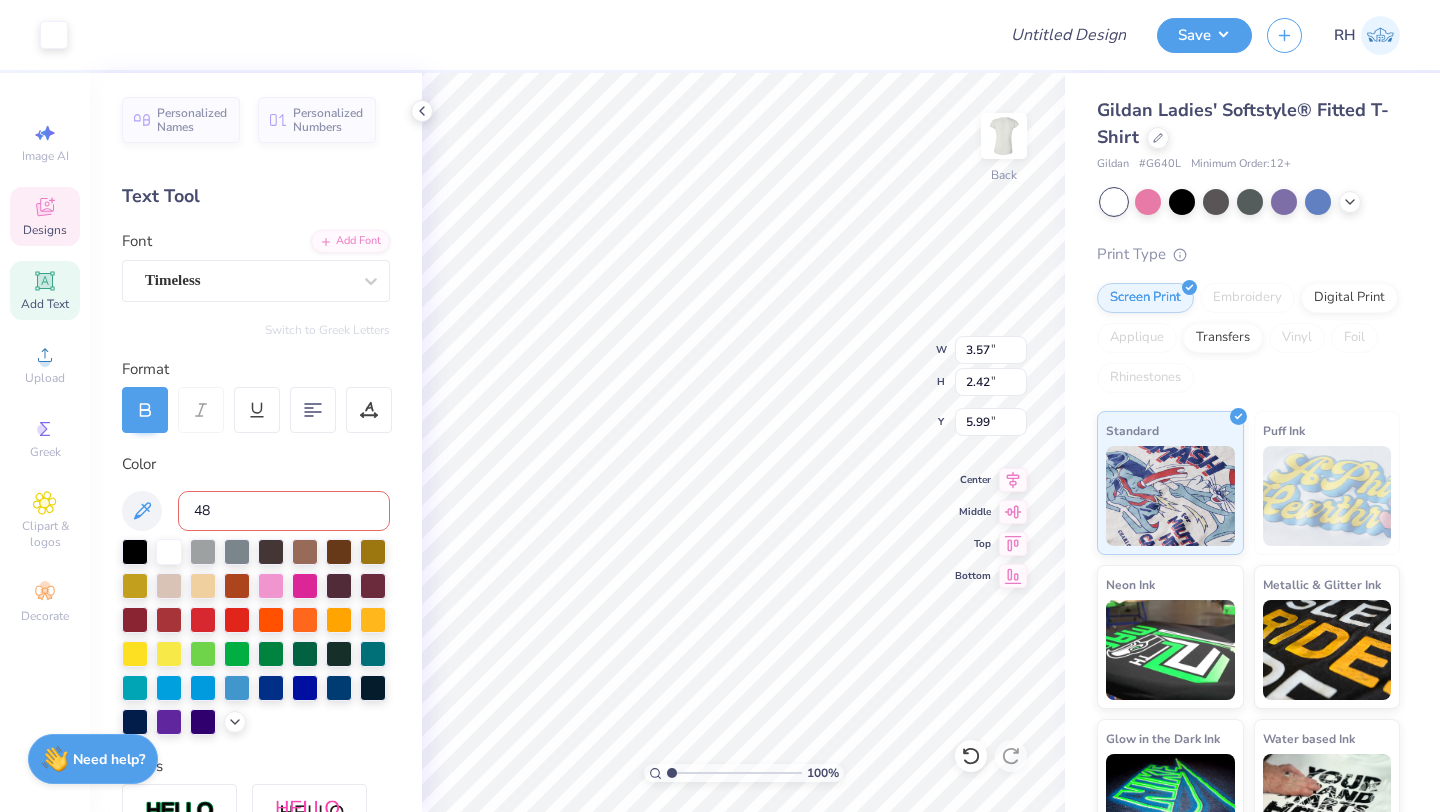 type on "484" 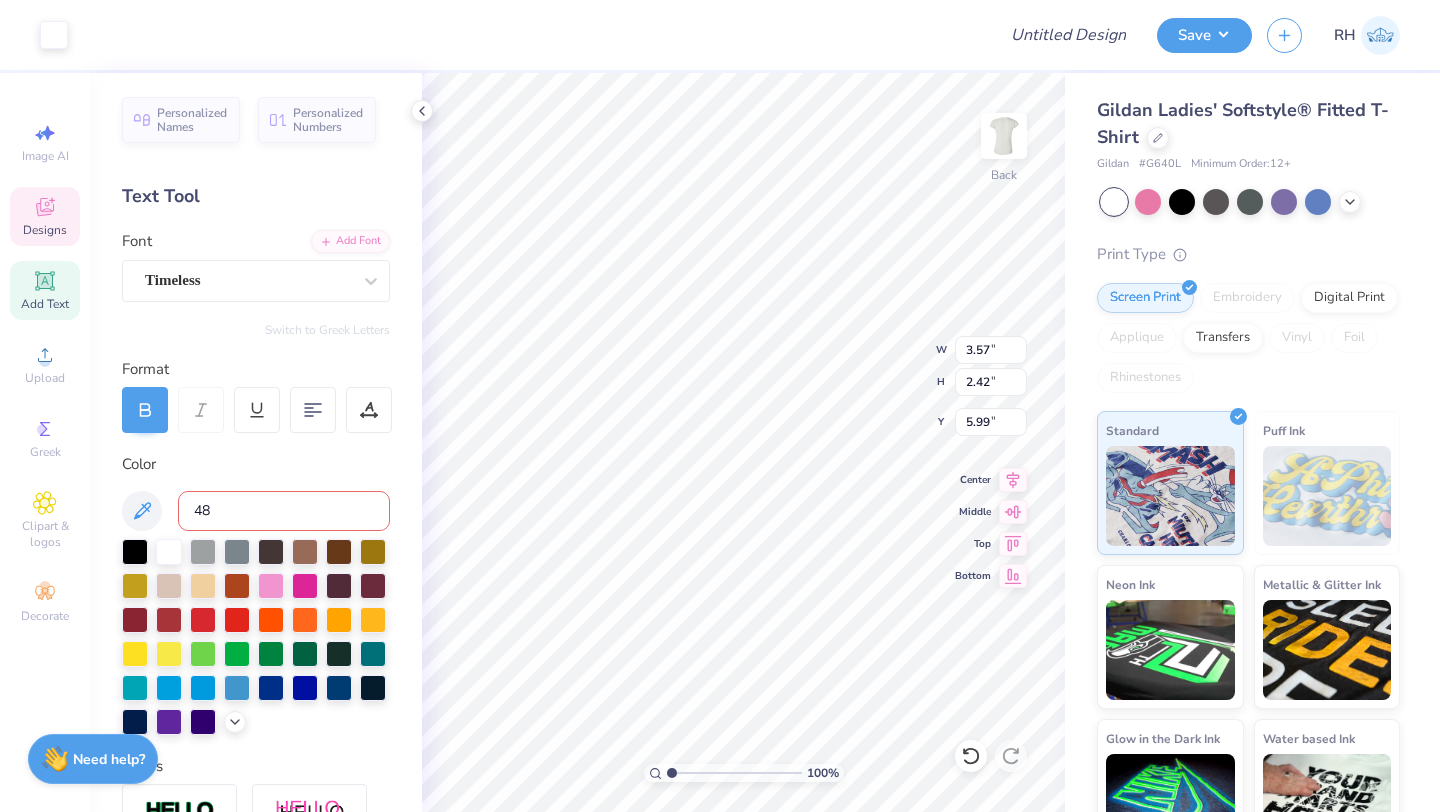 type on "484" 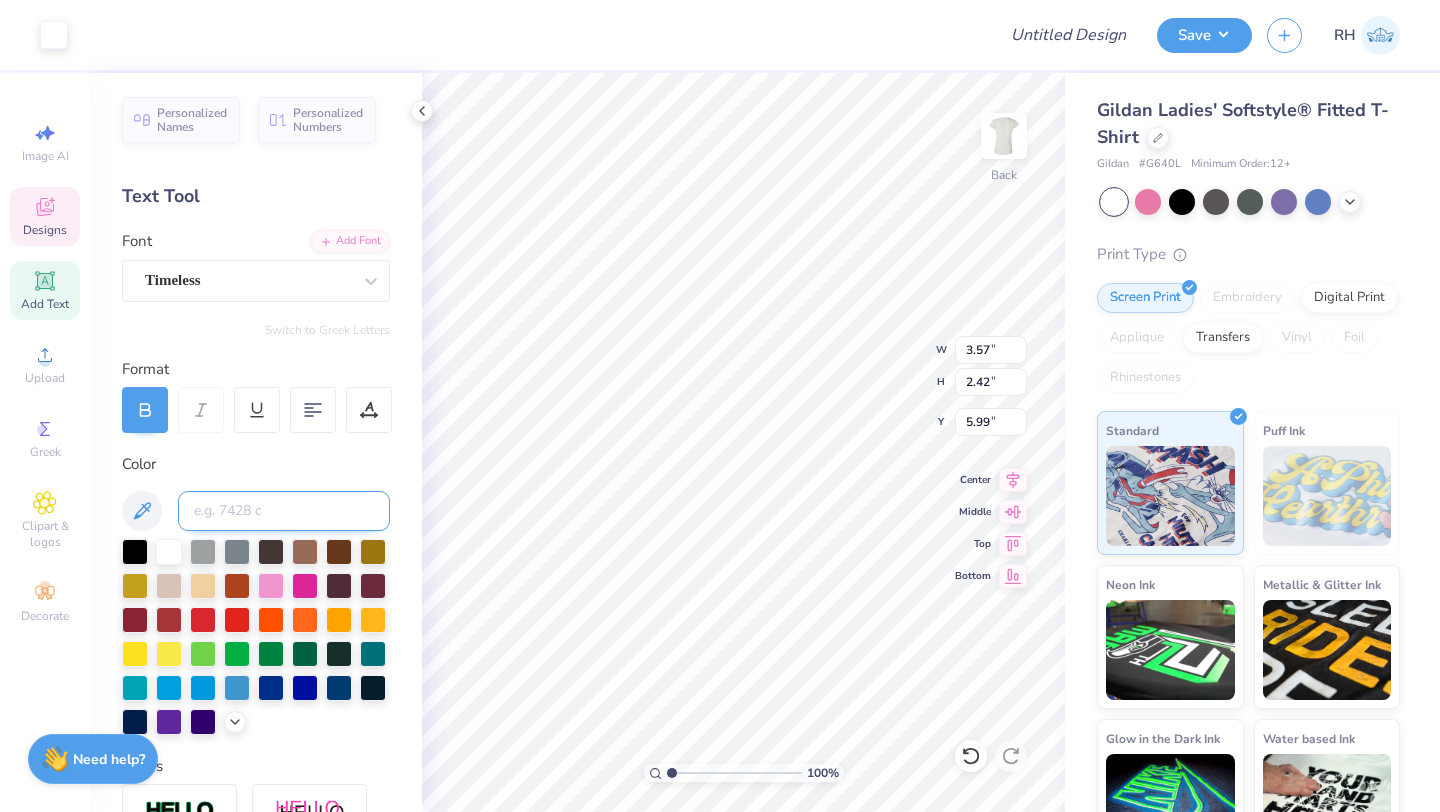 click at bounding box center [284, 511] 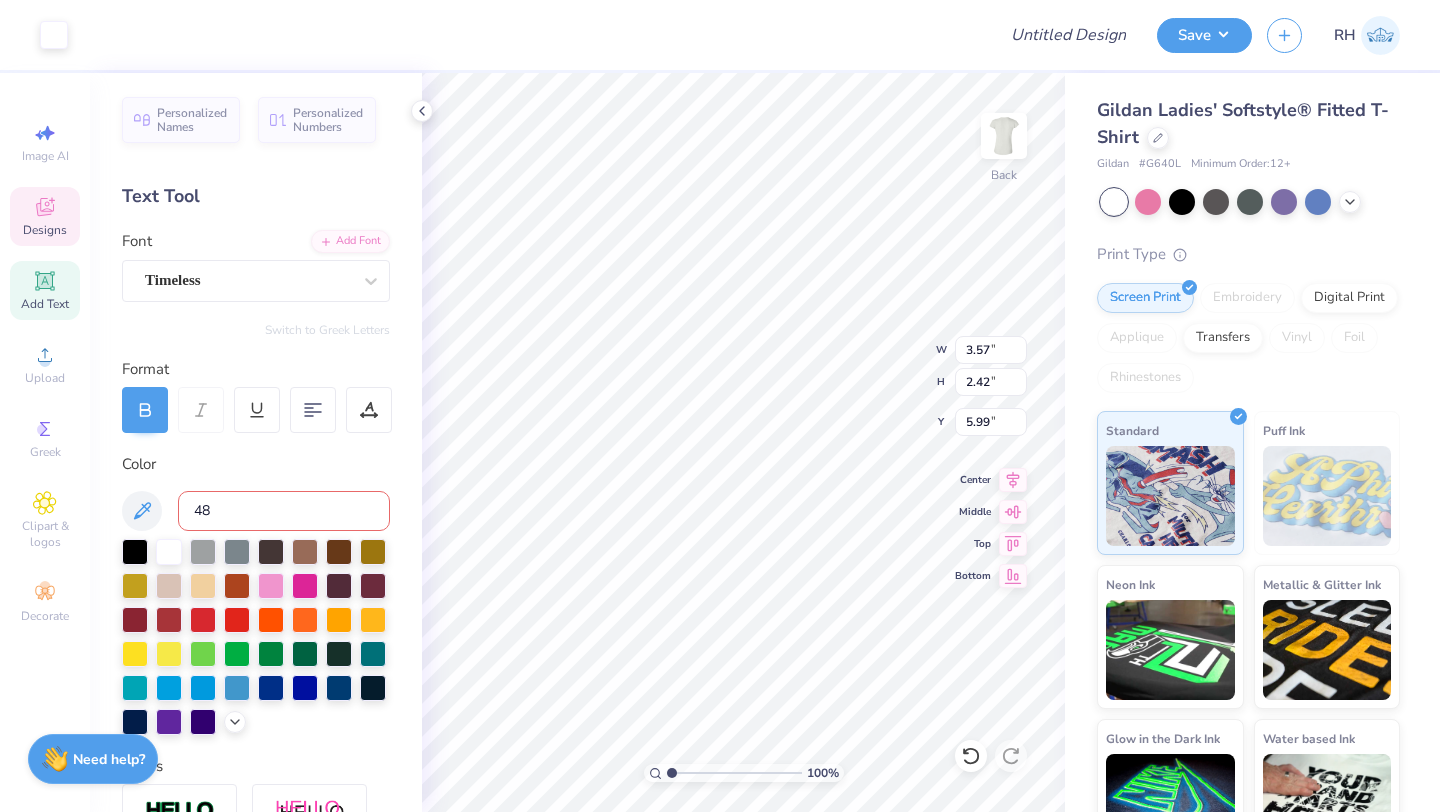 type on "484" 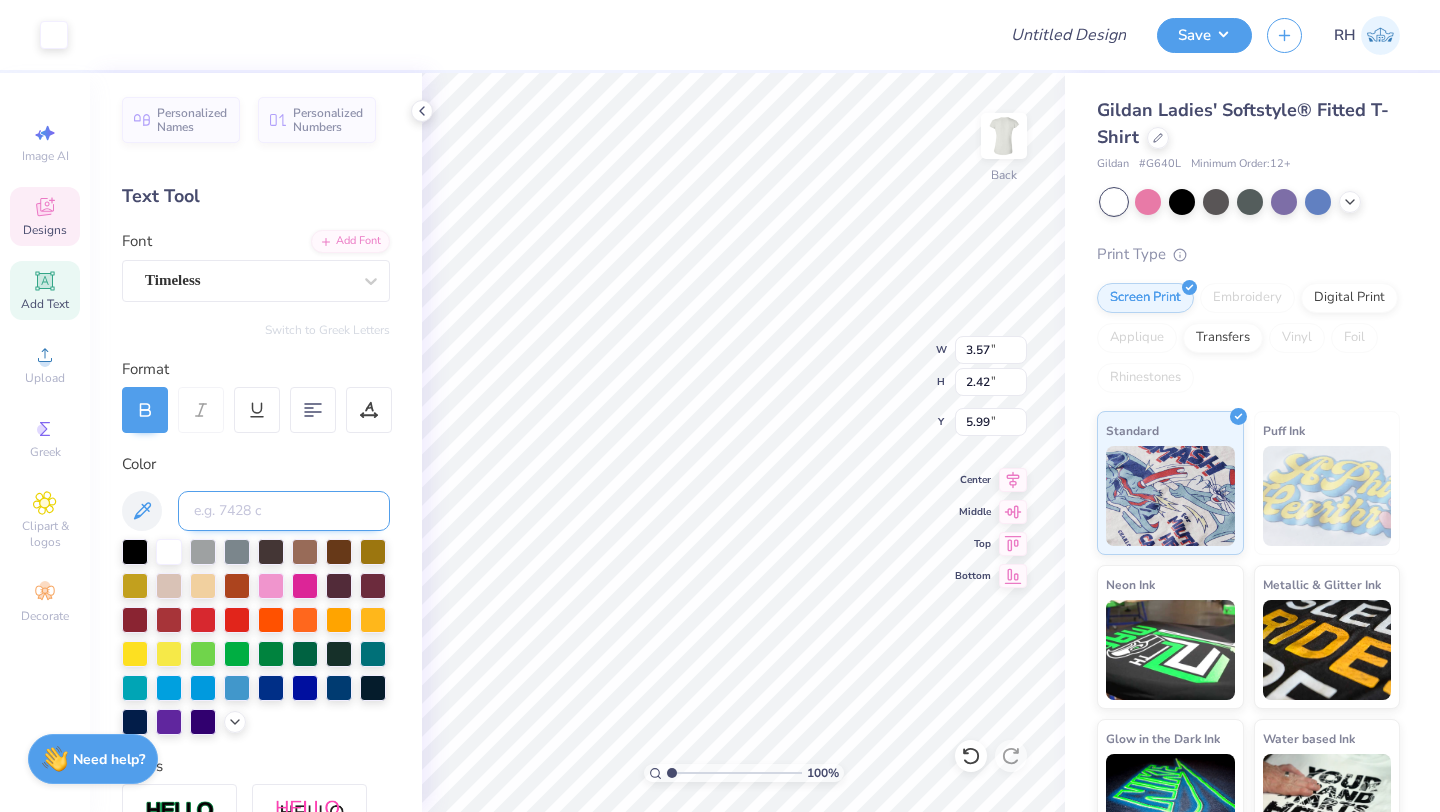 type on "c" 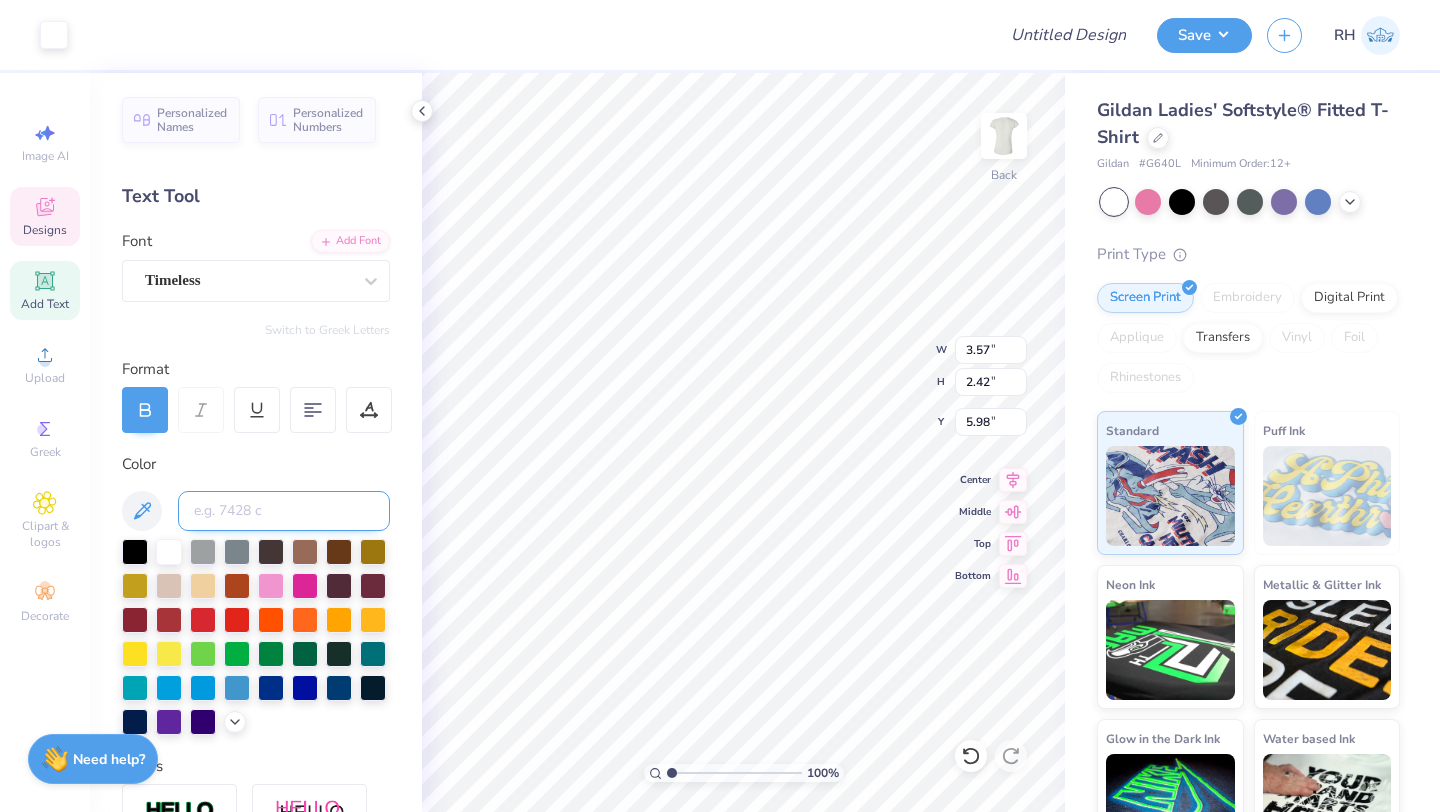 click at bounding box center [284, 511] 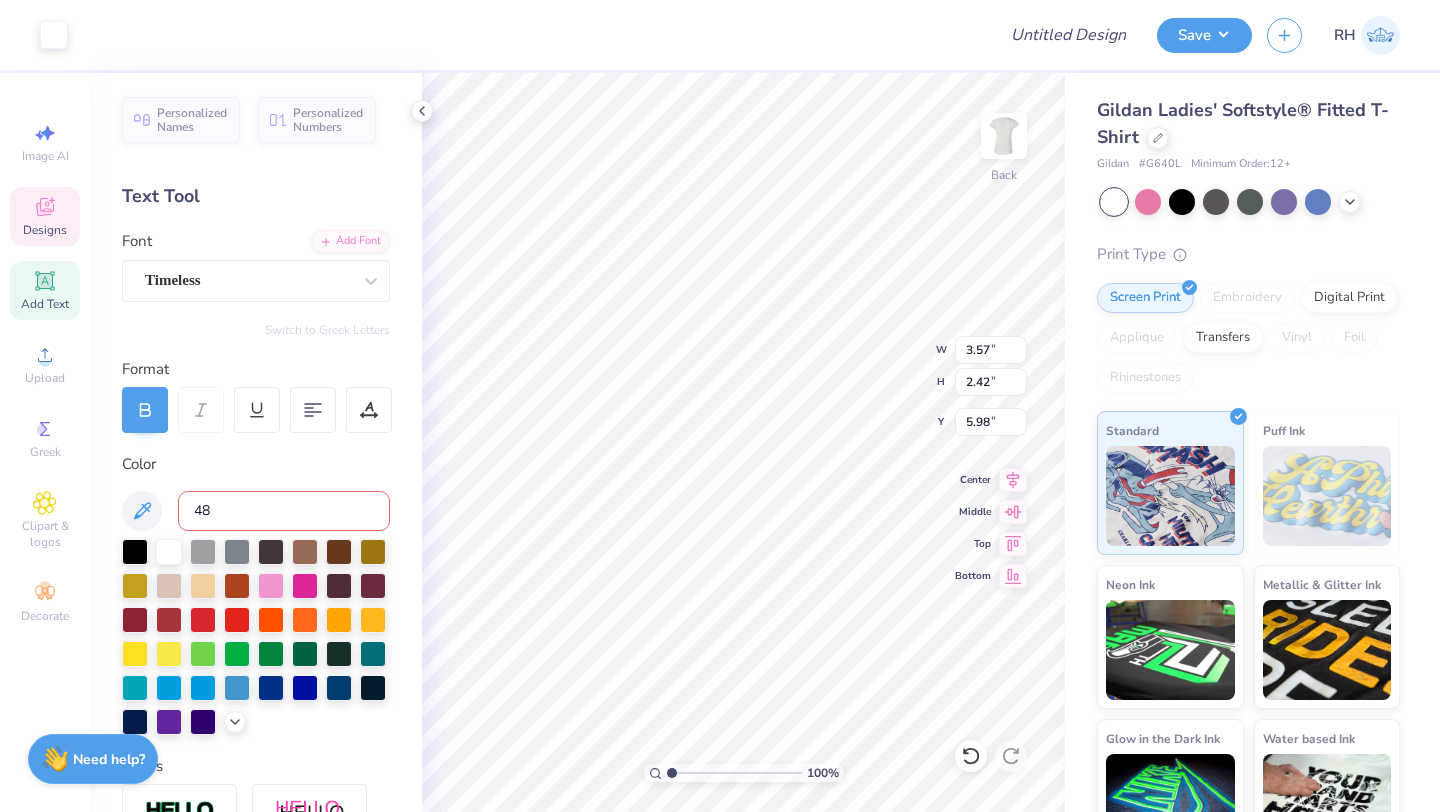 type on "484" 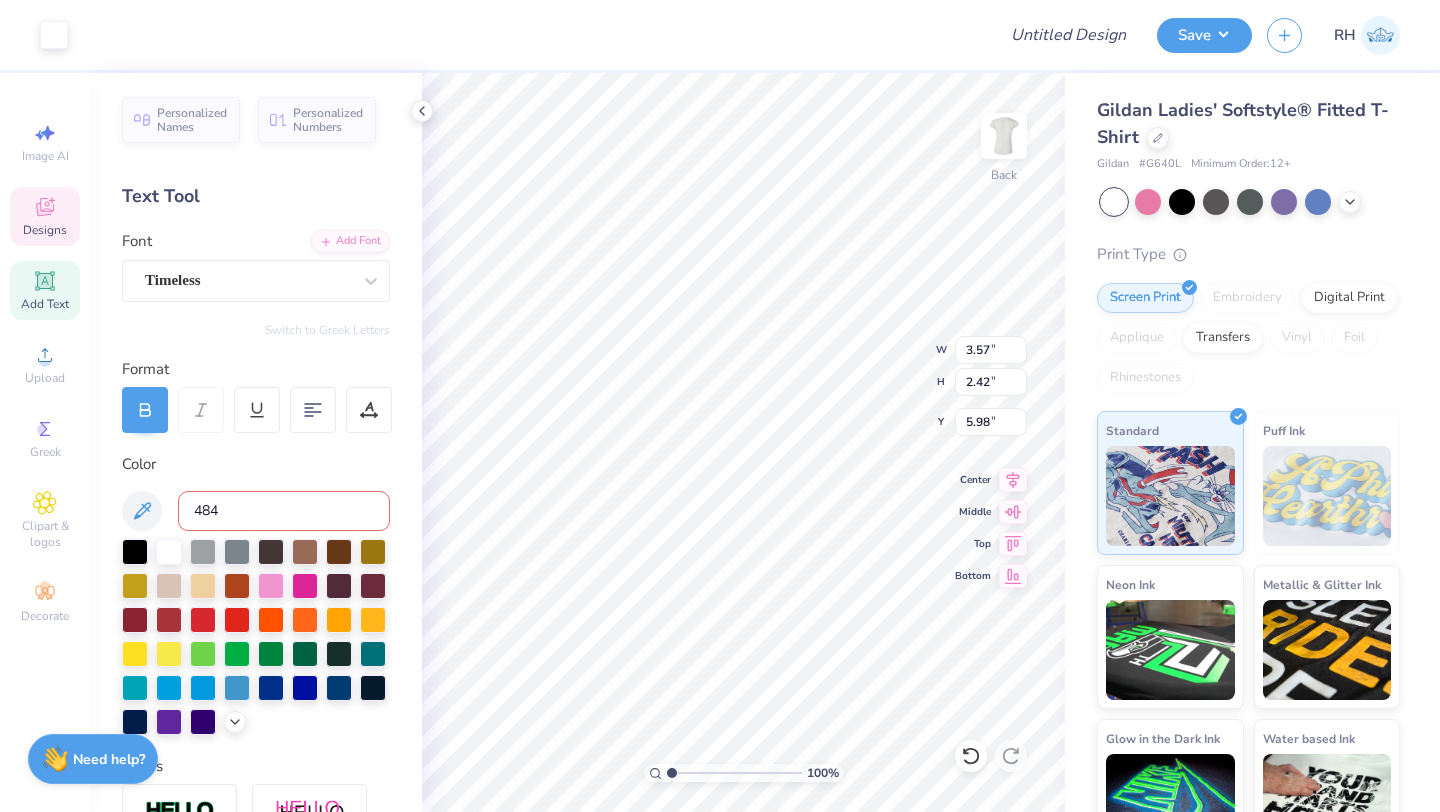 type 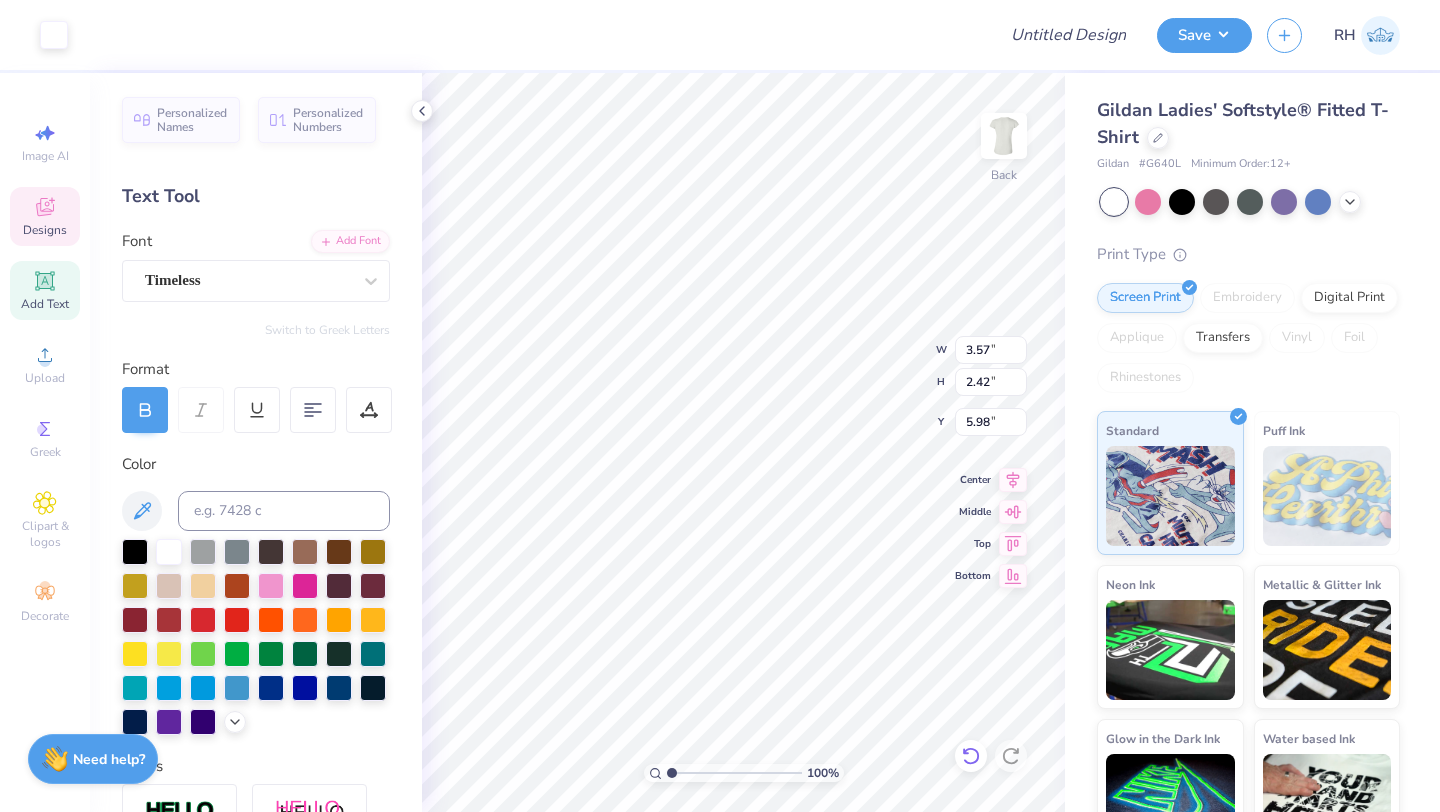 click 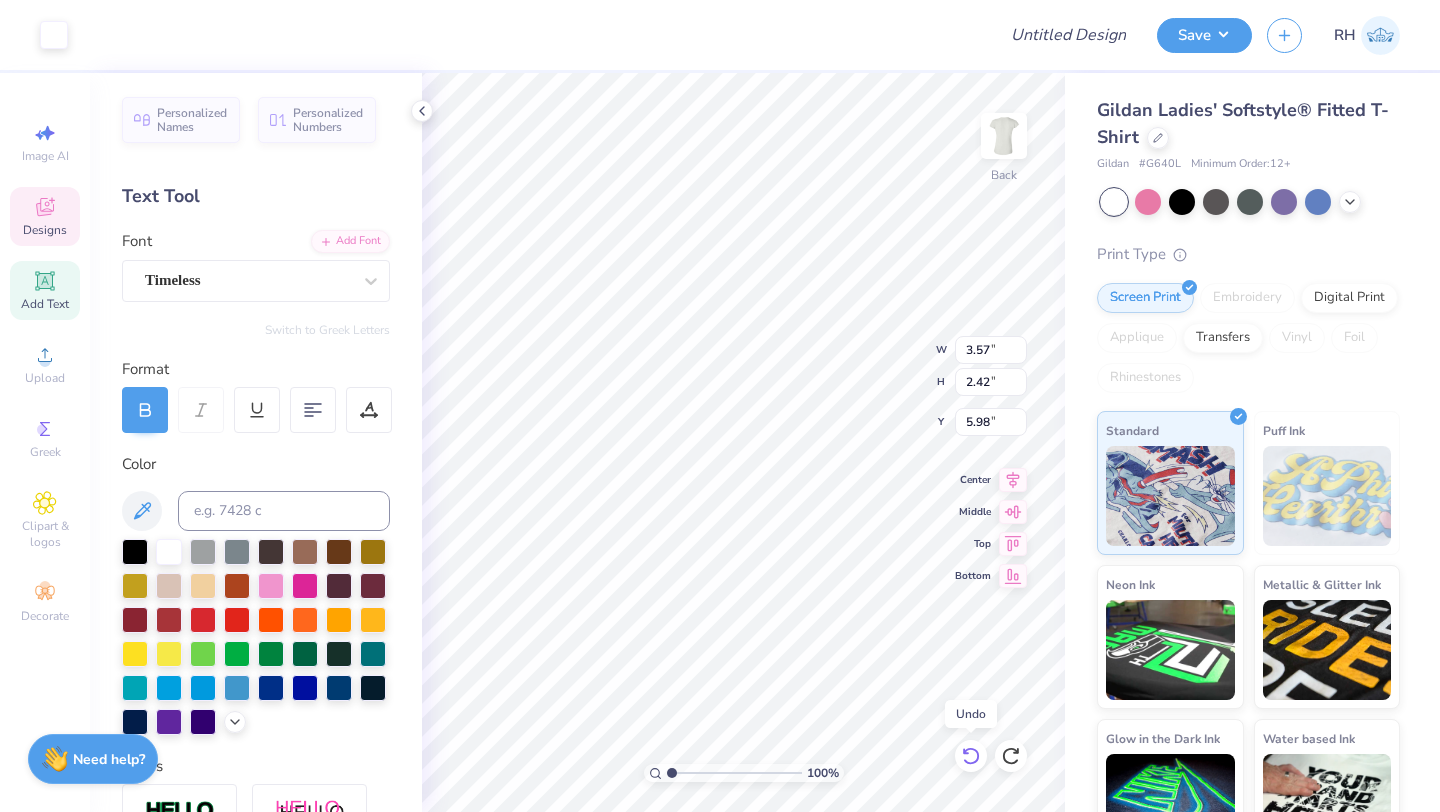 click 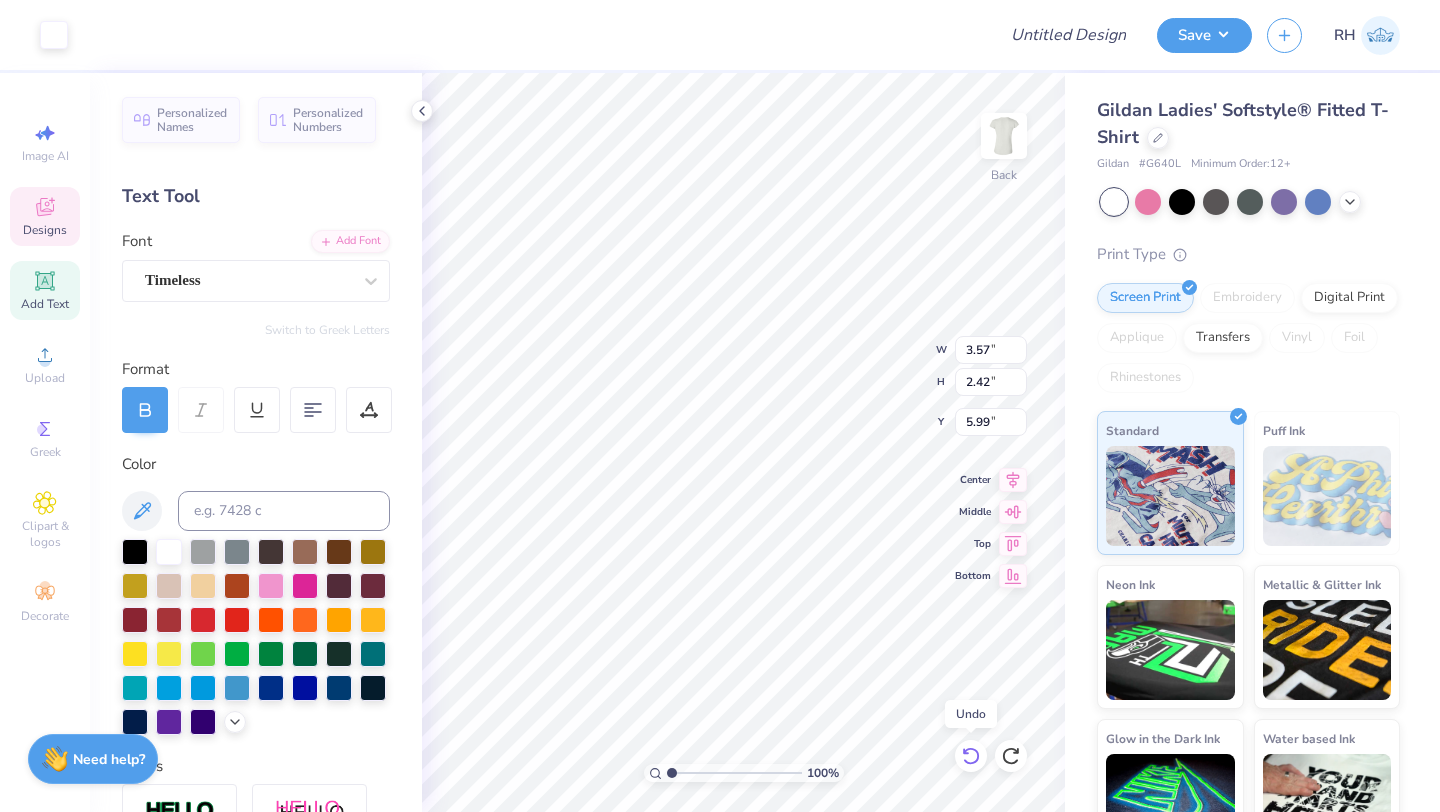 click 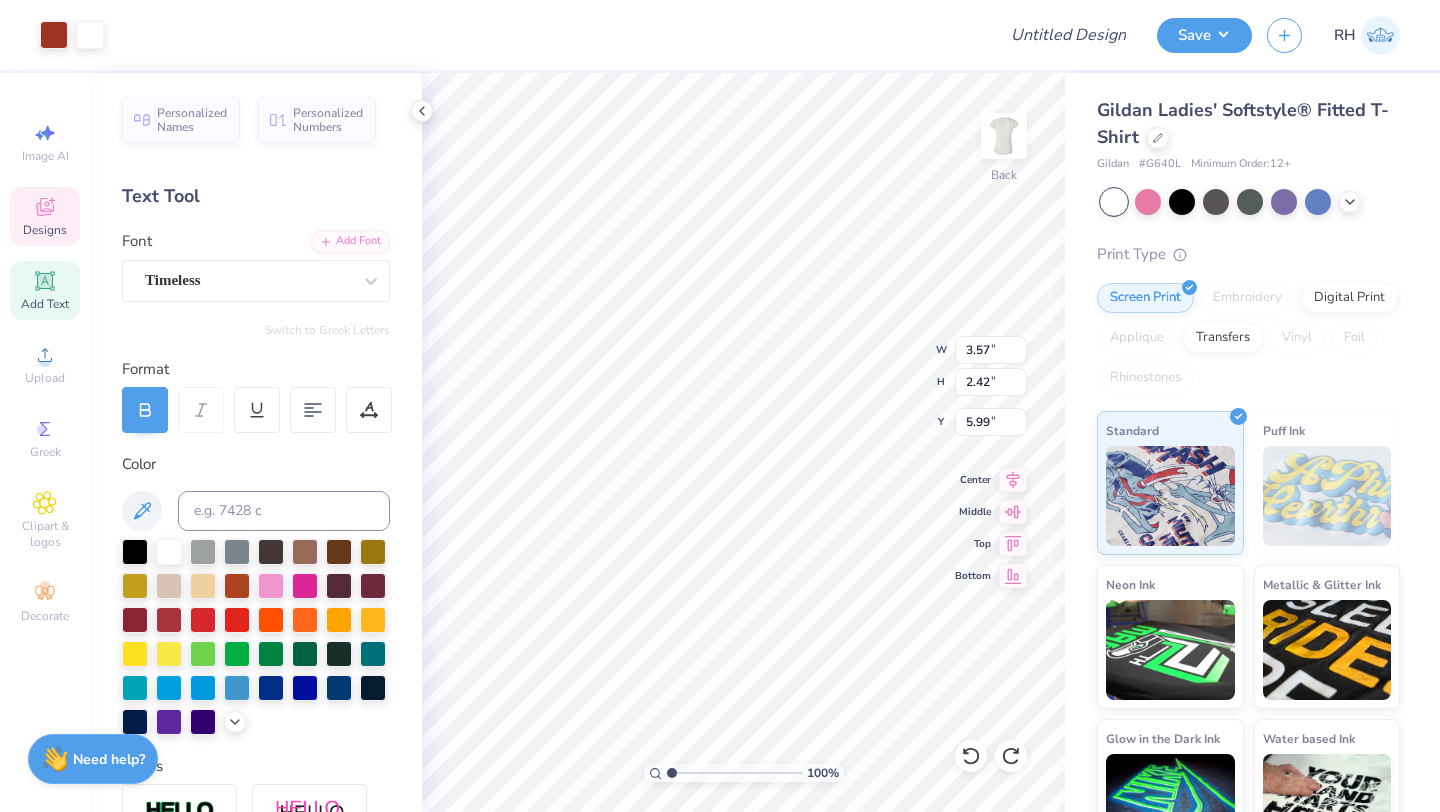 type on "9.98" 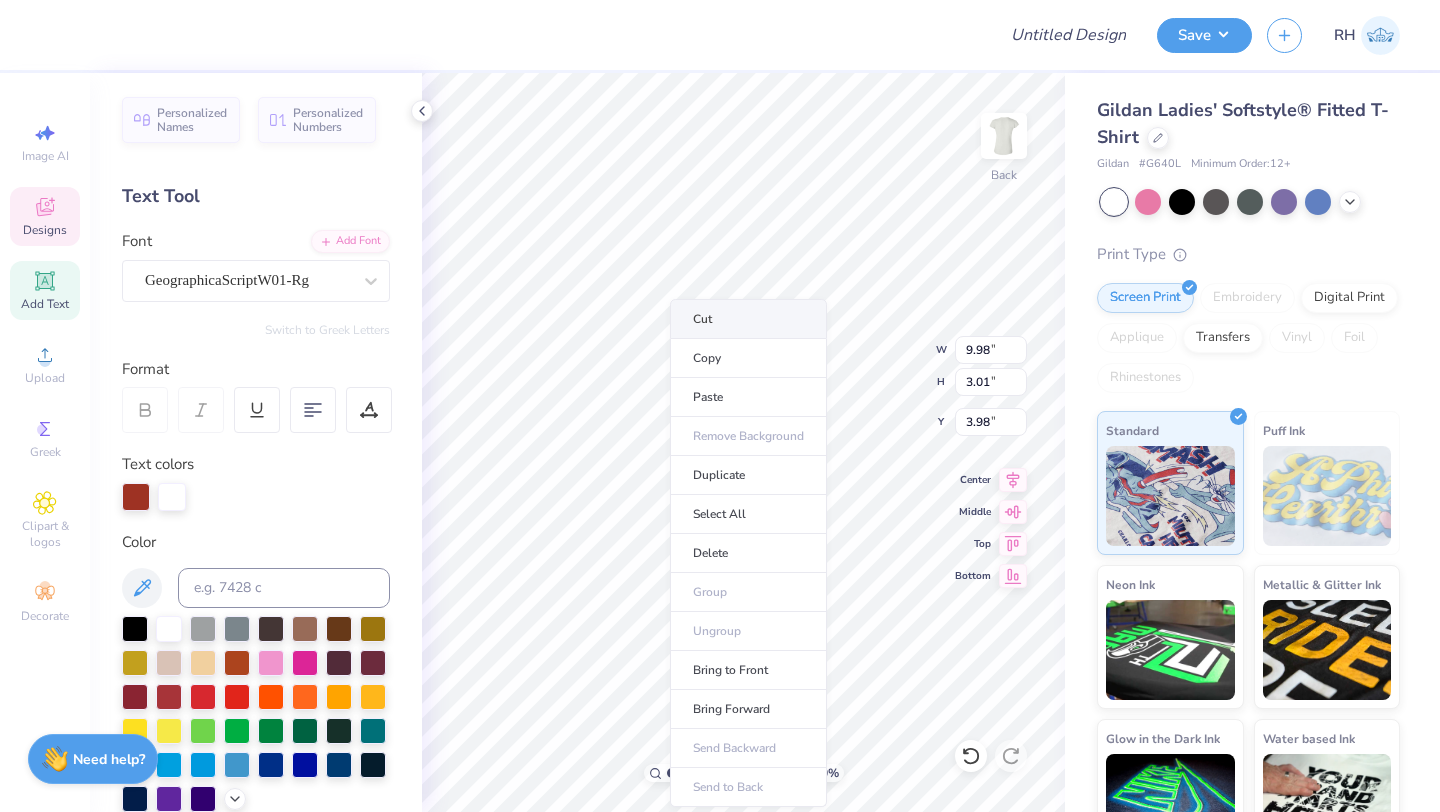 click on "Cut" at bounding box center (748, 319) 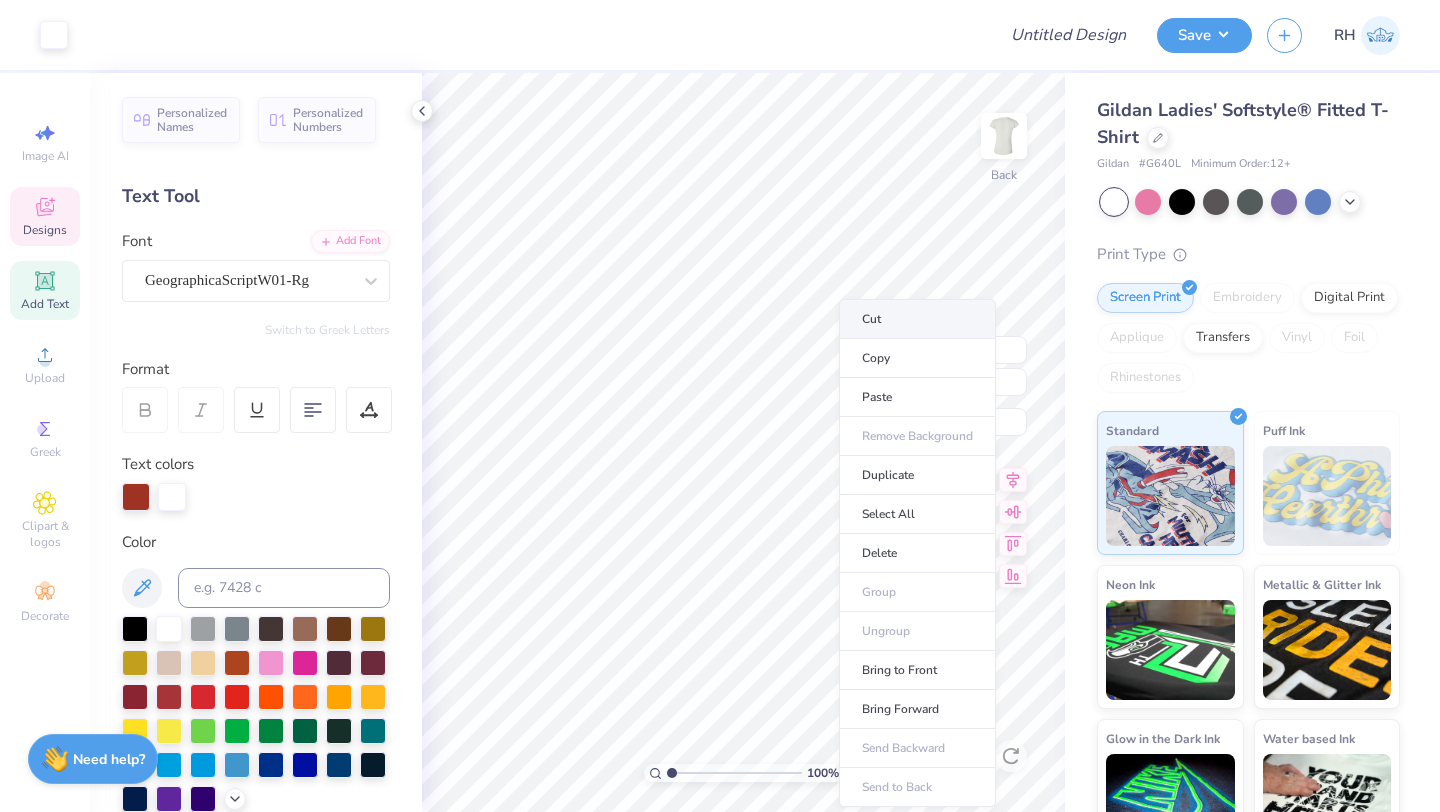 click on "Cut" at bounding box center (917, 319) 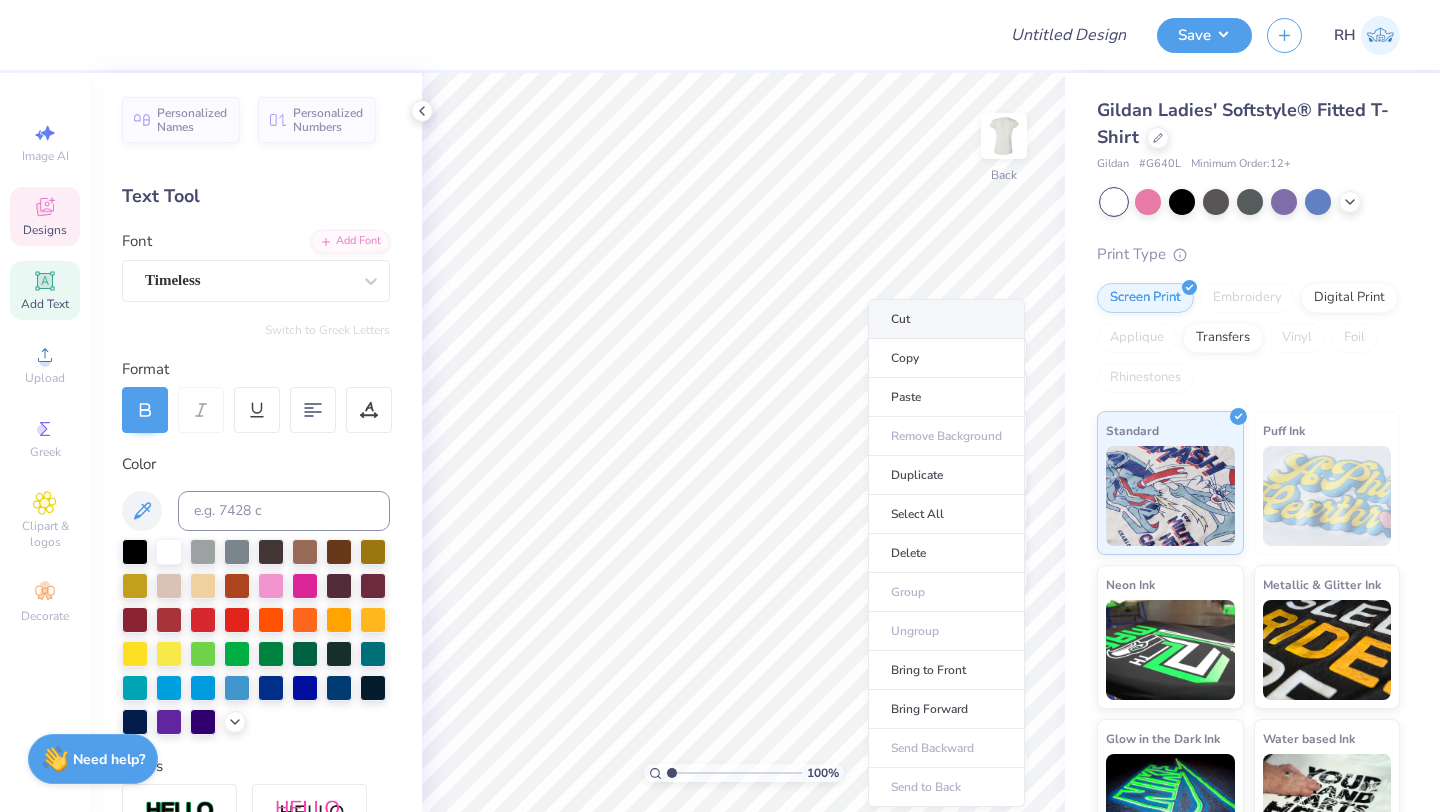 click on "Cut" at bounding box center (946, 319) 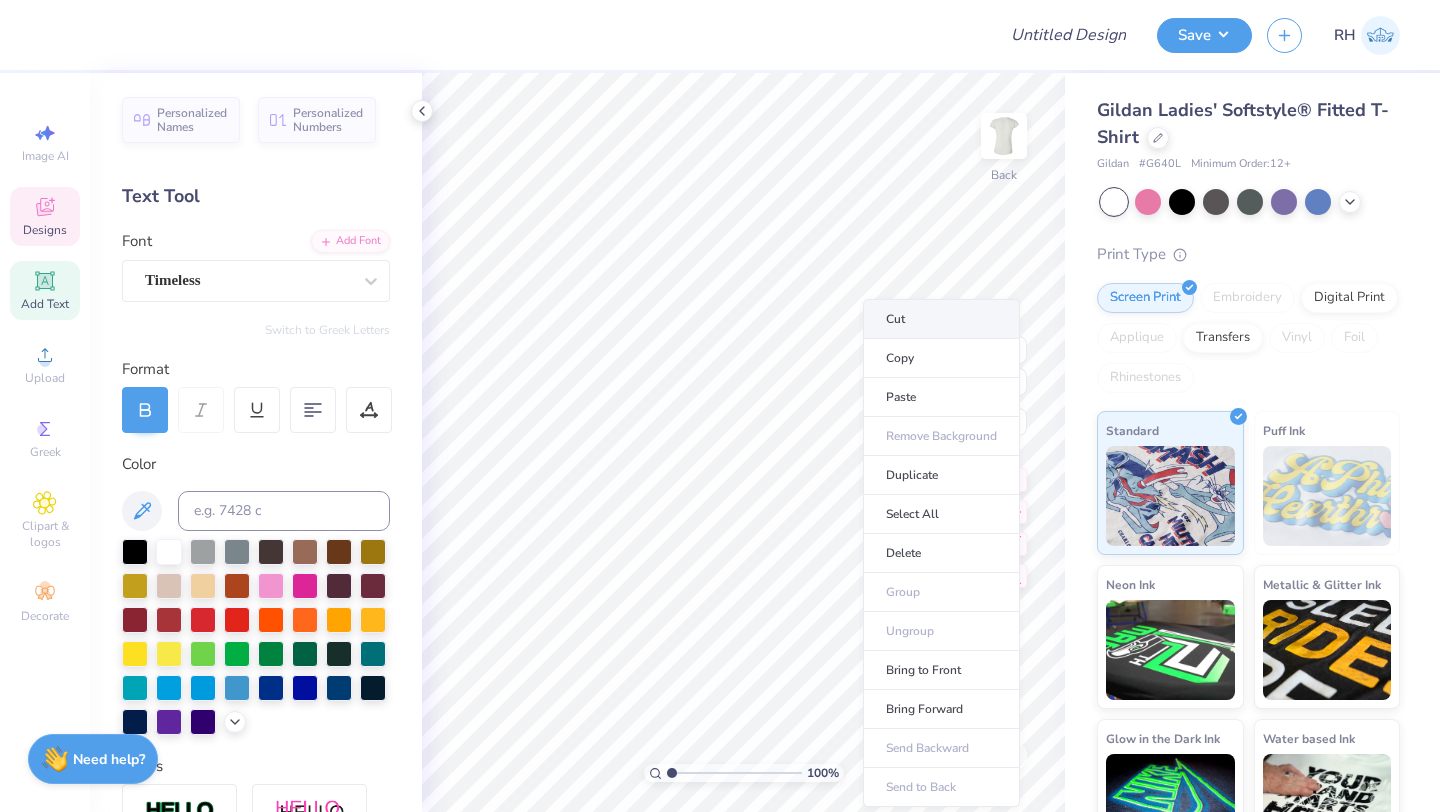 click on "Cut" at bounding box center [941, 319] 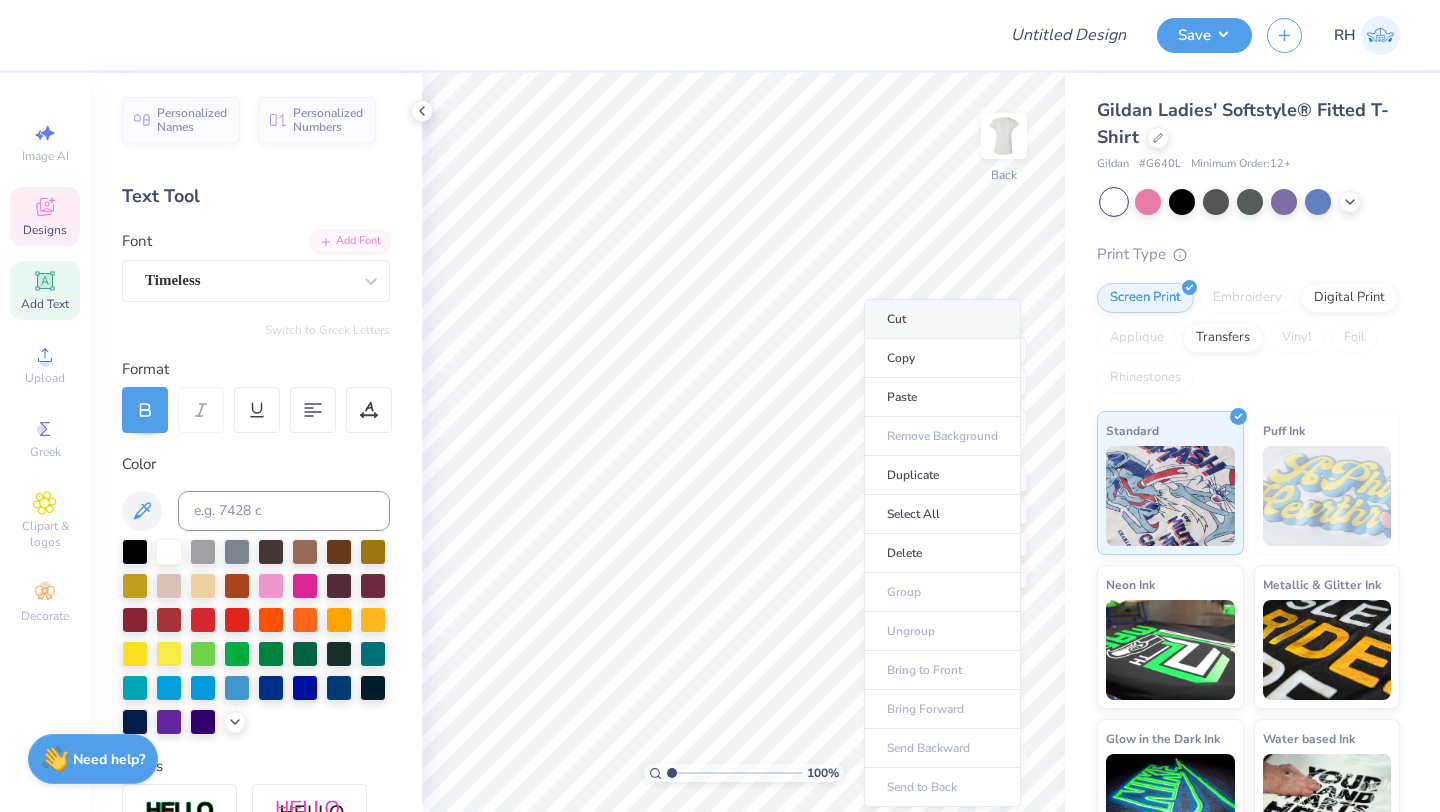 click on "Cut" at bounding box center (942, 319) 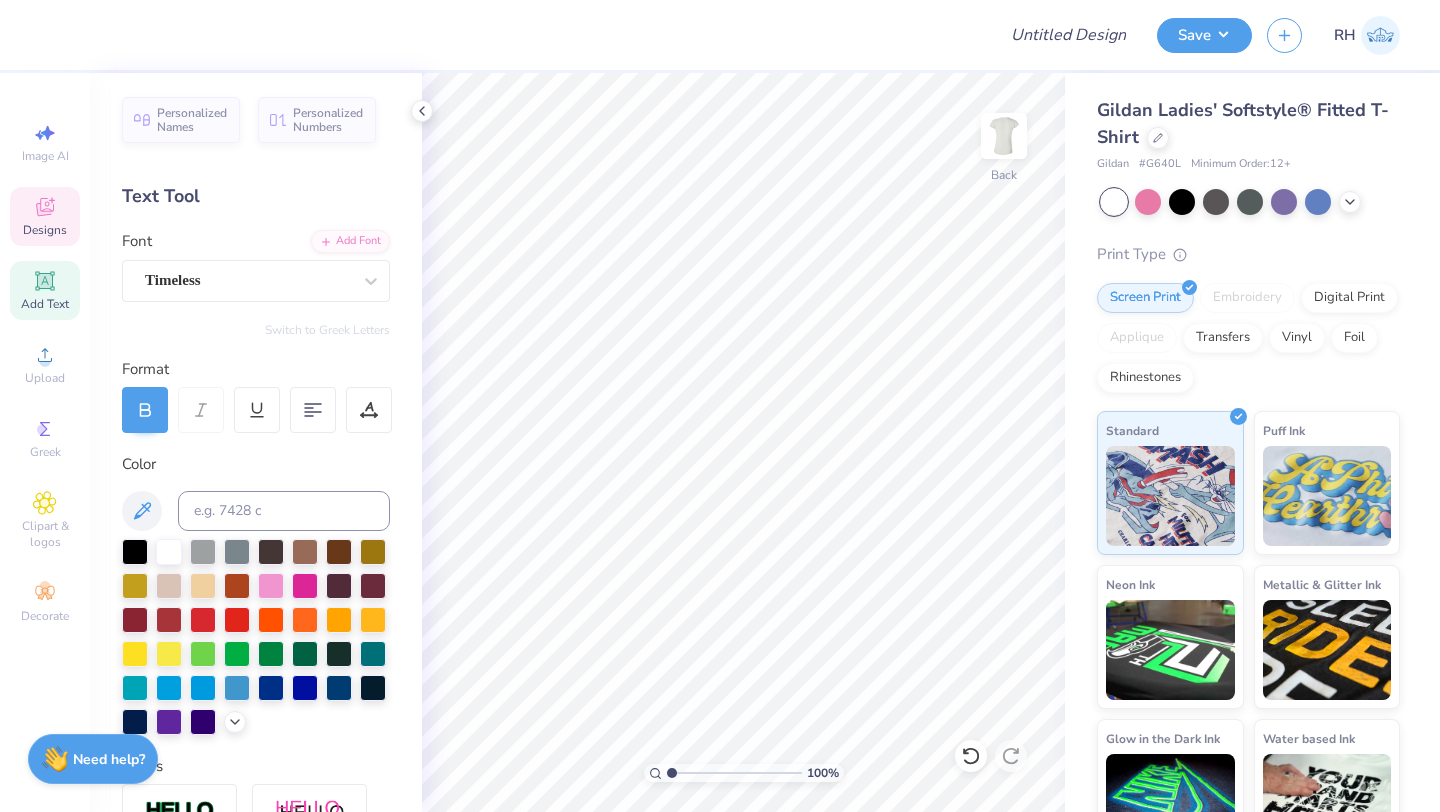 click 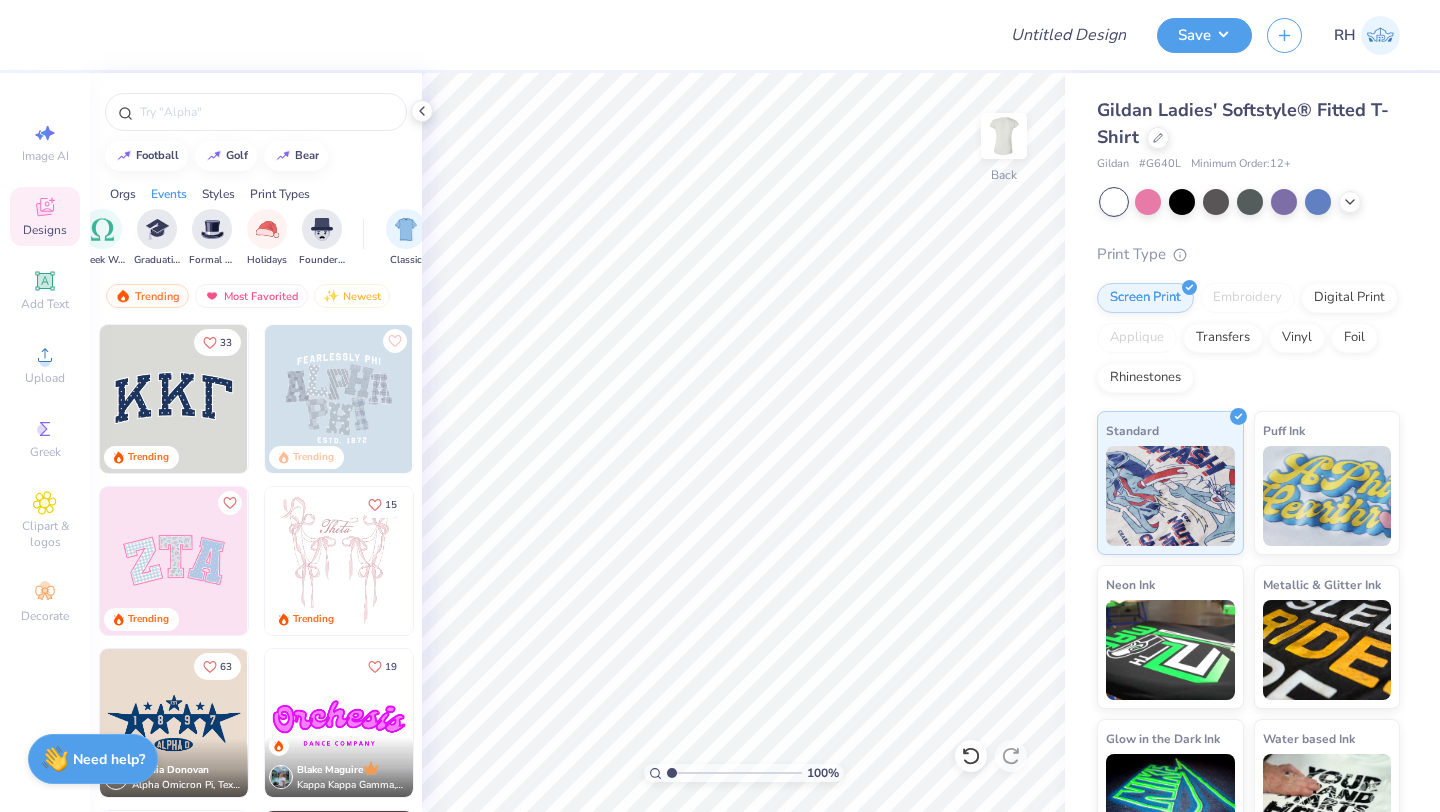 scroll, scrollTop: 0, scrollLeft: 785, axis: horizontal 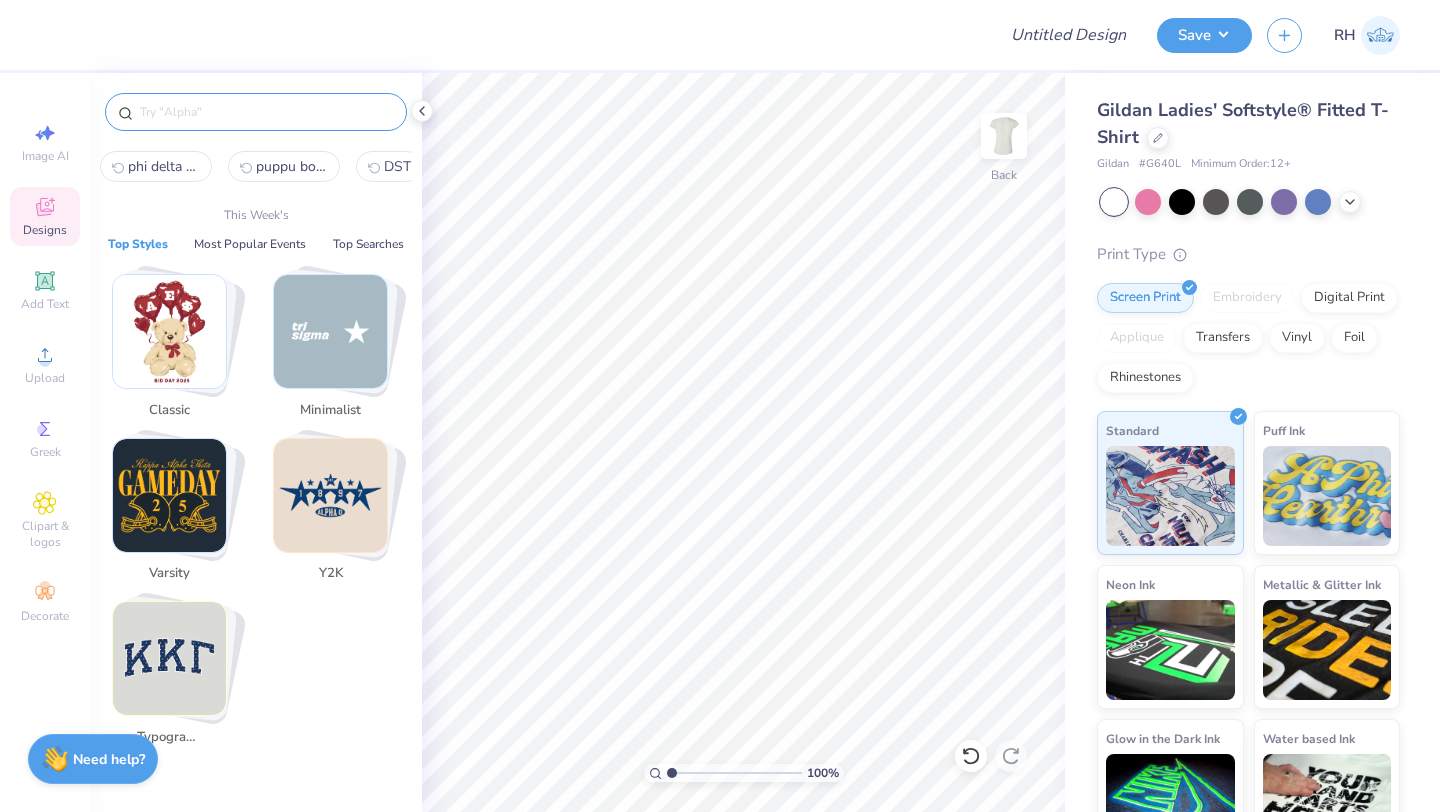 click at bounding box center [266, 112] 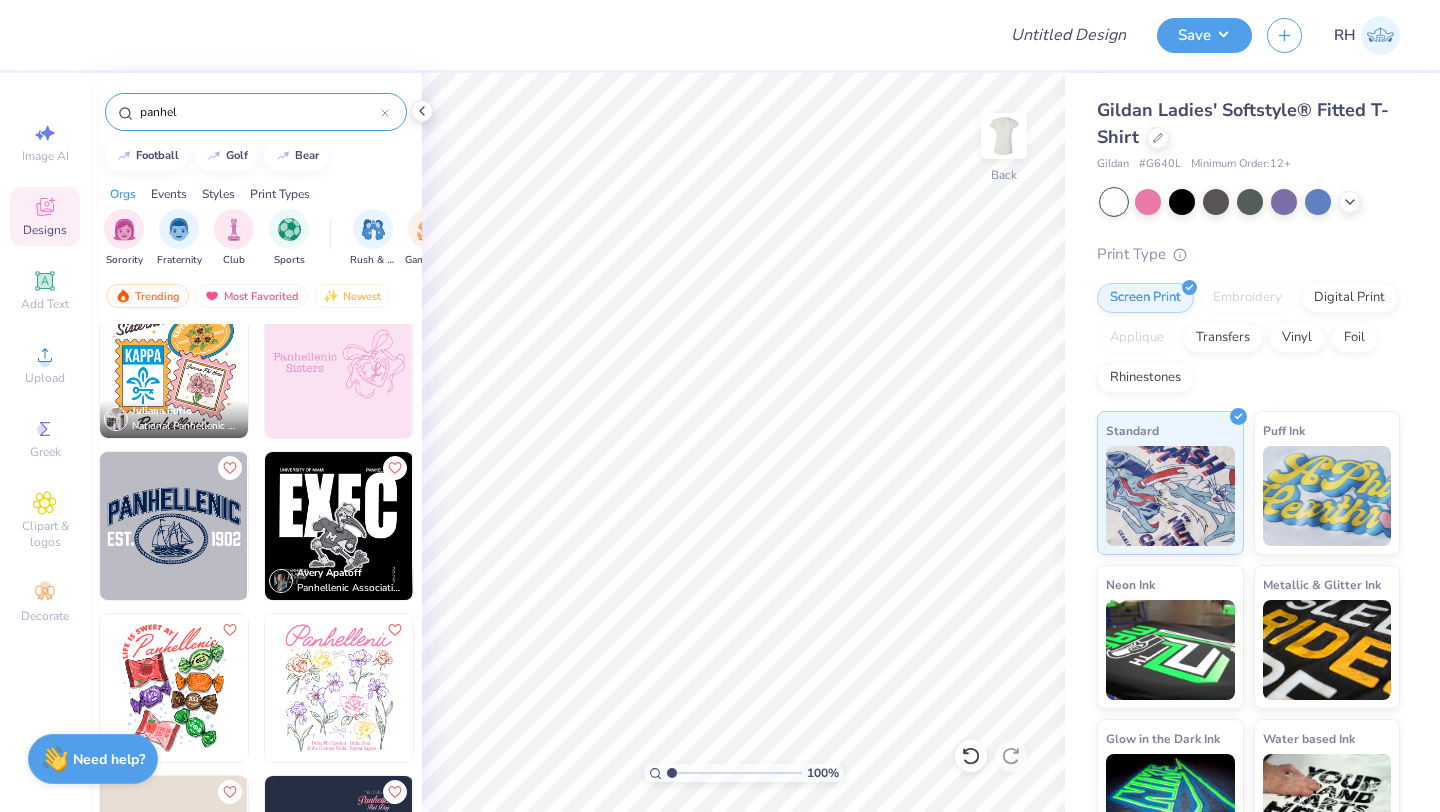 scroll, scrollTop: 37, scrollLeft: 0, axis: vertical 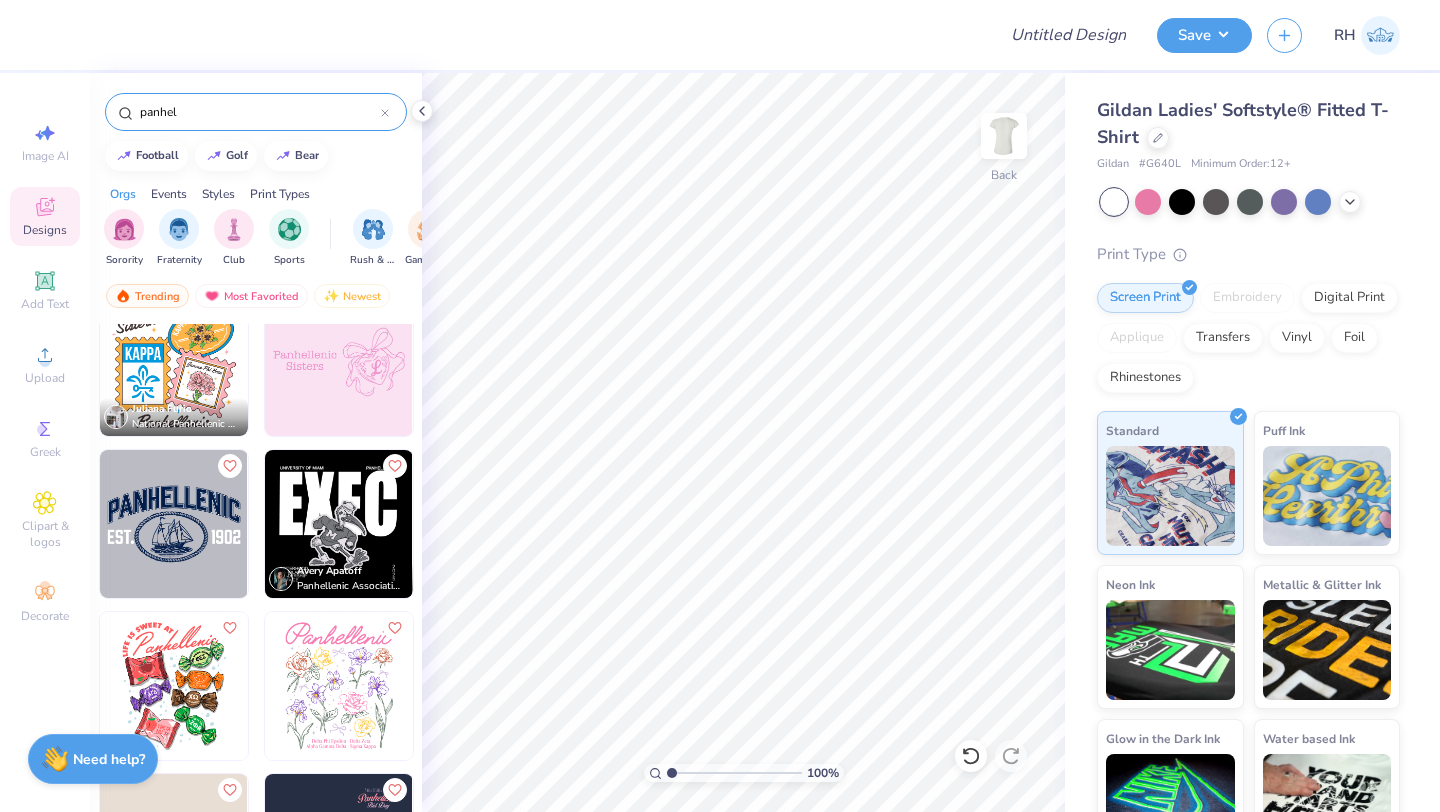 type on "panhel" 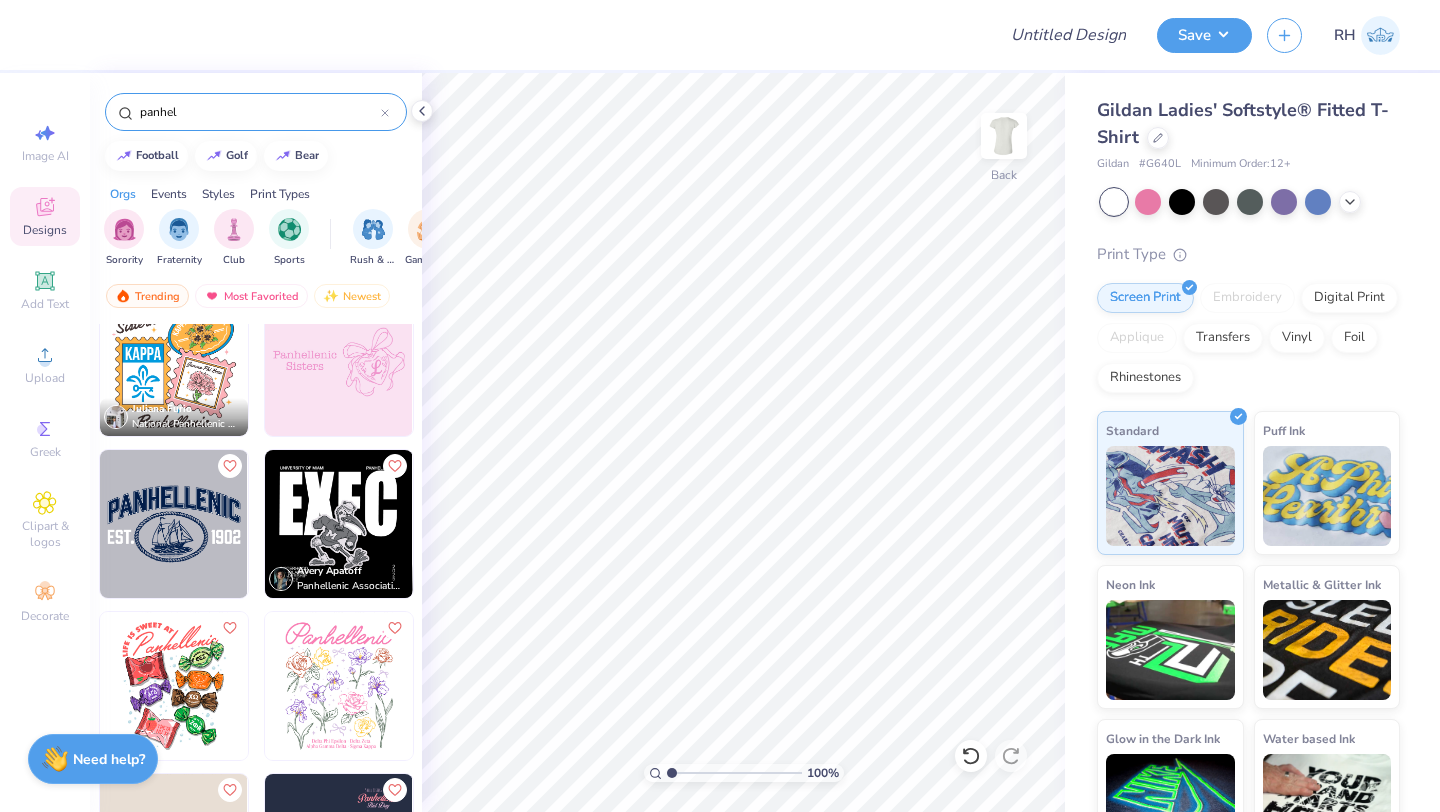 click at bounding box center [339, 362] 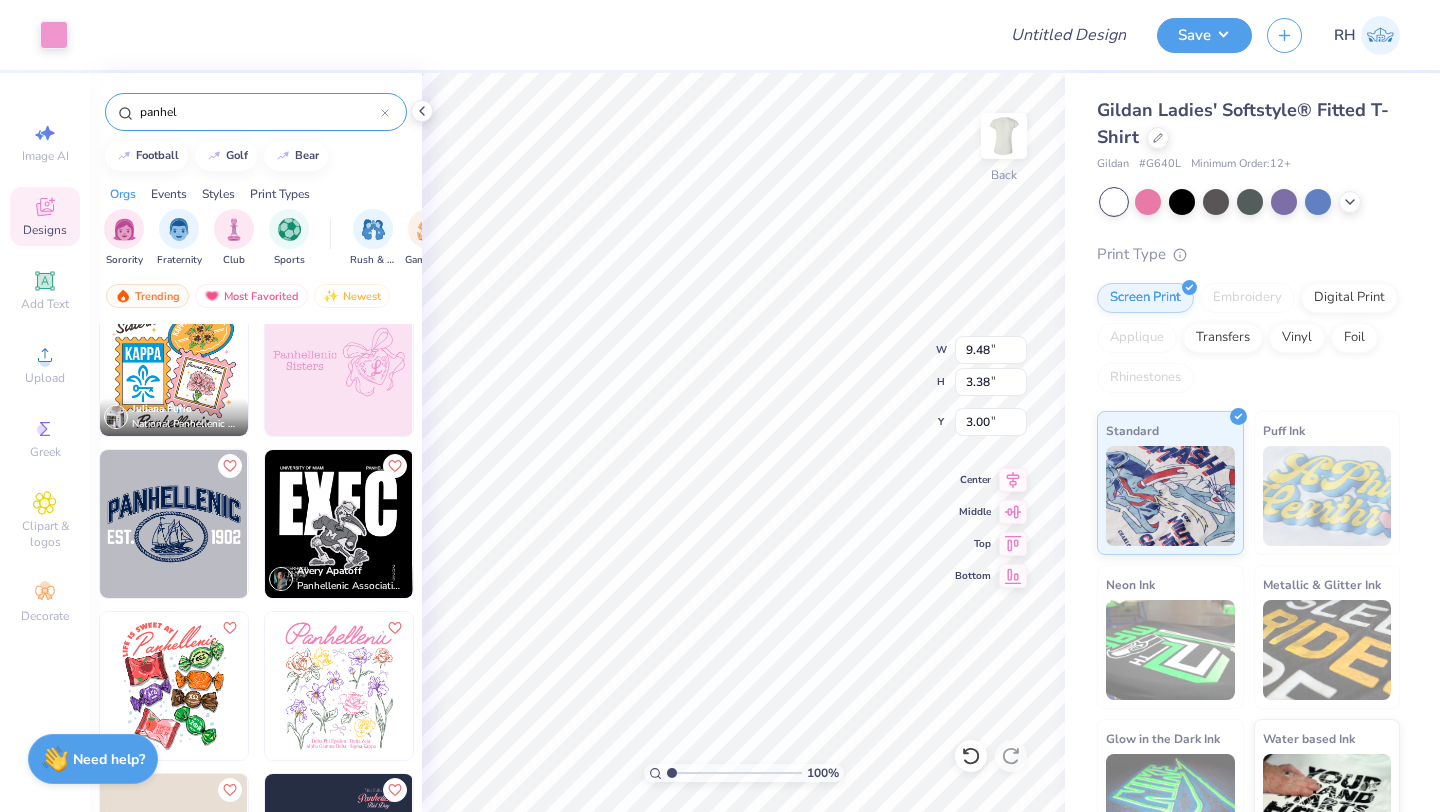 type on "9.48" 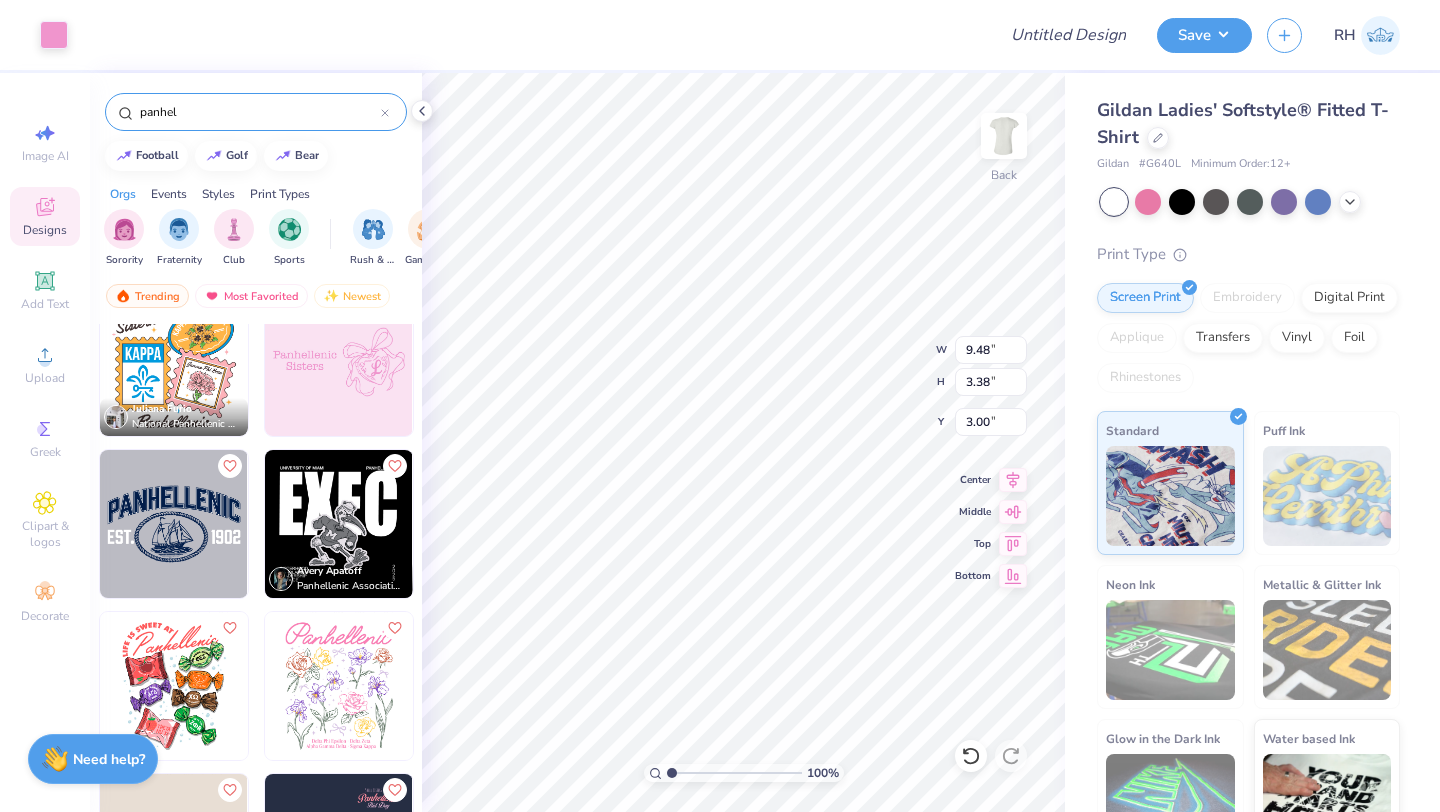 type on "3.38" 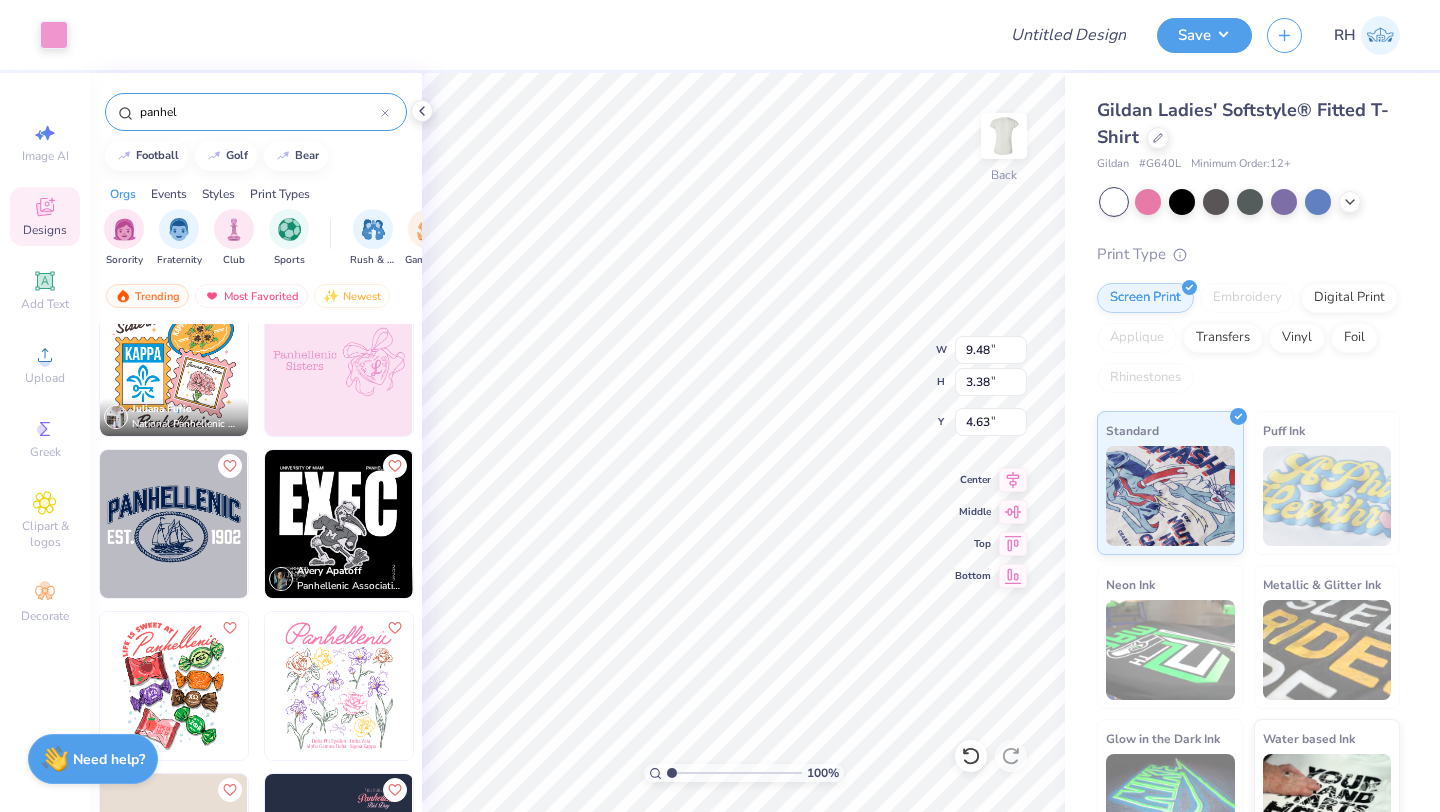 type on "4.87" 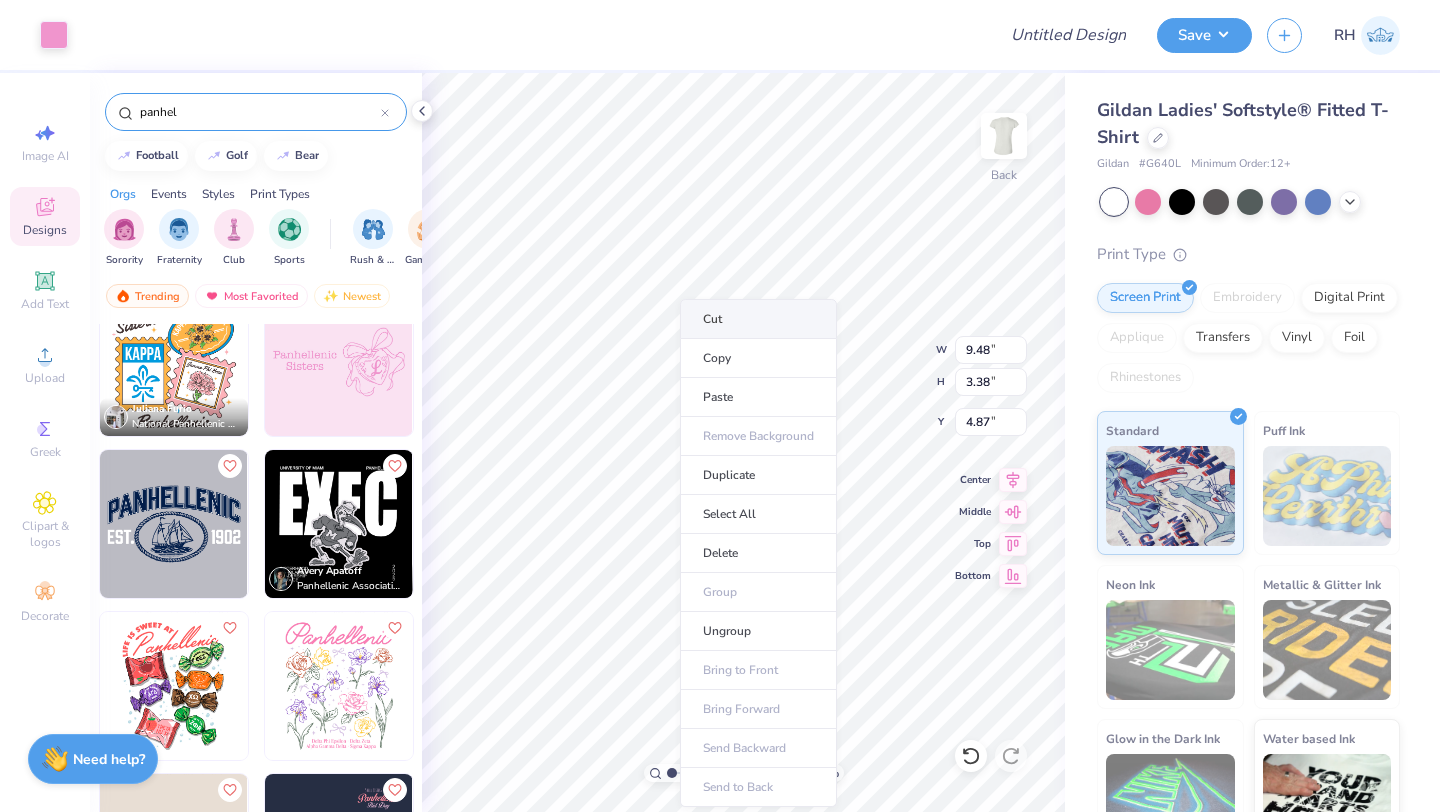click on "Cut" at bounding box center [758, 319] 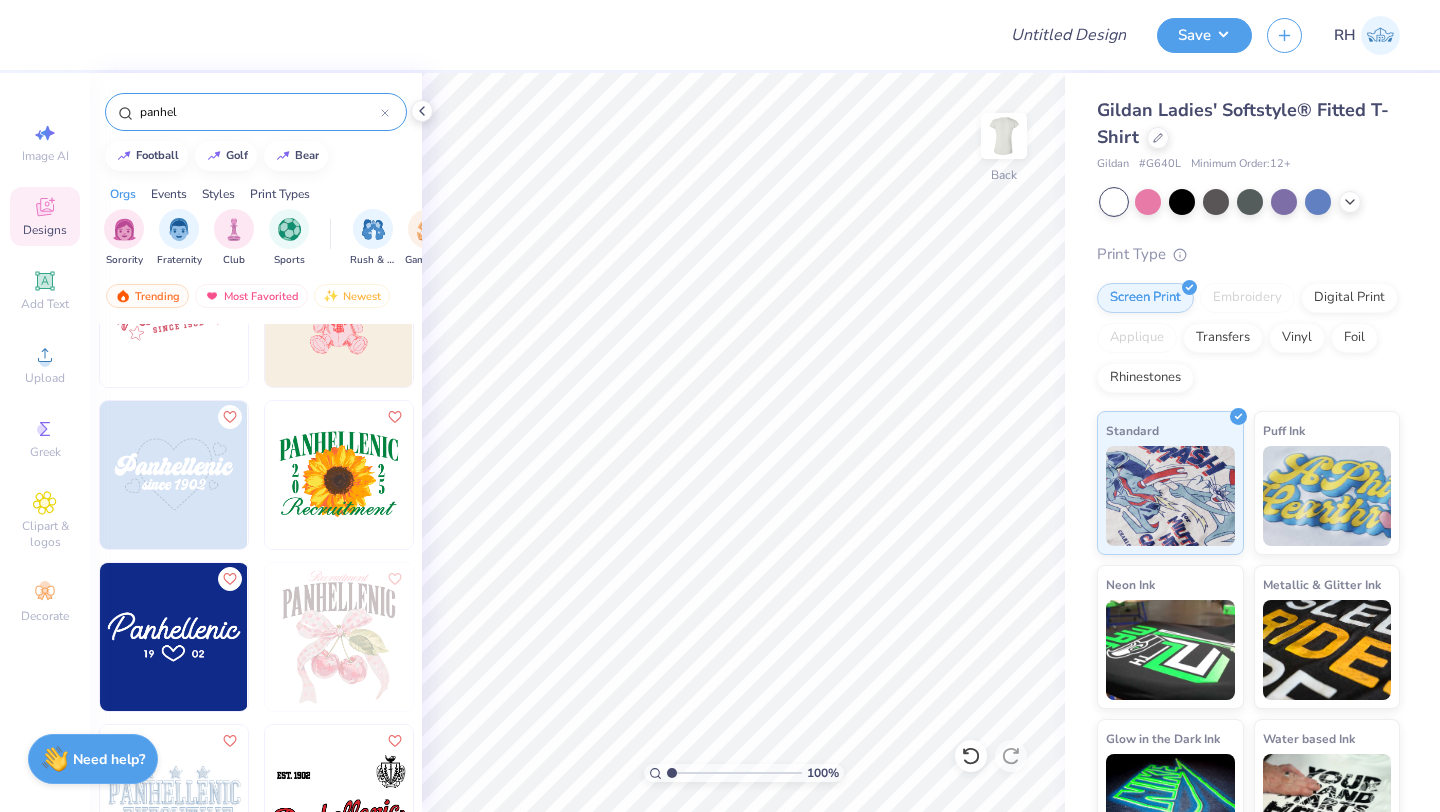 scroll, scrollTop: 901, scrollLeft: 0, axis: vertical 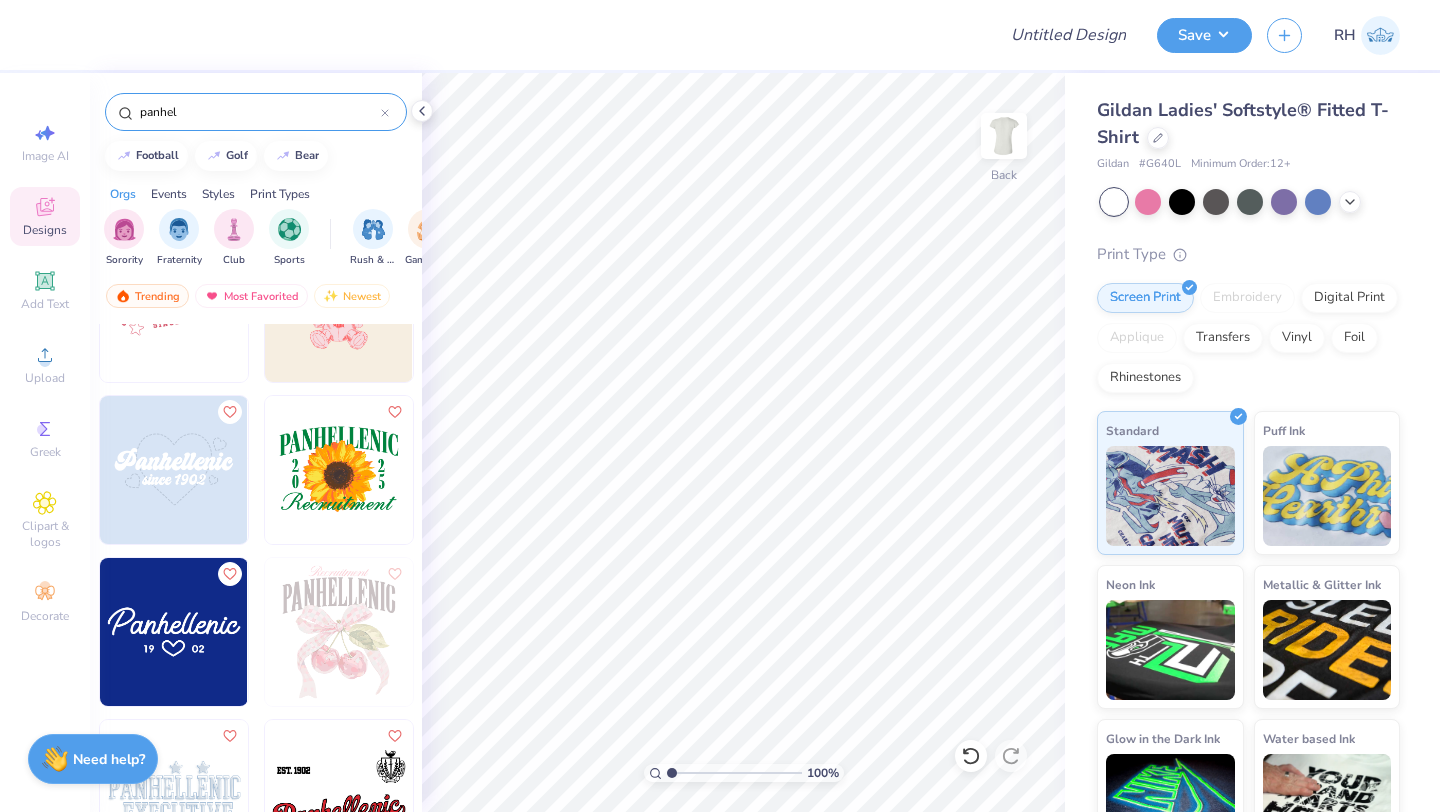 click at bounding box center [174, 470] 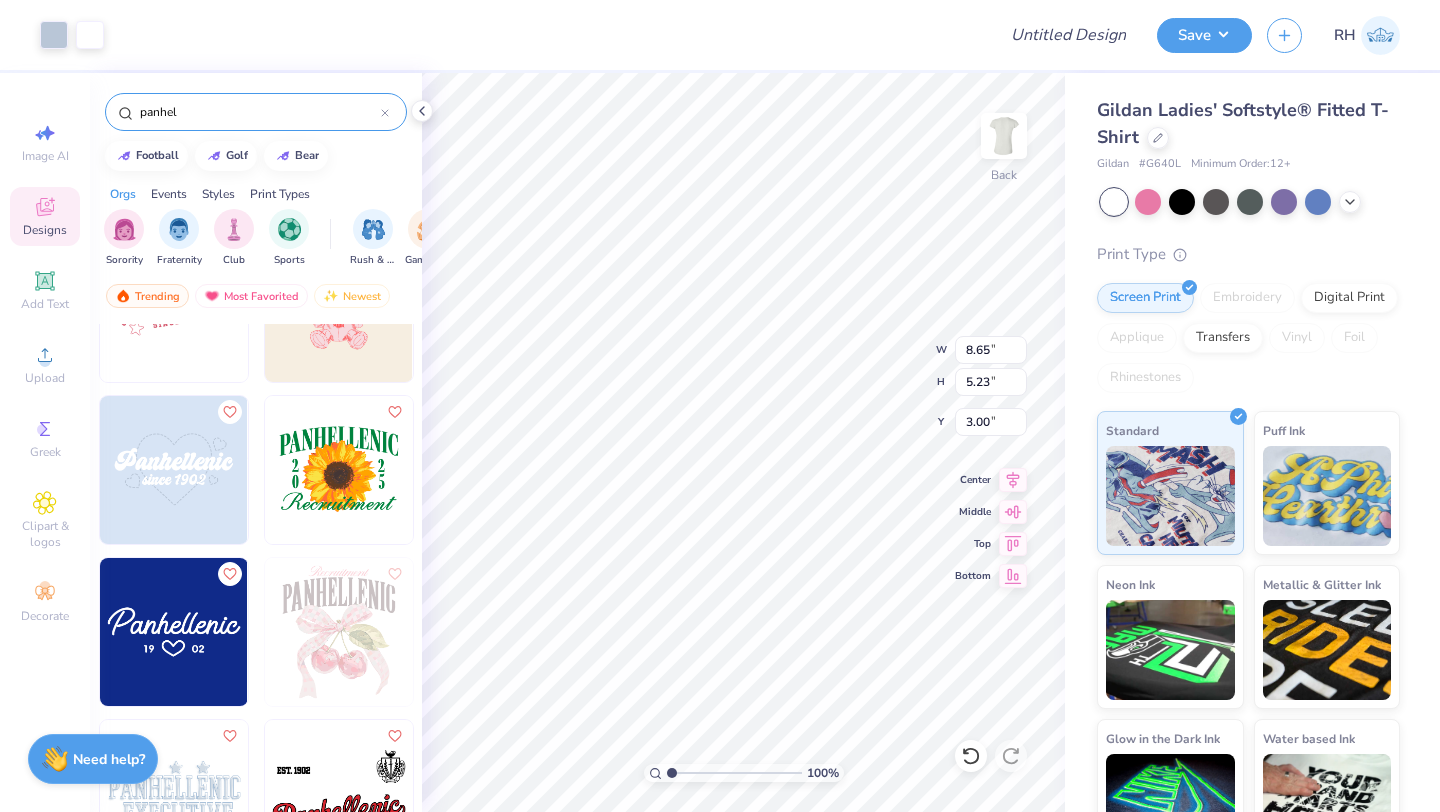 type on "8.65" 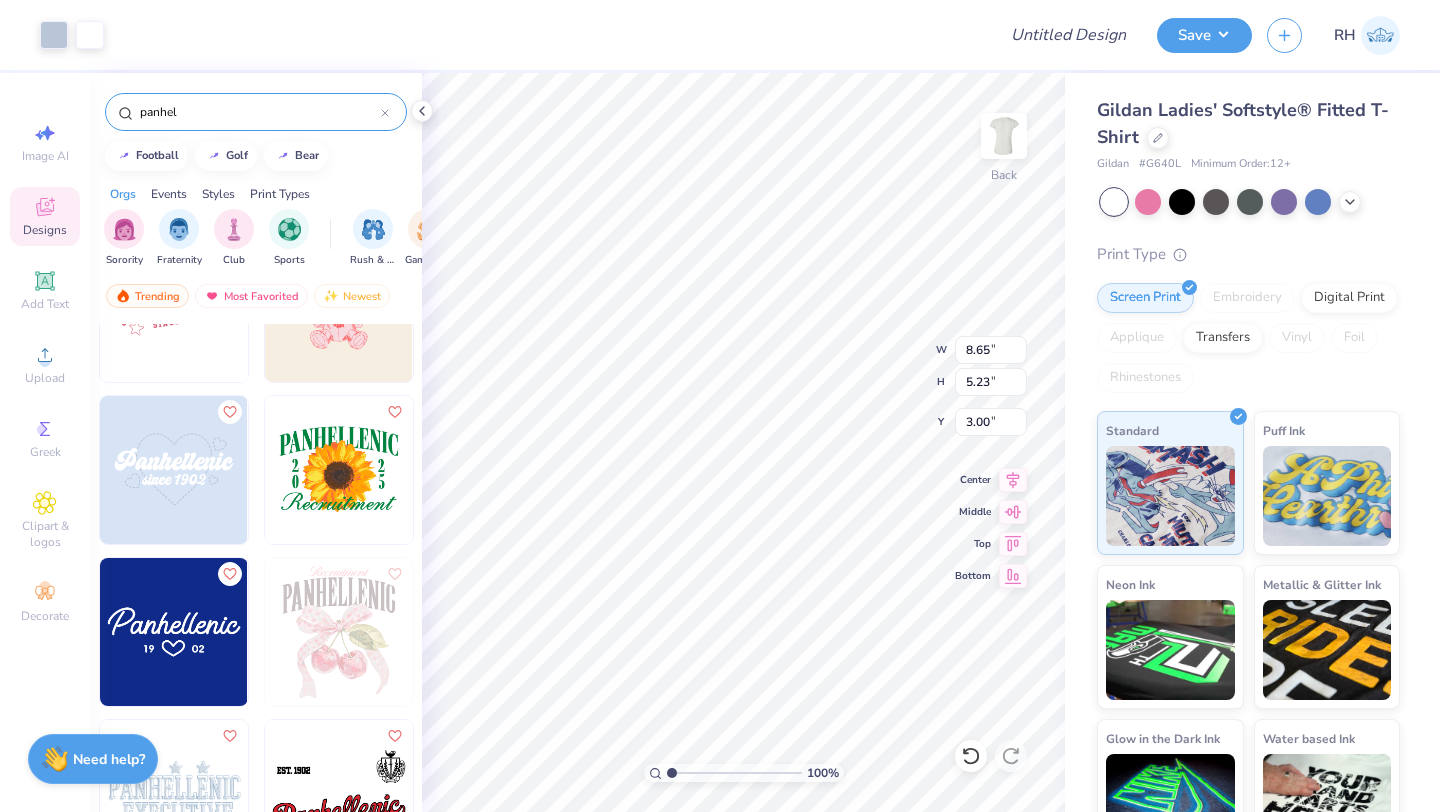 type on "5.23" 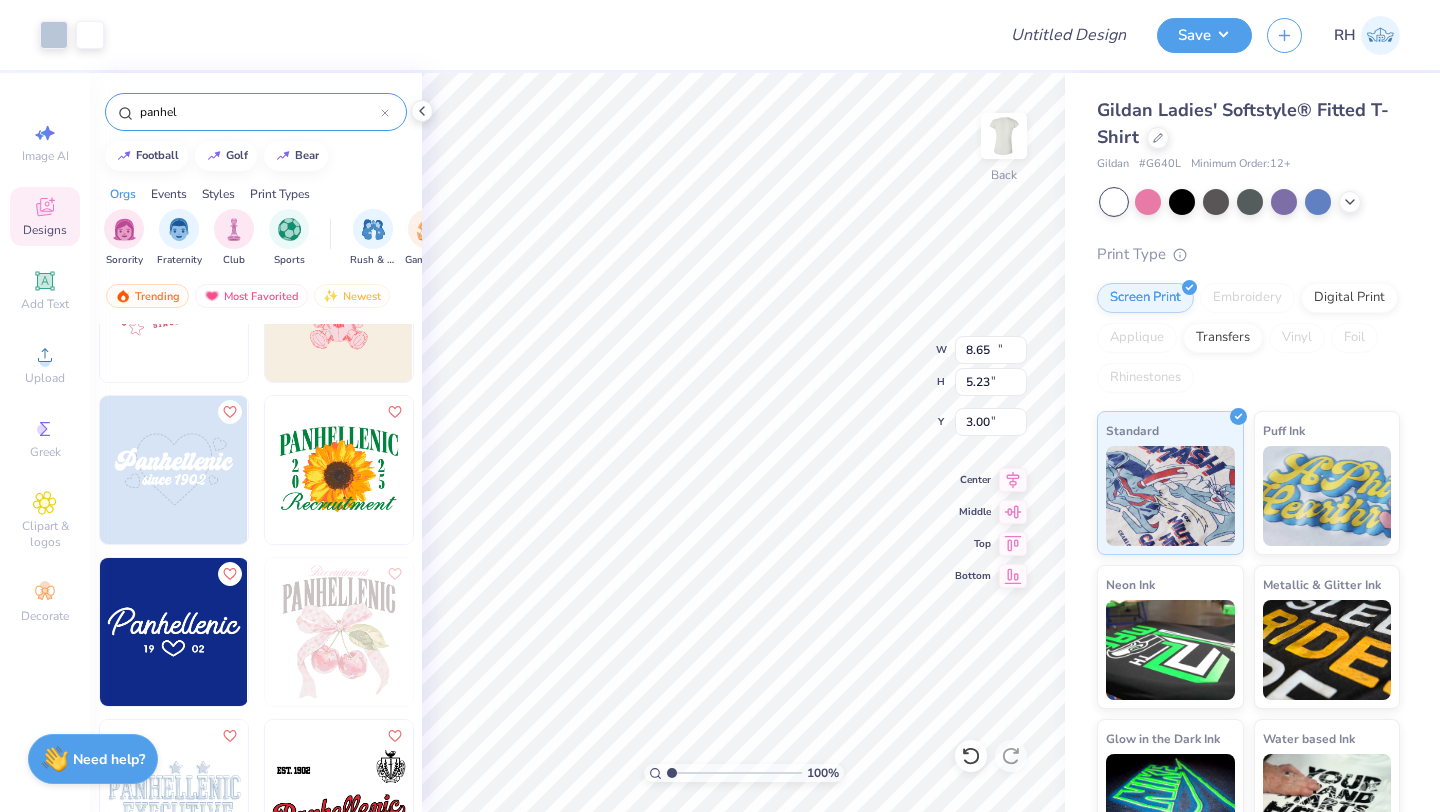 type on "10.00" 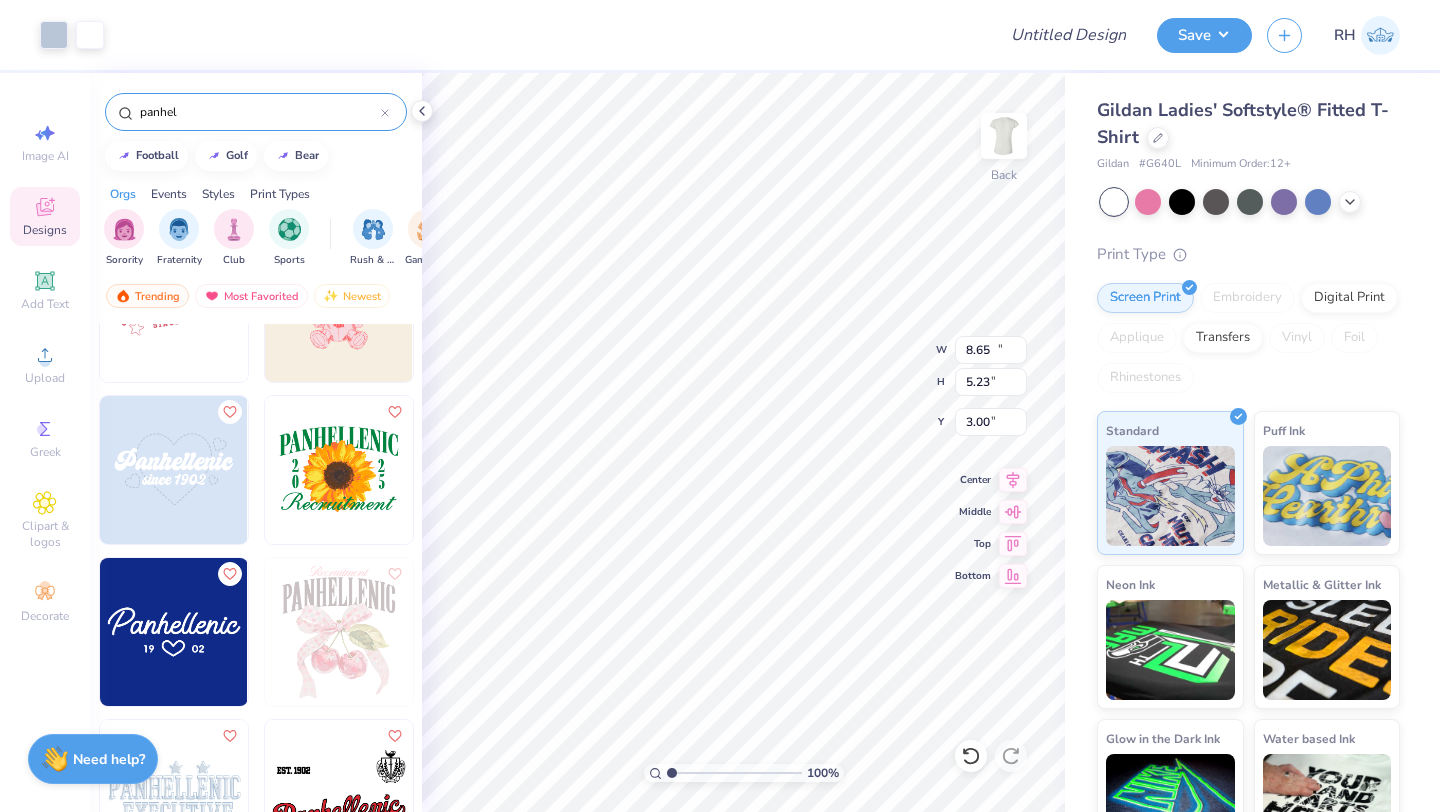 type on "6.05" 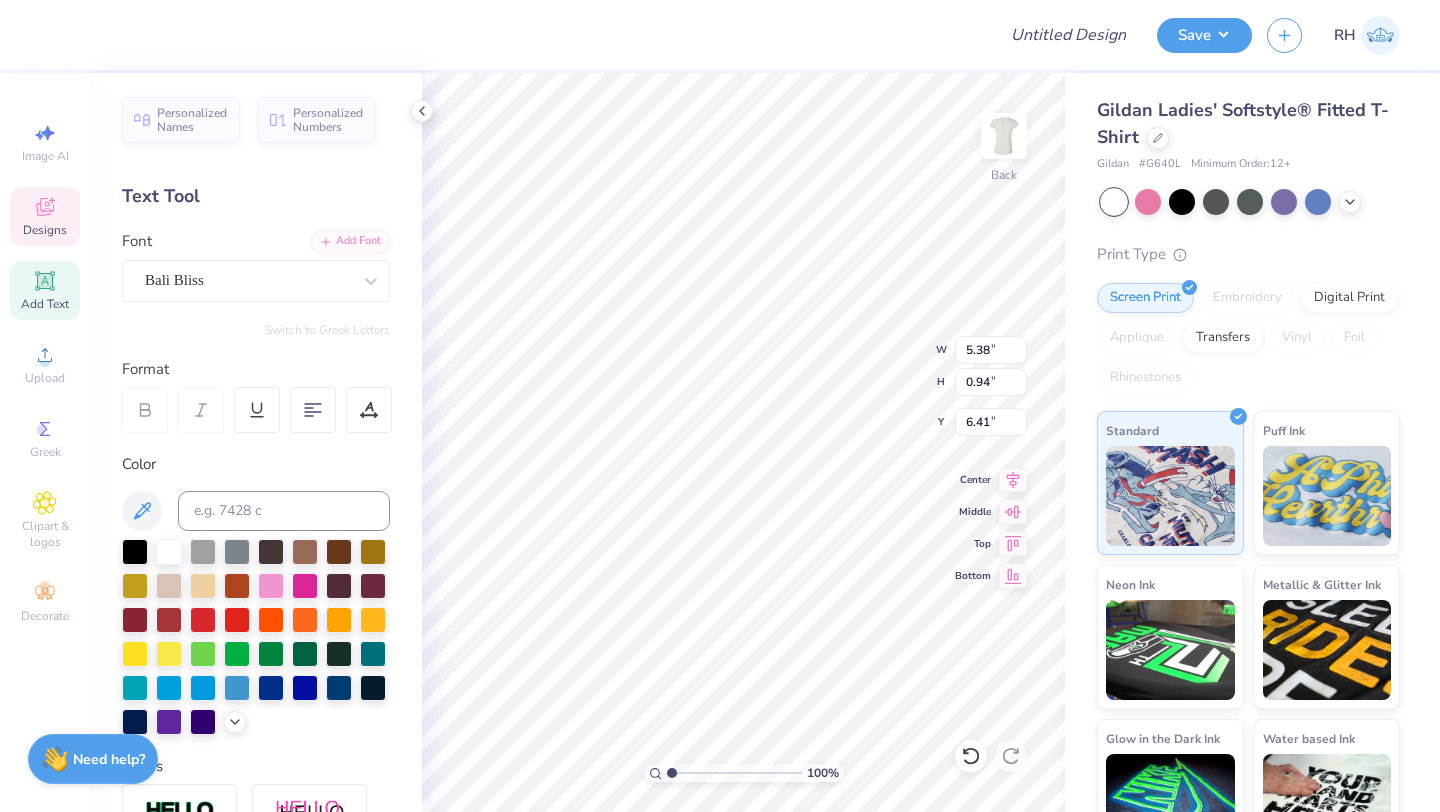 scroll, scrollTop: 0, scrollLeft: 0, axis: both 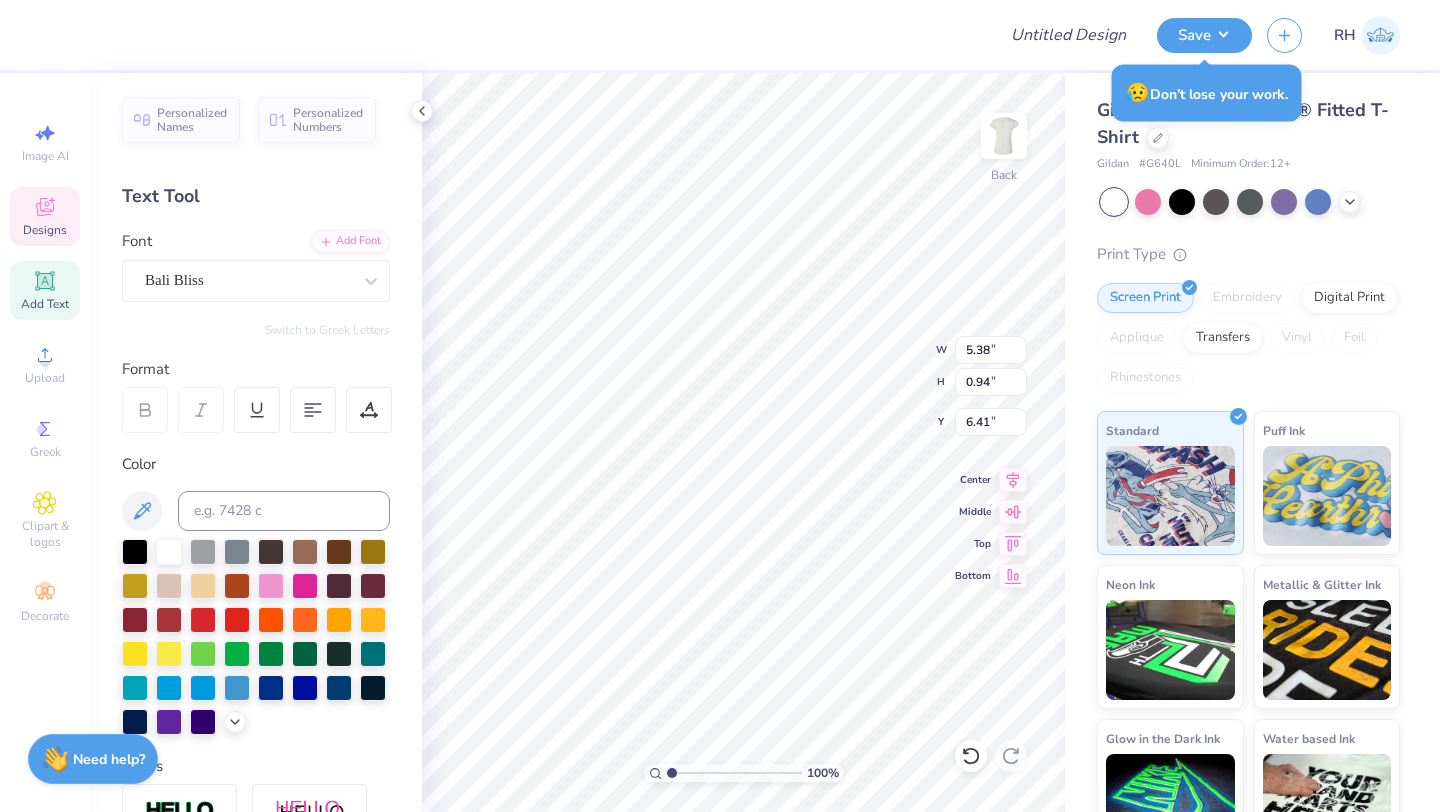 type on "6  chapters, 1 sisterhood" 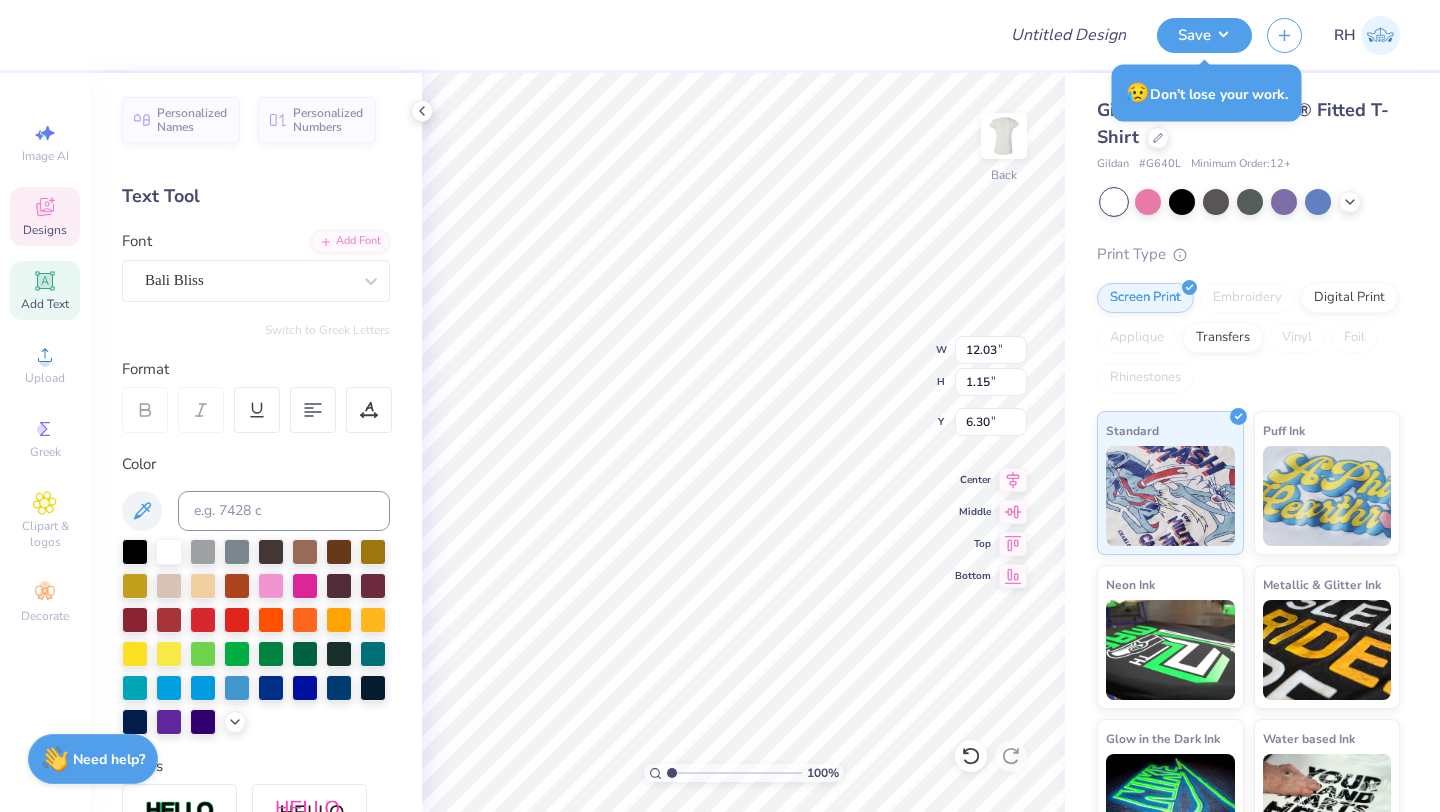 type on "12.03" 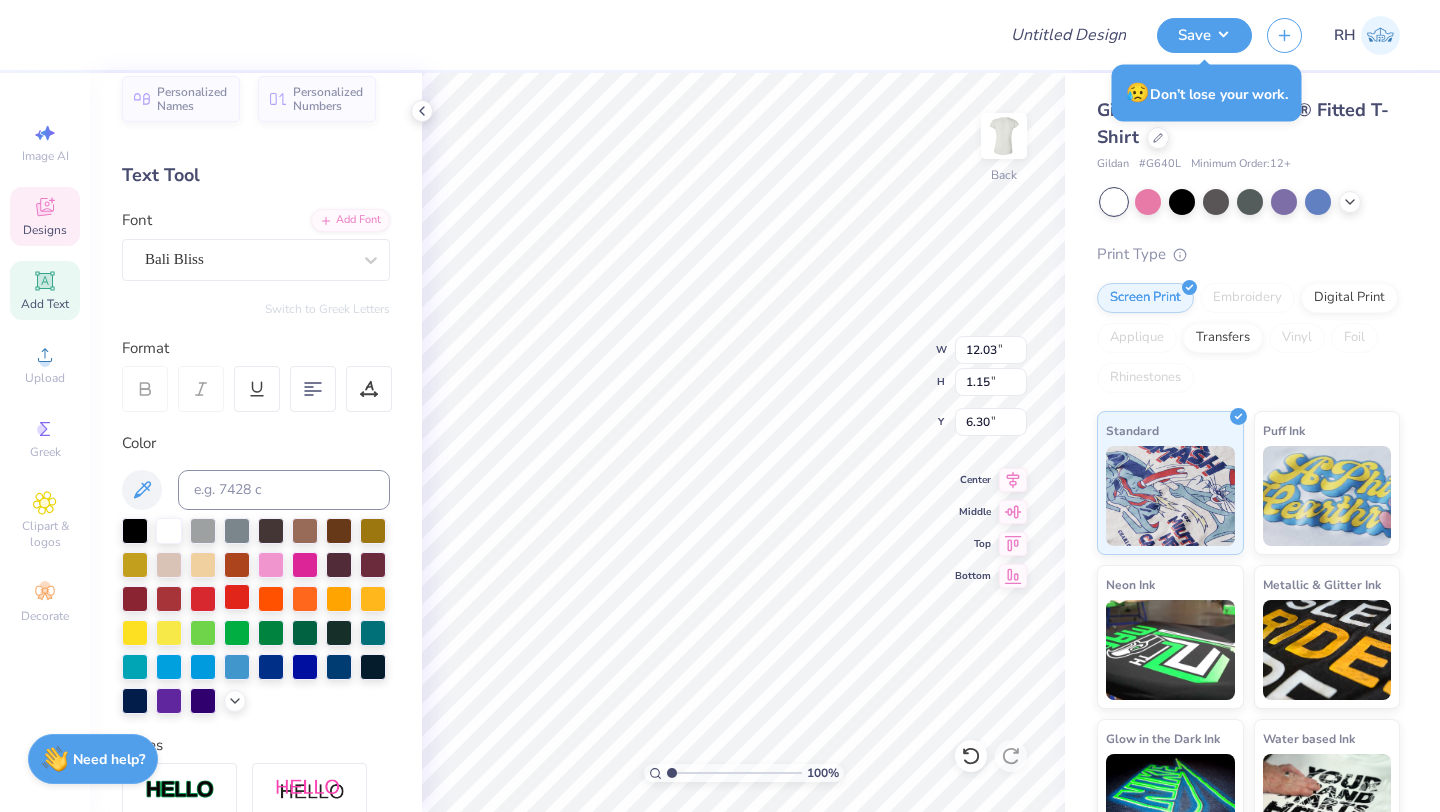 scroll, scrollTop: 0, scrollLeft: 0, axis: both 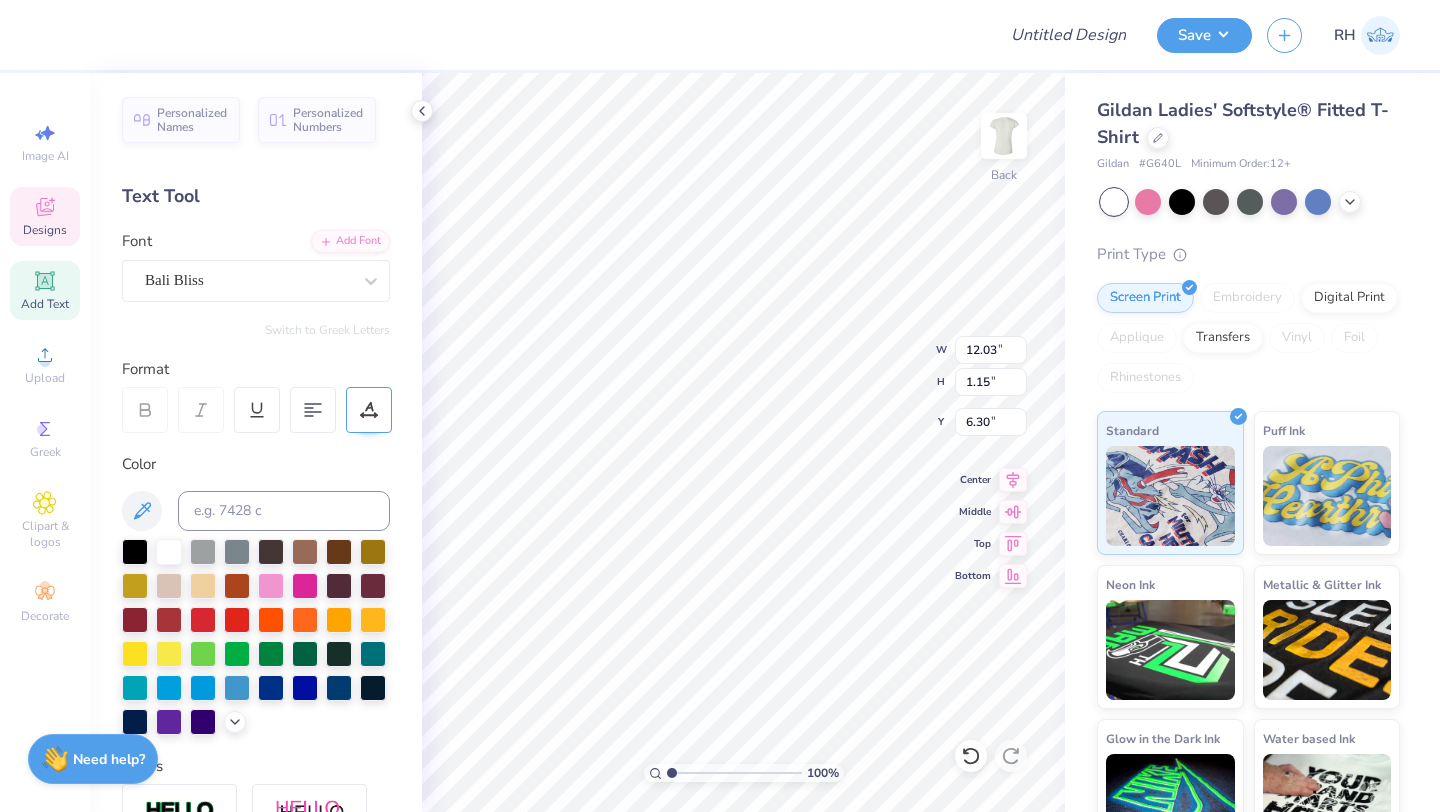 click 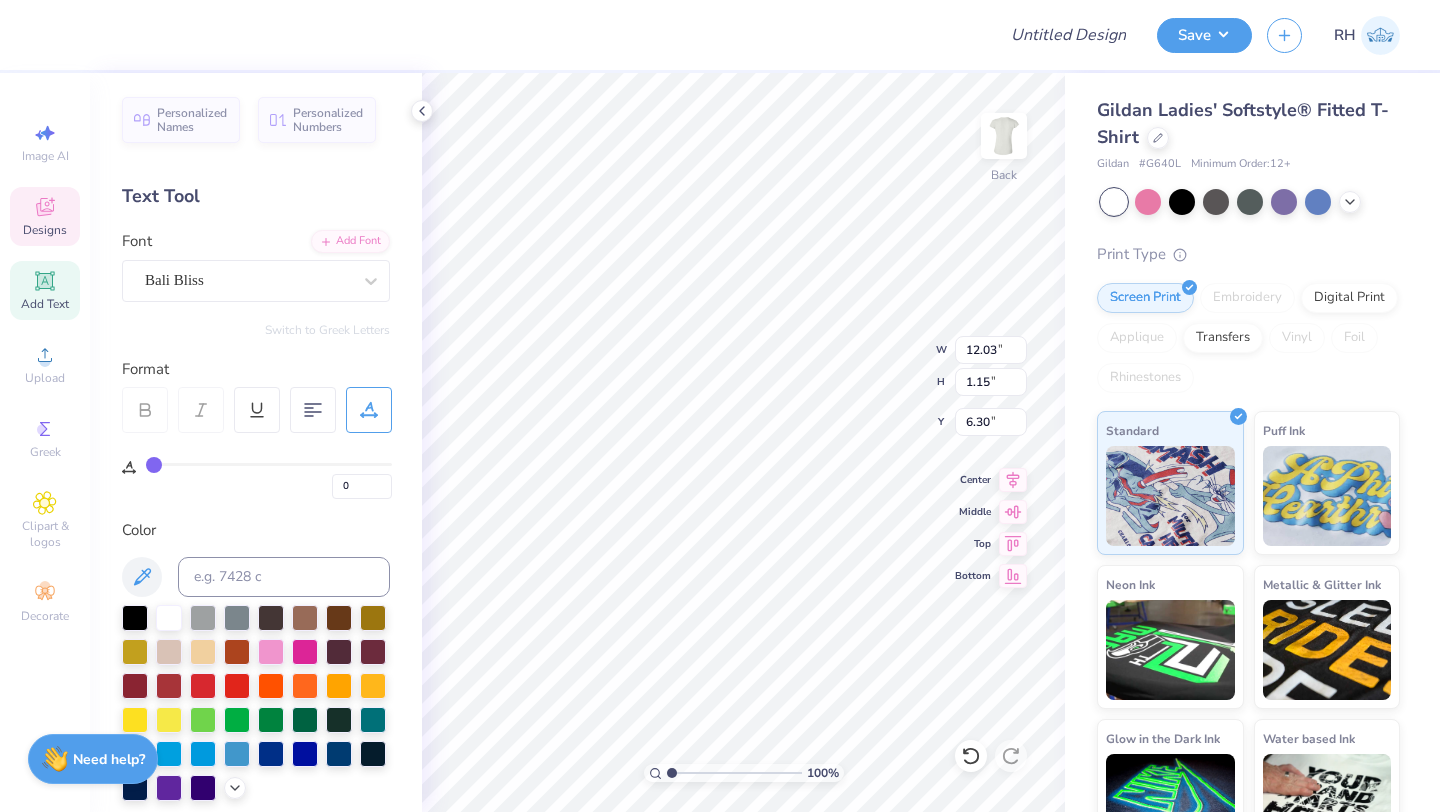 type on "1" 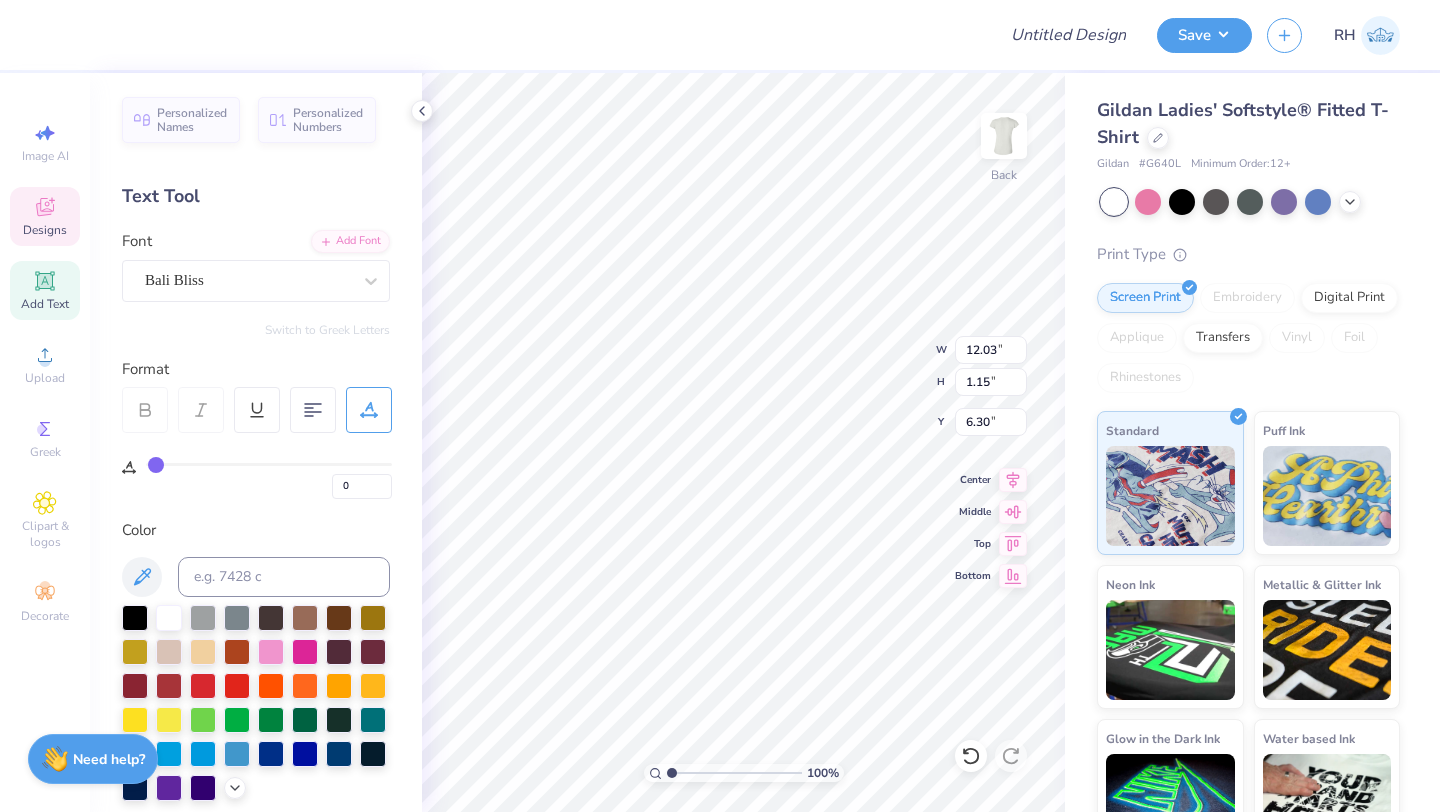 type on "1" 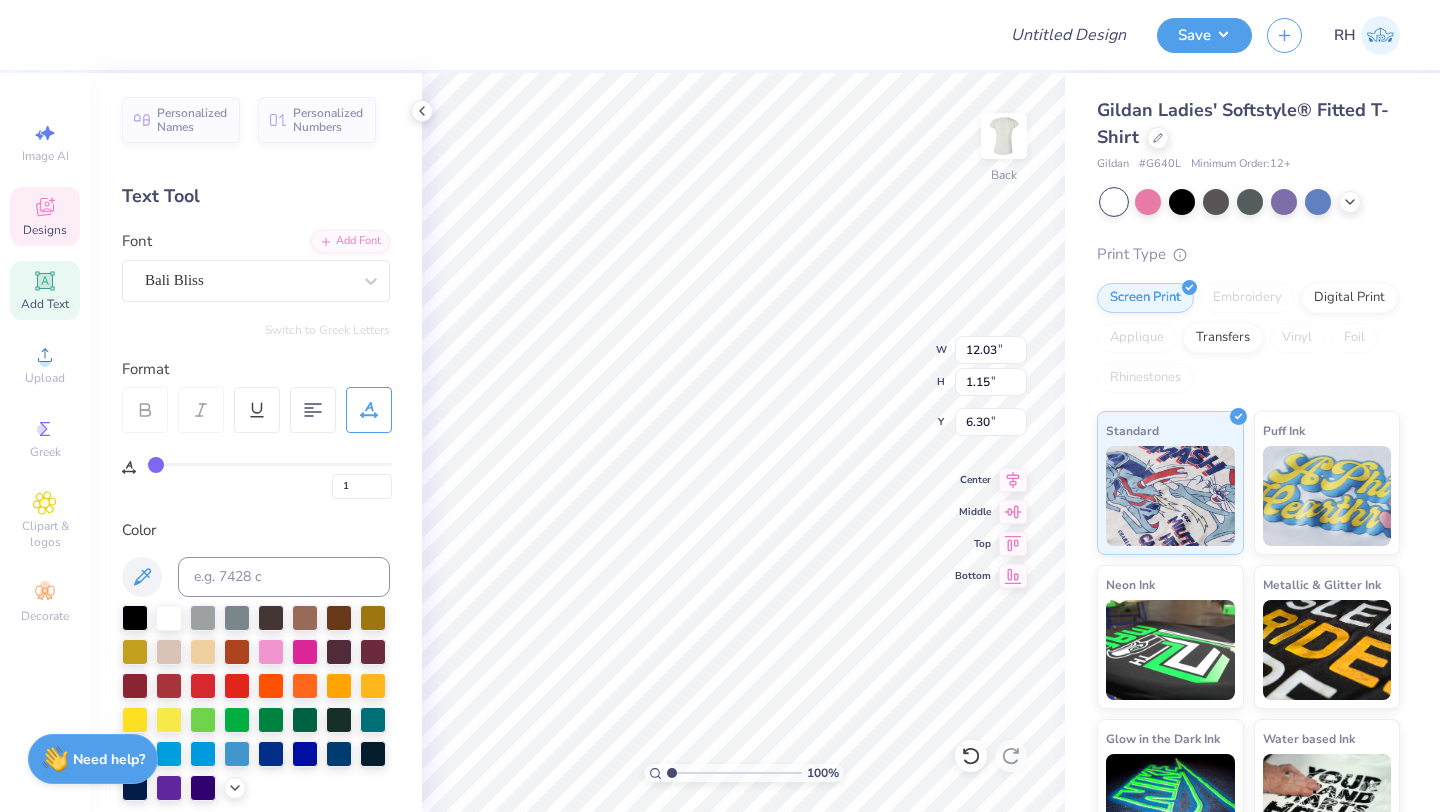 type on "2" 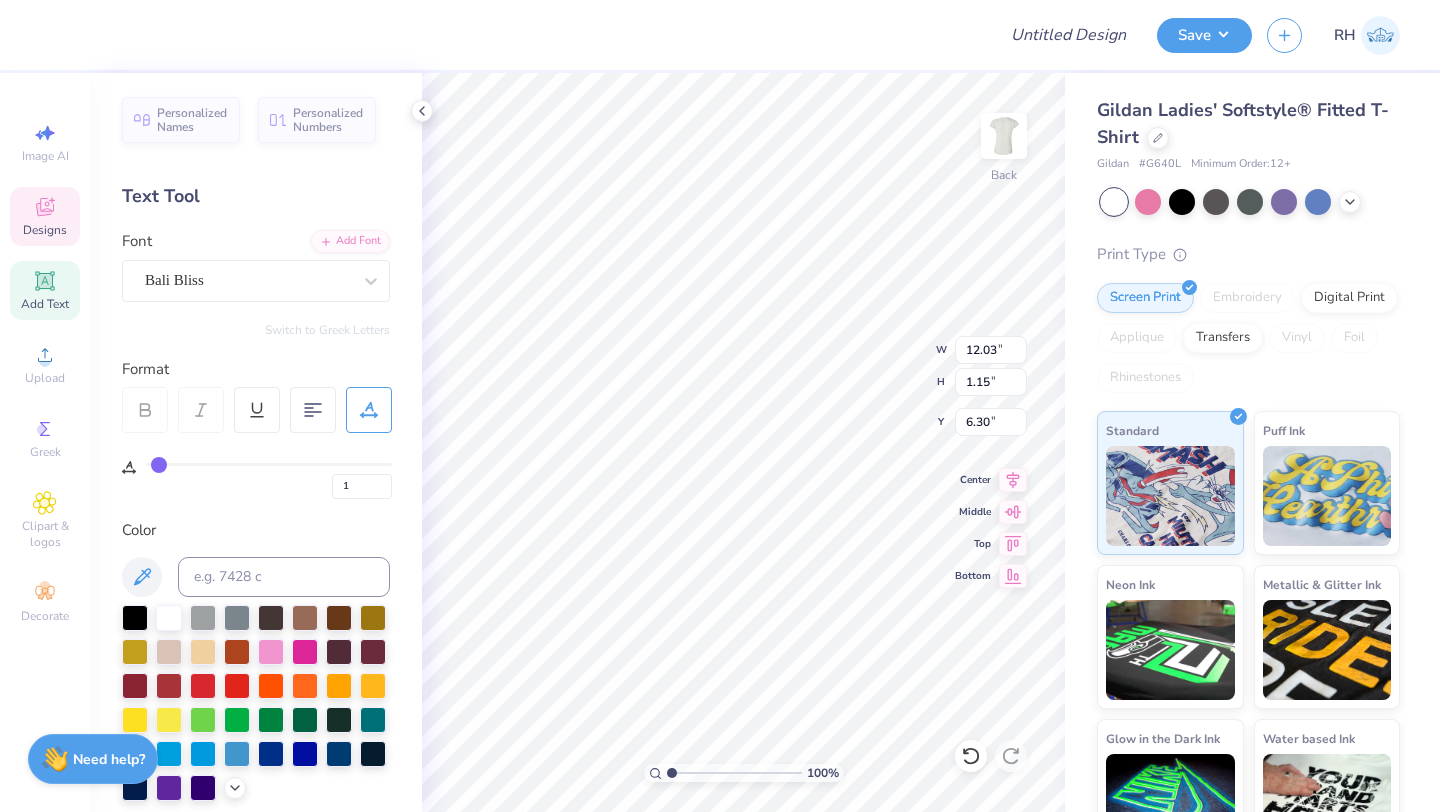 type on "2" 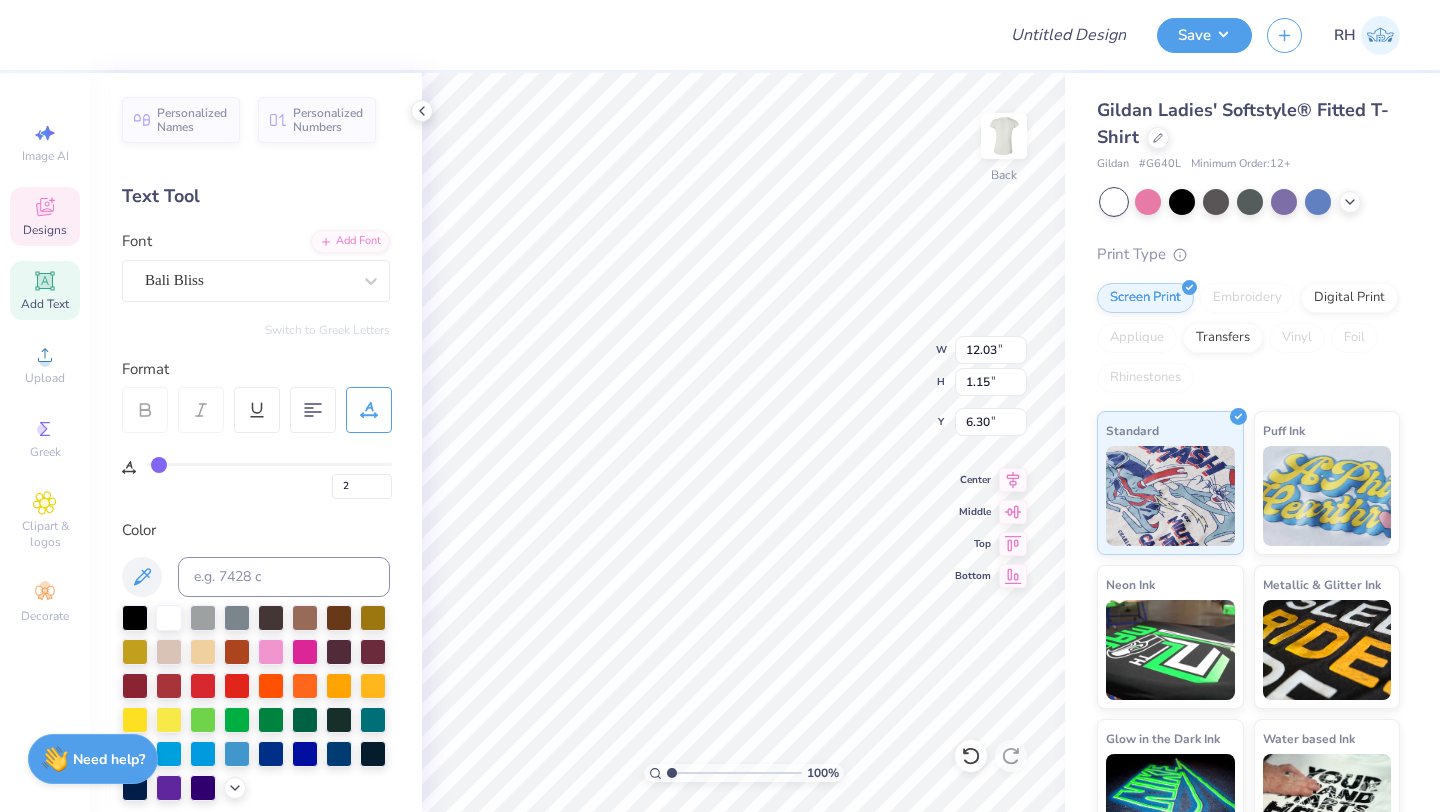 type on "3" 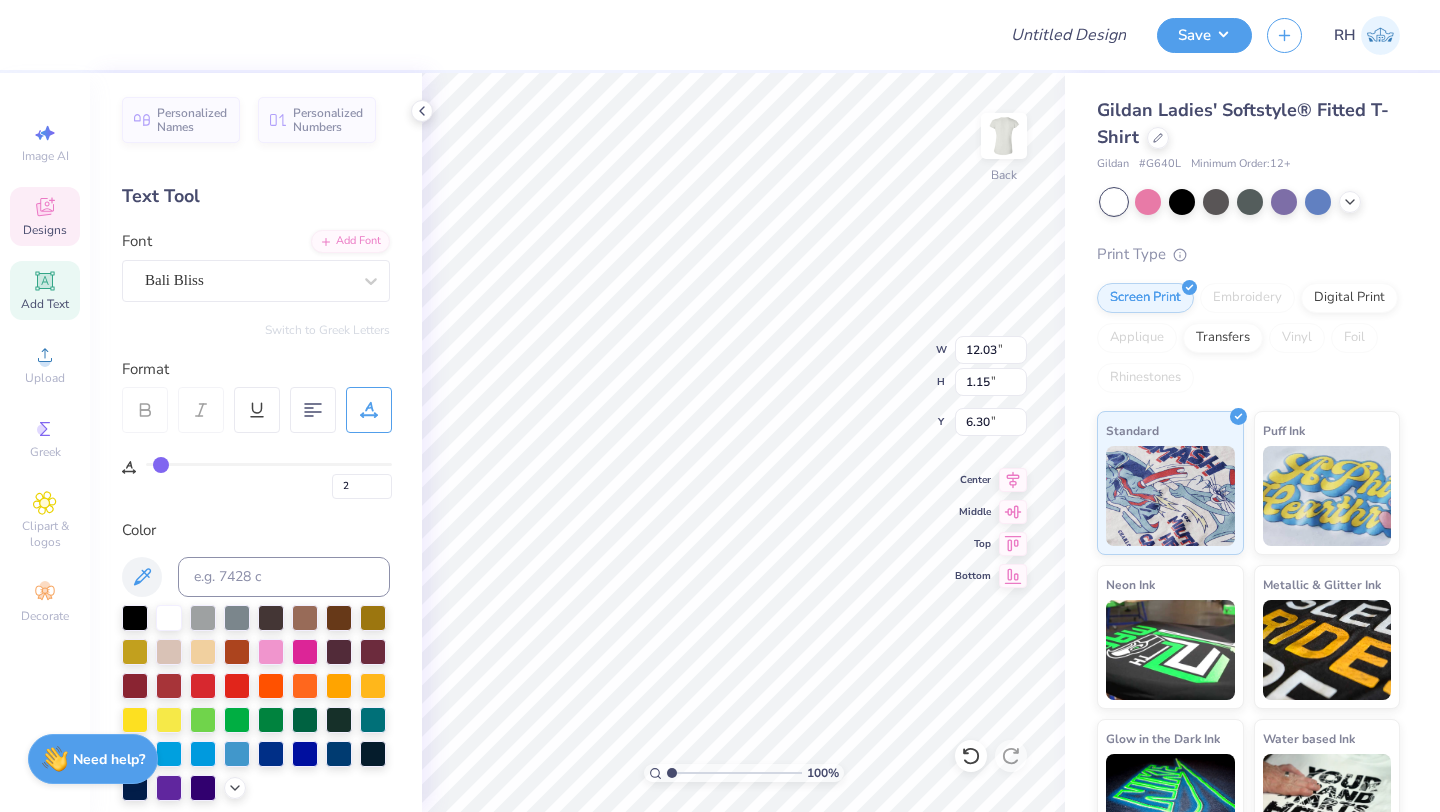 type on "3" 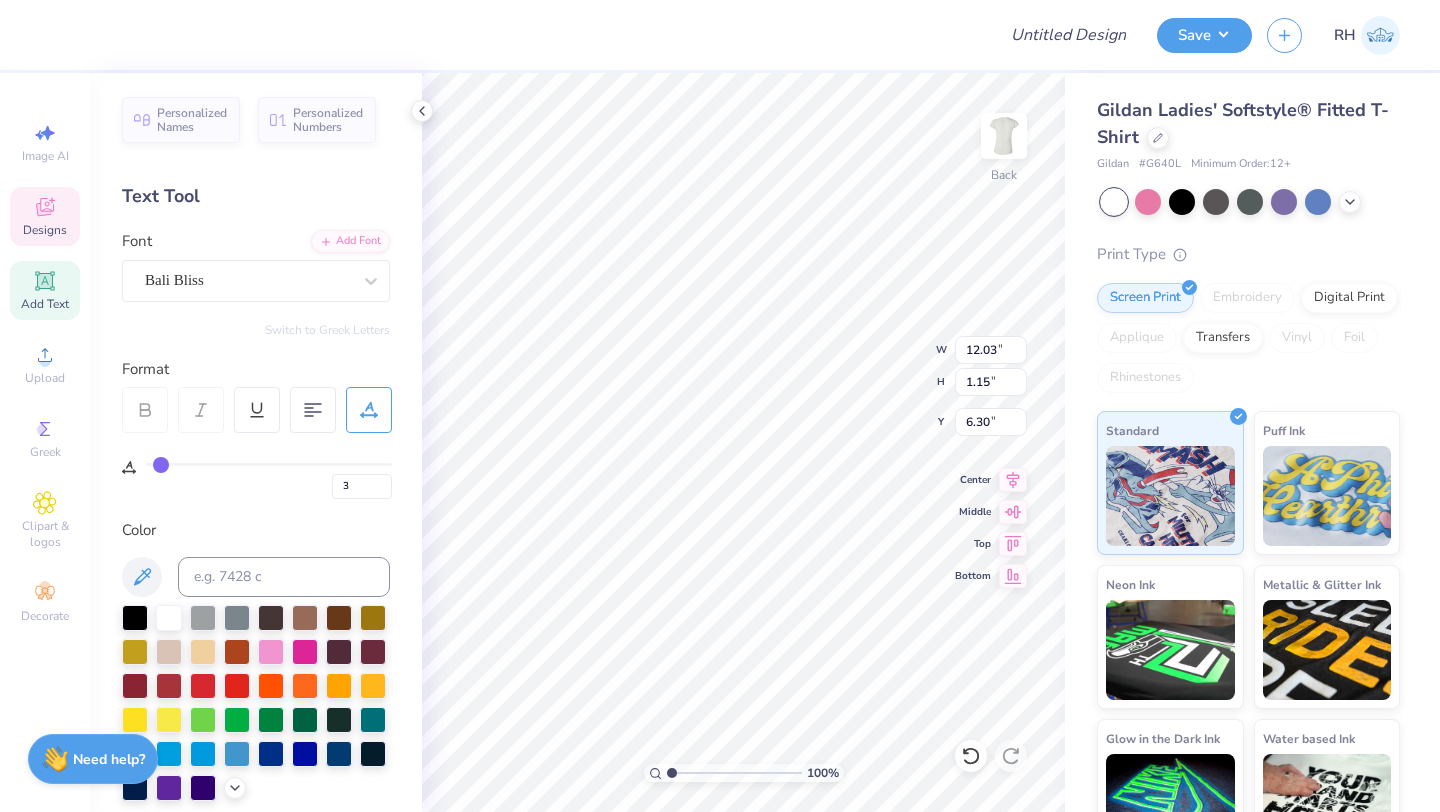 type on "4" 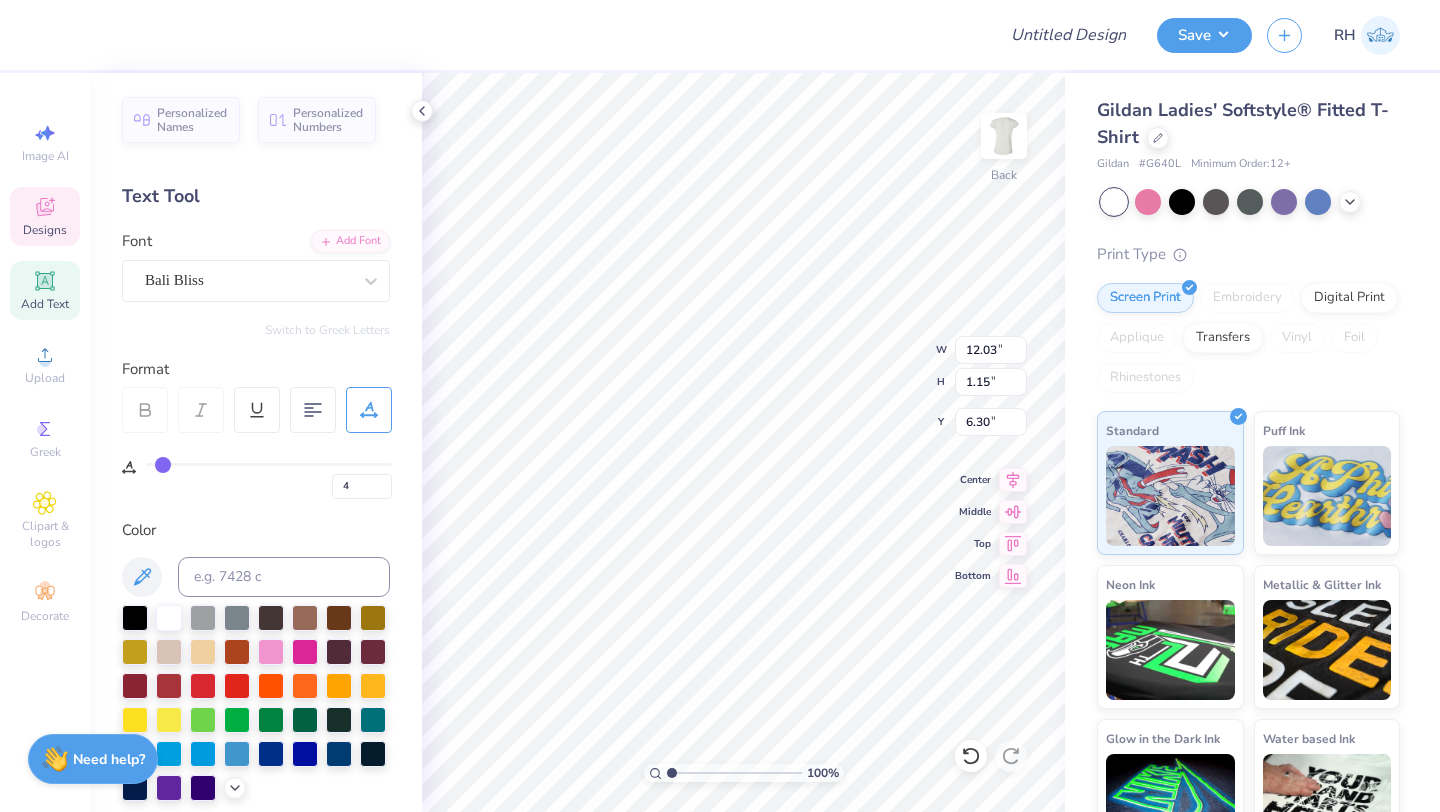 type on "5" 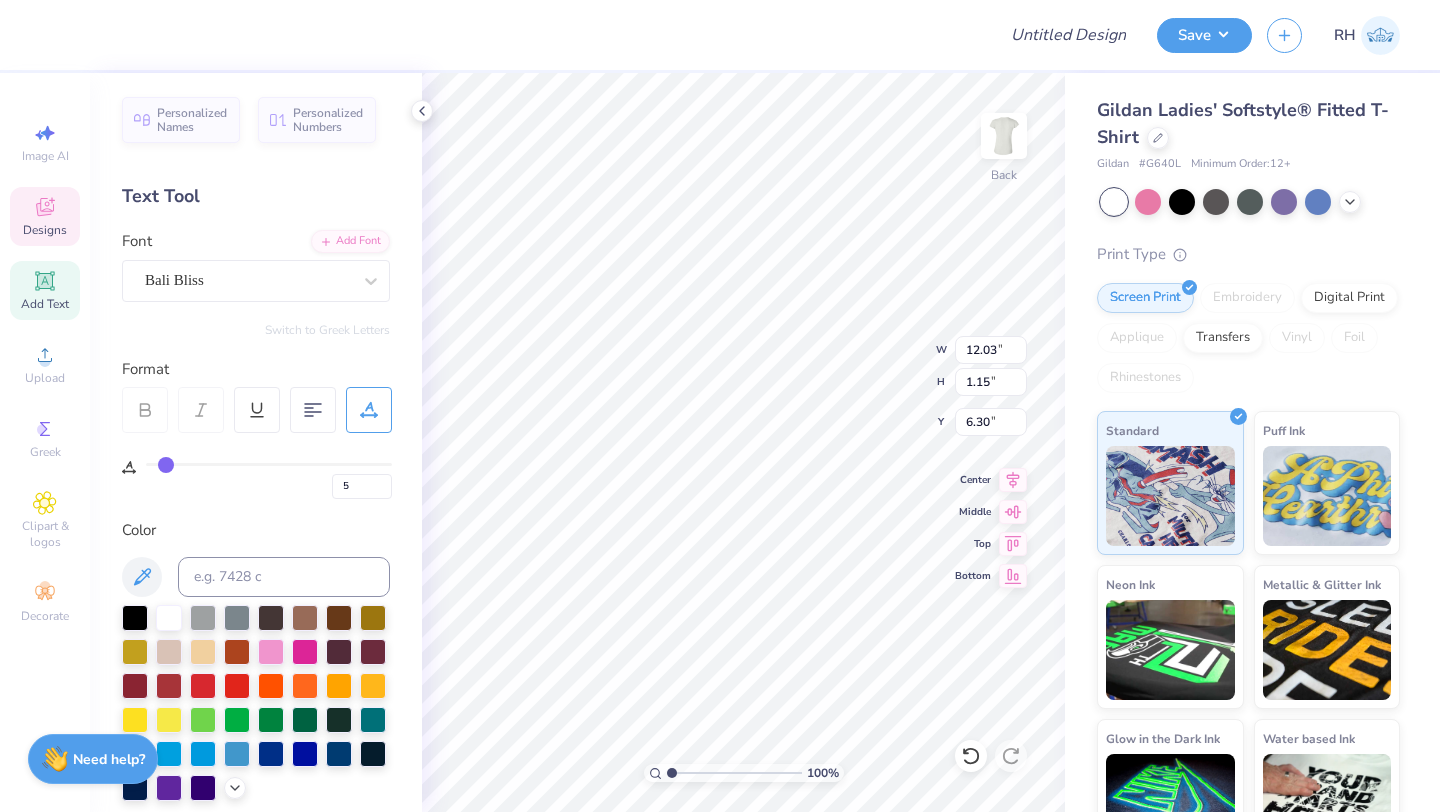 type on "6" 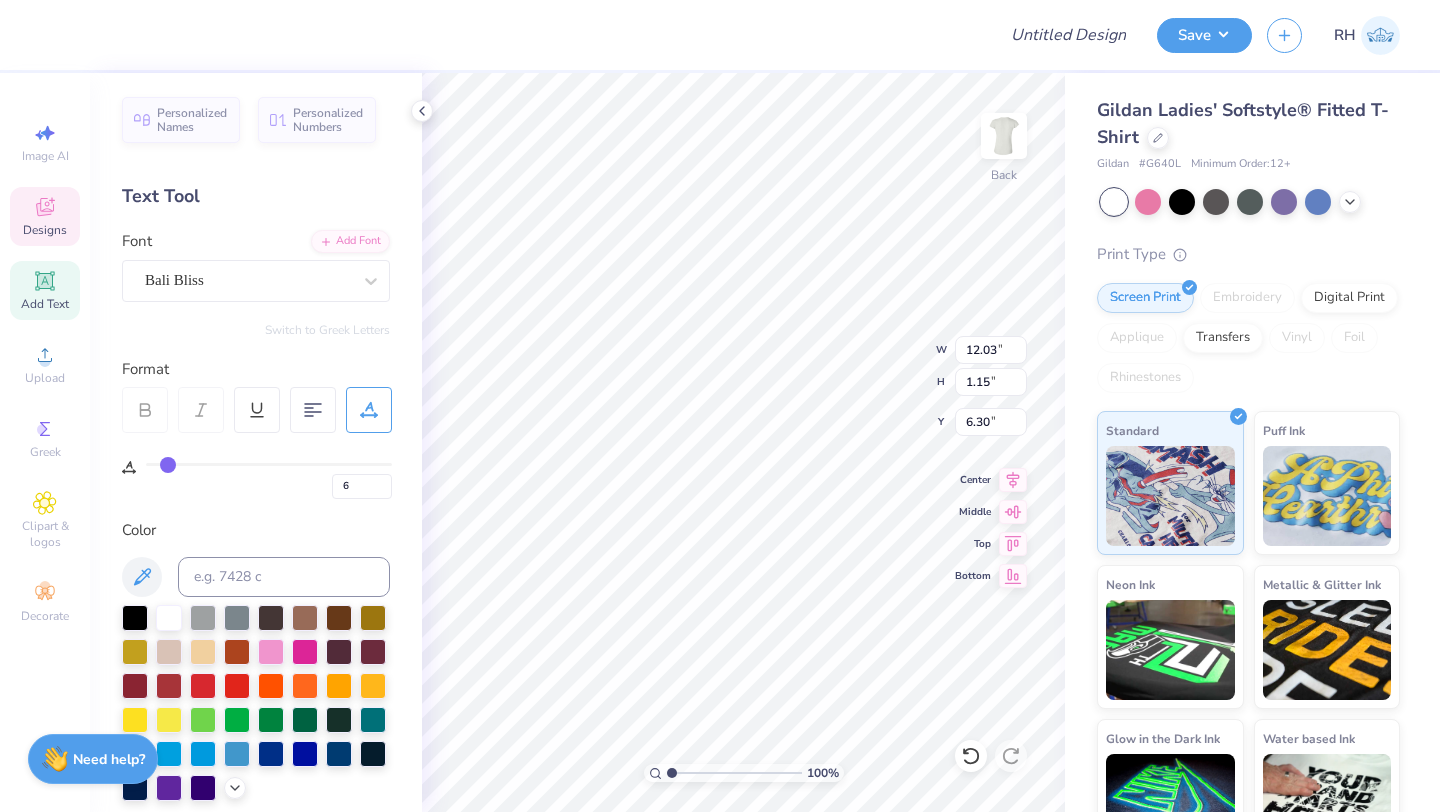 type on "7" 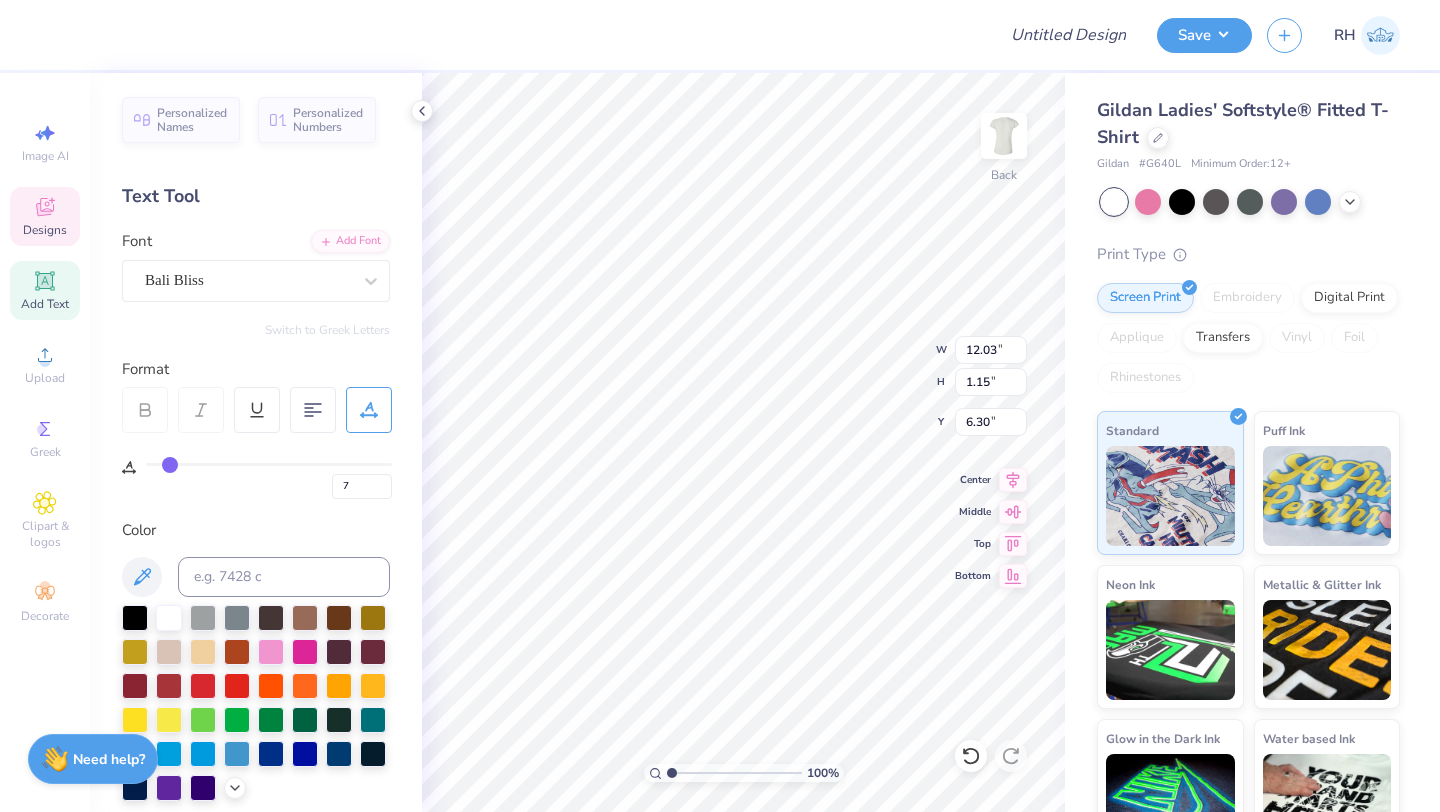 type on "8" 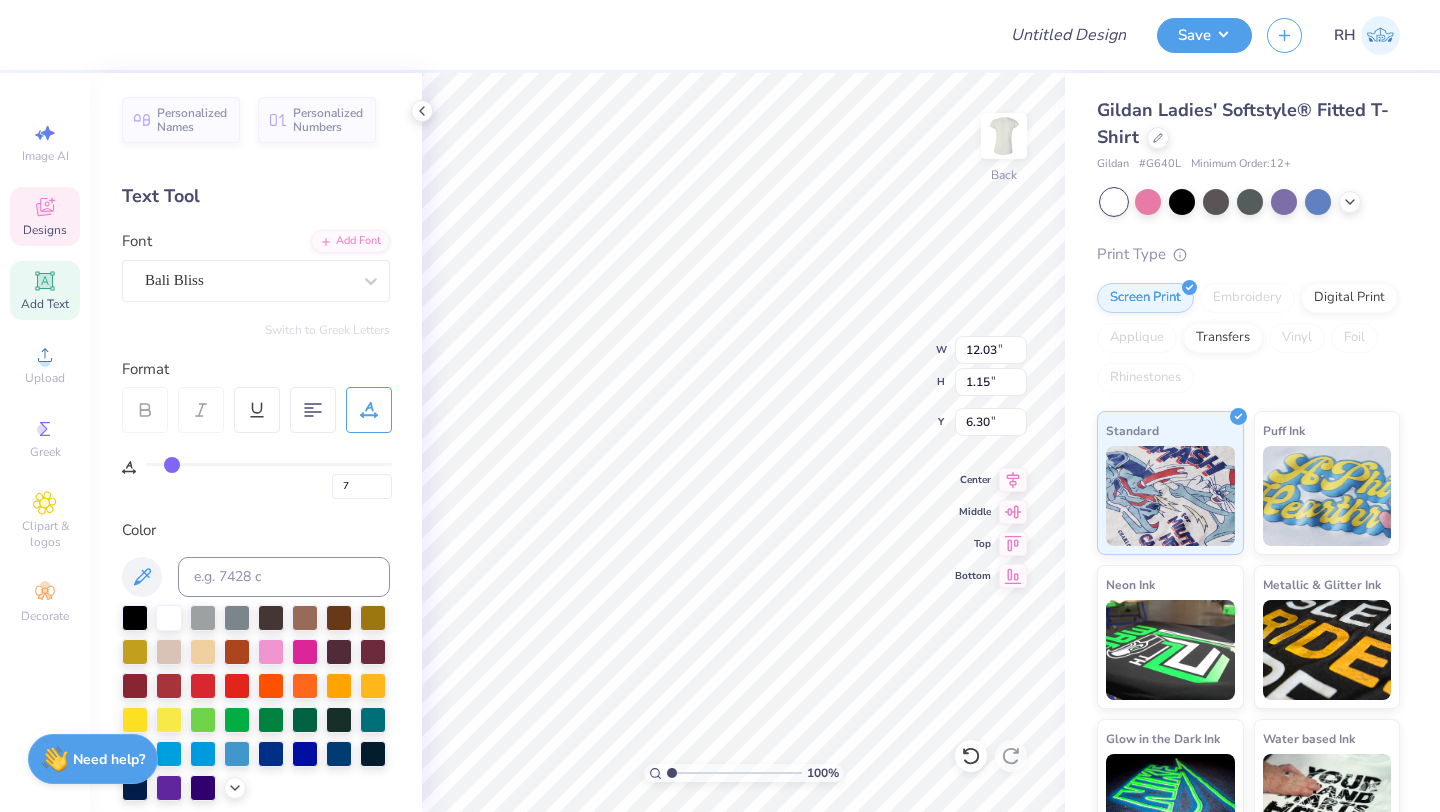 type on "8" 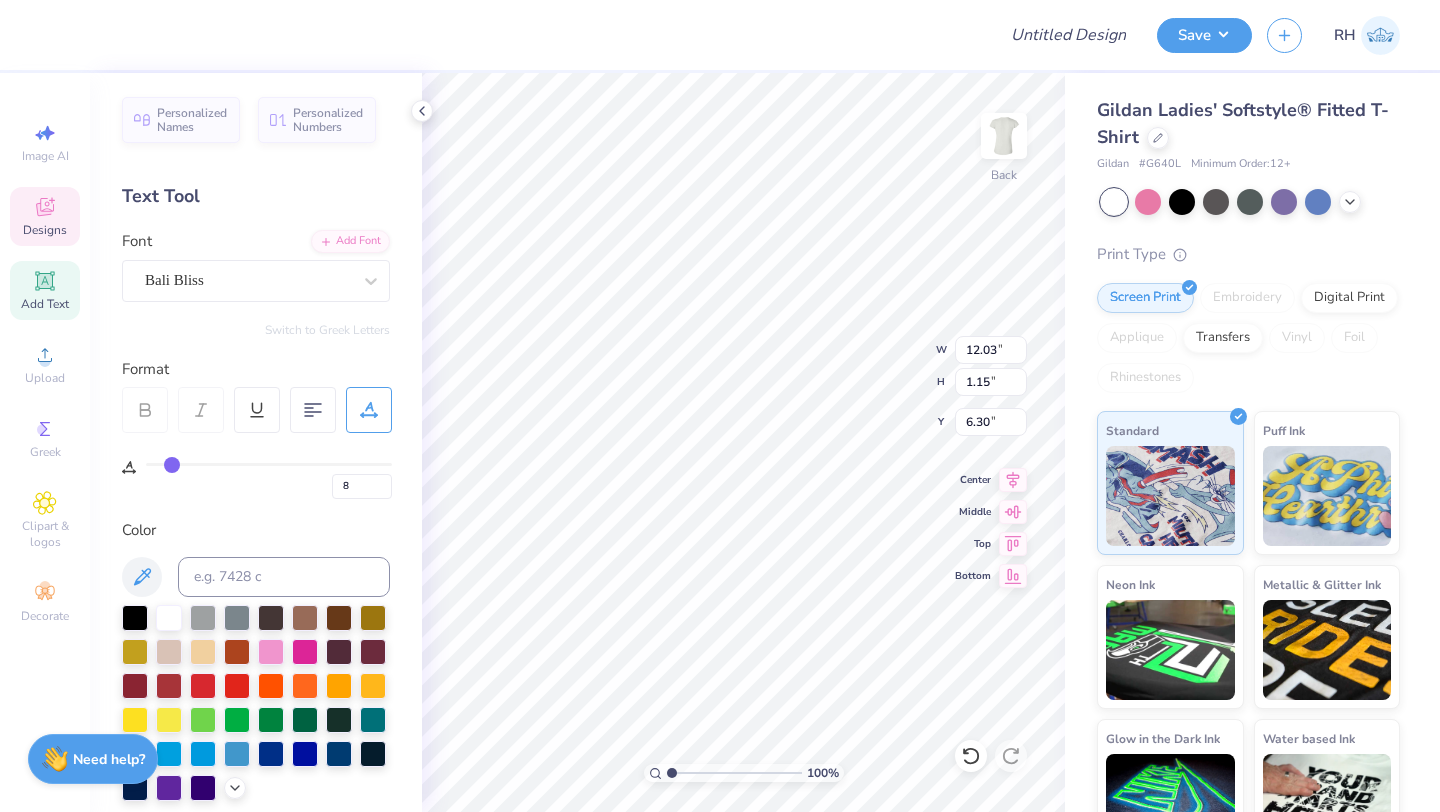 type on "7" 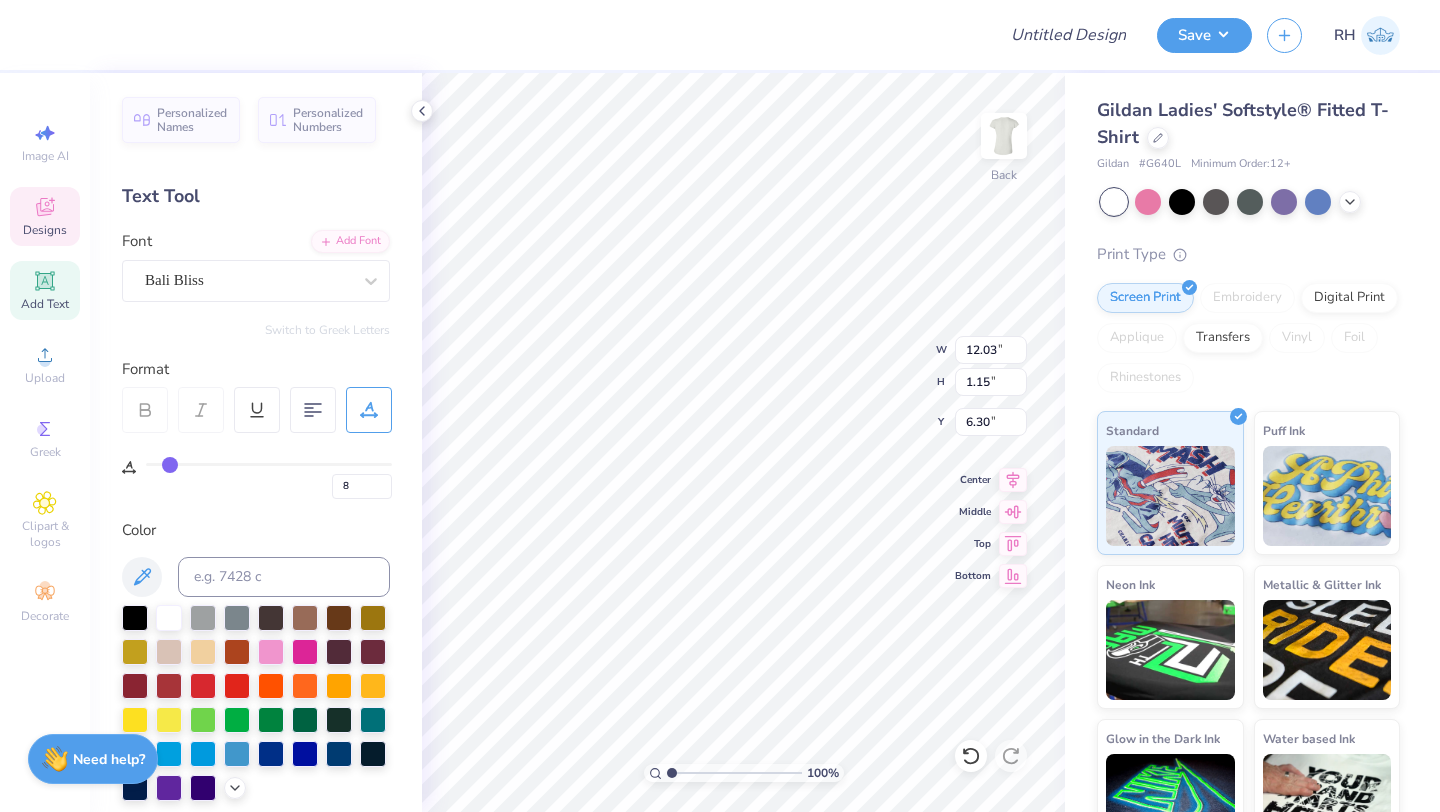 type on "7" 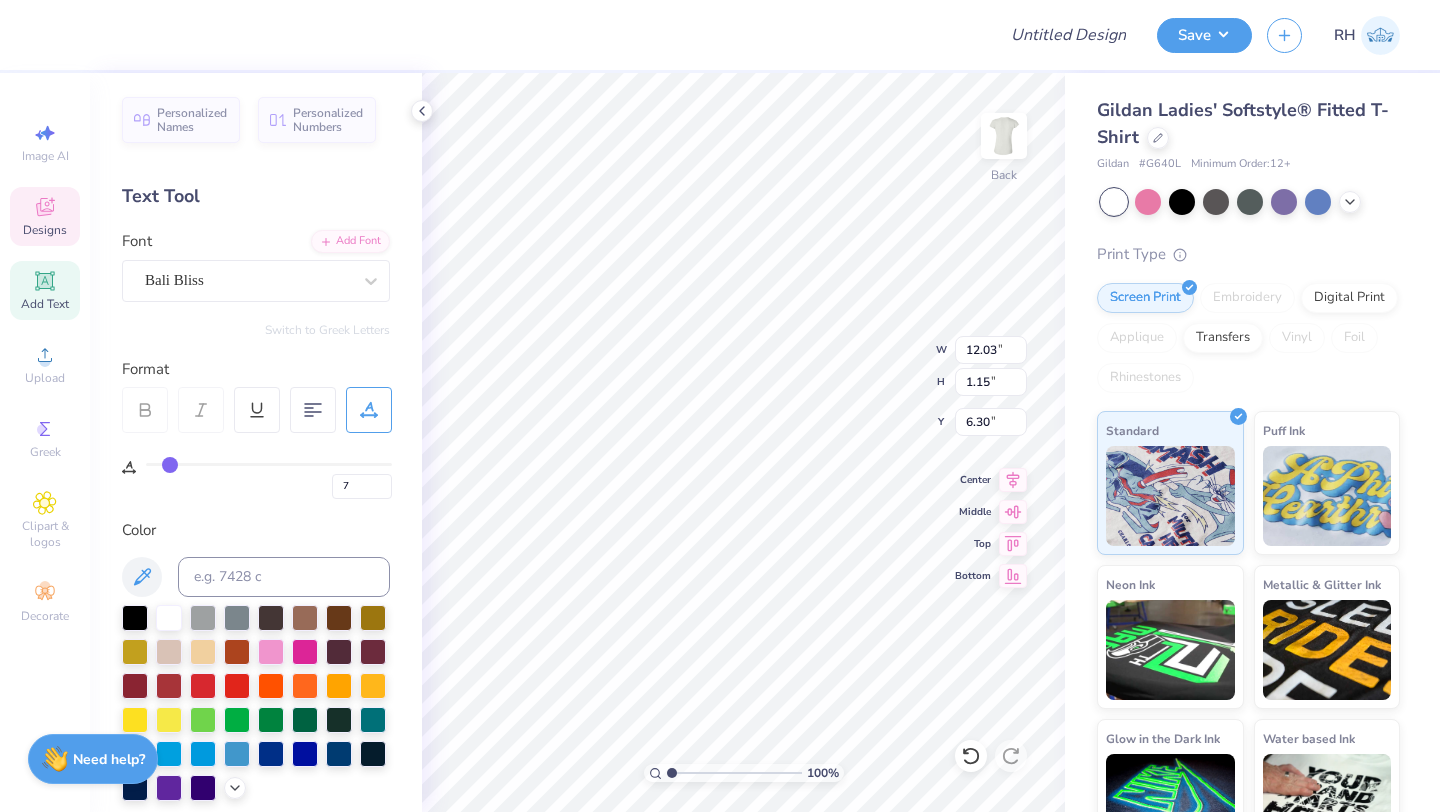 type on "4" 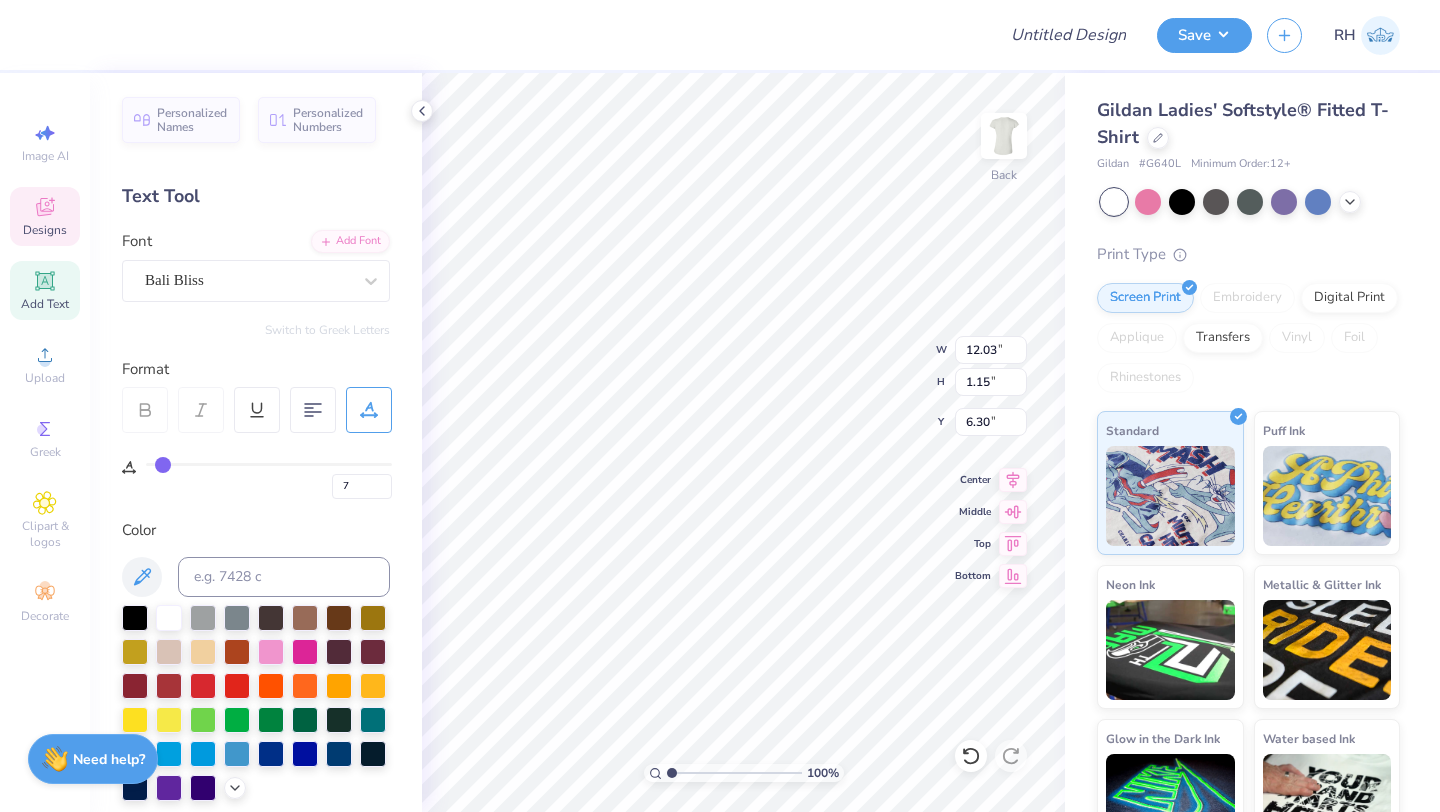 type on "4" 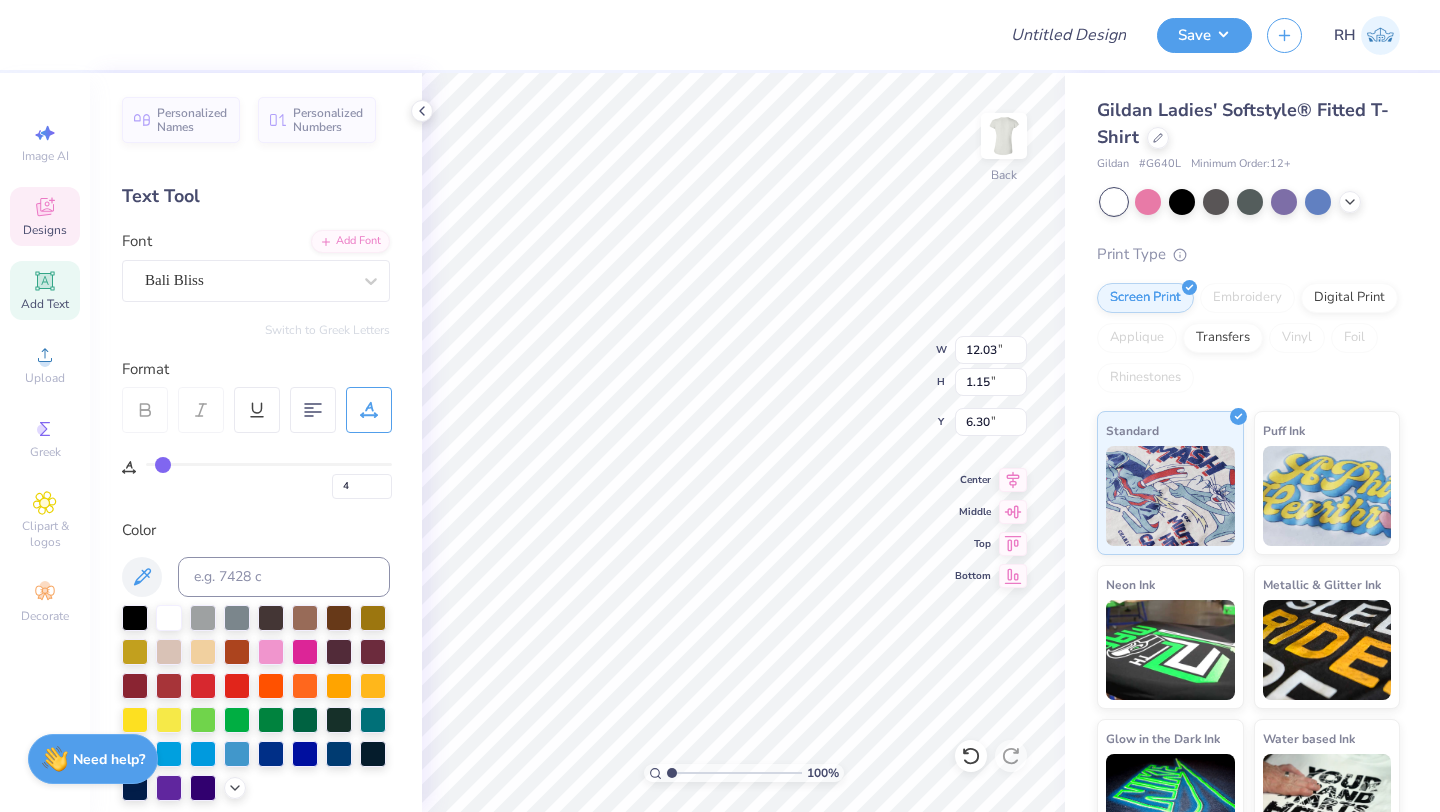 type on "0" 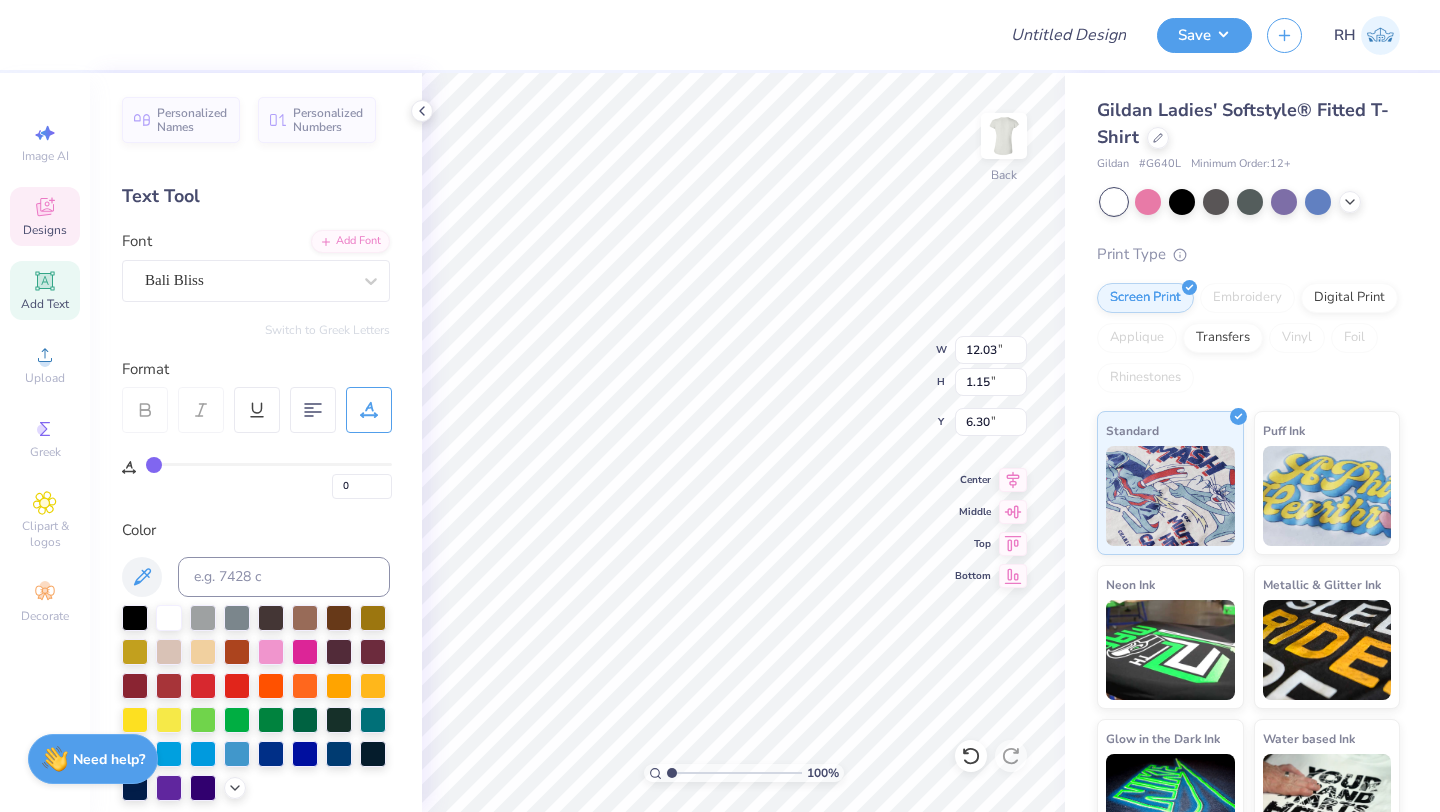 drag, startPoint x: 148, startPoint y: 458, endPoint x: 93, endPoint y: 450, distance: 55.578773 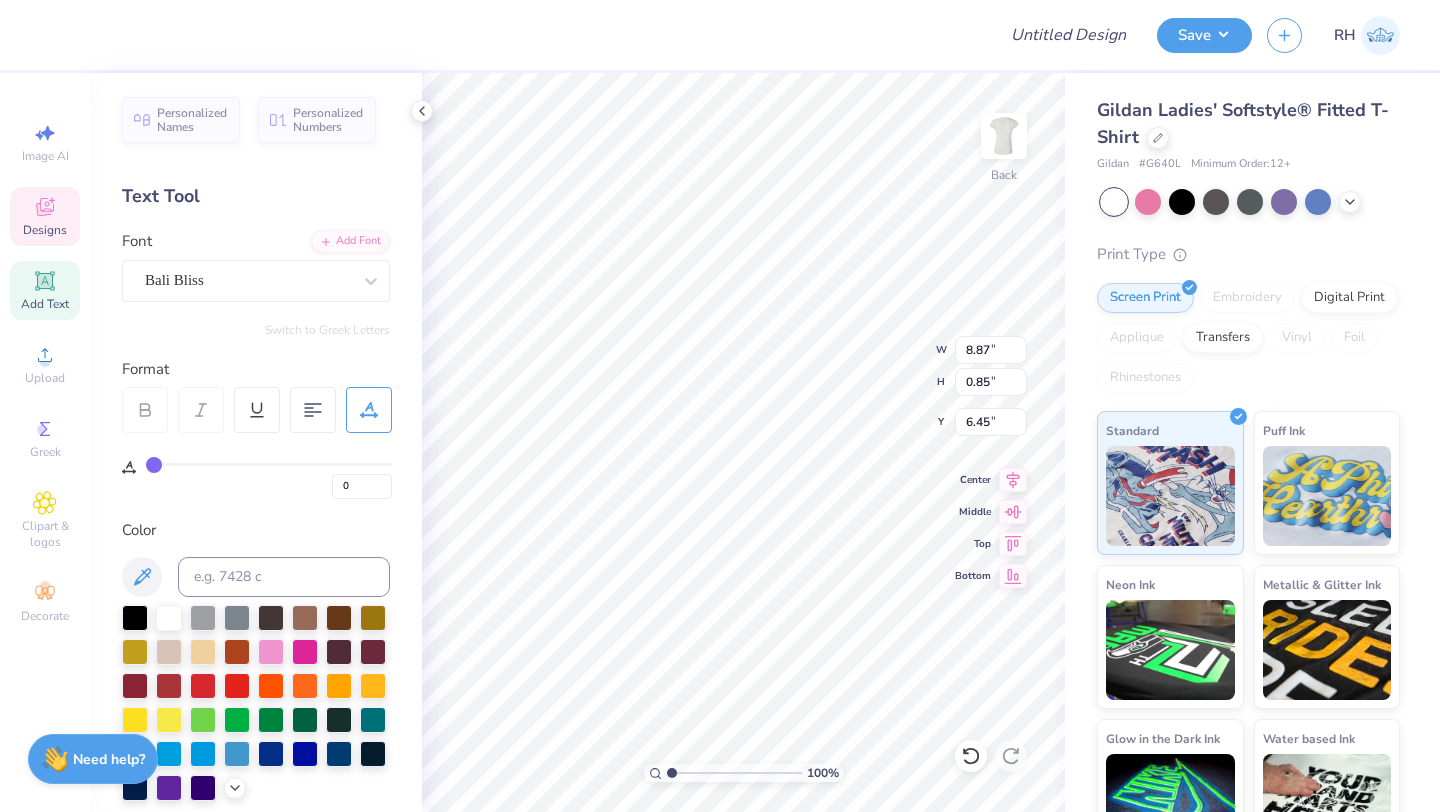 type on "8.87" 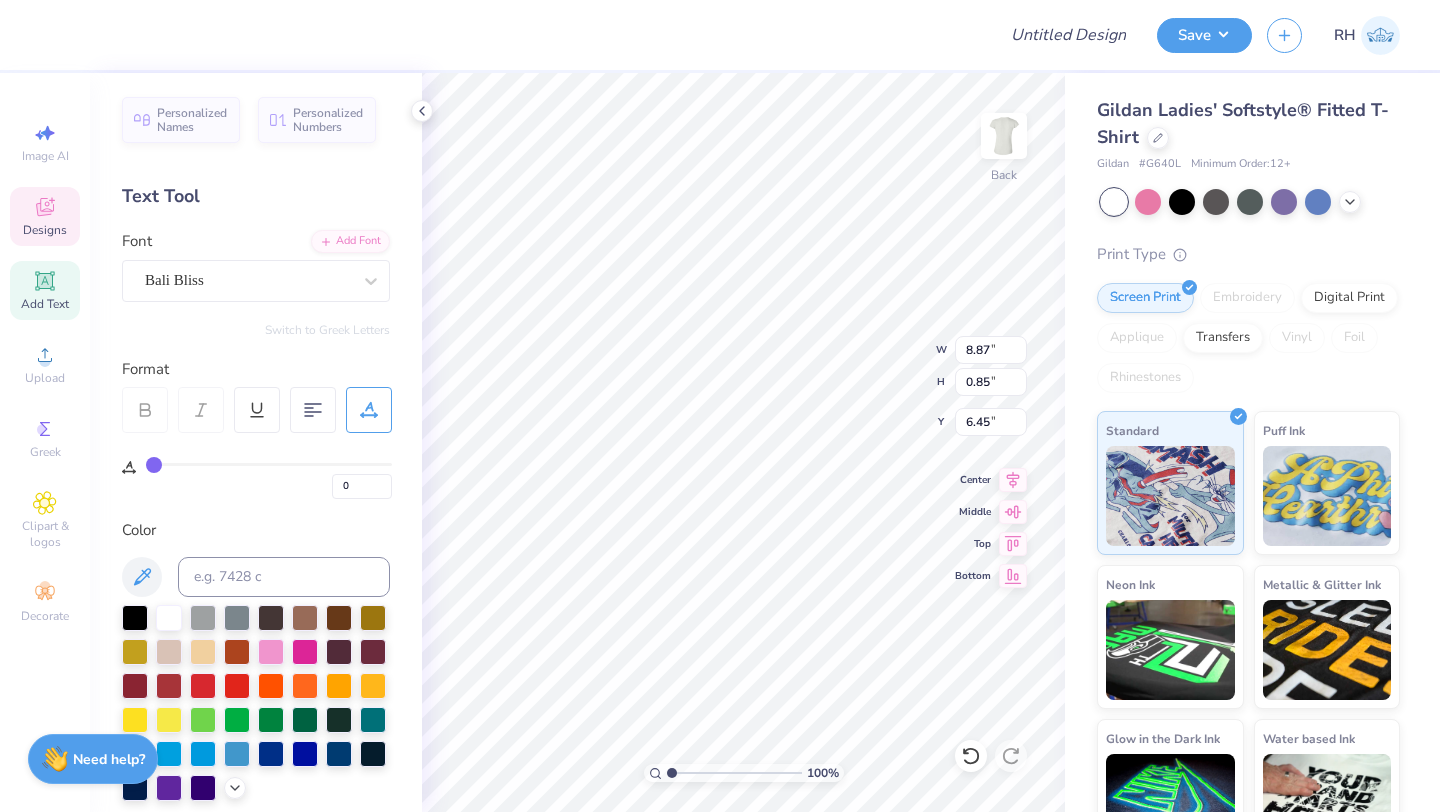 type on "6.48" 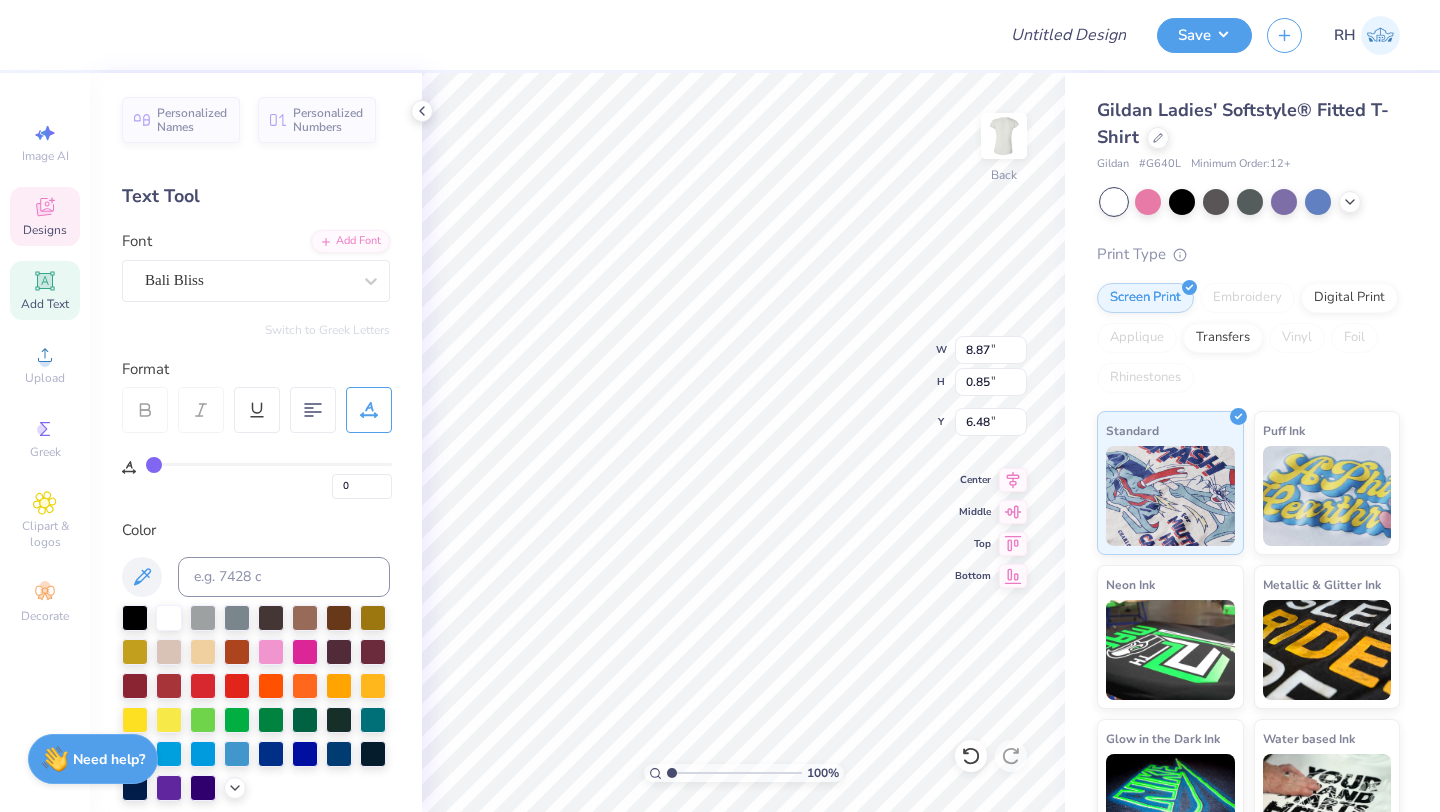 type on "7.20" 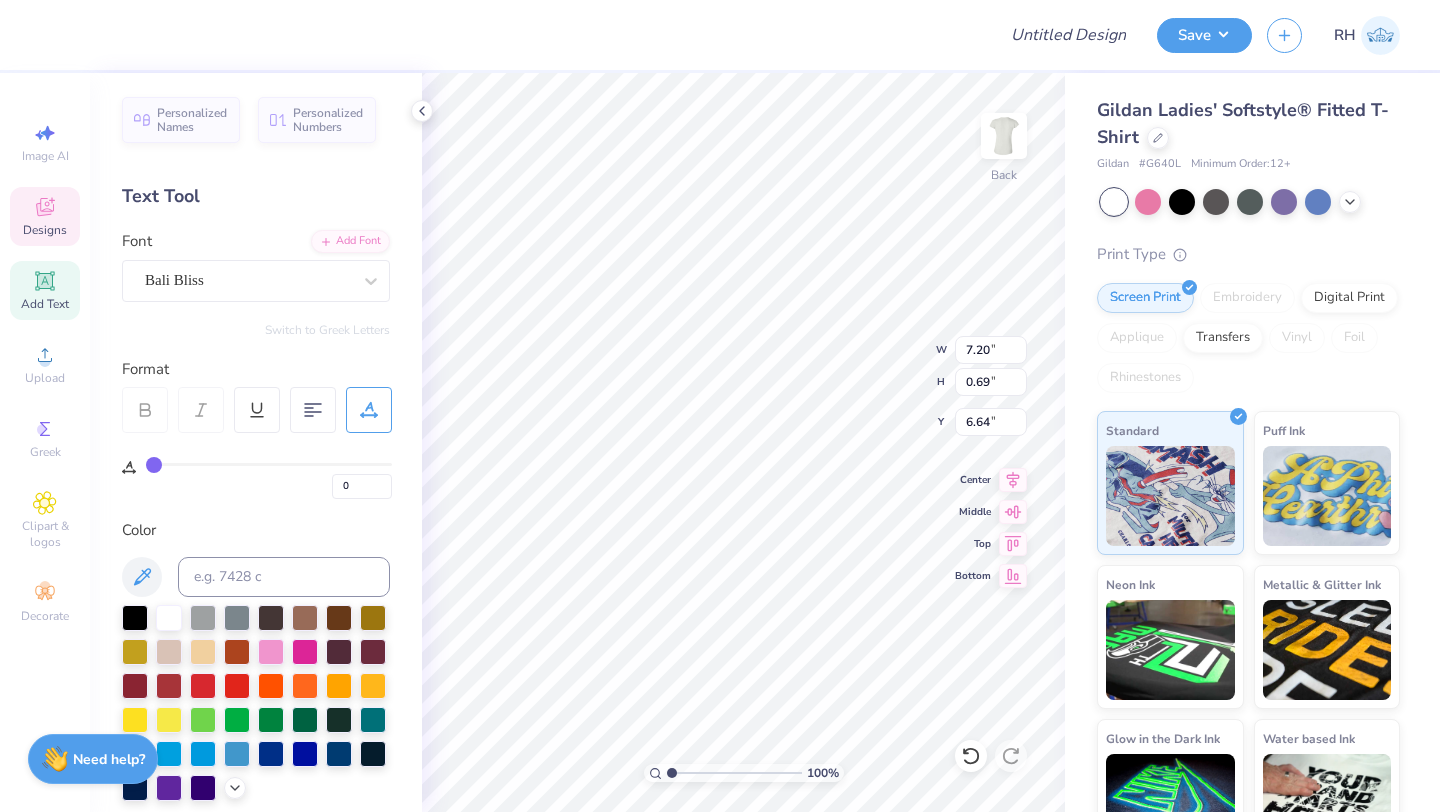 type on "6.53" 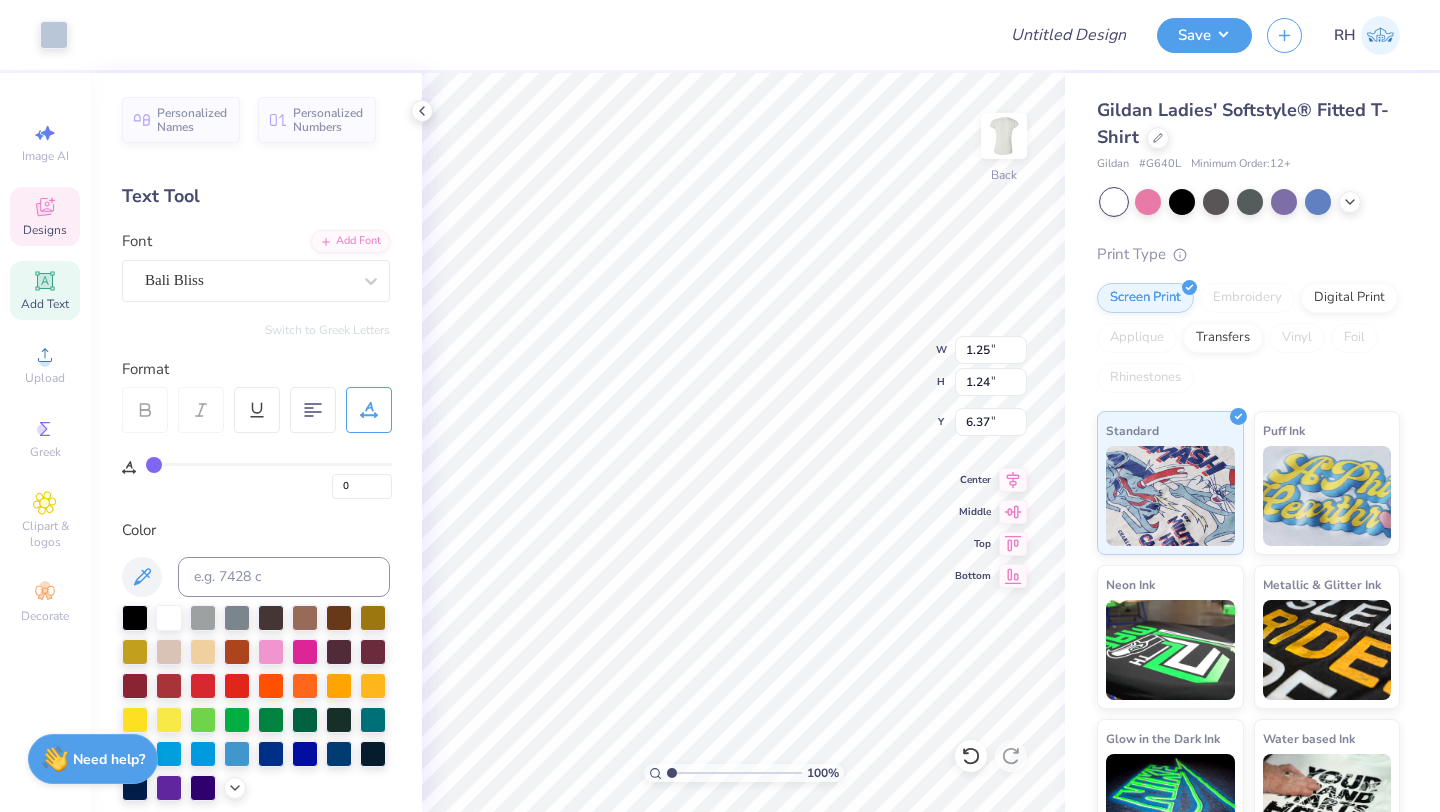 type on "7.20" 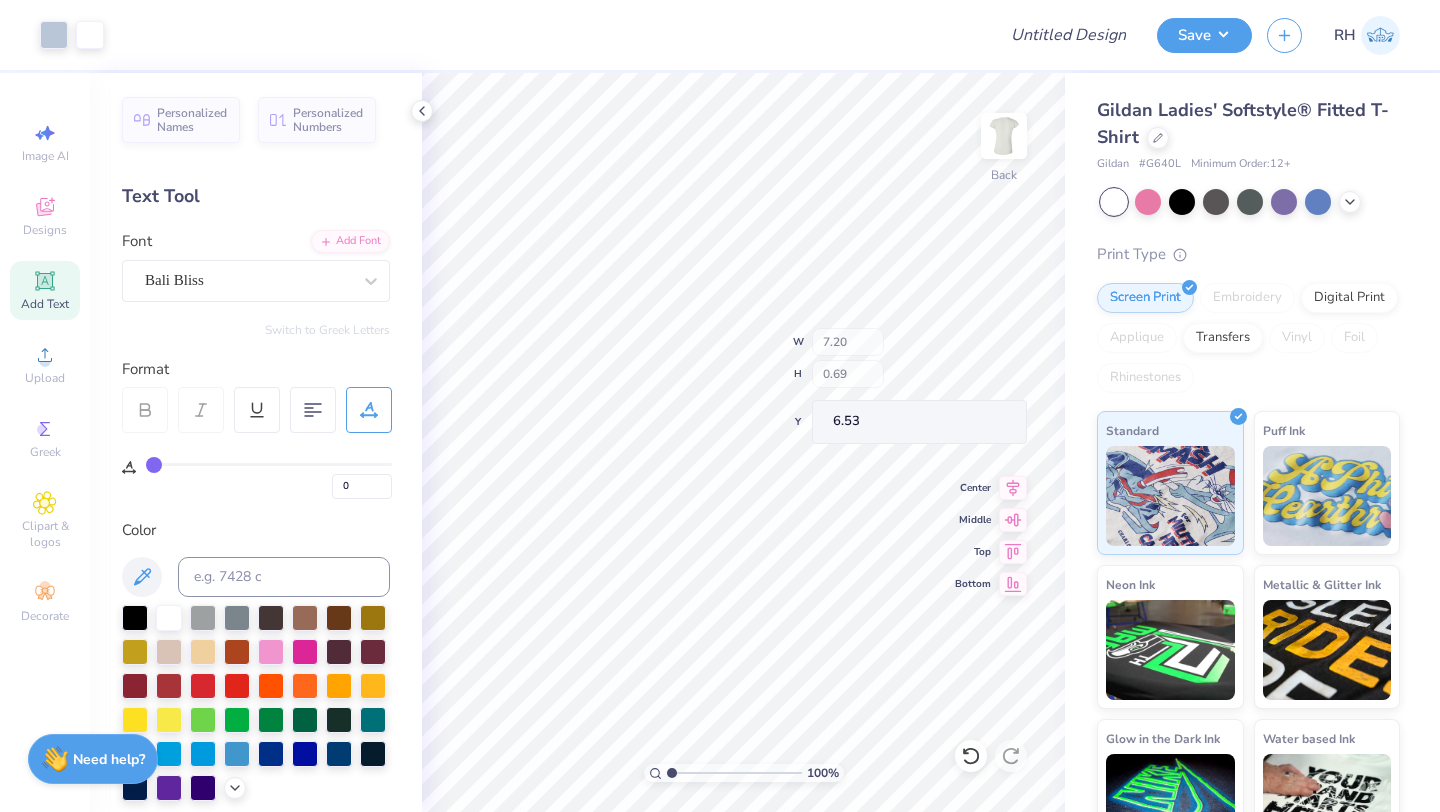 type on "11.15" 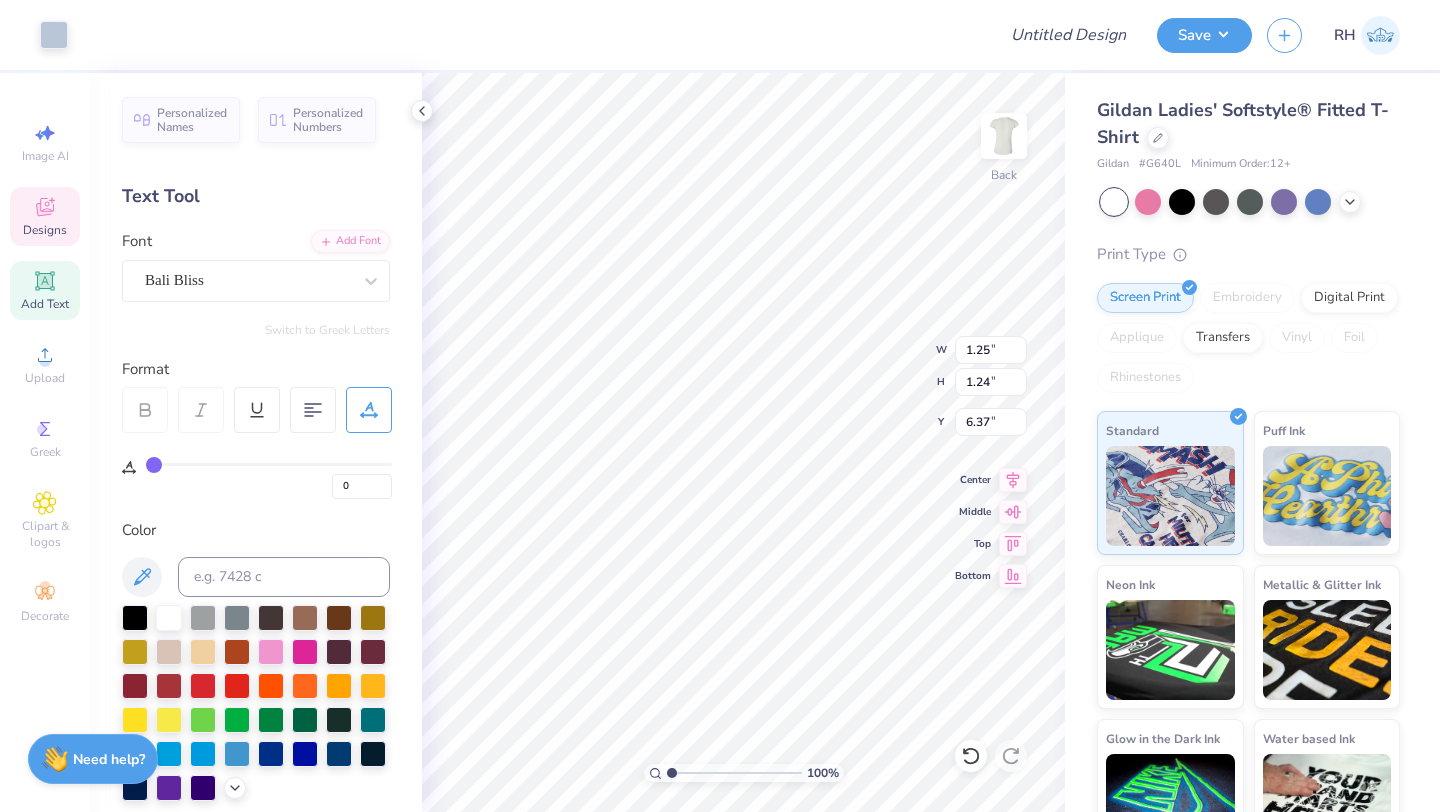 type on "7.80" 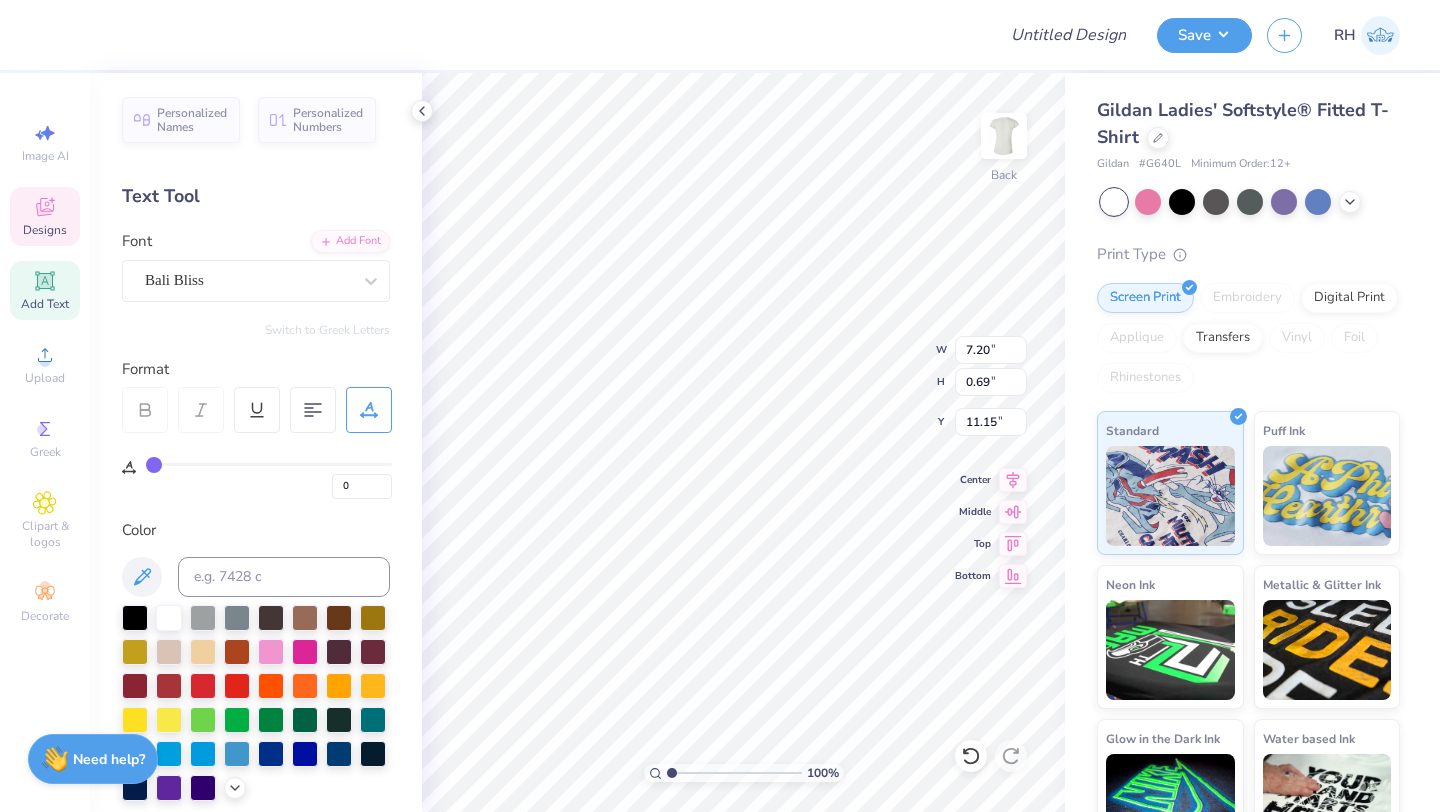 type on "15.01" 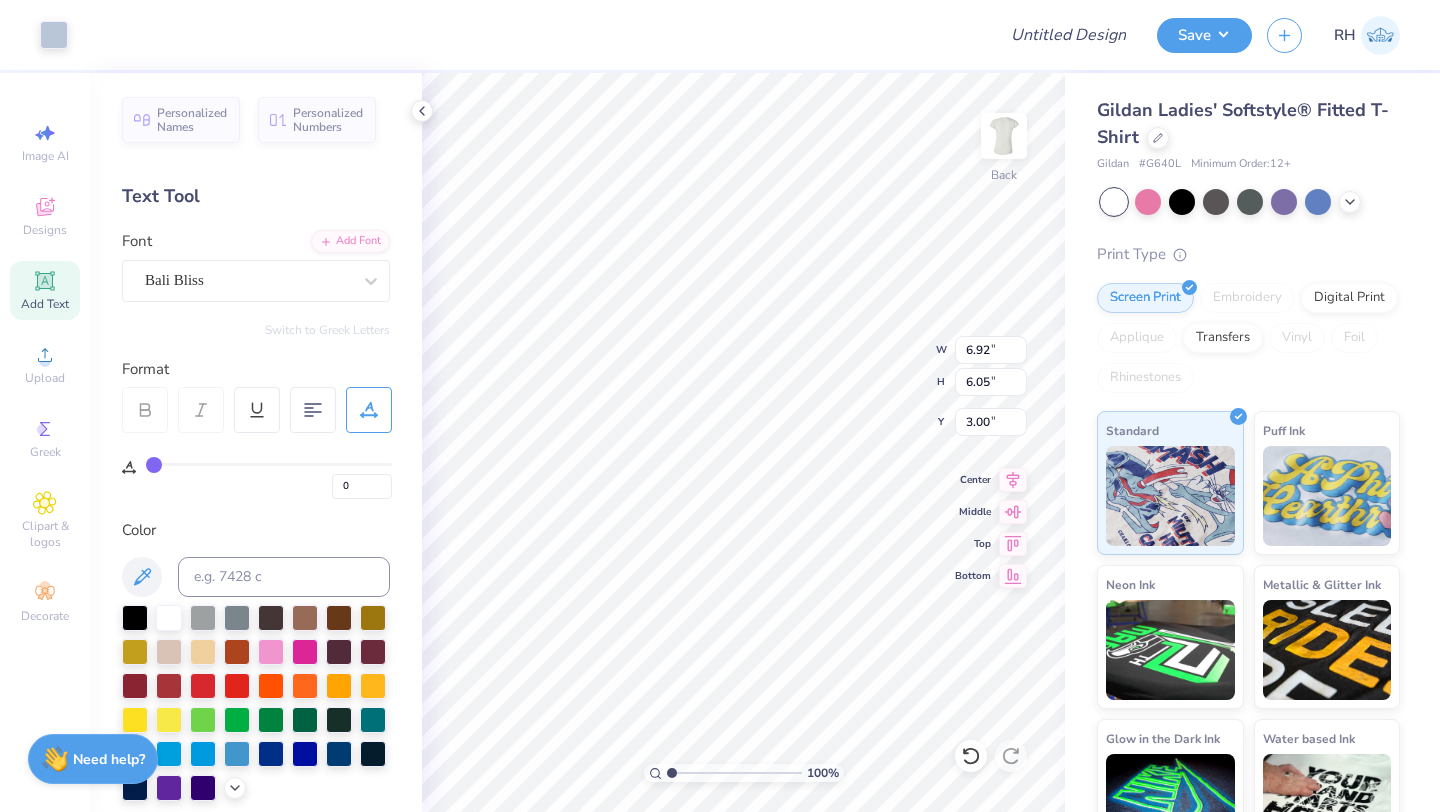click on "100  % Back W 6.92 6.92 " H 6.05 6.05 " Y 3.00 3.00 " Center Middle Top Bottom" at bounding box center (743, 442) 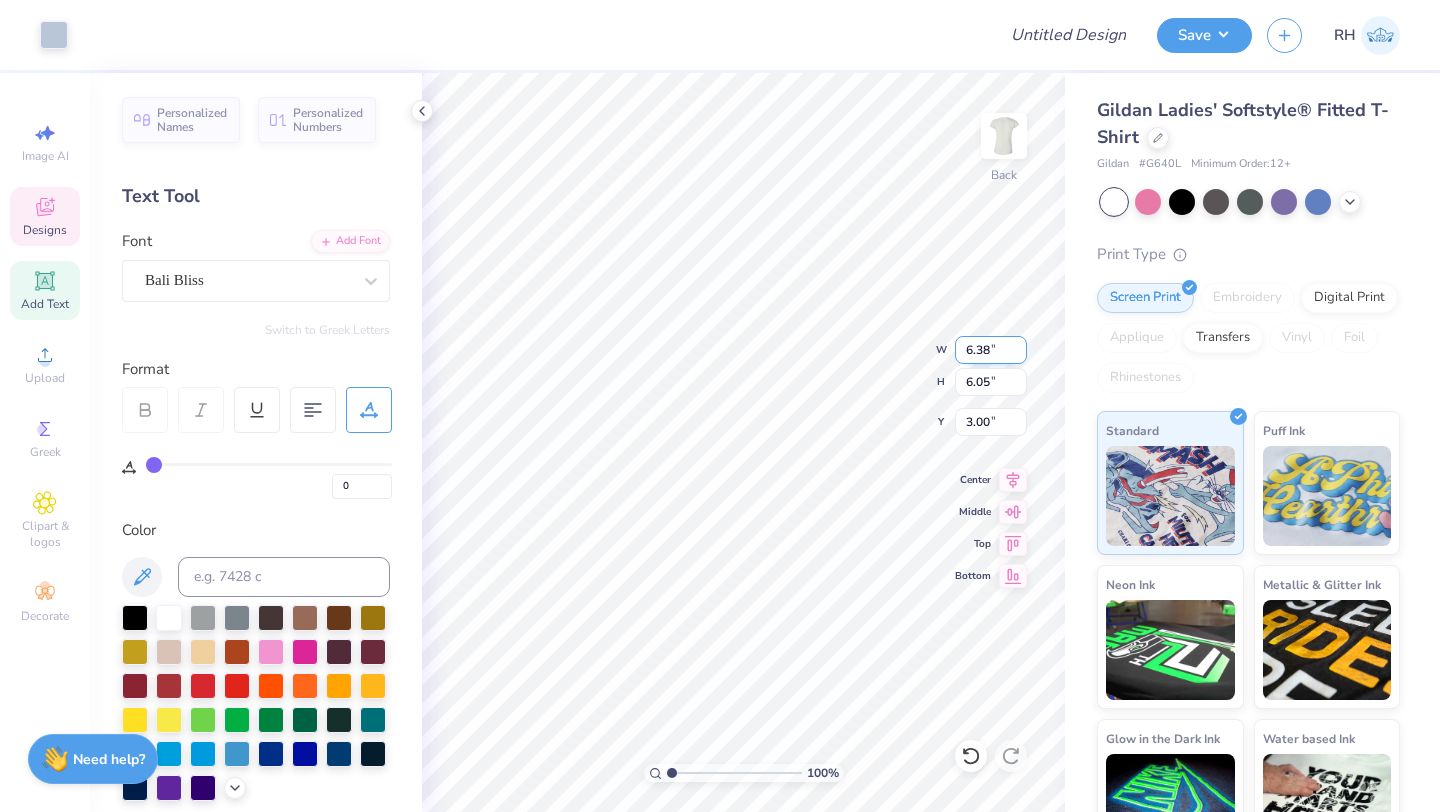 type on "0.78" 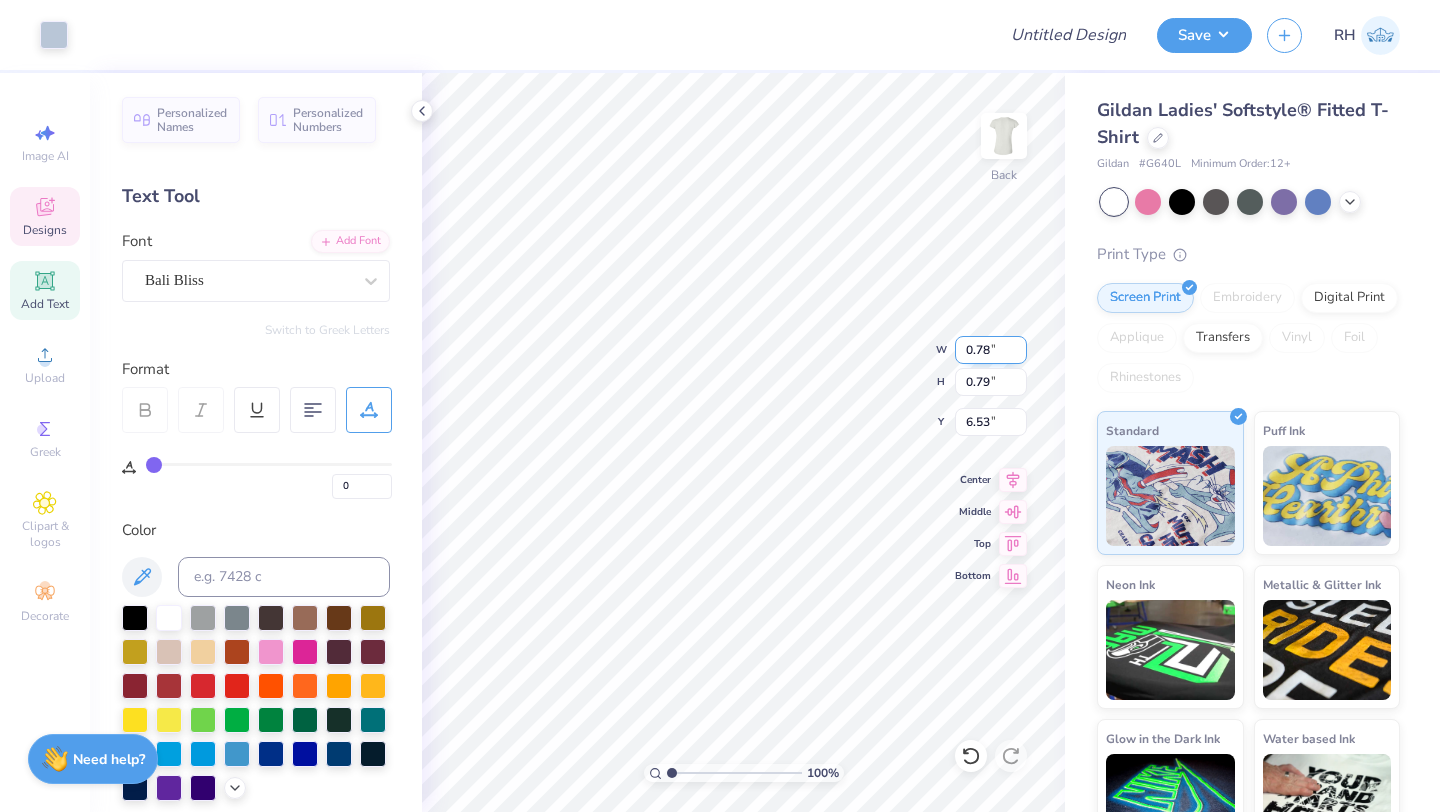 type on "3.00" 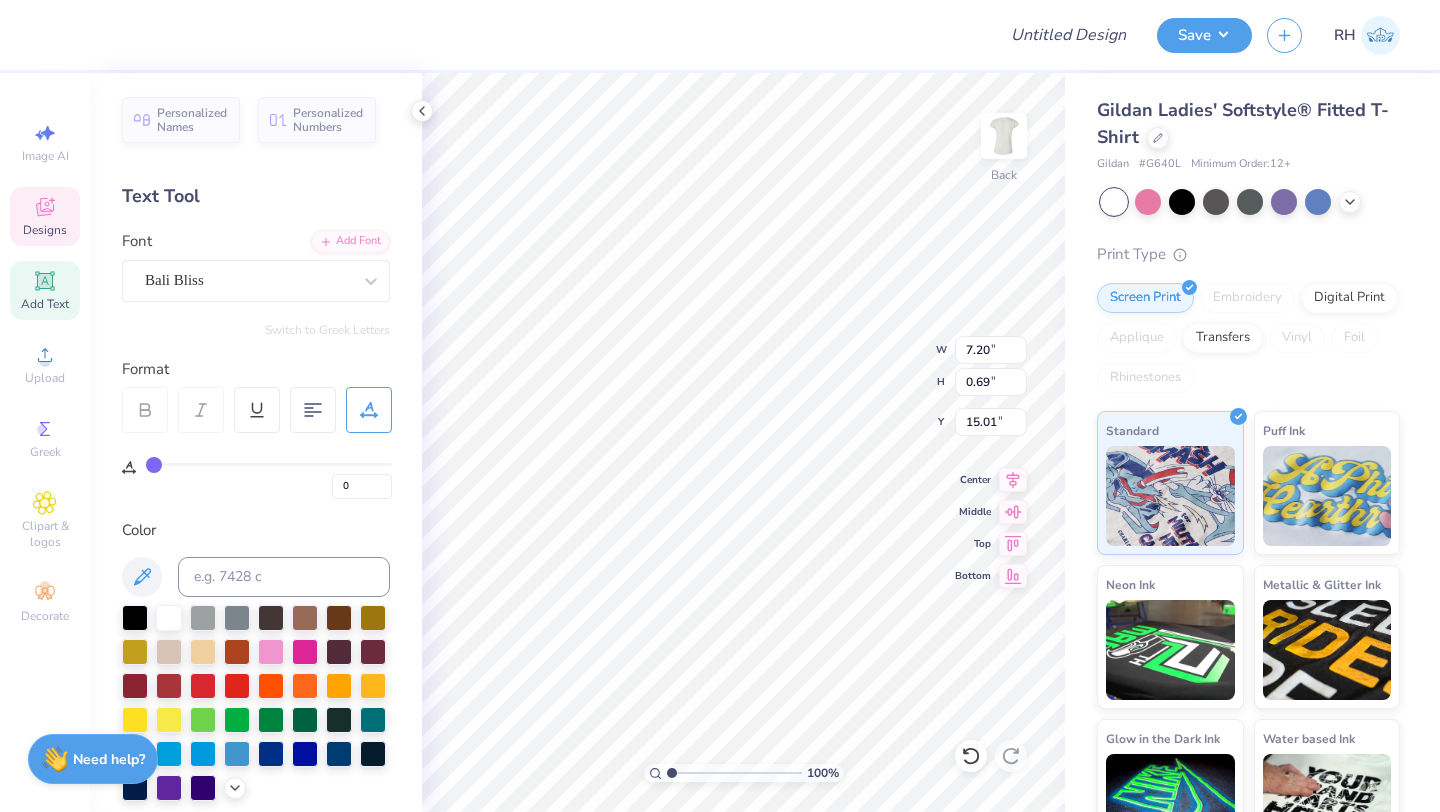 type on "6.62" 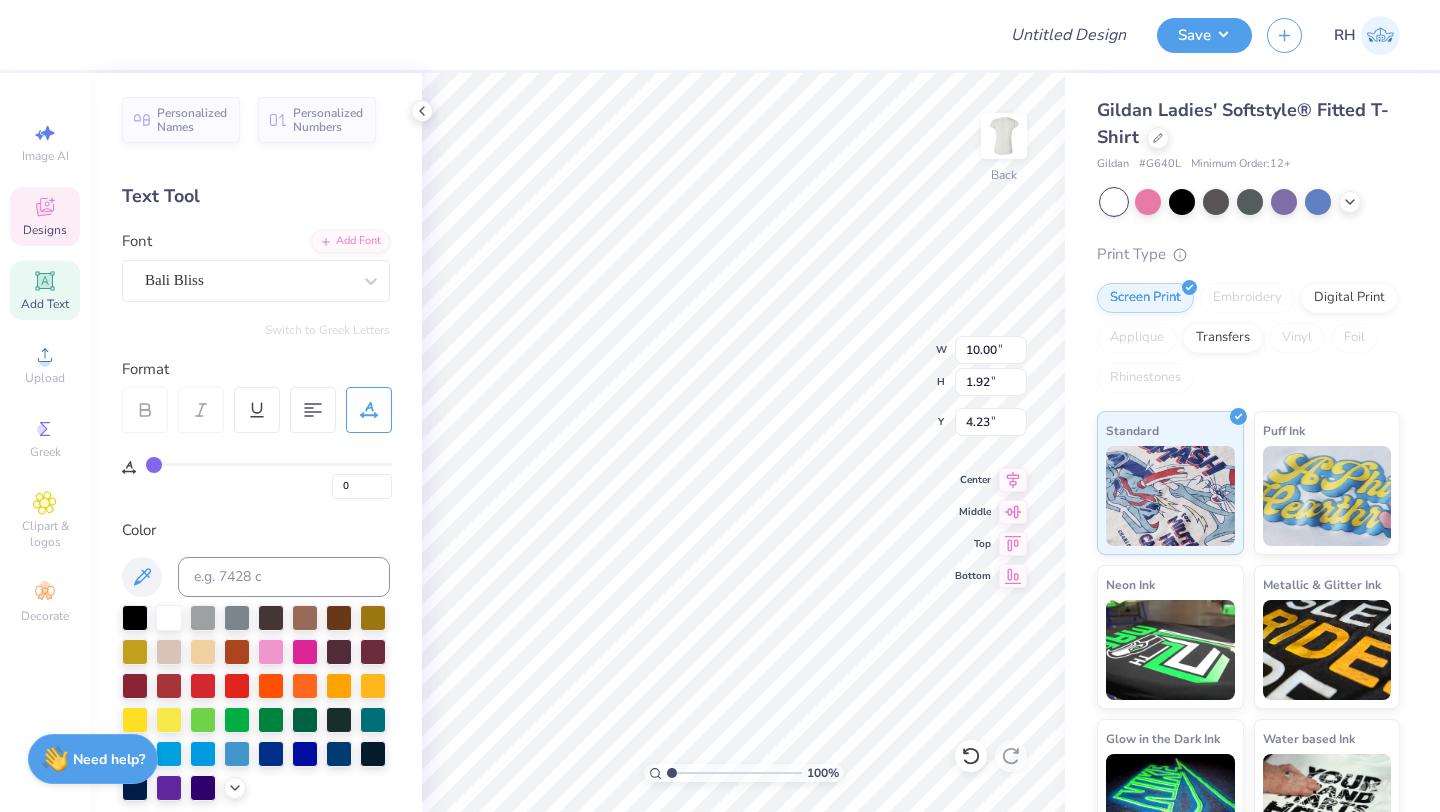 scroll, scrollTop: 0, scrollLeft: 3, axis: horizontal 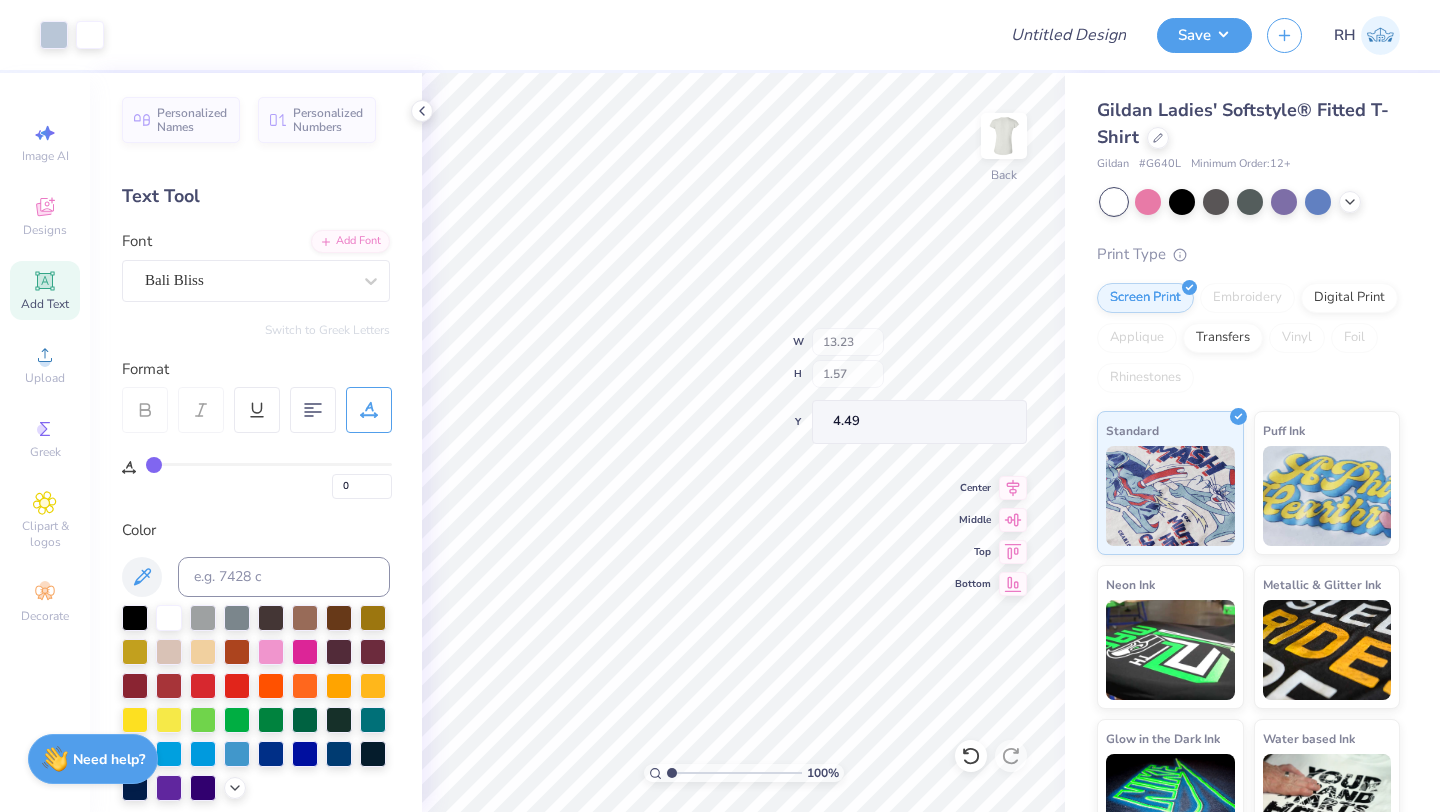 type on "13.23" 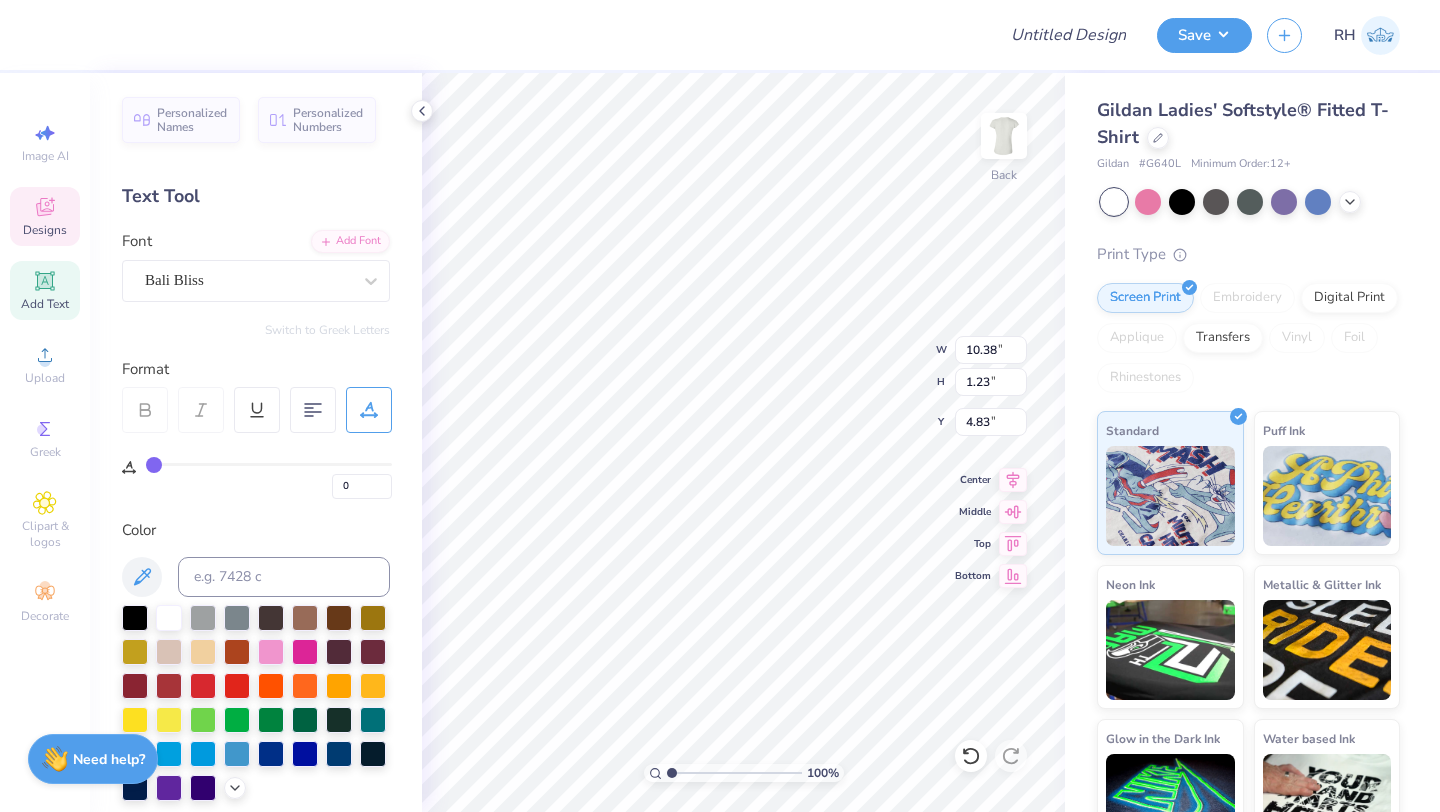 type on "10.38" 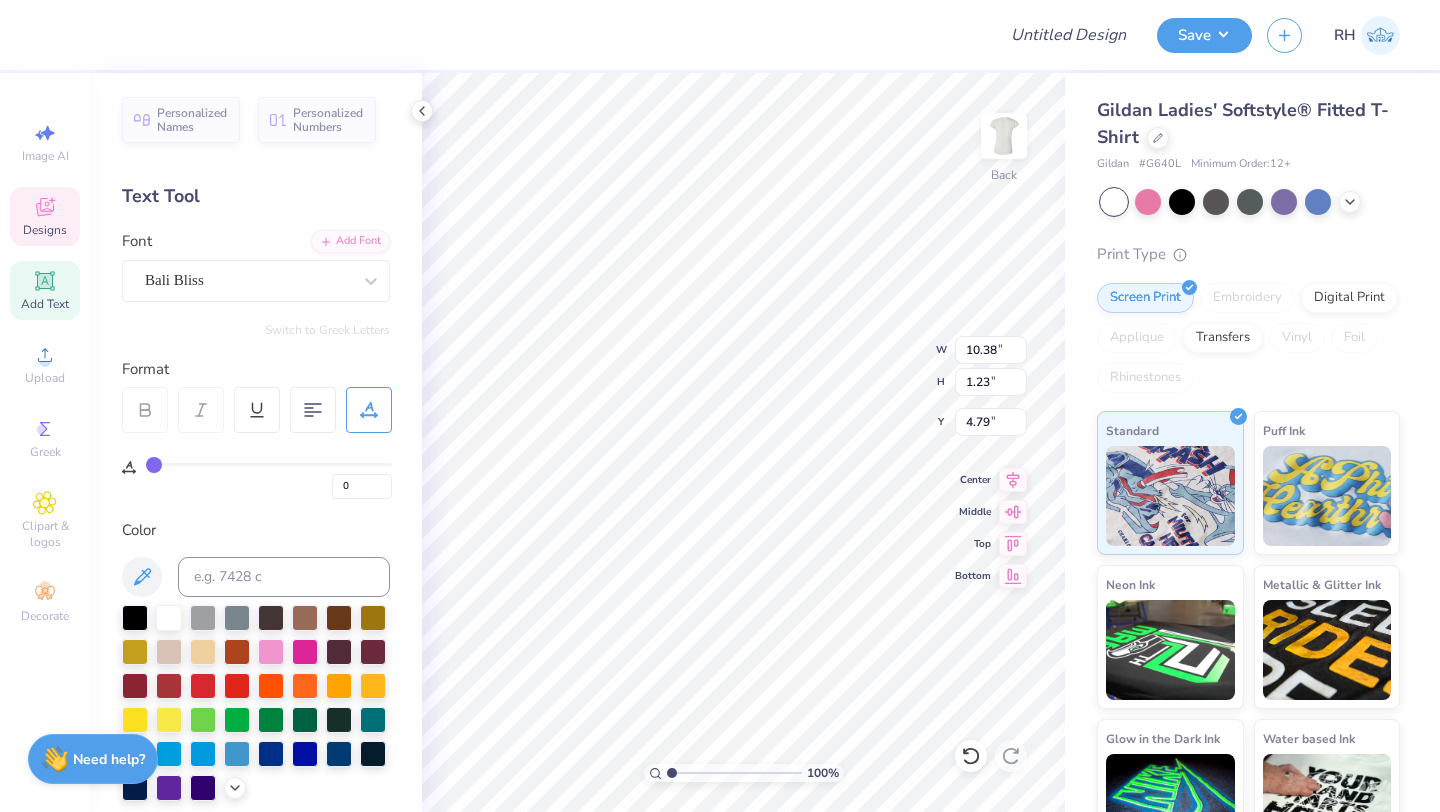 scroll, scrollTop: 0, scrollLeft: 6, axis: horizontal 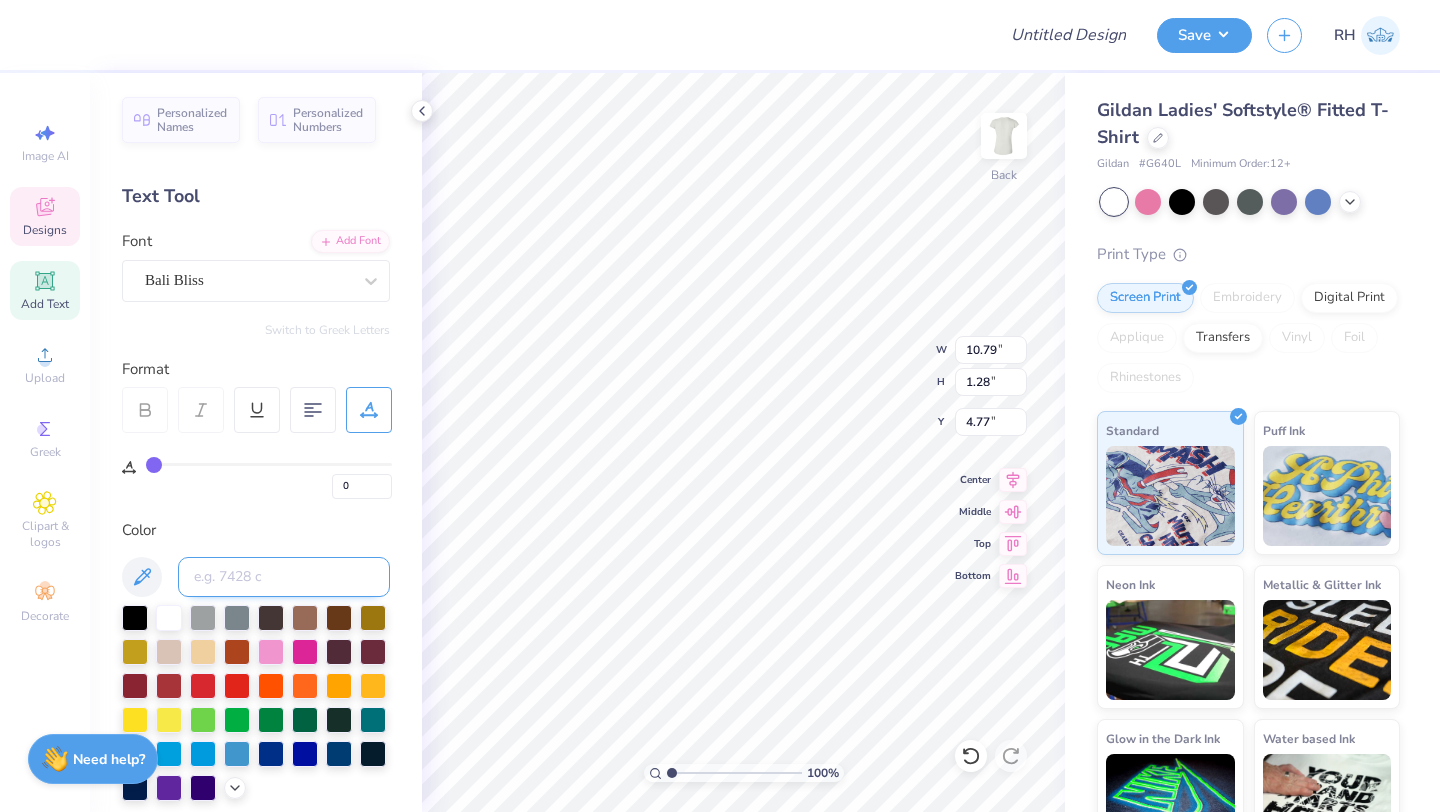 click at bounding box center (284, 577) 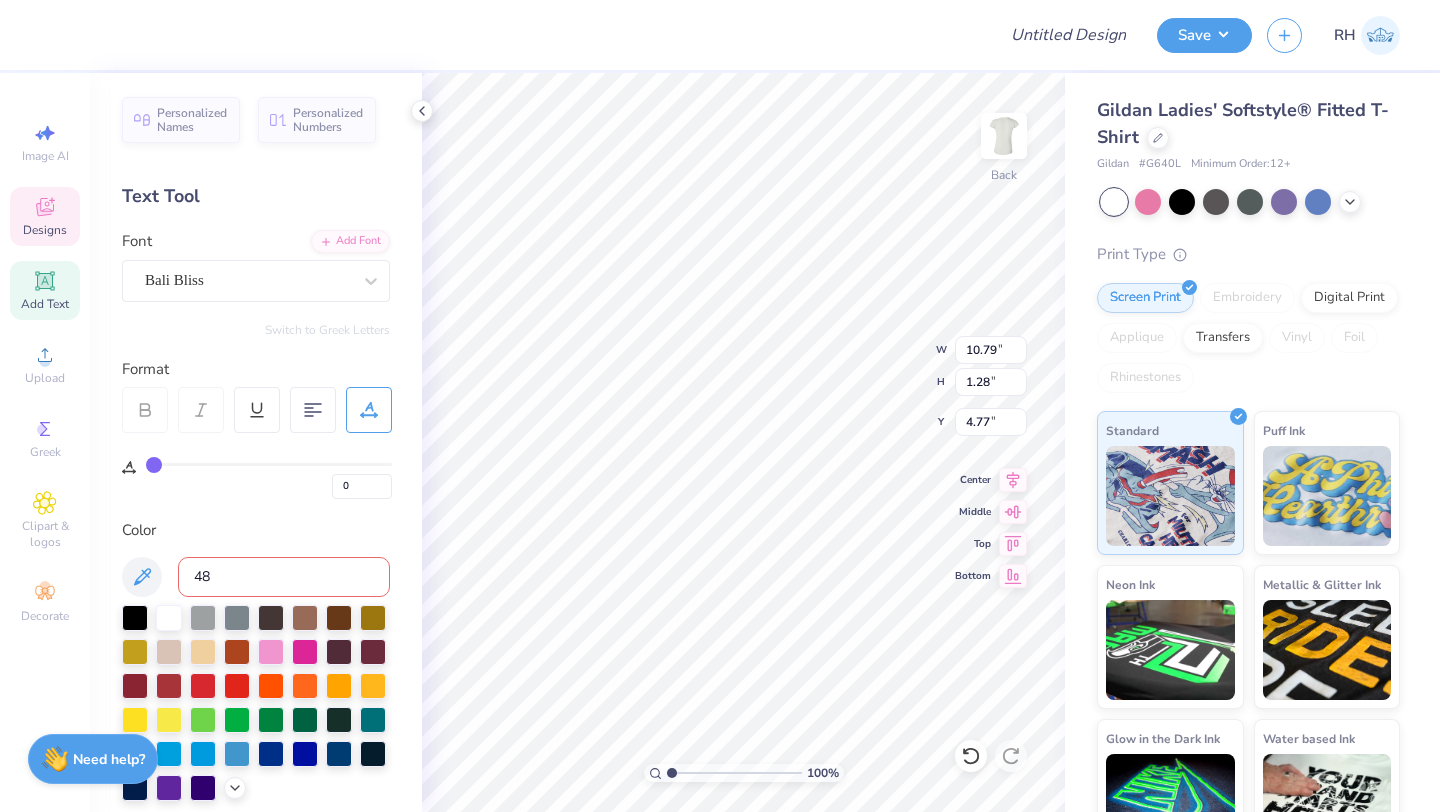 type on "484" 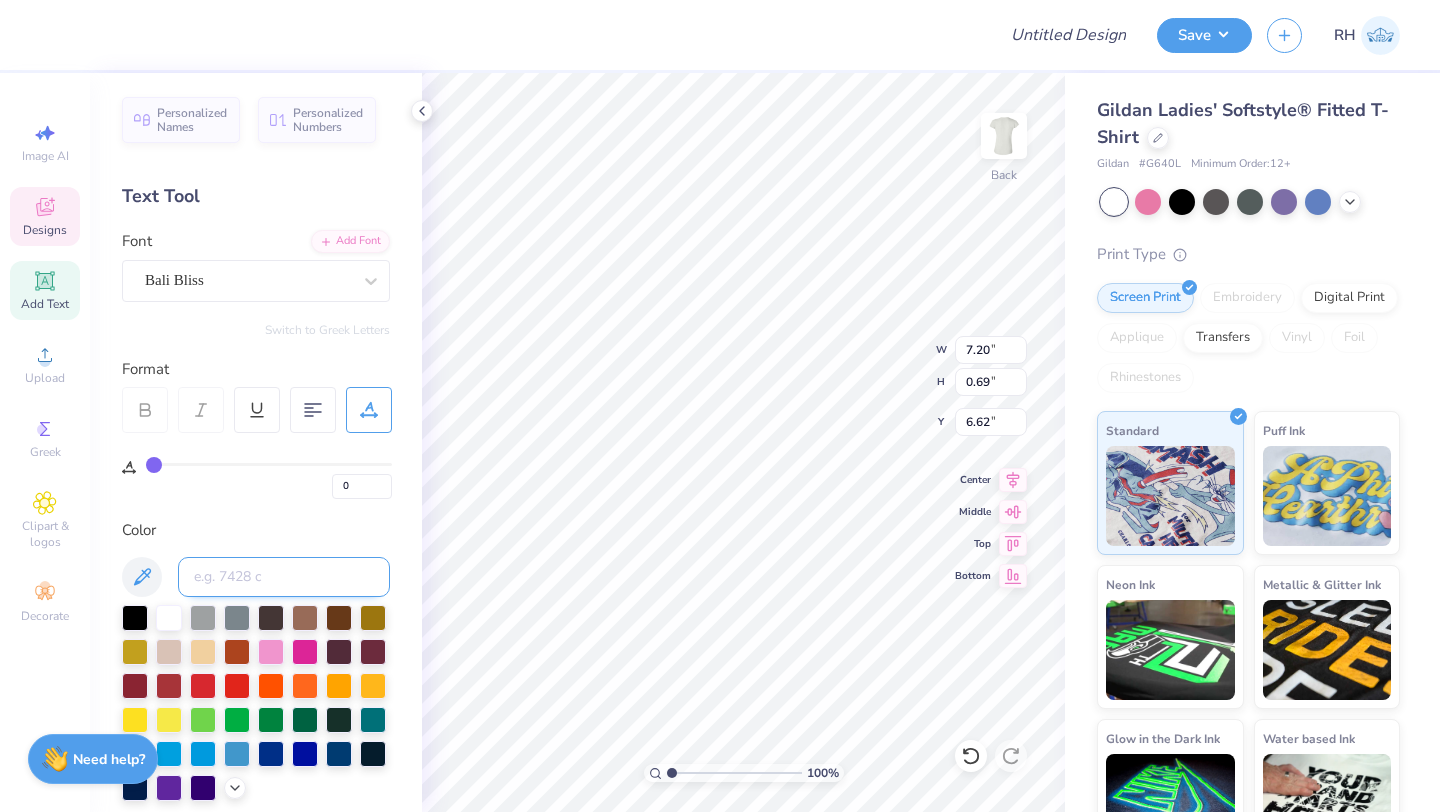 click at bounding box center (284, 577) 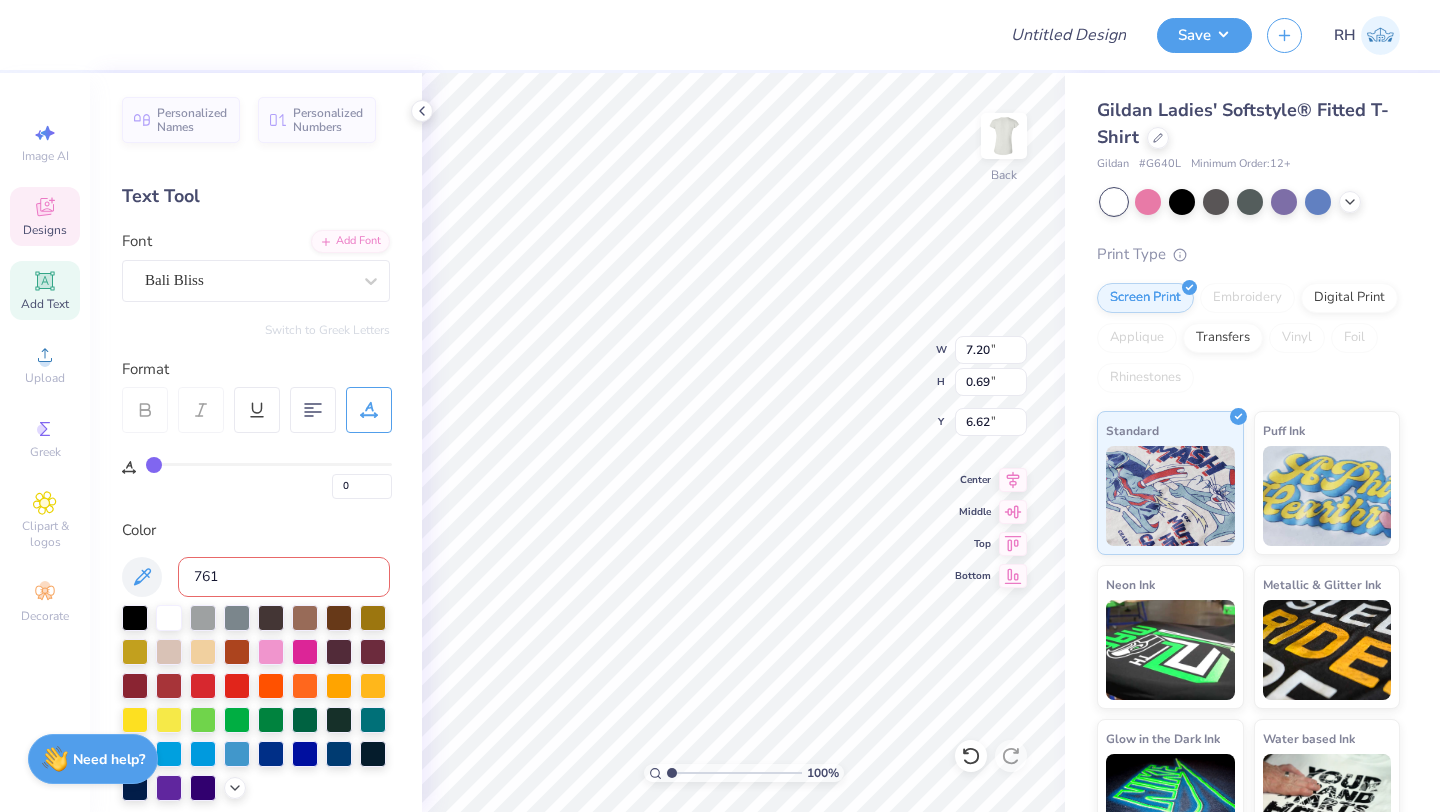 type on "7619" 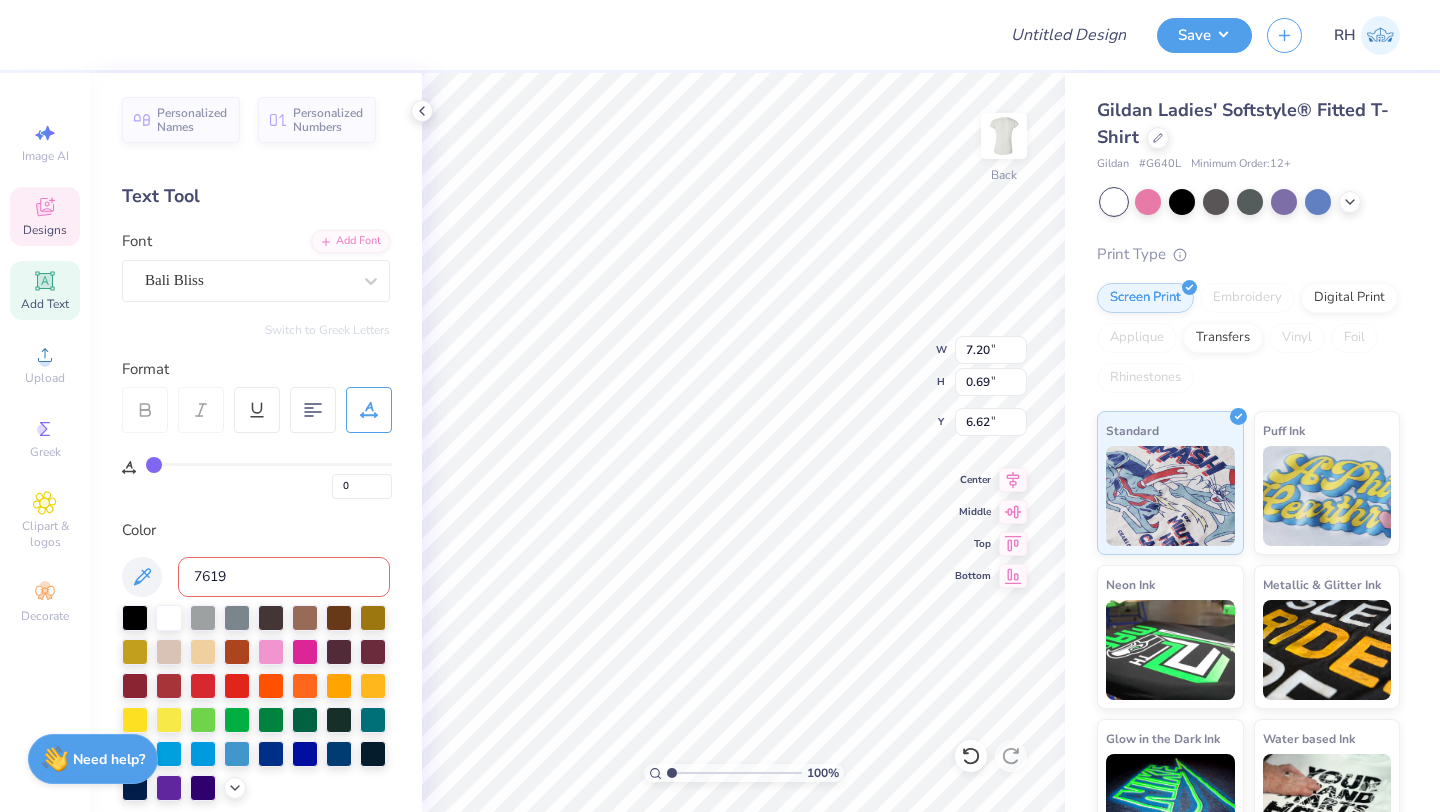 type 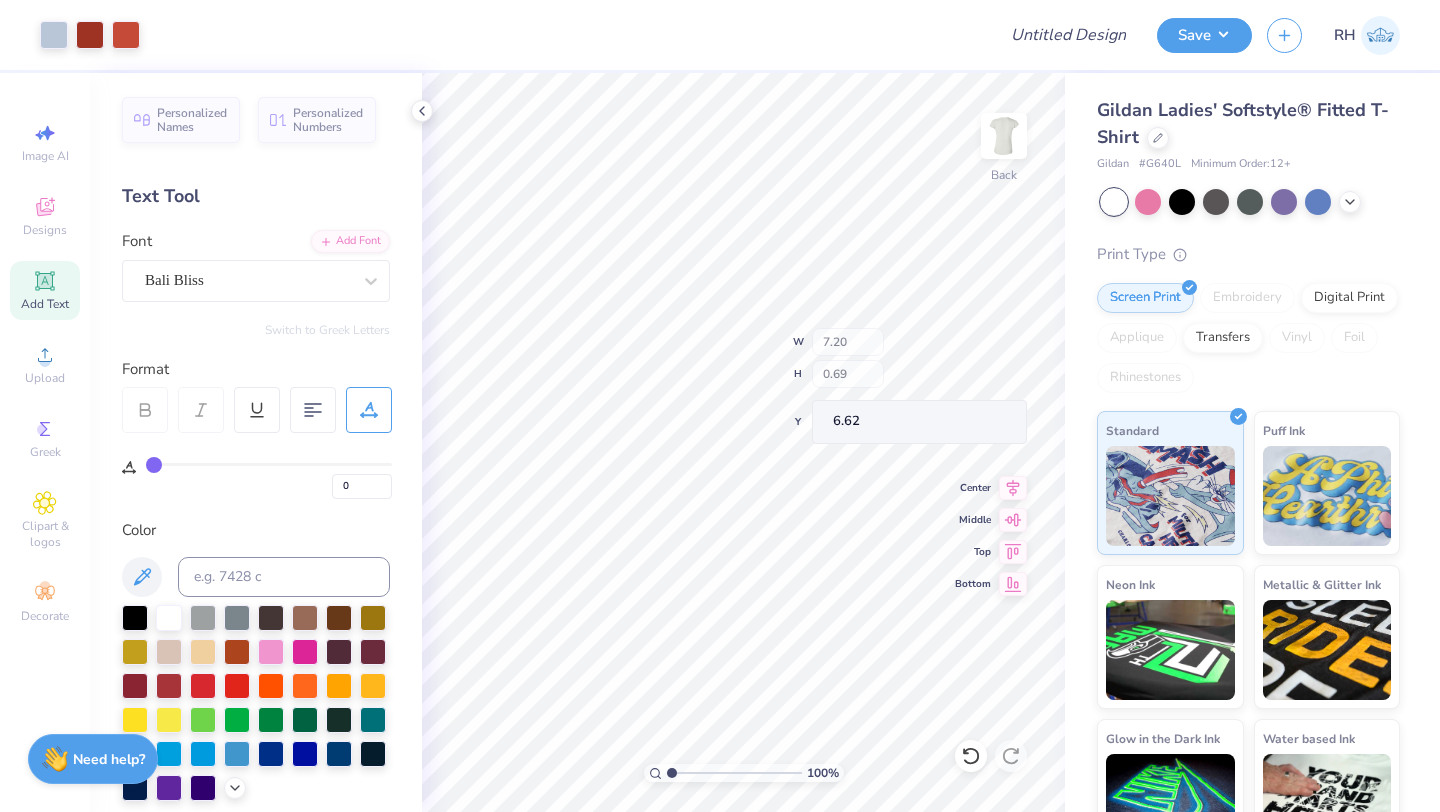 type on "0.78" 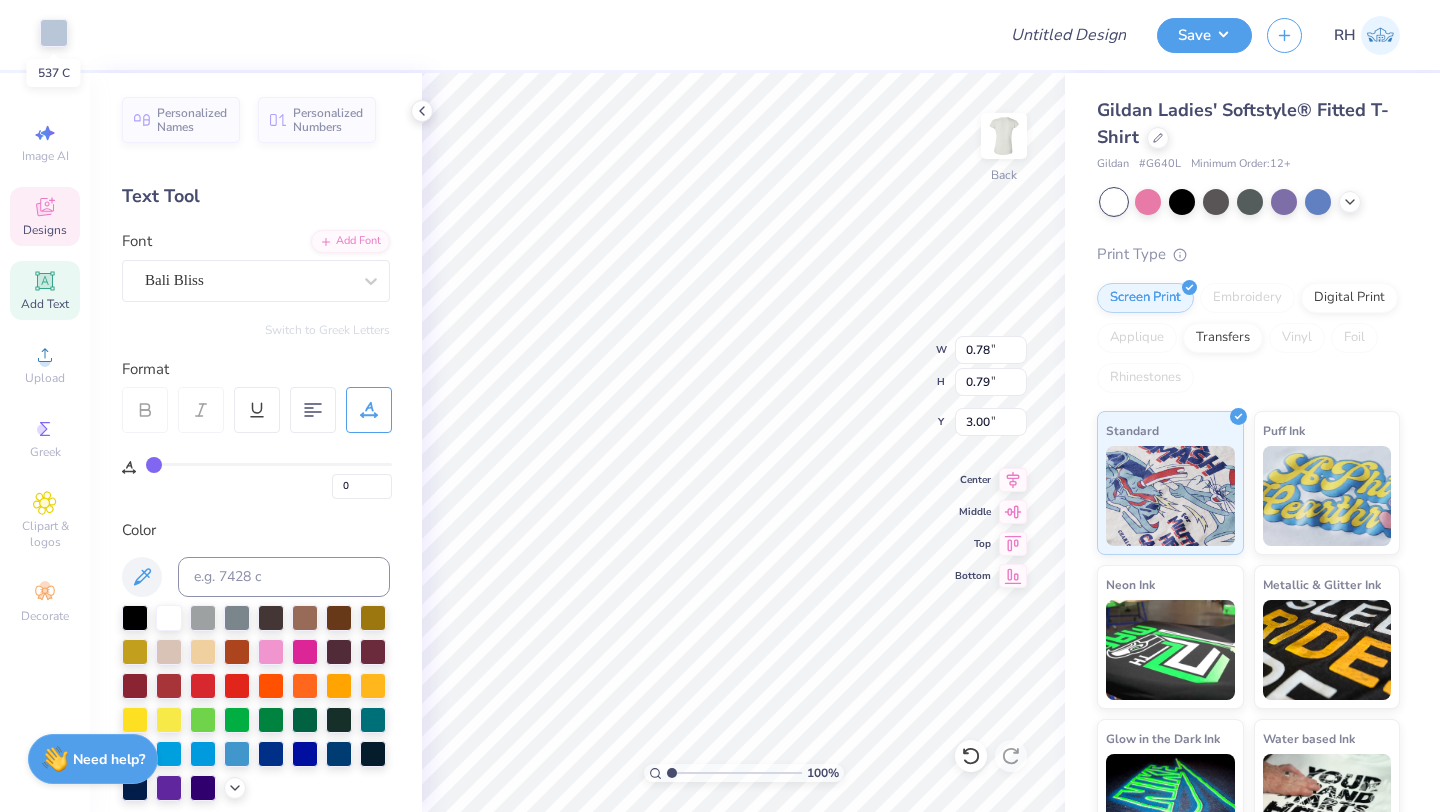 click at bounding box center [54, 33] 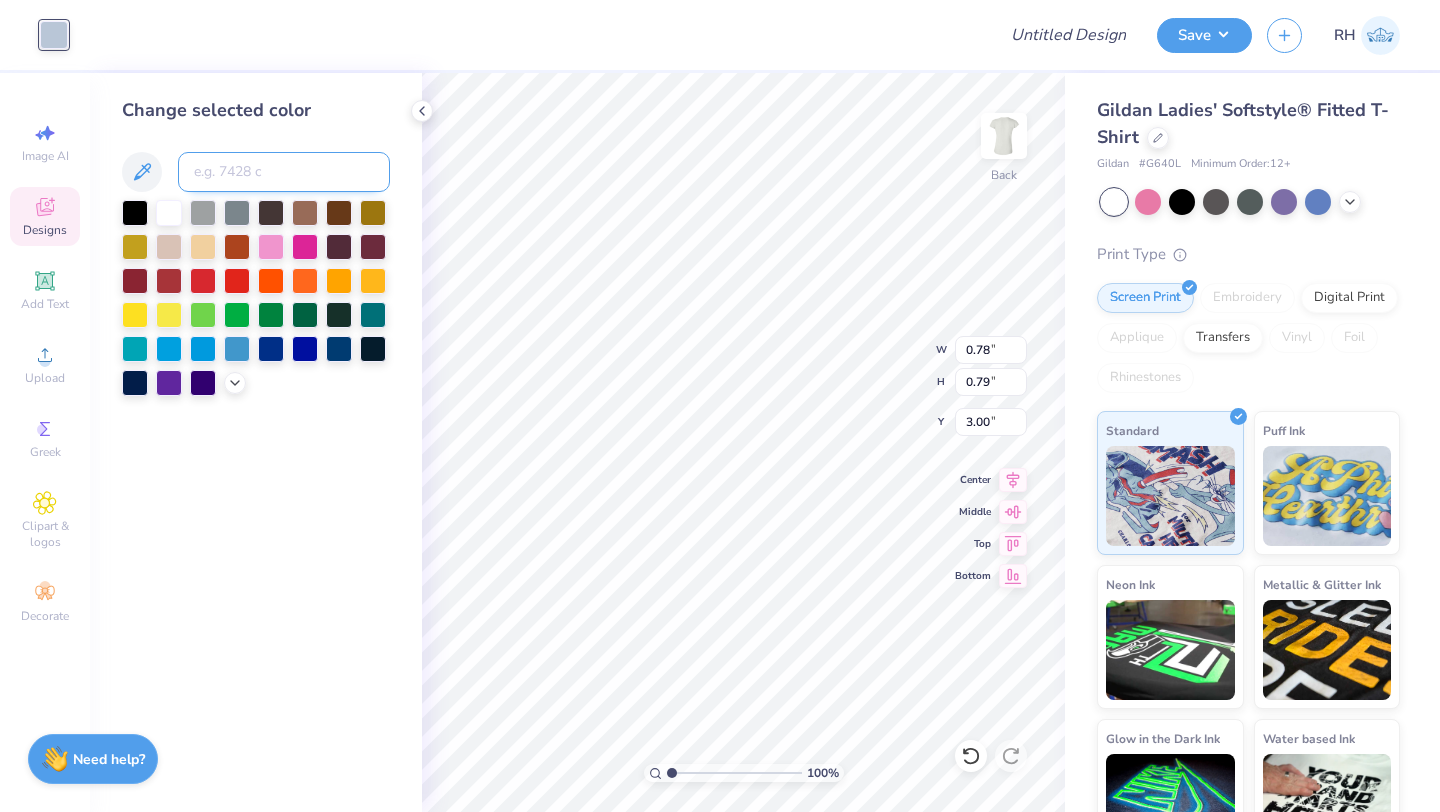 click at bounding box center [284, 172] 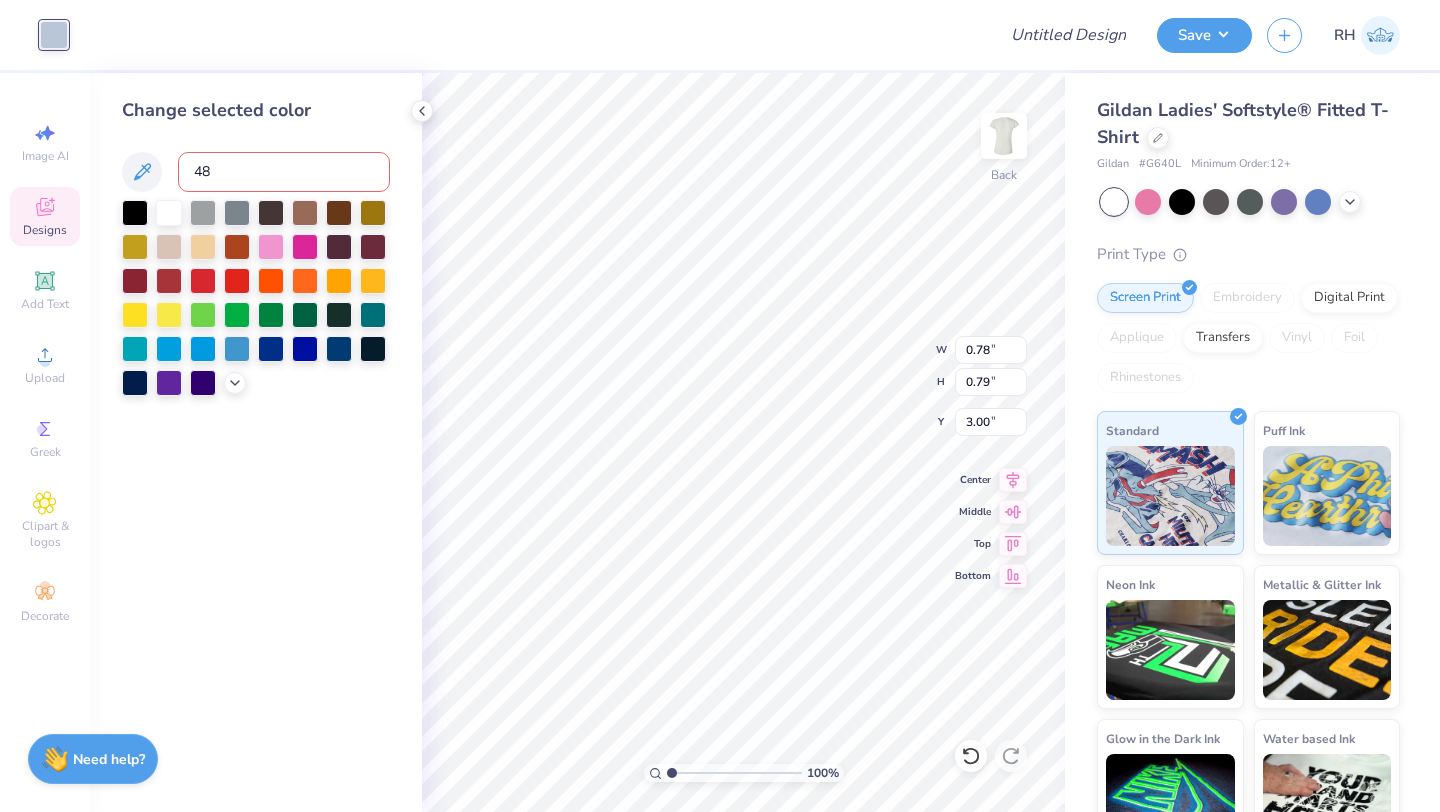 type on "484" 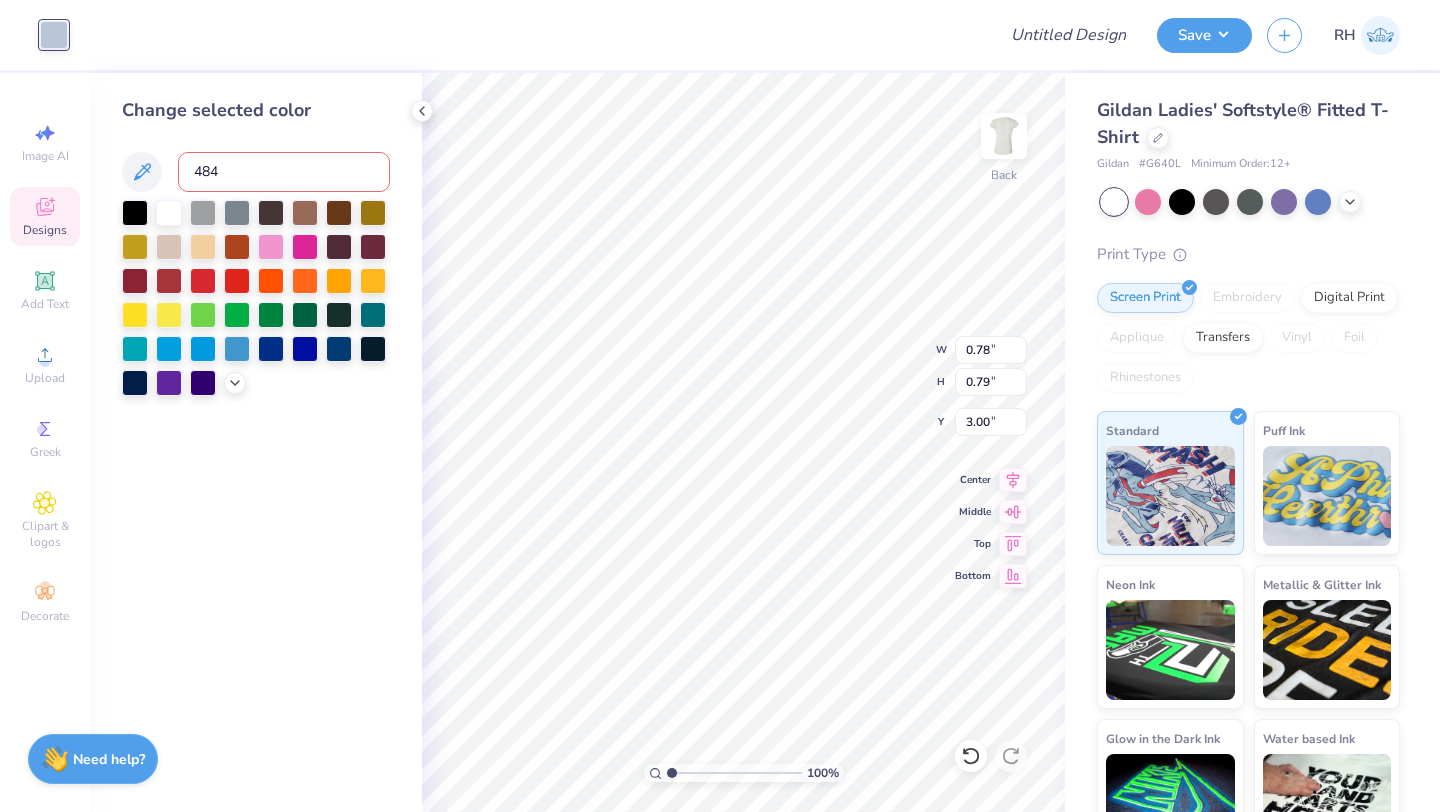 type 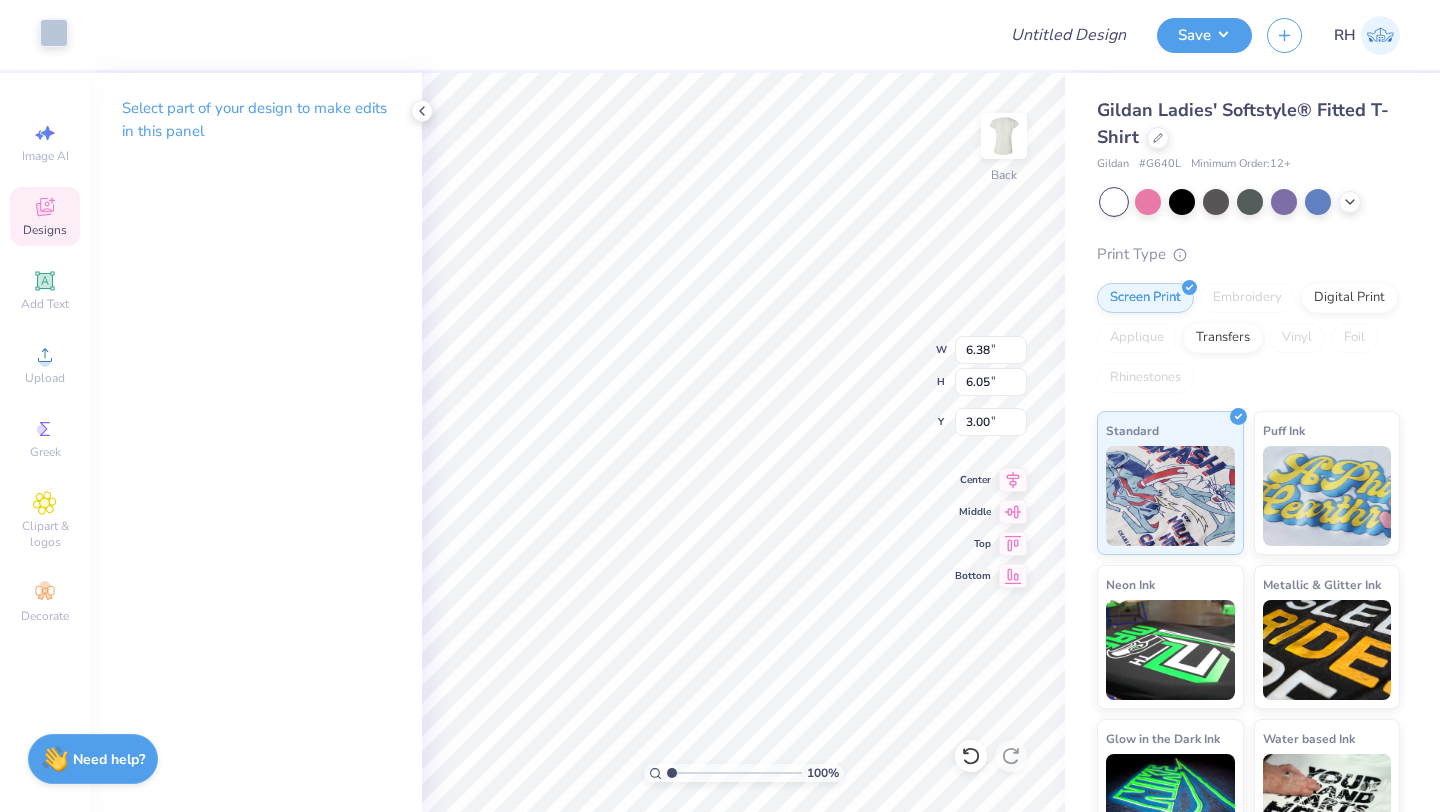 click at bounding box center (54, 33) 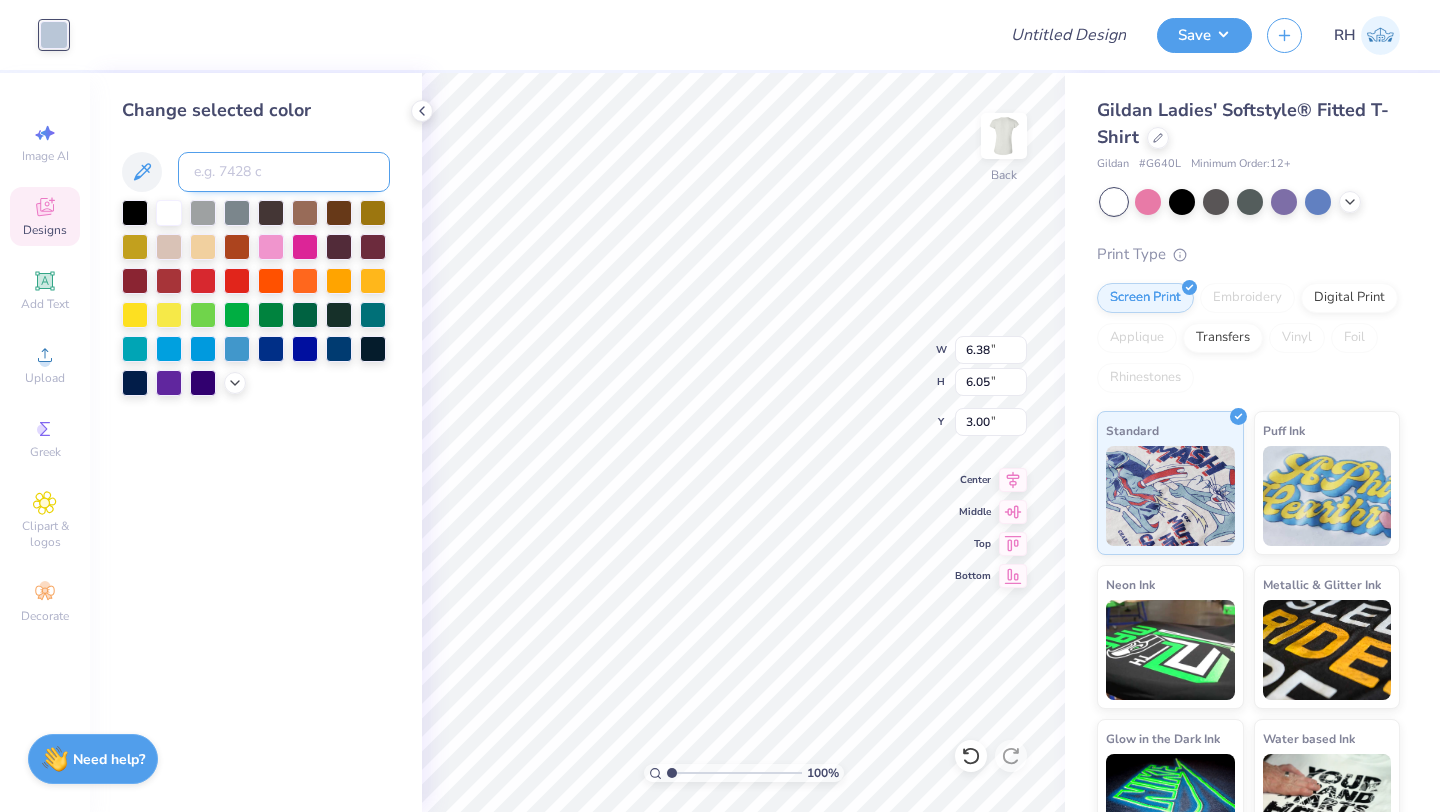 click at bounding box center [284, 172] 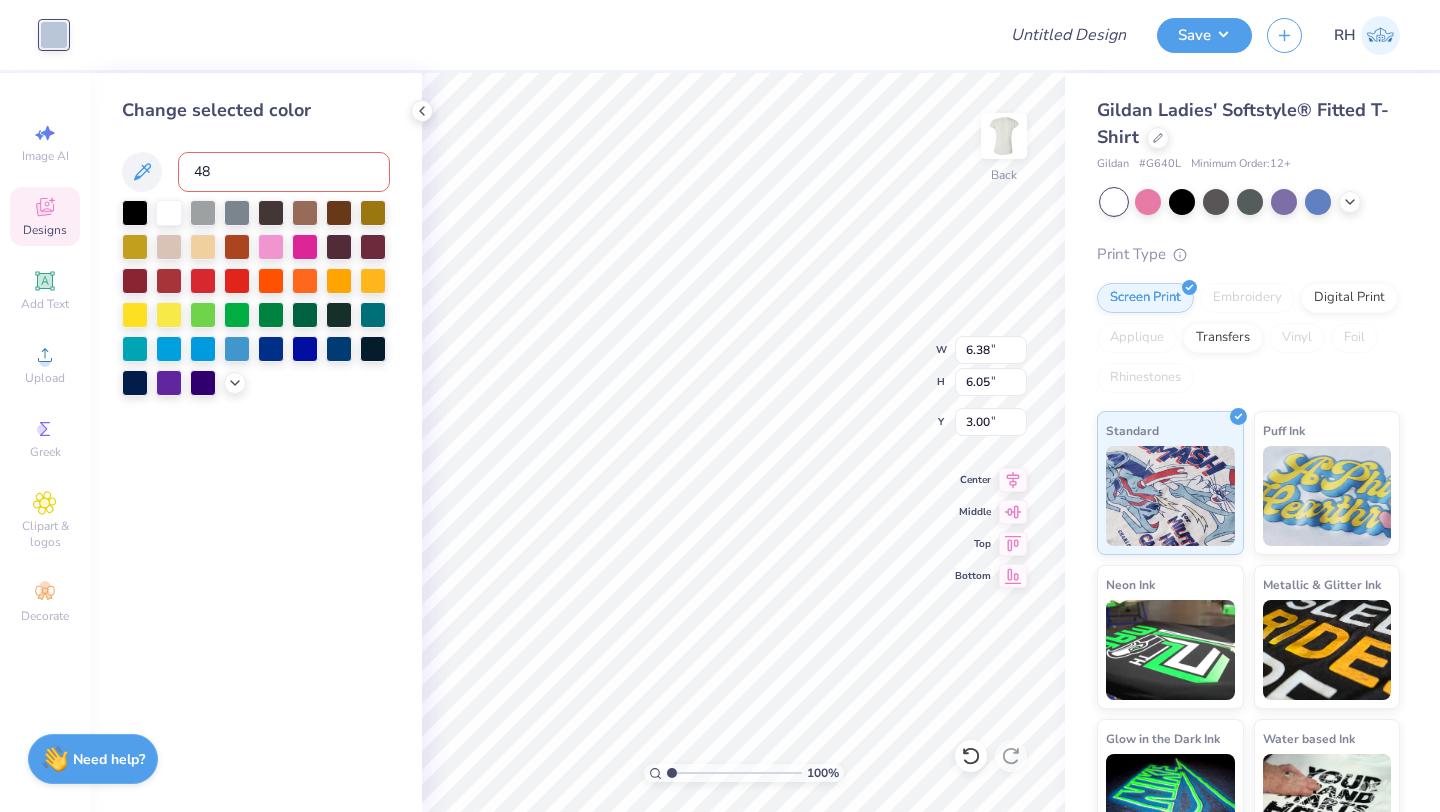type on "484" 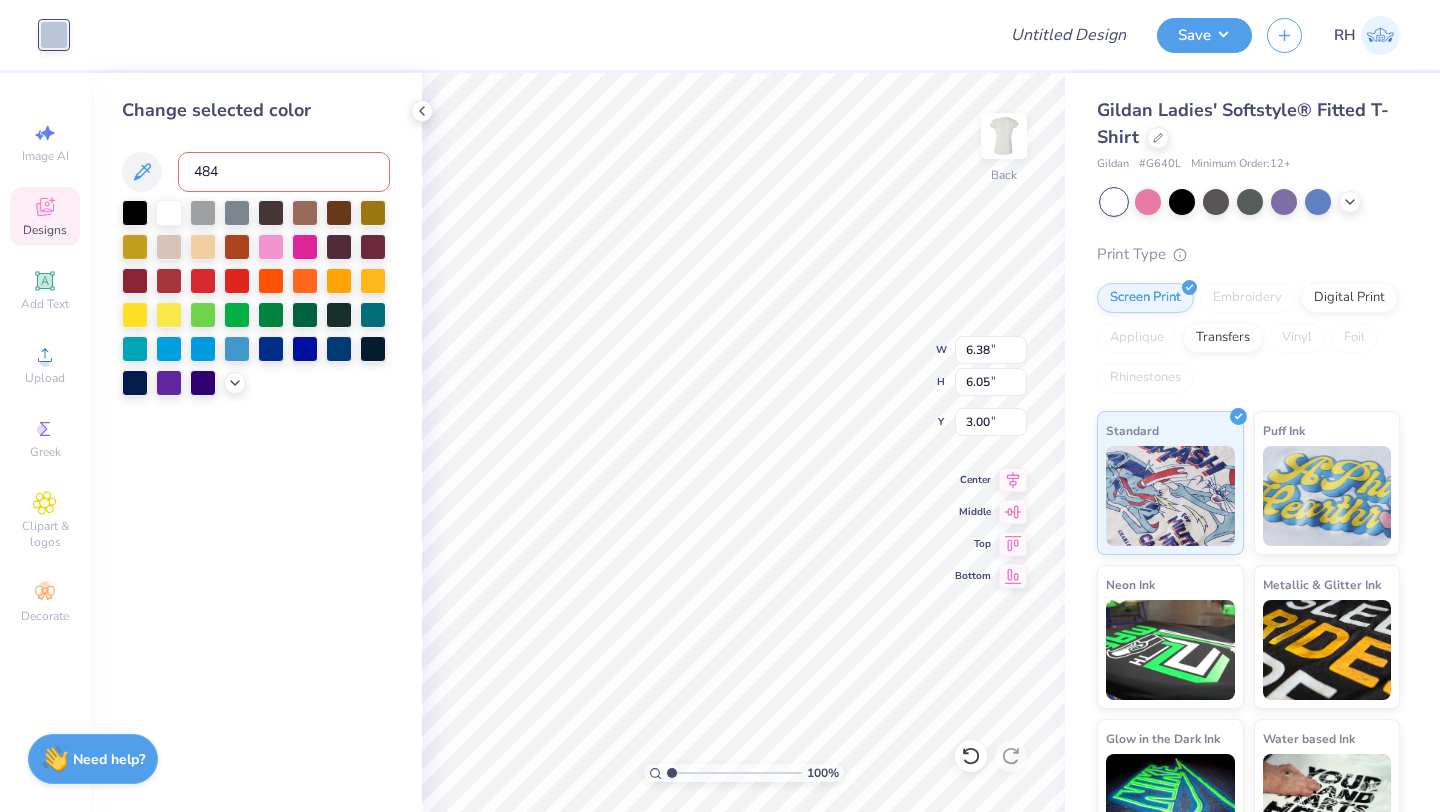 type 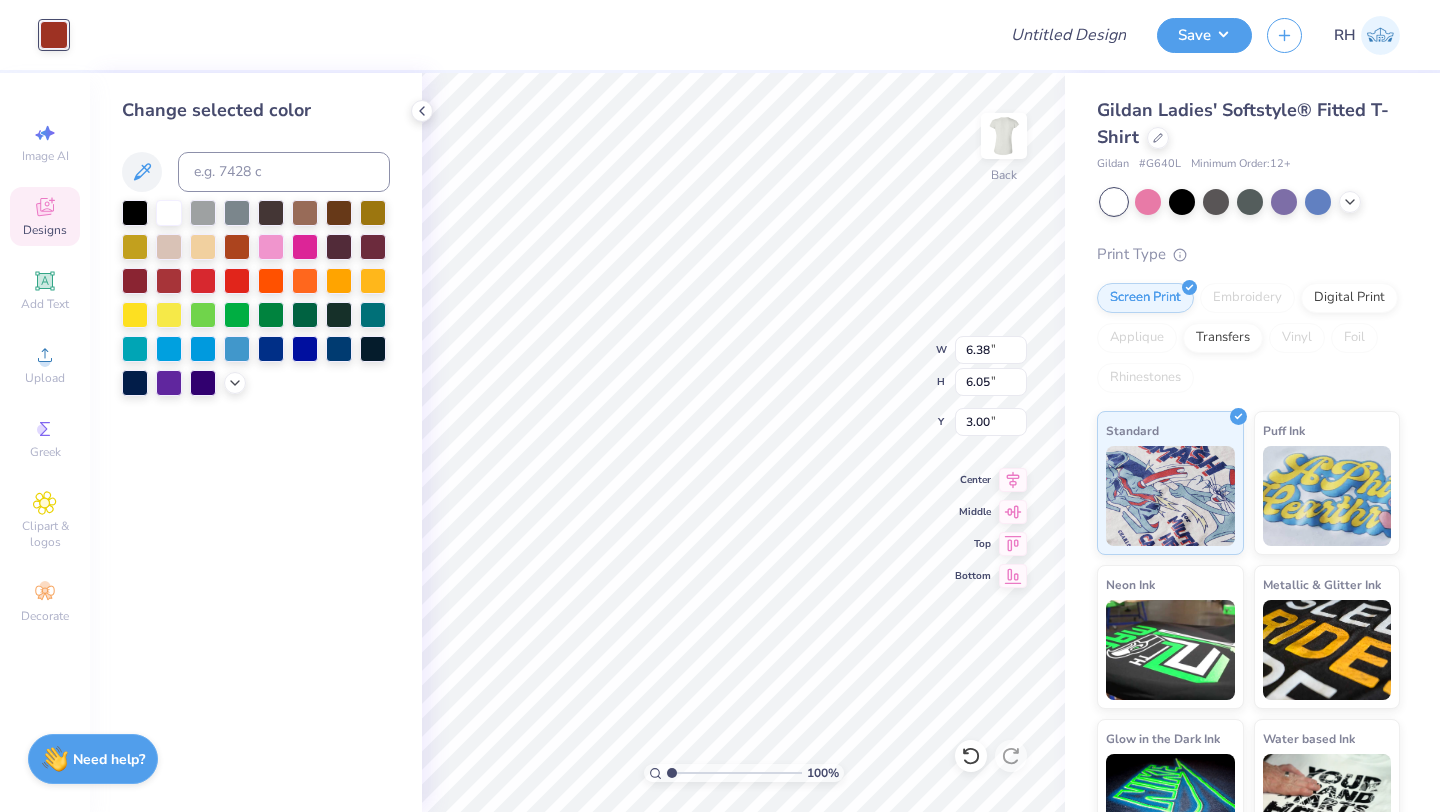 type on "1.13" 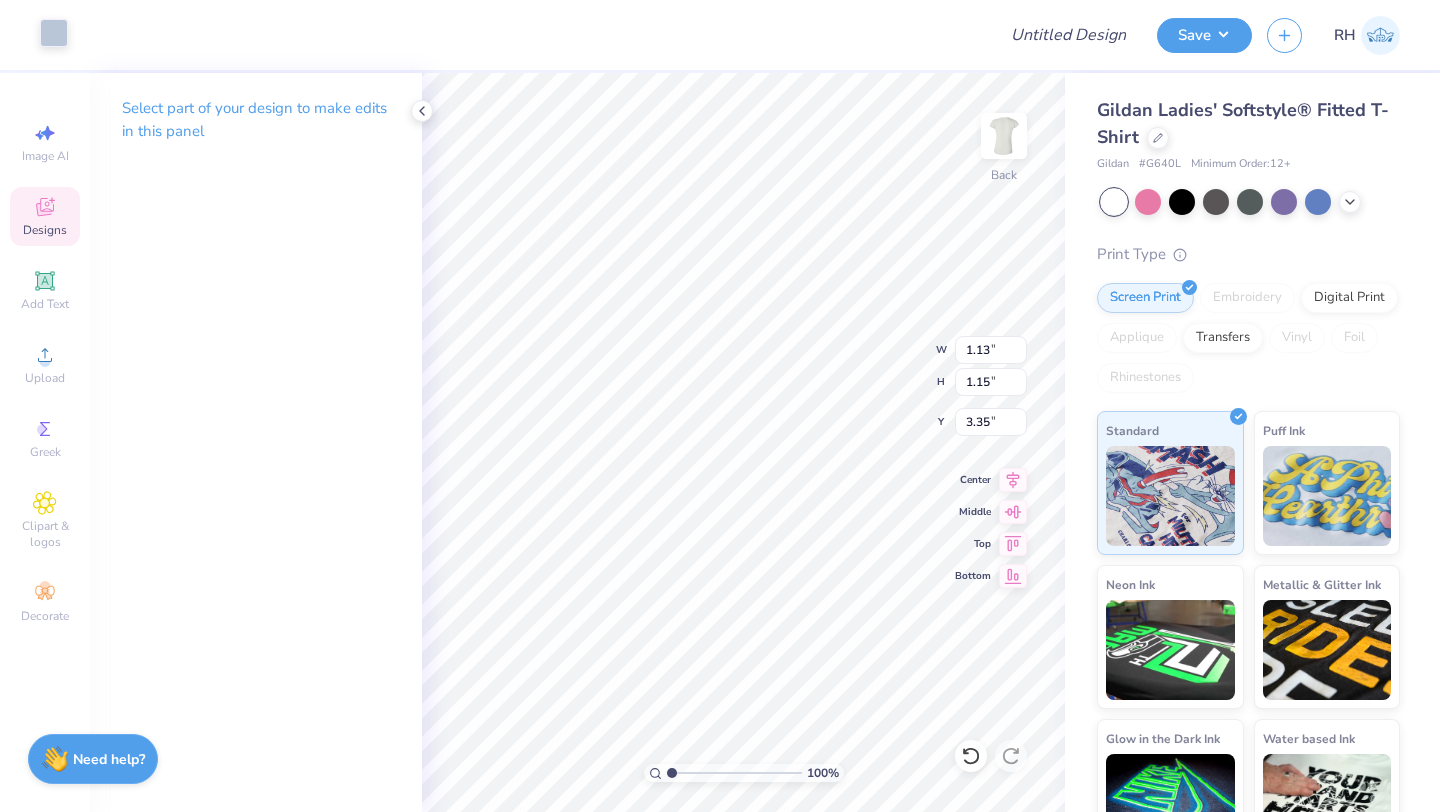 click at bounding box center (54, 33) 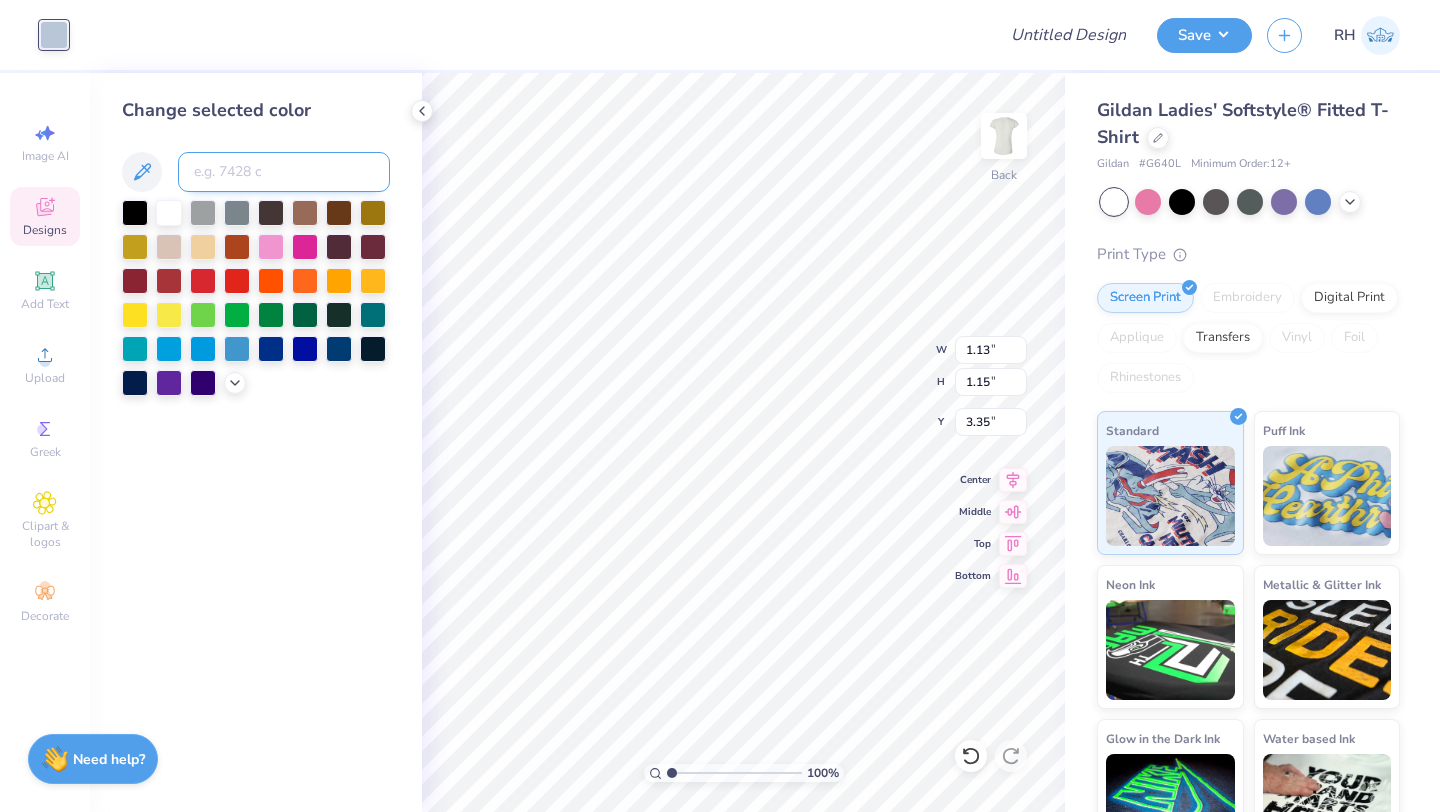 click at bounding box center (284, 172) 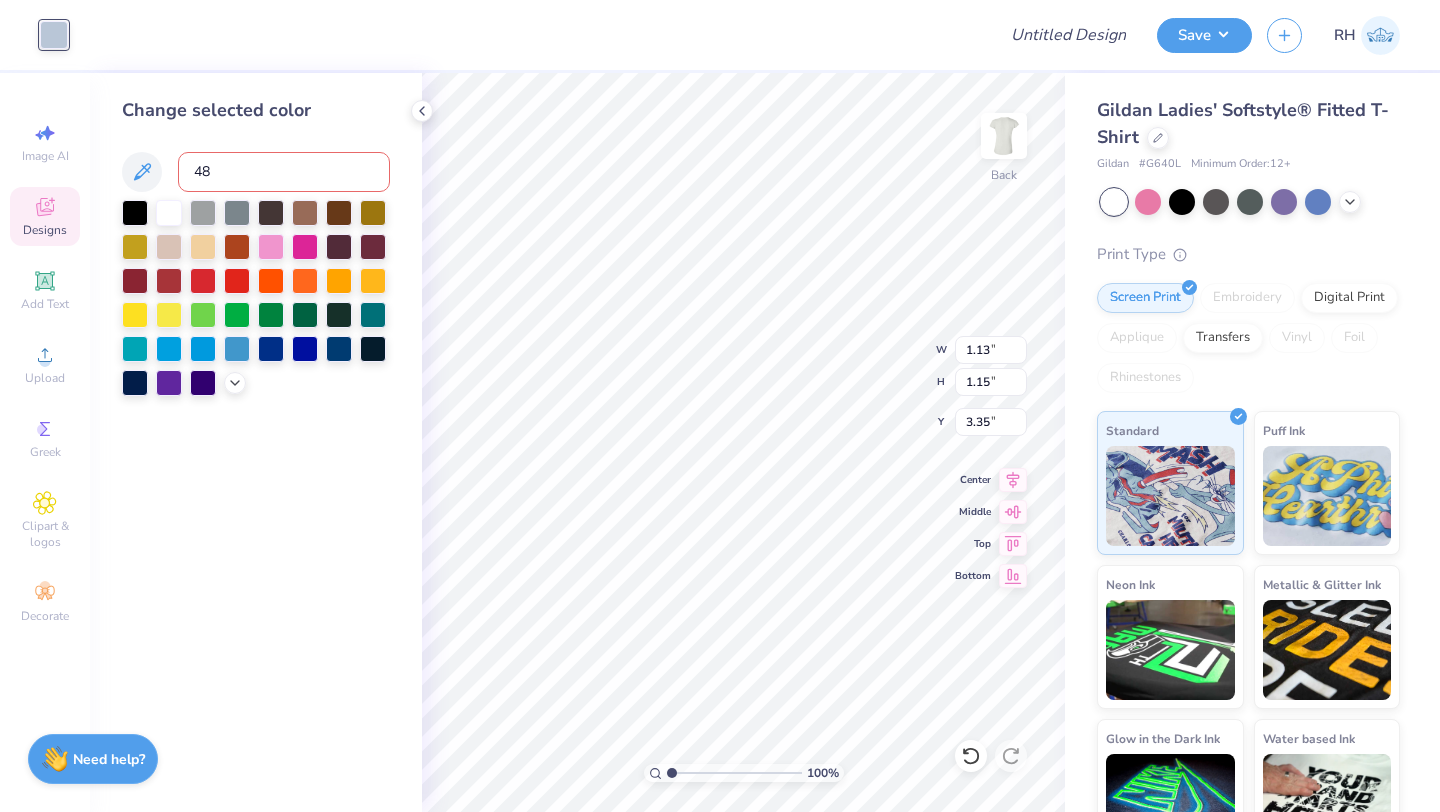 type on "484" 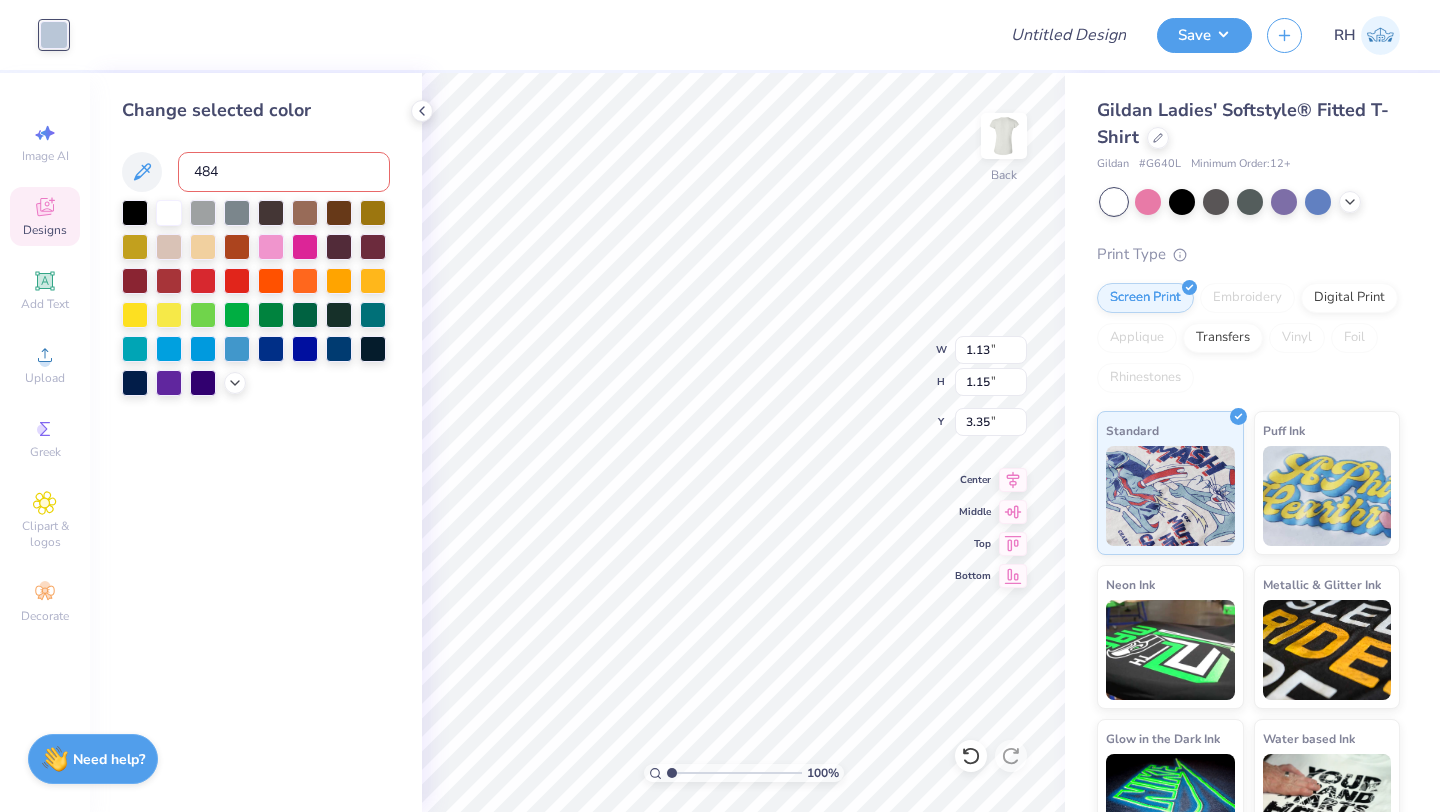 type 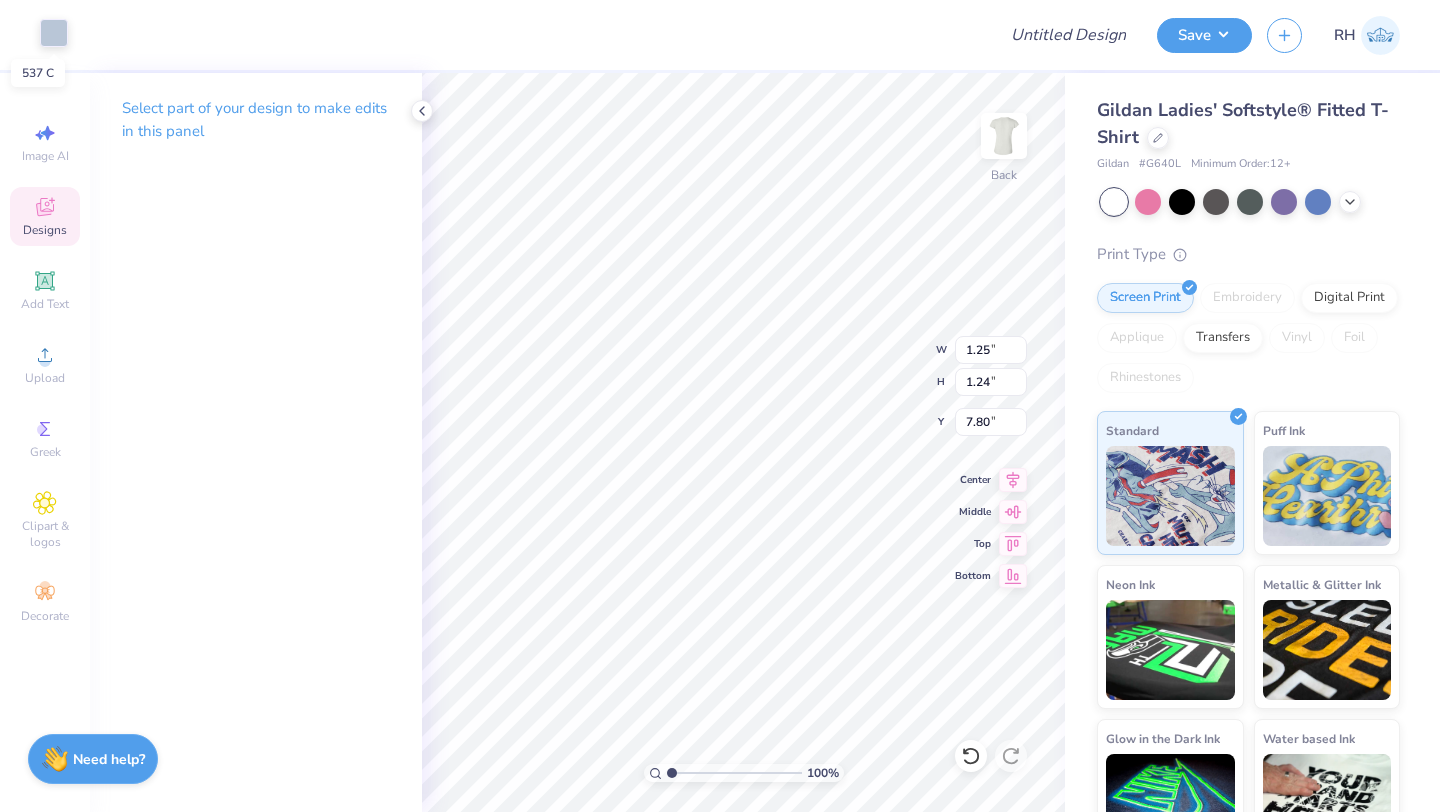 click at bounding box center [54, 33] 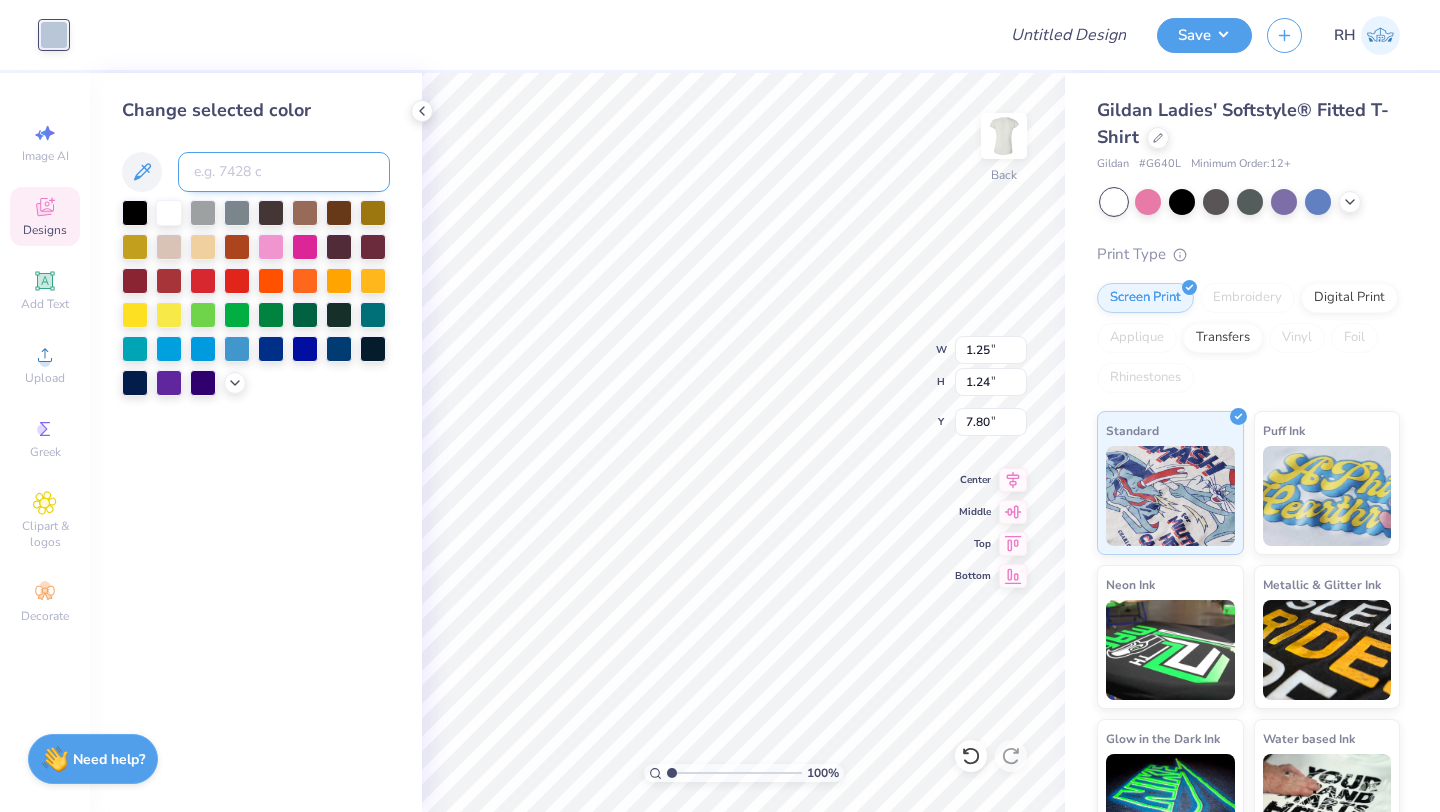 click at bounding box center (284, 172) 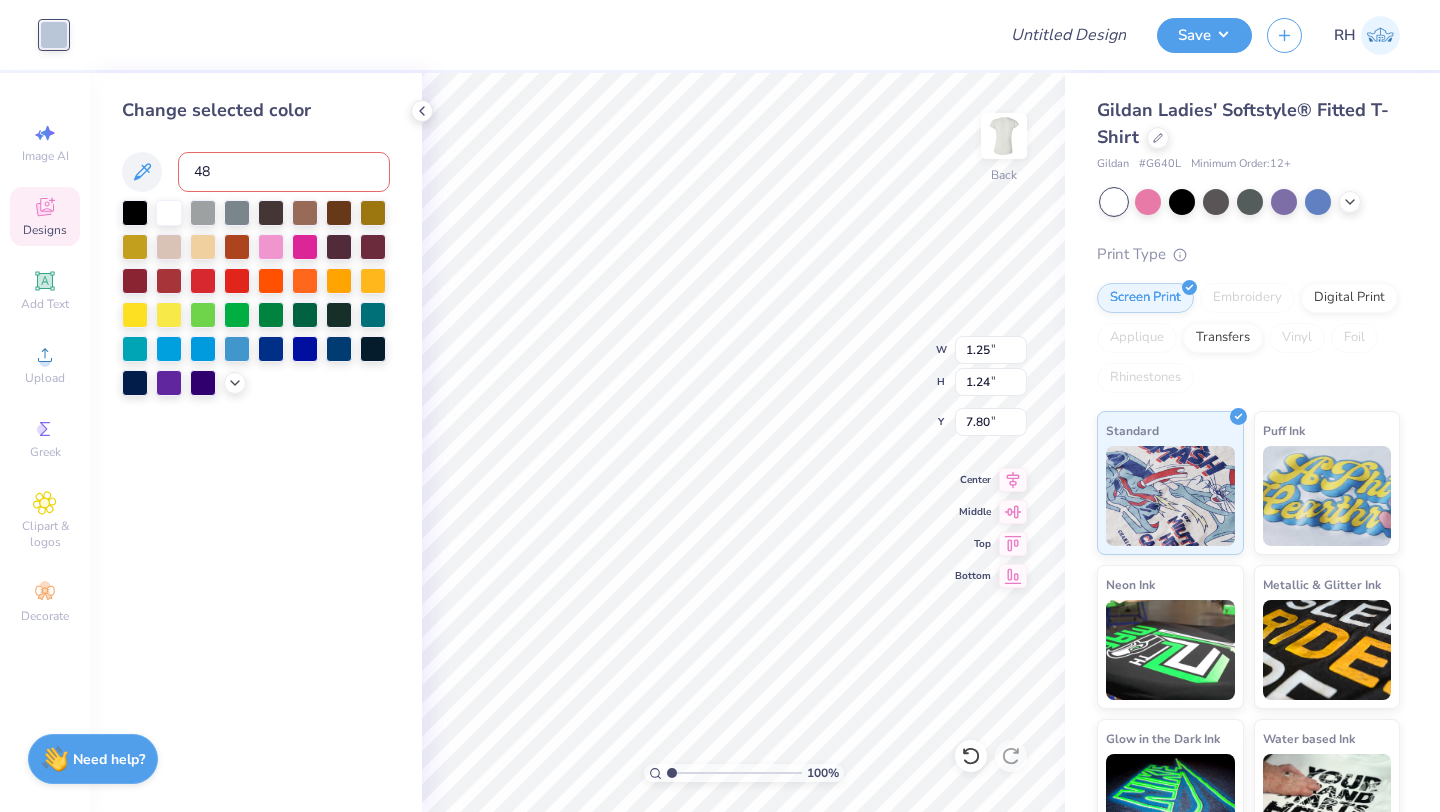 type on "484" 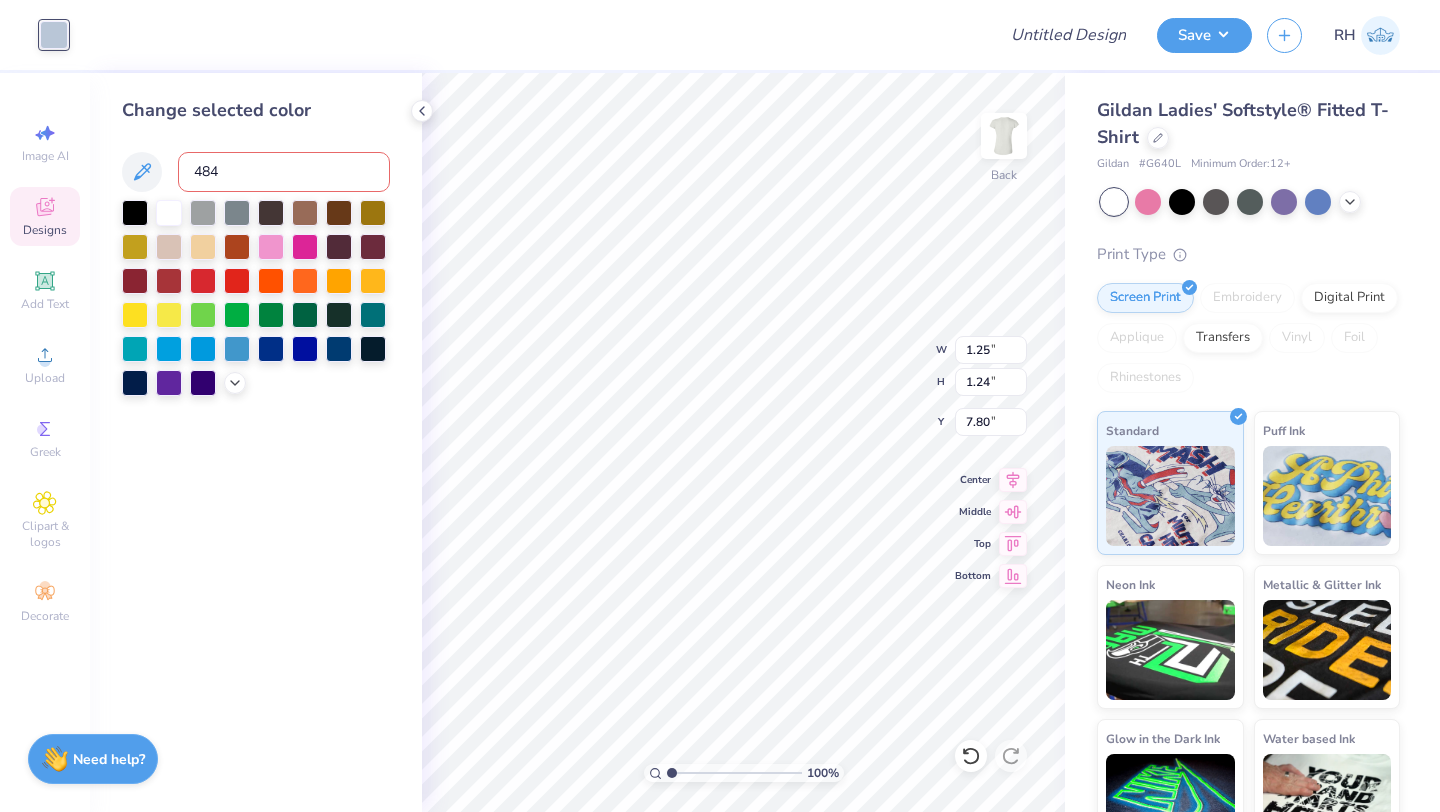type 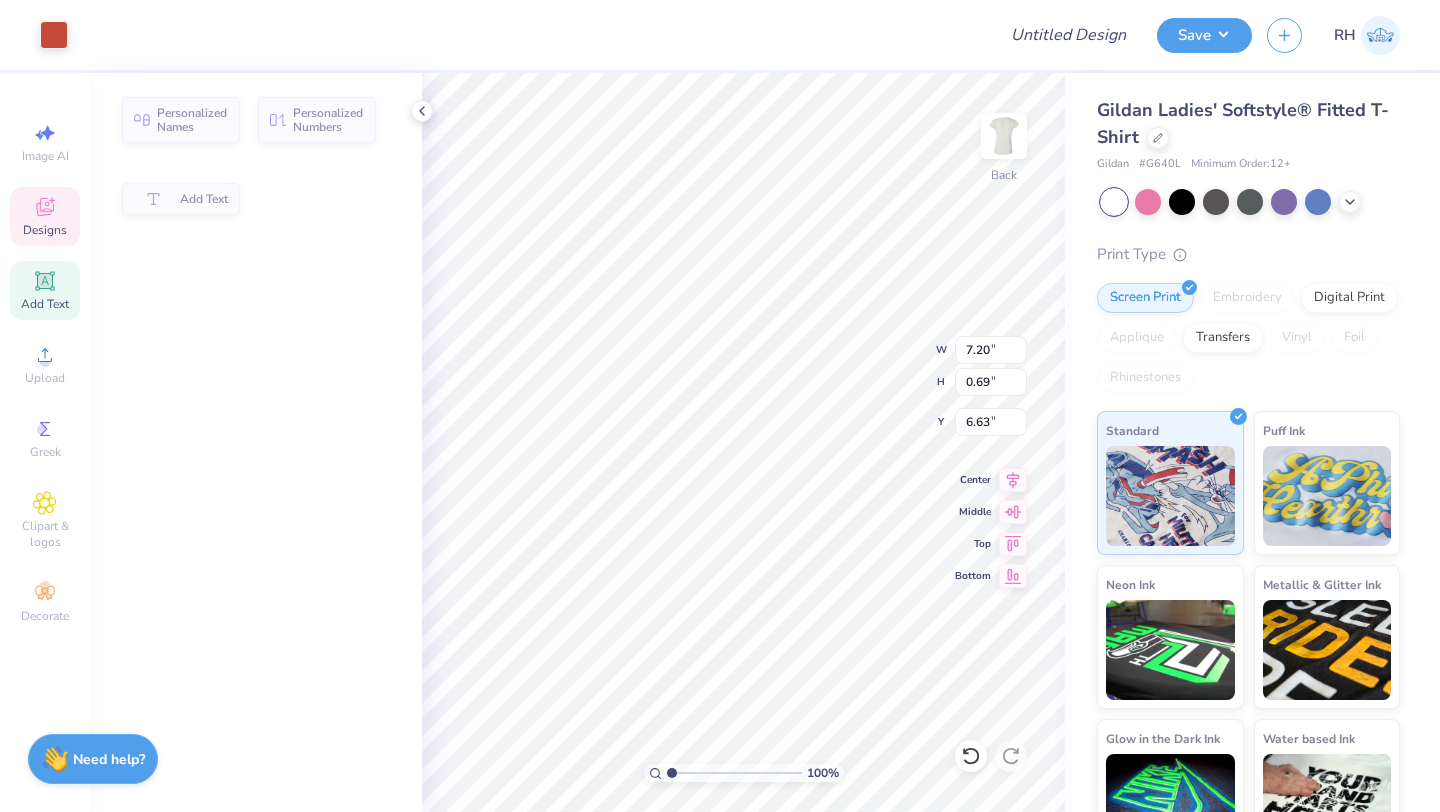 type on "7.20" 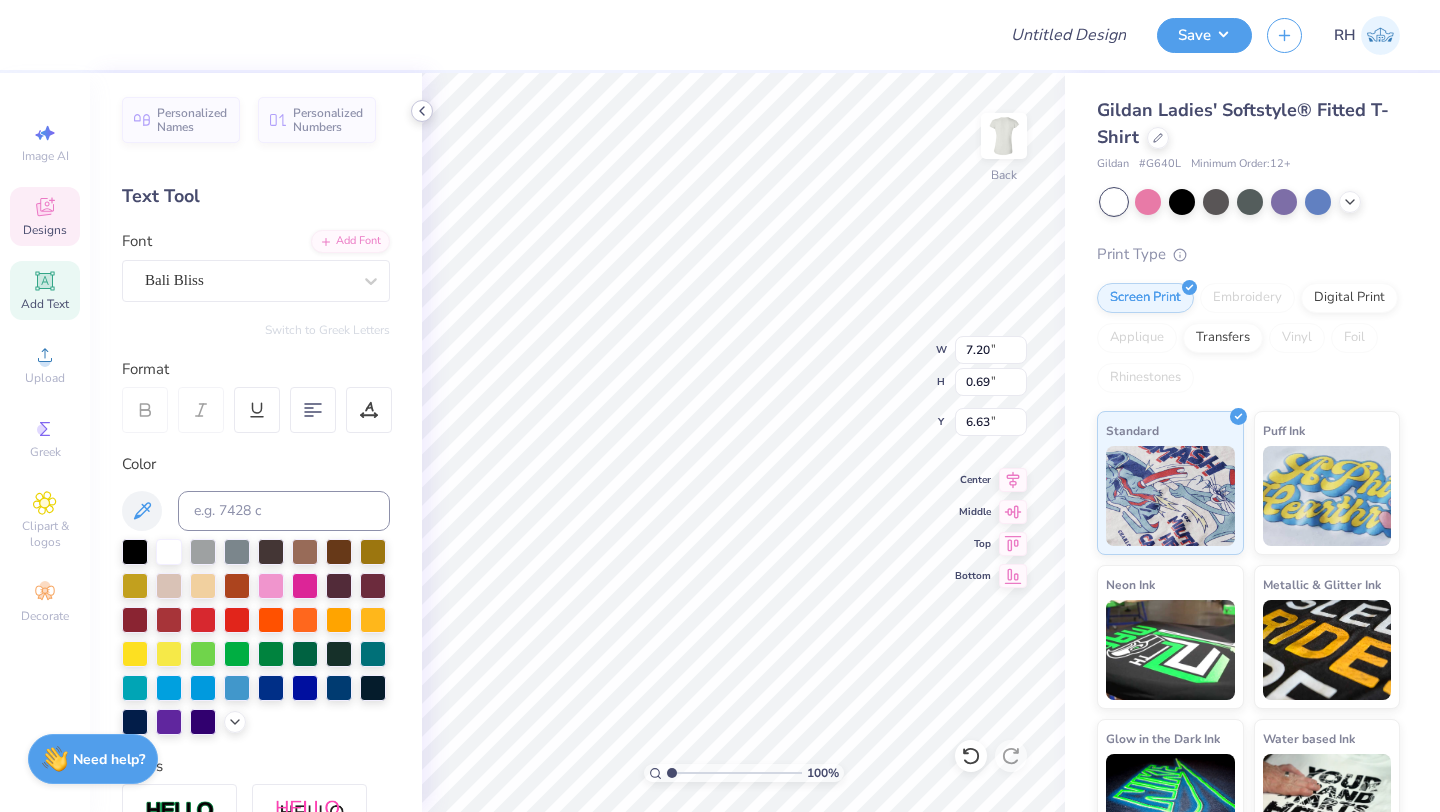 click 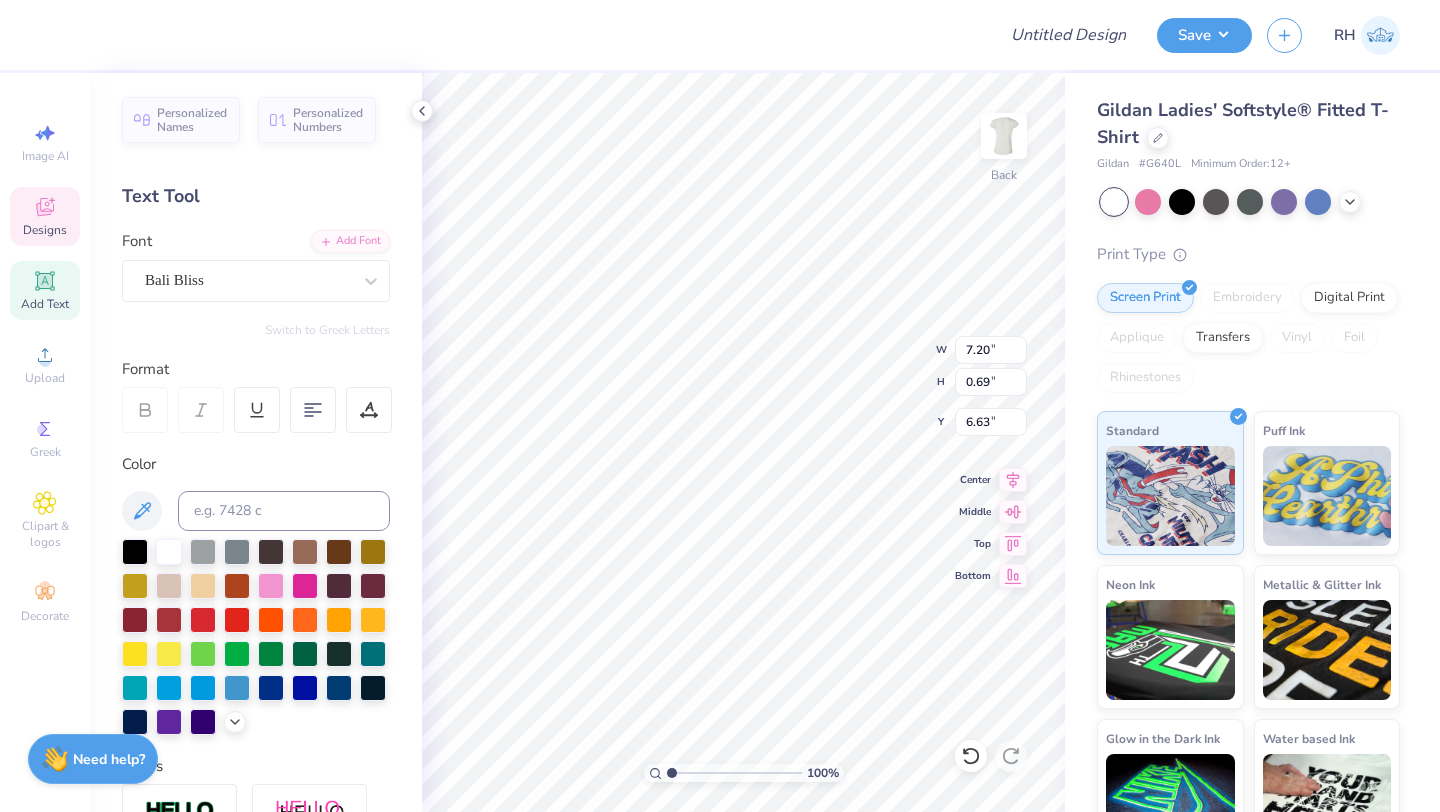 click on "Design Title Save RH" at bounding box center [720, 35] 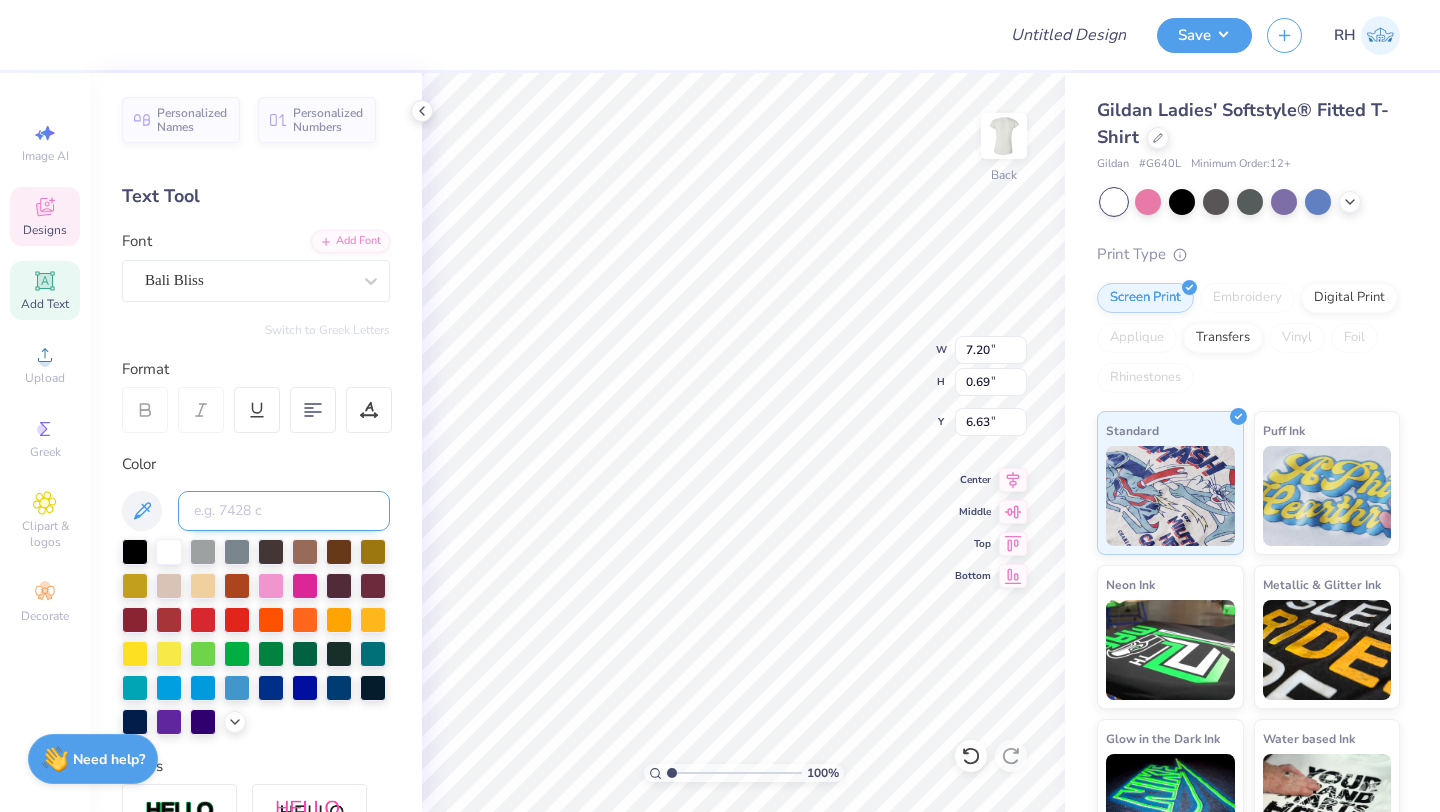 click at bounding box center [284, 511] 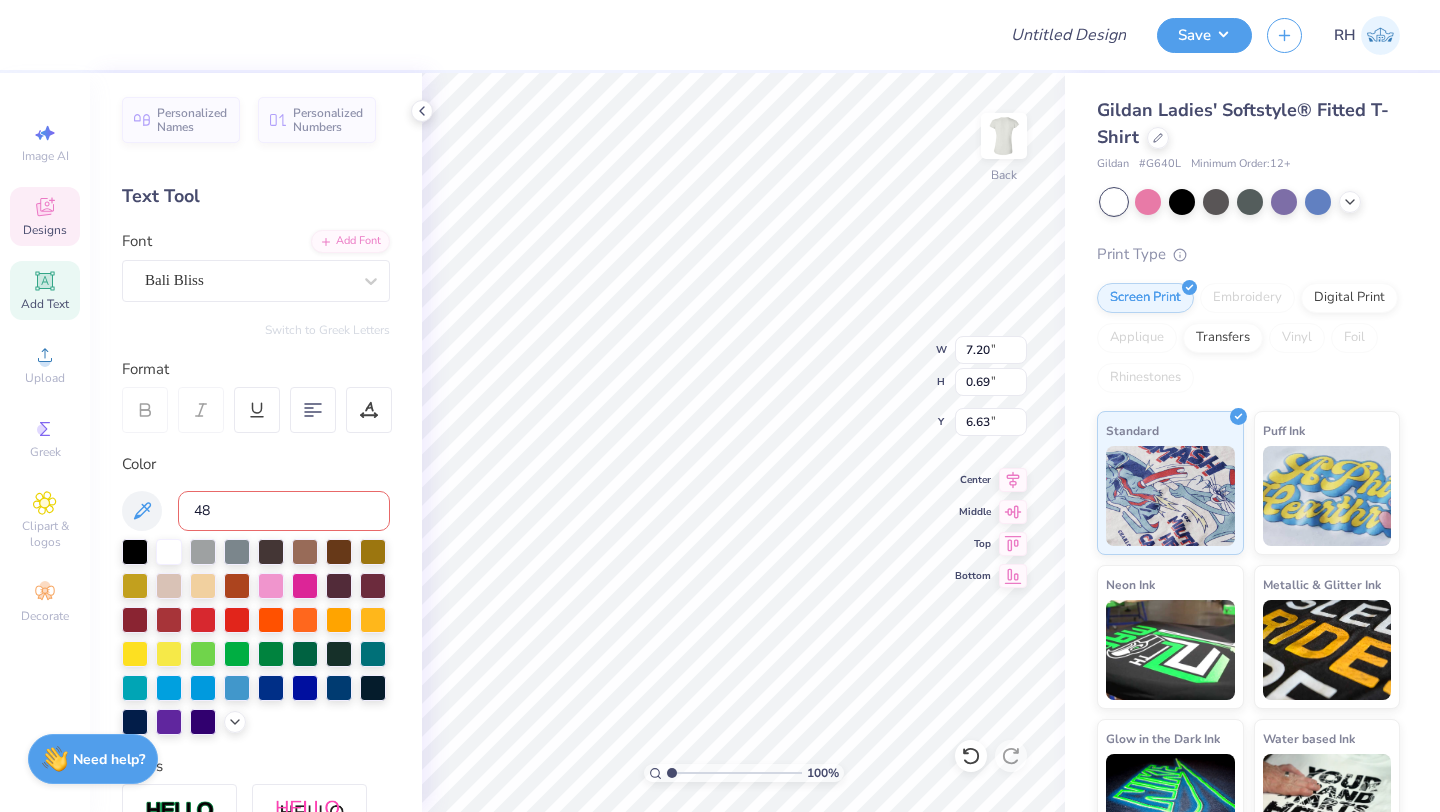 type on "484" 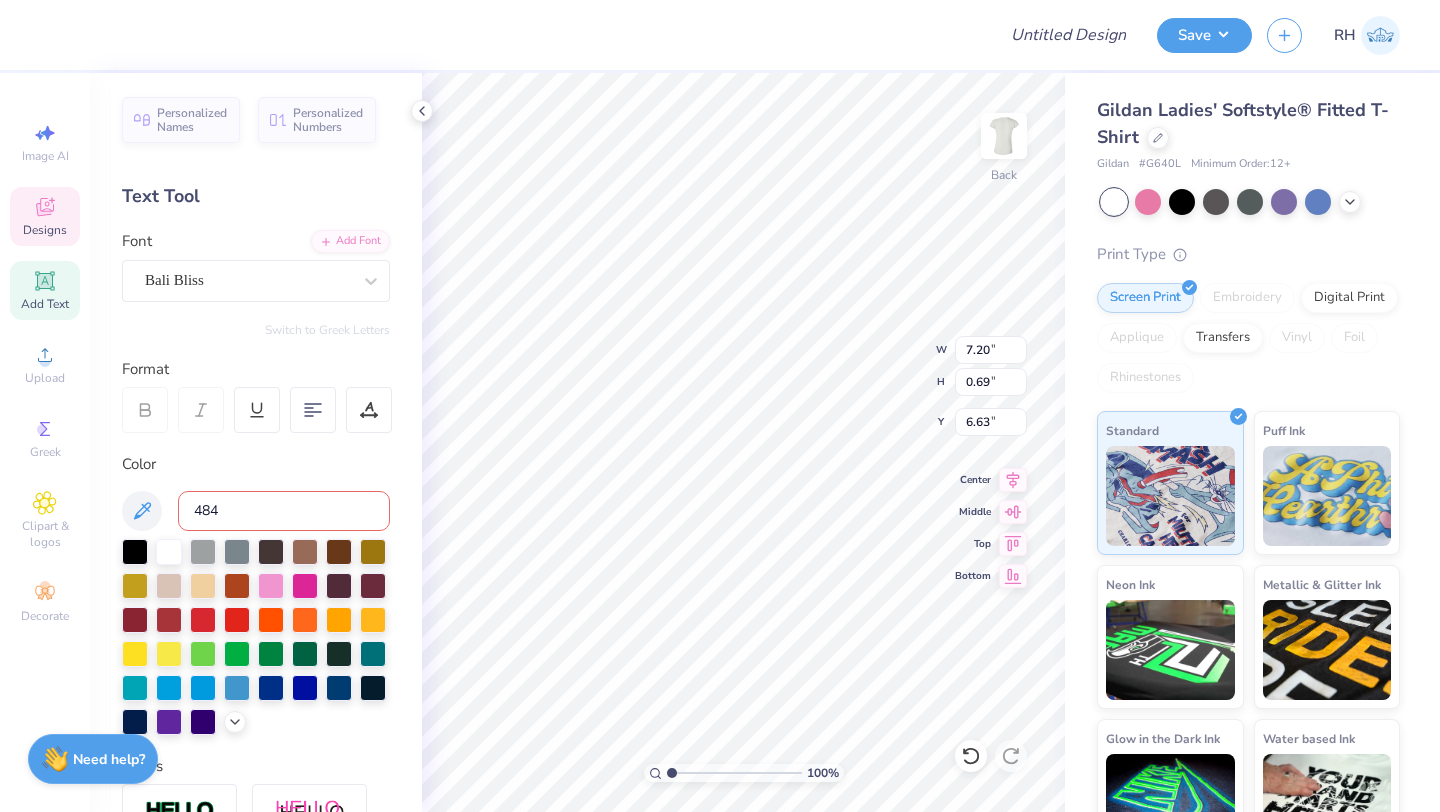 type 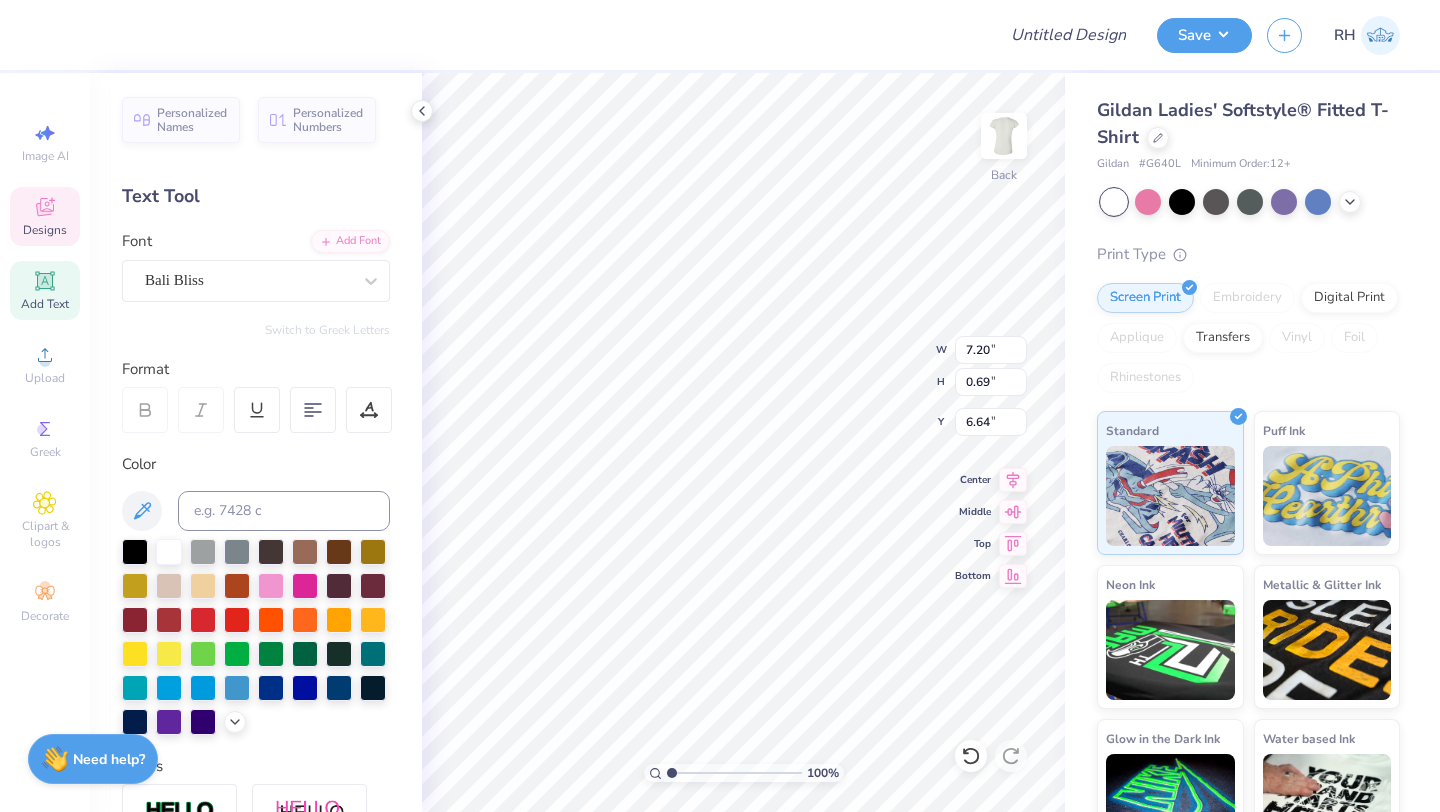 scroll, scrollTop: 0, scrollLeft: 0, axis: both 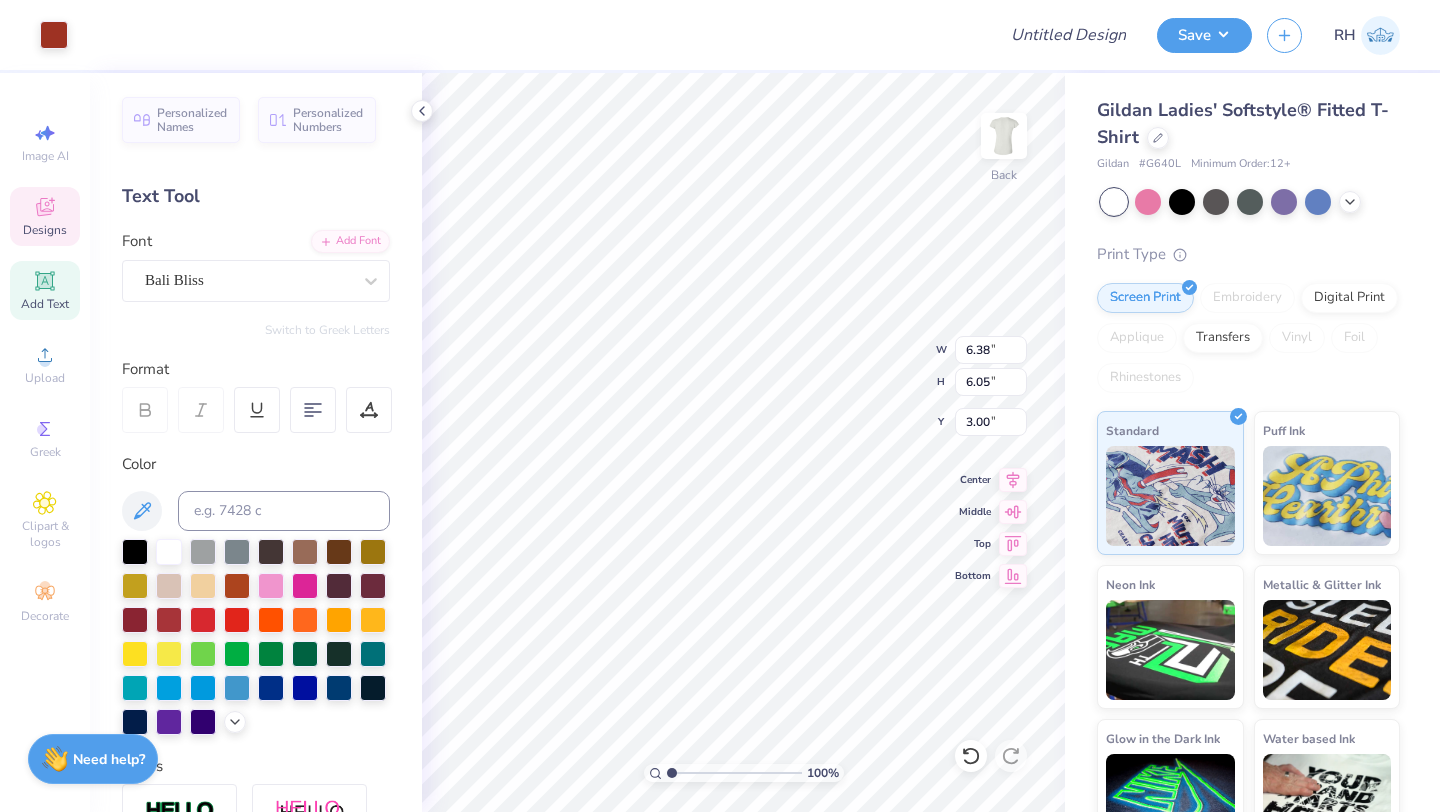 type on "5.55" 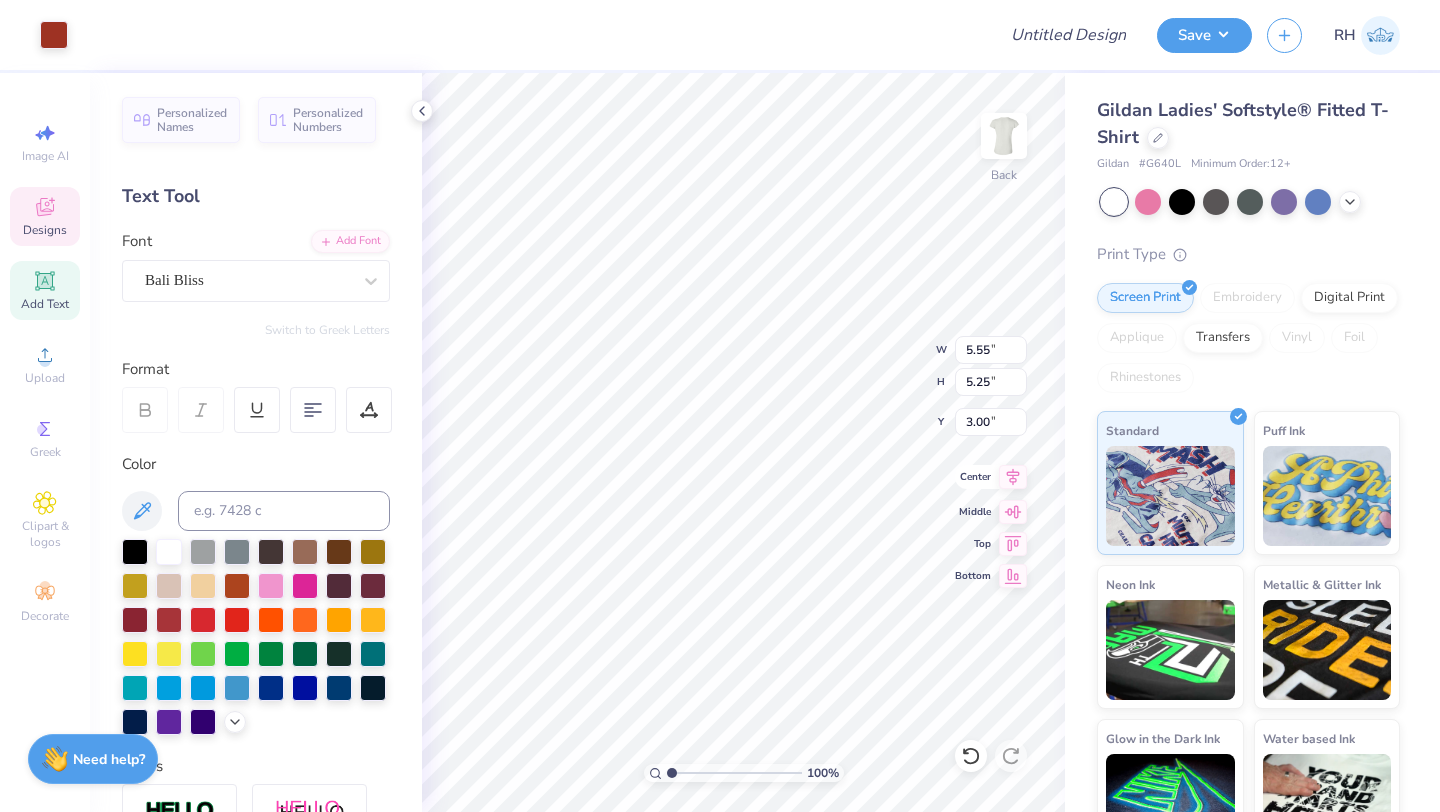click 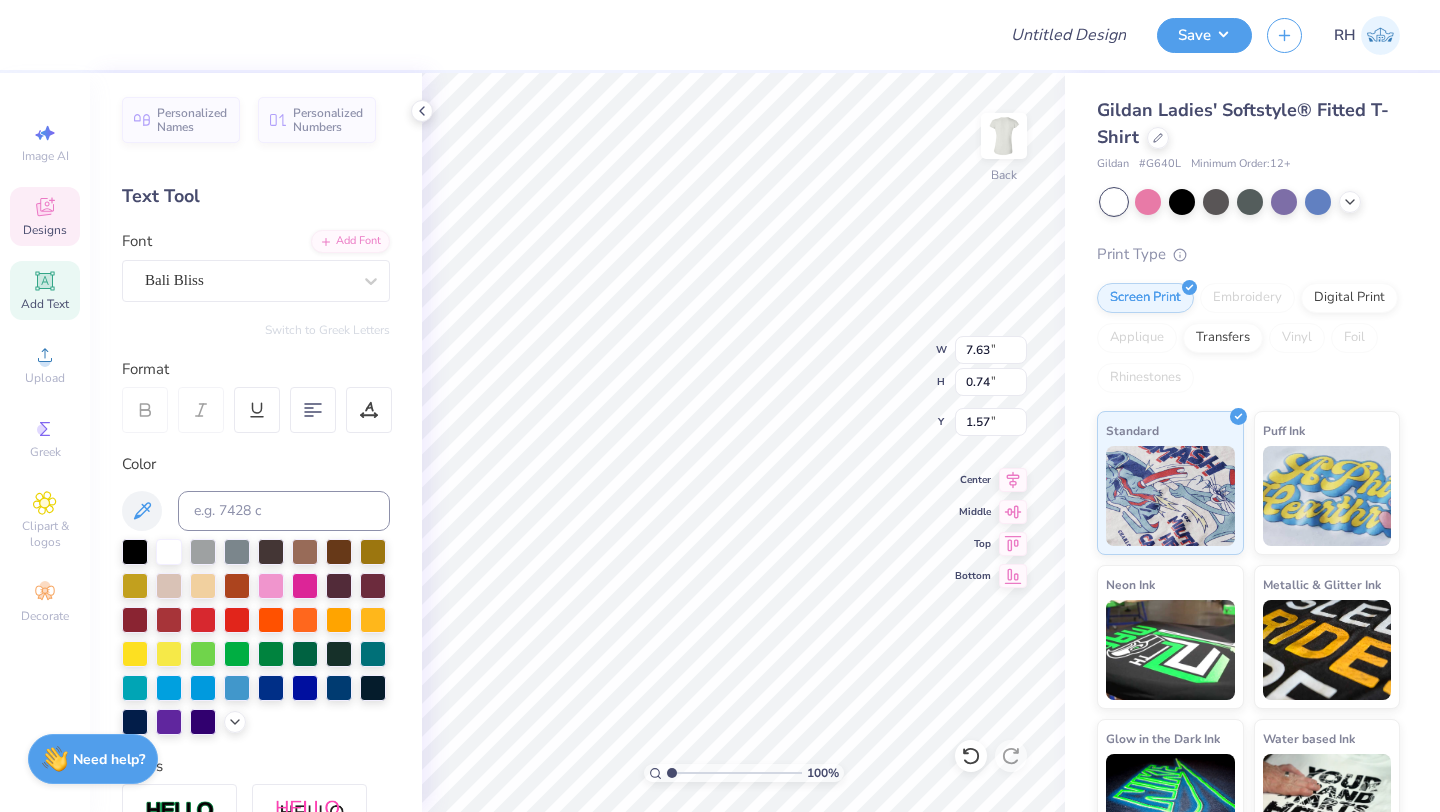 type on "1.57" 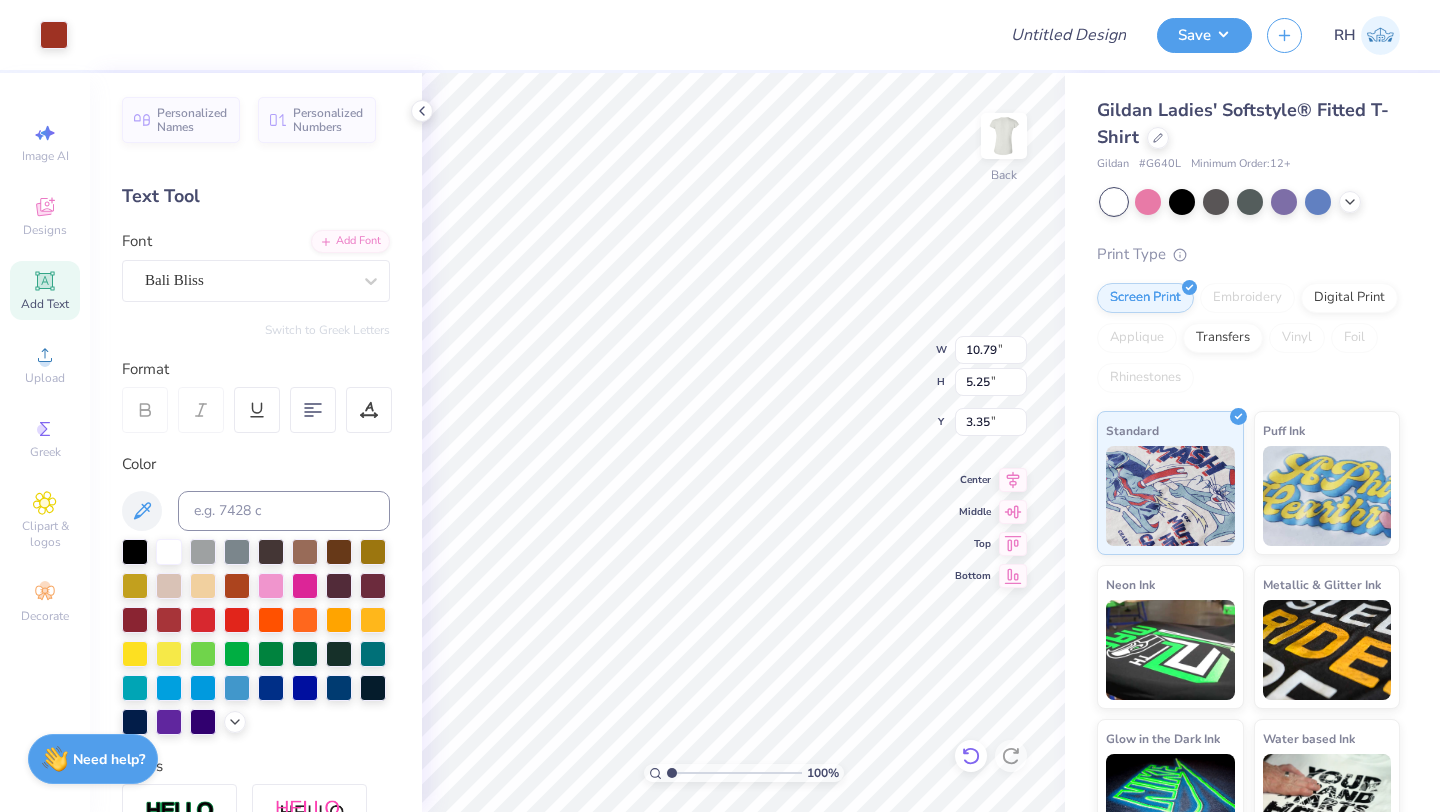 click 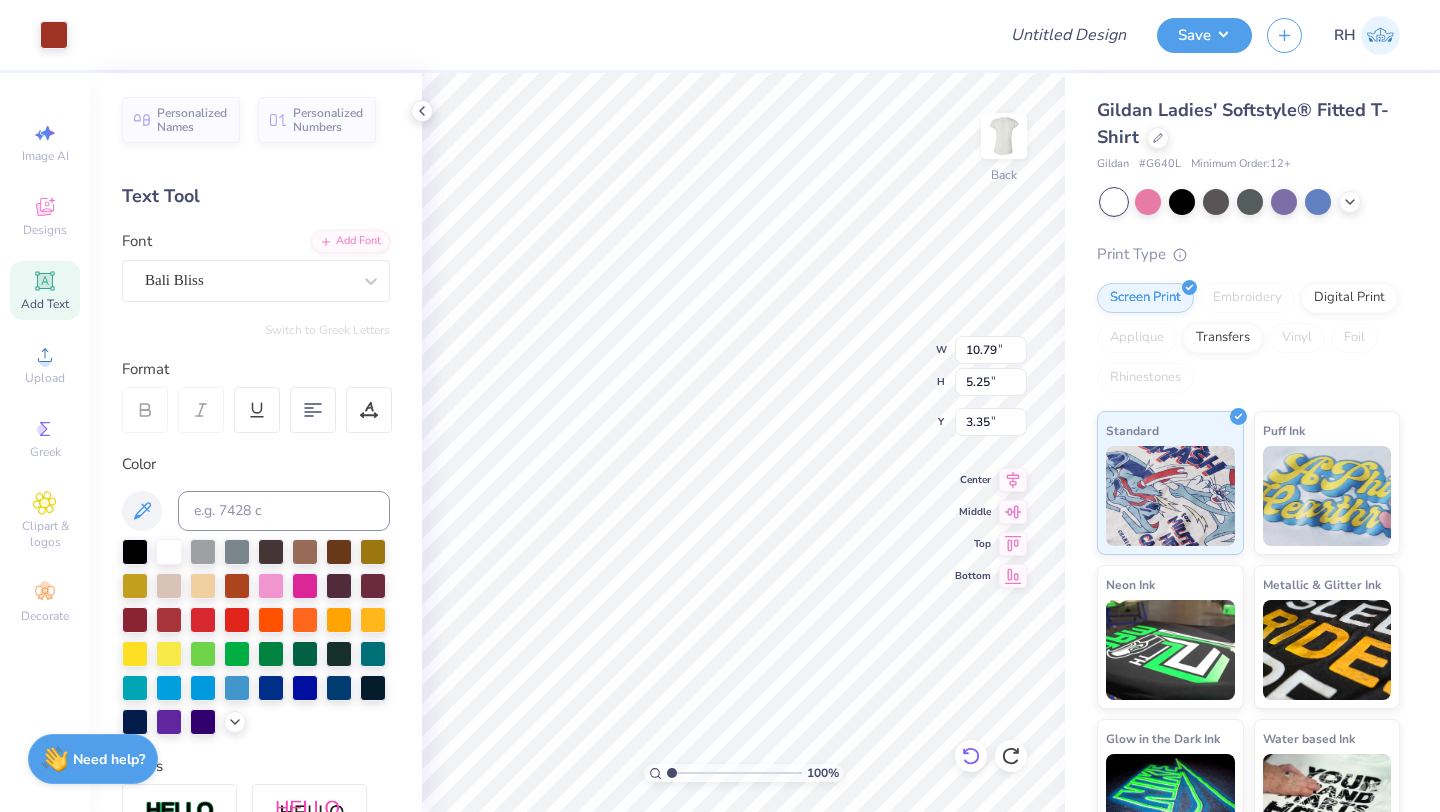 type on "3.00" 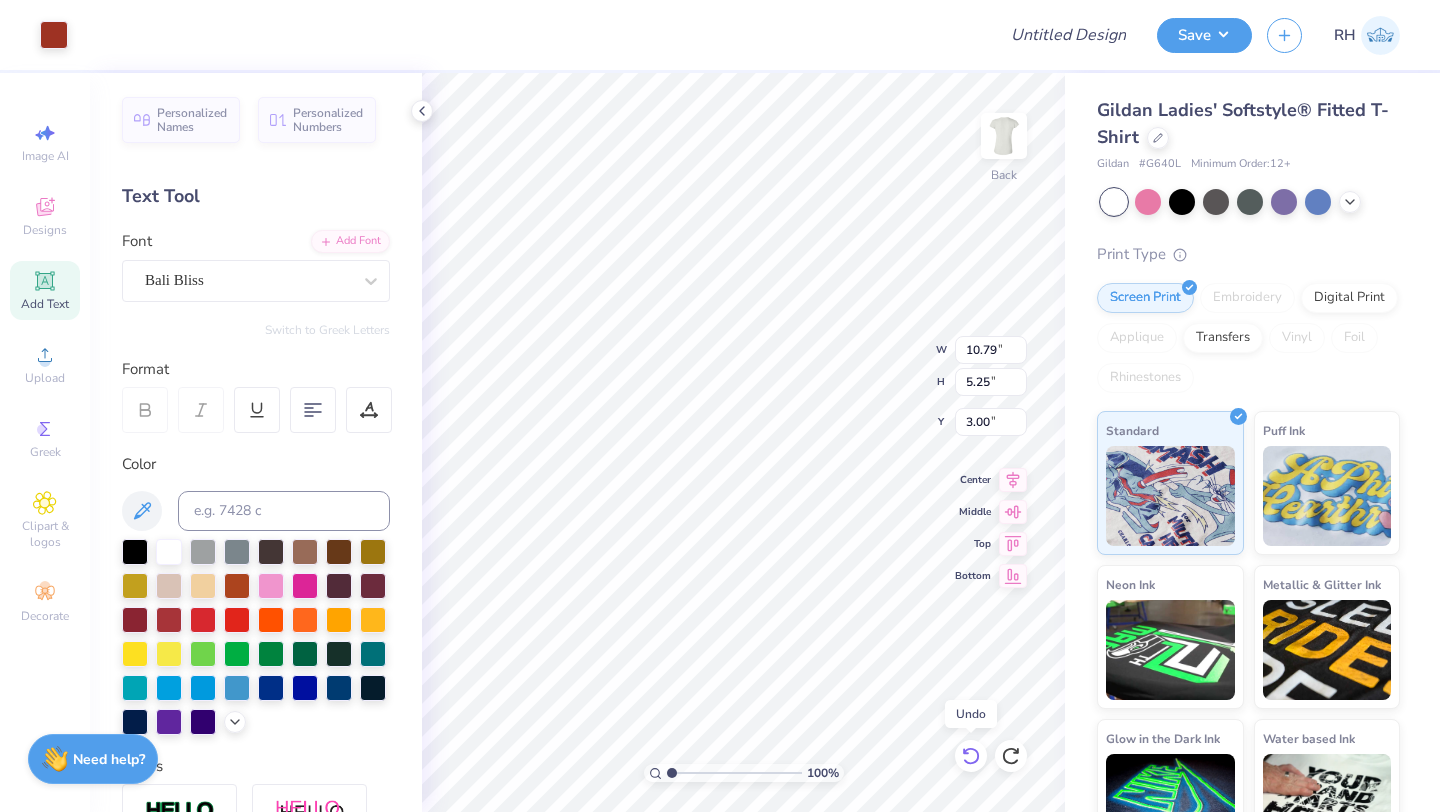 click 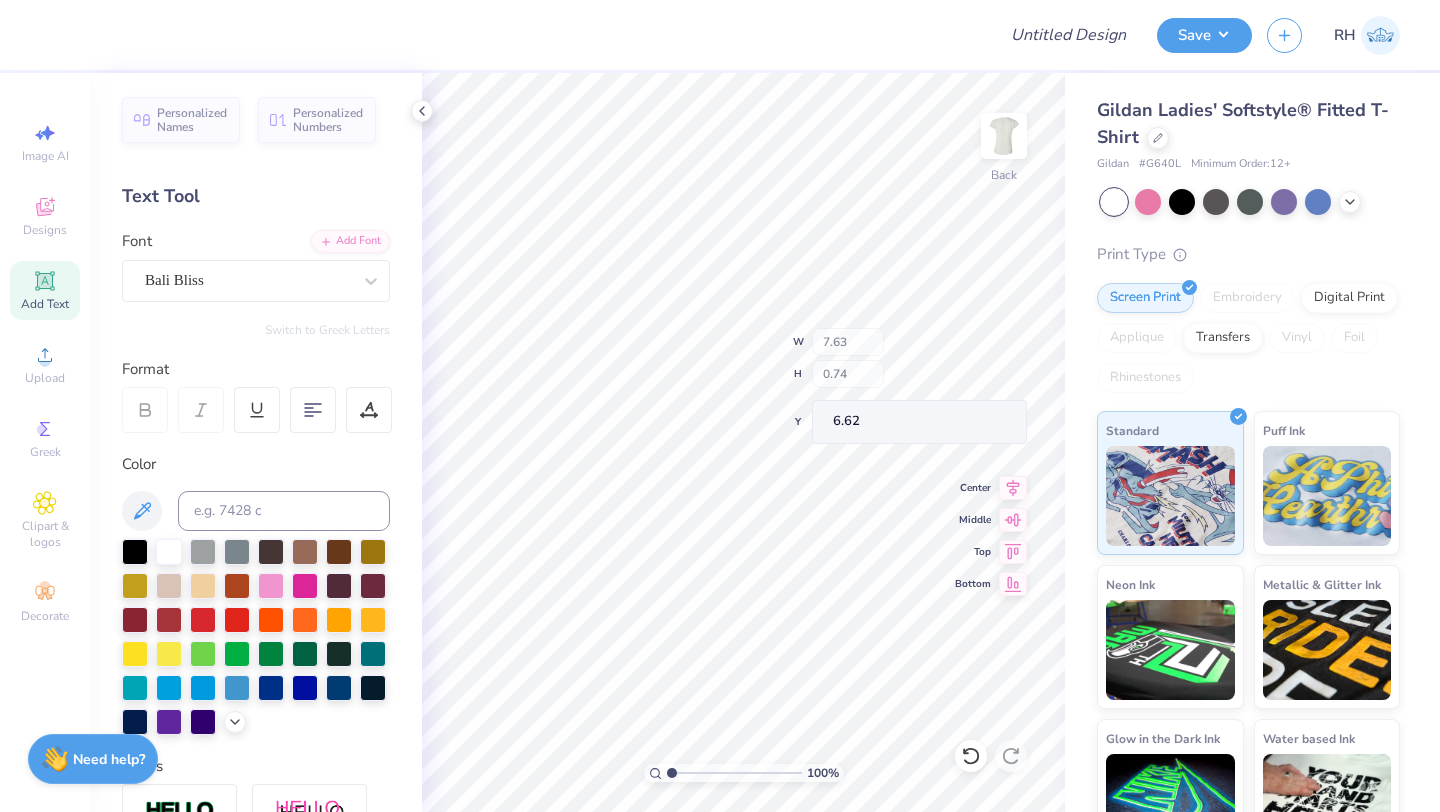 type on "1.19" 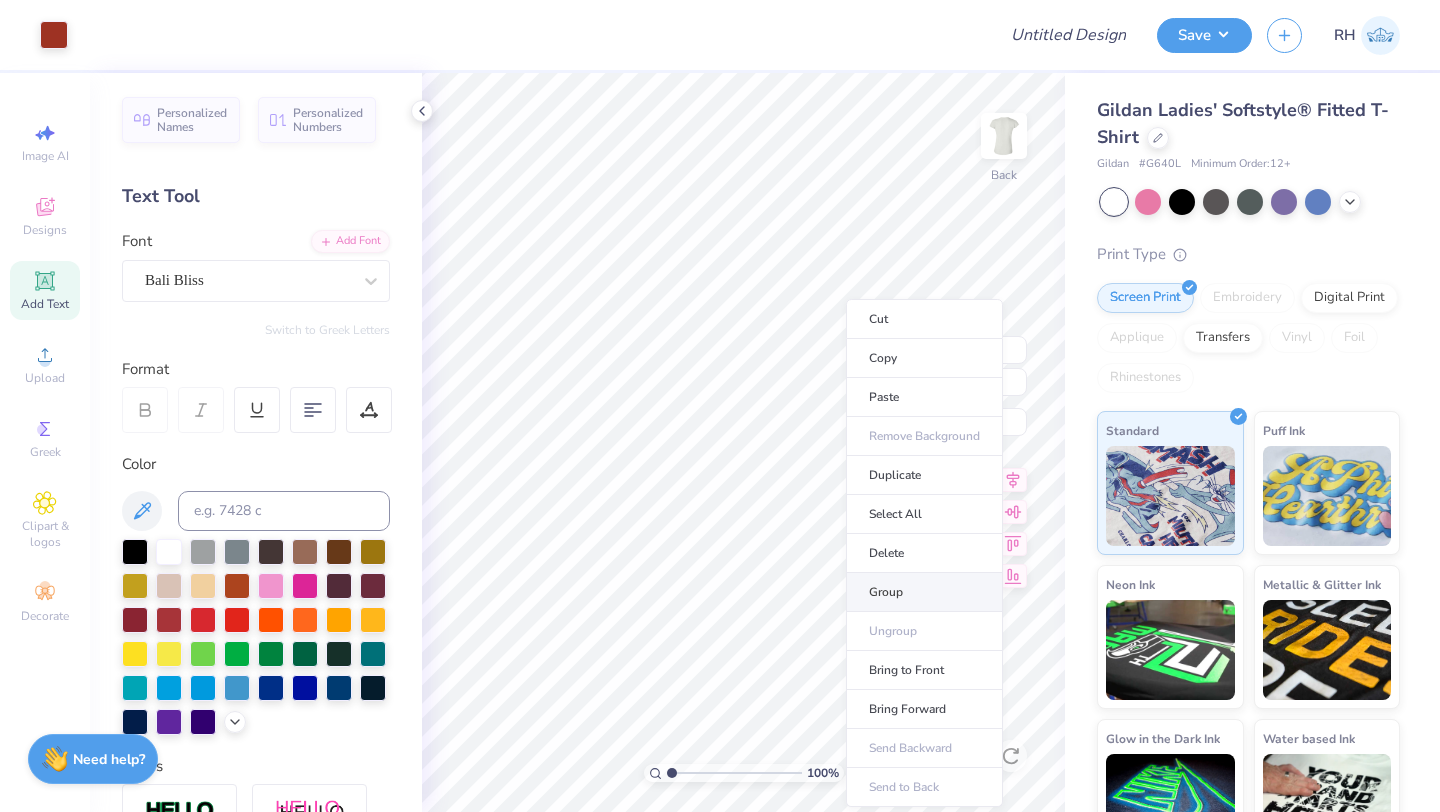 click on "Group" at bounding box center [924, 592] 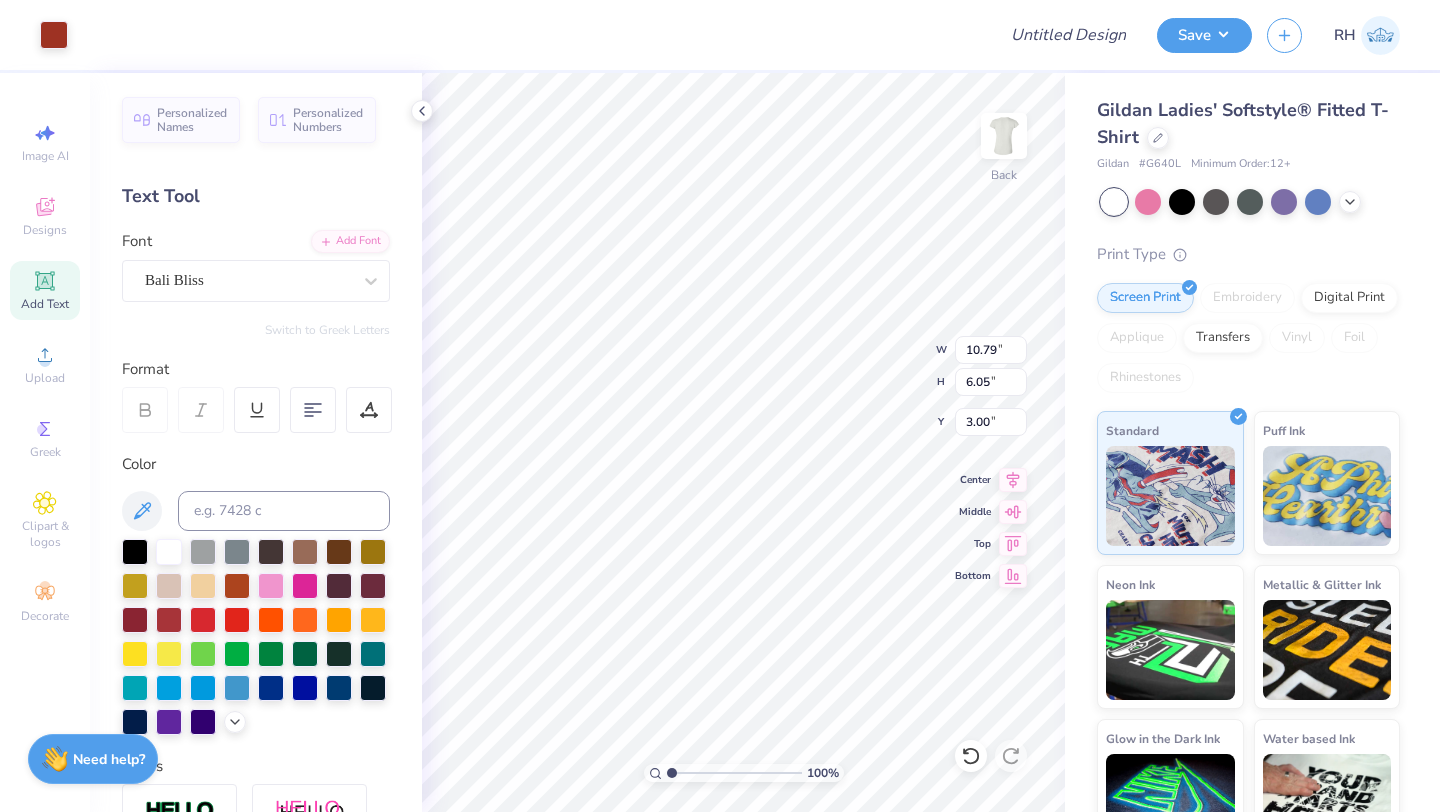 type on "7.63" 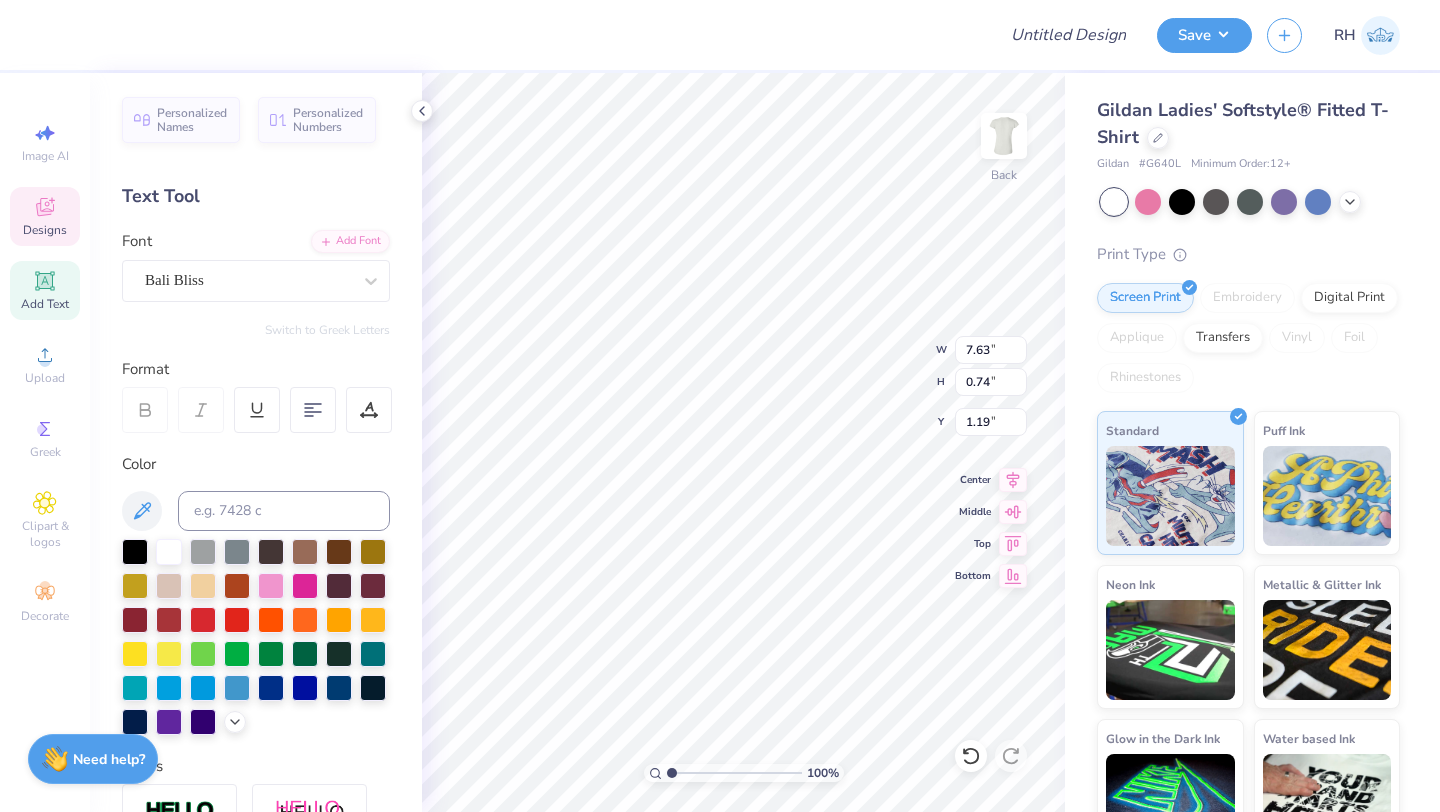 type on "2.00" 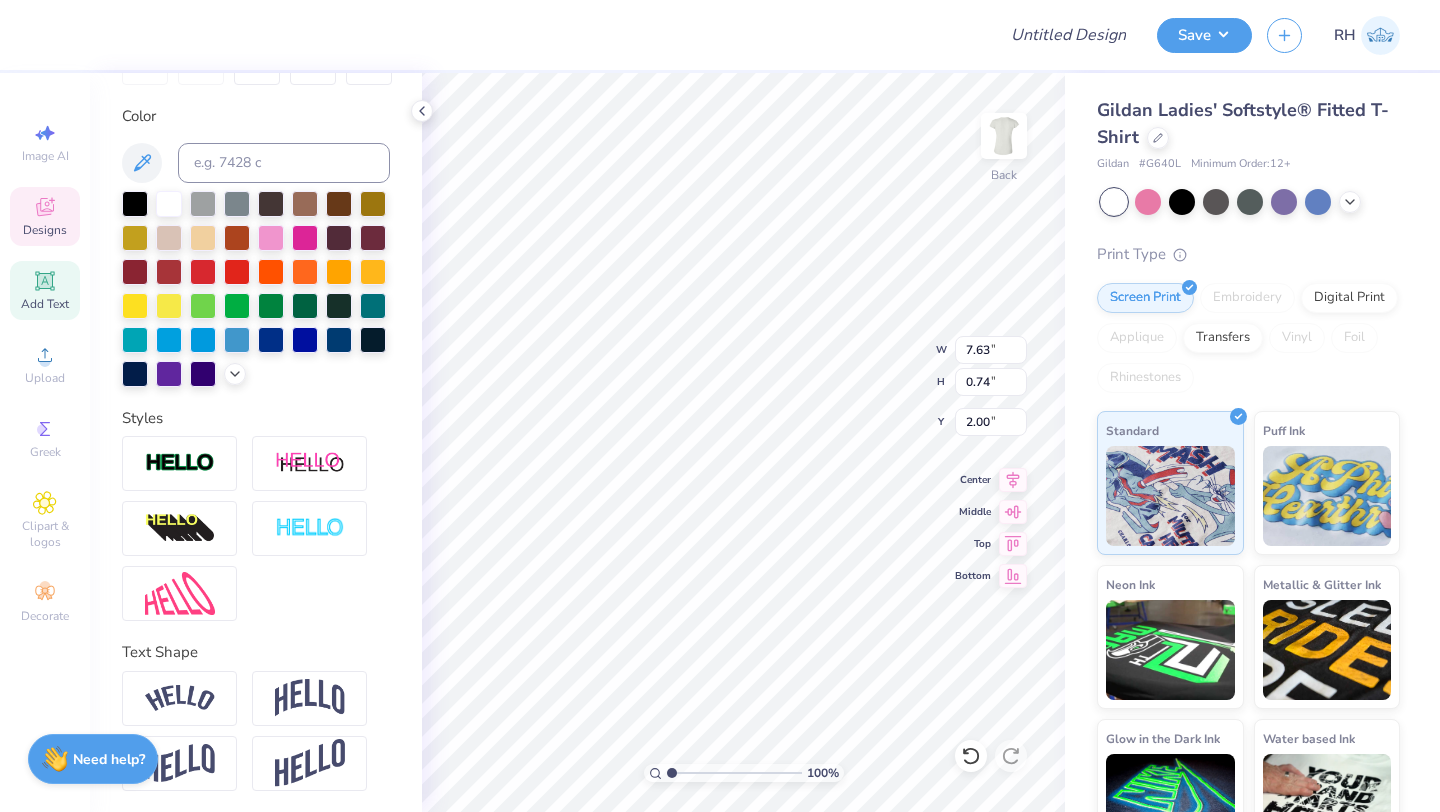 scroll, scrollTop: 350, scrollLeft: 0, axis: vertical 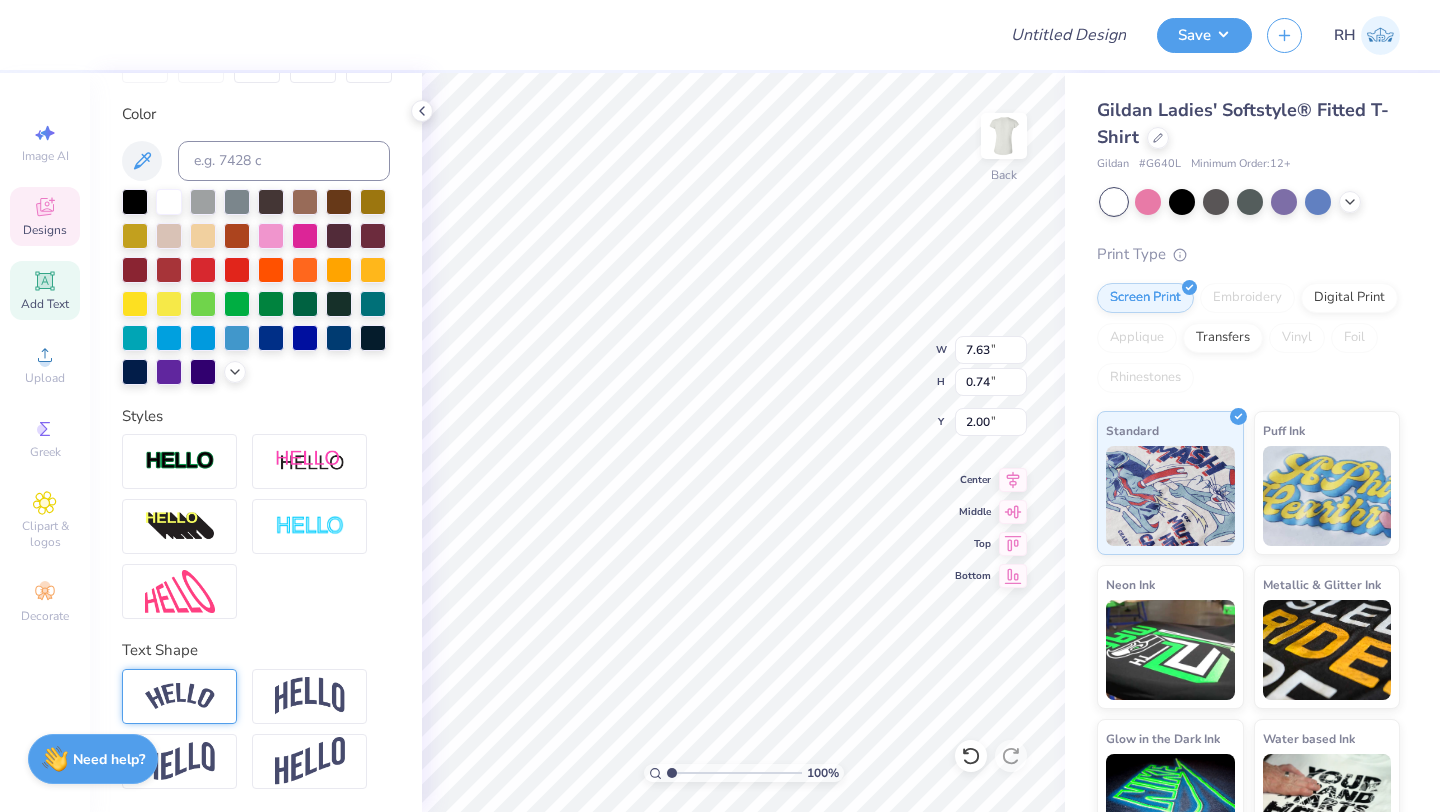 click at bounding box center [180, 696] 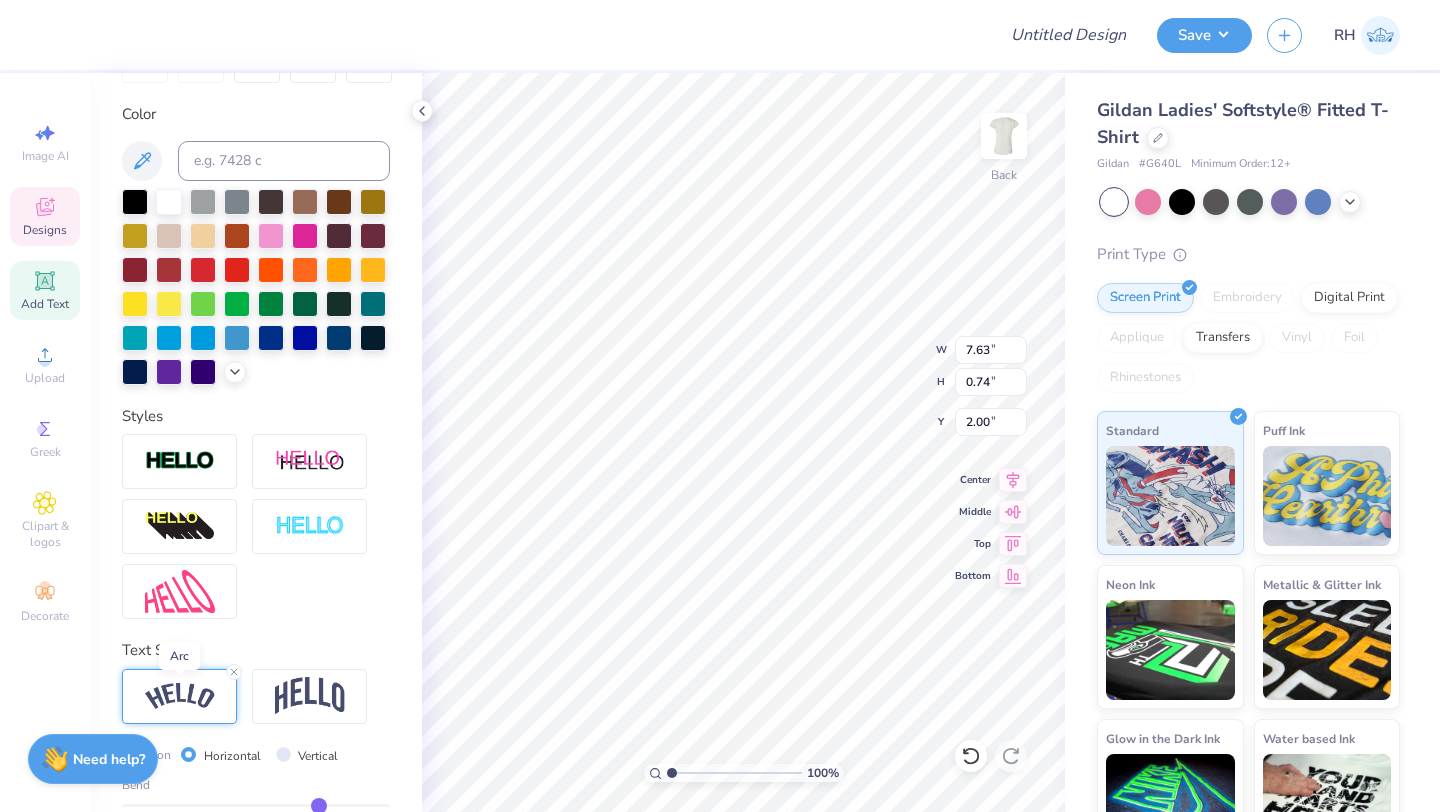 type on "8.40" 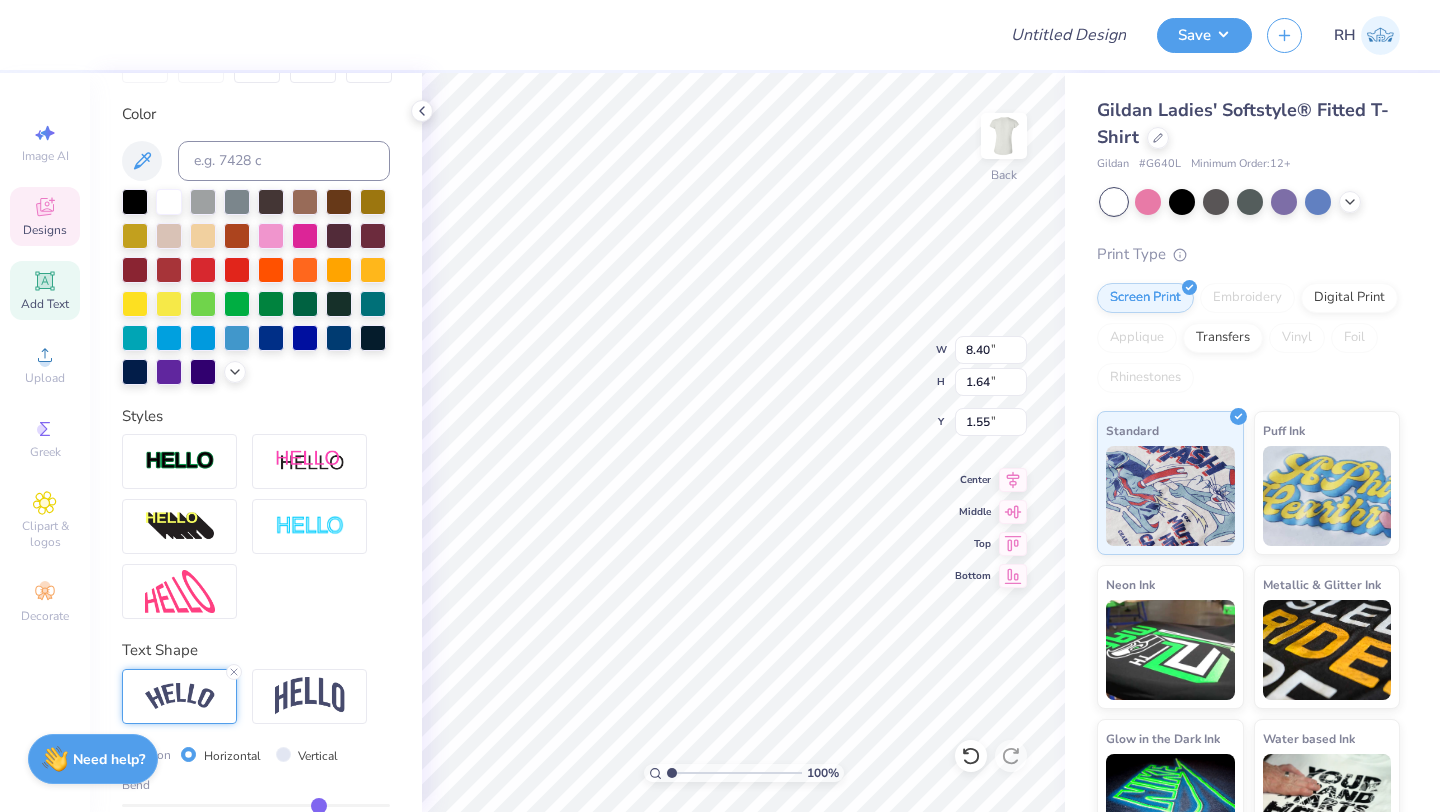 click on "Personalized Names Personalized Numbers Text Tool  Add Font Font Bali Bliss Switch to Greek Letters Format Color Styles Text Shape Direction Horizontal Vertical Bend 0.50" at bounding box center (256, 442) 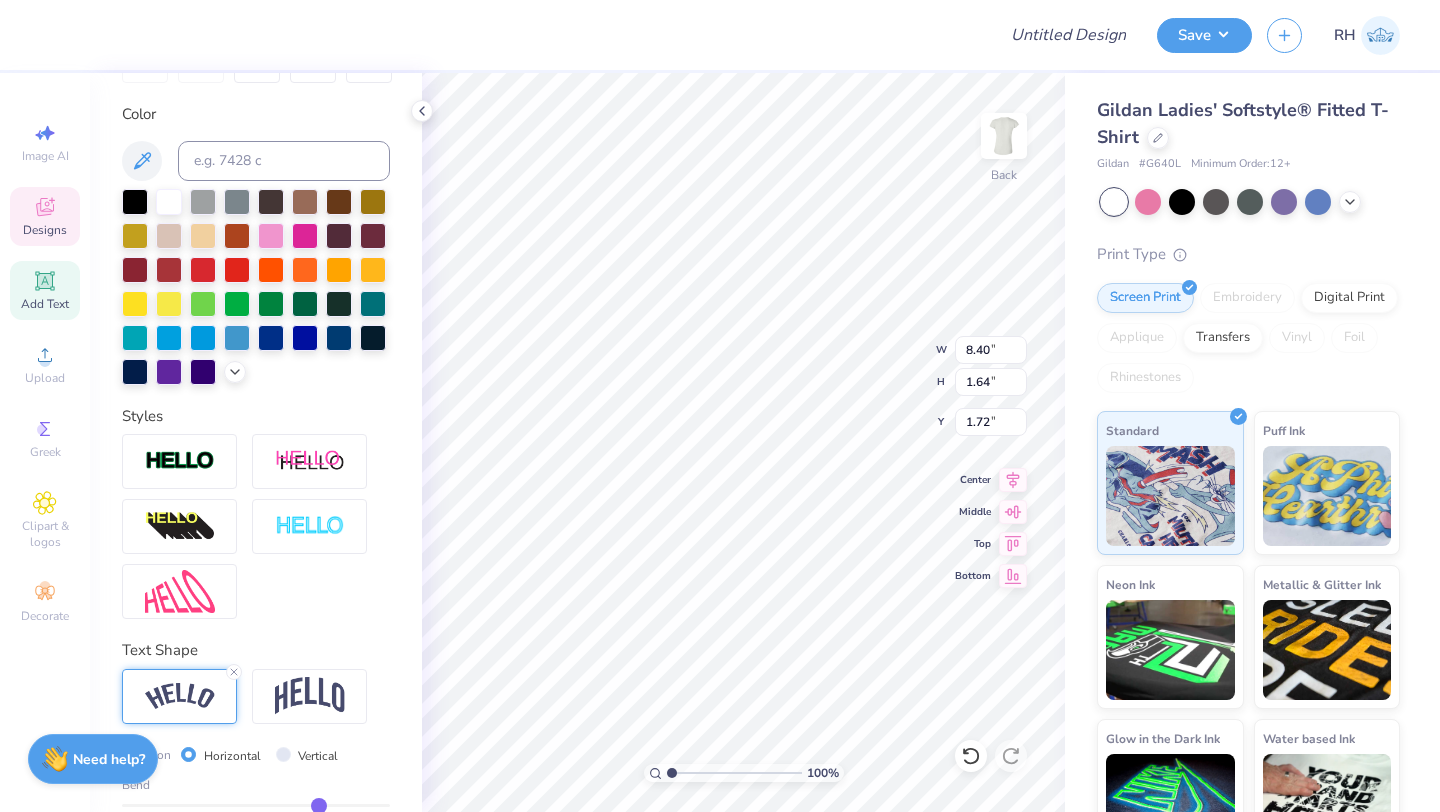 type on "1.72" 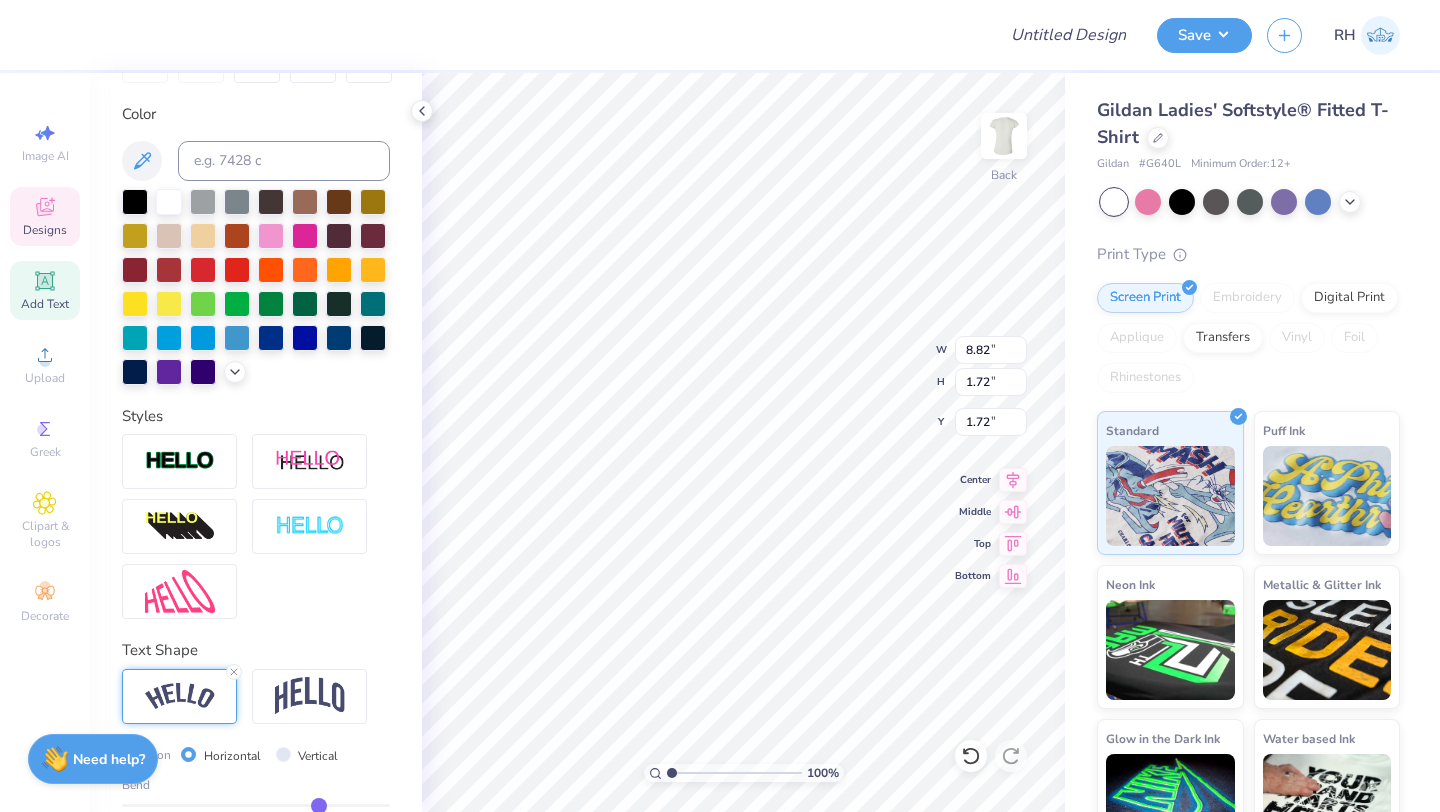 type on "8.82" 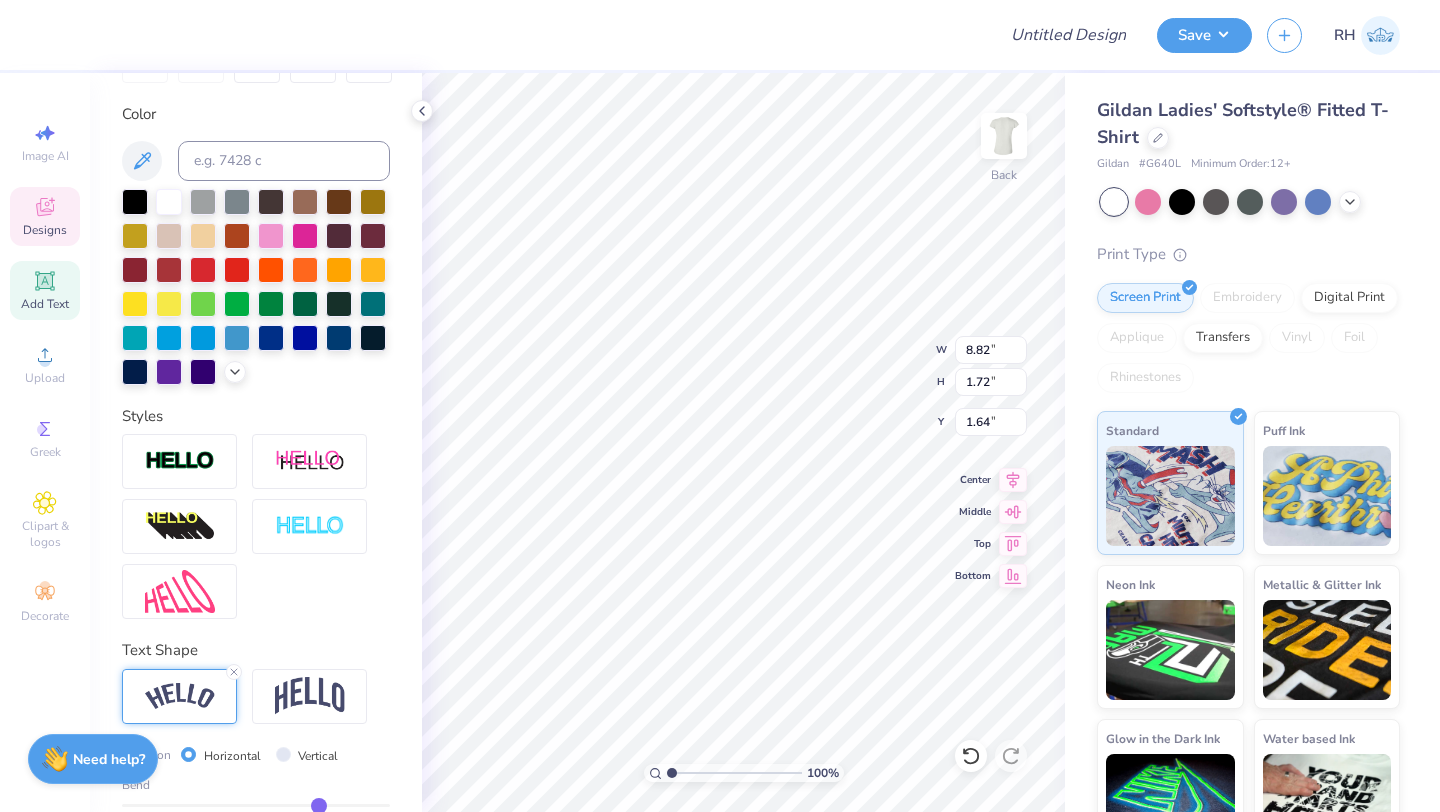 type on "10.79" 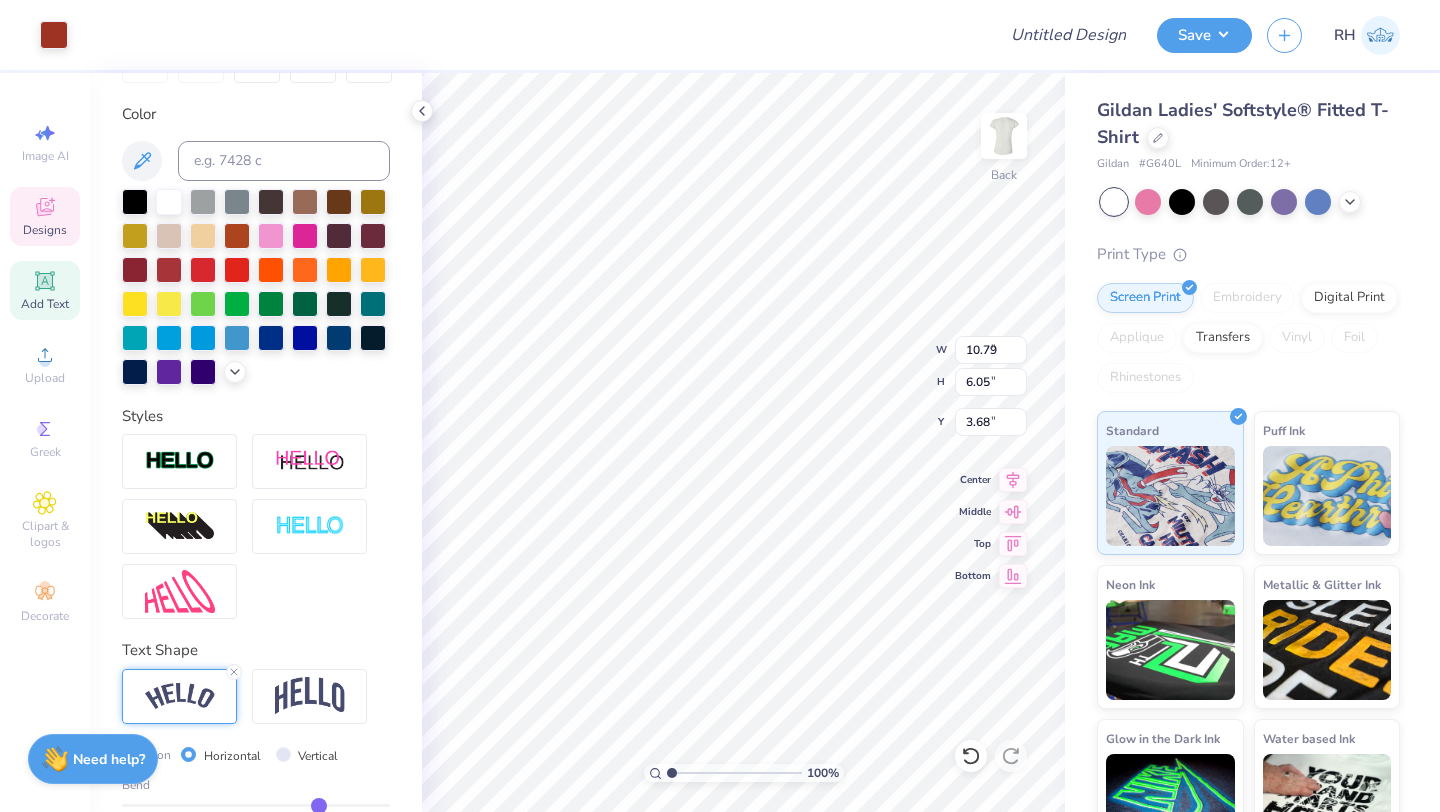 type on "8.82" 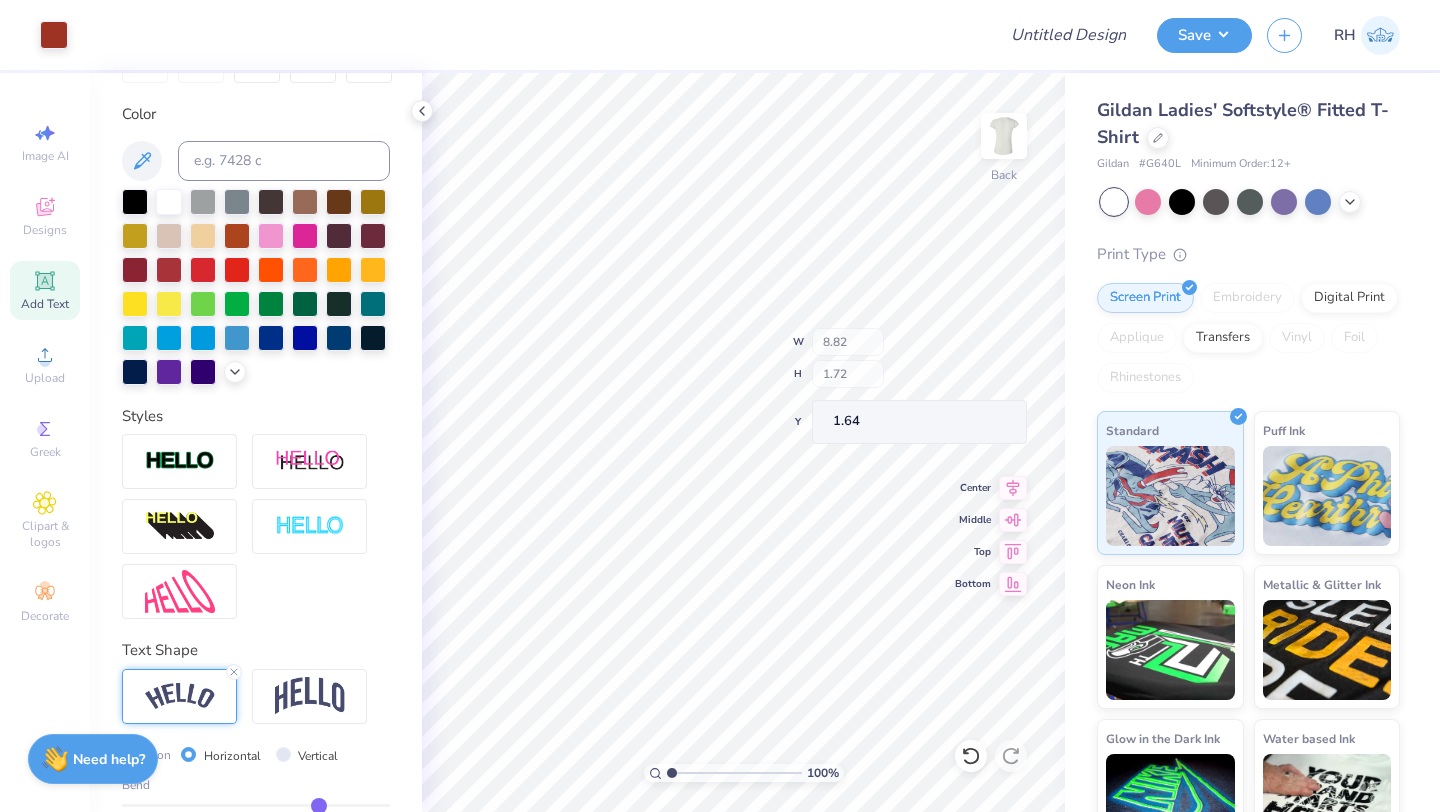 type on "2.58" 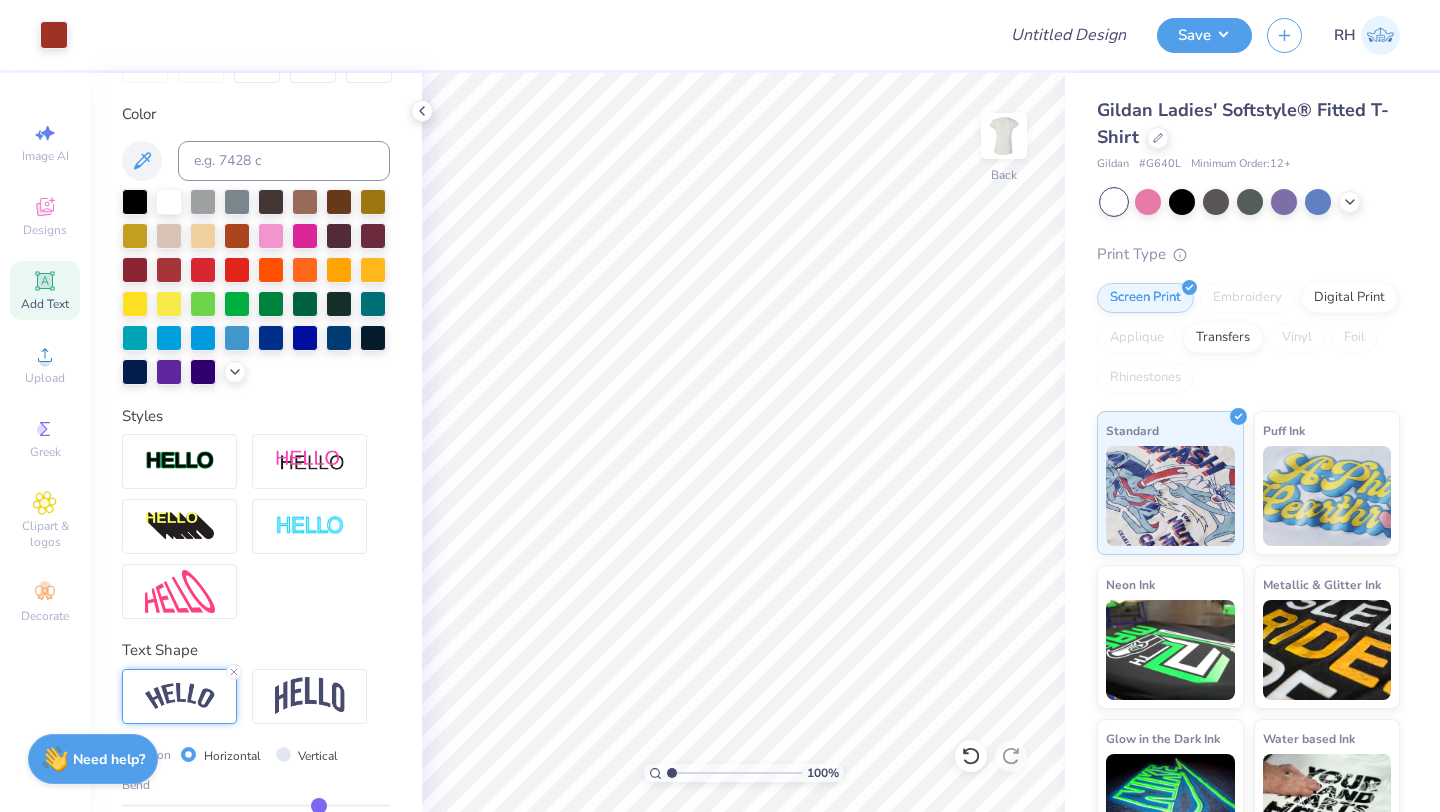 click on "100  % Back" at bounding box center (743, 442) 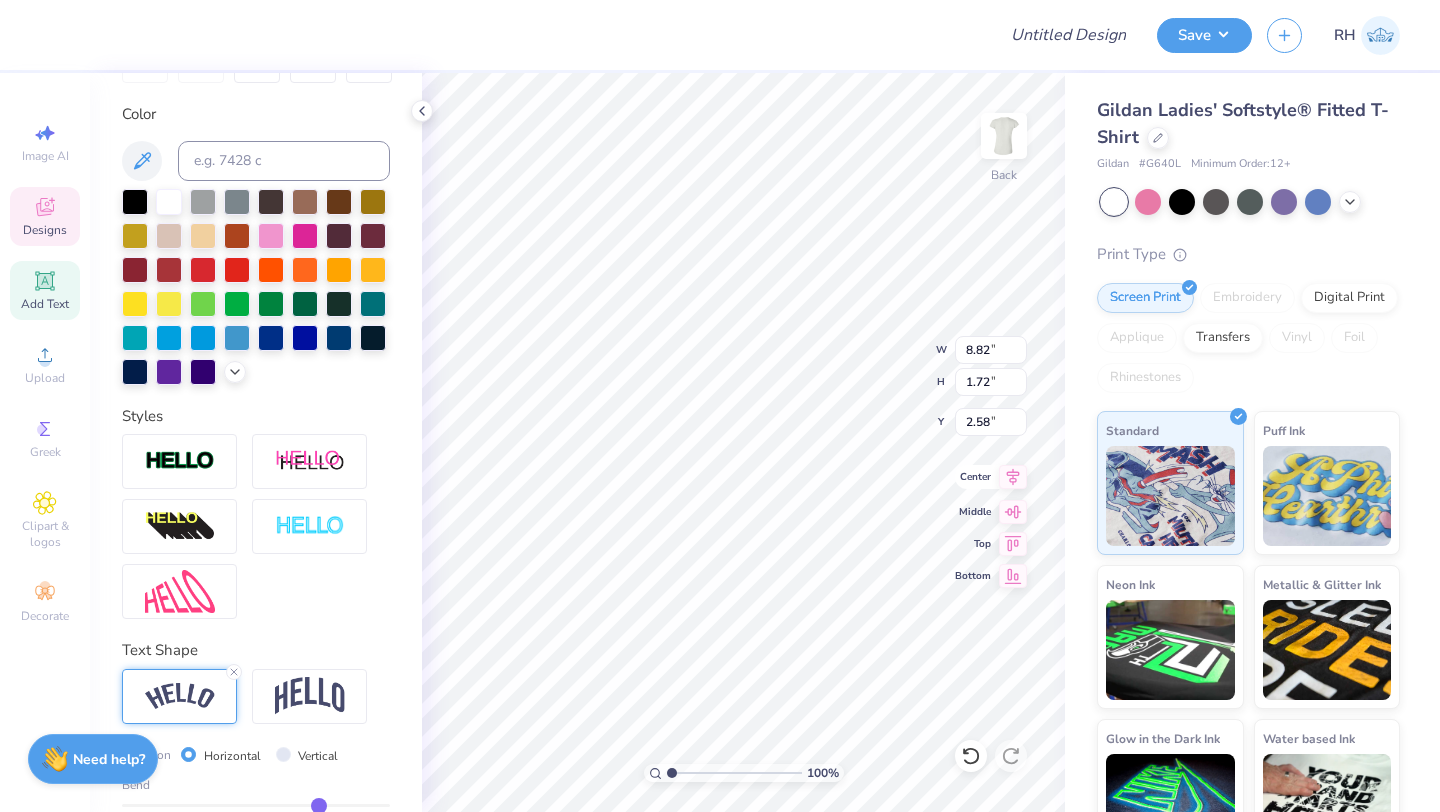click 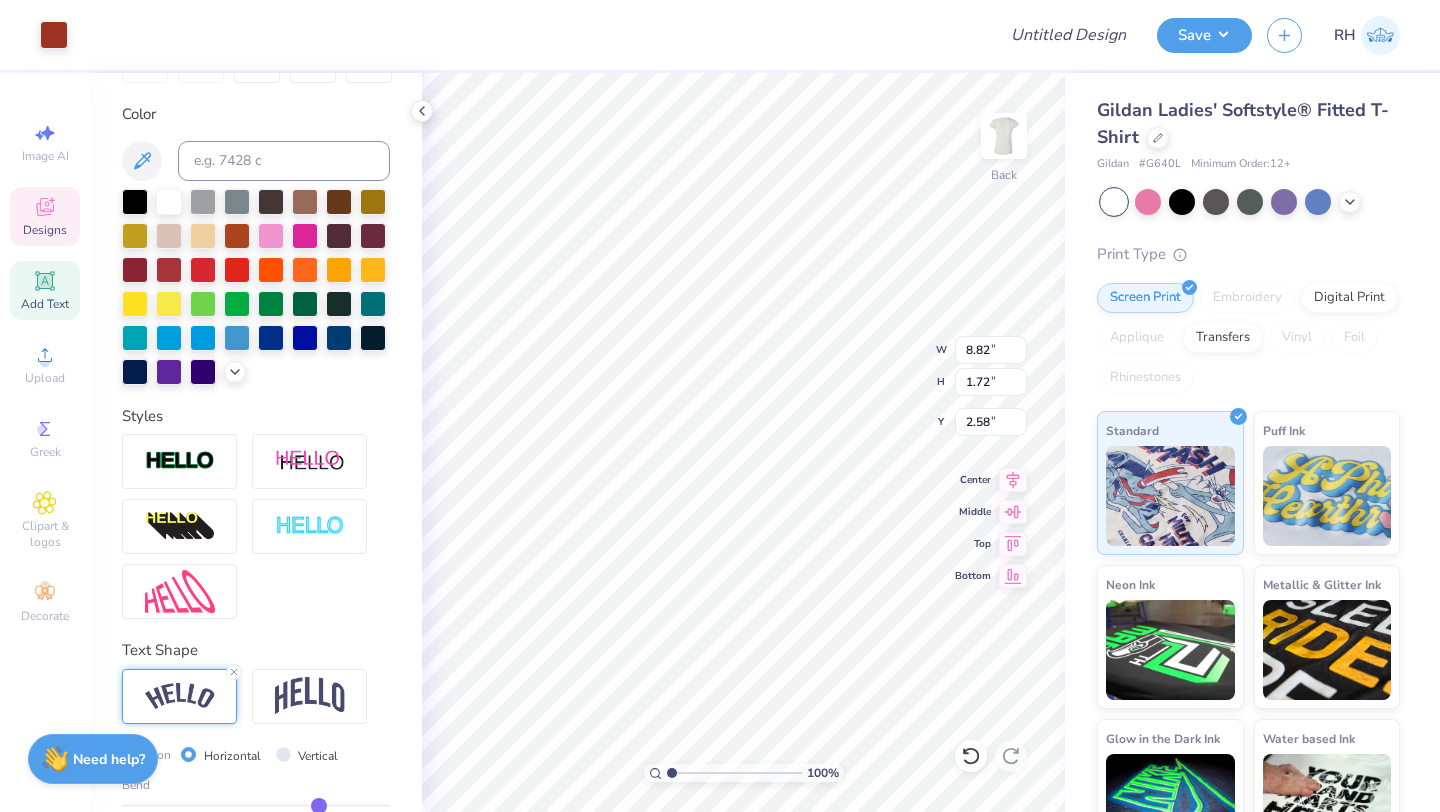 type on "8.82" 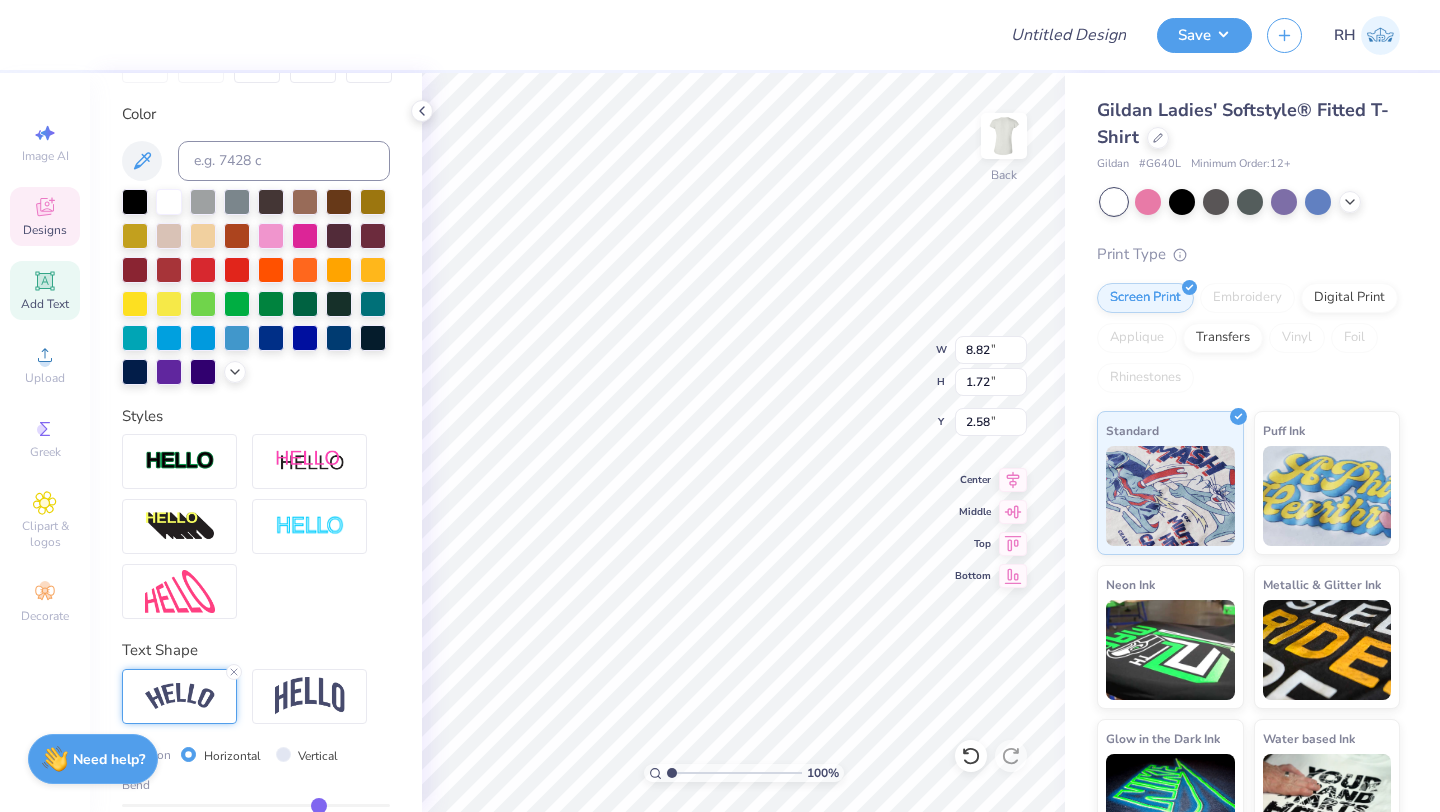 type on "3.00" 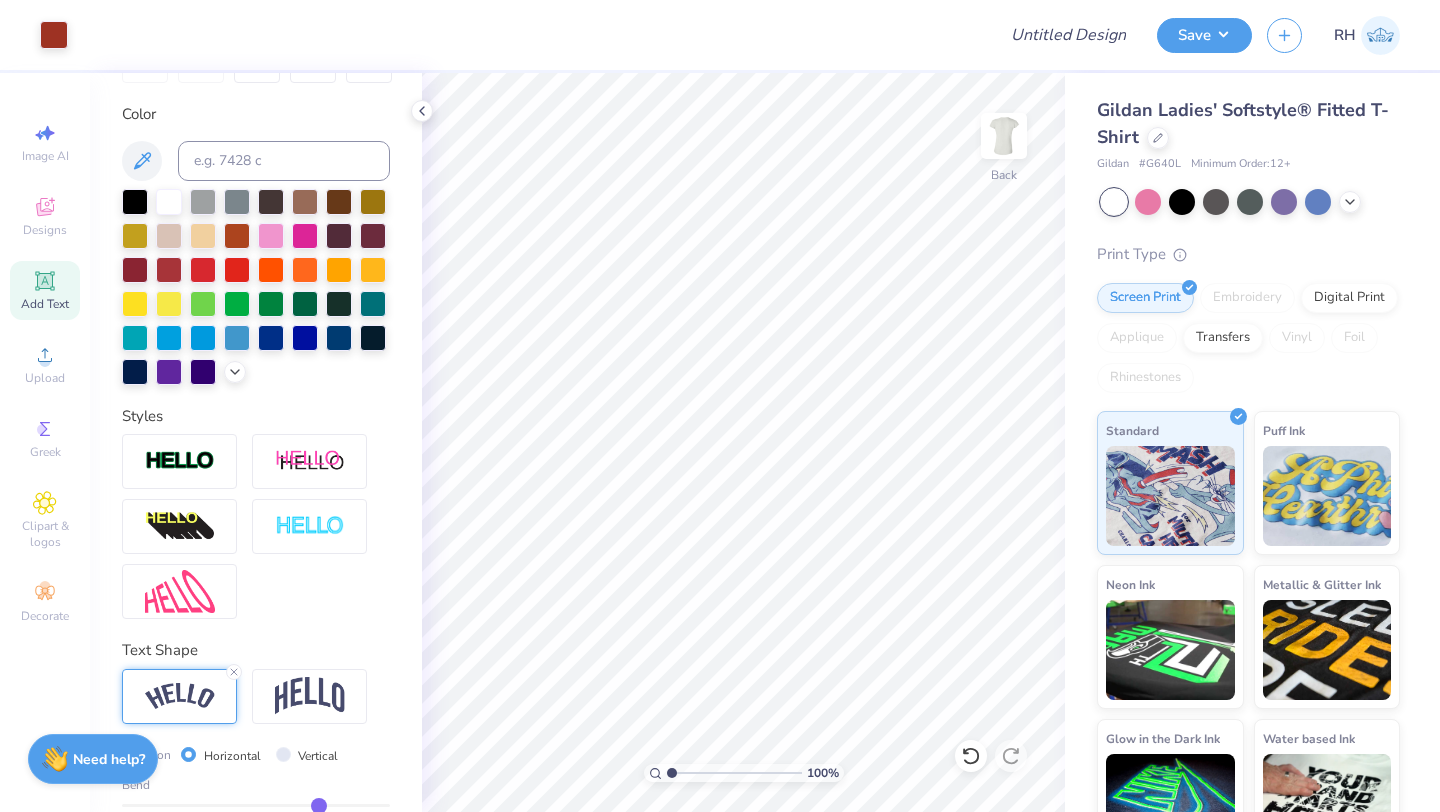 click on "100  % Back" at bounding box center (743, 442) 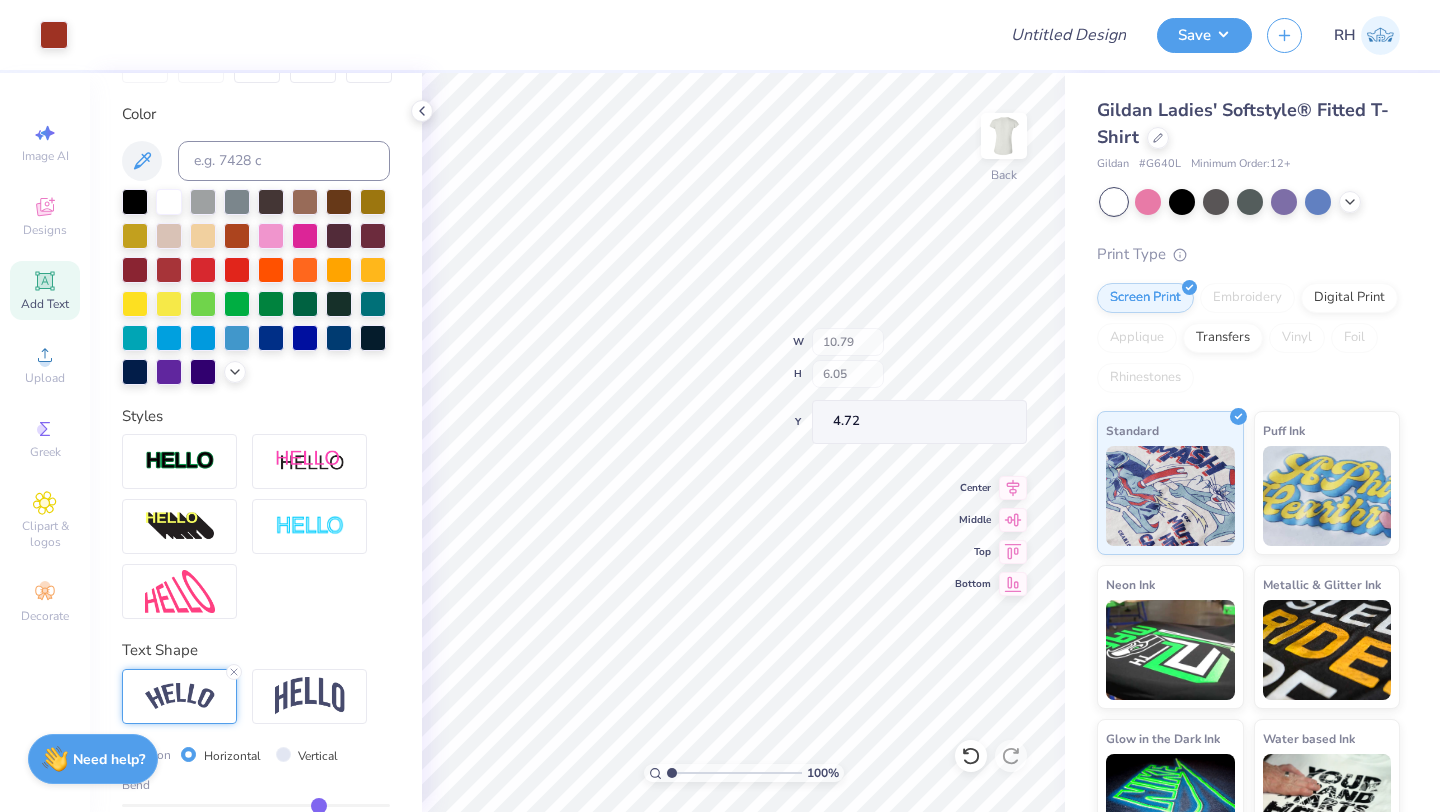 type on "4.72" 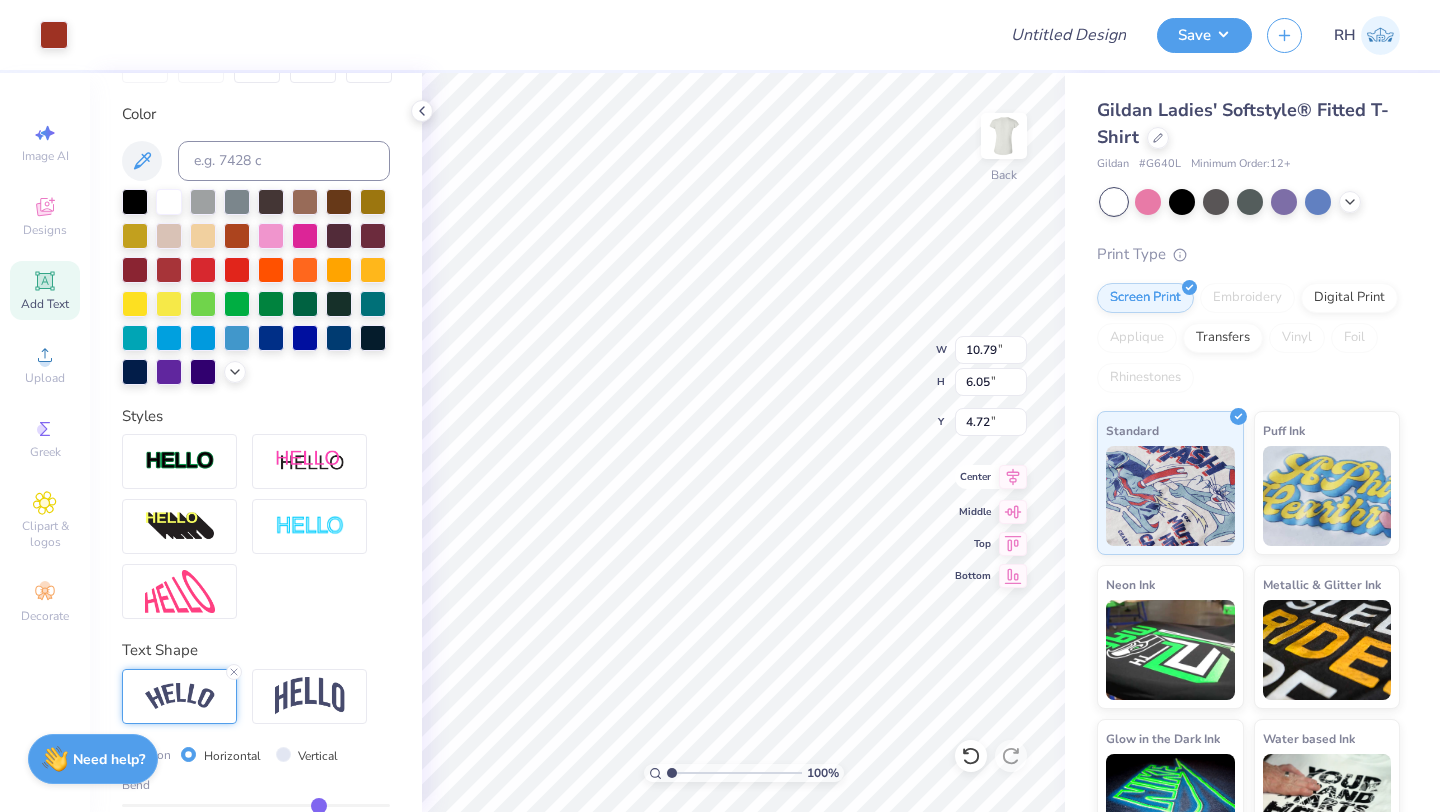 click 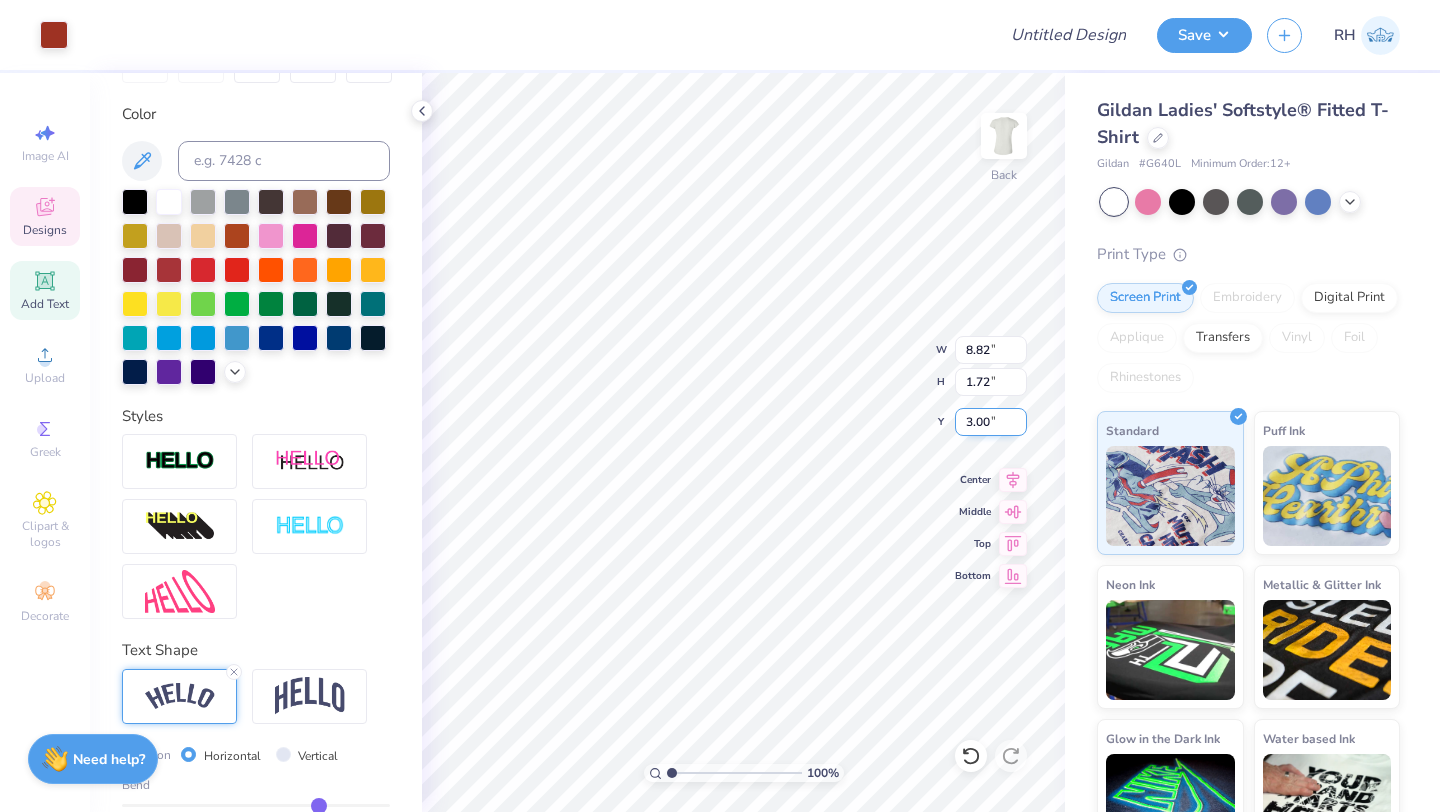 type on "8.82" 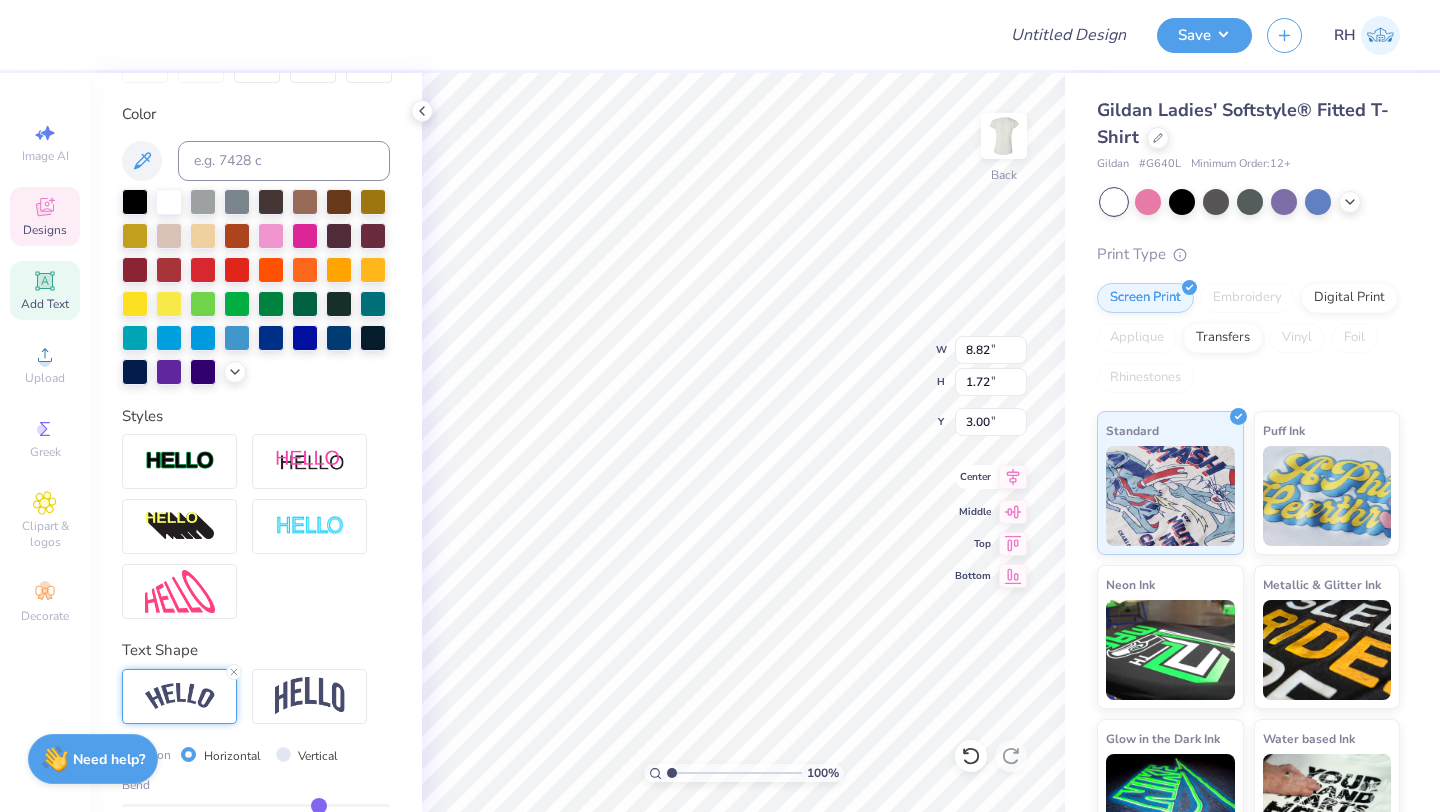 click 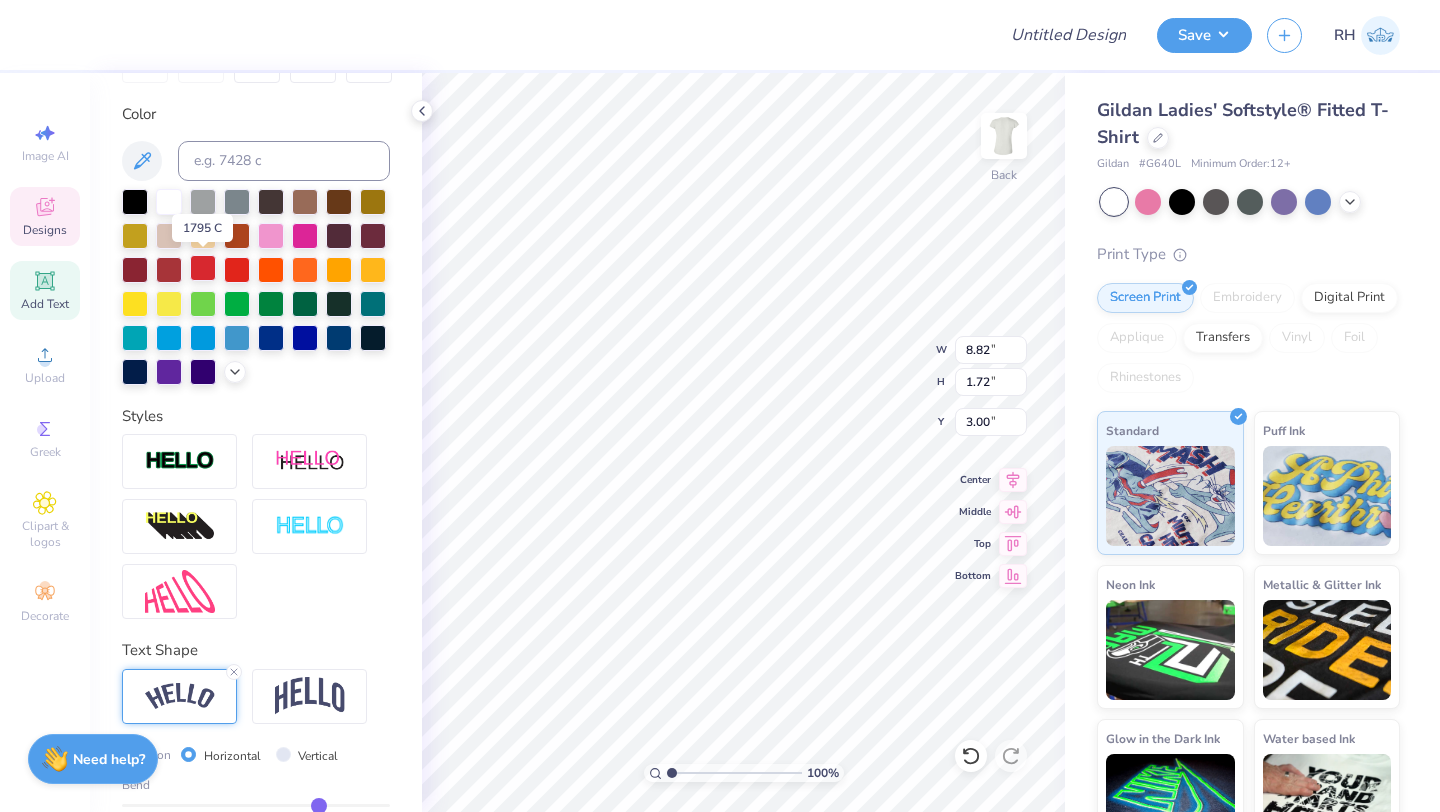 click at bounding box center [203, 268] 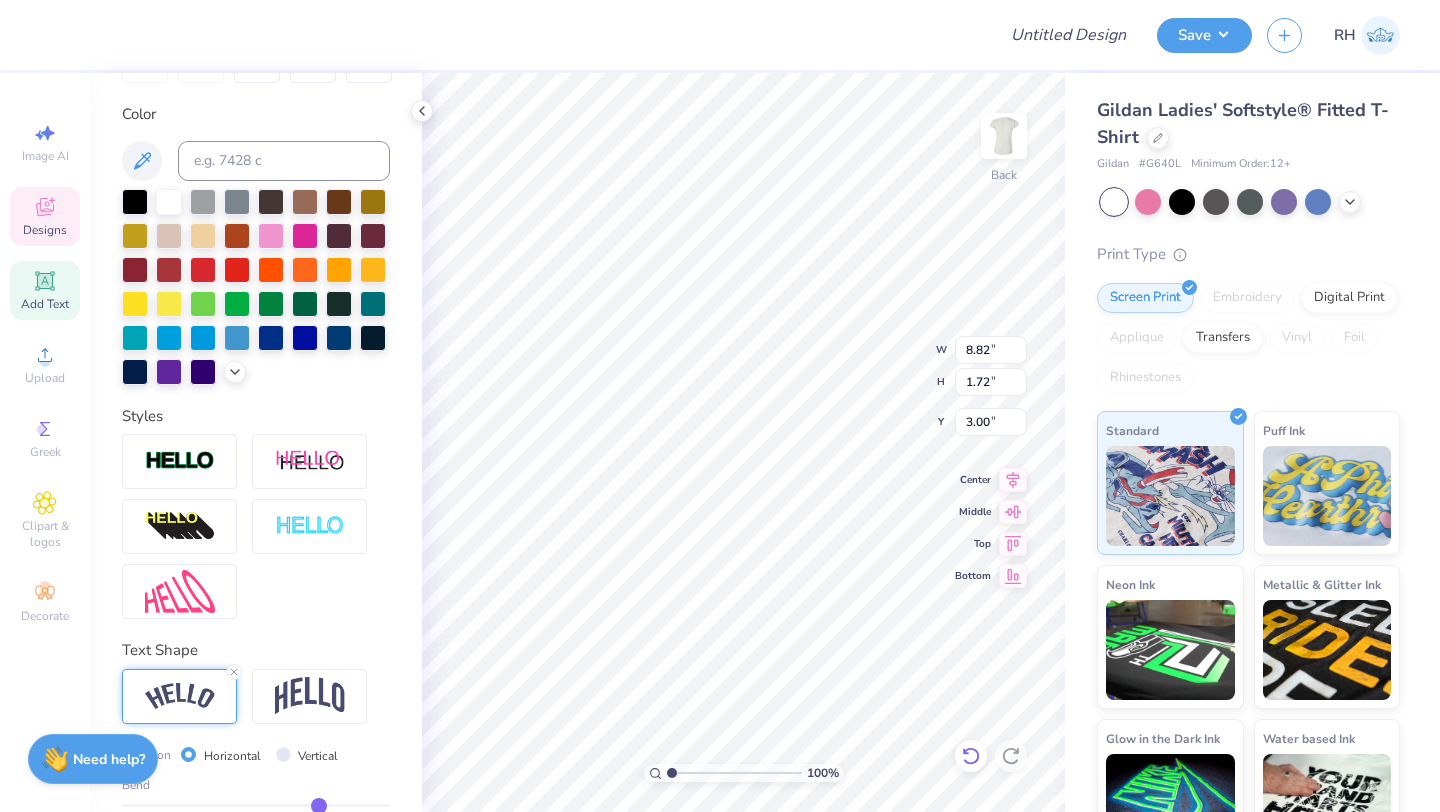 click 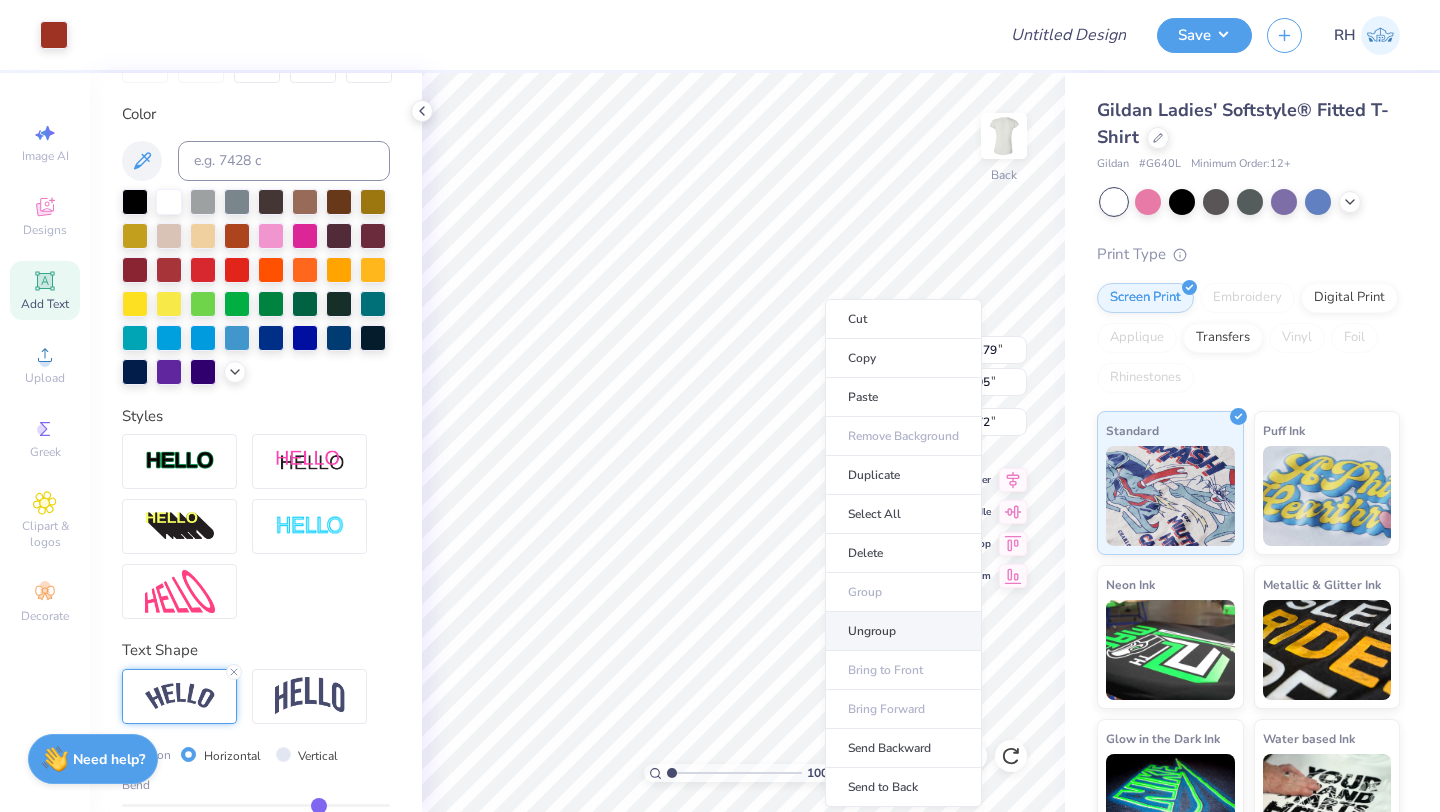 click on "Ungroup" at bounding box center [903, 631] 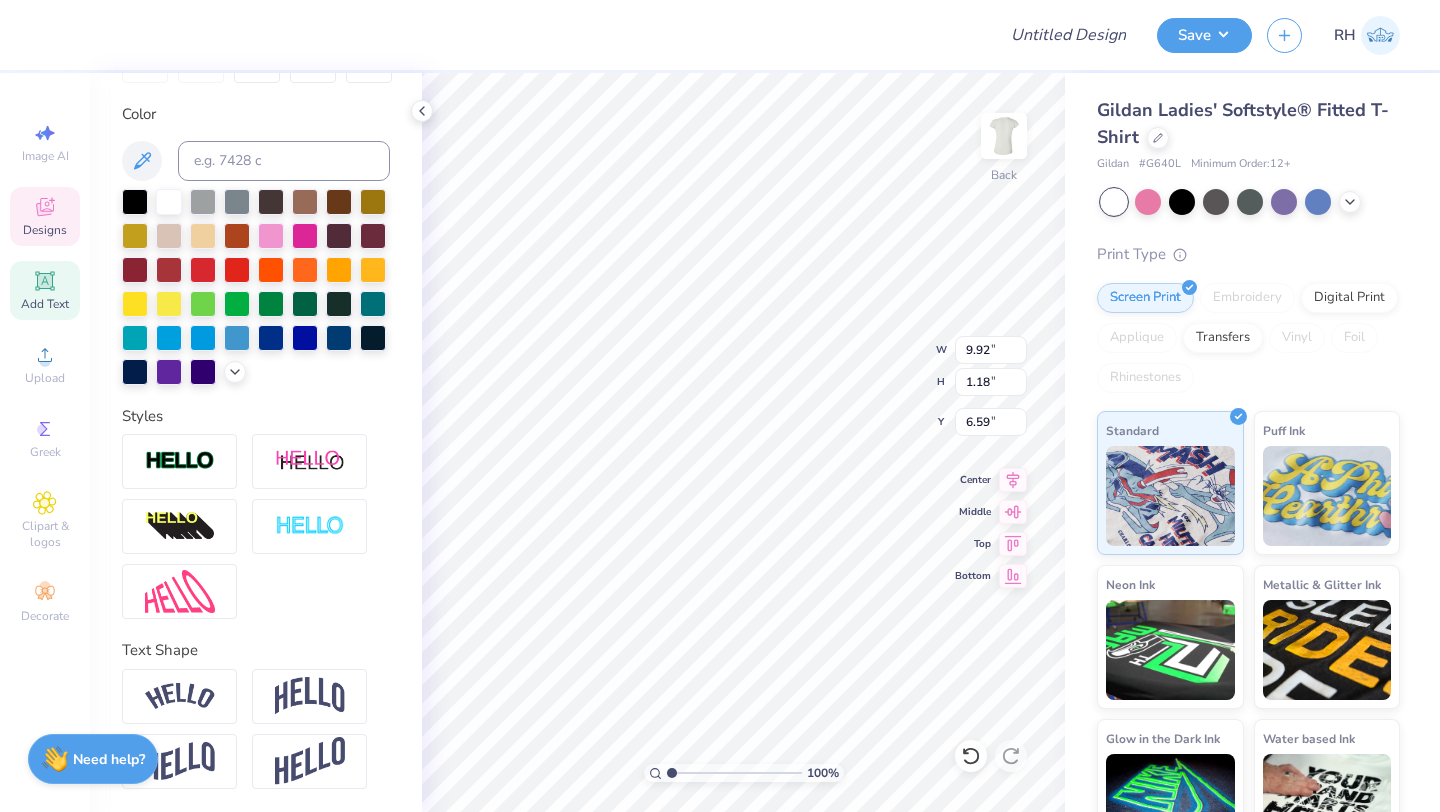 type on "9.92" 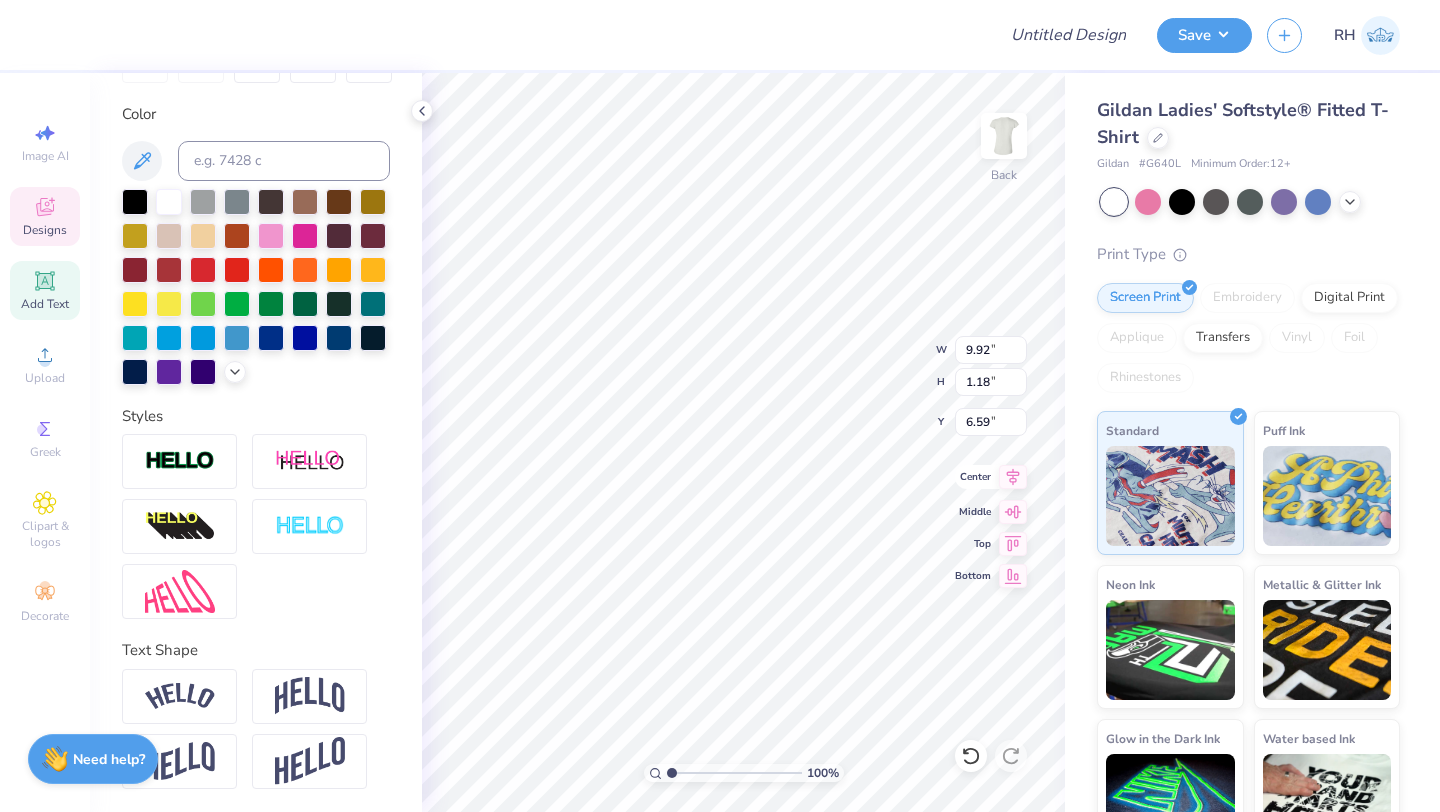 click 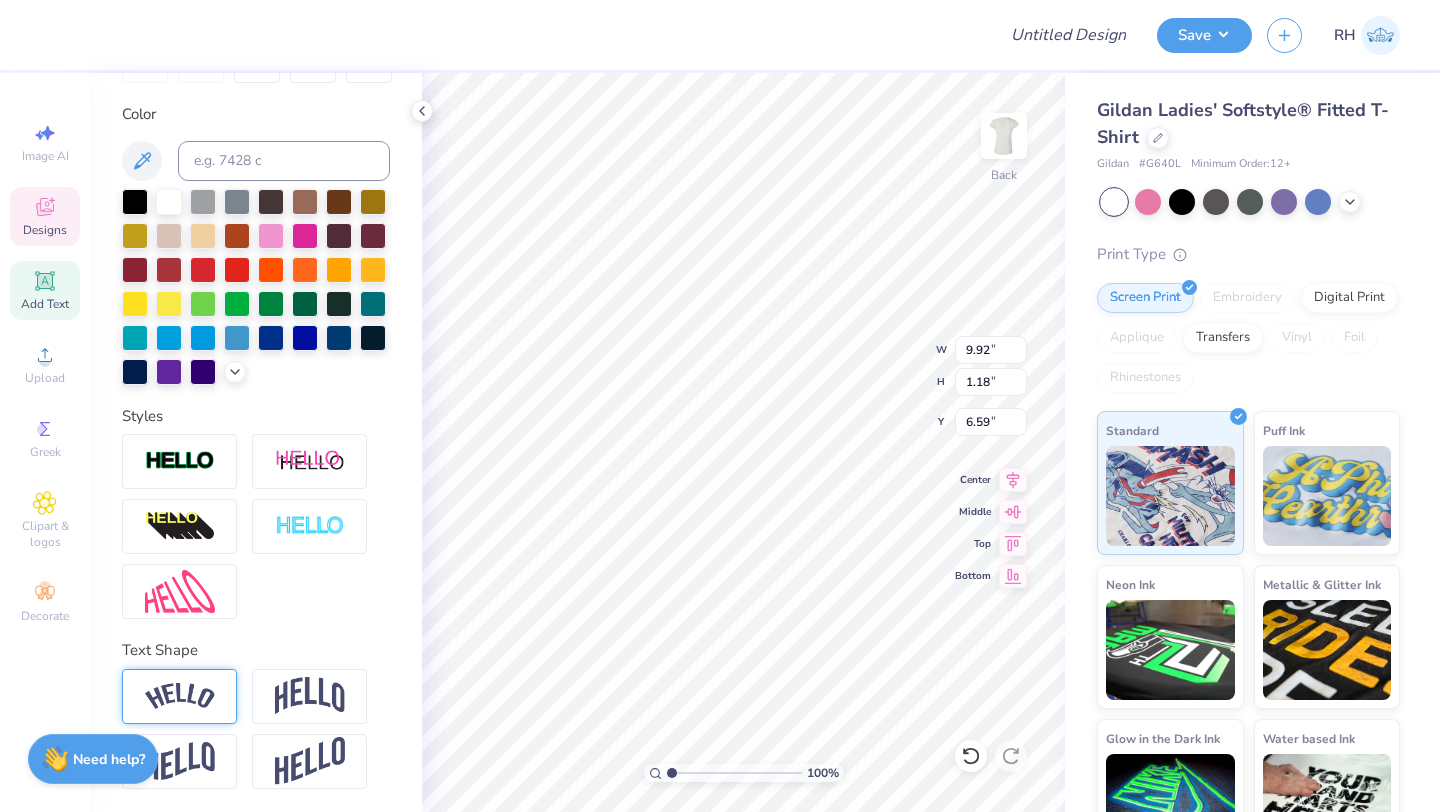 click at bounding box center [180, 696] 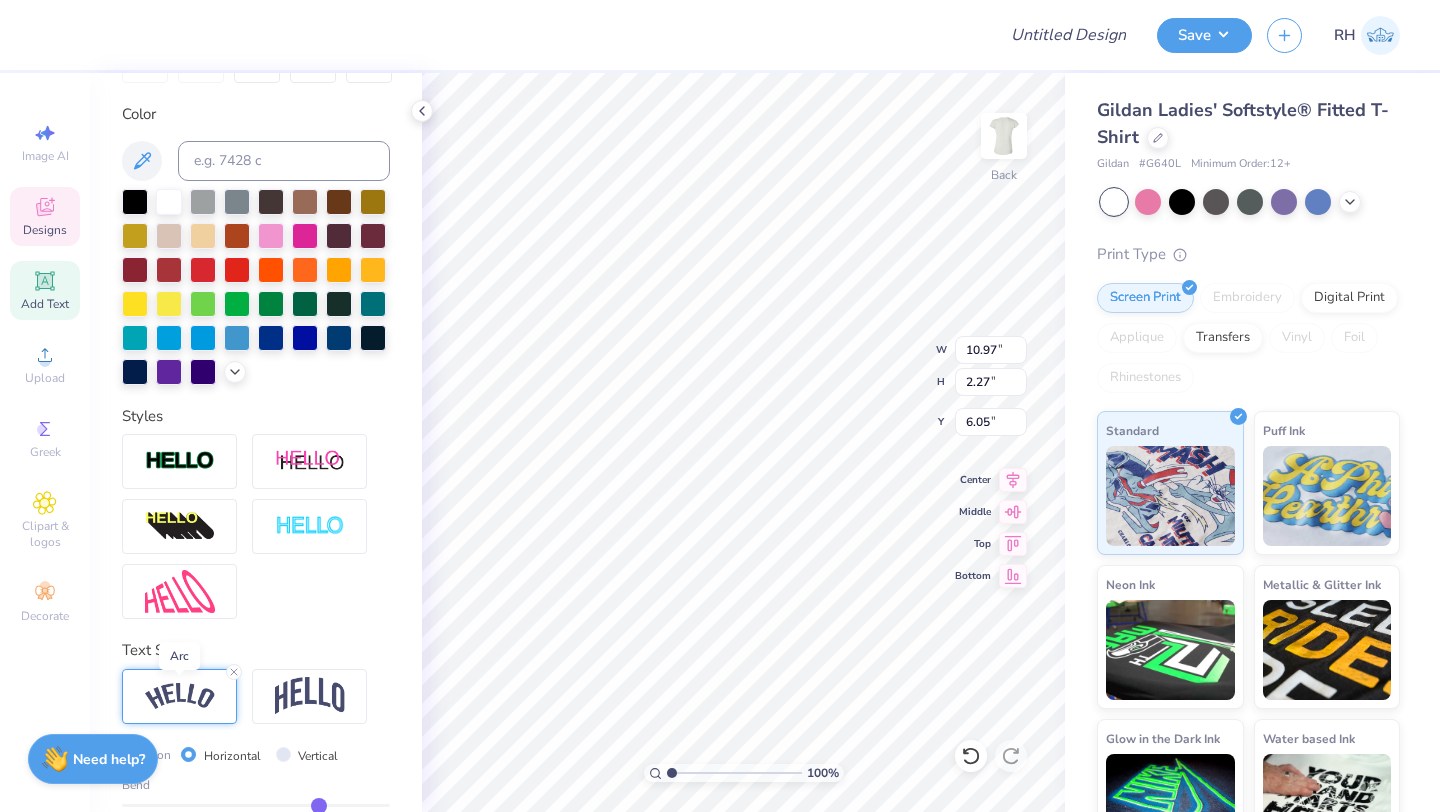 type on "10.97" 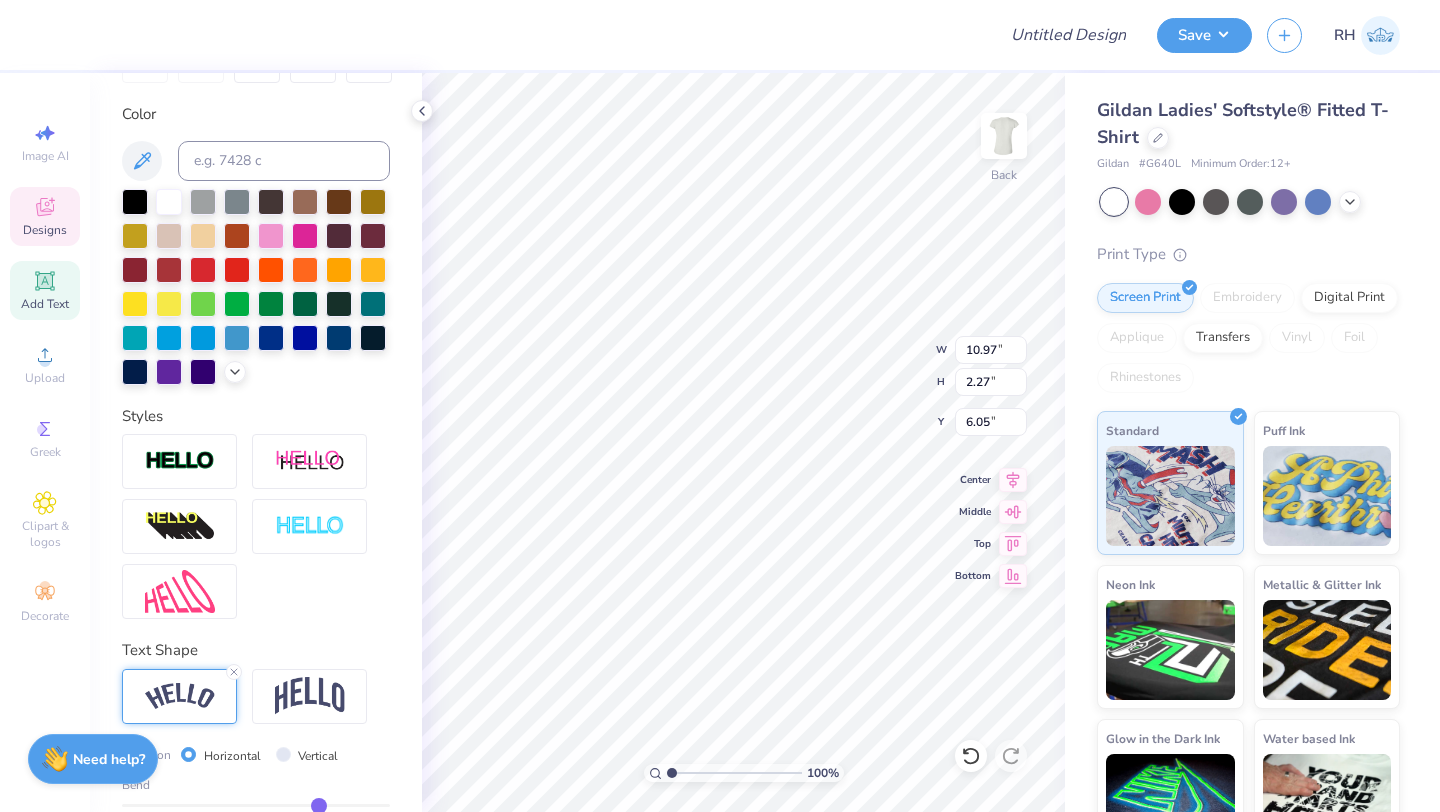 type on "9.50" 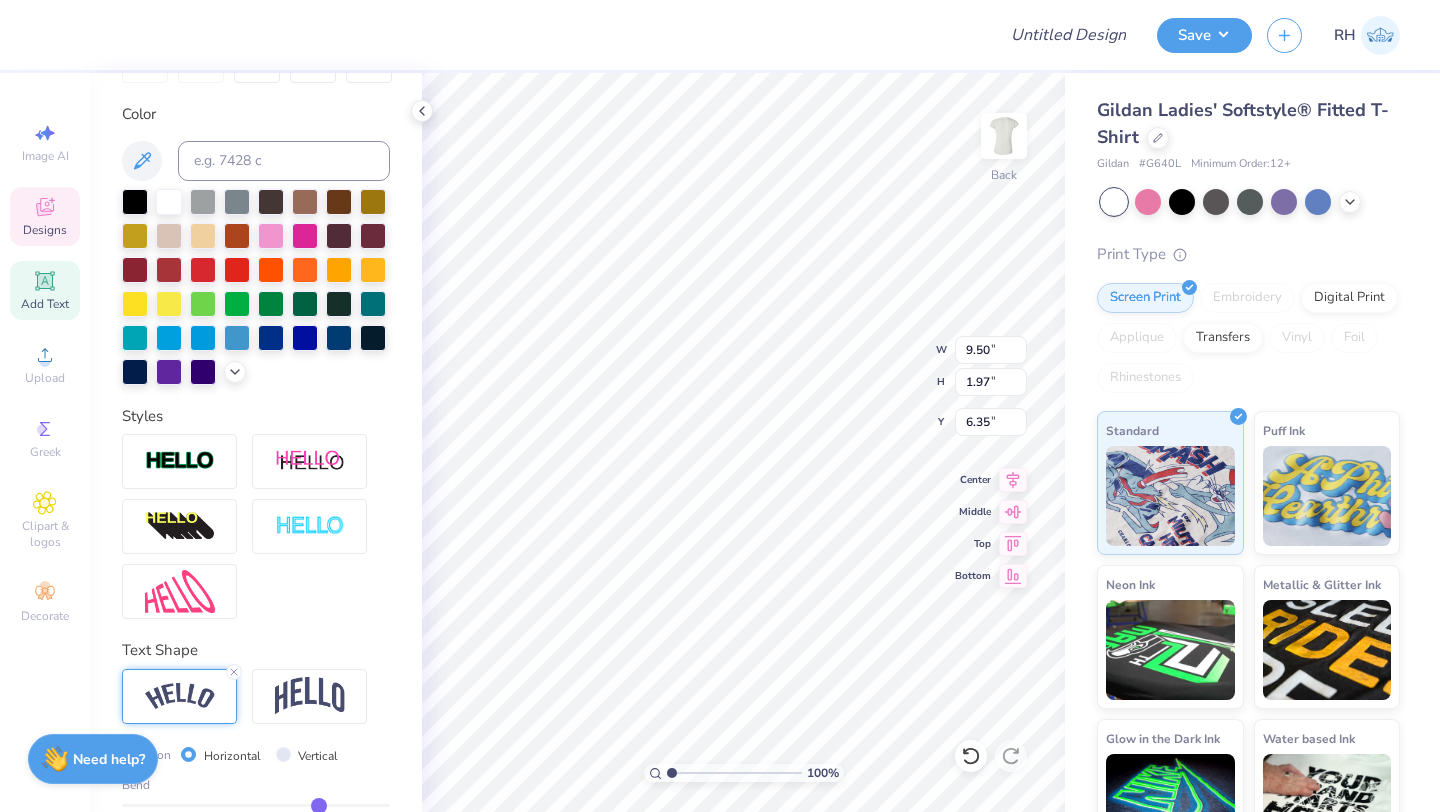 type on "6.21" 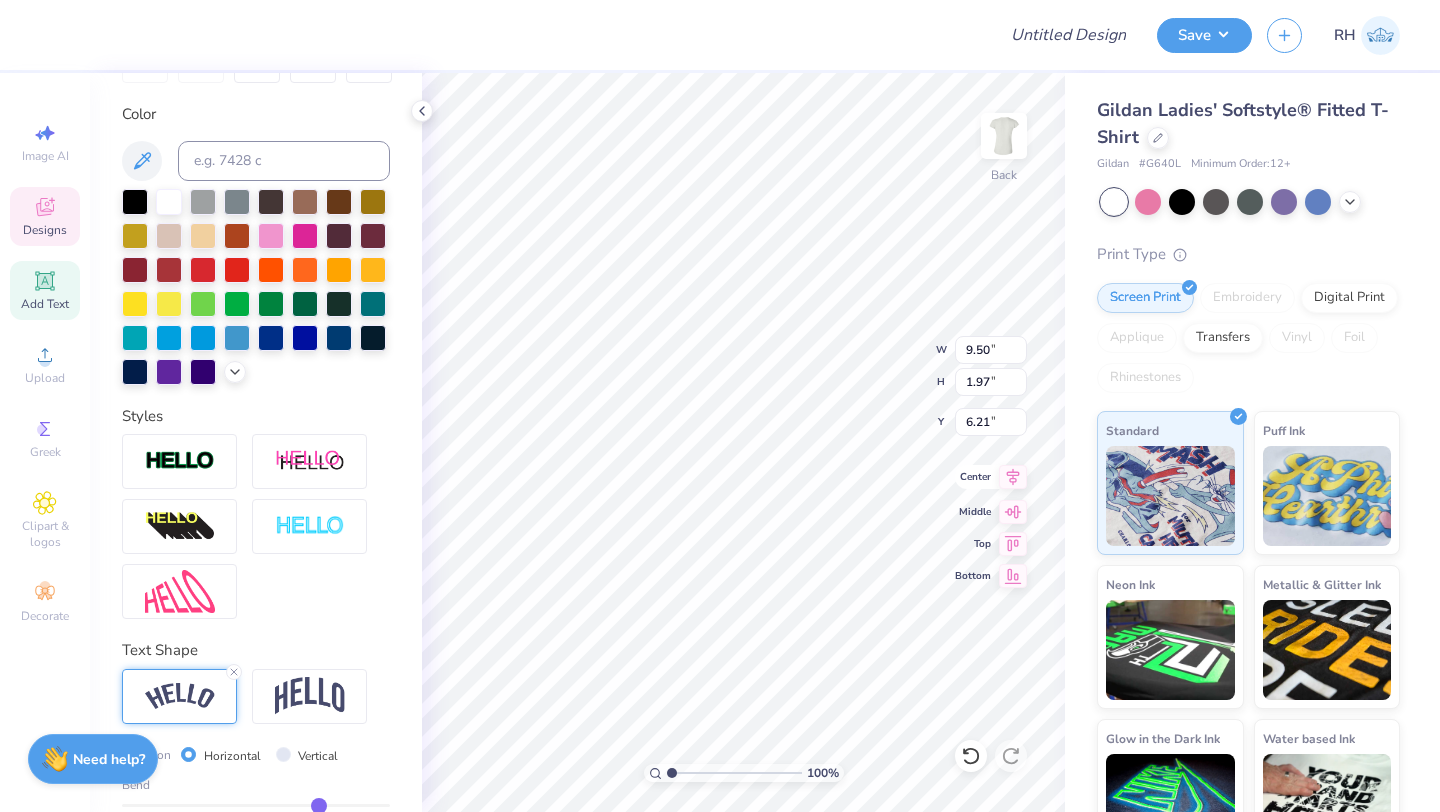 click 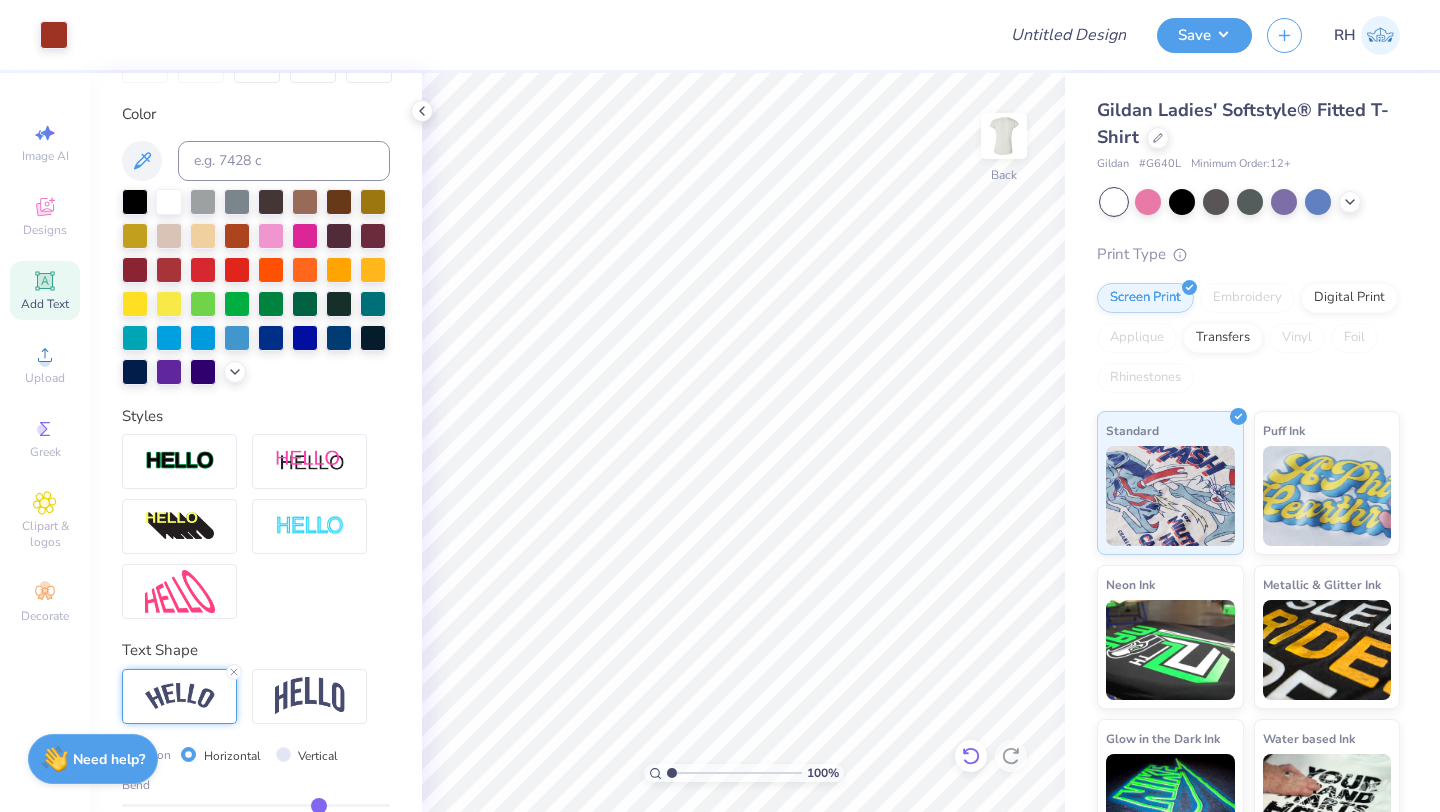 click 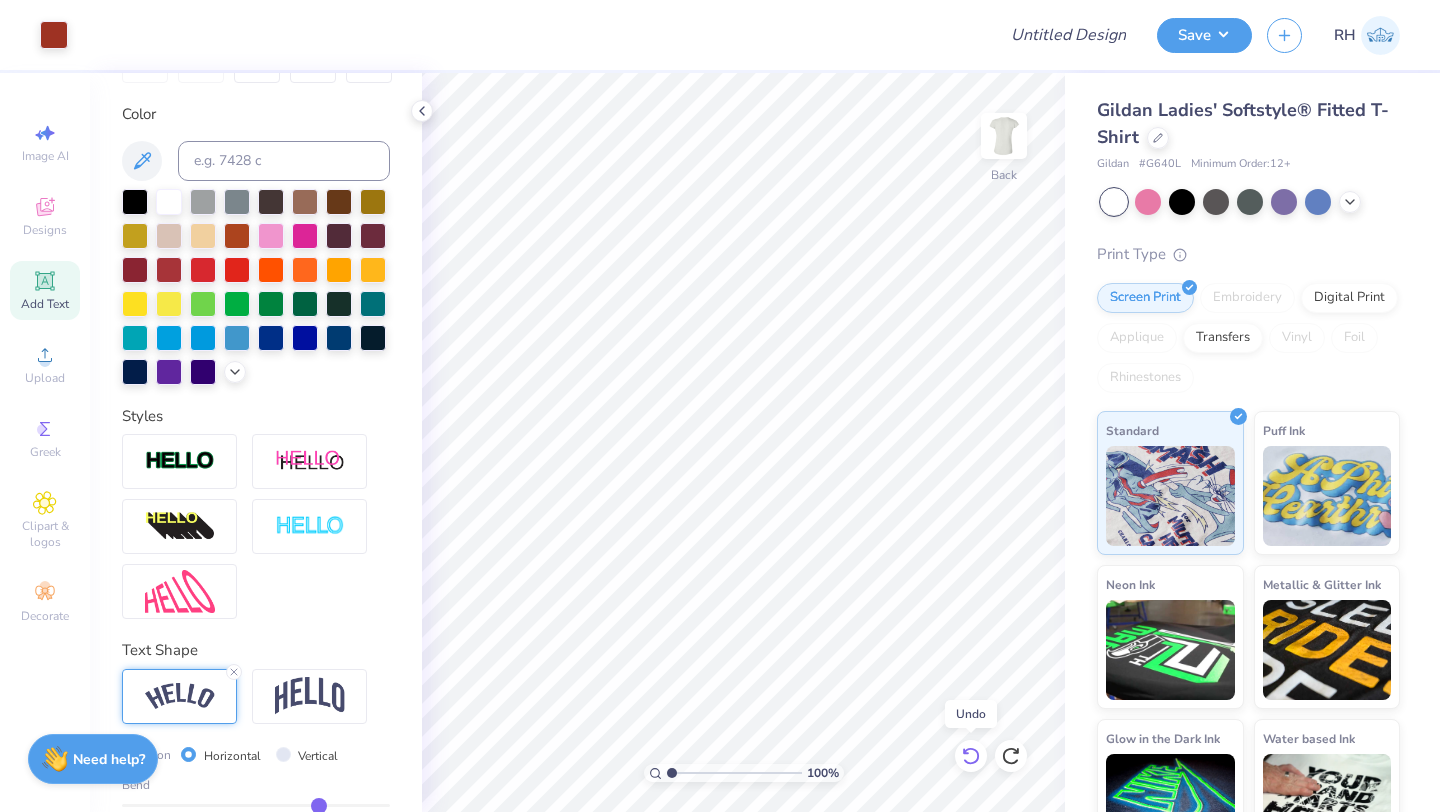 click 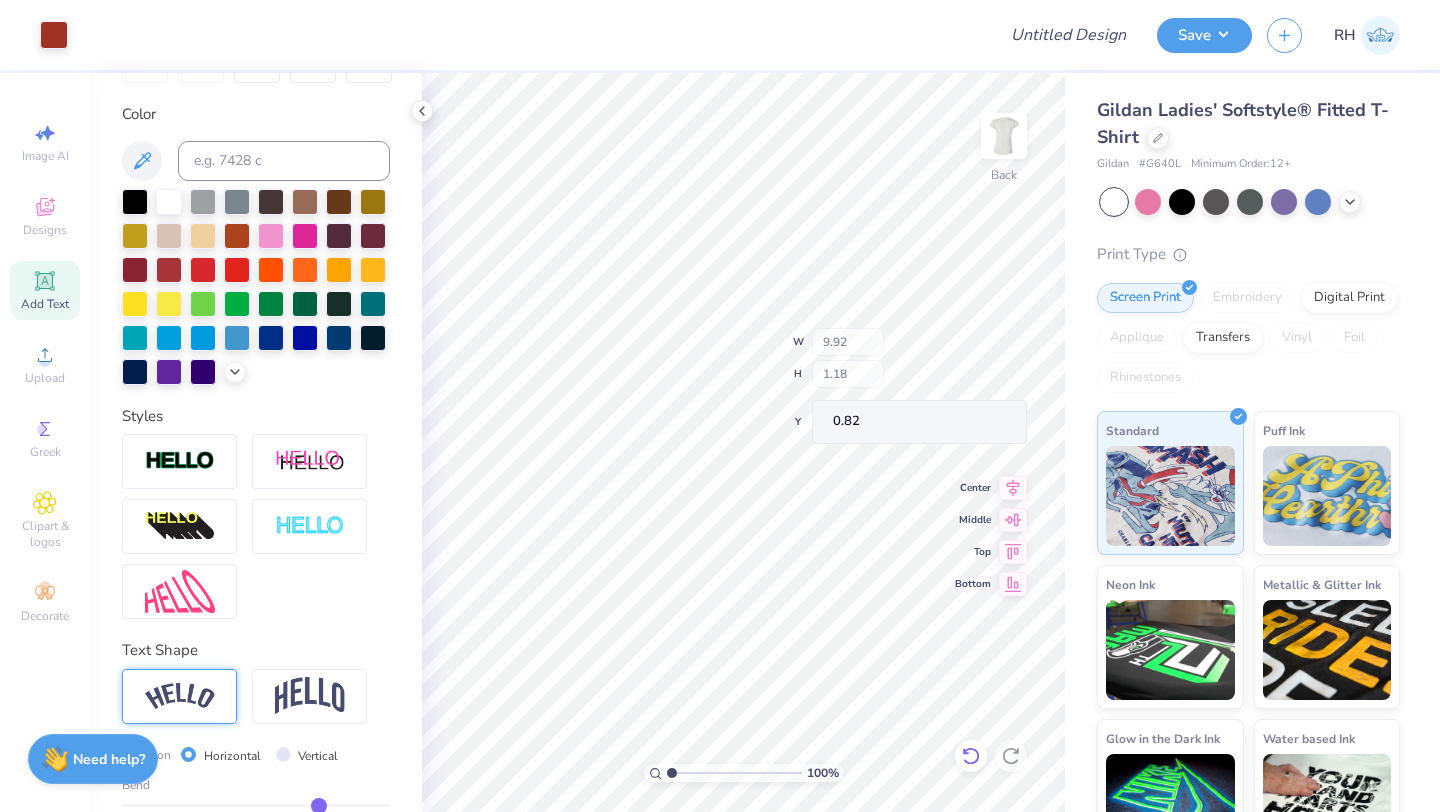 type on "0.82" 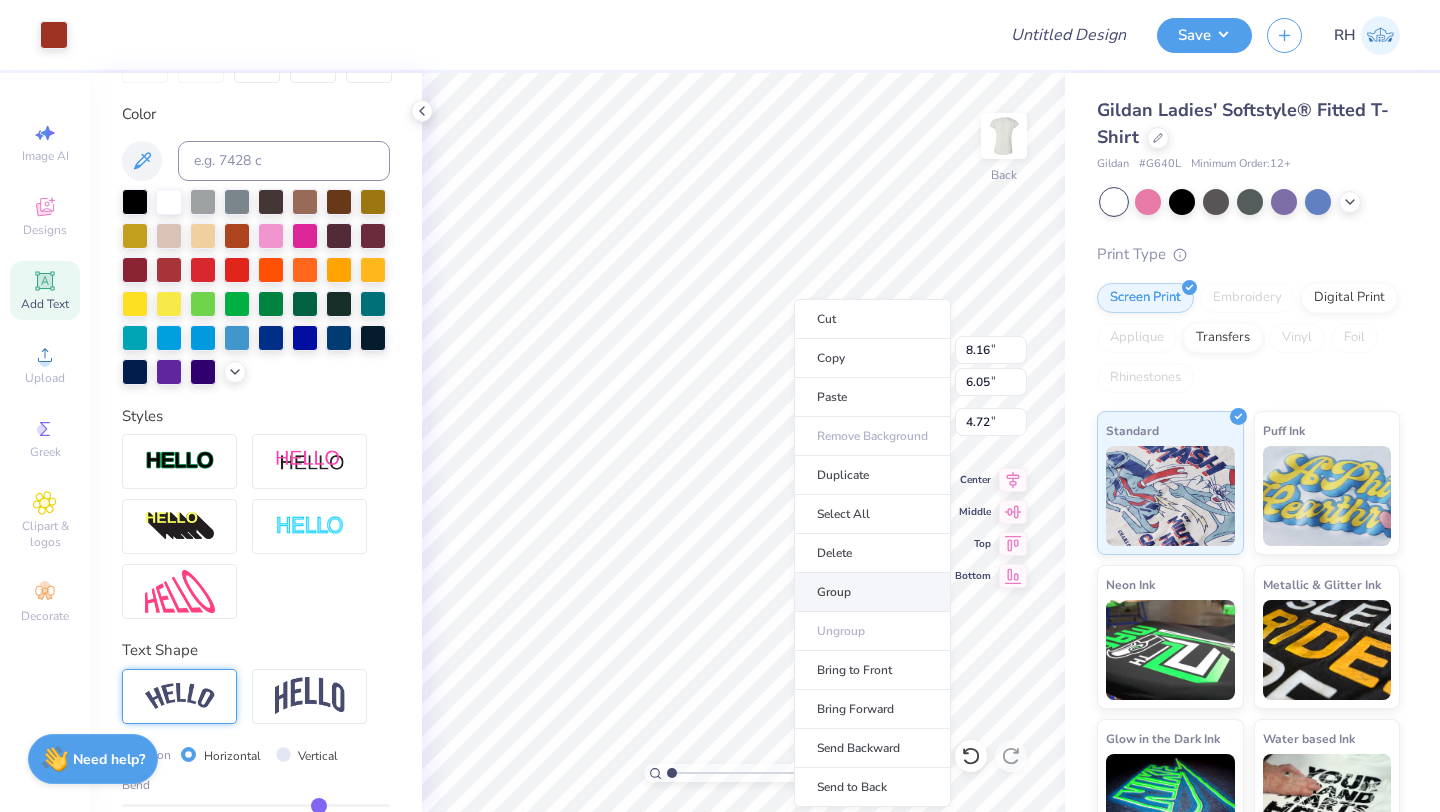 click on "Group" at bounding box center [872, 592] 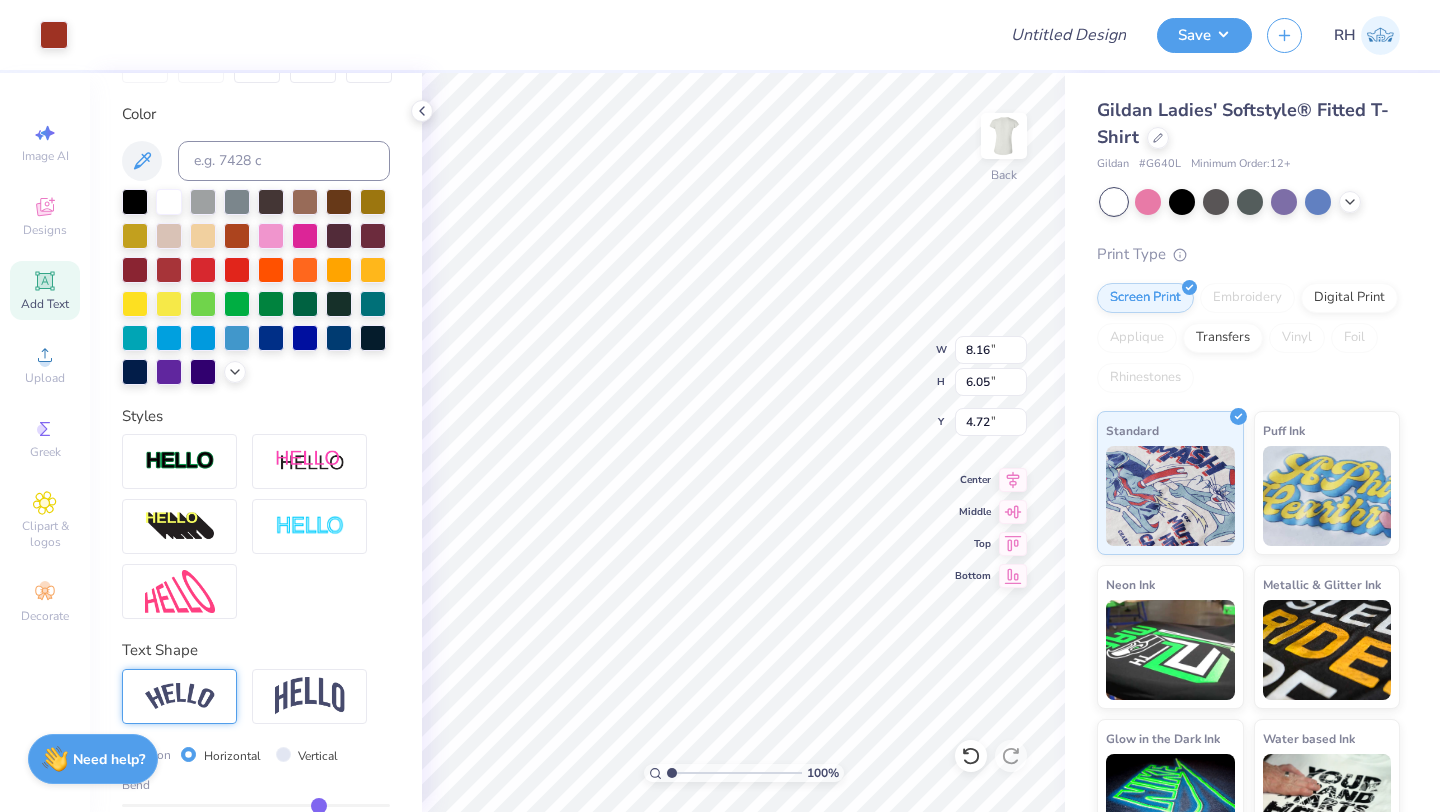type on "7.17" 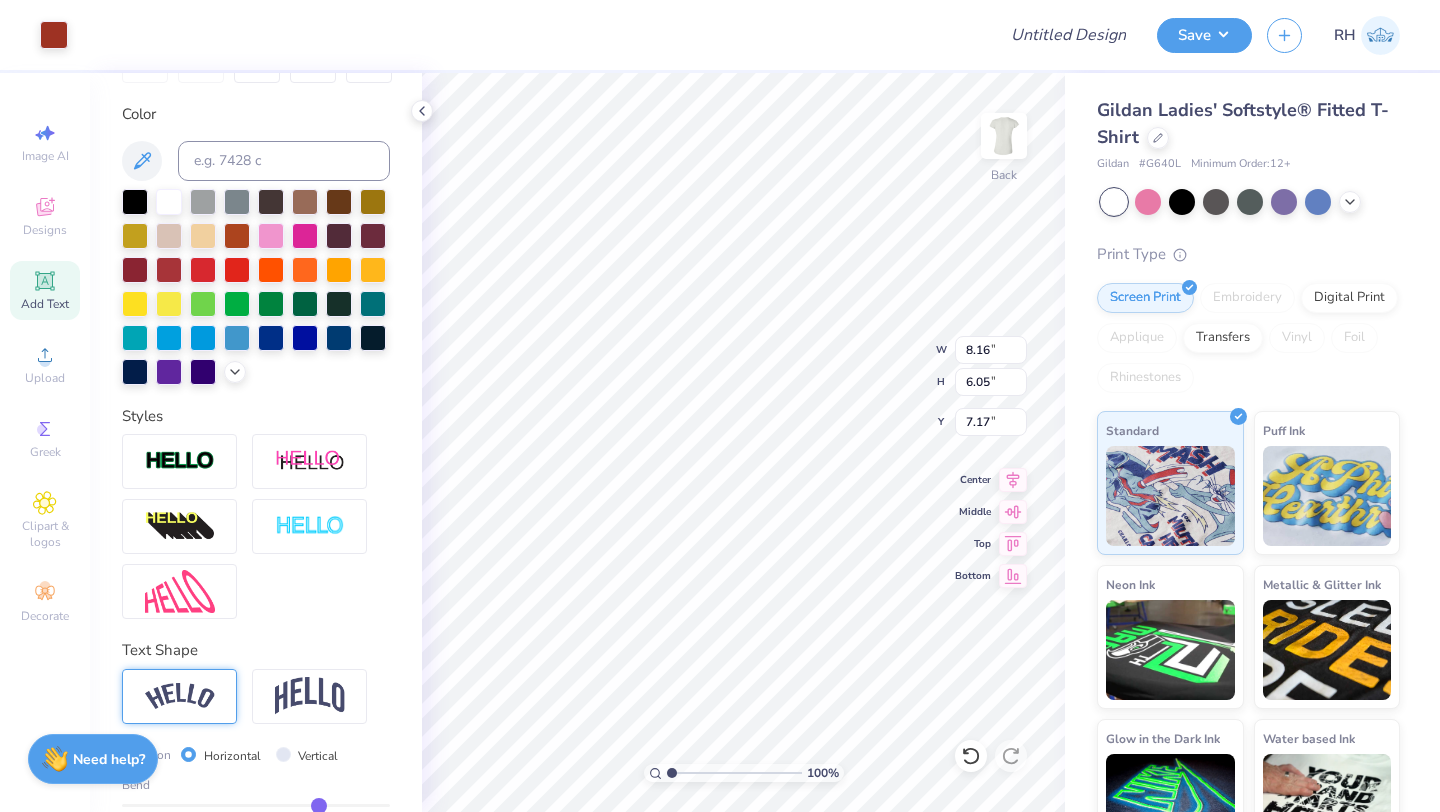 type on "9.92" 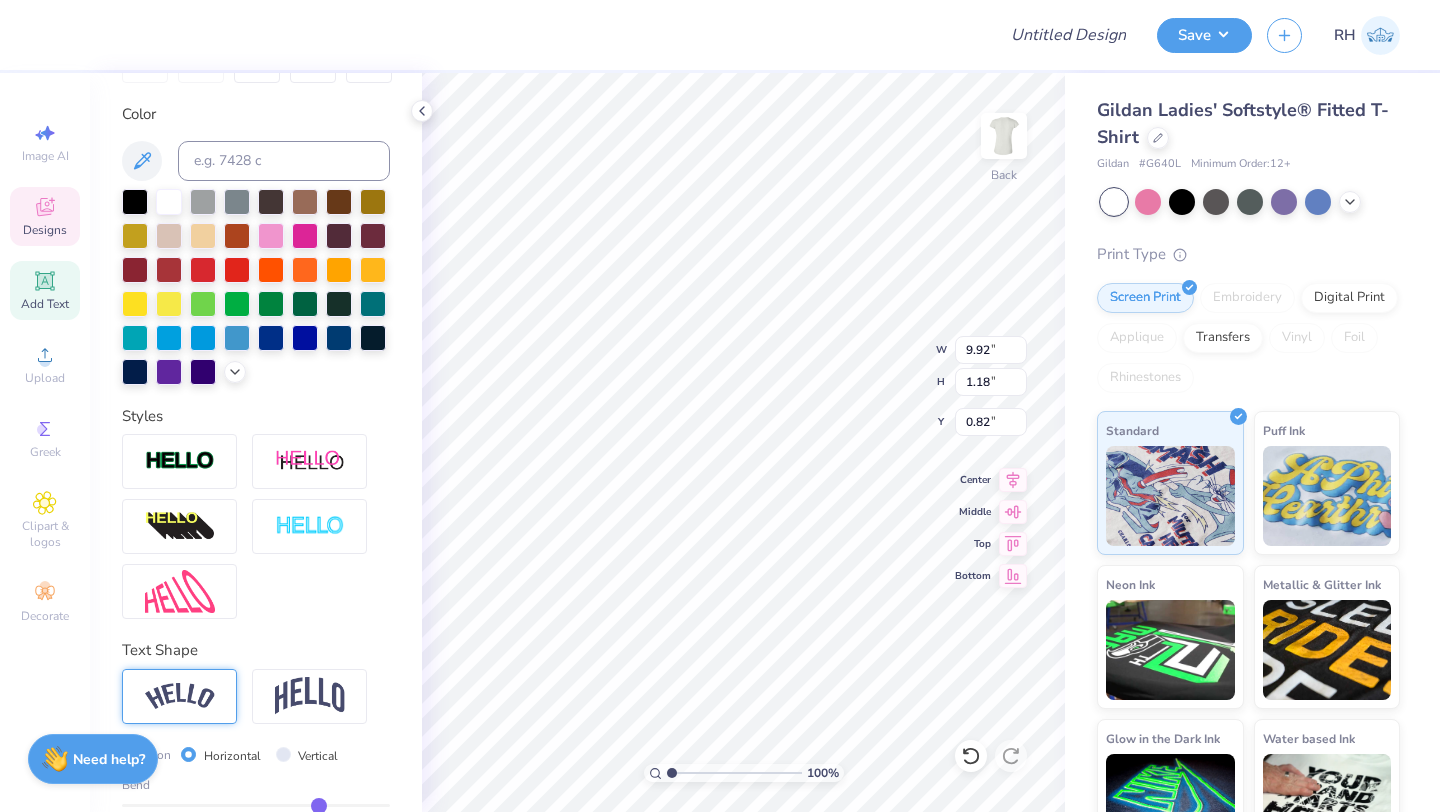 type on "5.43" 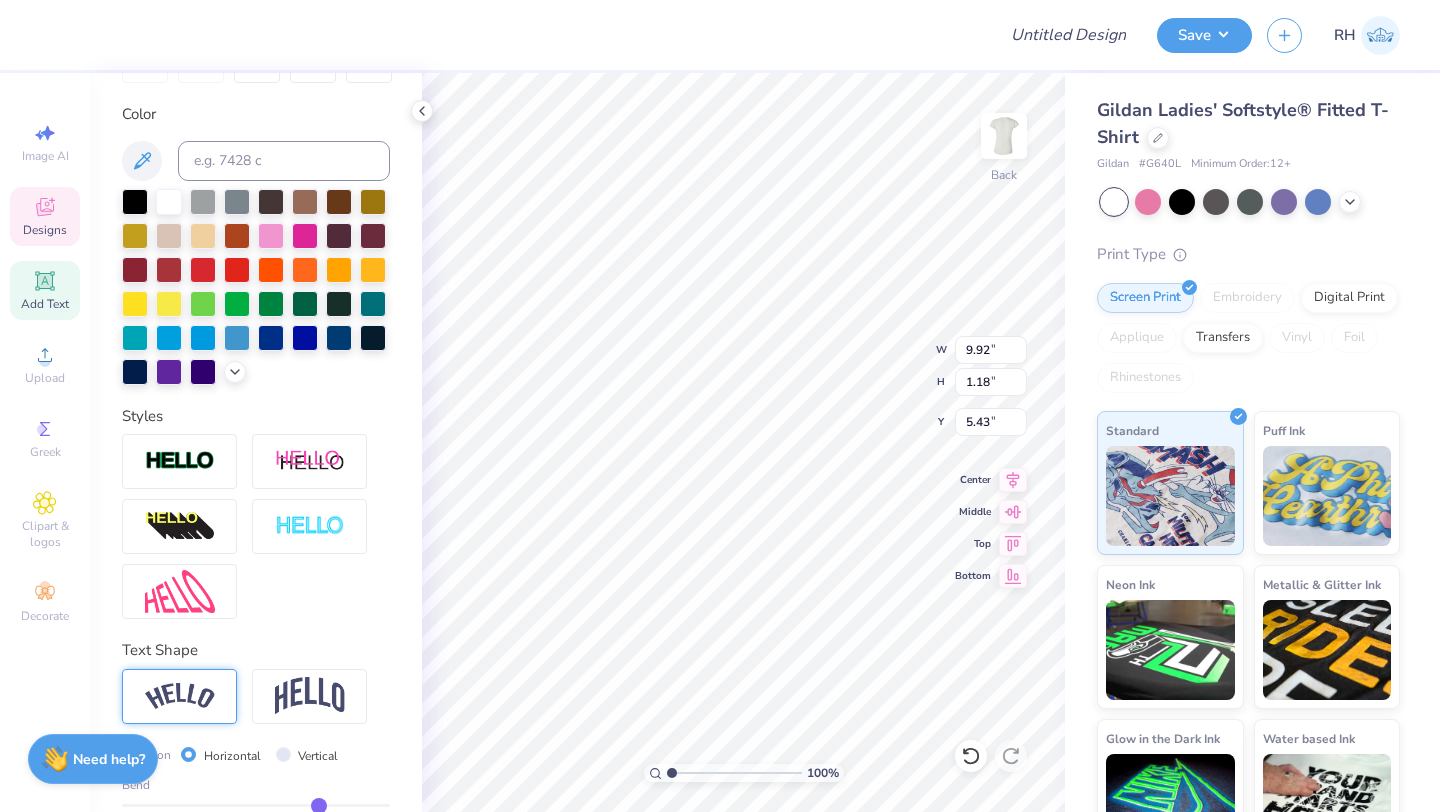 type on "8.82" 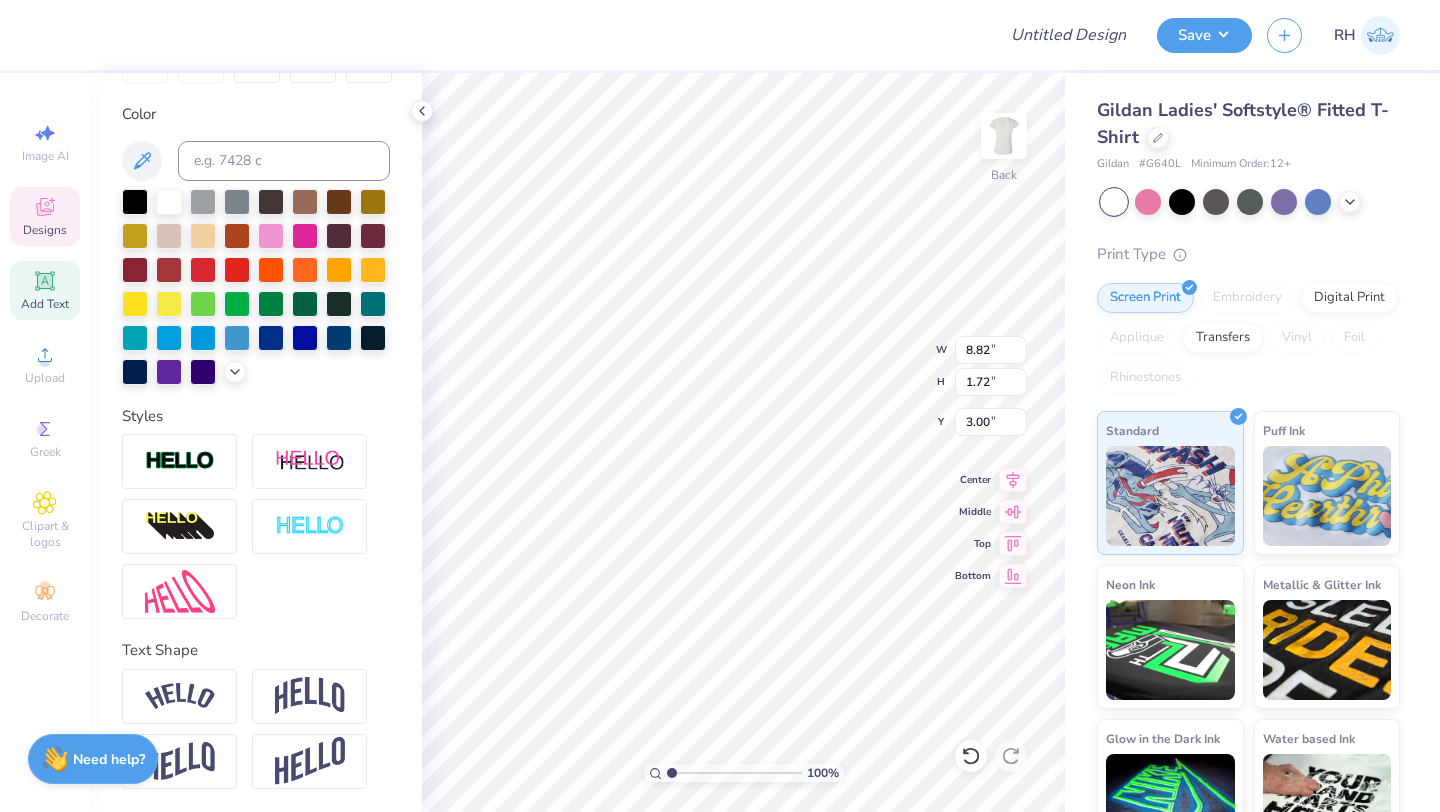 type on "9.92" 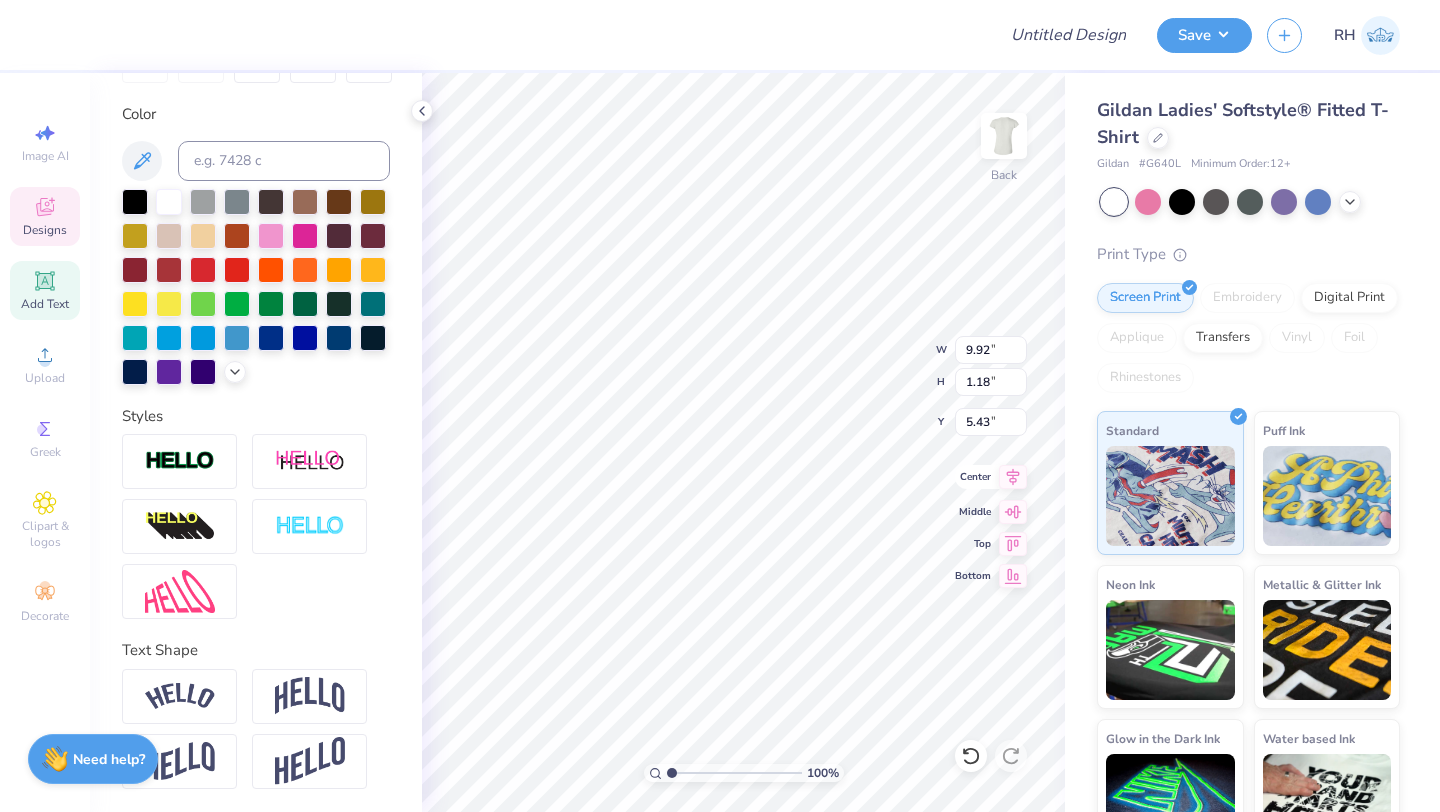 type on "5.41" 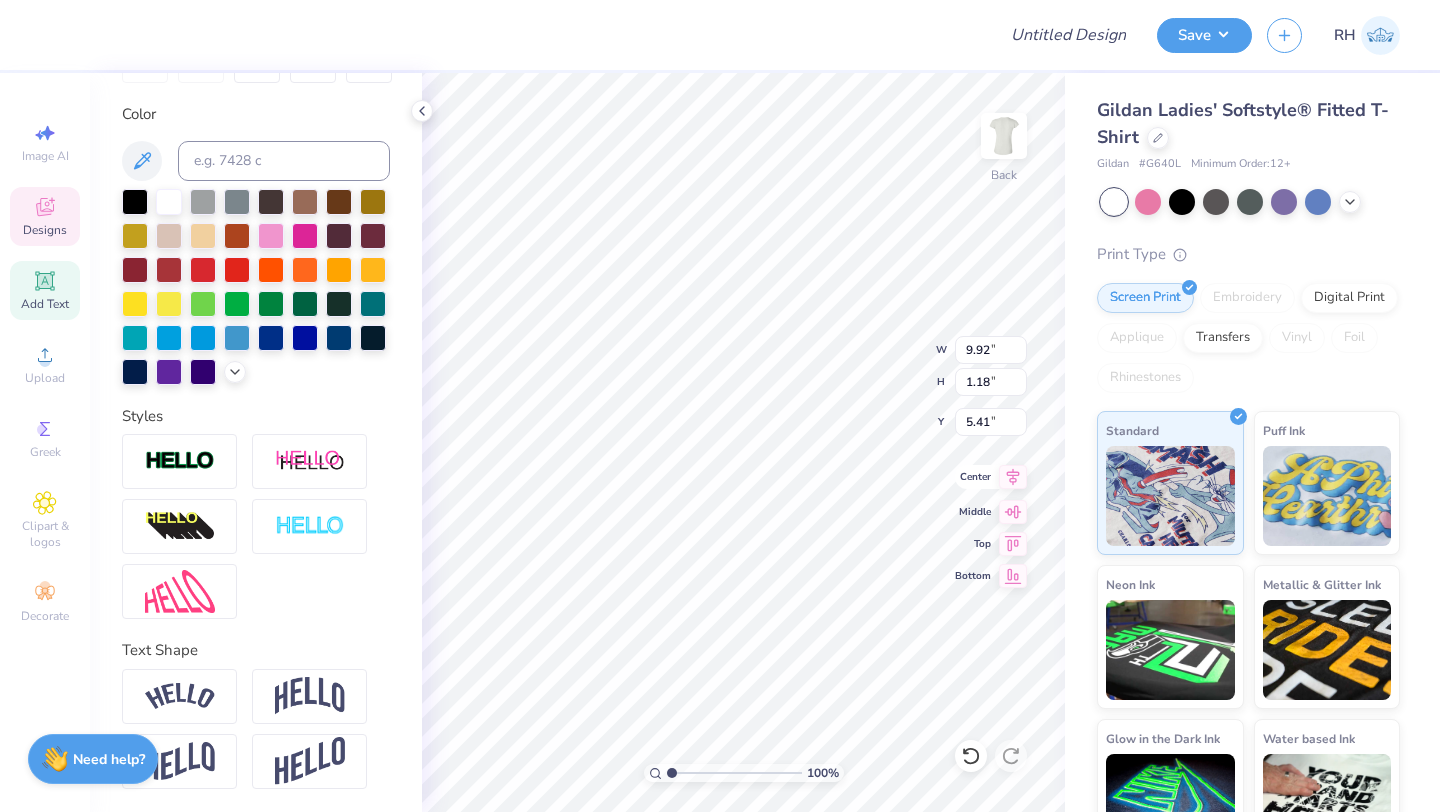 click 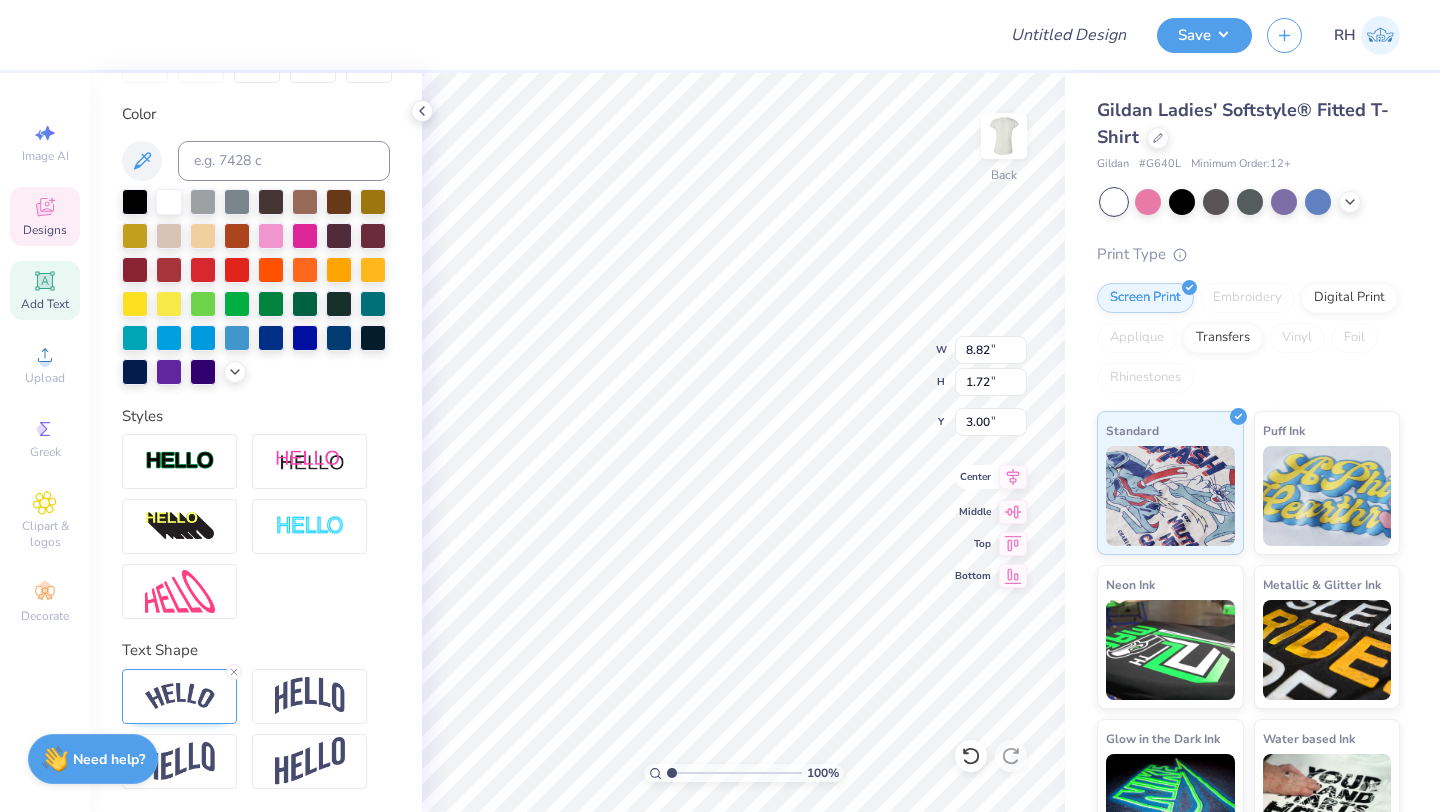 click 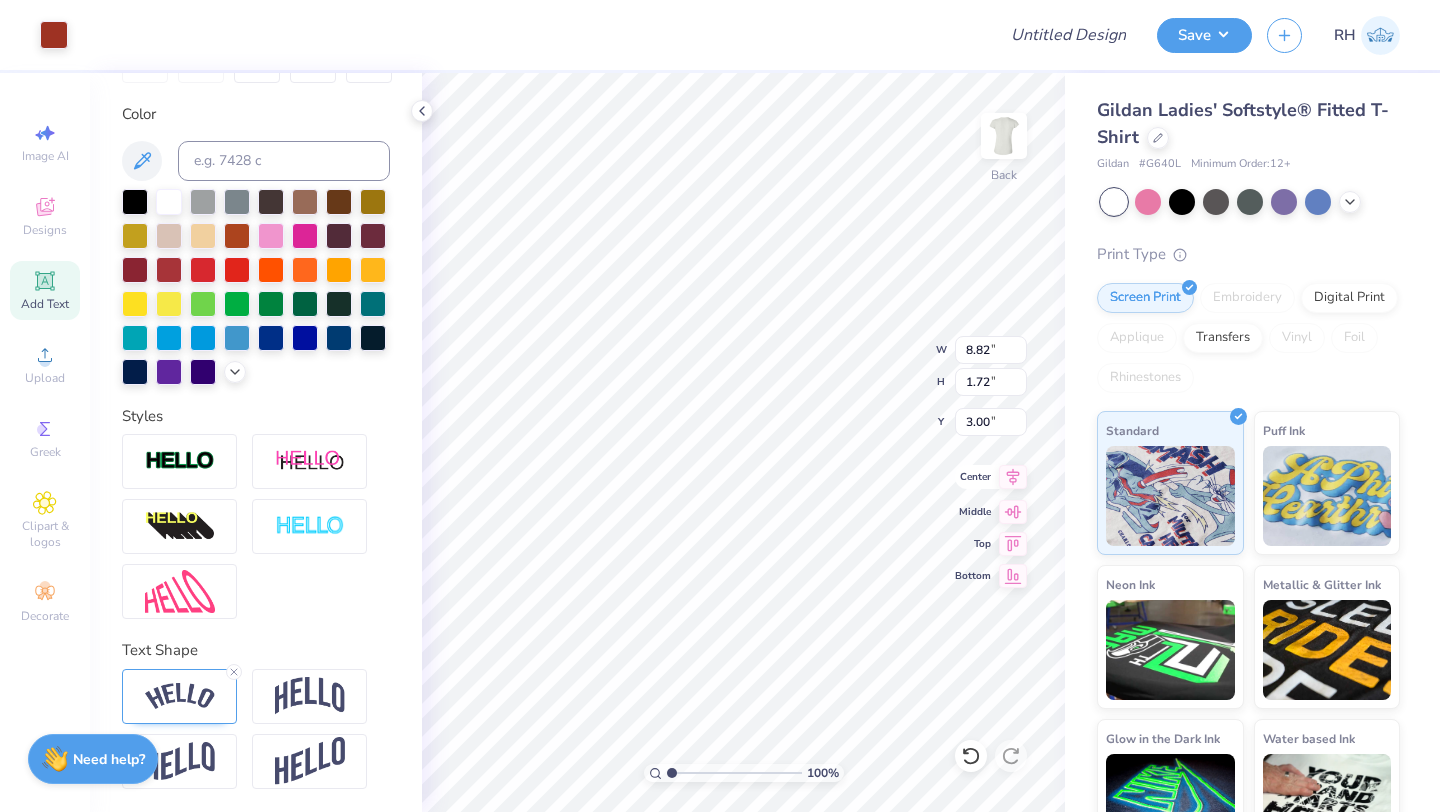 type on "8.16" 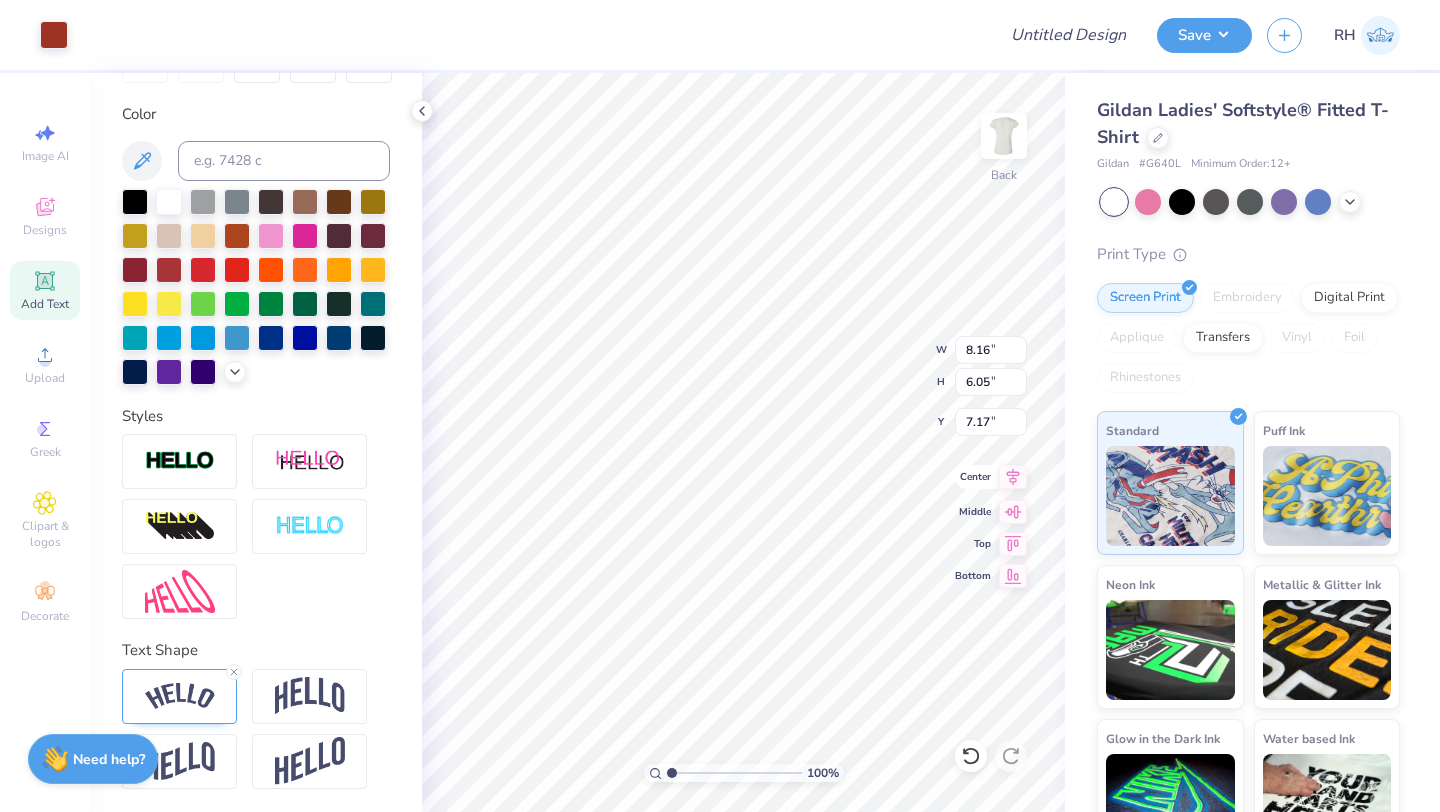 type on "6.14" 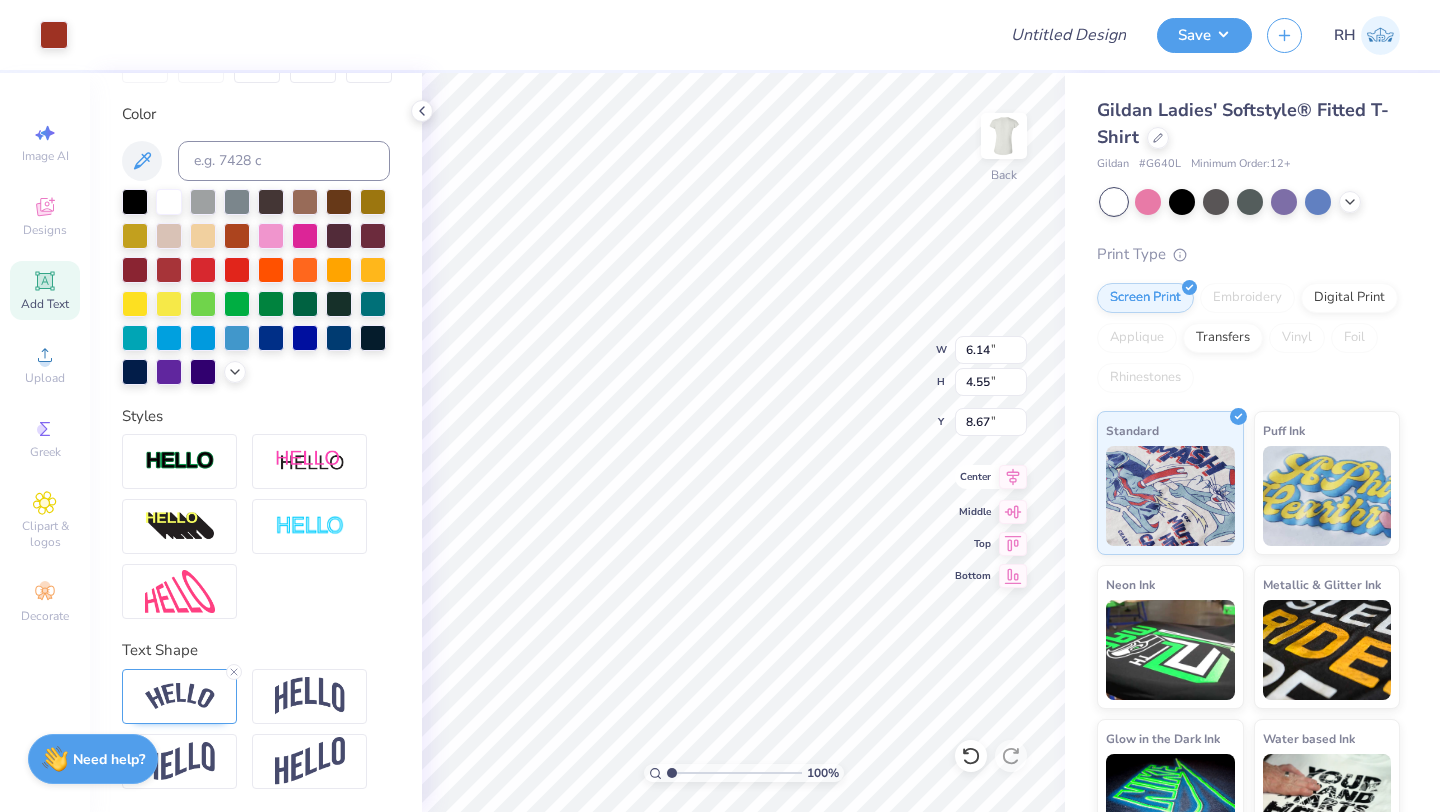 click 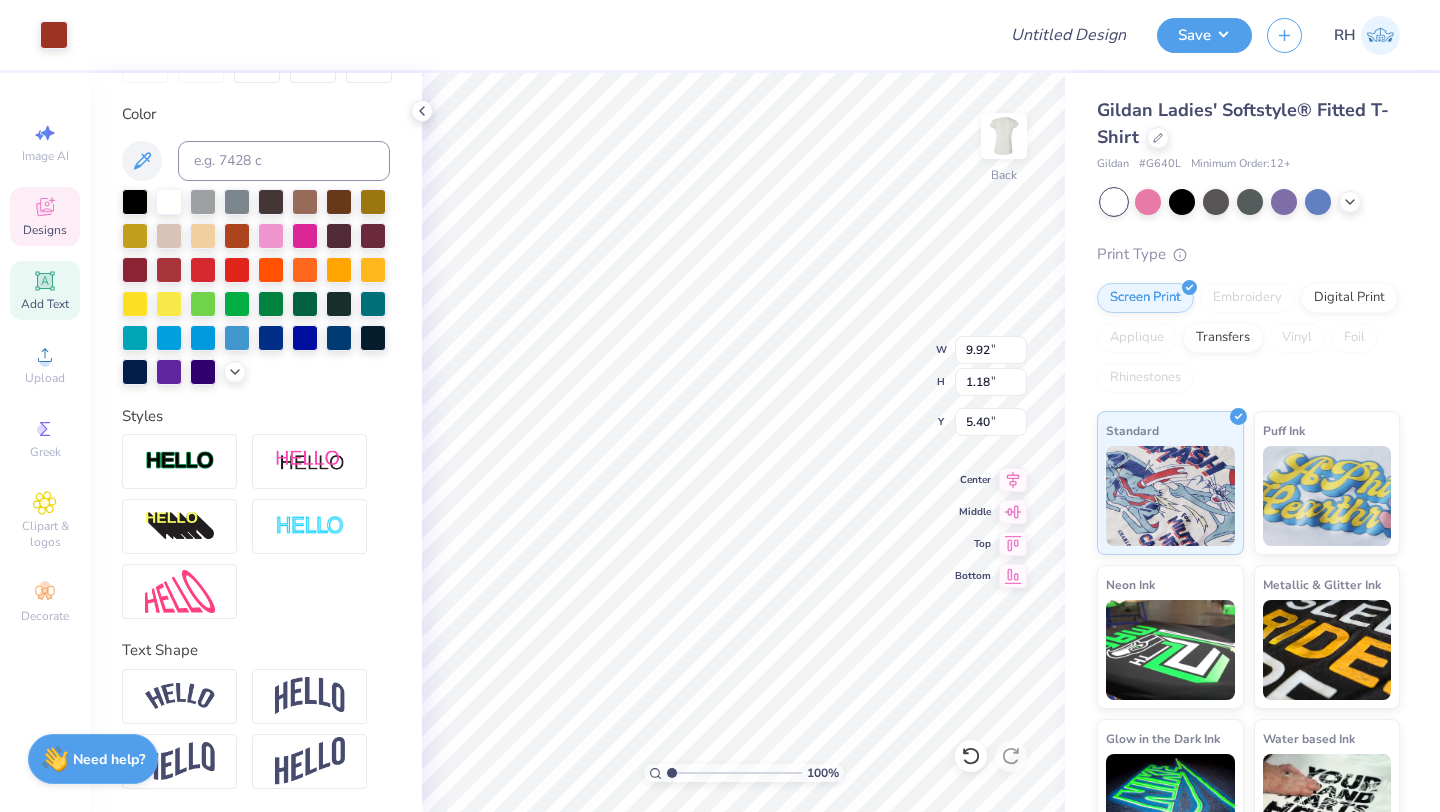 type on "19.42" 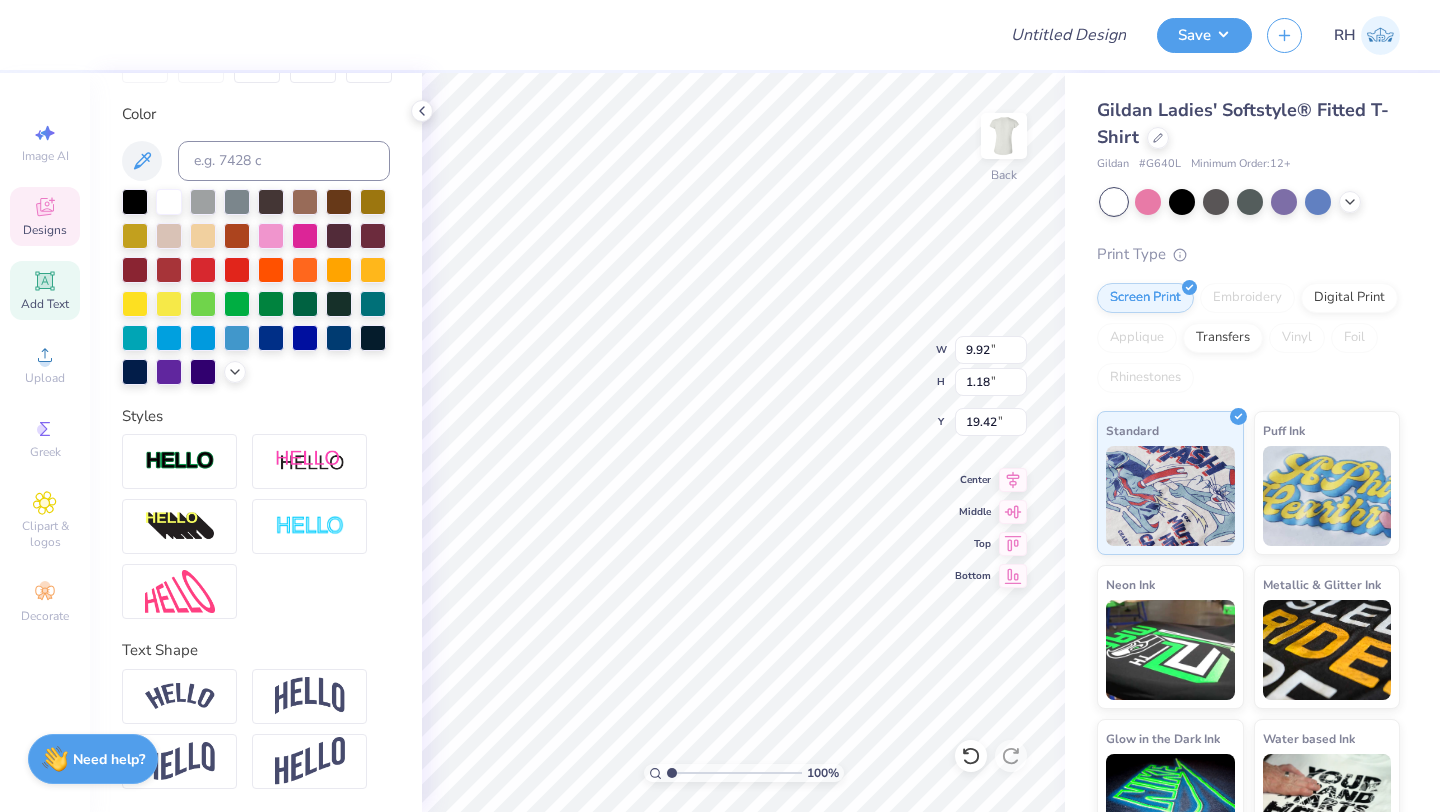 type on "8.82" 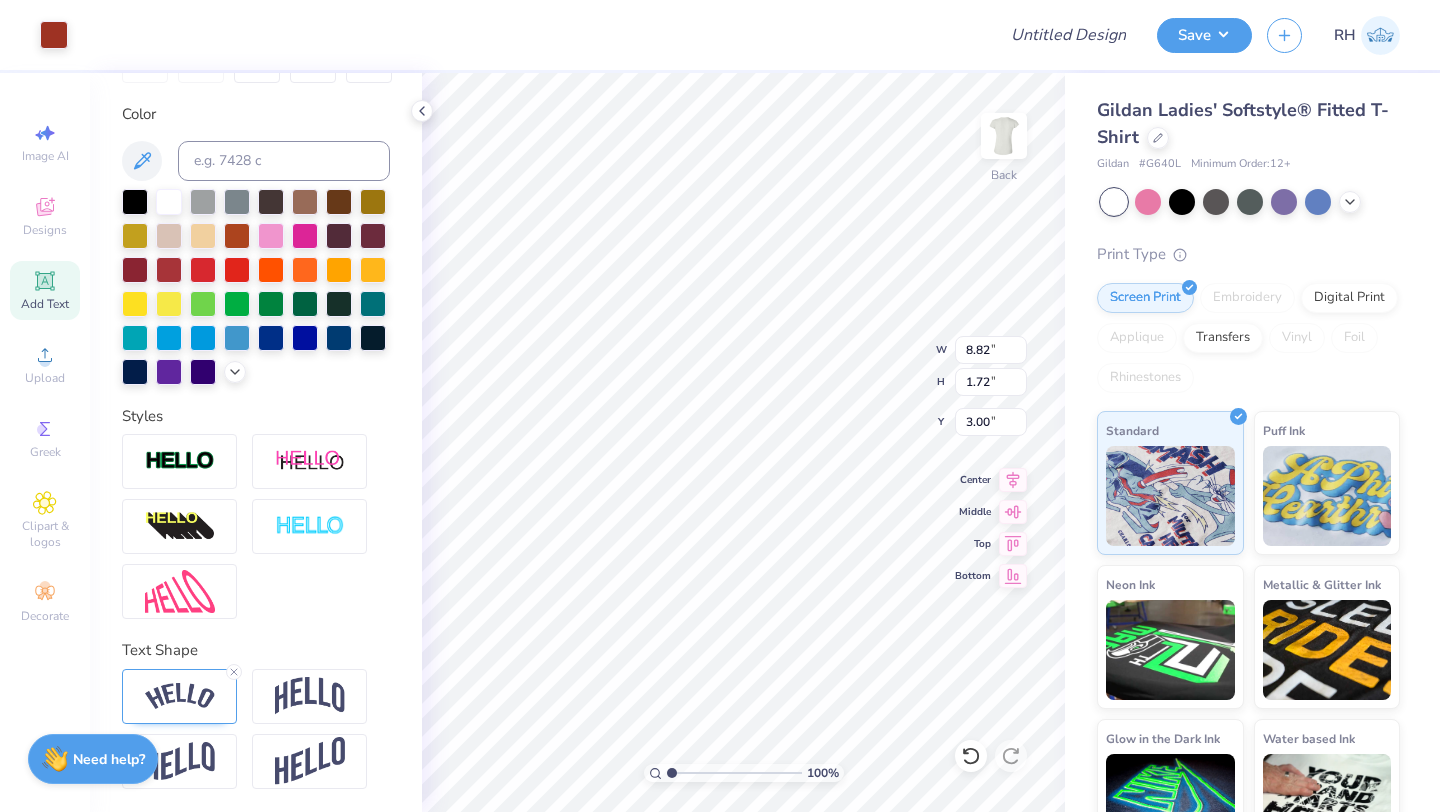 type on "6.14" 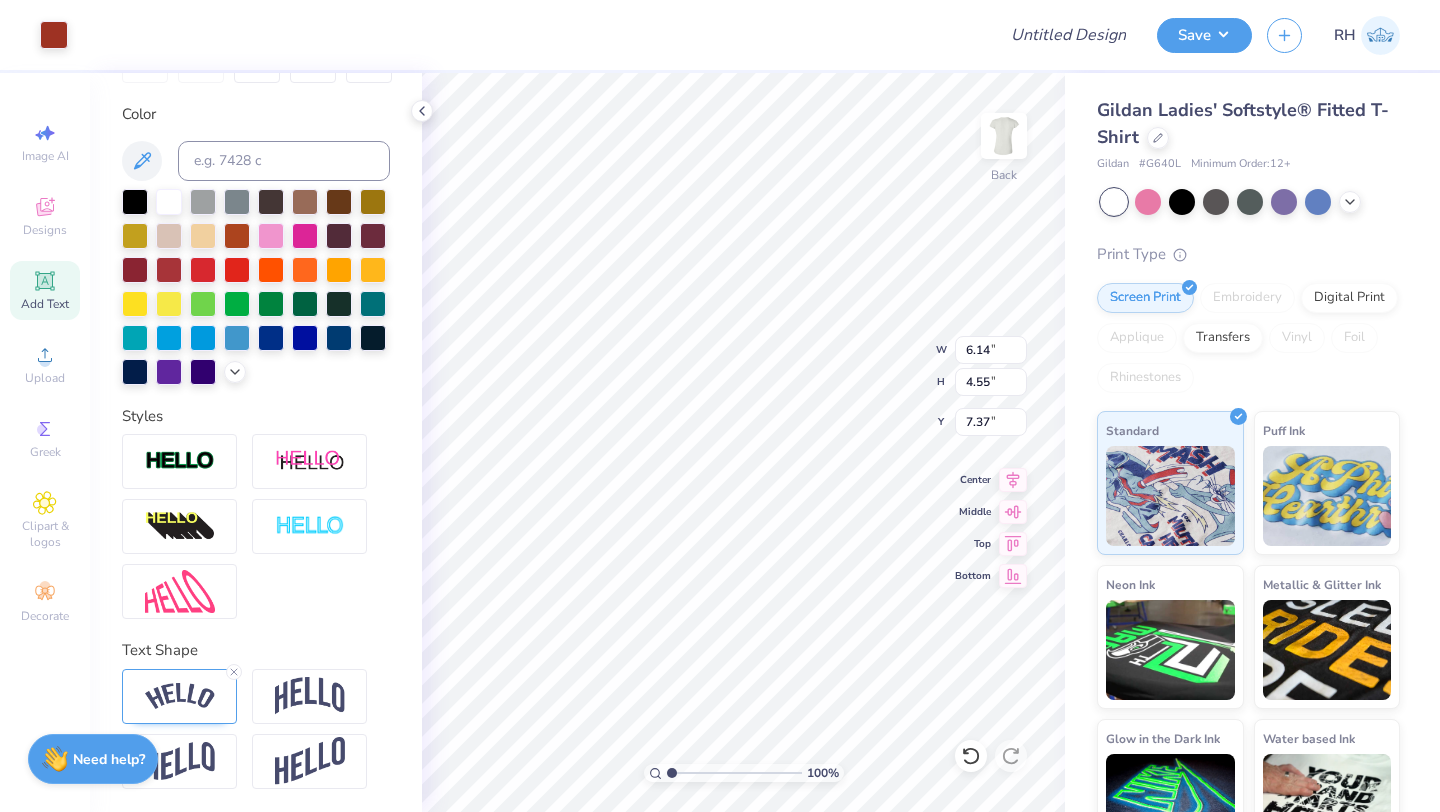 type on "3.85" 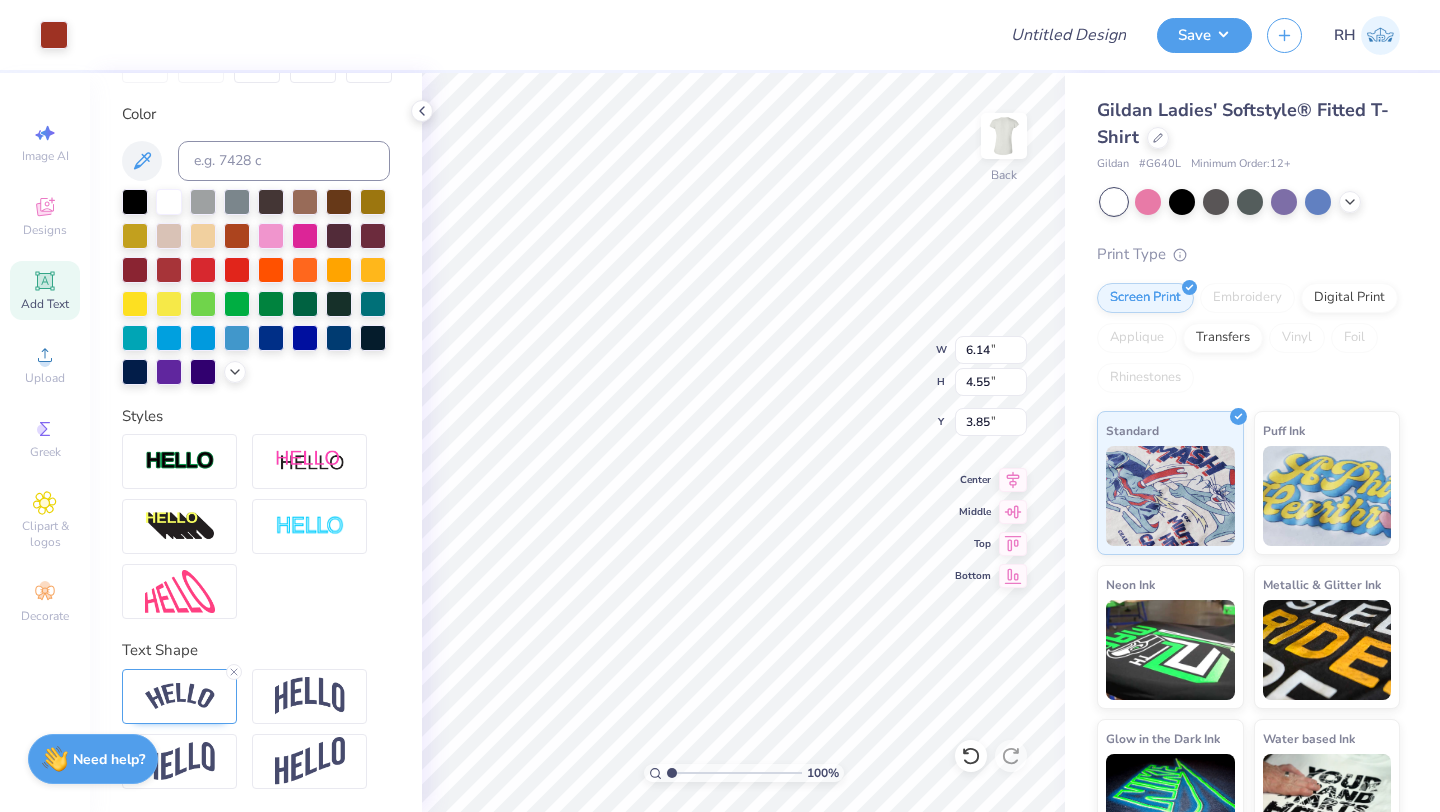 type on "8.03" 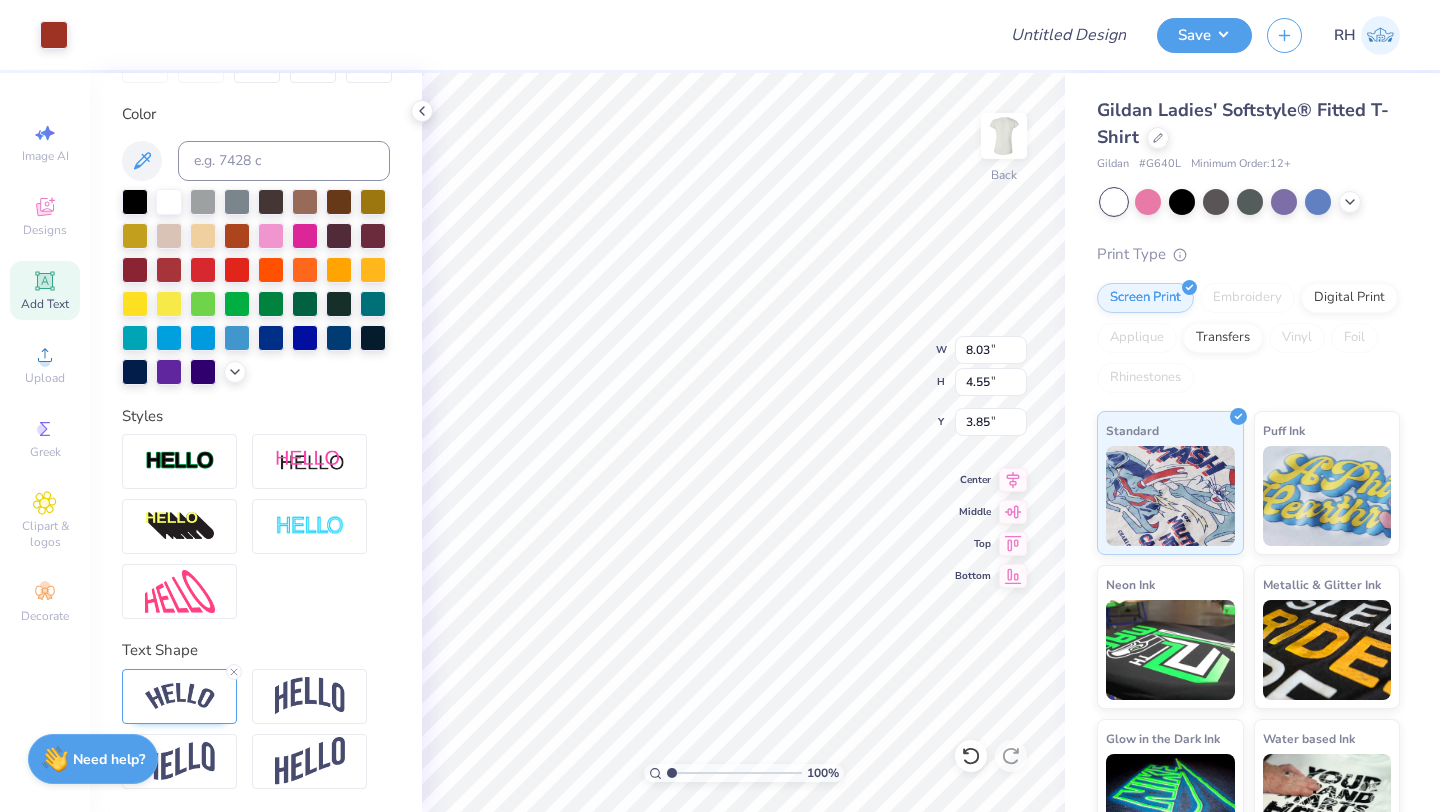 type on "5.95" 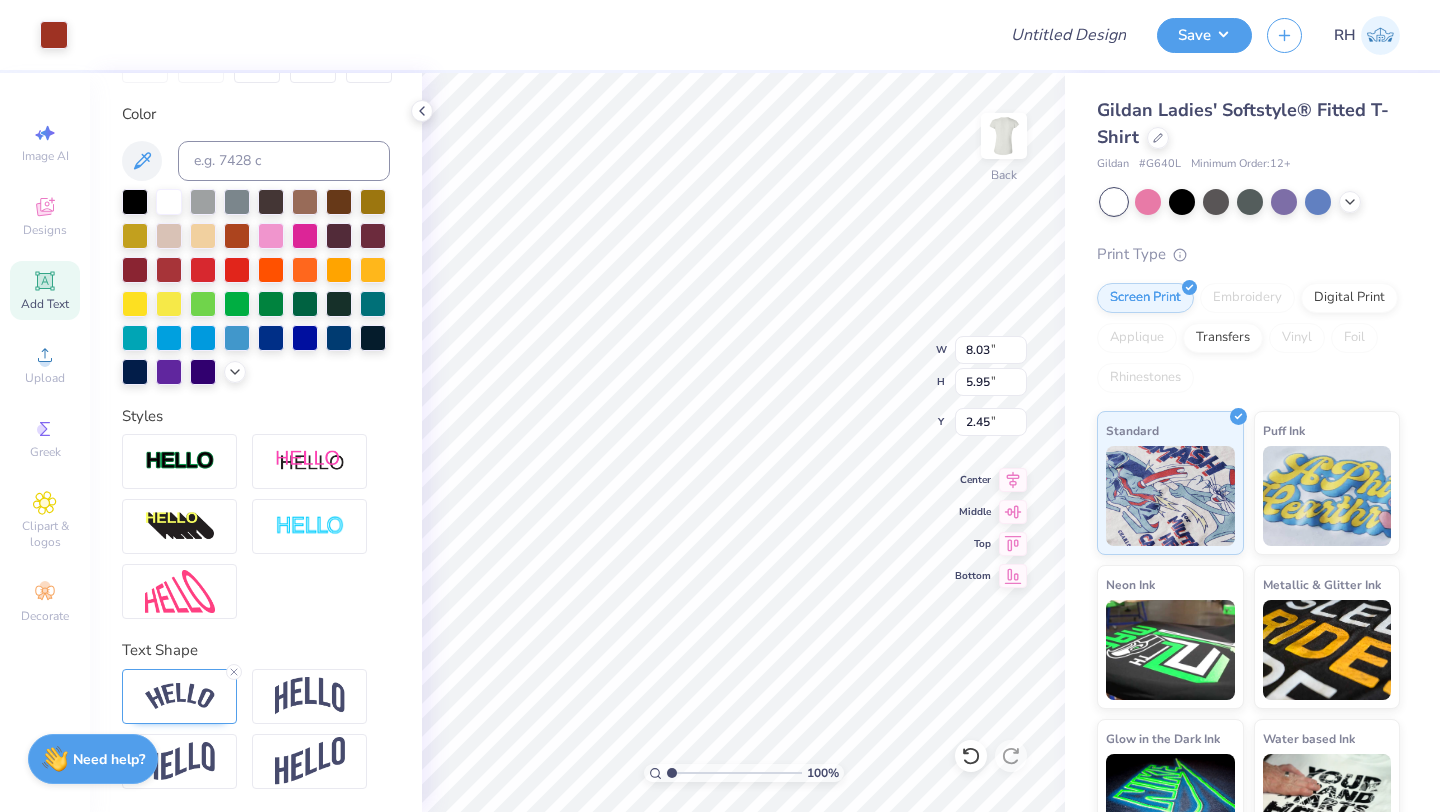 type on "3.64" 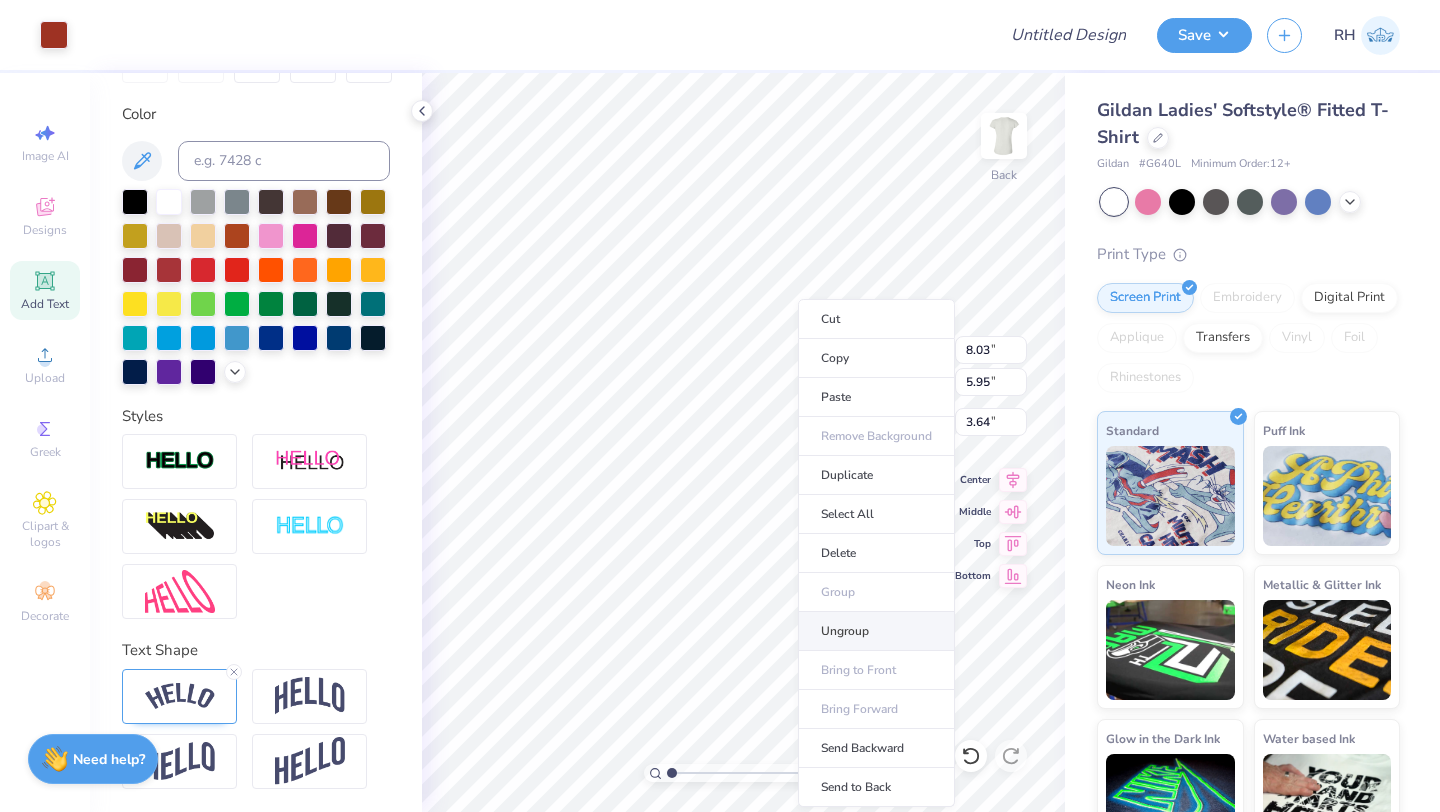 click on "Ungroup" at bounding box center [876, 631] 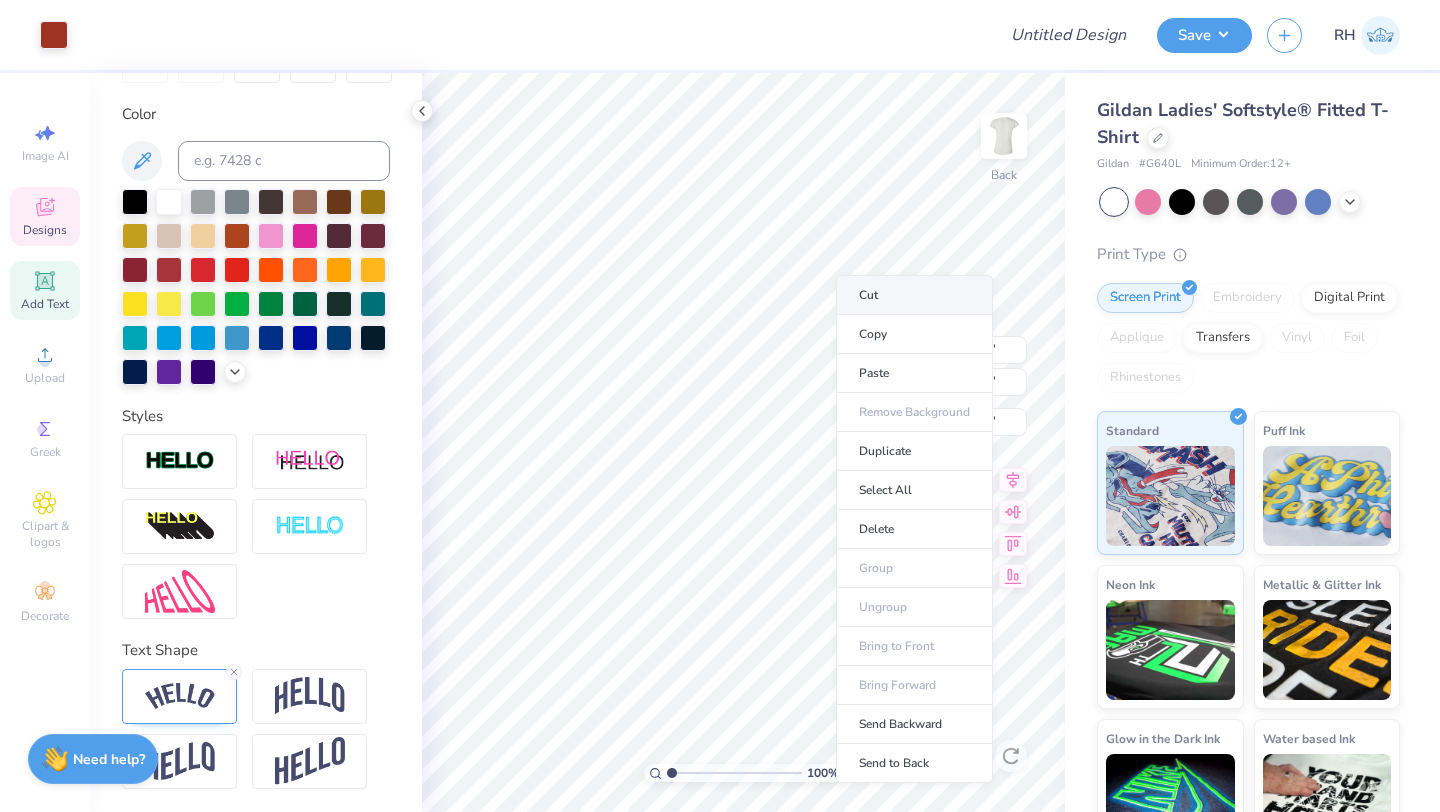 click on "Cut" at bounding box center [914, 295] 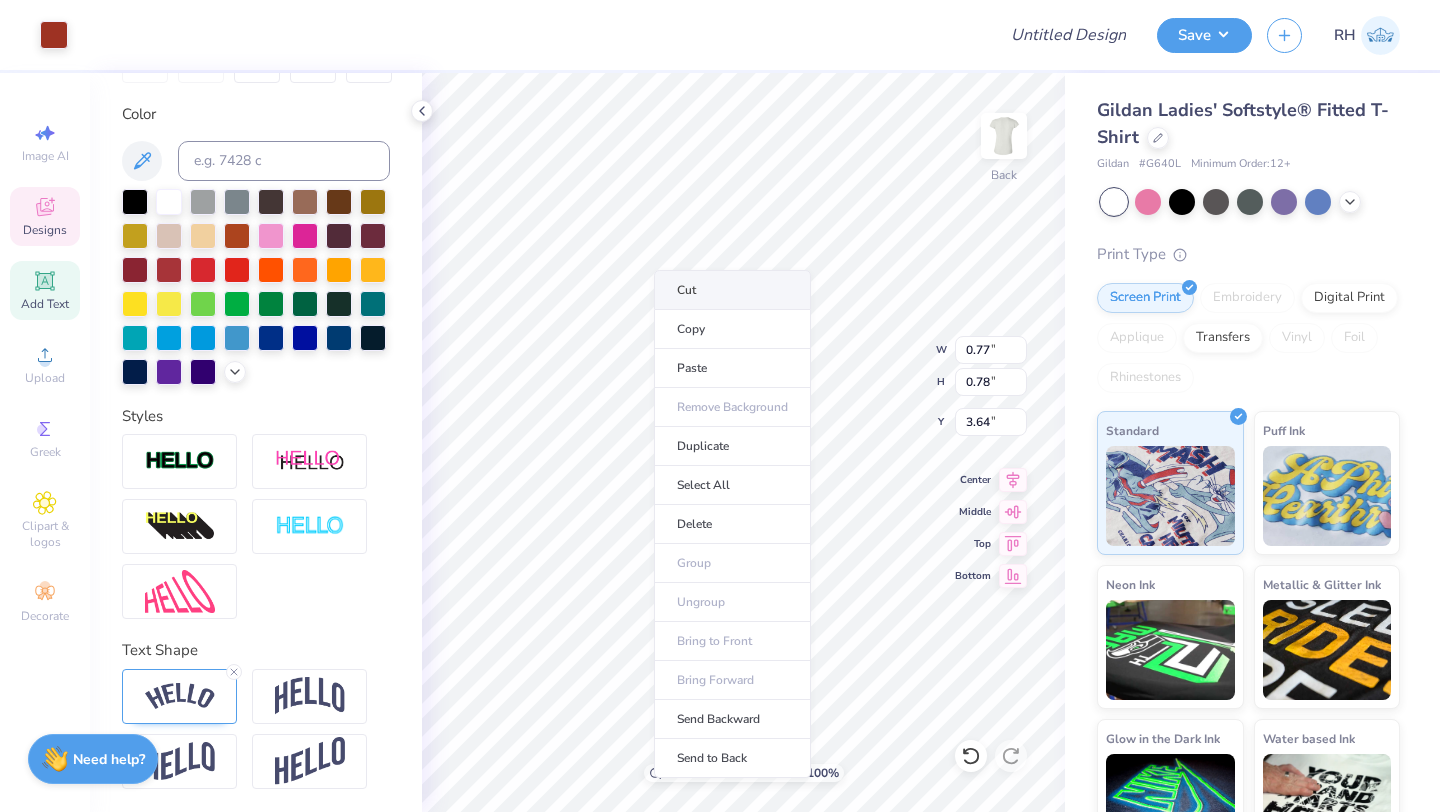 click on "Cut" at bounding box center [732, 290] 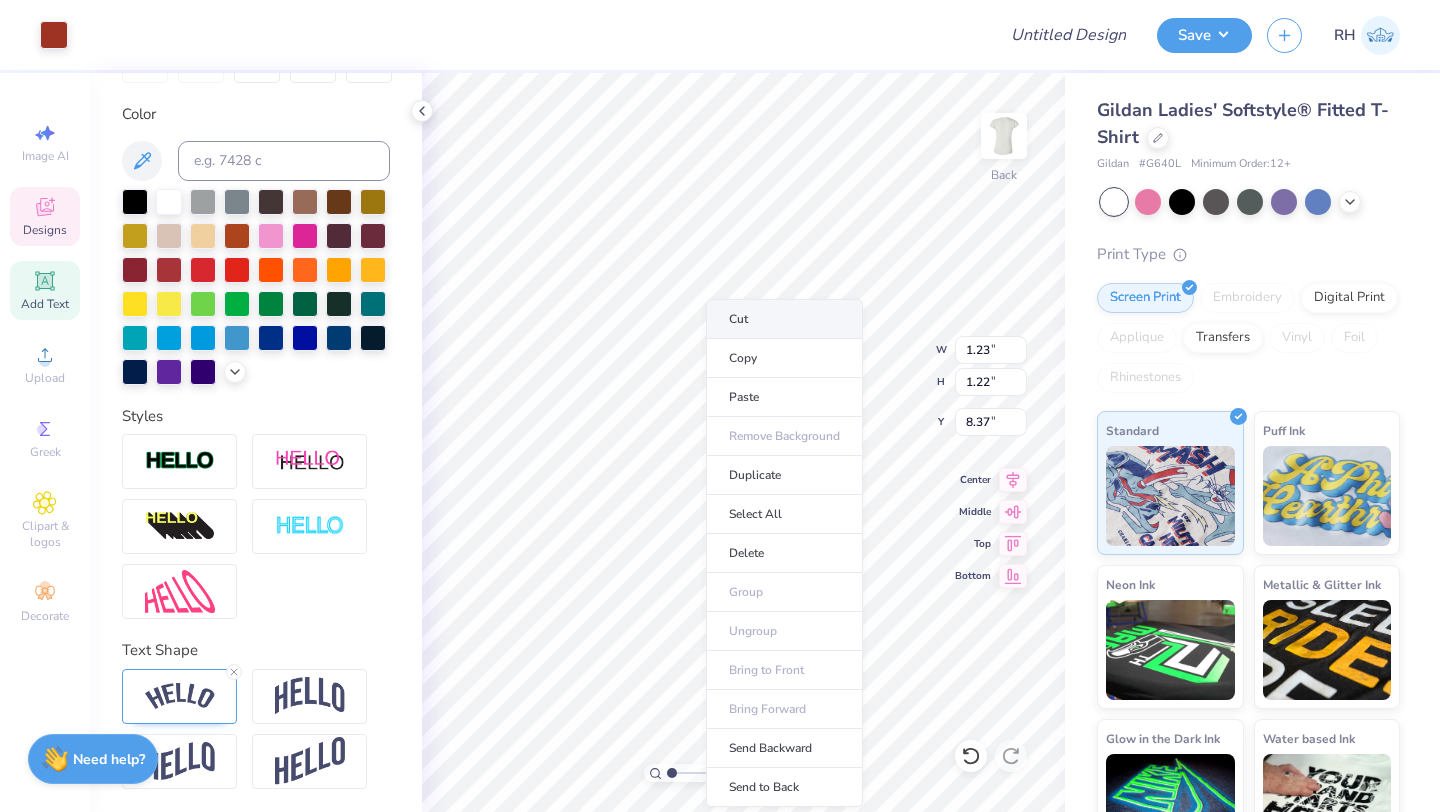 click on "Cut" at bounding box center [784, 319] 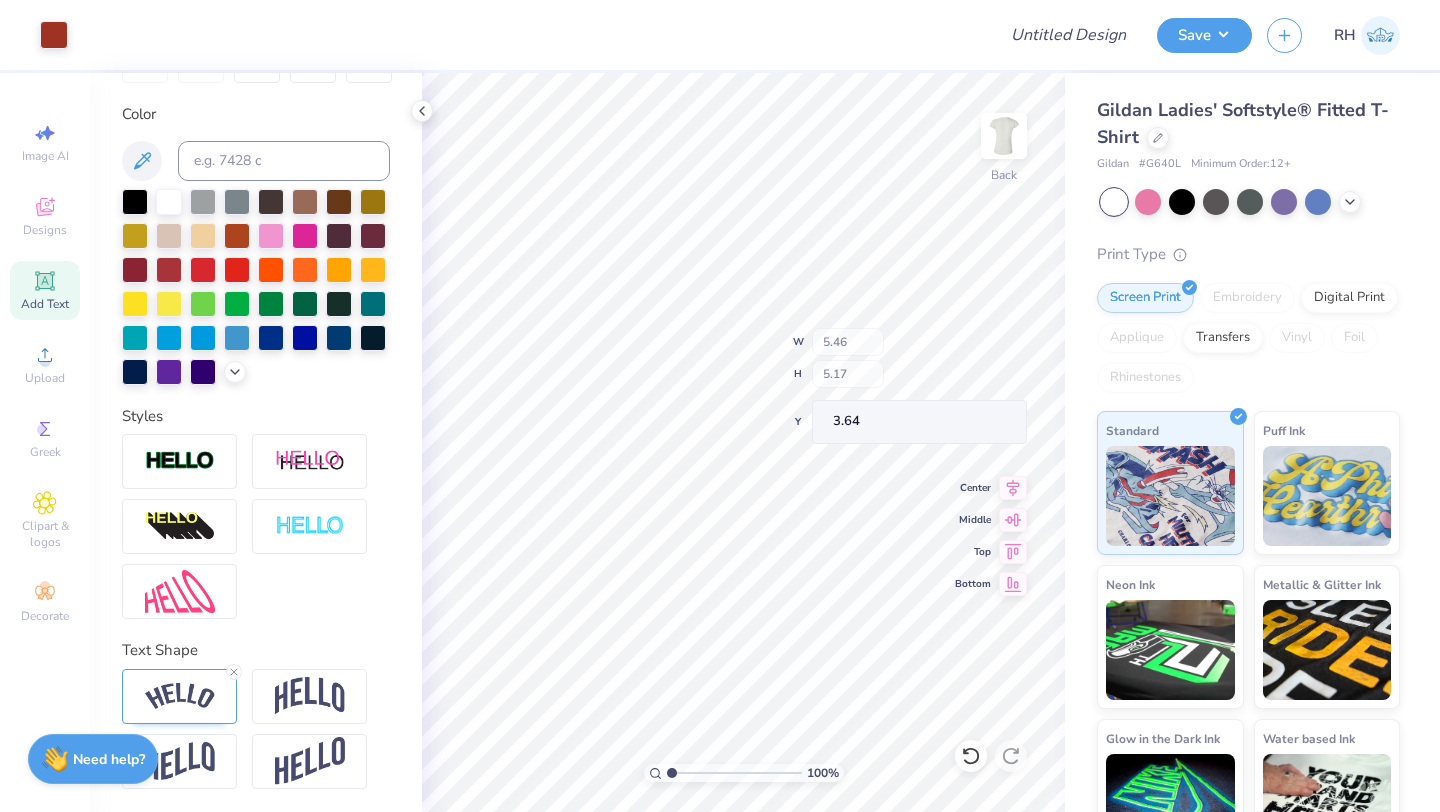 type on "8.62" 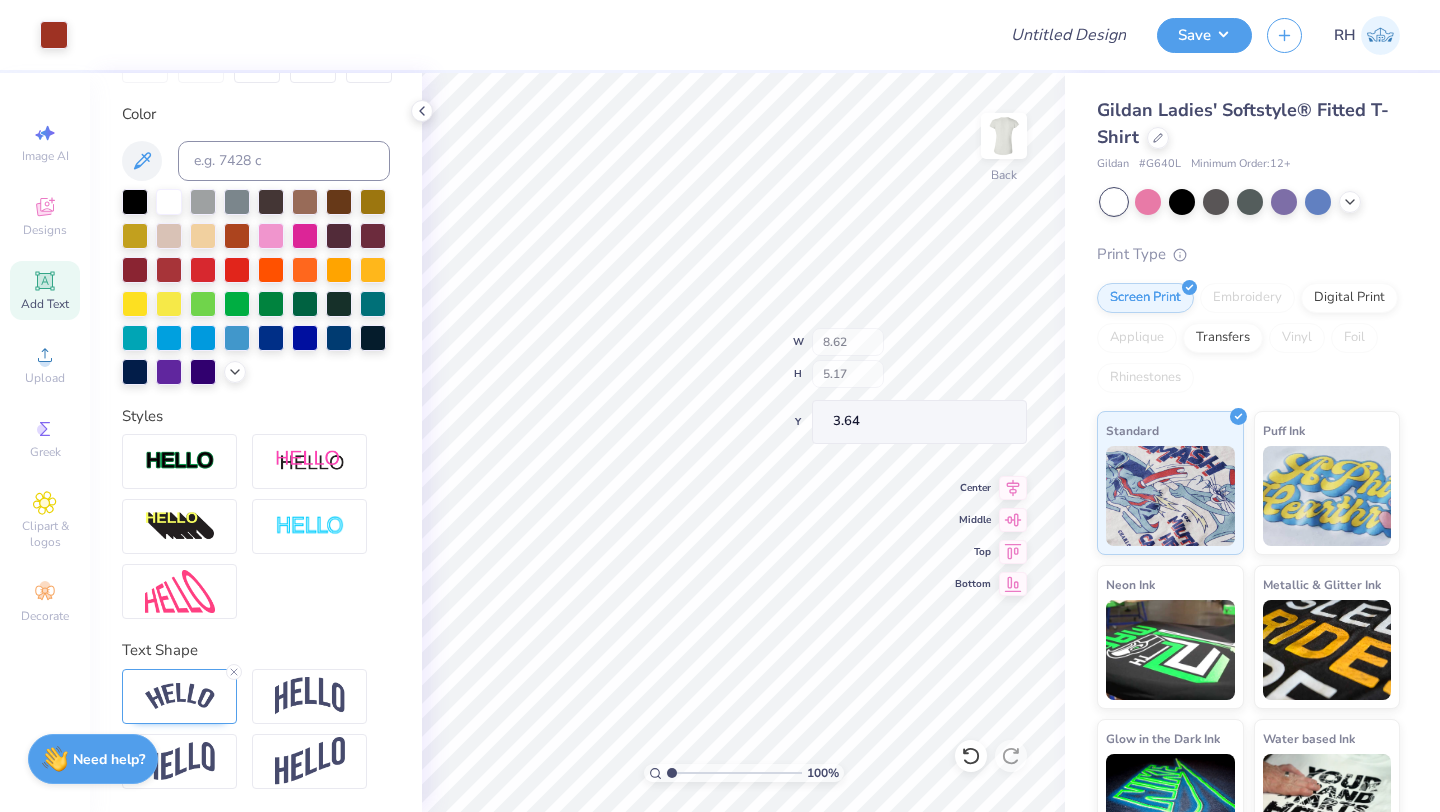 type on "8.17" 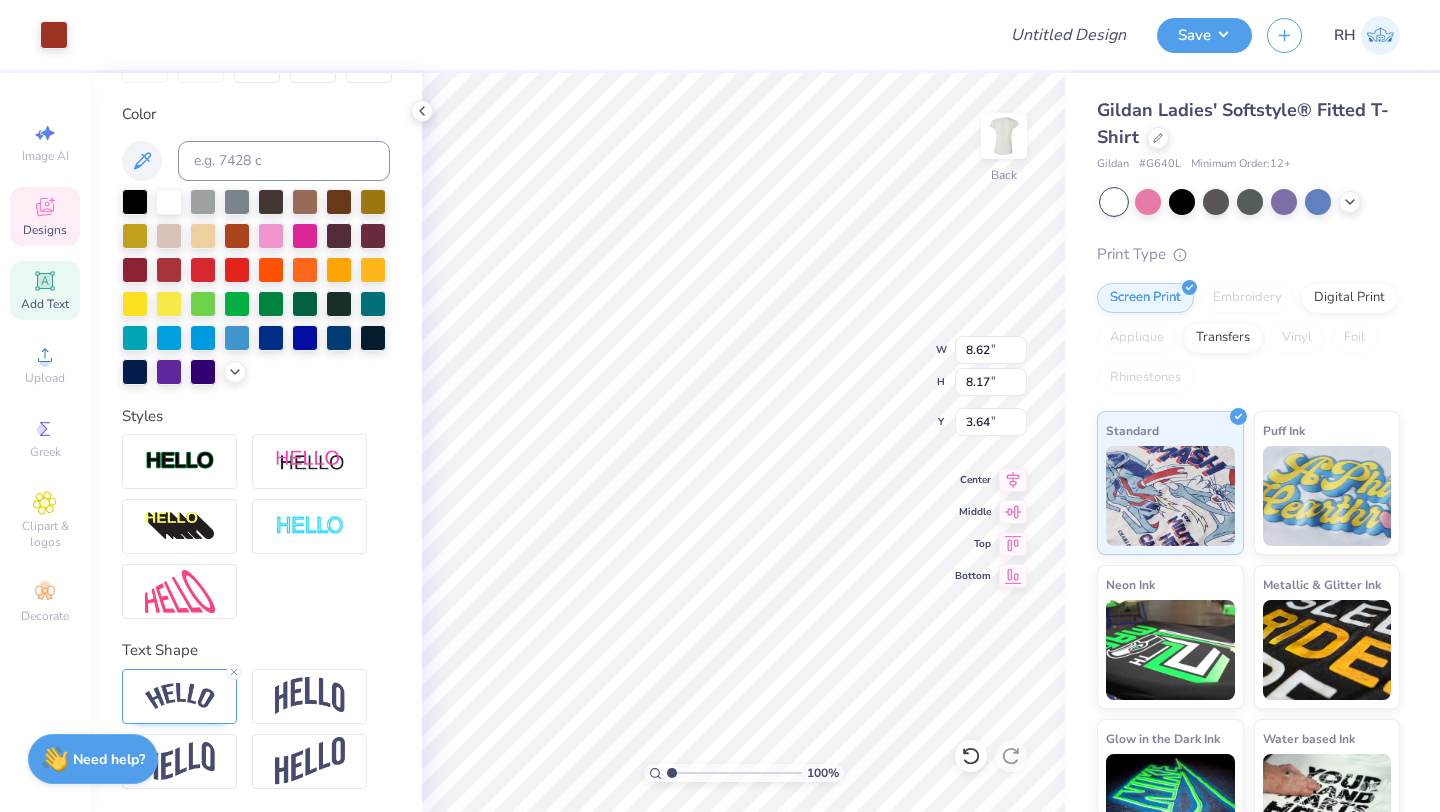 type on "3.91" 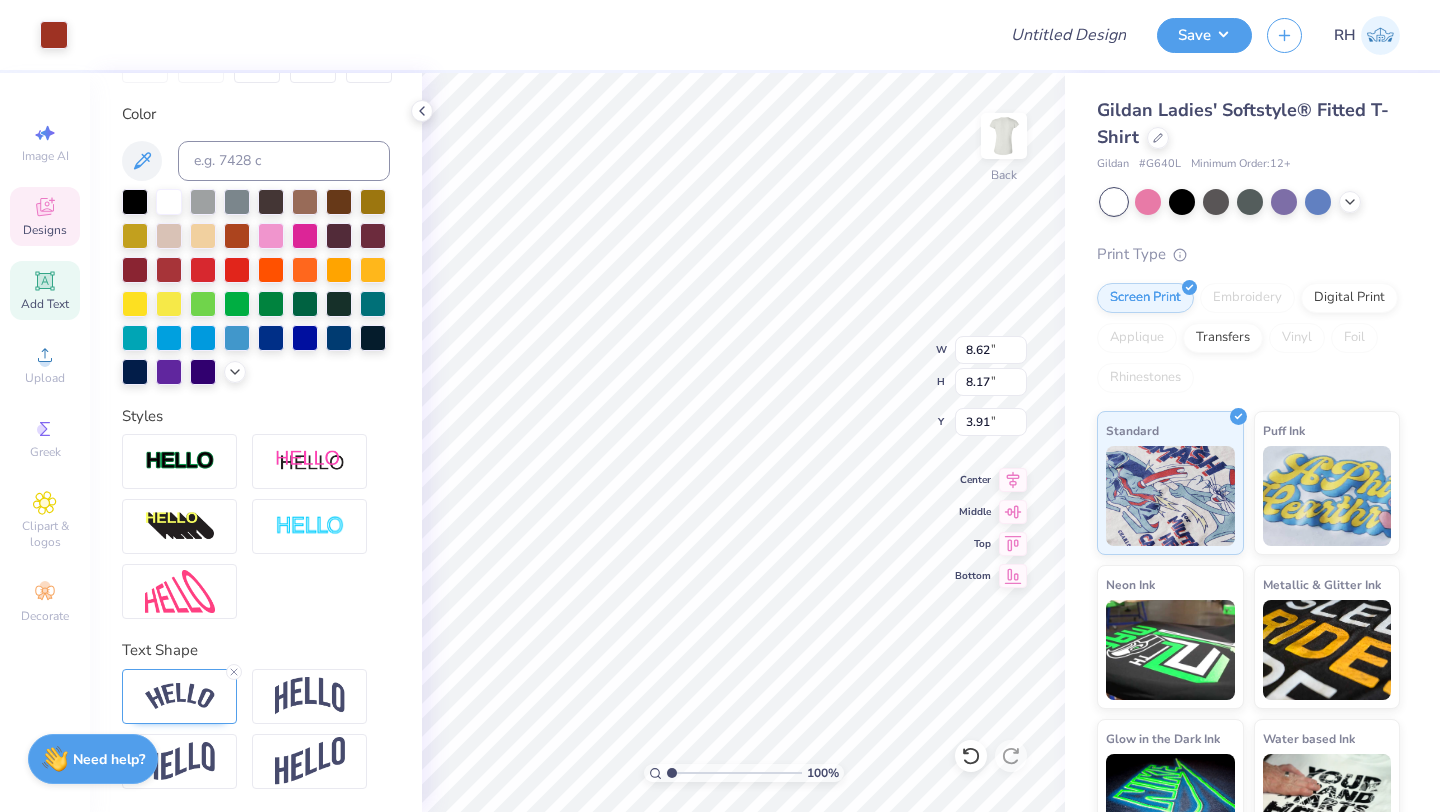 type on "8.82" 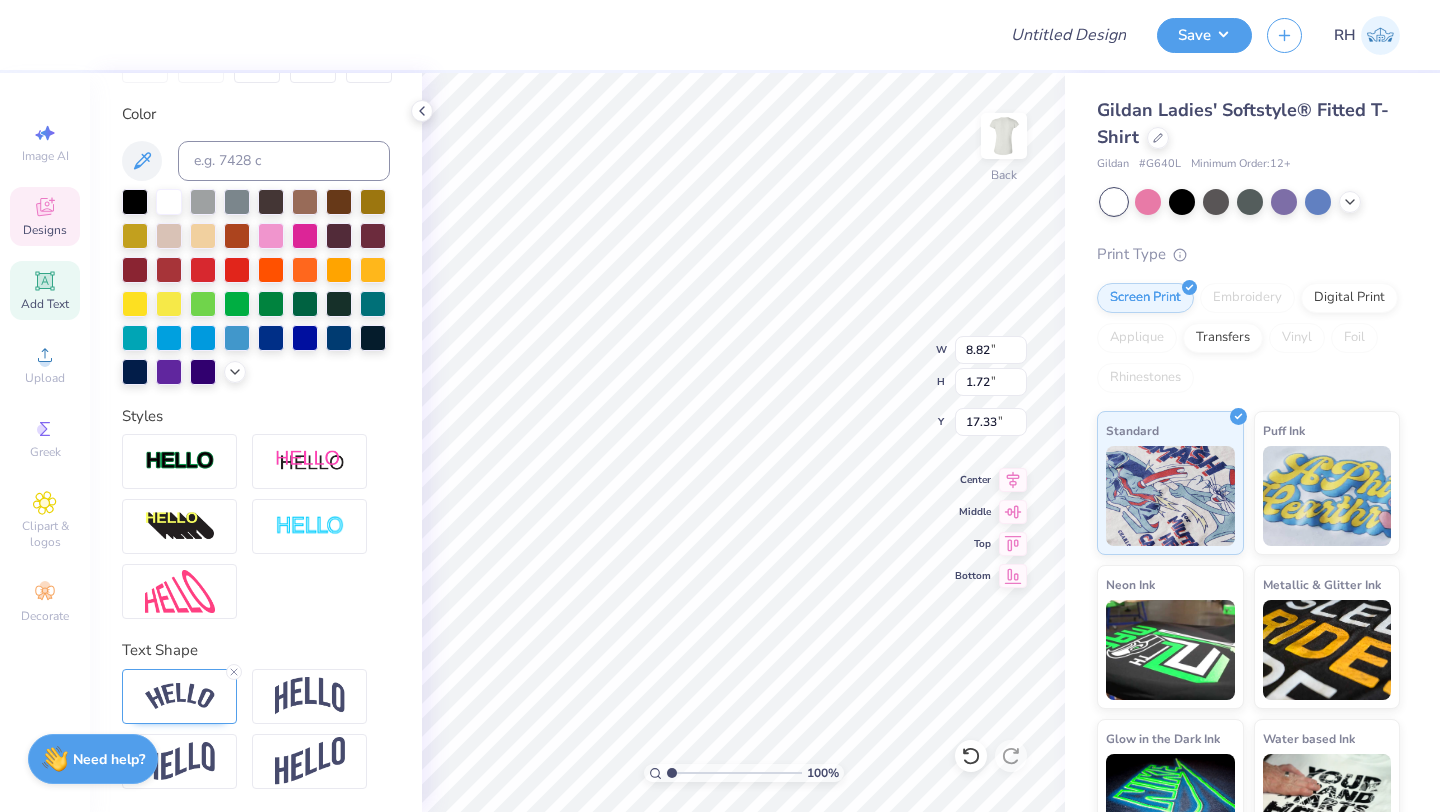 type on "2.14" 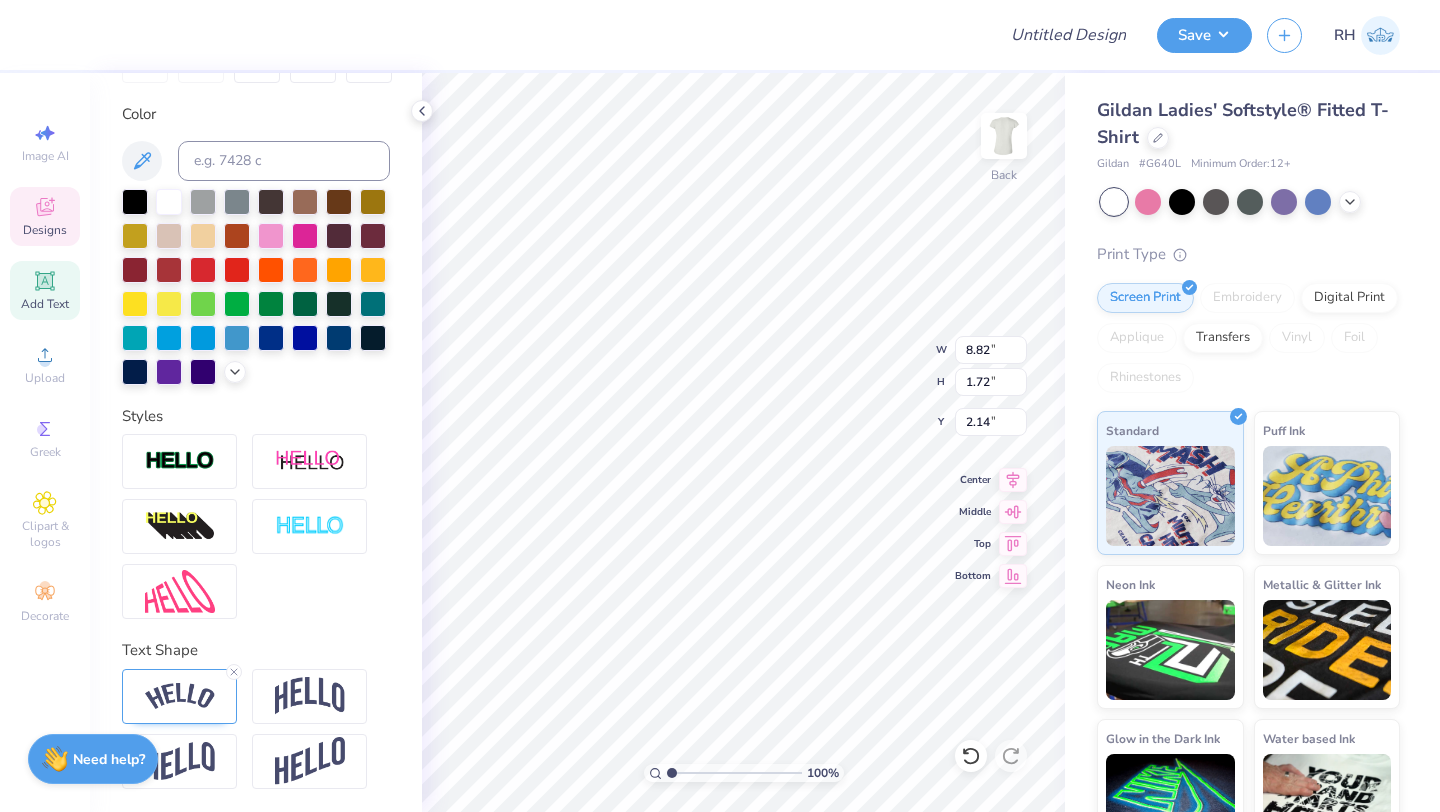 type on "9.92" 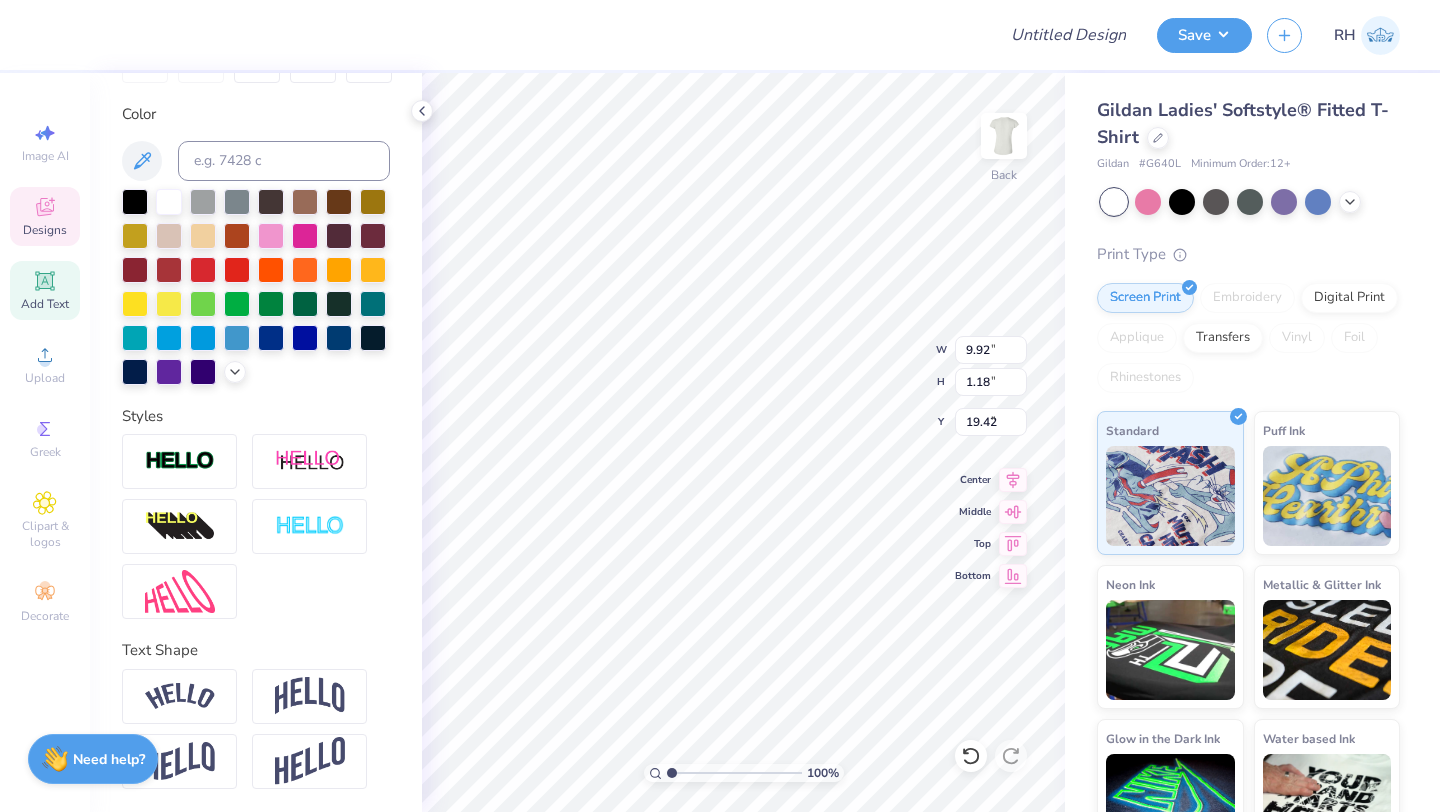 type on "6.81" 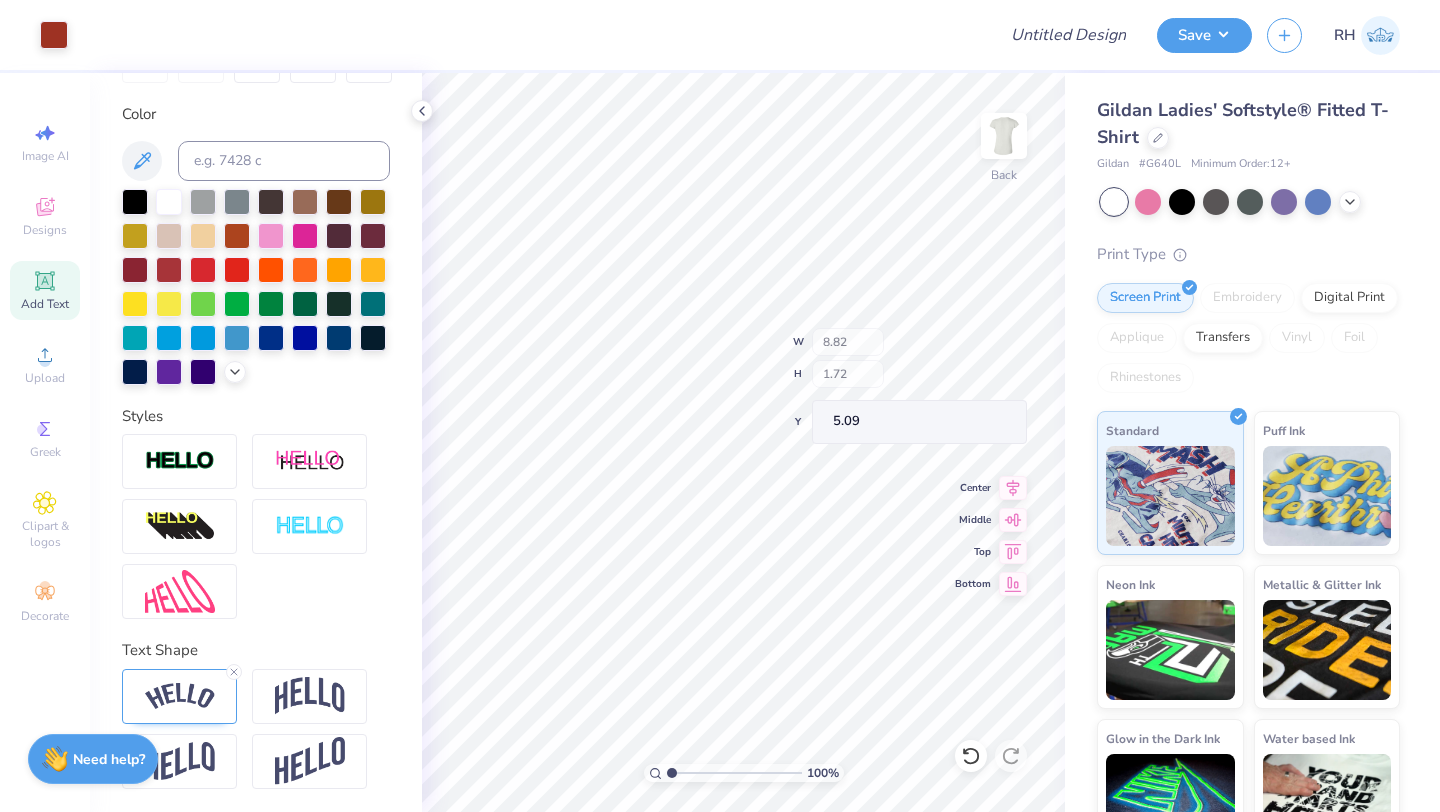 type on "5.09" 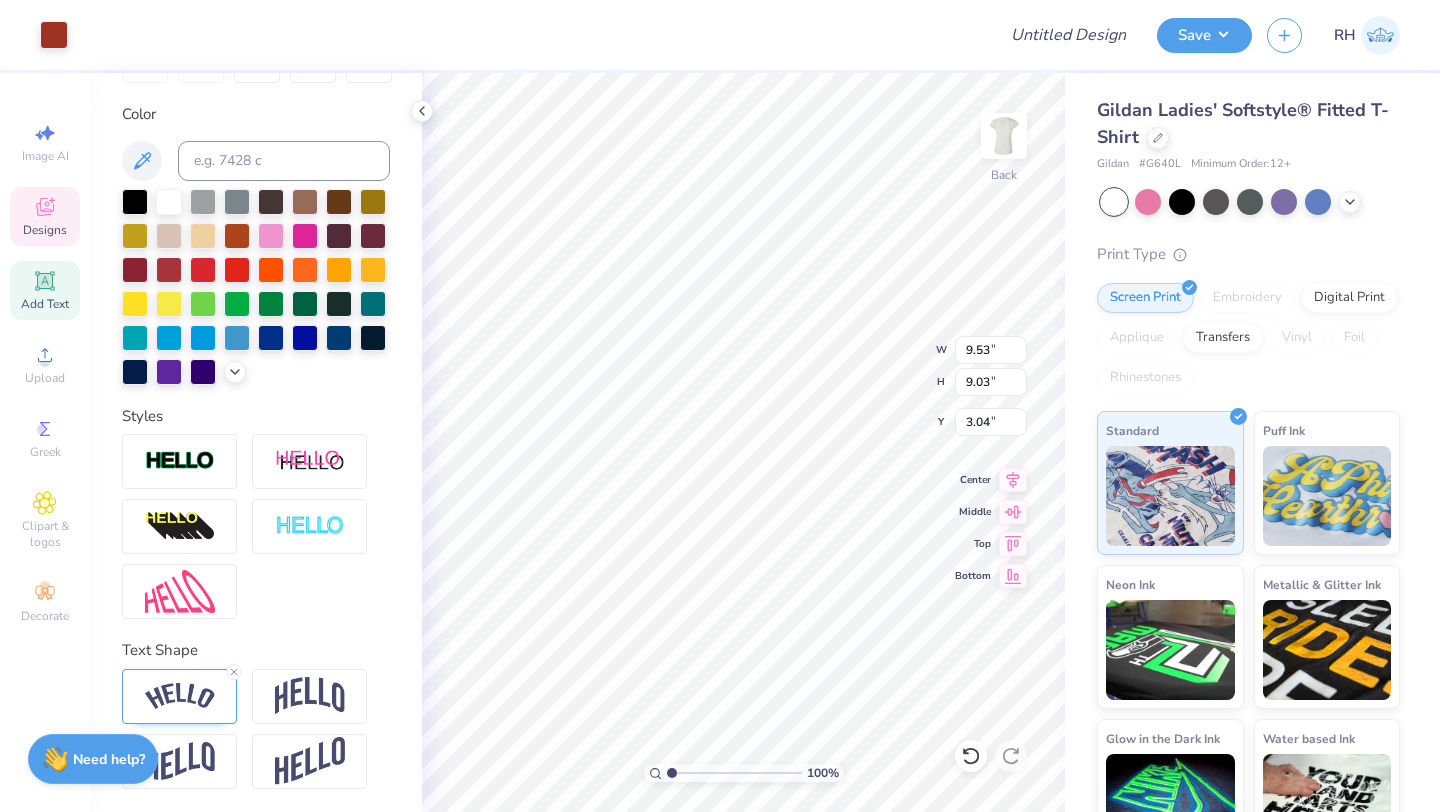 type on "9.53" 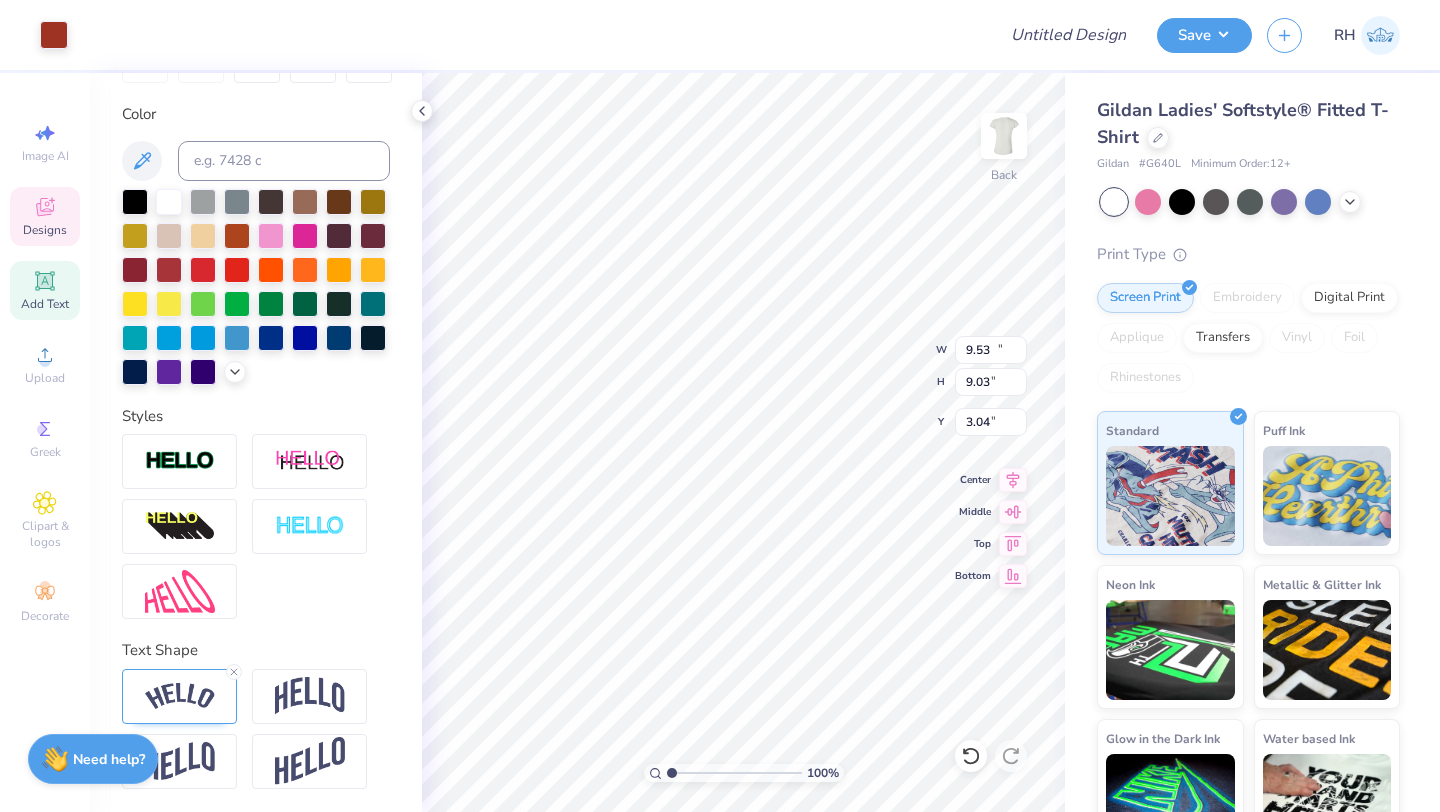 type on "10.48" 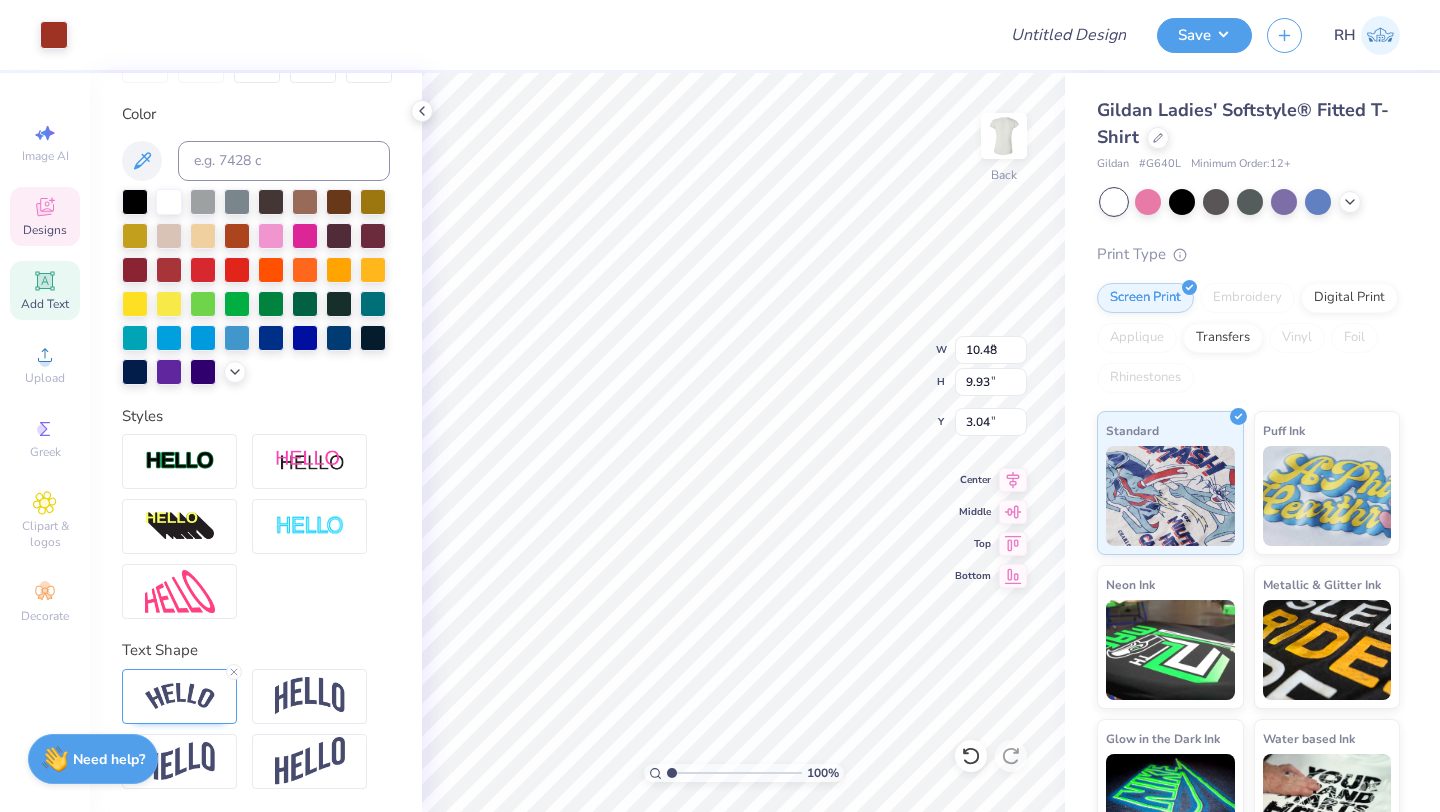 type on "8.82" 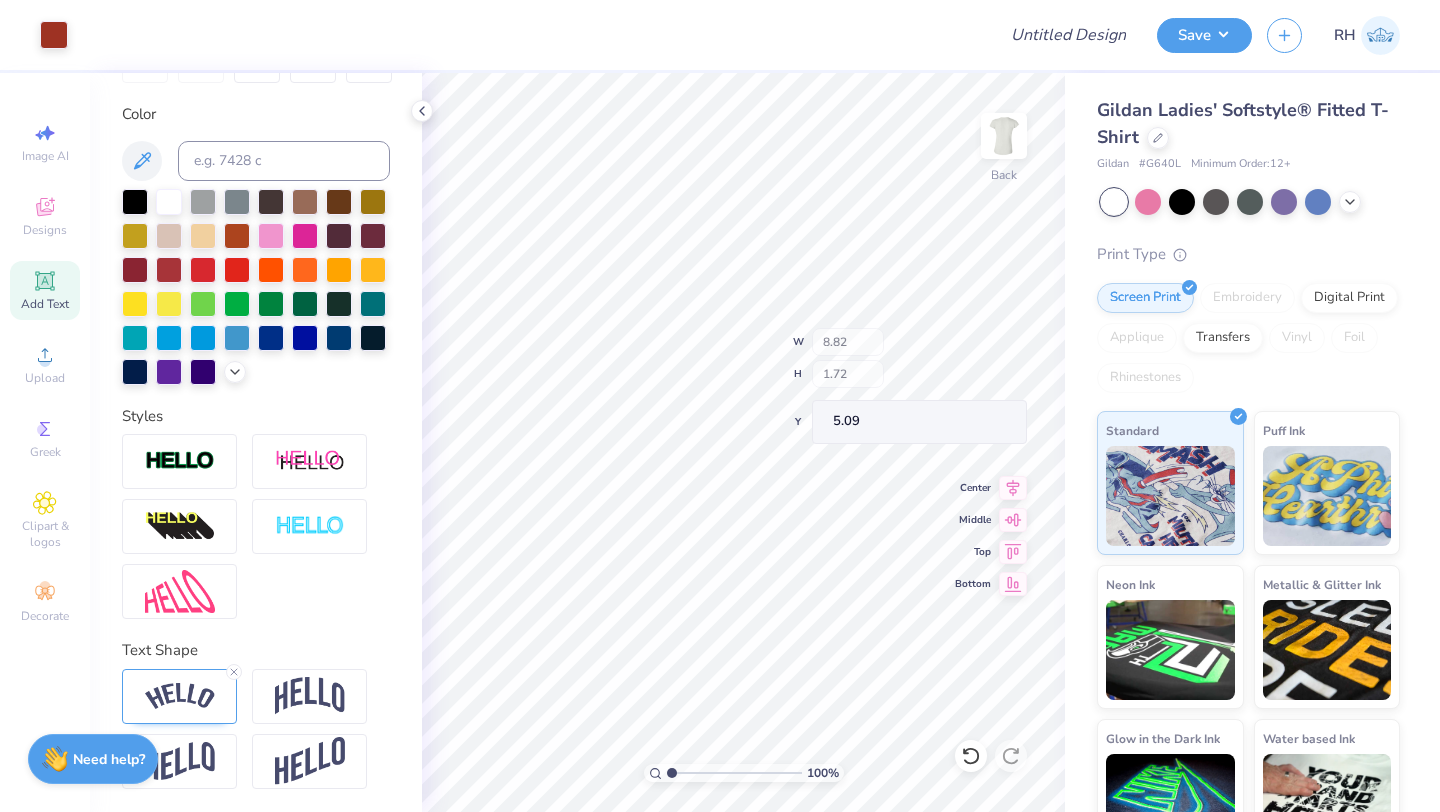 type on "4.77" 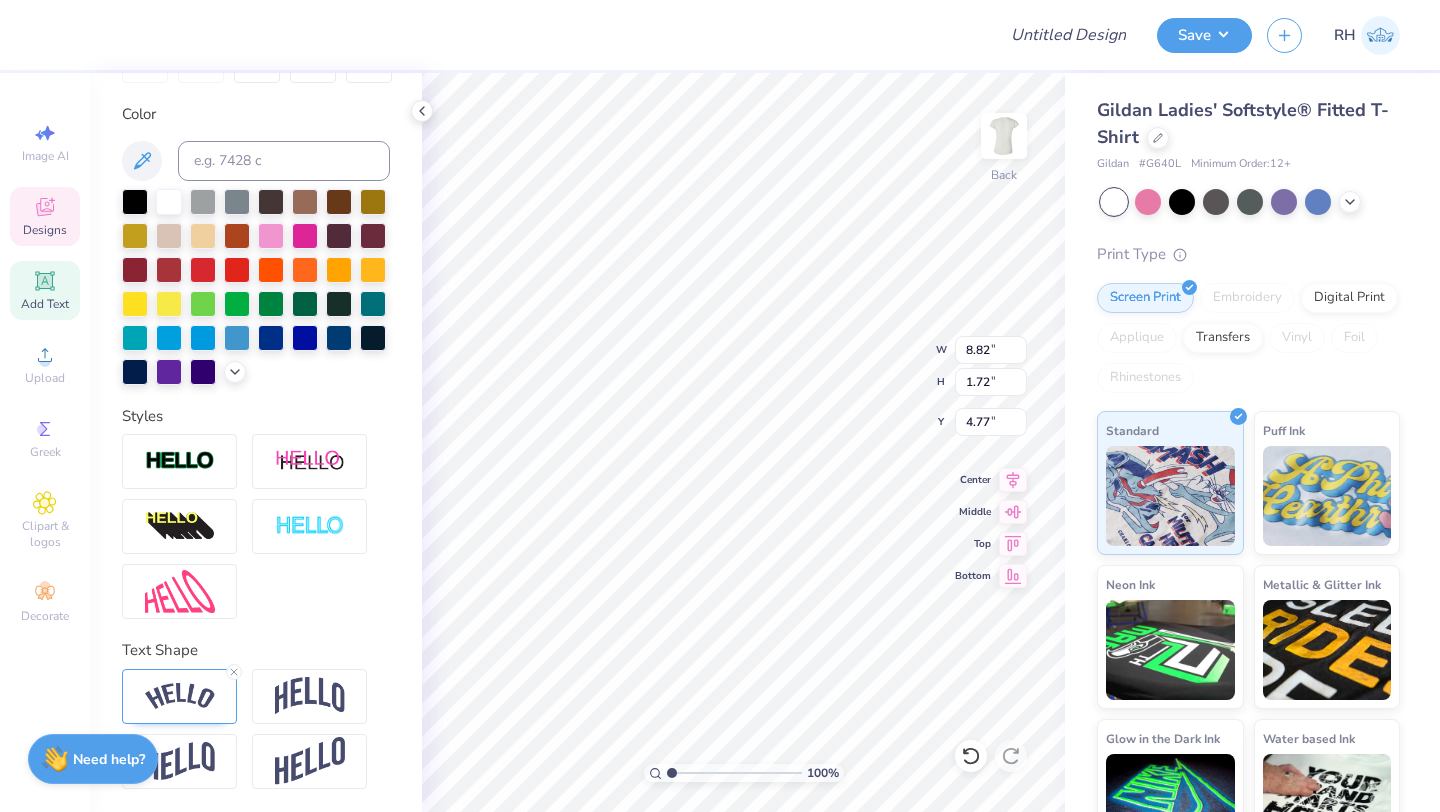 type on "8.82" 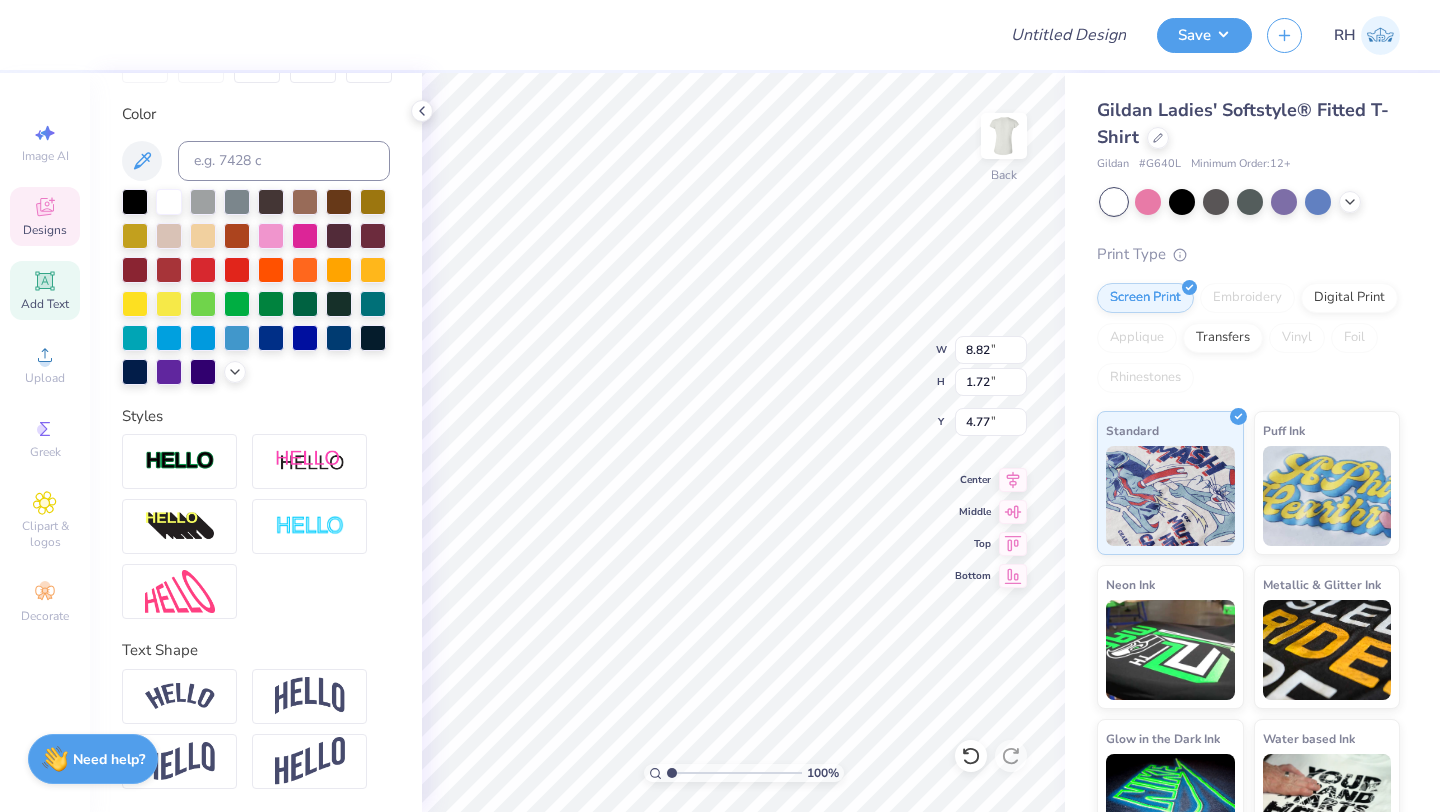 type 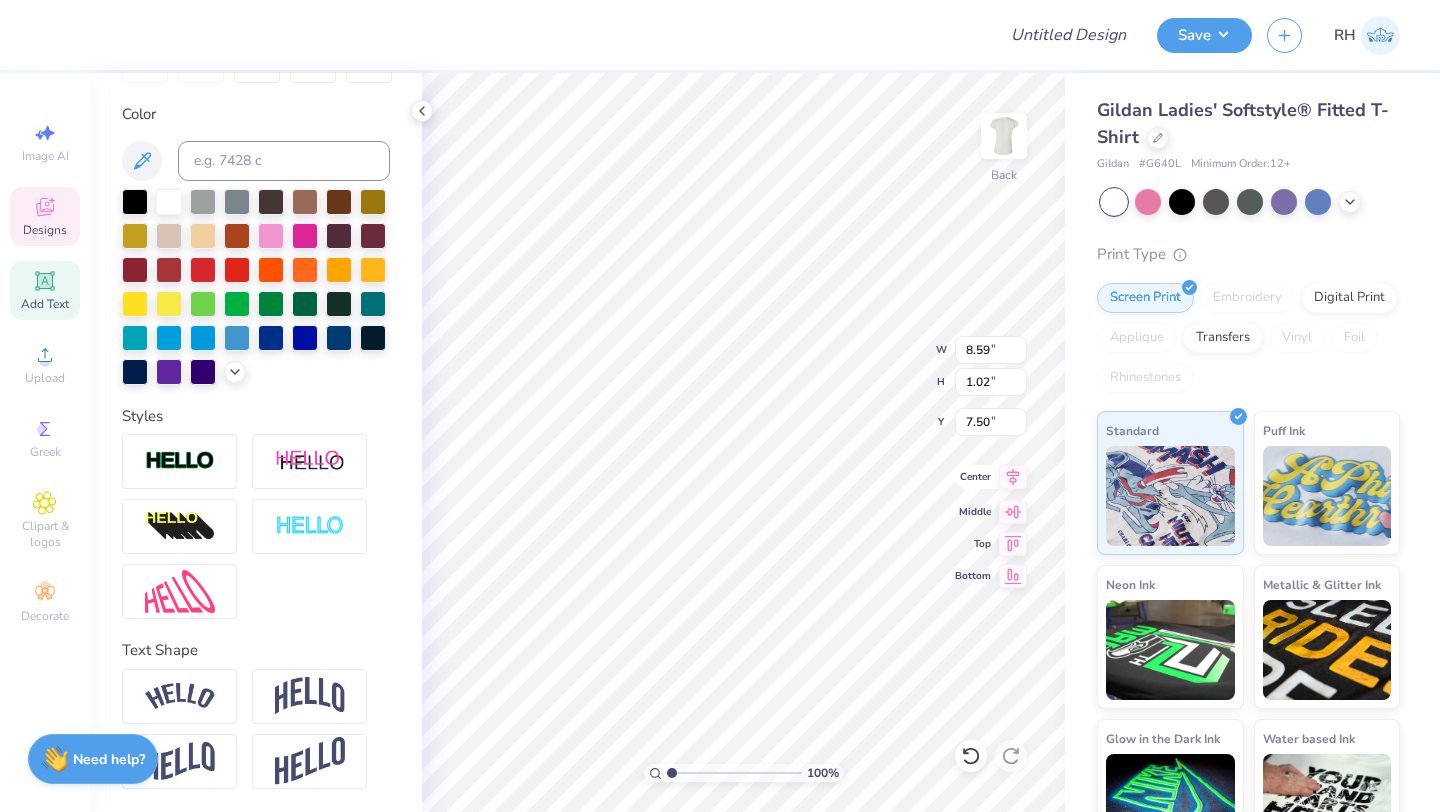 click 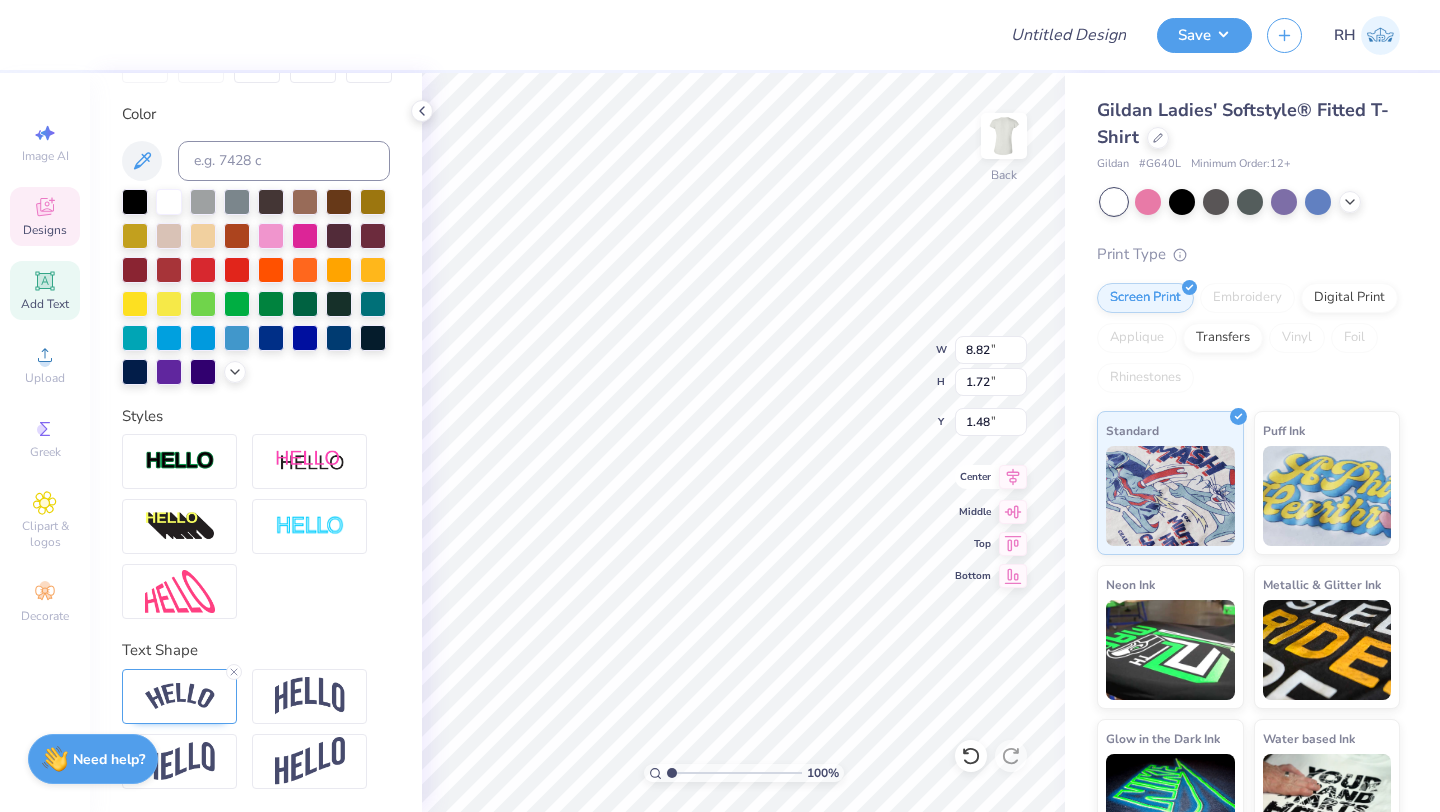 click 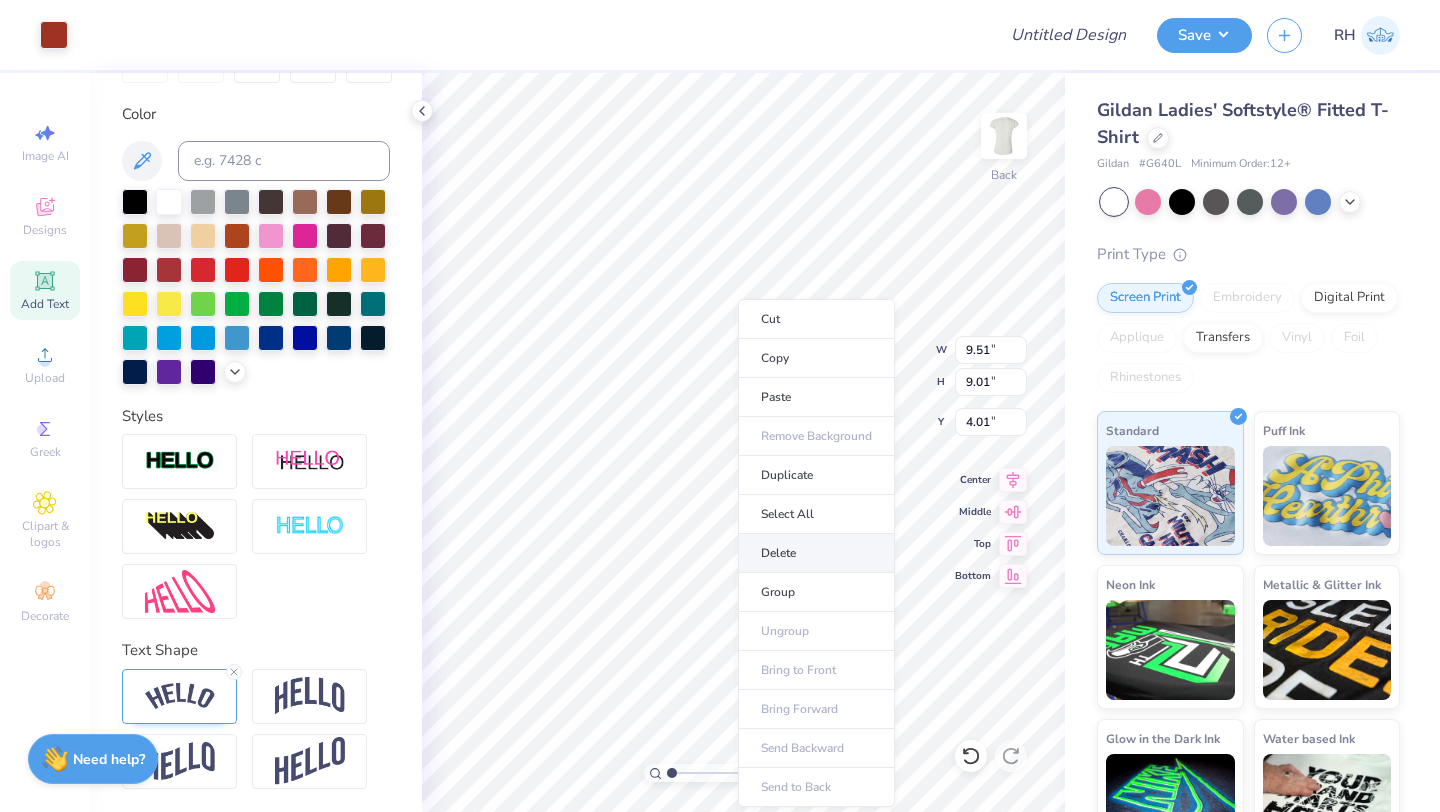 click on "Delete" at bounding box center [816, 553] 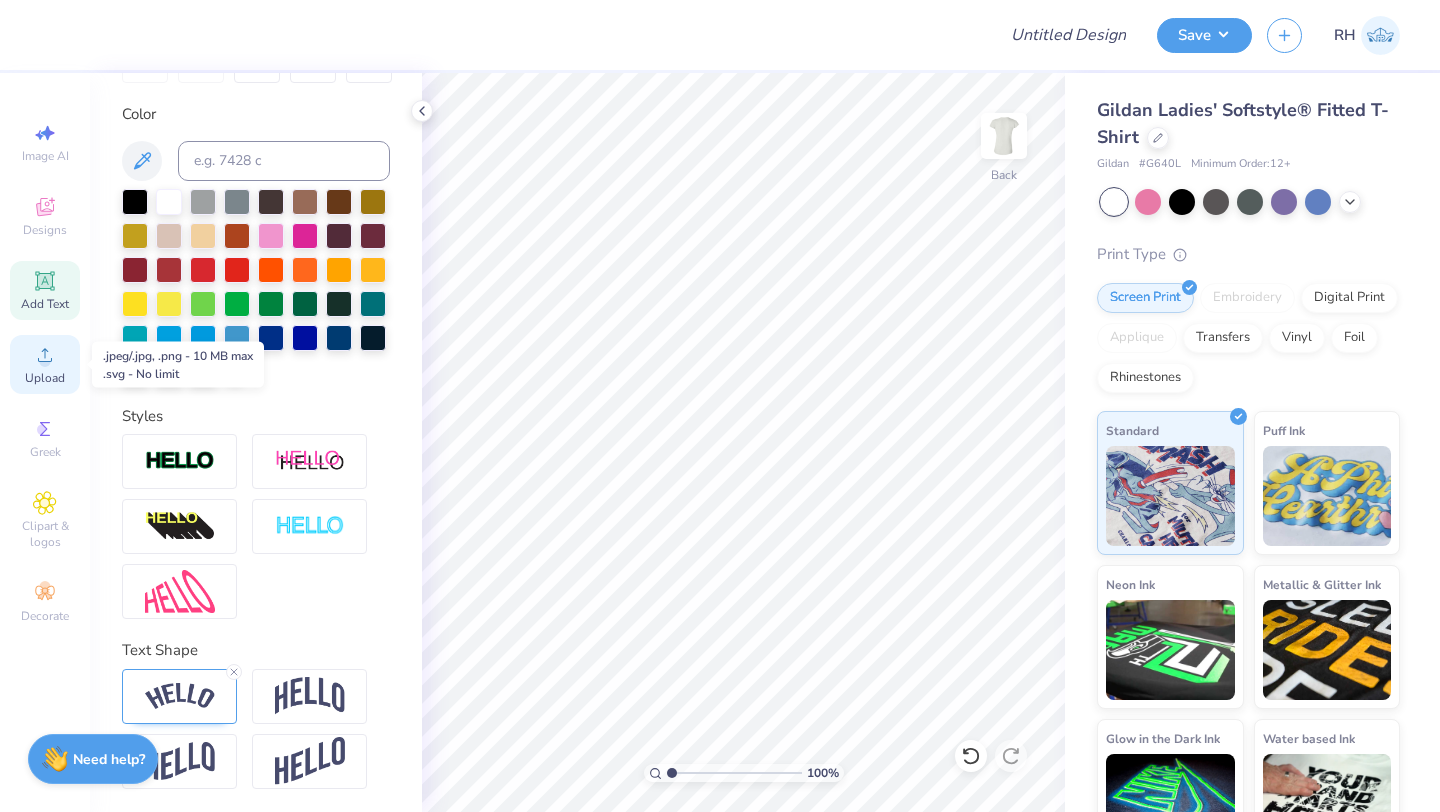 click 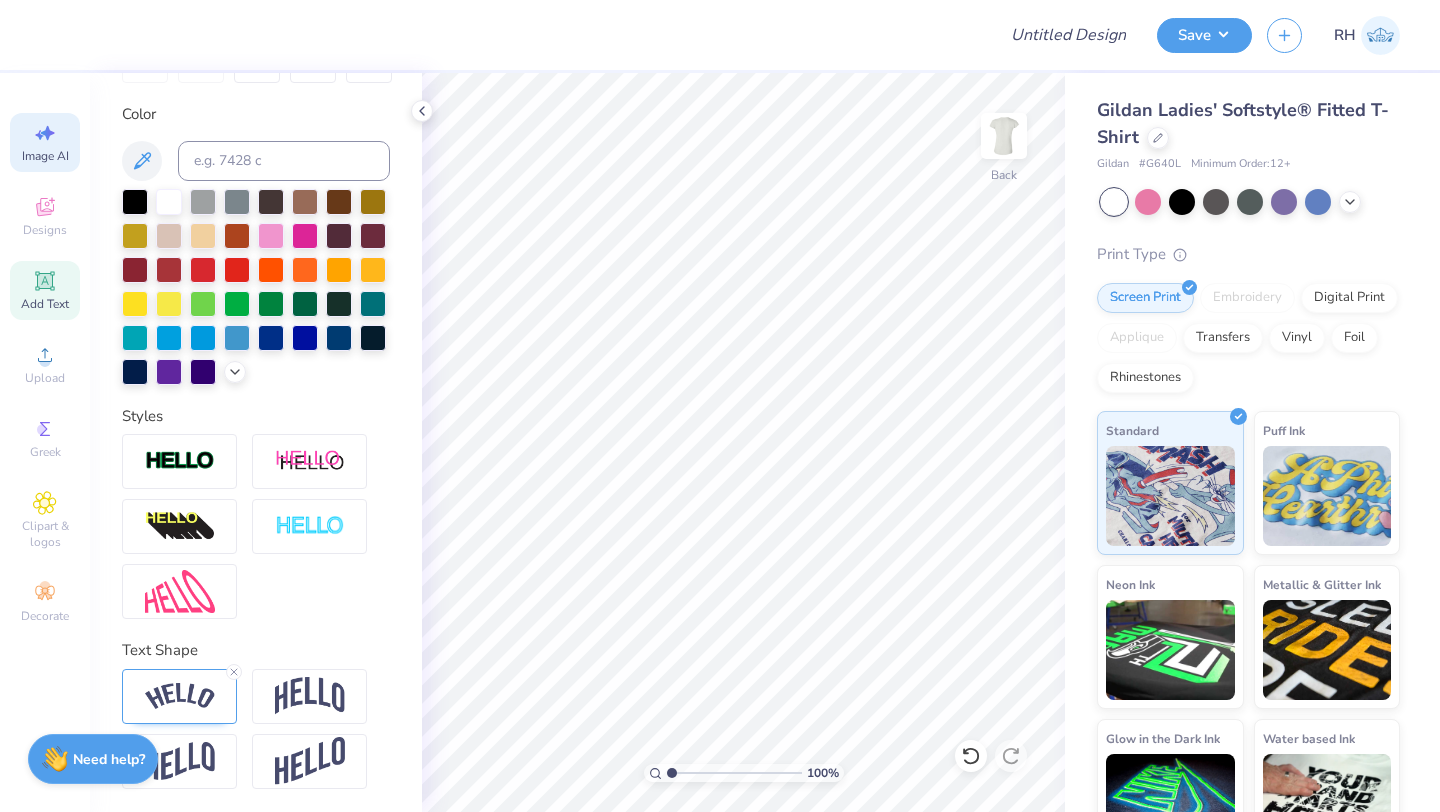 click 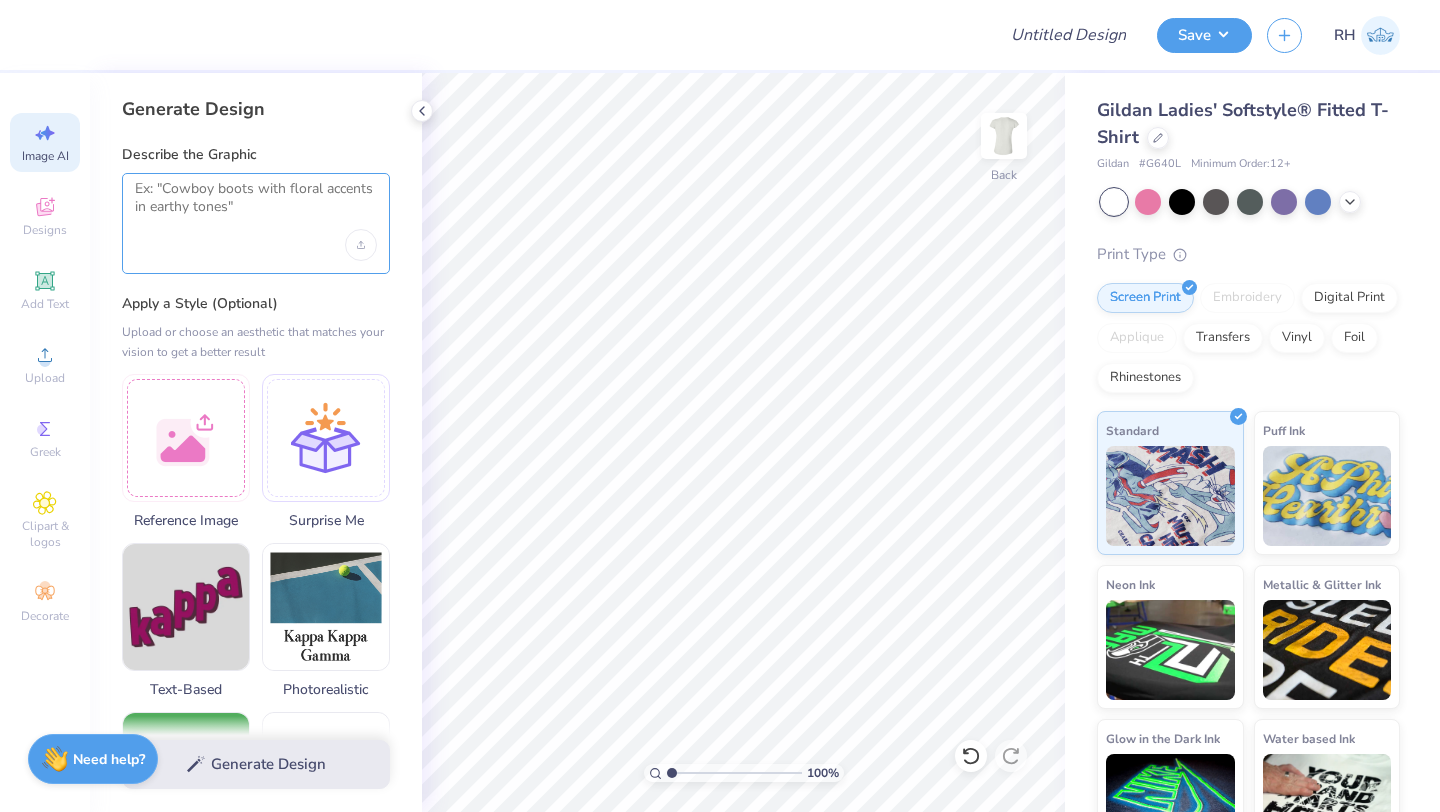 click at bounding box center [256, 205] 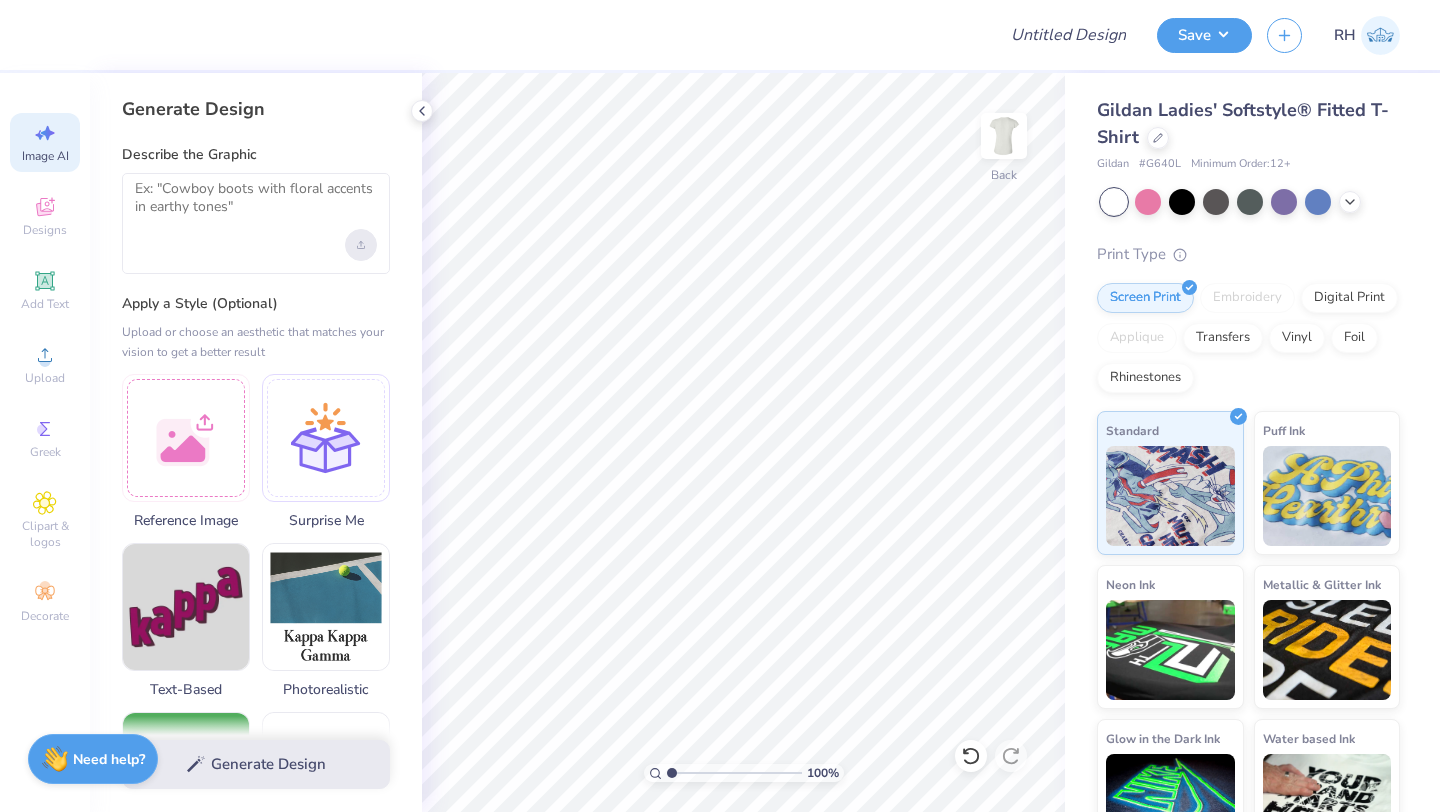 click 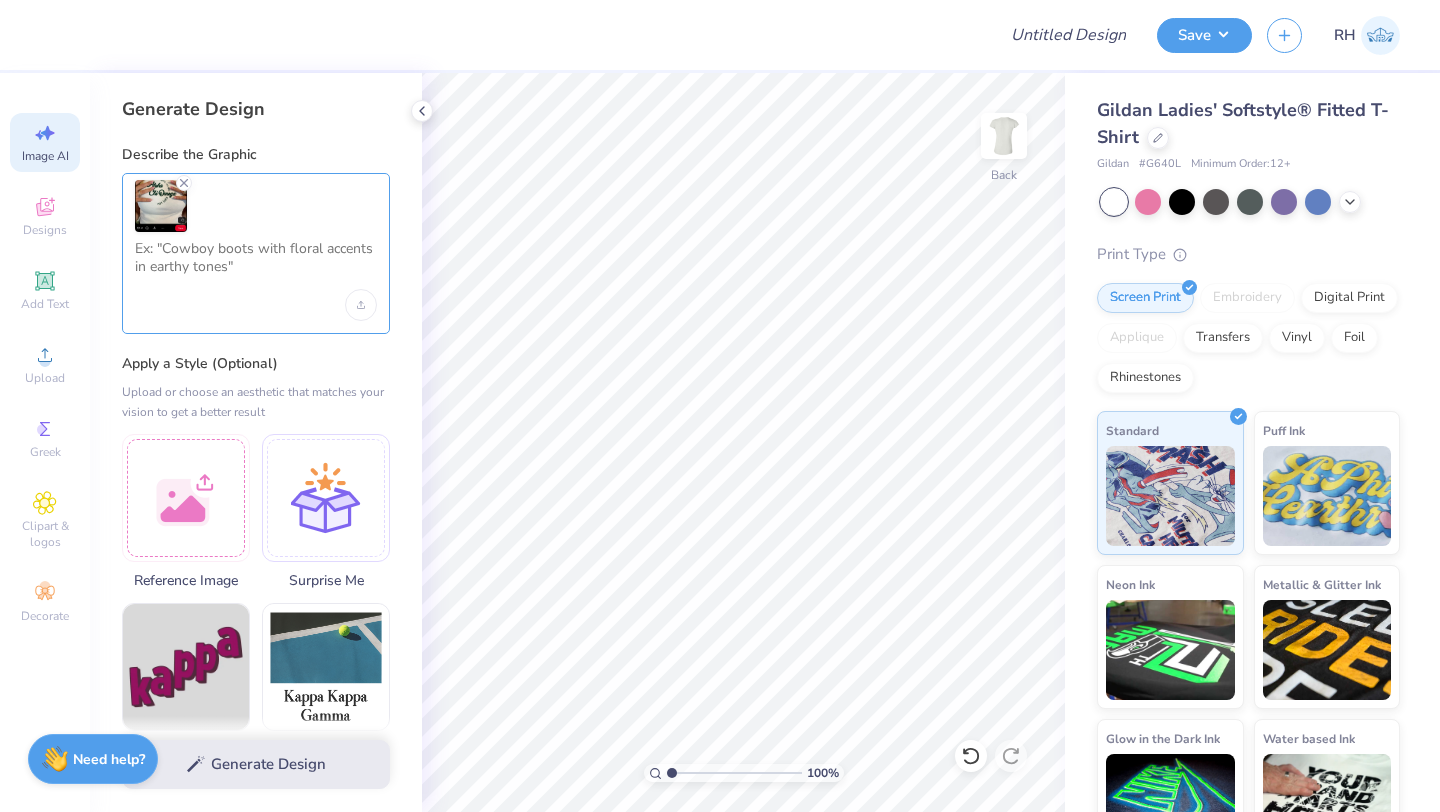 click at bounding box center (256, 265) 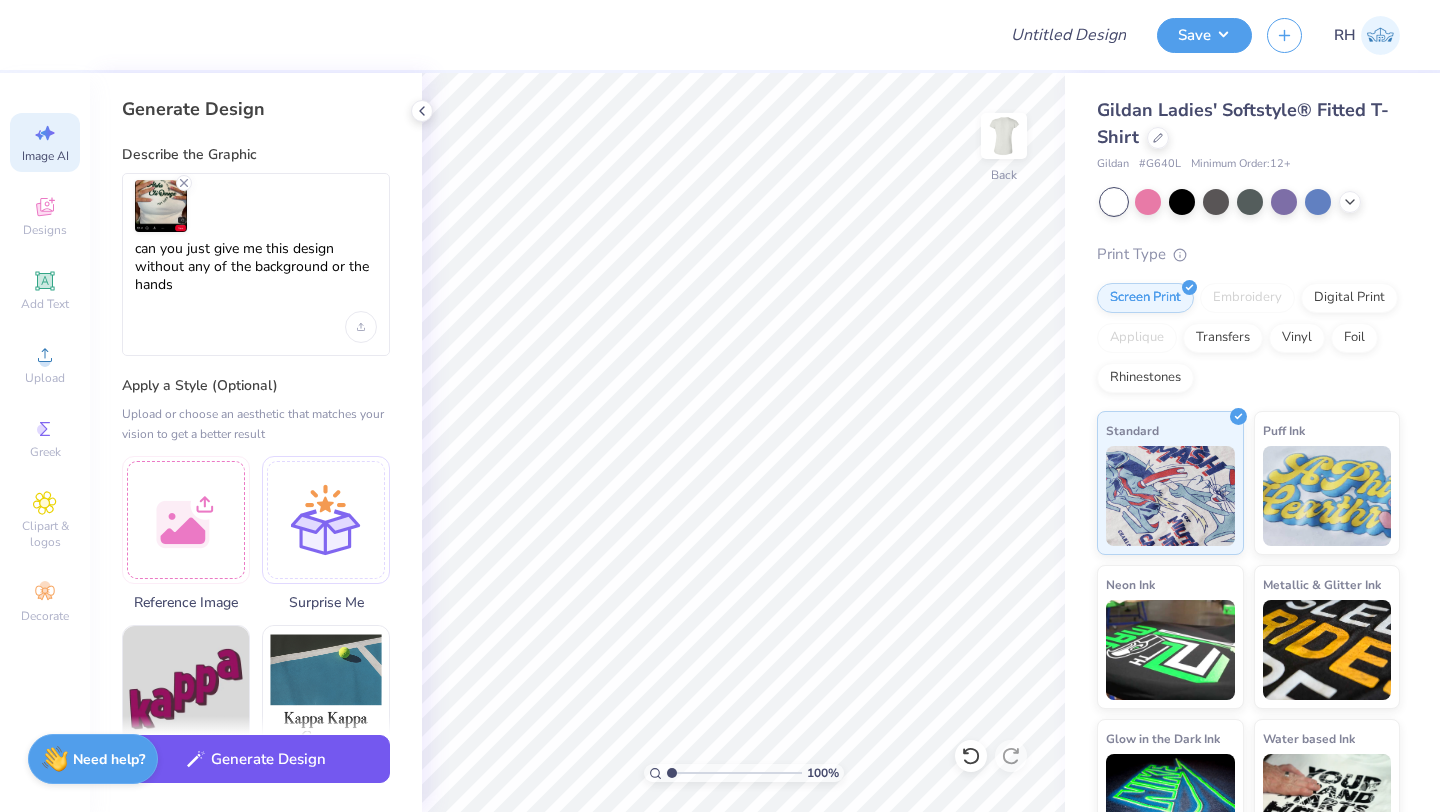 click on "Generate Design" at bounding box center [256, 759] 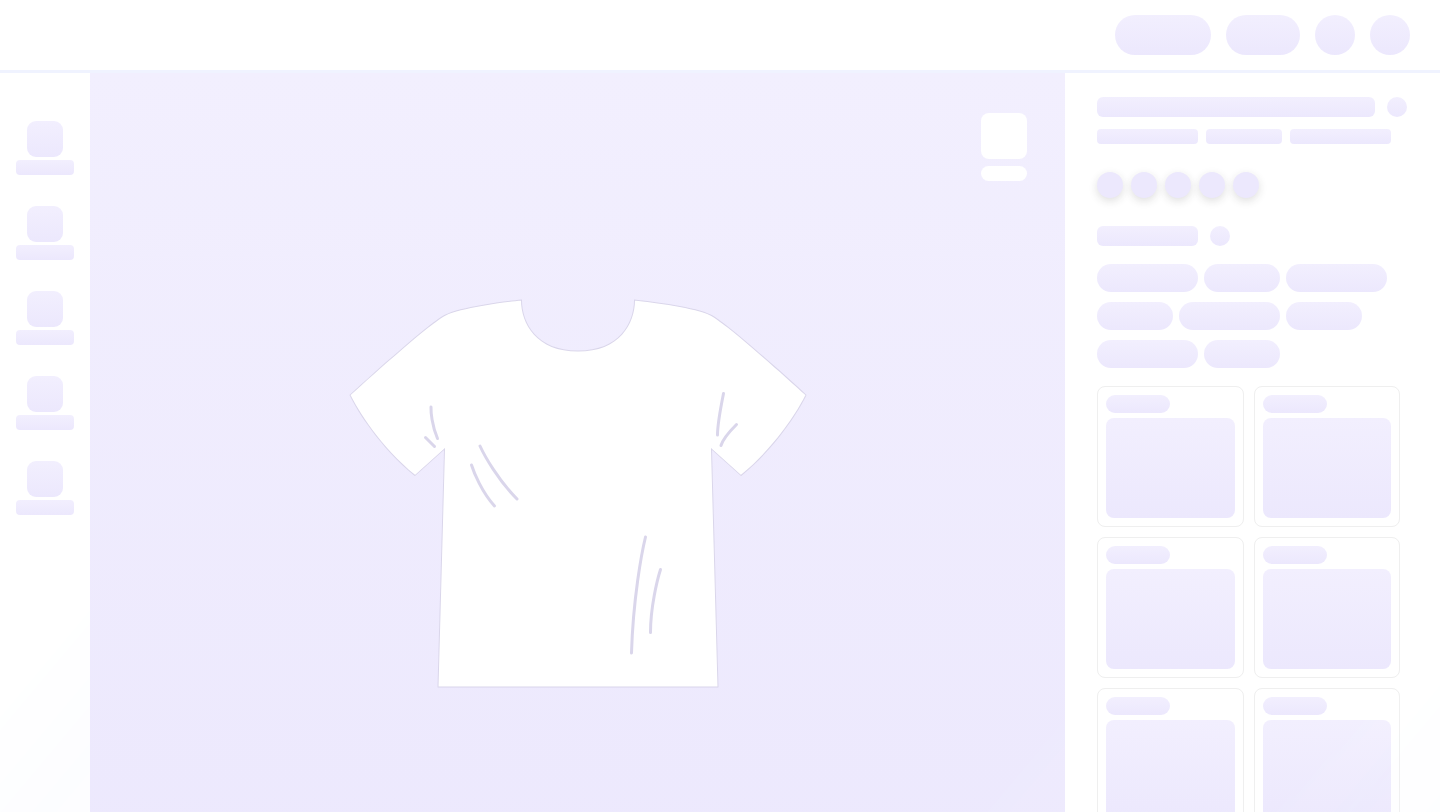 scroll, scrollTop: 0, scrollLeft: 0, axis: both 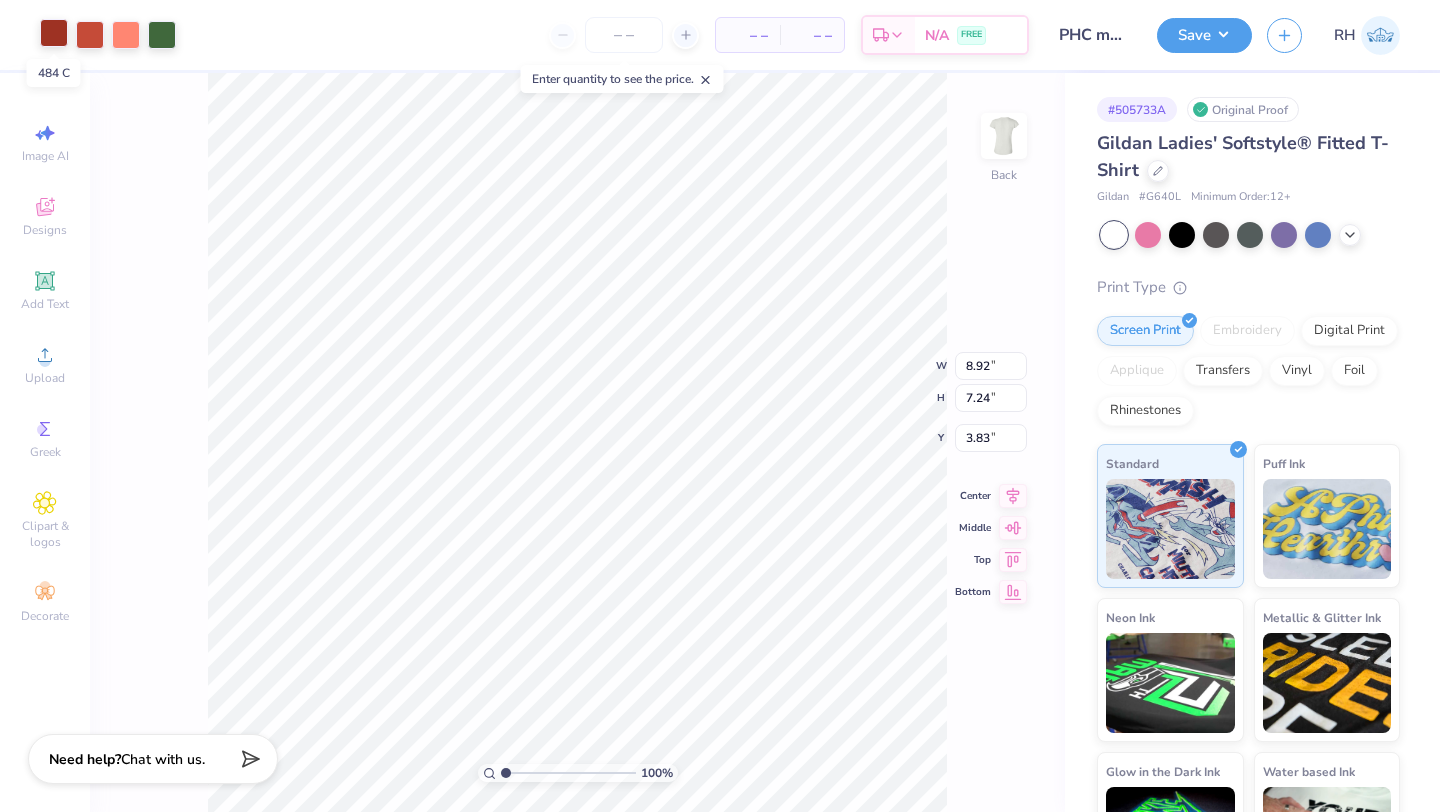 click at bounding box center (54, 33) 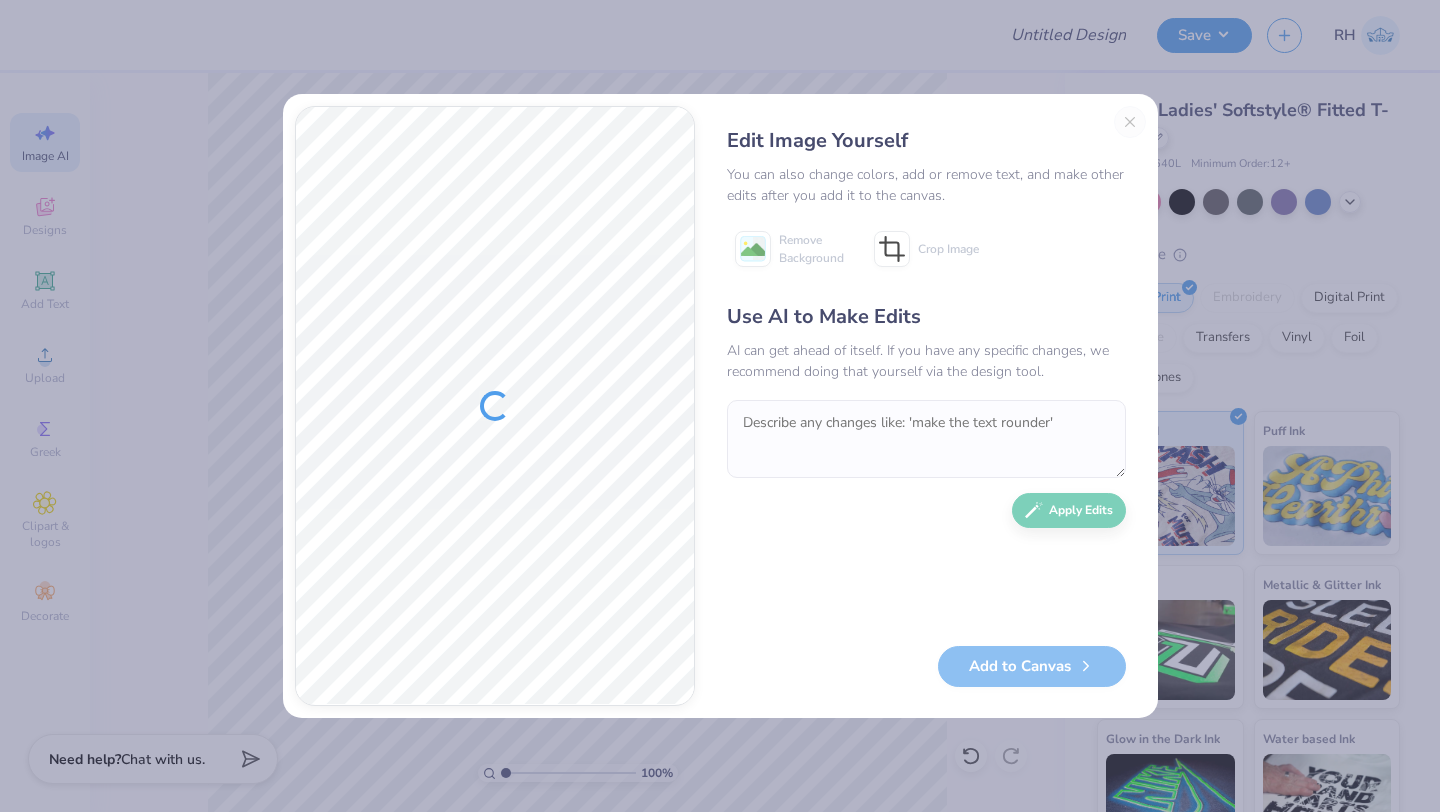 scroll, scrollTop: 0, scrollLeft: 0, axis: both 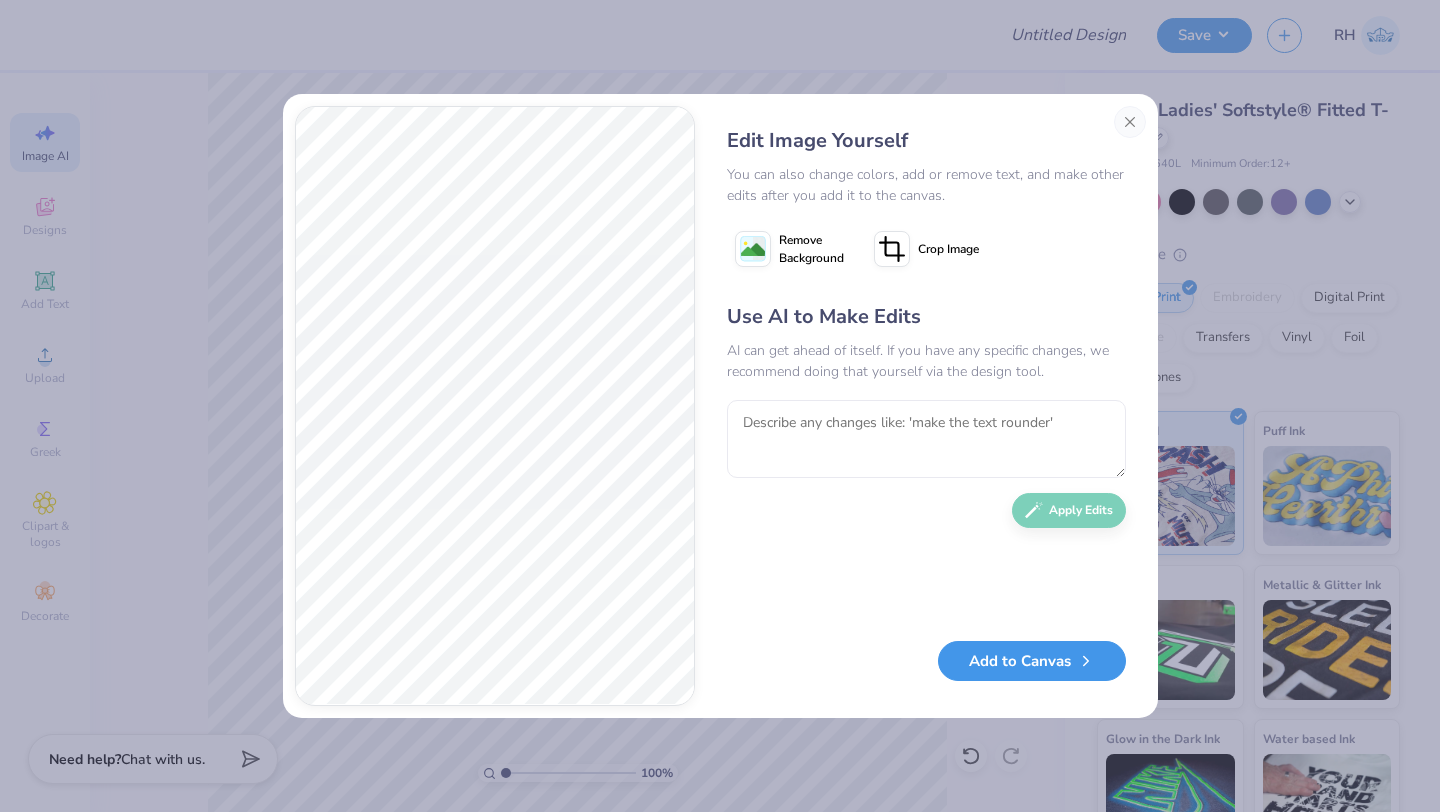 click on "Add to Canvas" at bounding box center [1032, 661] 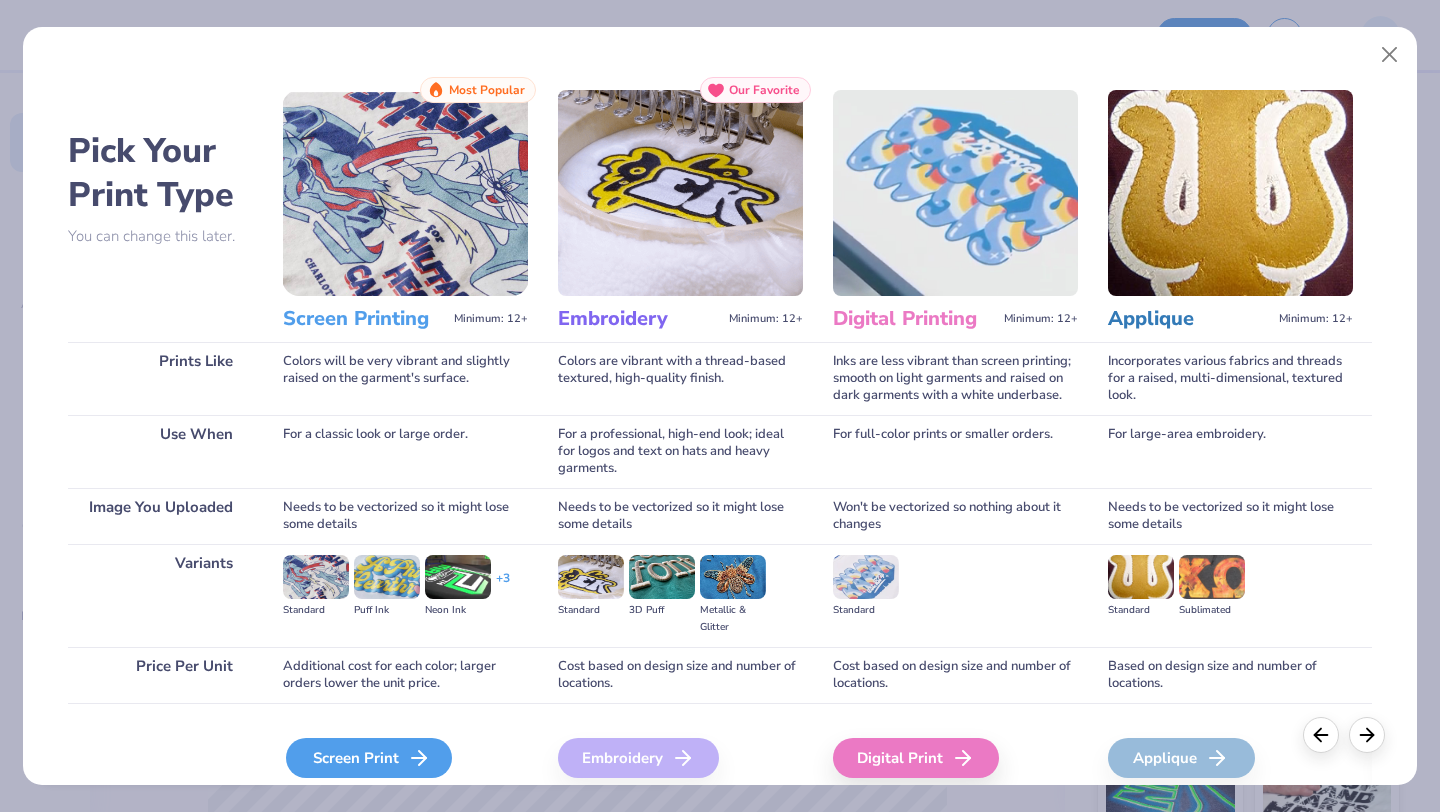 click on "Screen Print" at bounding box center (369, 758) 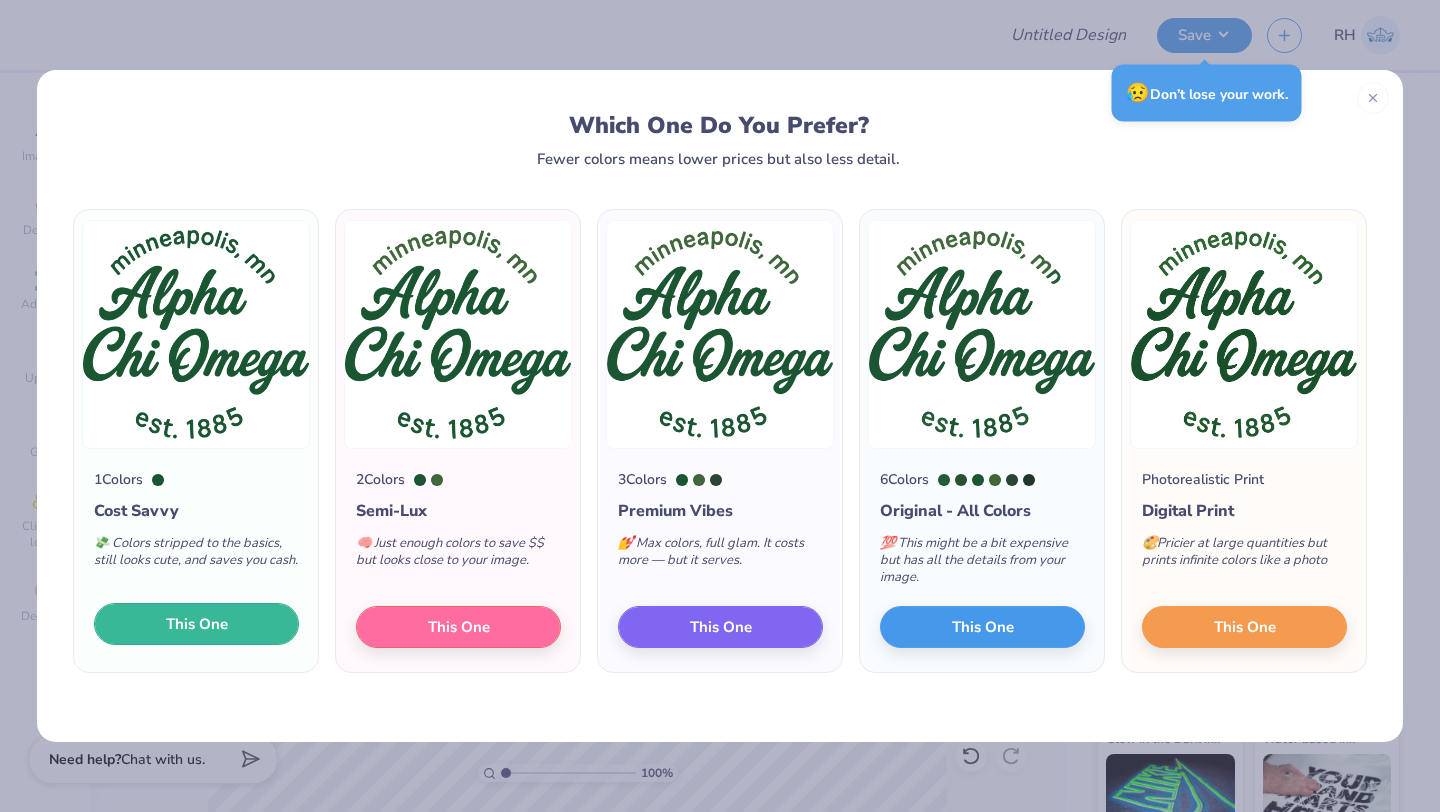 click on "This One" at bounding box center [196, 624] 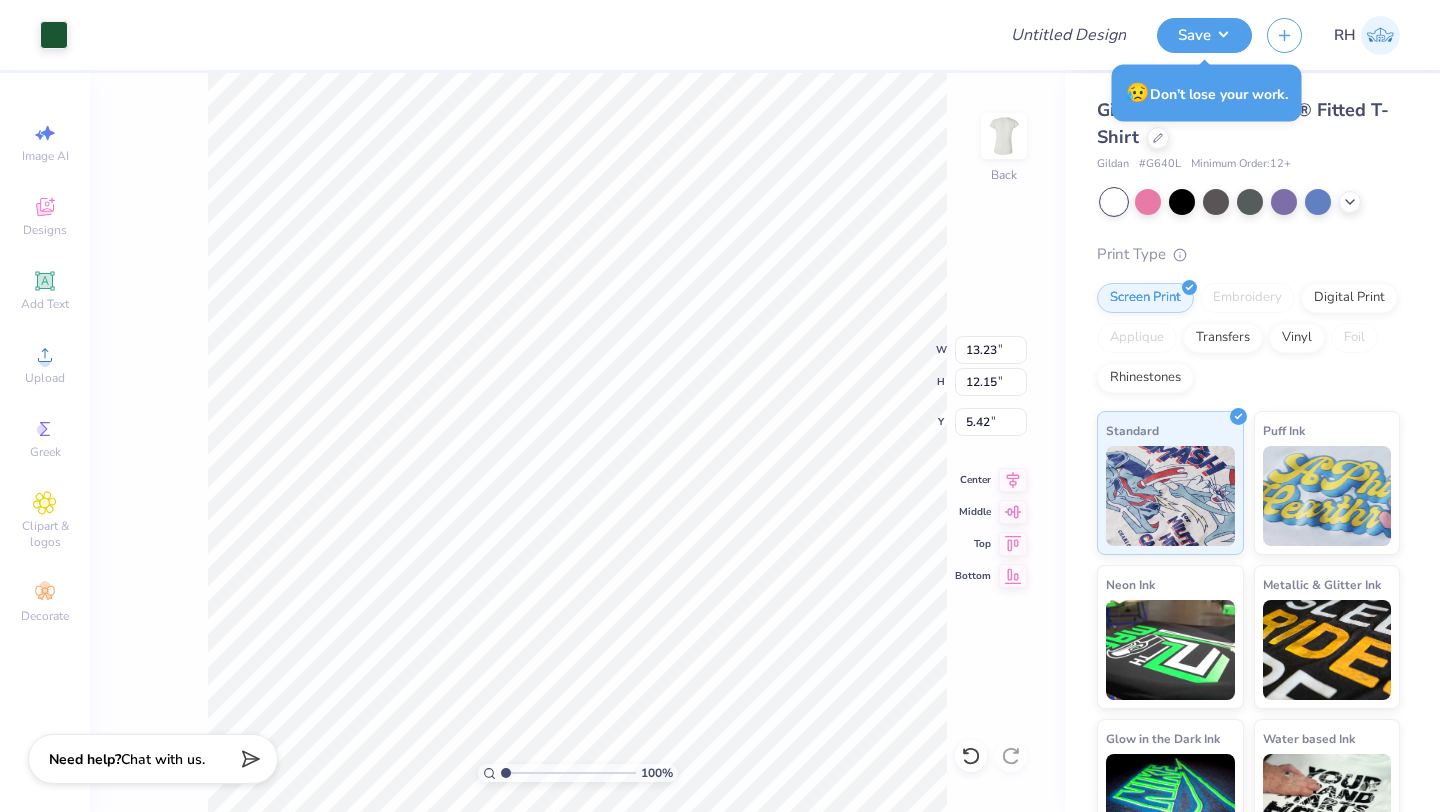 type on "3.00" 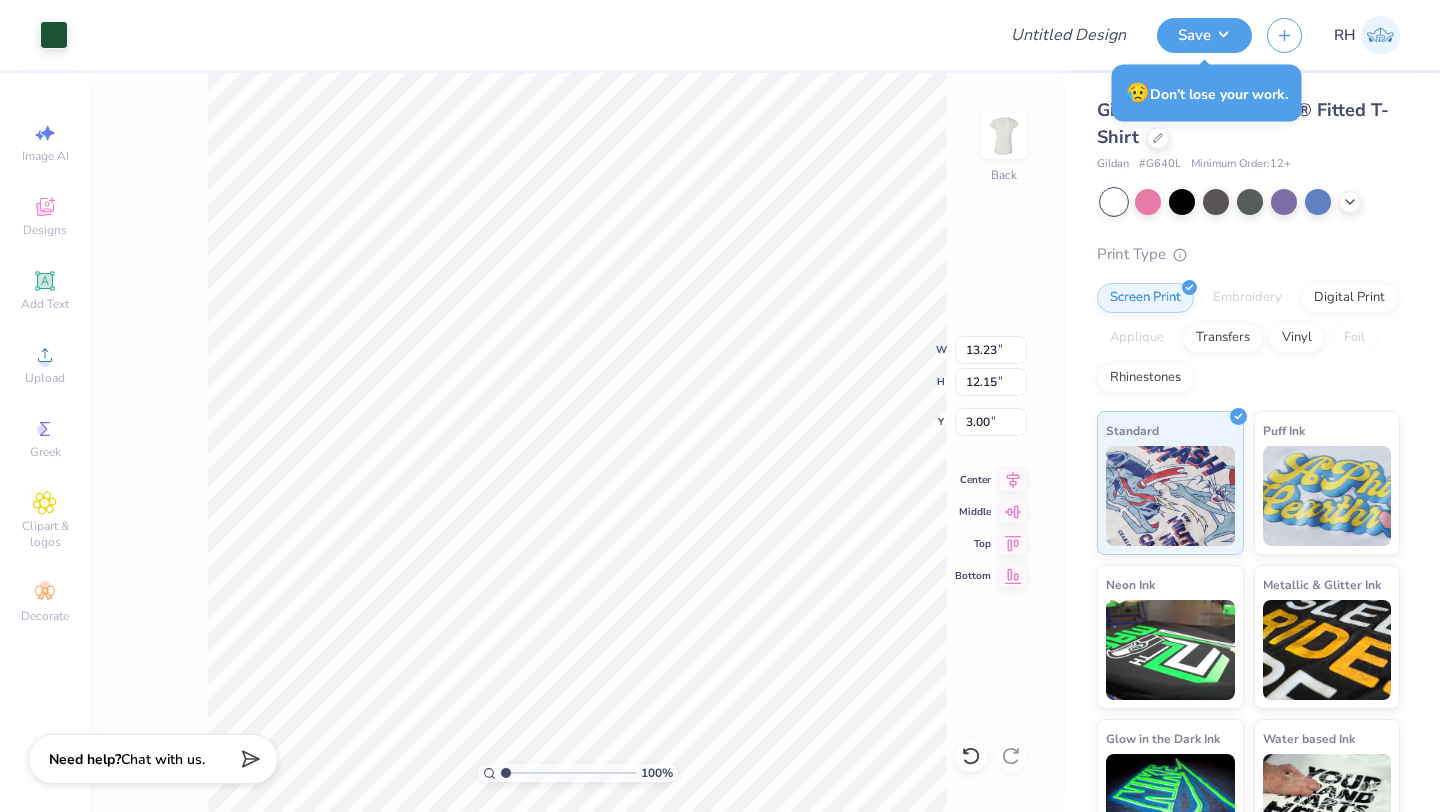 type on "11.11" 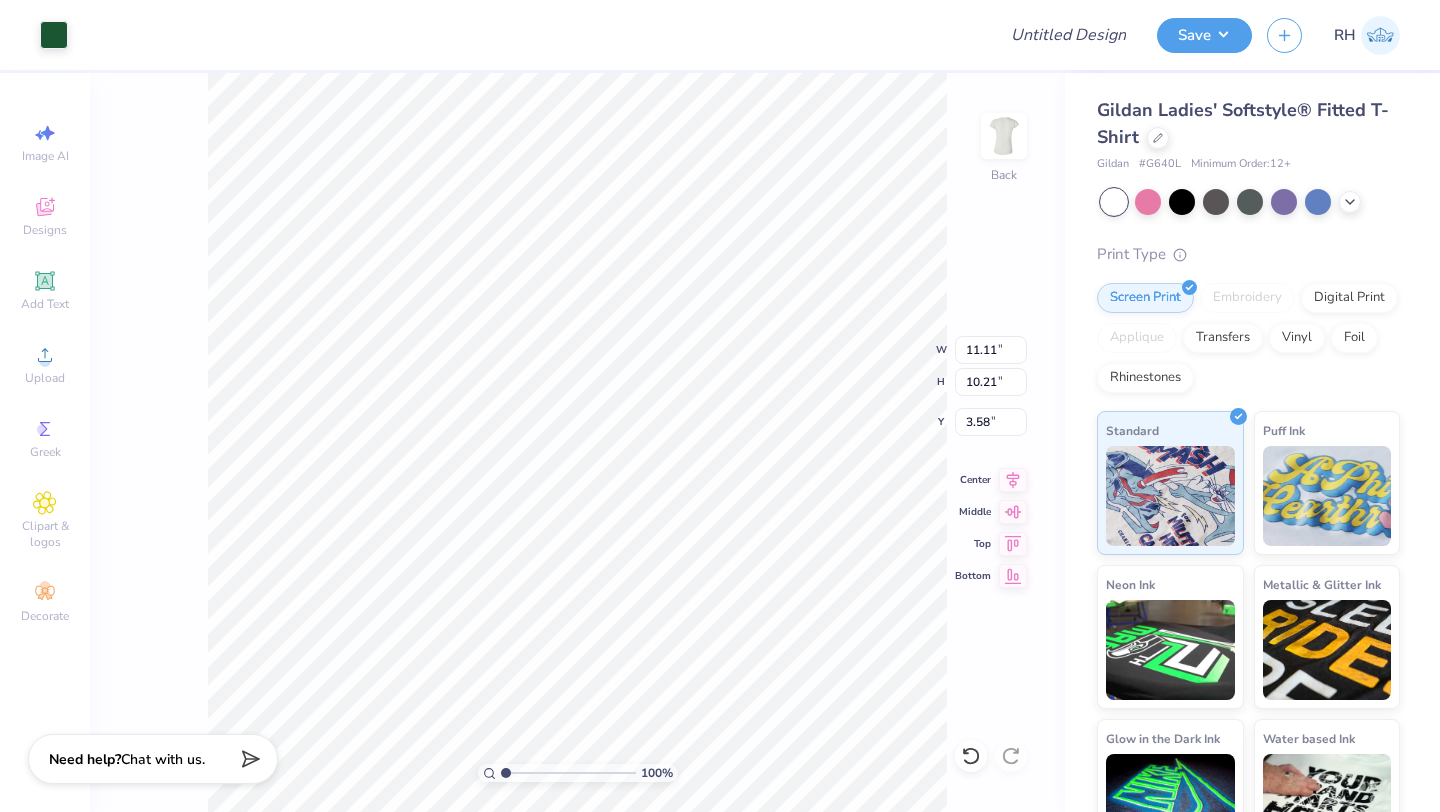 type on "3.59" 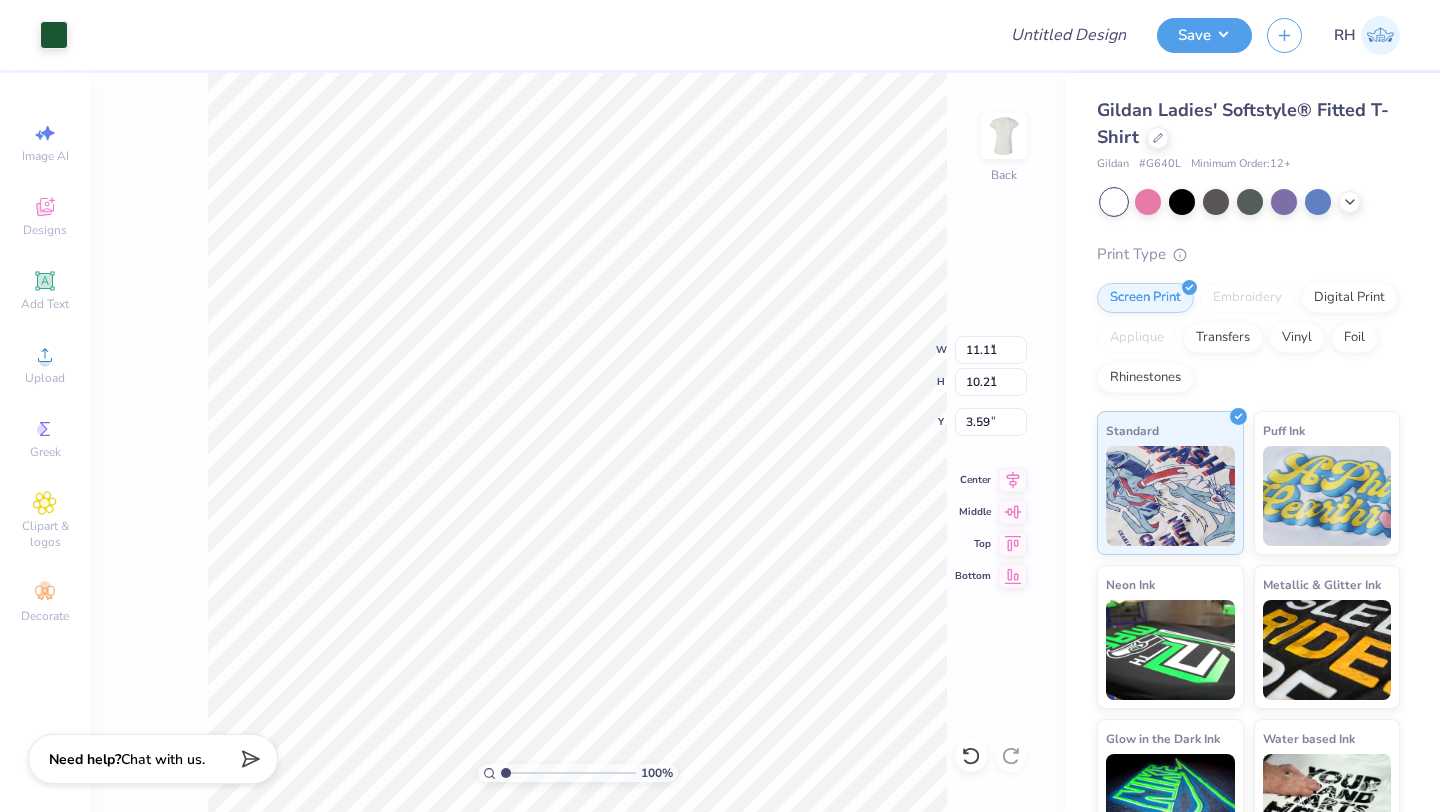 type on "5.20" 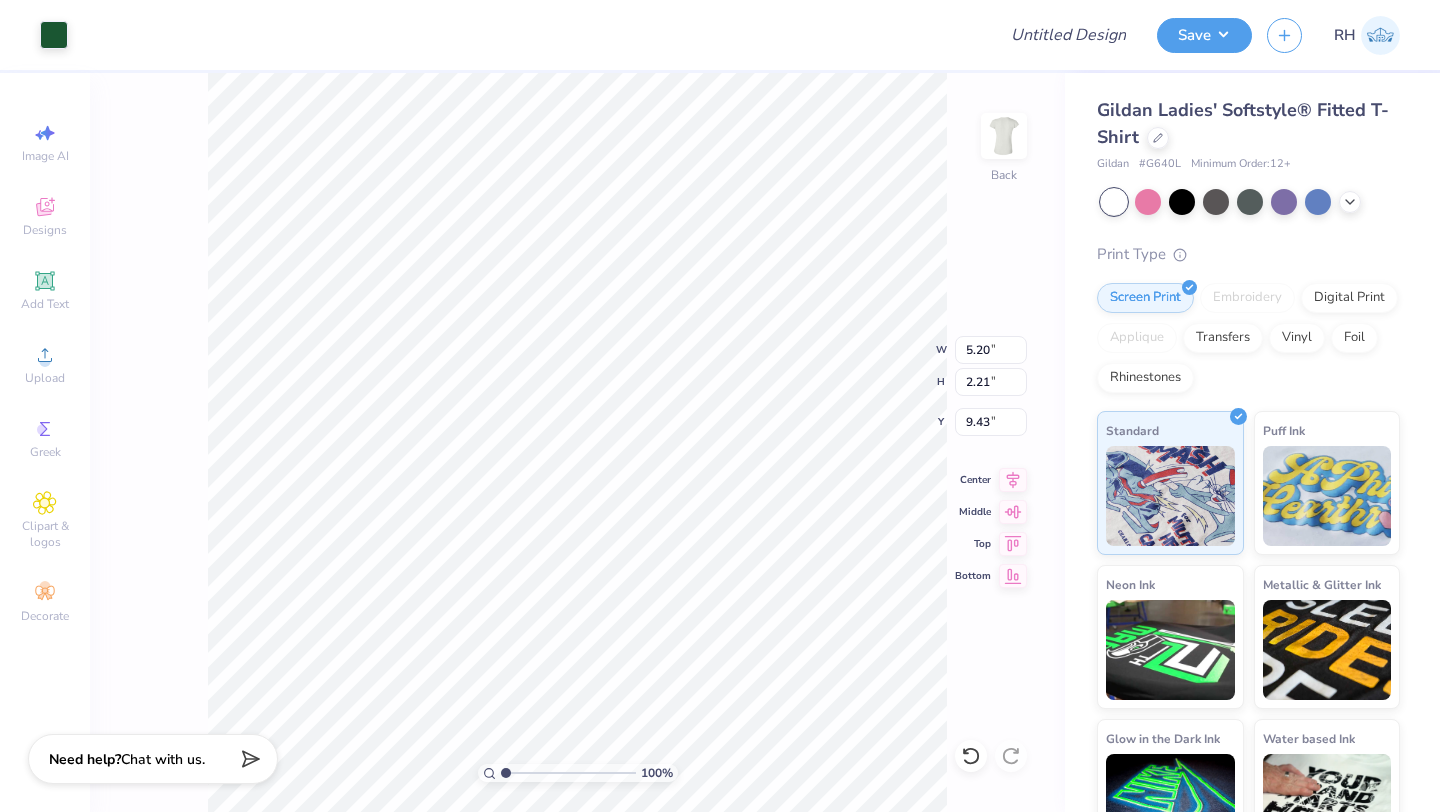 type on "3.11" 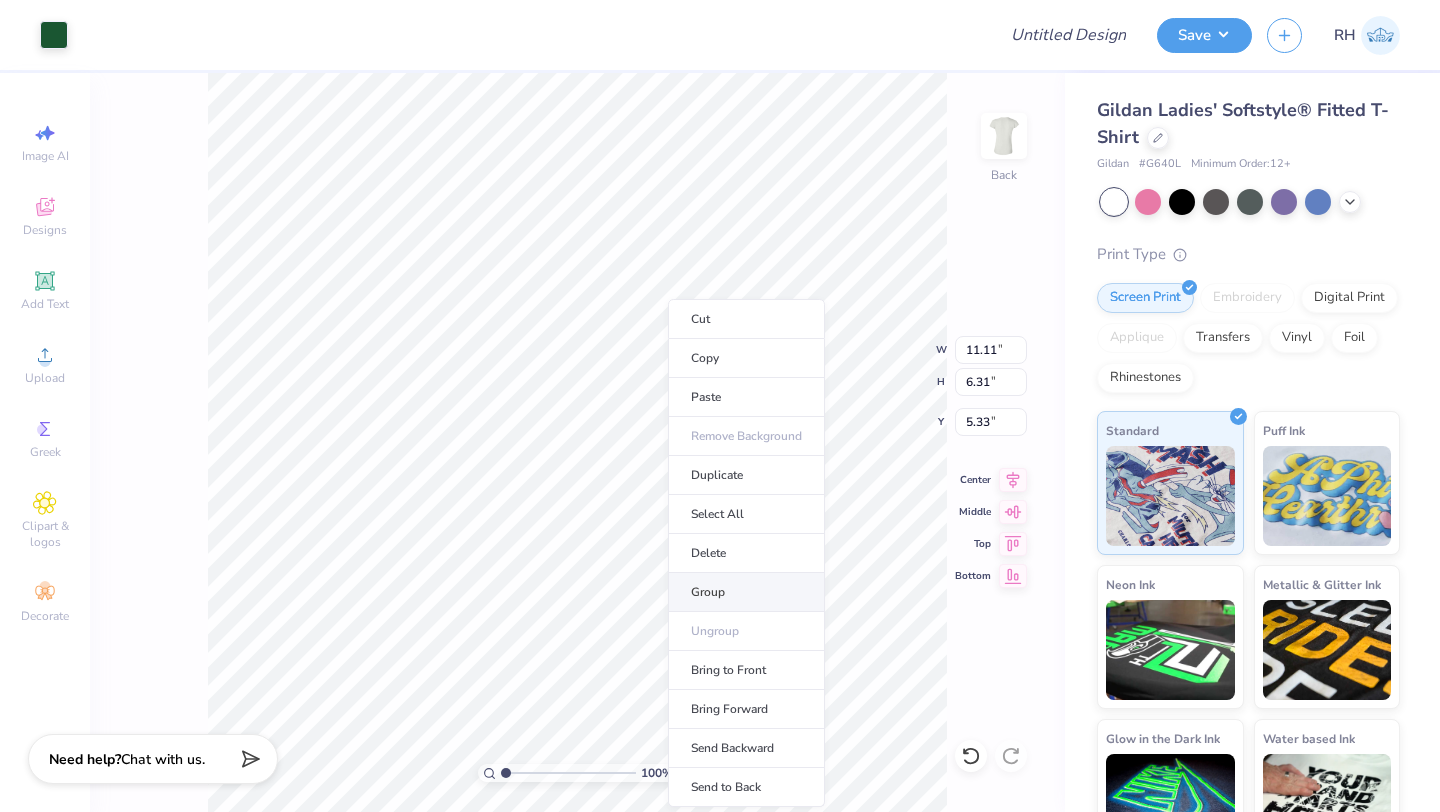 click on "Group" at bounding box center (746, 592) 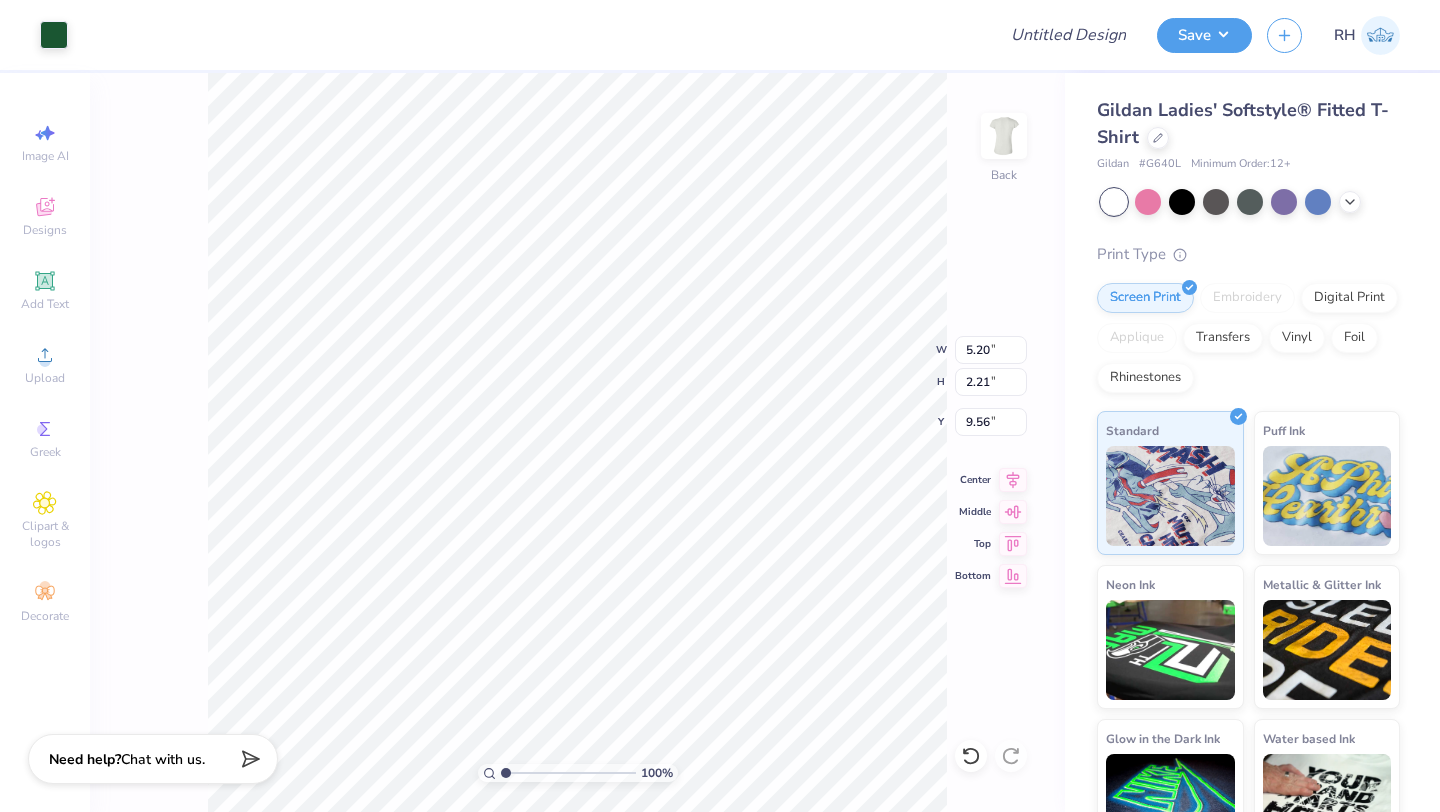 type on "5.20" 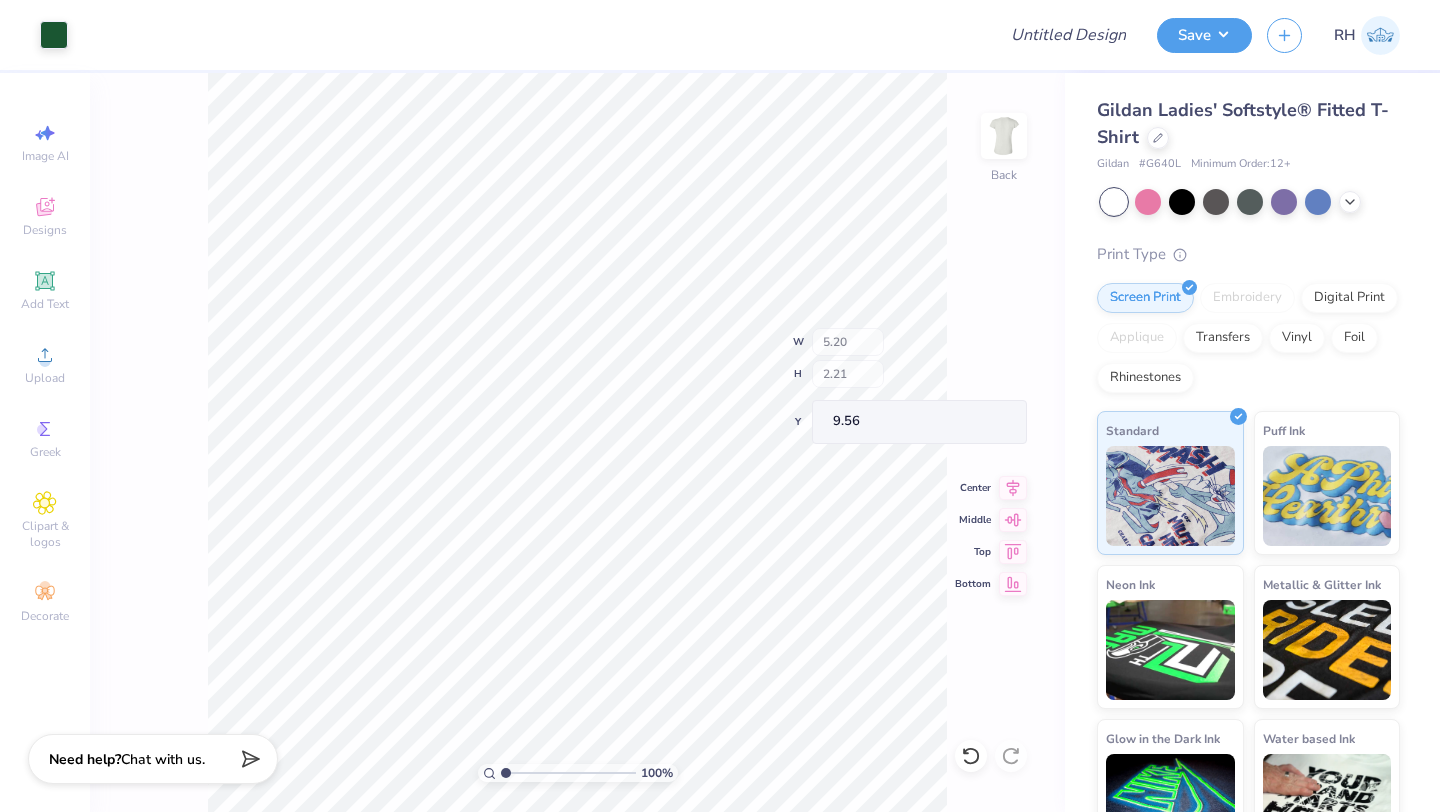 type on "9.53" 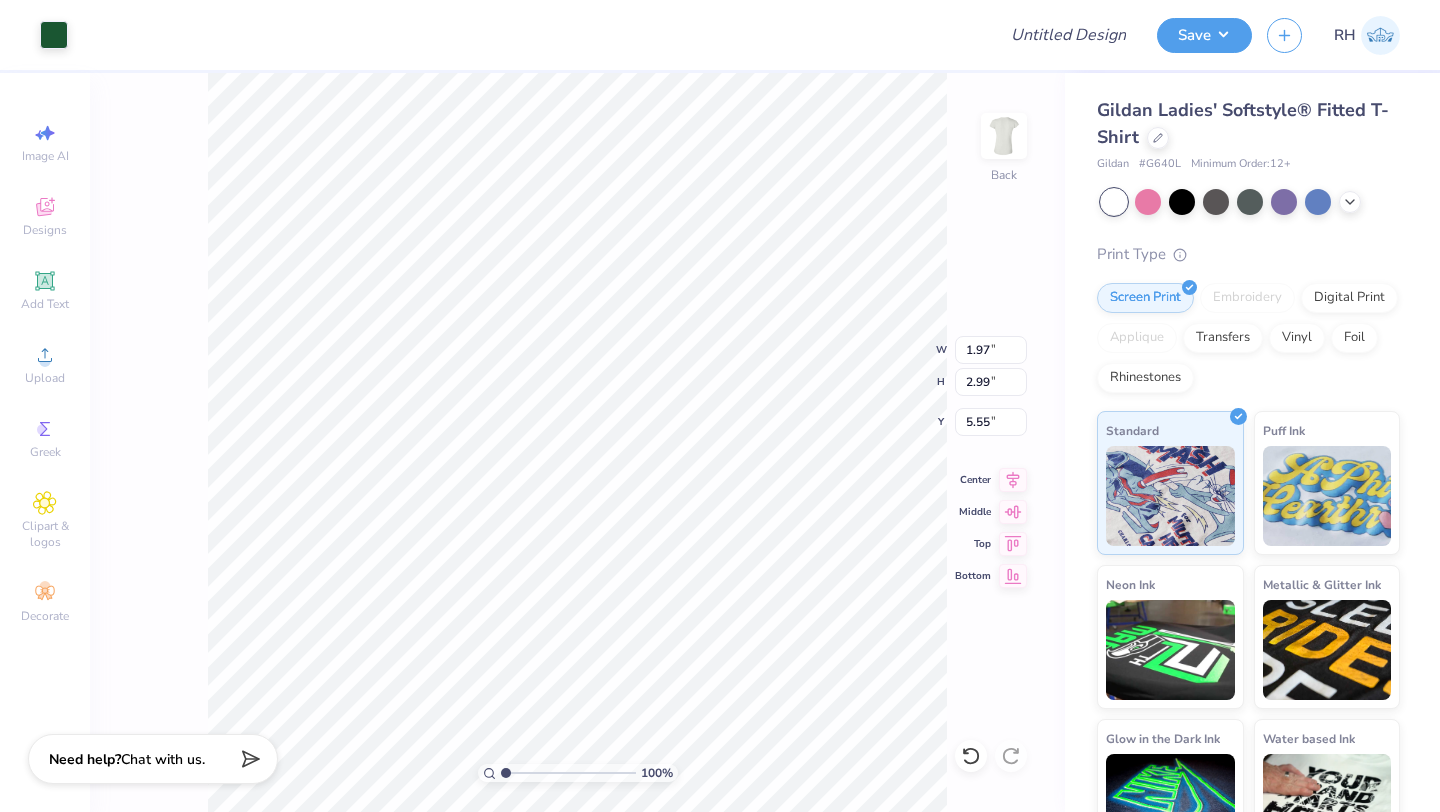 type on "5.55" 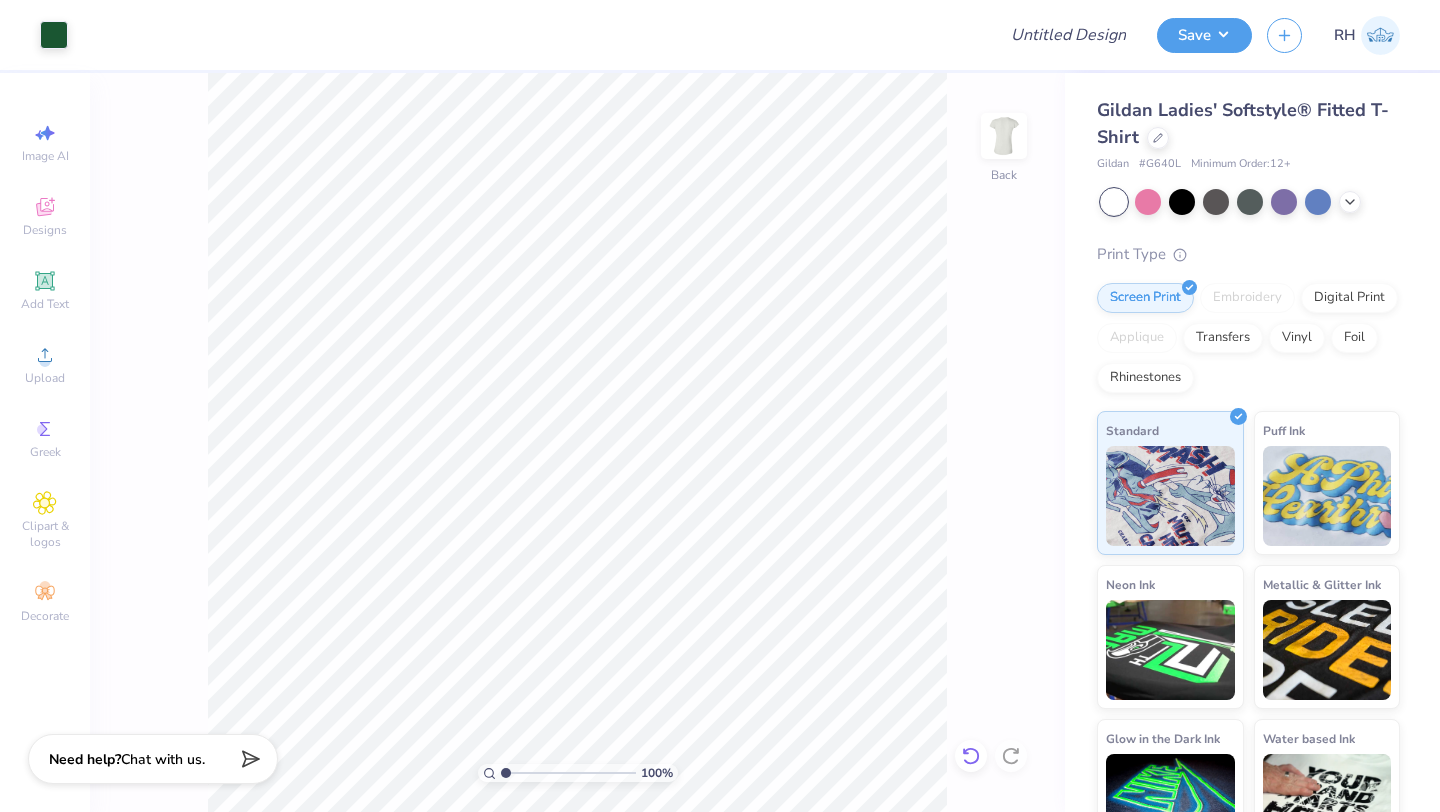 click 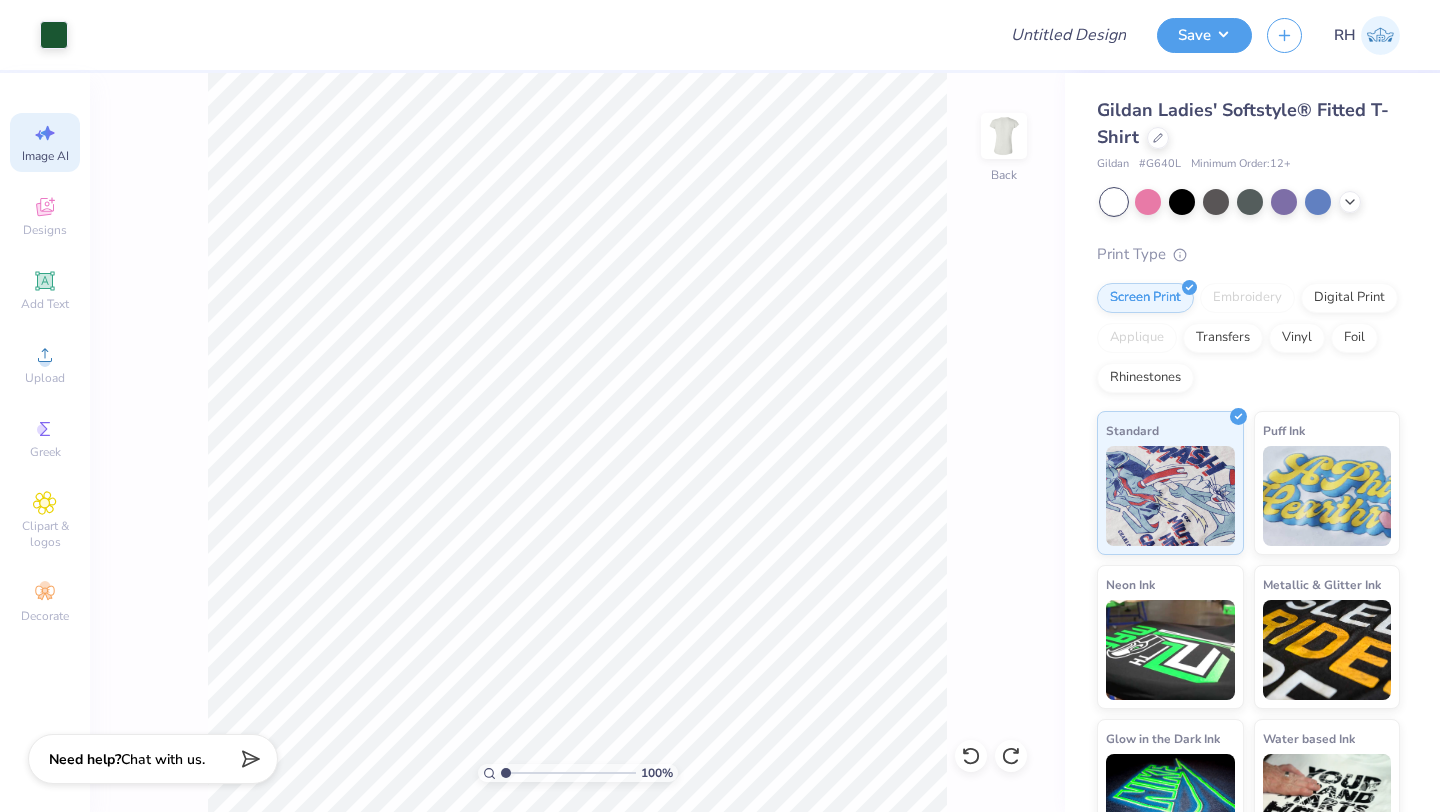 click on "Image AI" at bounding box center (45, 156) 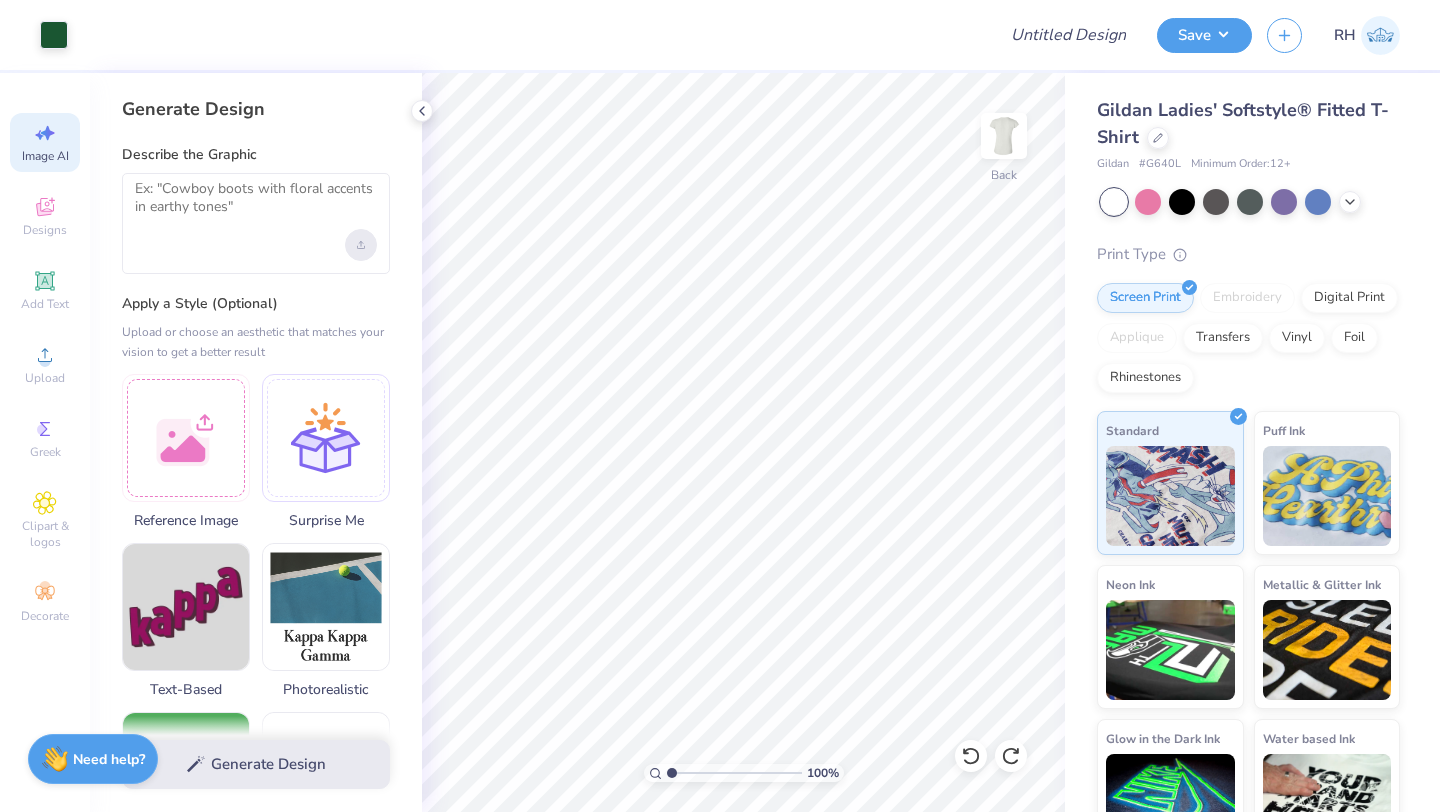 click at bounding box center (361, 245) 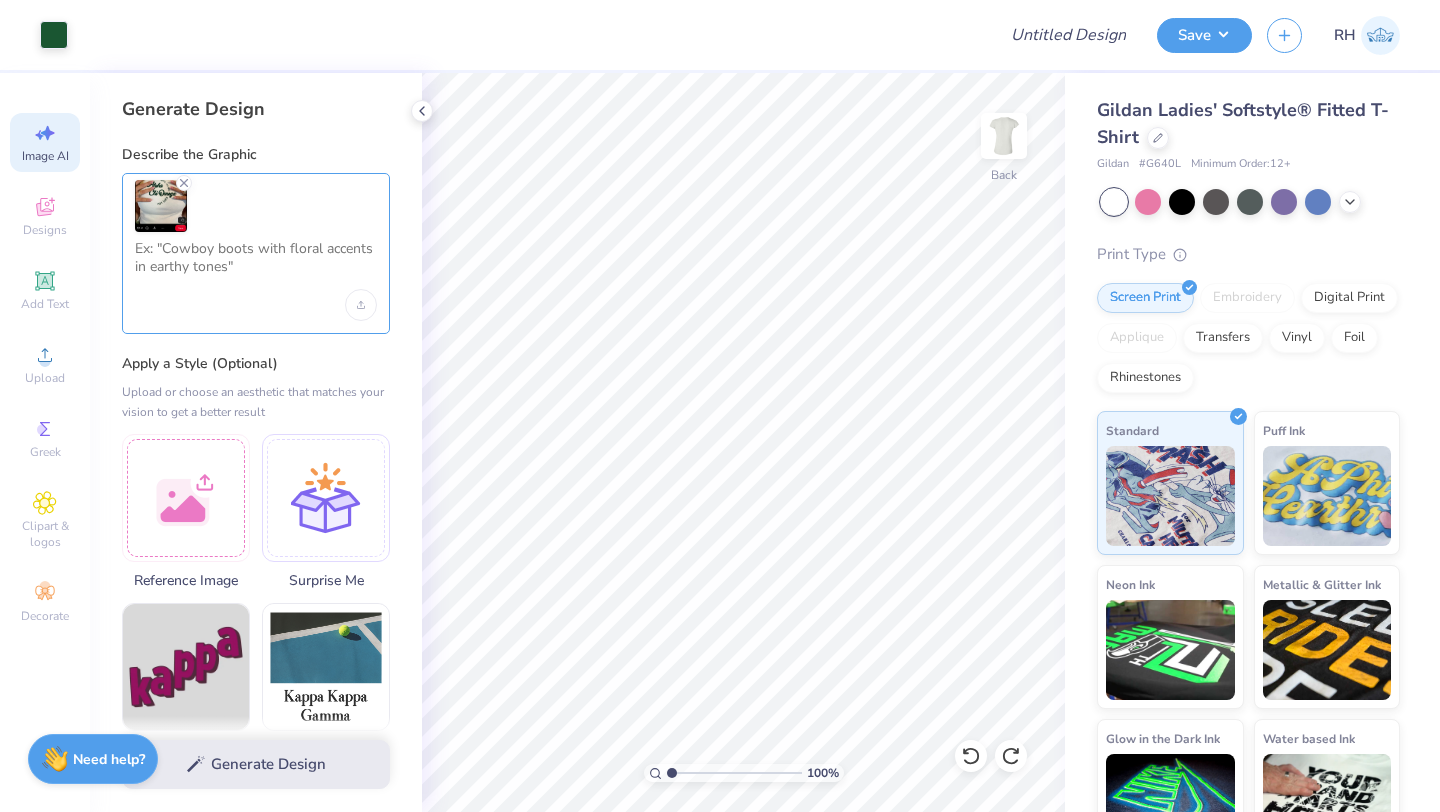 click at bounding box center [256, 265] 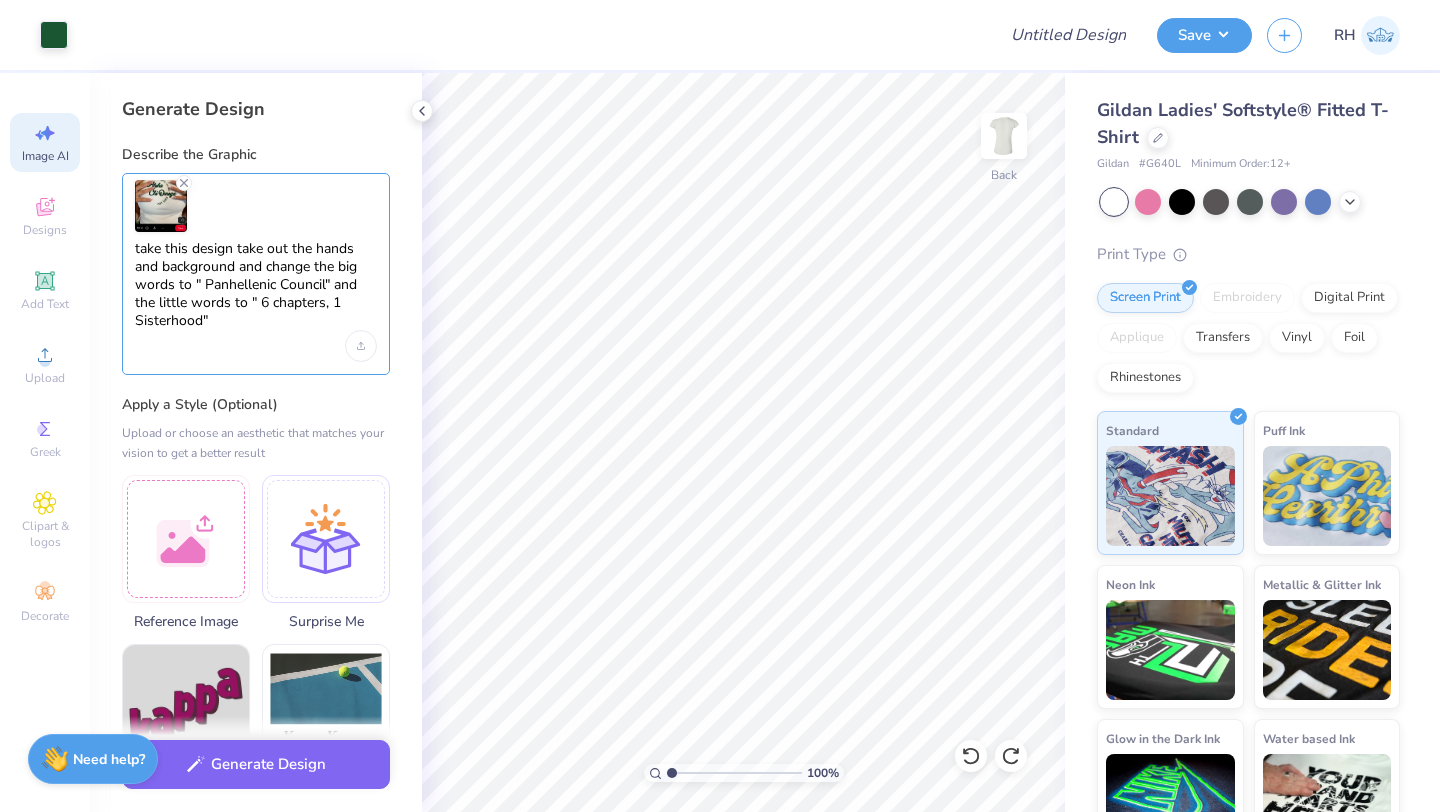 click on "take this design take out the hands and background and change the big words to " Panhellenic Council" and the little words to " 6 chapters, 1 Sisterhood"" at bounding box center [256, 285] 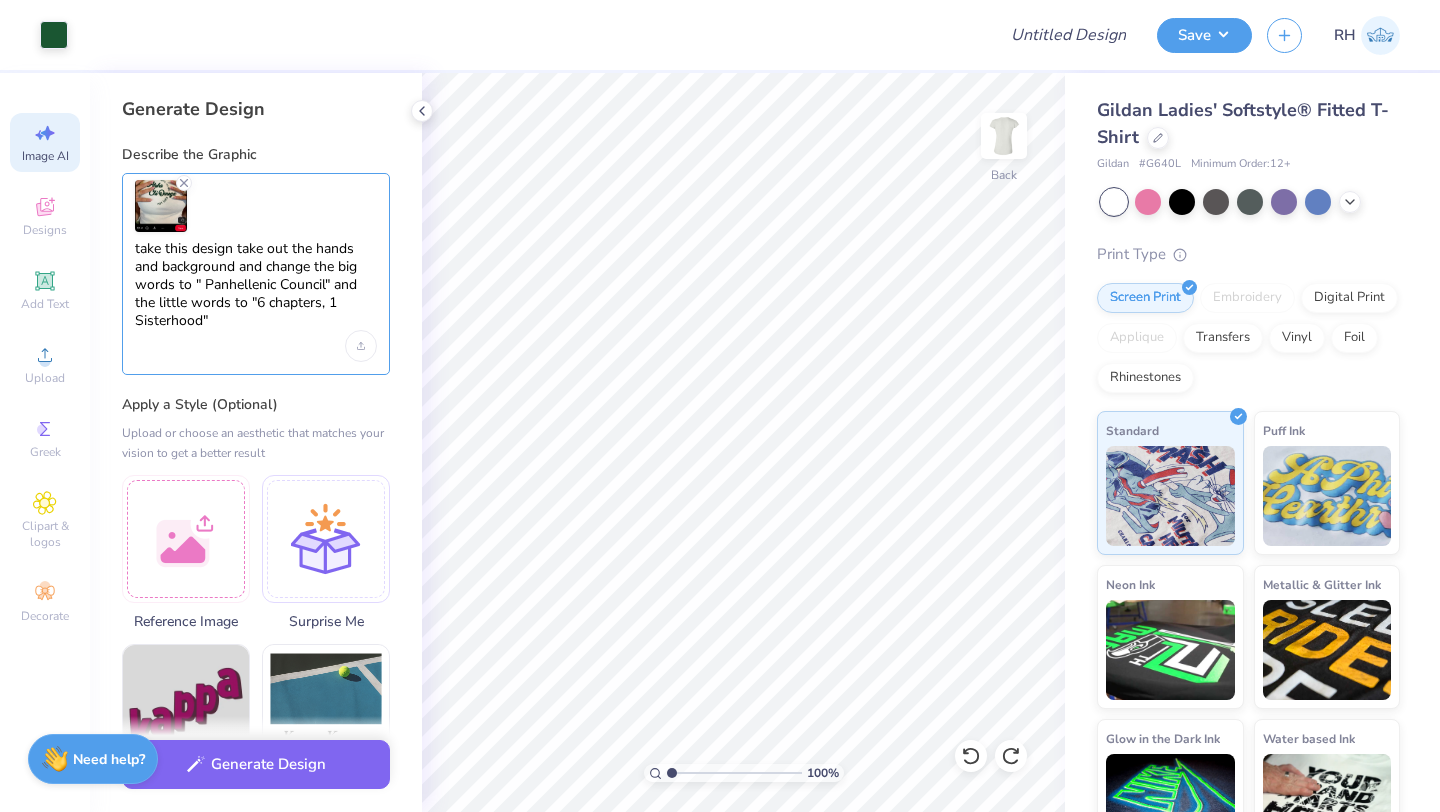 click on "take this design take out the hands and background and change the big words to " Panhellenic Council" and the little words to "6 chapters, 1 Sisterhood"" at bounding box center (256, 285) 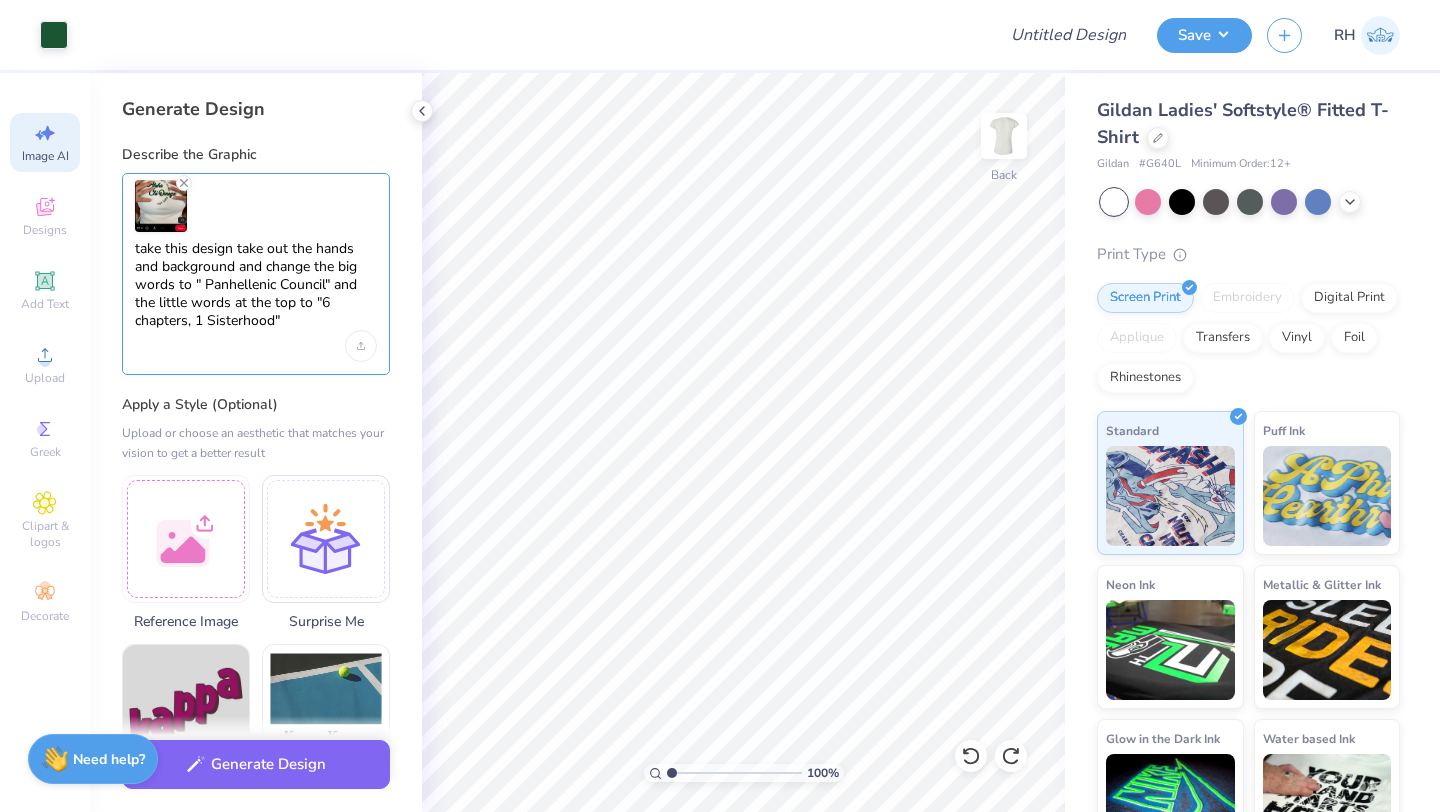 click on "take this design take out the hands and background and change the big words to " Panhellenic Council" and the little words at the top to "6 chapters, 1 Sisterhood"" at bounding box center [256, 285] 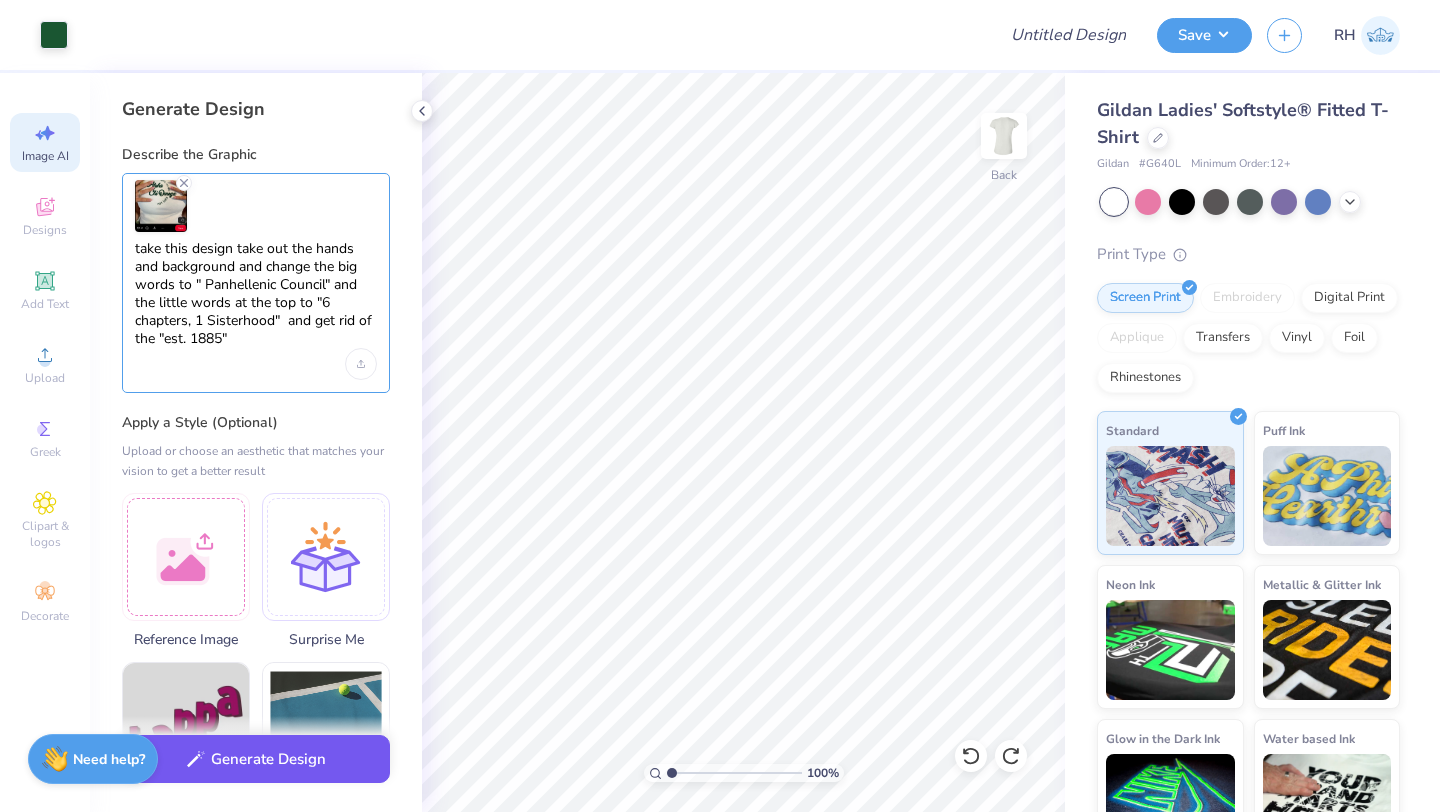 type on "take this design take out the hands and background and change the big words to " Panhellenic Council" and the little words at the top to "6 chapters, 1 Sisterhood"  and get rid of the "est. 1885"" 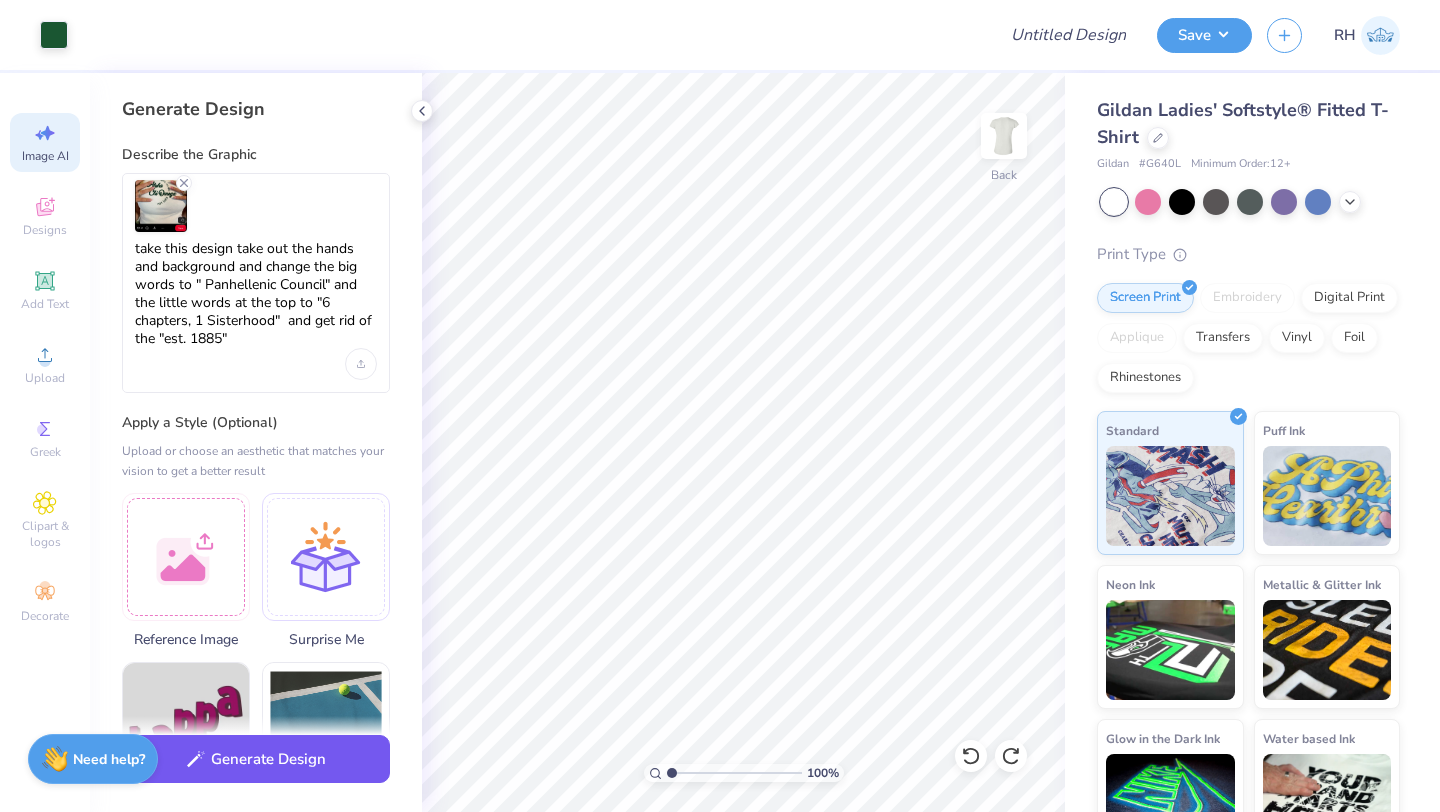 click on "Generate Design" at bounding box center (256, 759) 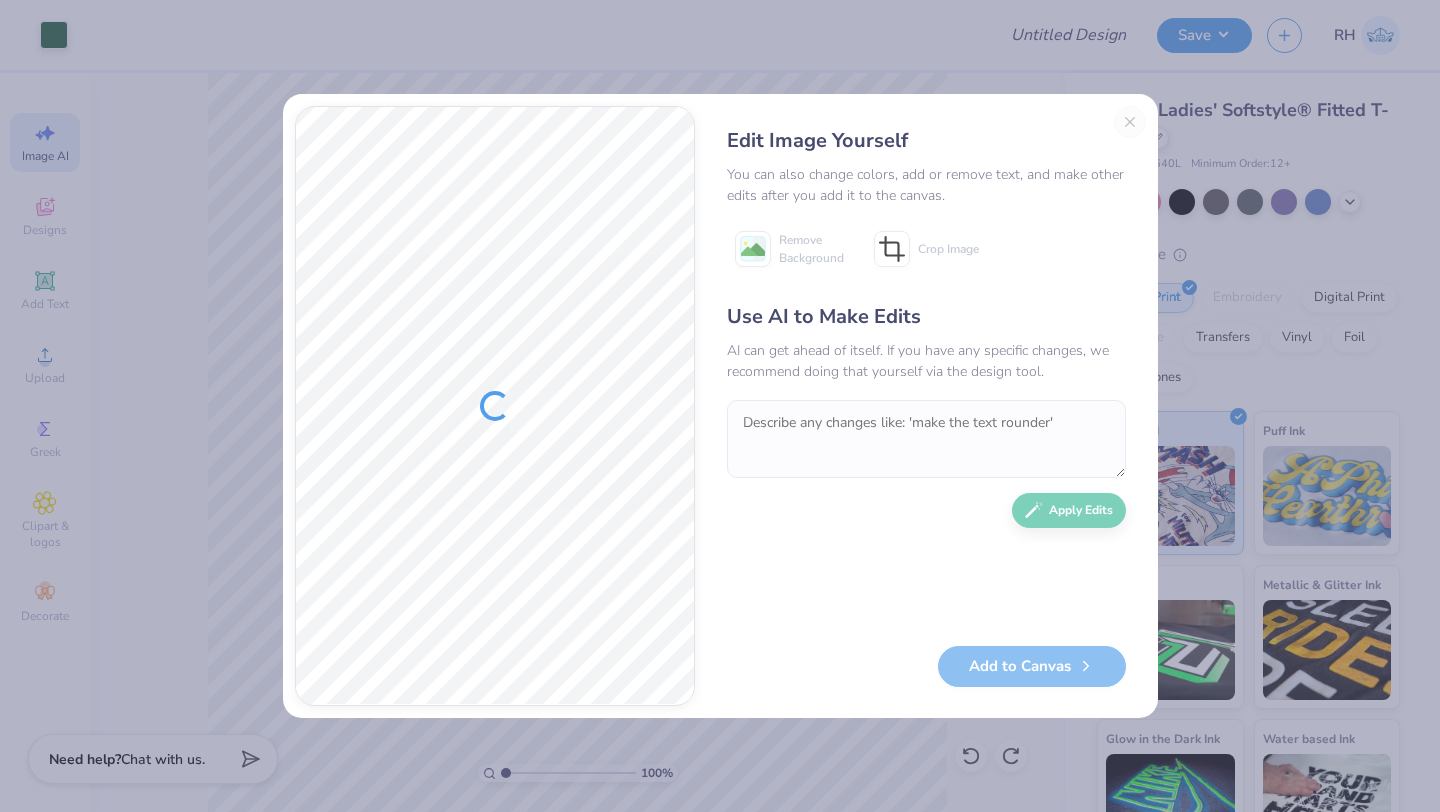 scroll, scrollTop: 0, scrollLeft: 0, axis: both 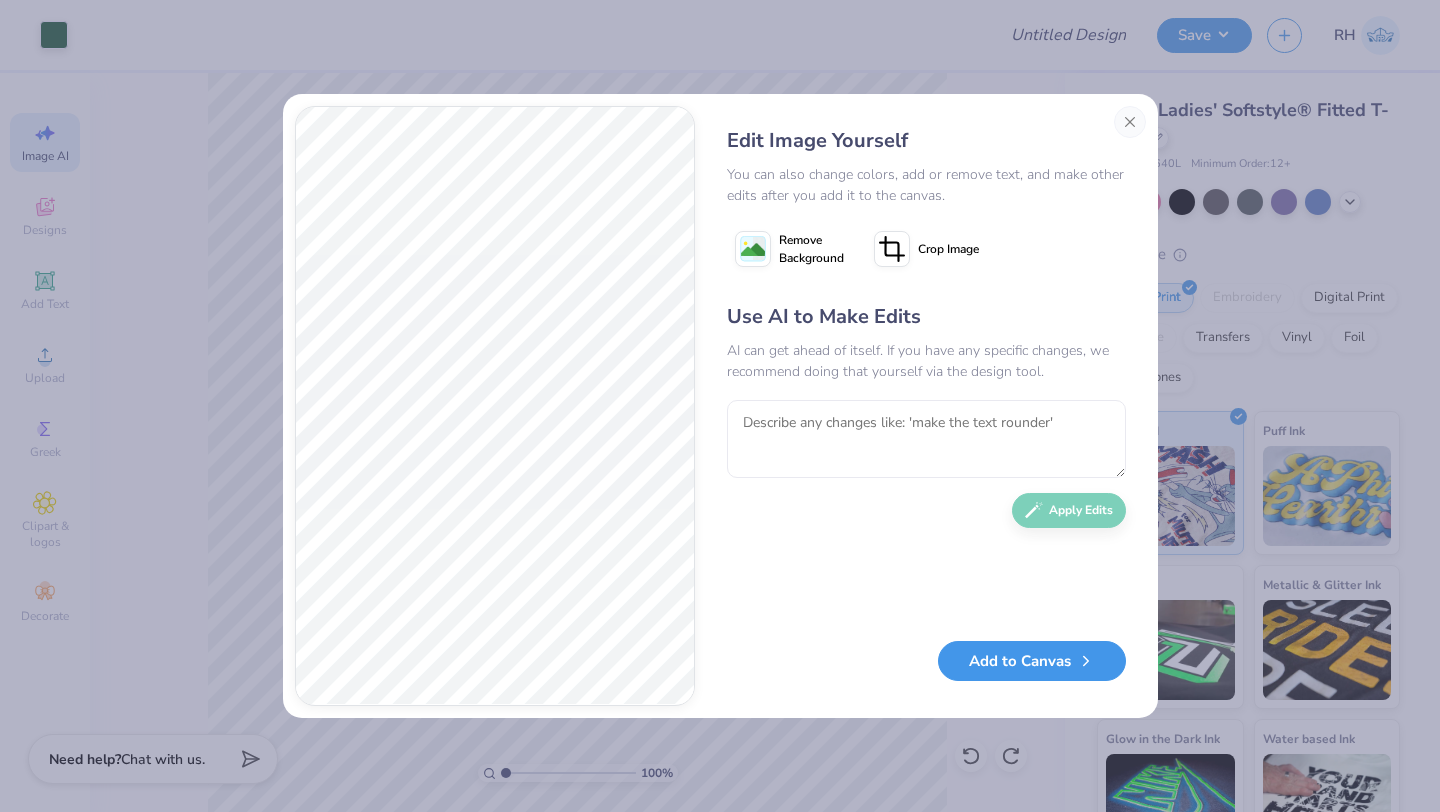 click on "Add to Canvas" at bounding box center (1032, 661) 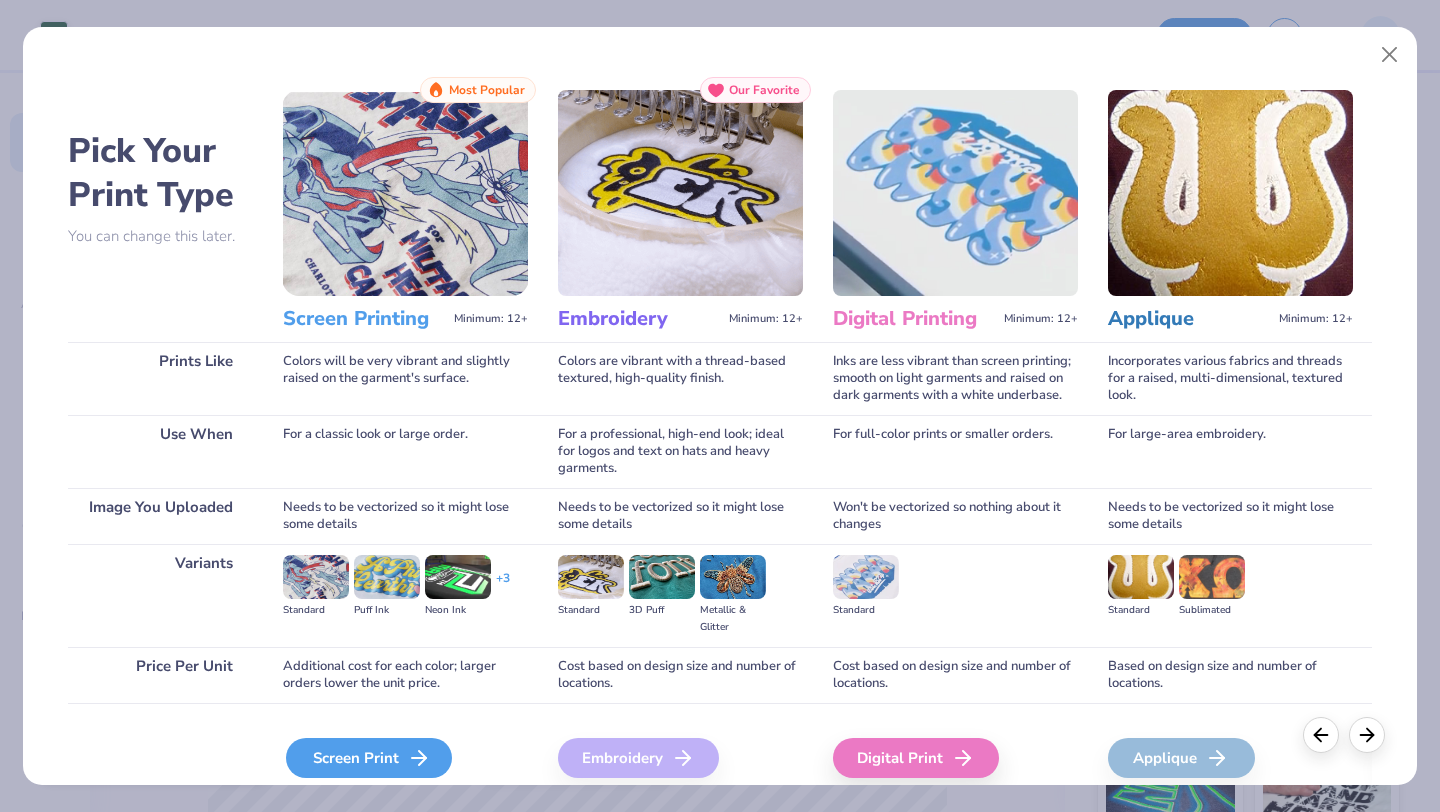 click on "Screen Print" at bounding box center [369, 758] 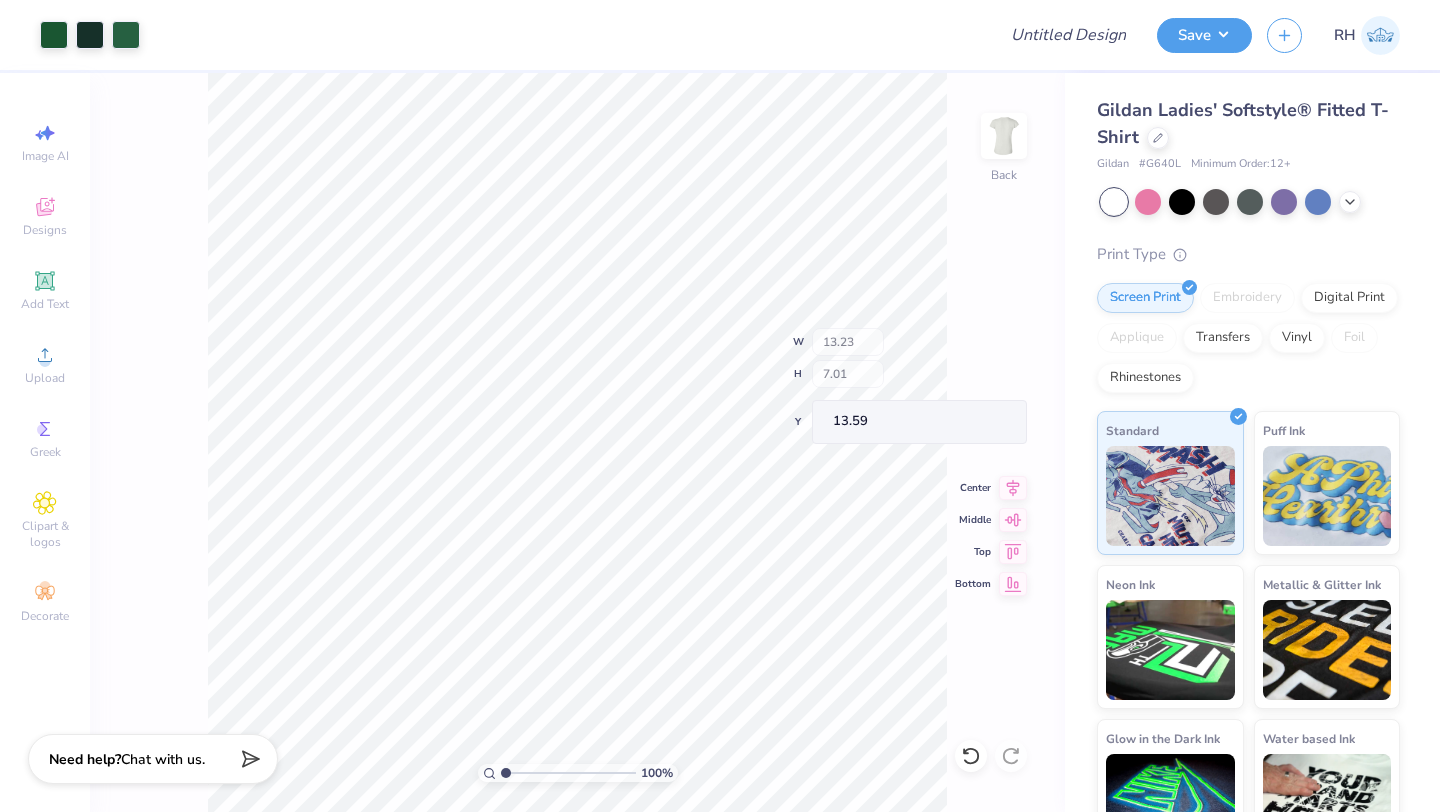 type on "13.59" 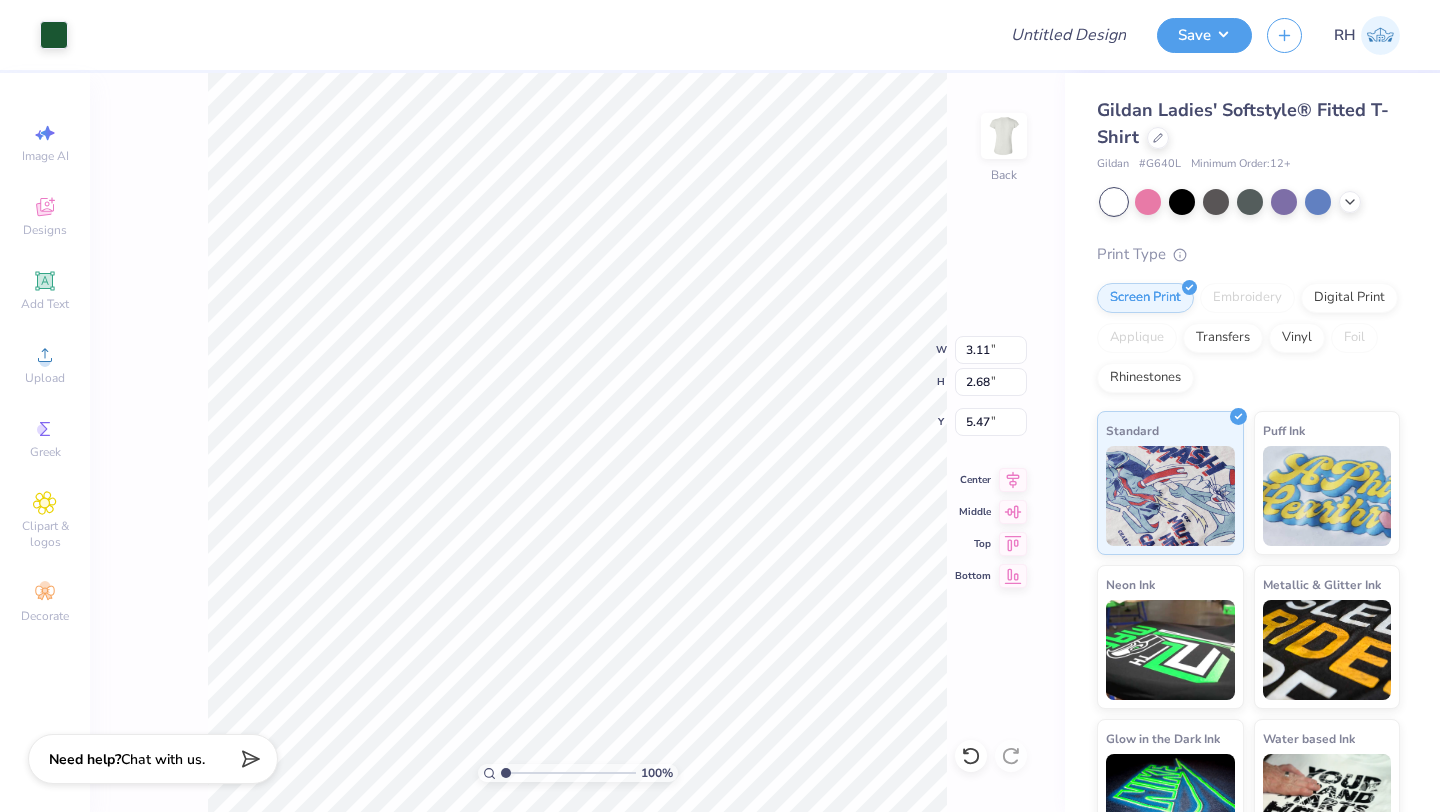 type on "5.41" 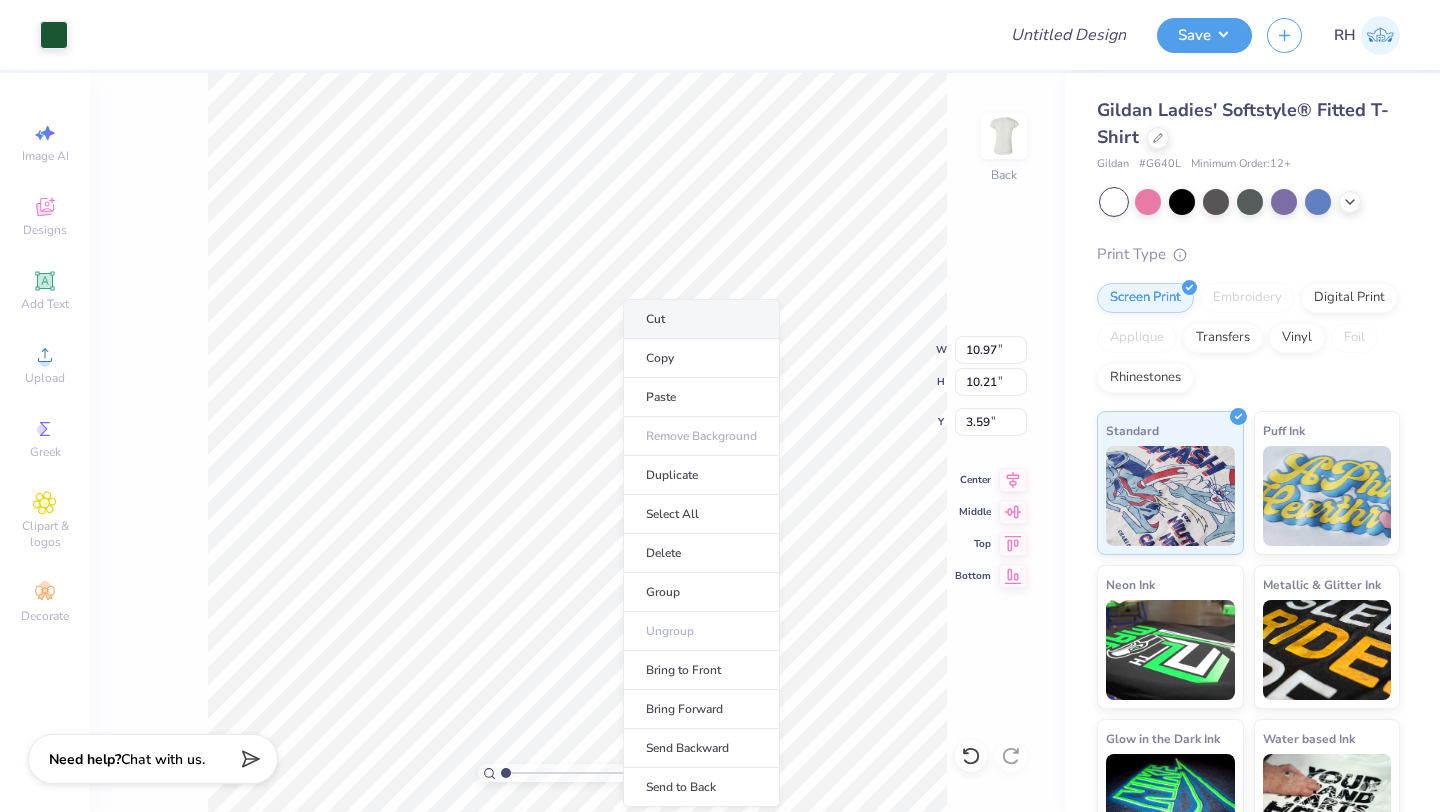 click on "Cut" at bounding box center (701, 319) 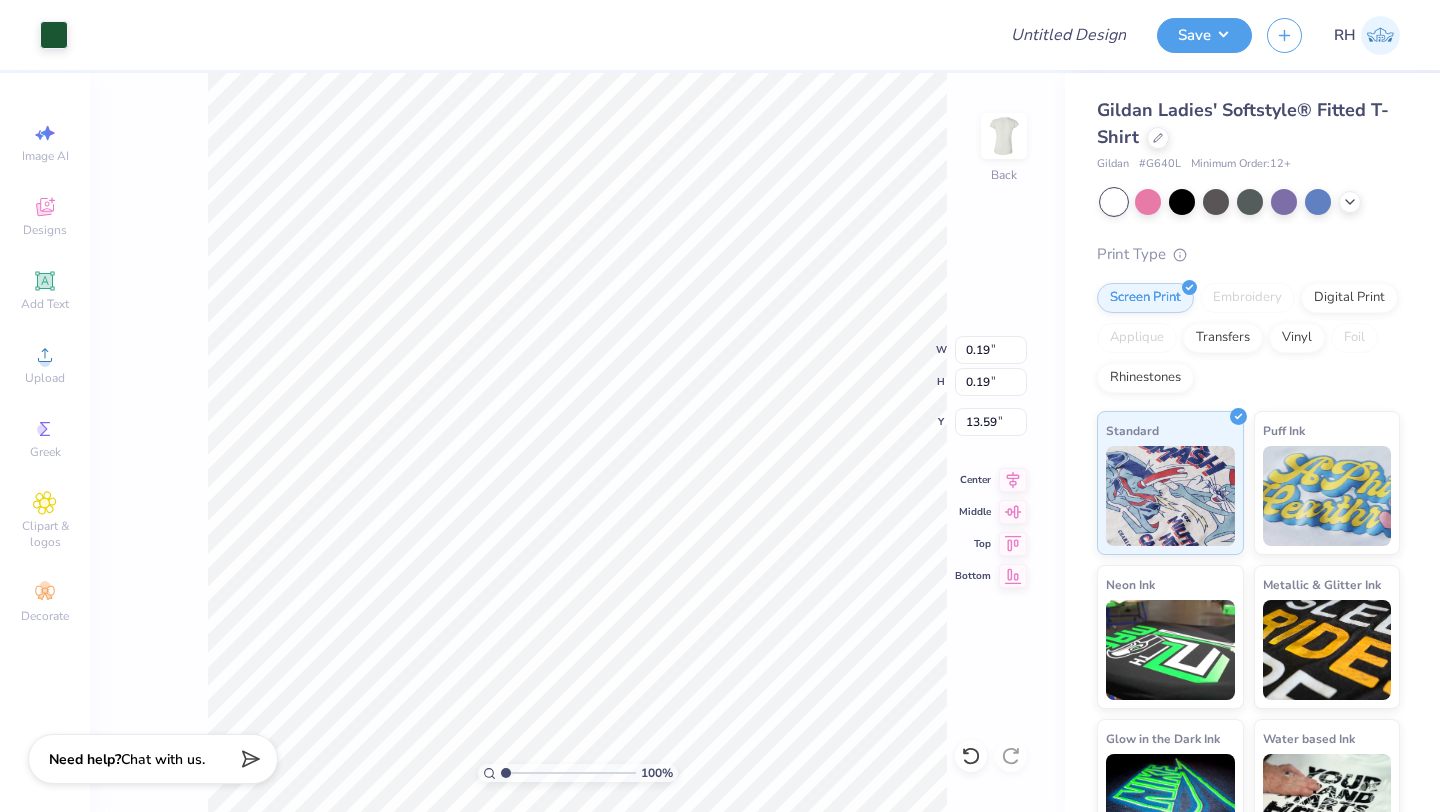type on "0.19" 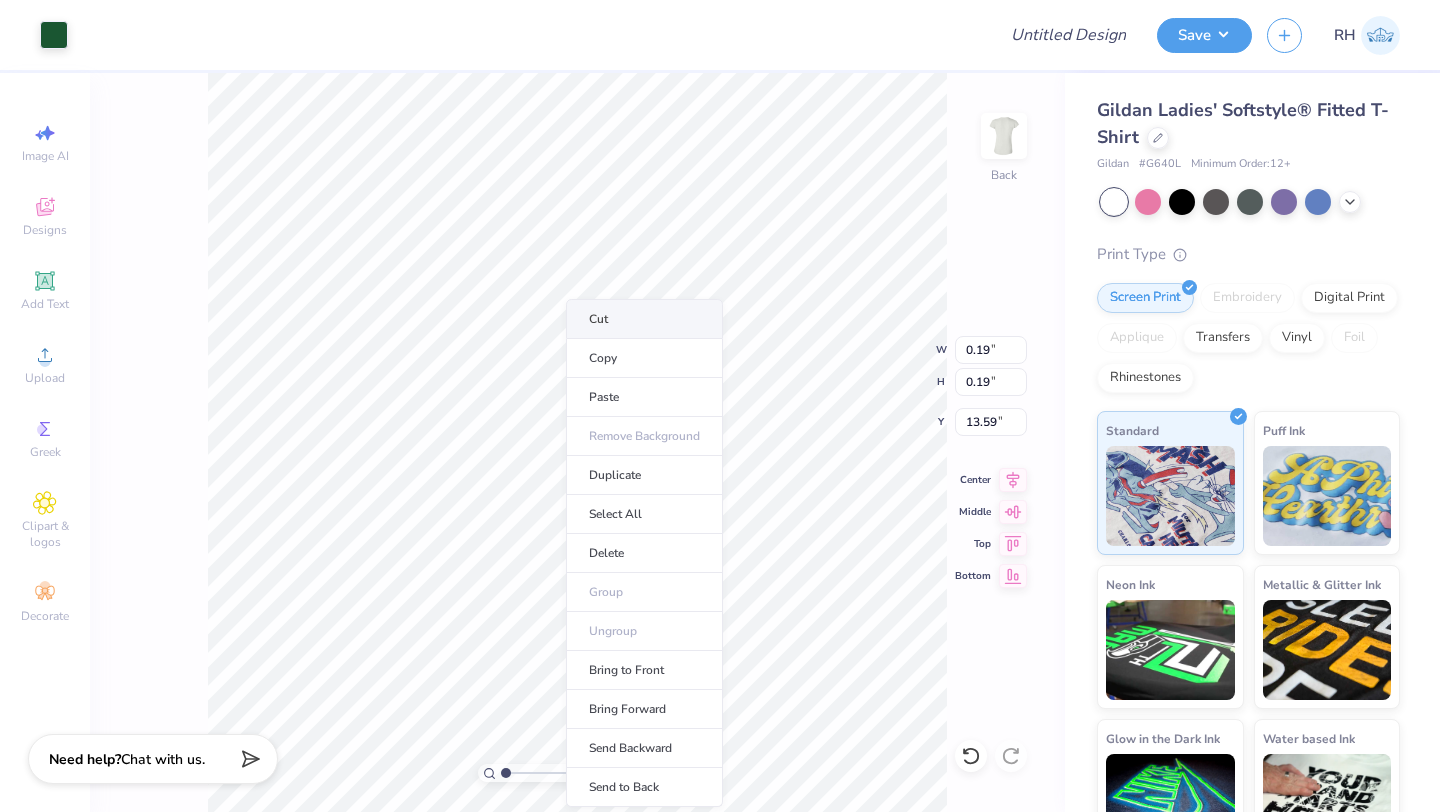 click on "Cut" at bounding box center [644, 319] 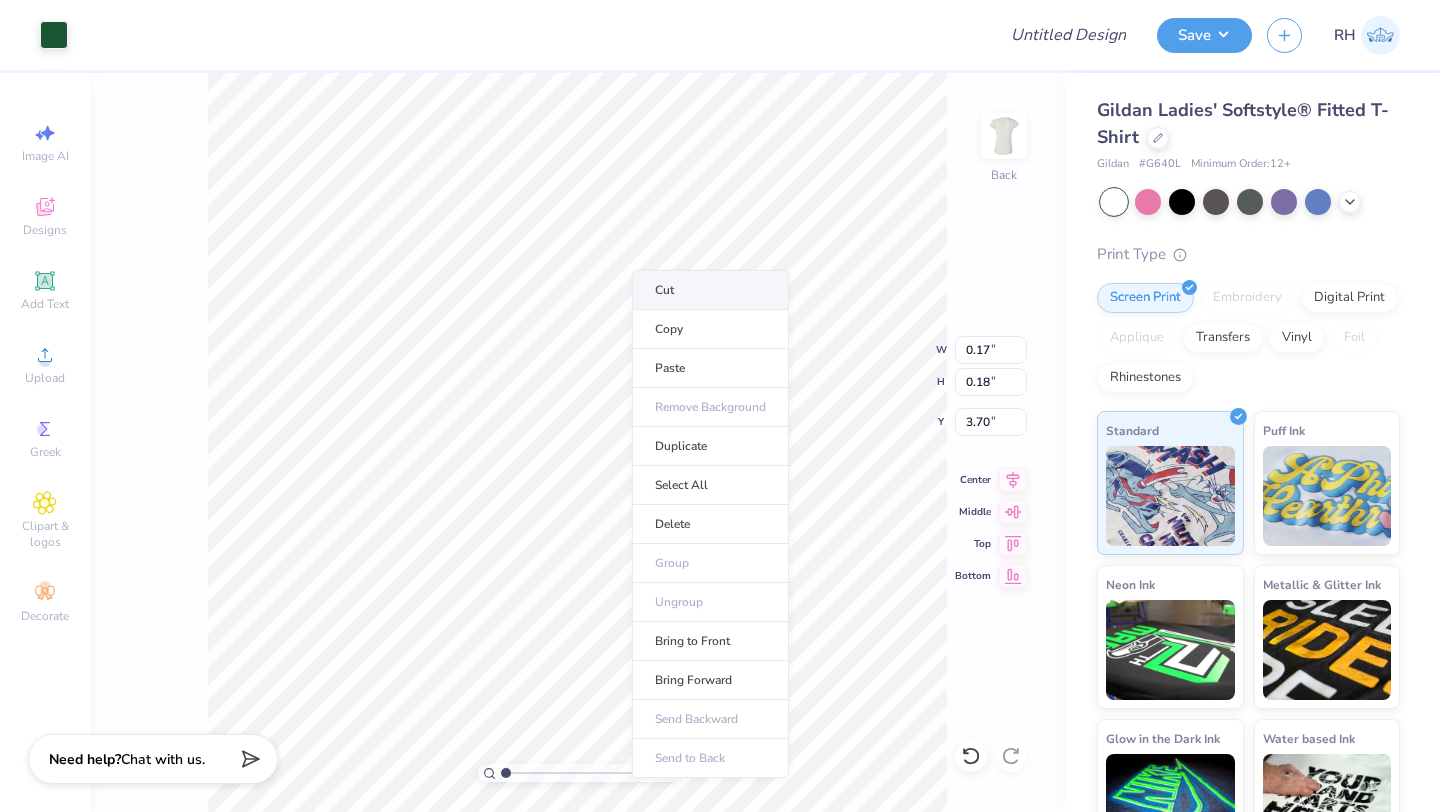 click on "Cut" at bounding box center (710, 290) 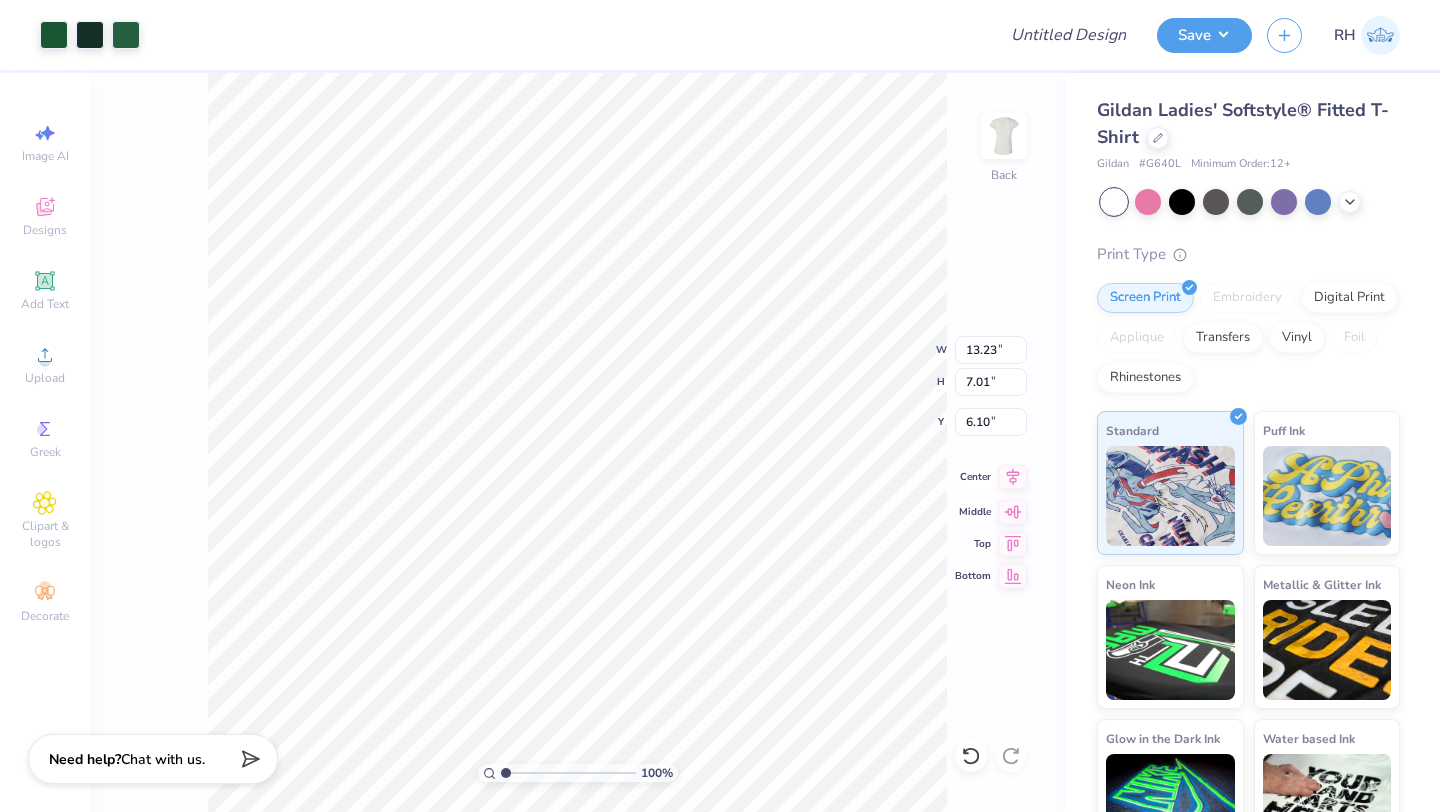 click 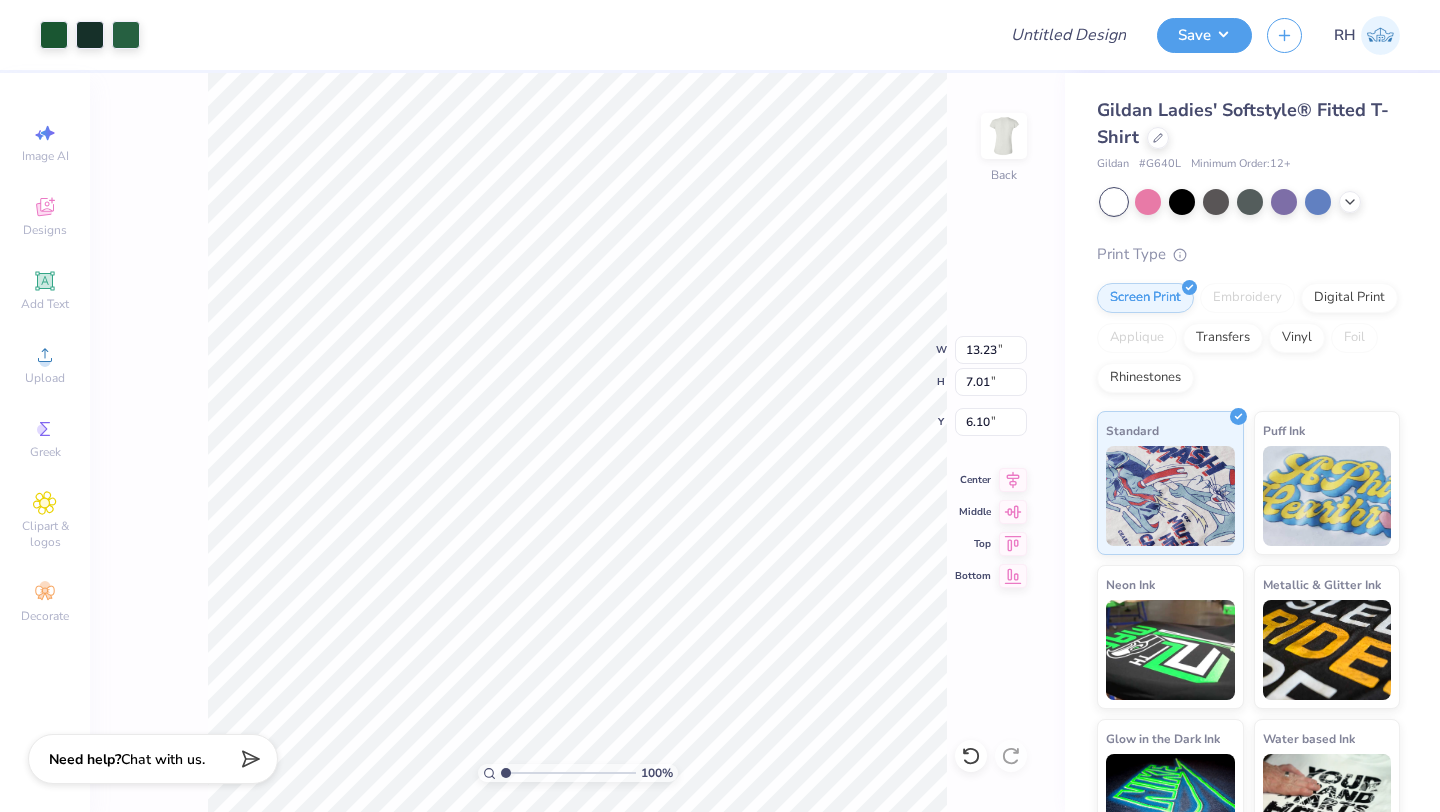 type on "9.92" 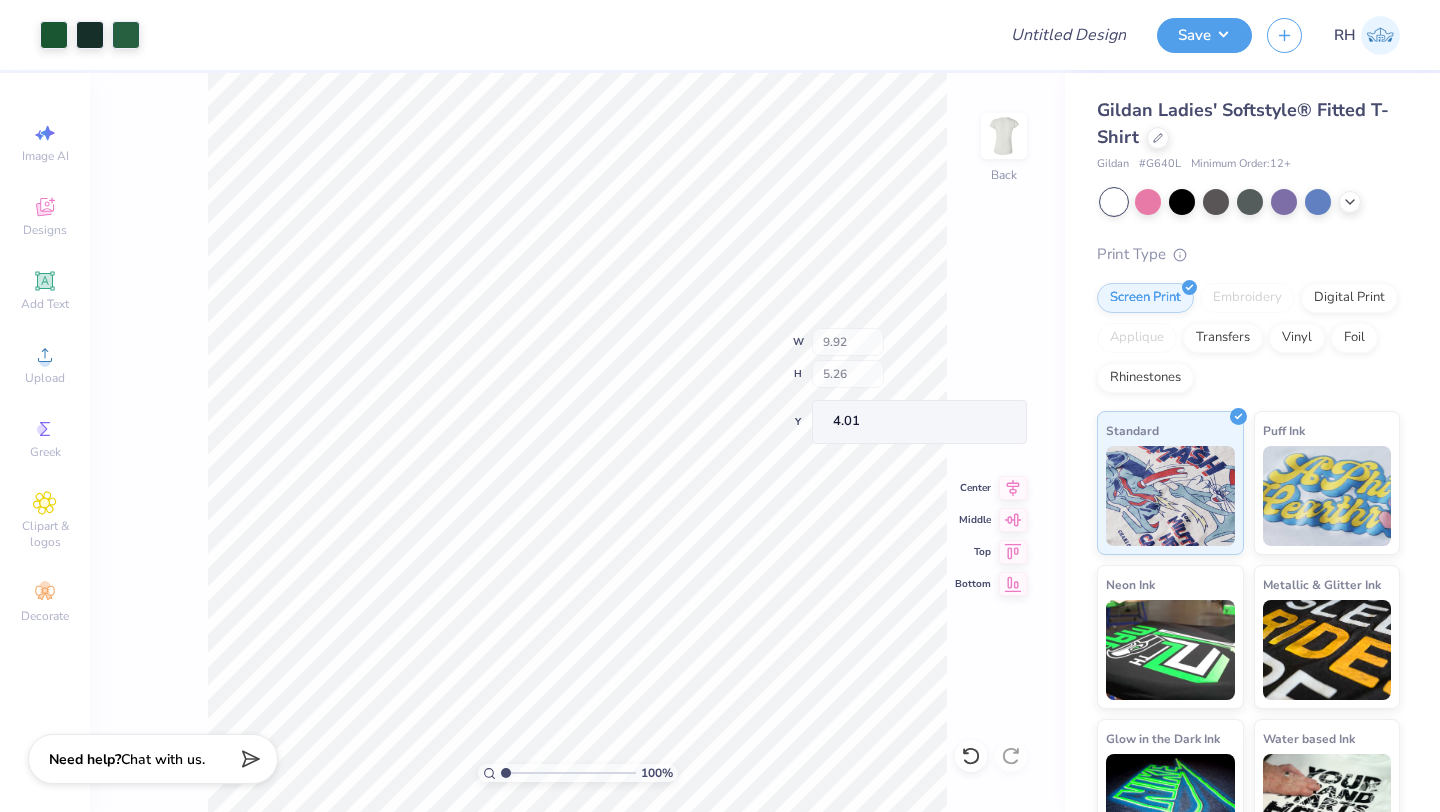 type on "3.00" 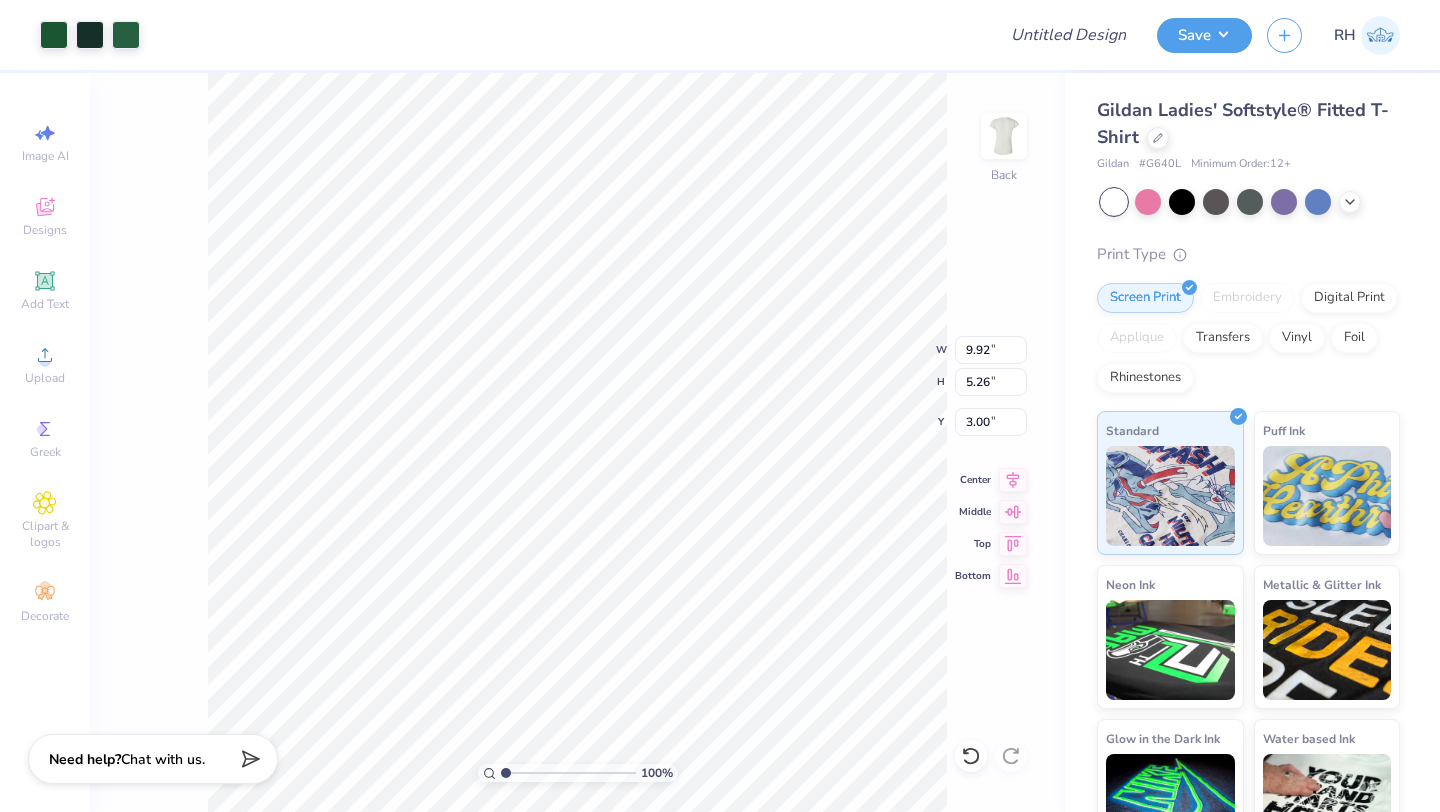 click 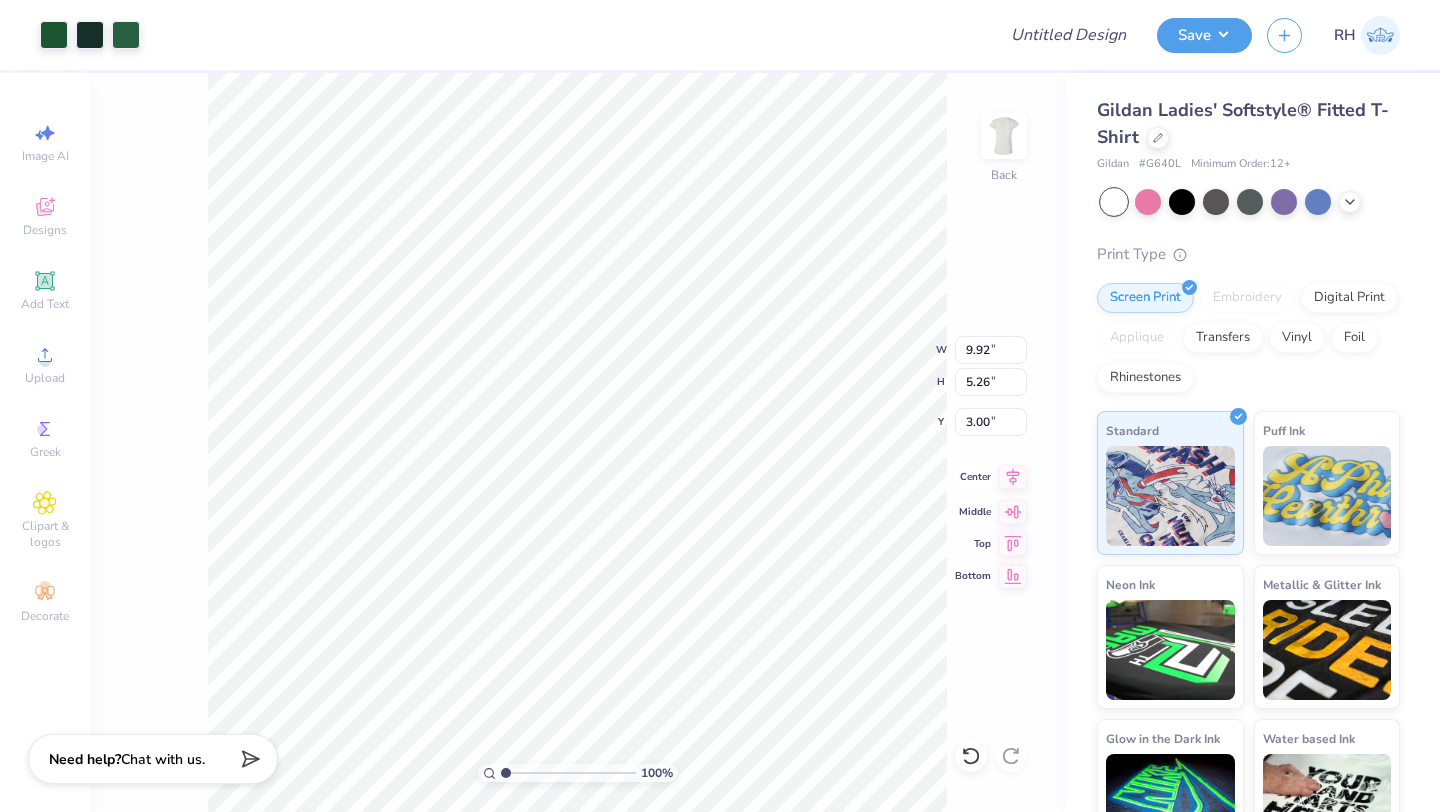 click 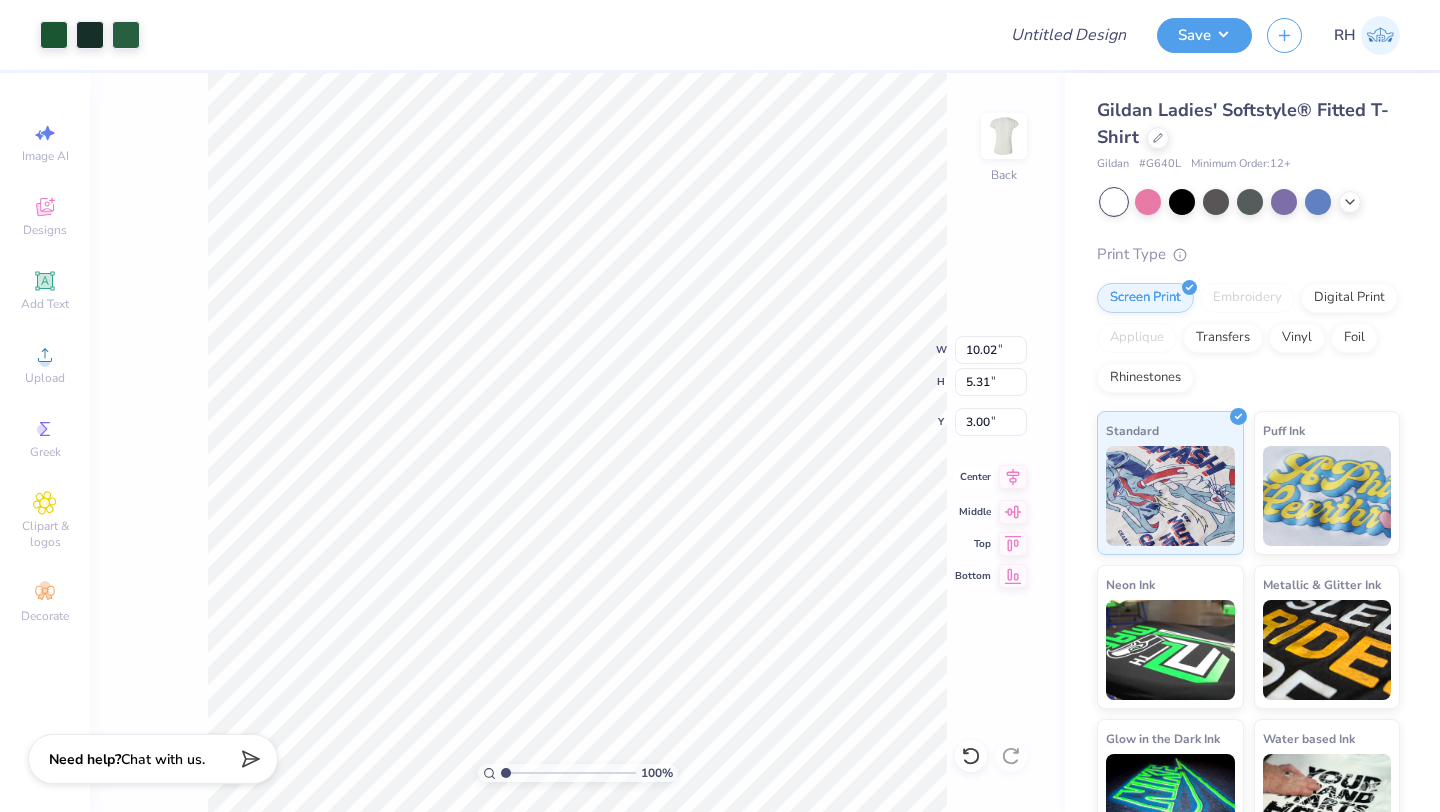 type on "10.02" 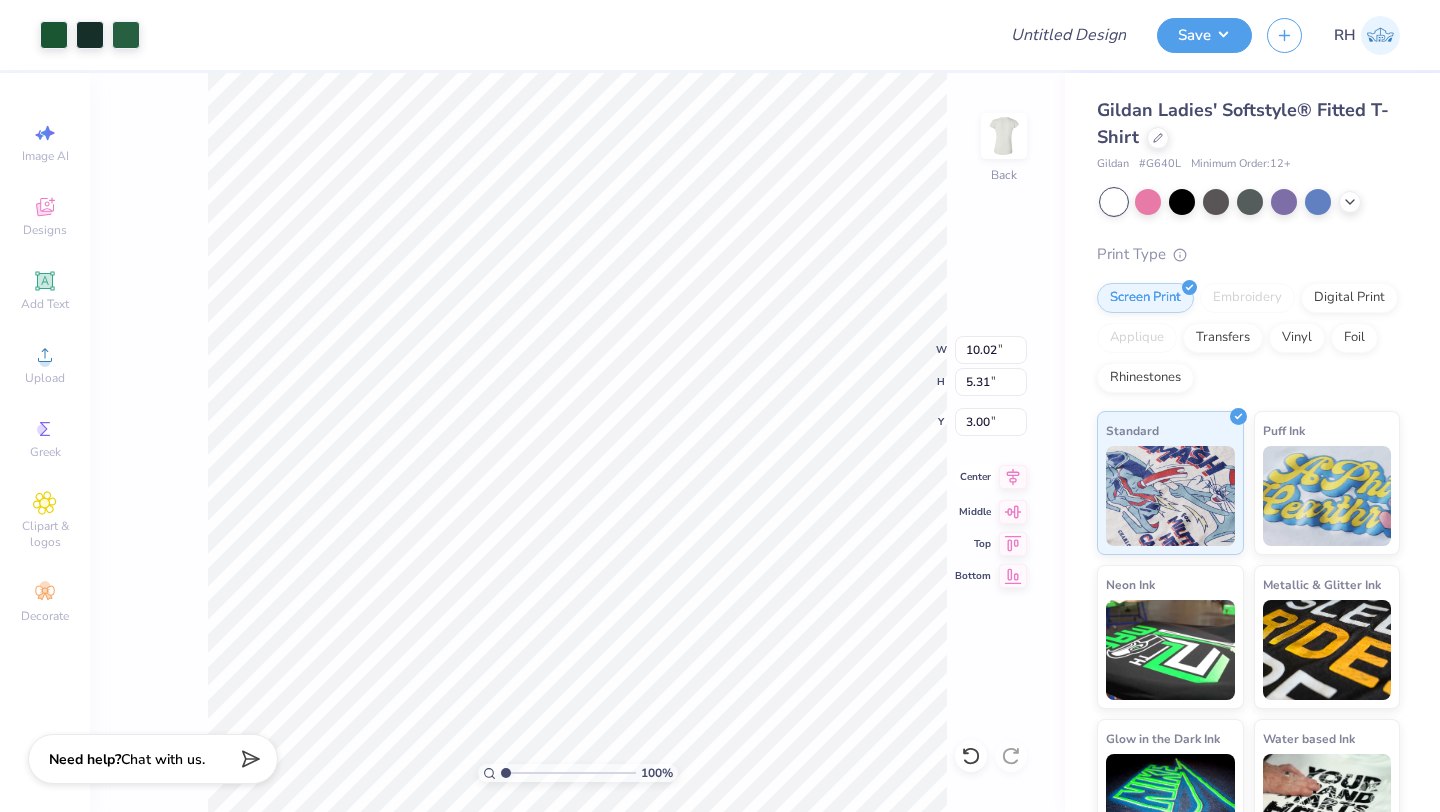 click 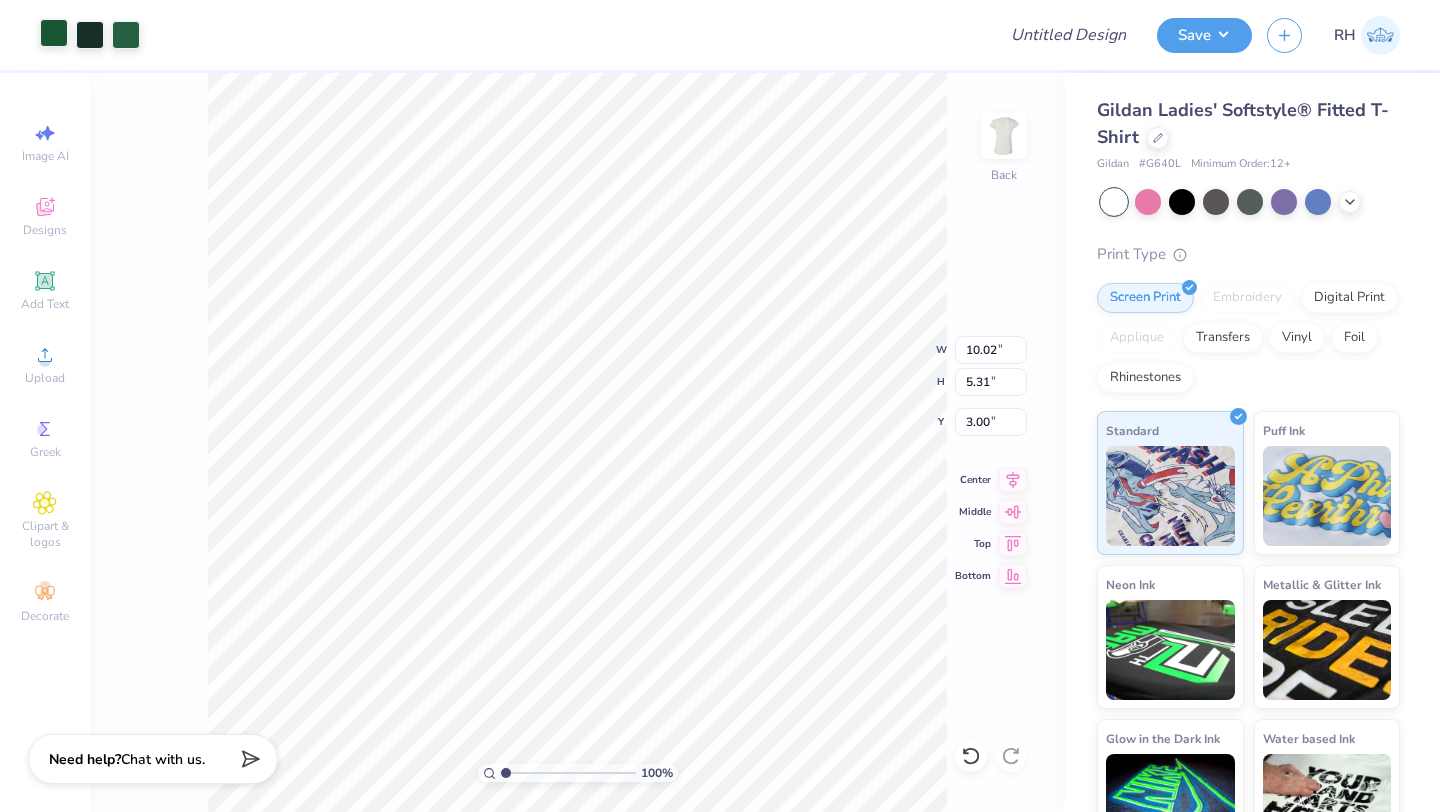 click at bounding box center [54, 33] 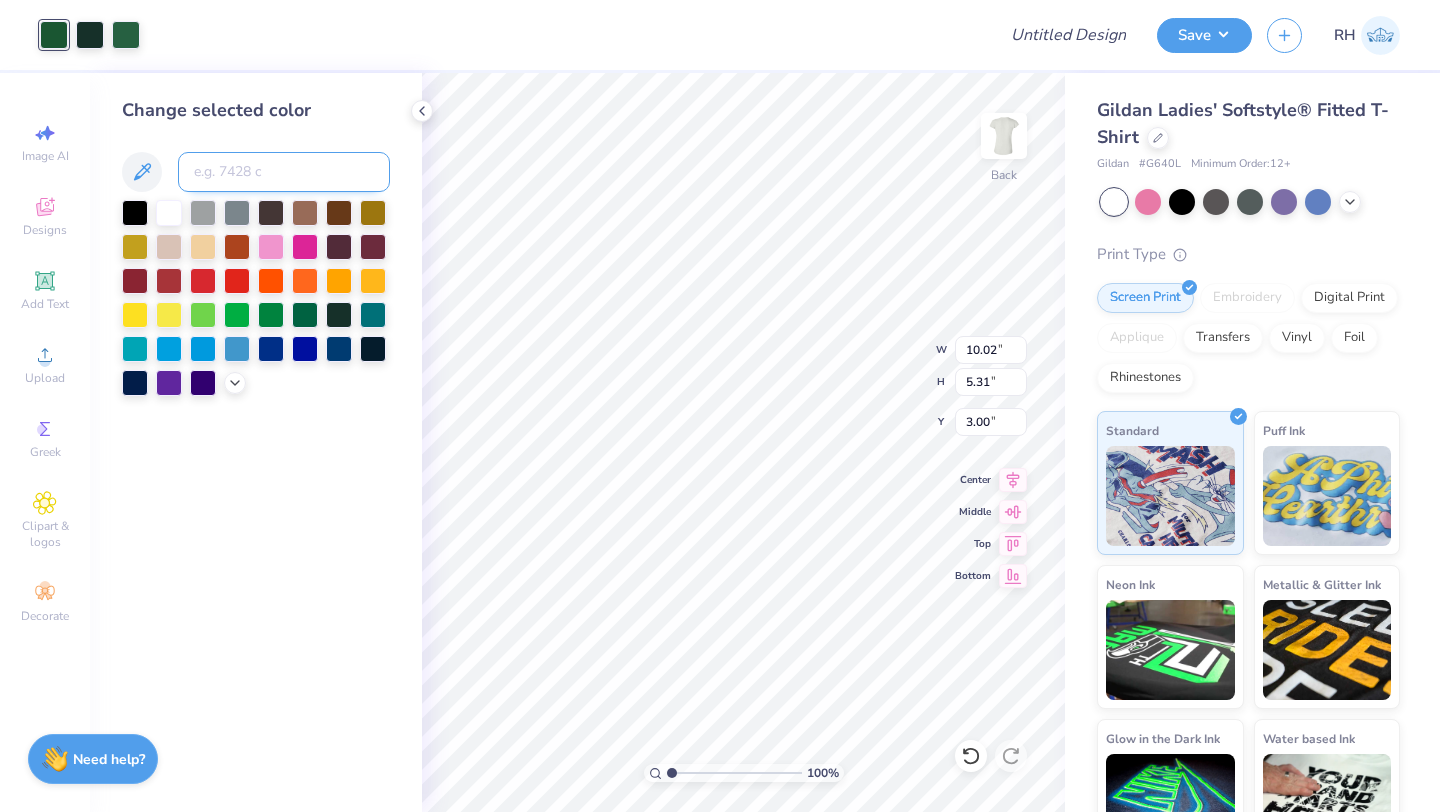 click at bounding box center [284, 172] 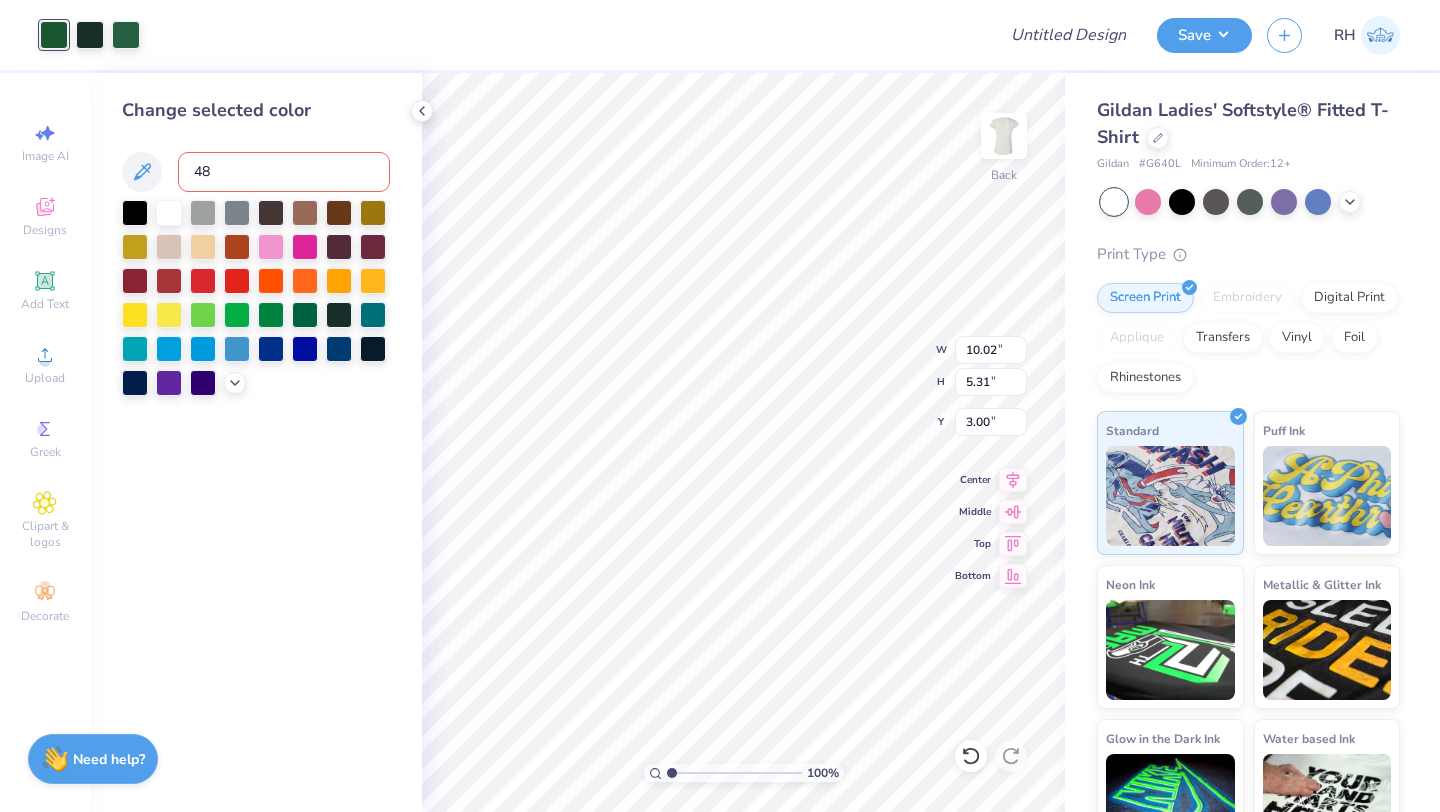 type on "484" 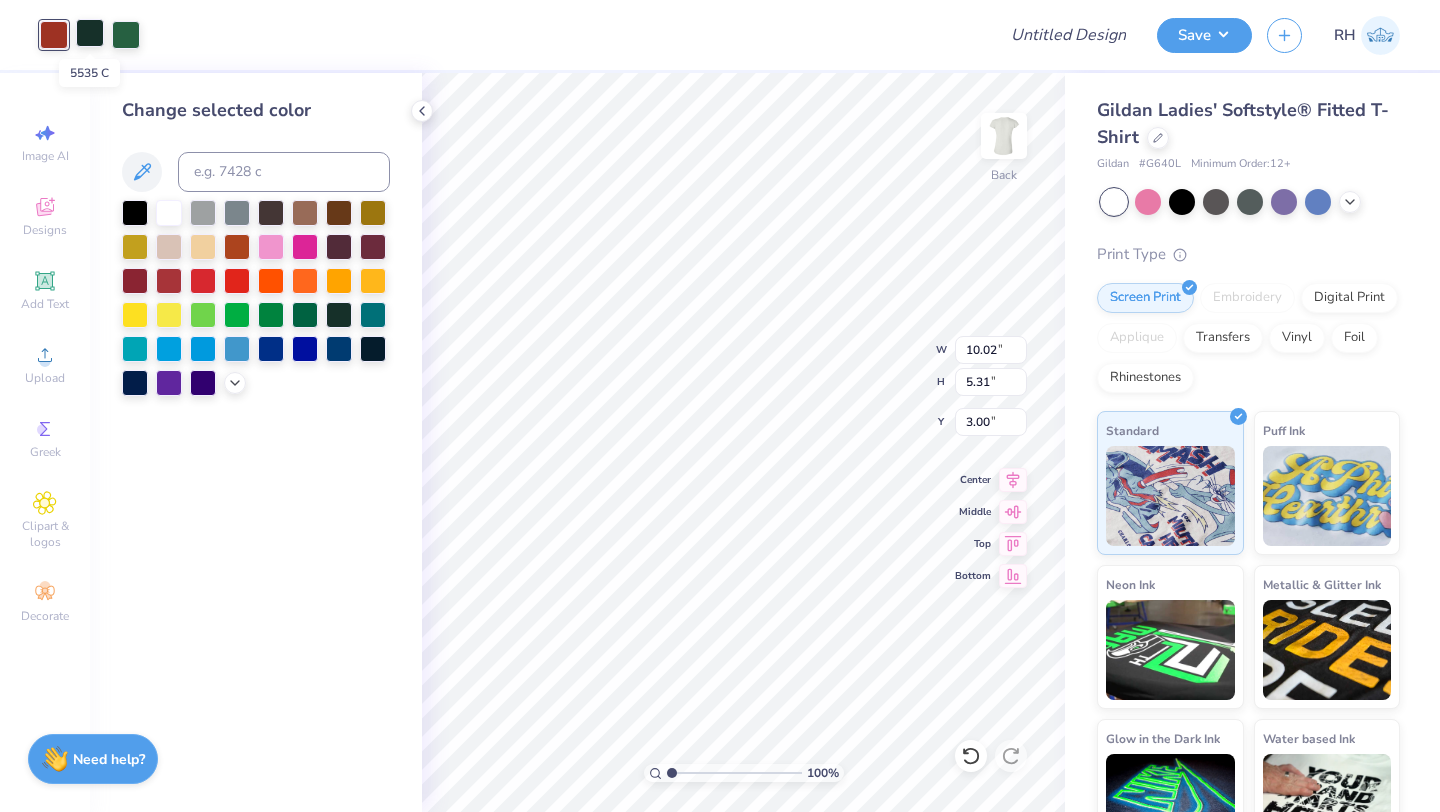 click at bounding box center [90, 33] 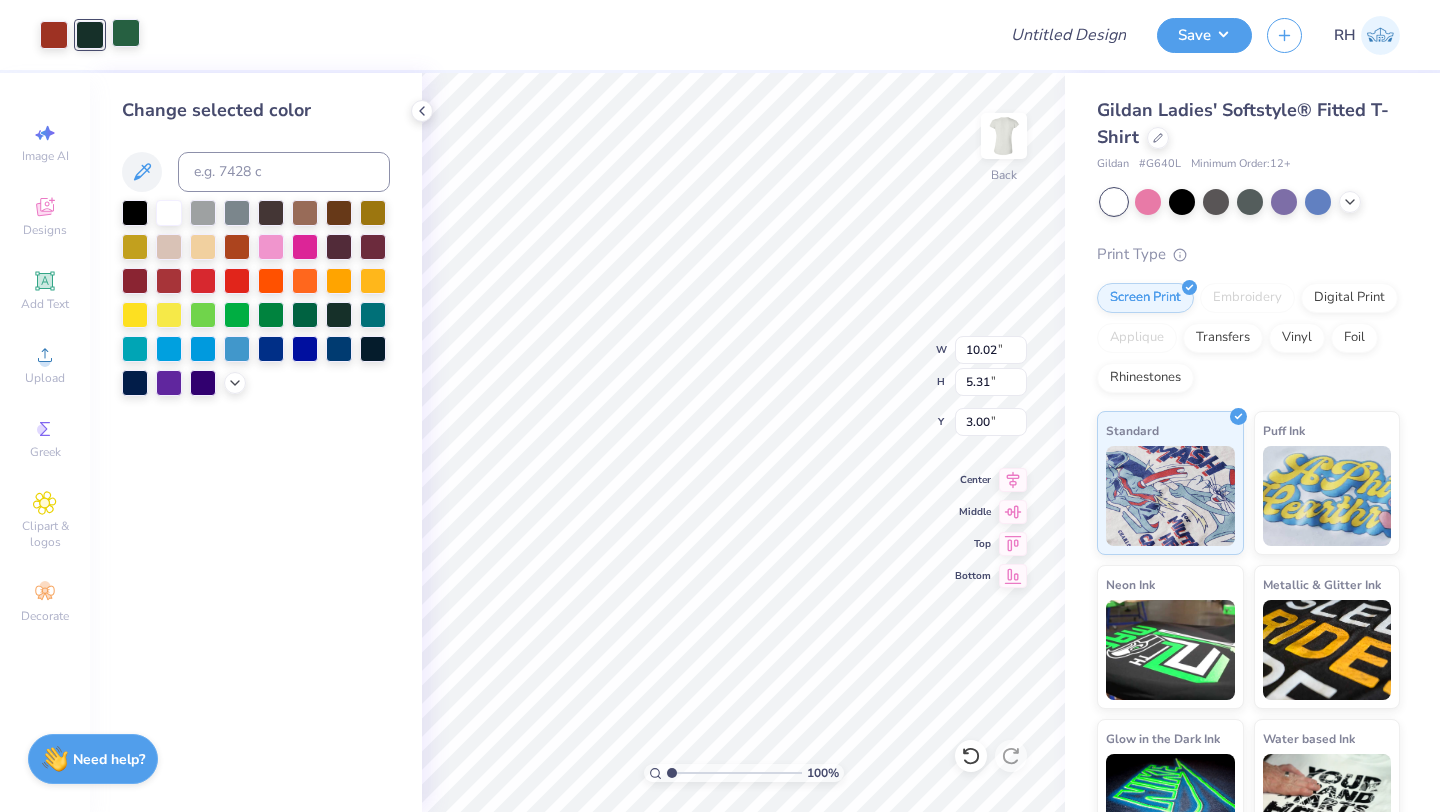 click at bounding box center (126, 33) 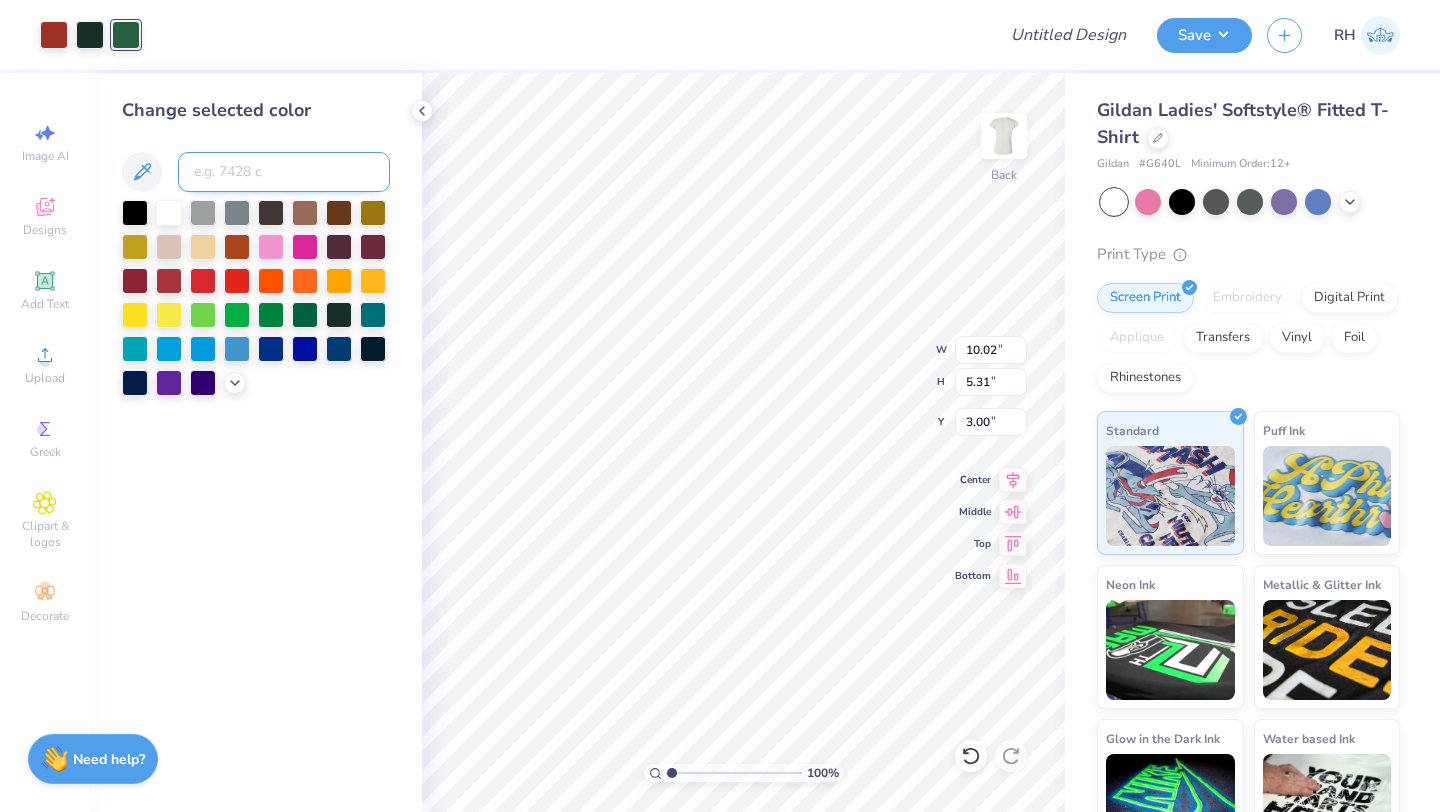 click at bounding box center [284, 172] 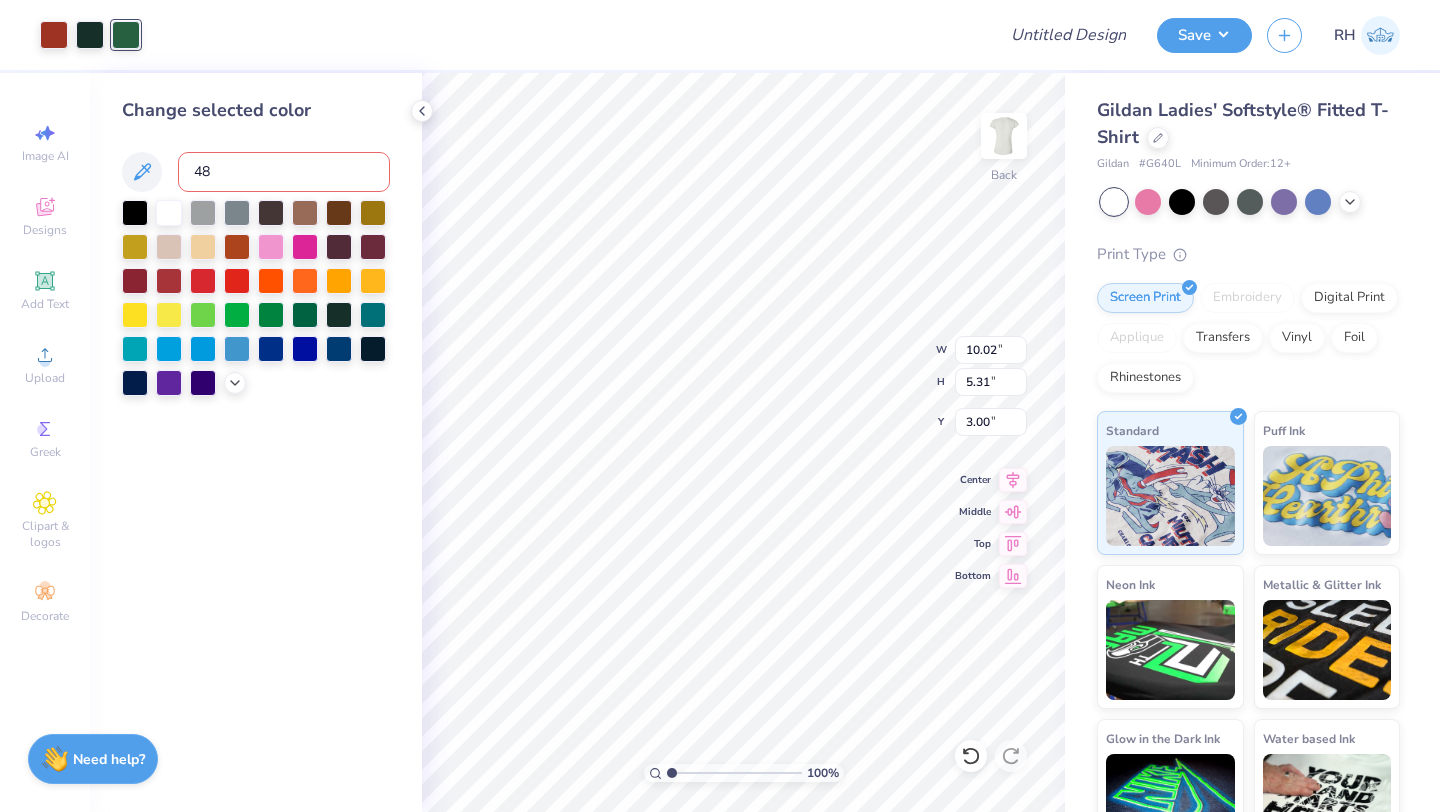 type on "484" 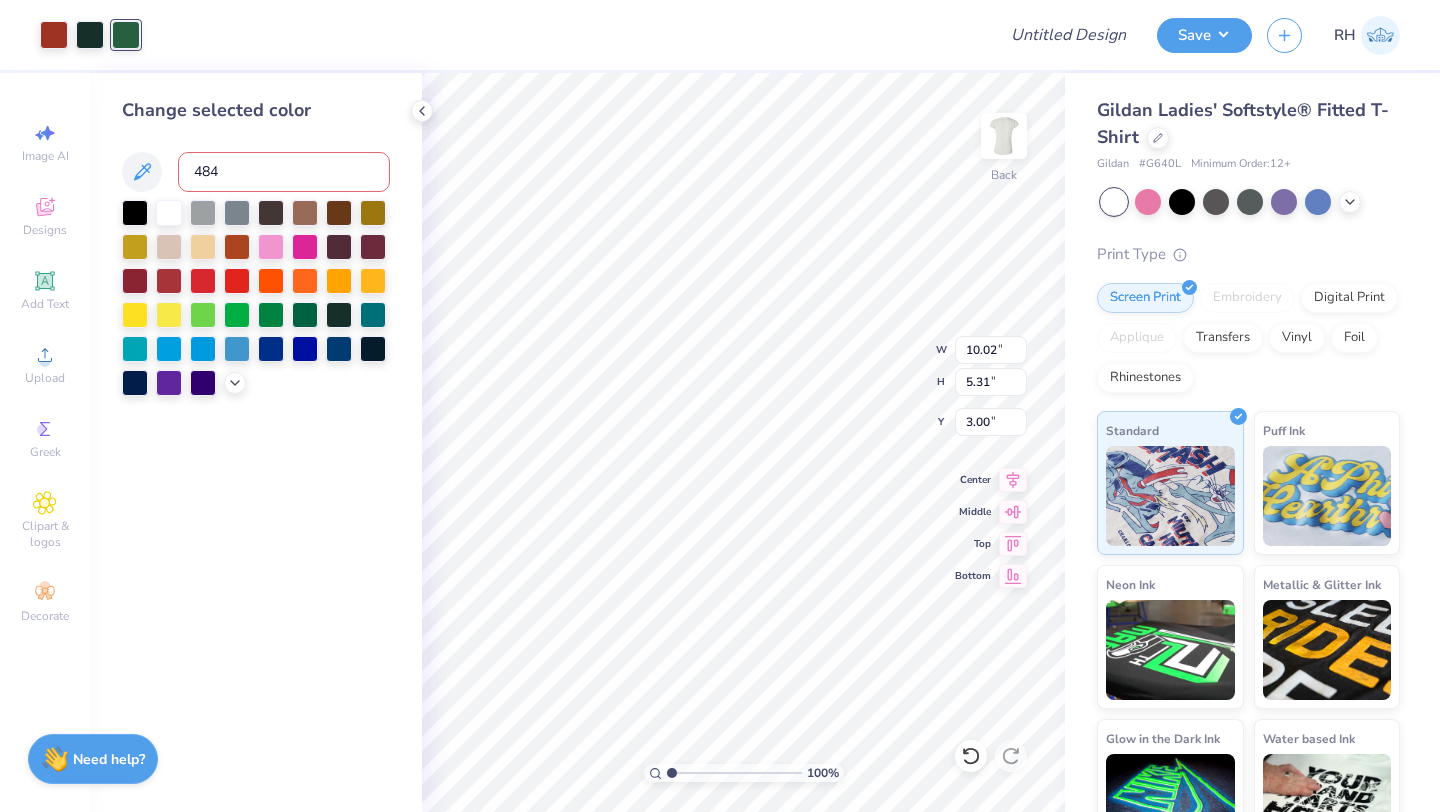 type 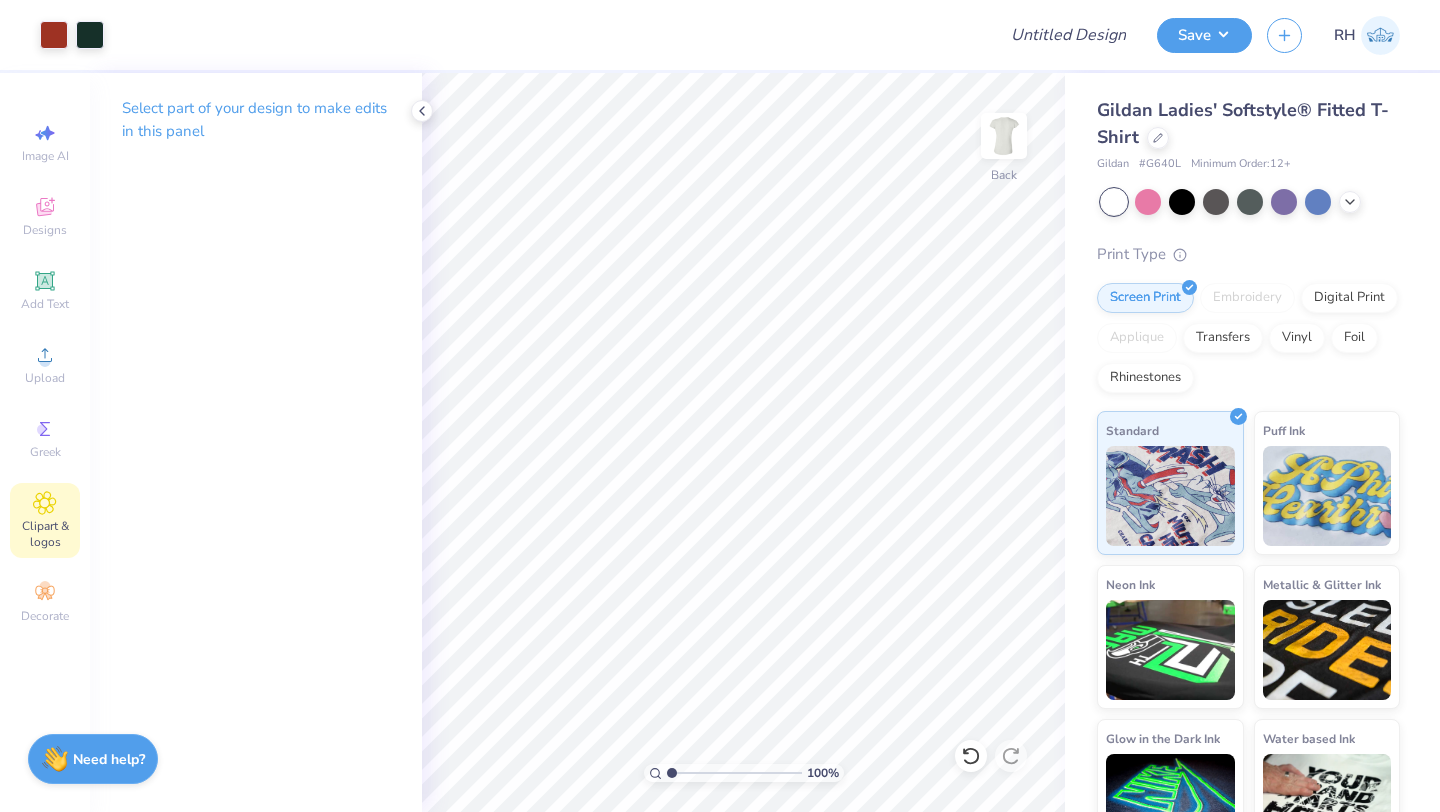 click on "Clipart & logos" at bounding box center (45, 520) 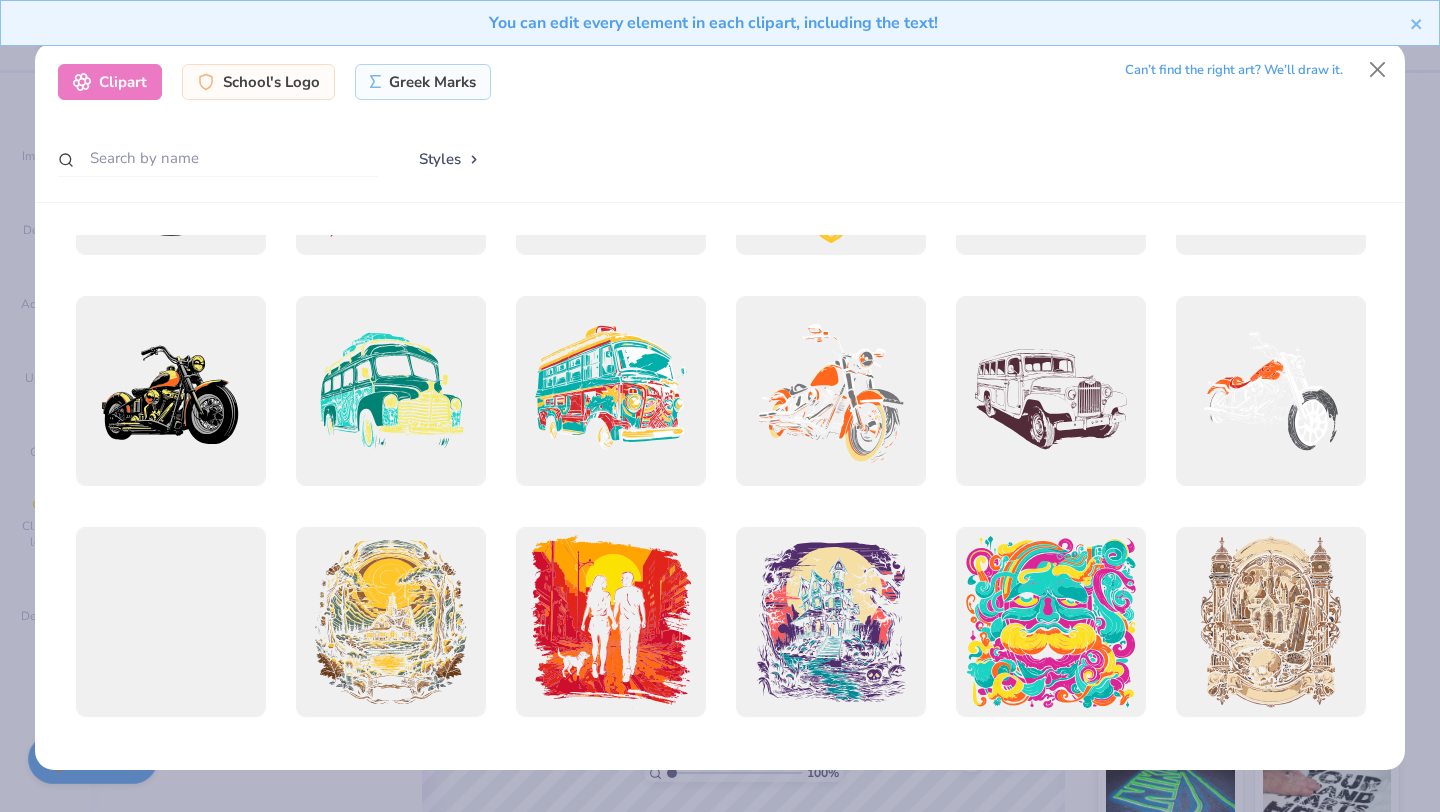 scroll, scrollTop: 0, scrollLeft: 0, axis: both 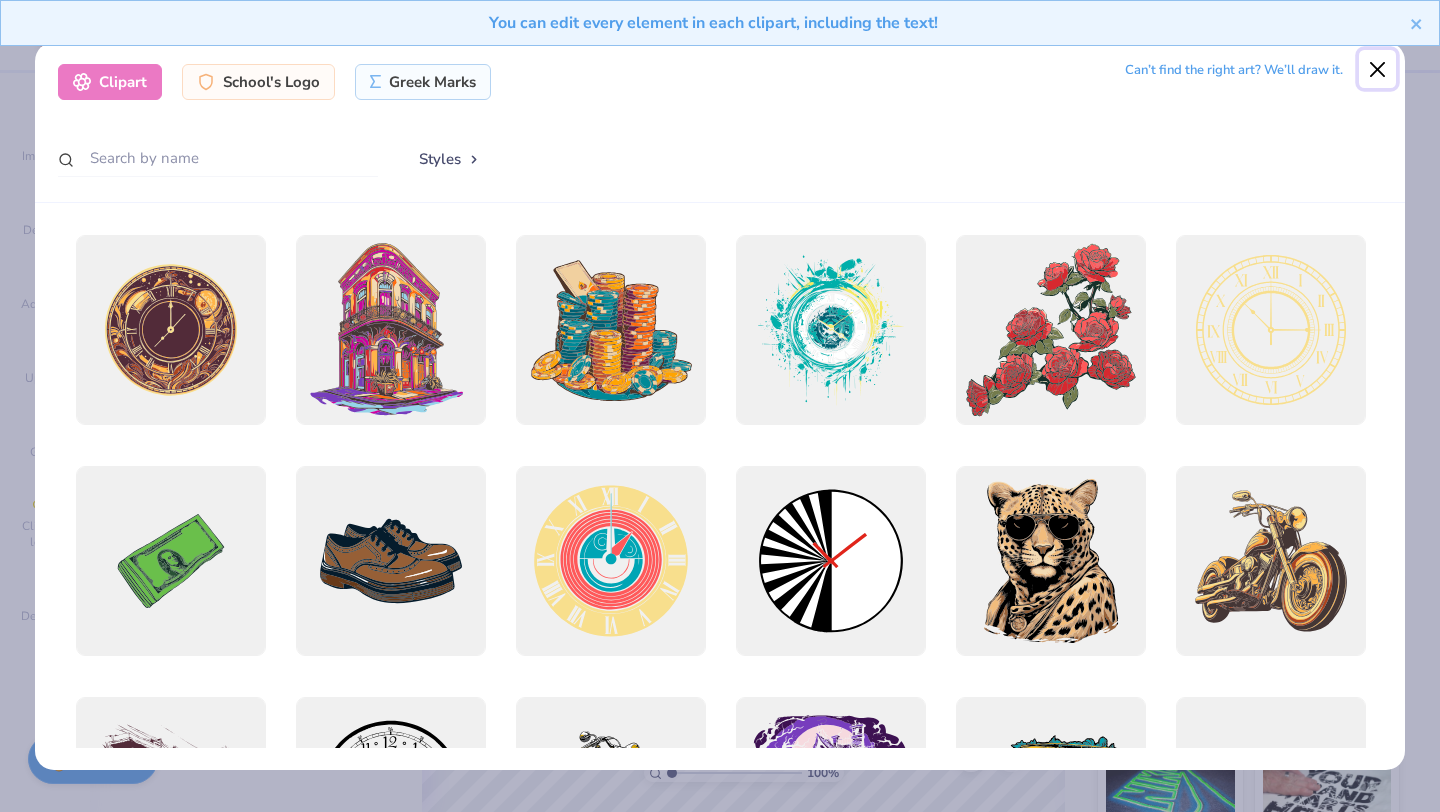 click at bounding box center [1378, 69] 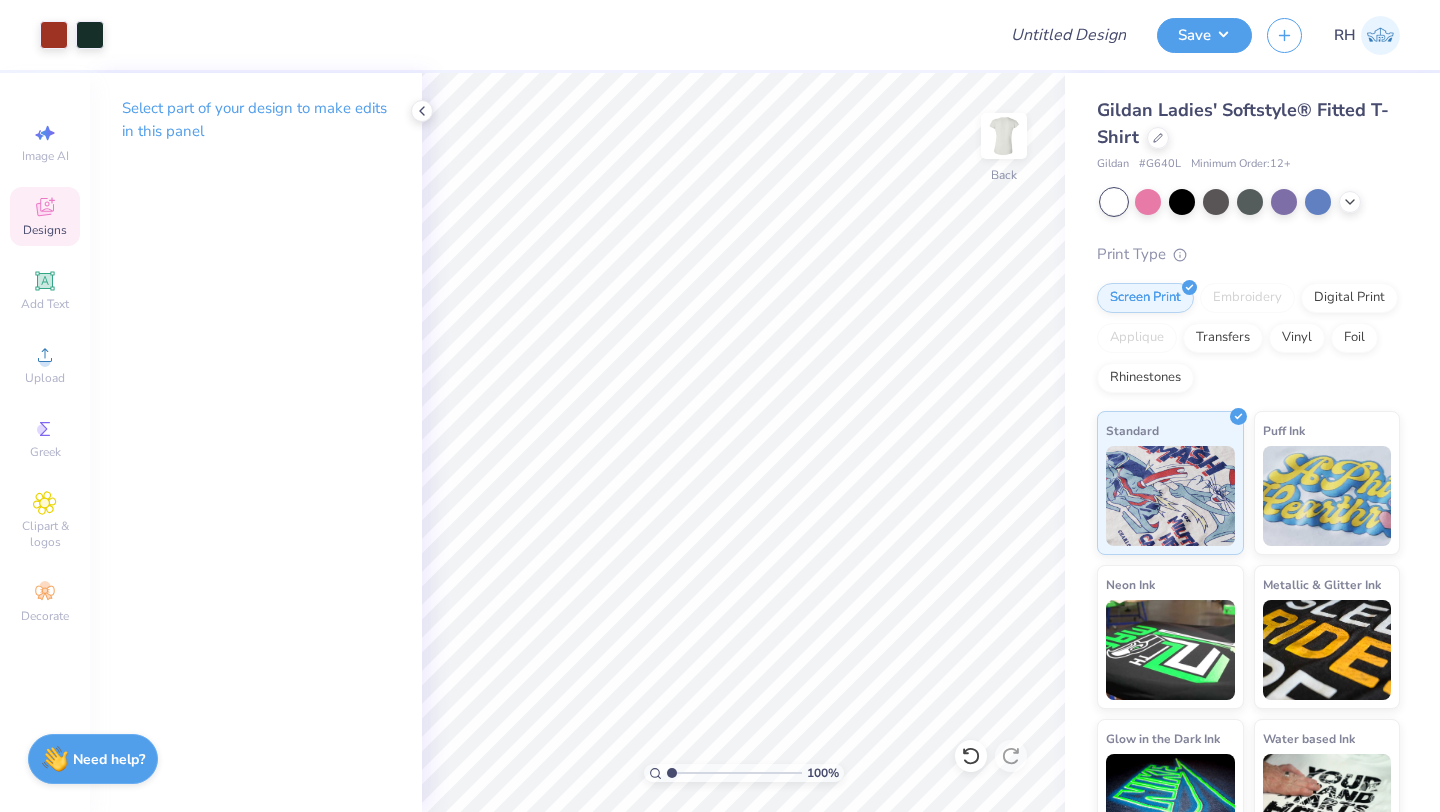 click on "Designs" at bounding box center (45, 230) 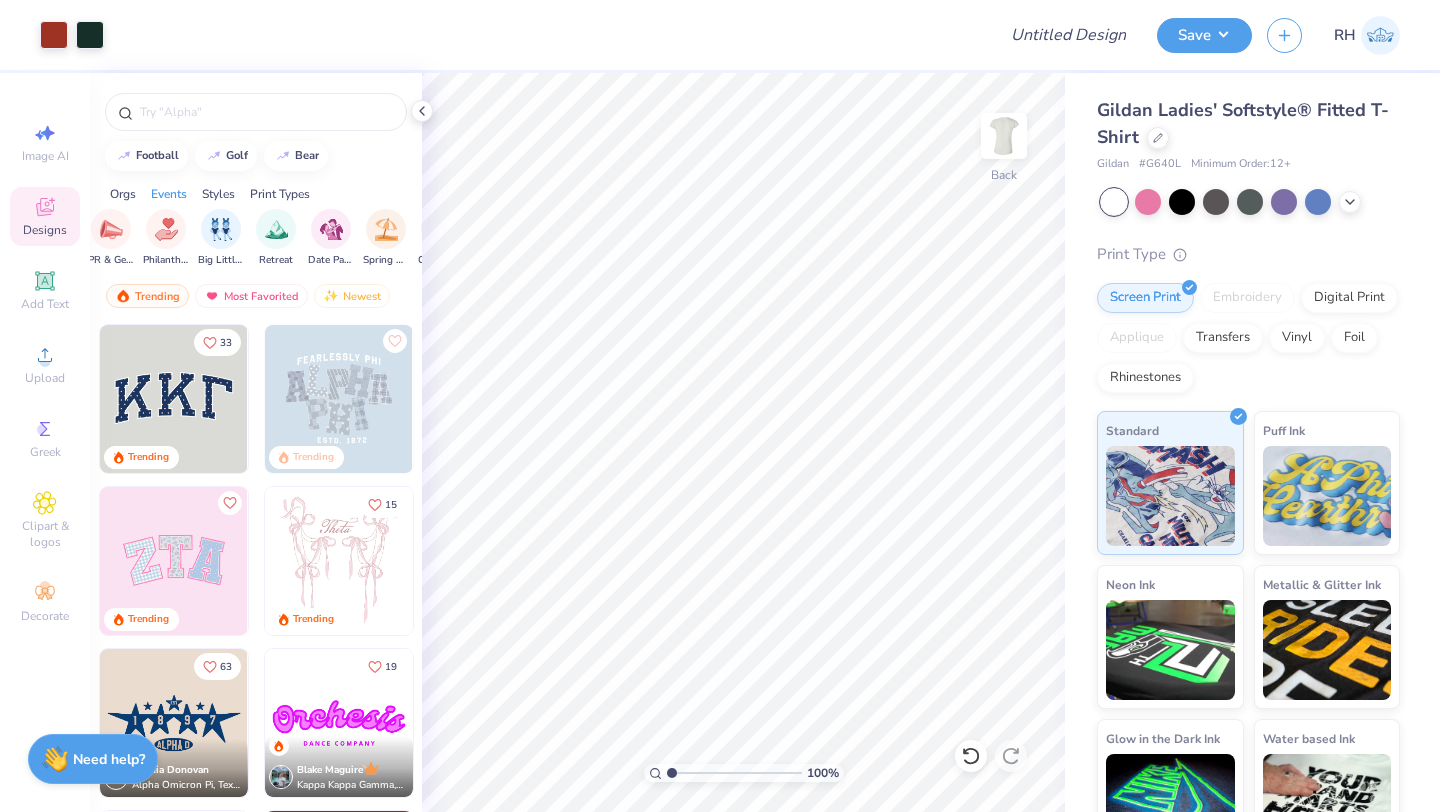 scroll, scrollTop: 0, scrollLeft: 441, axis: horizontal 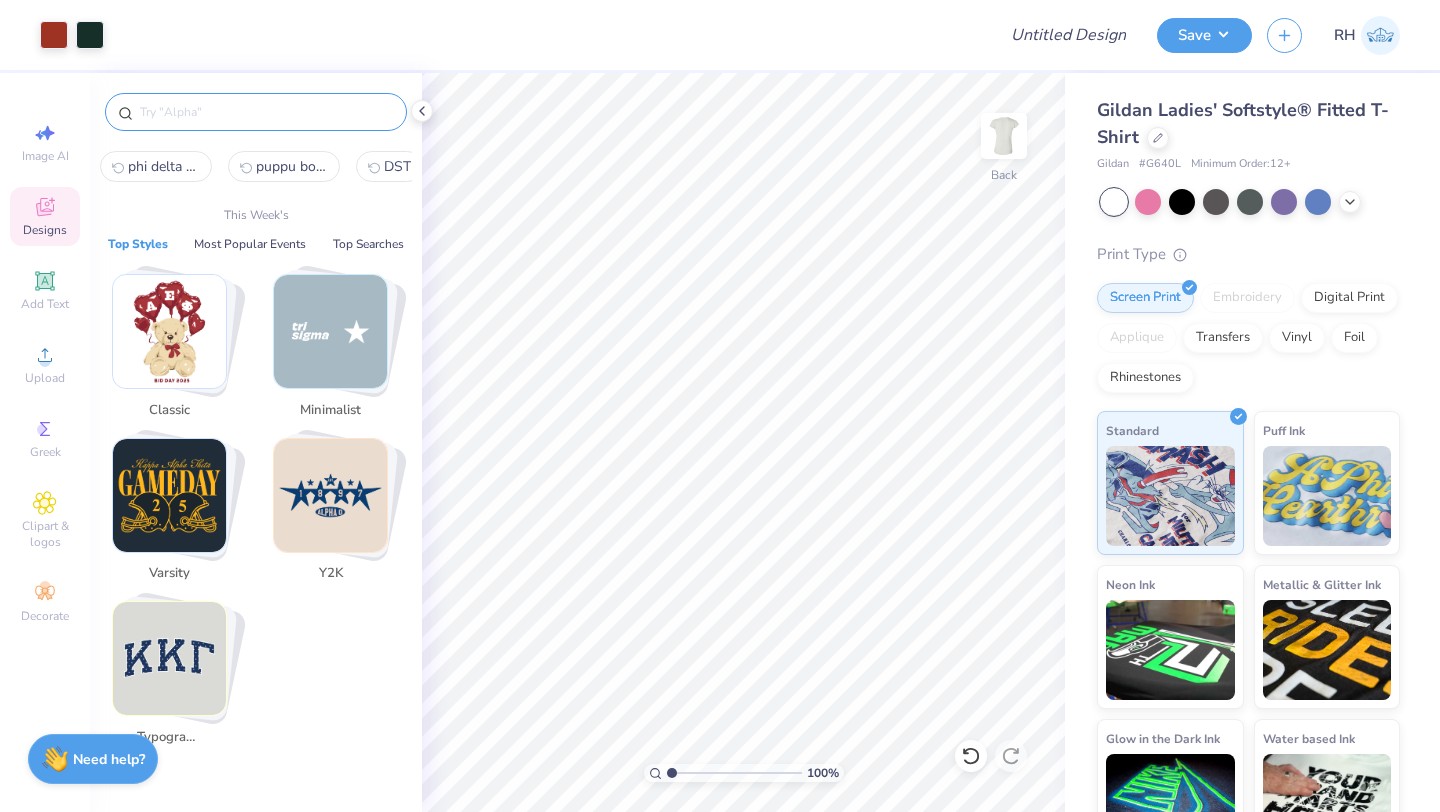 click at bounding box center [266, 112] 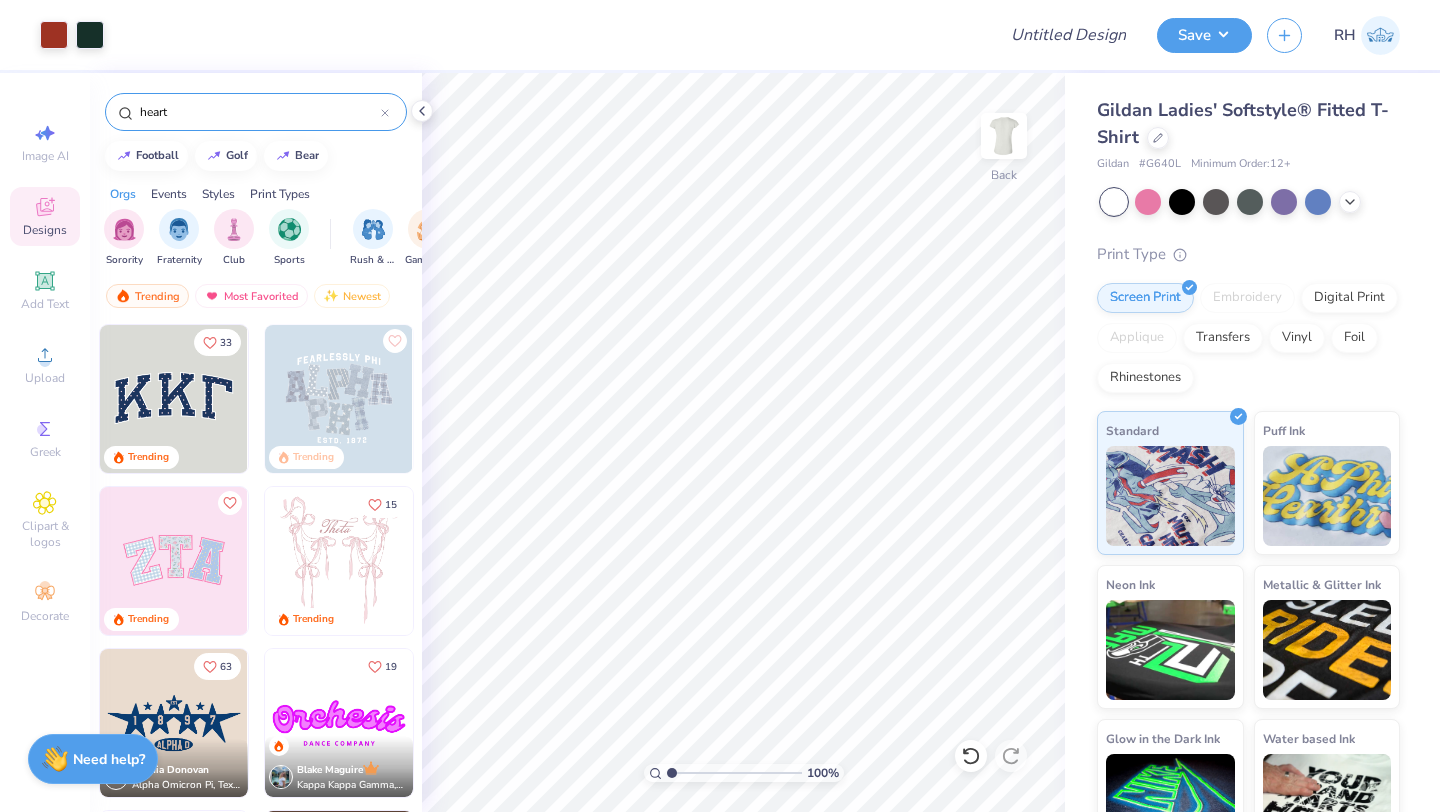type on "heart" 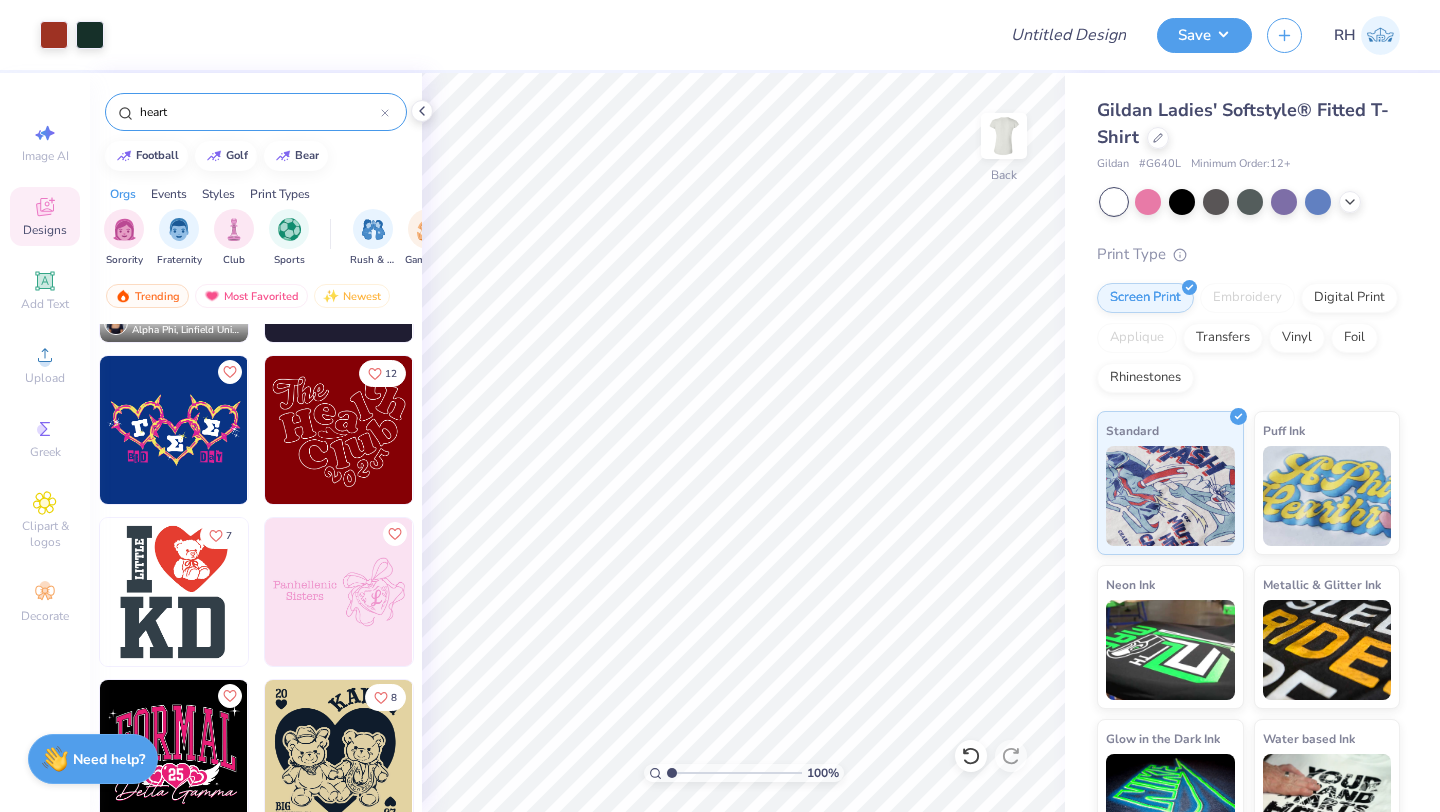 scroll, scrollTop: 2595, scrollLeft: 0, axis: vertical 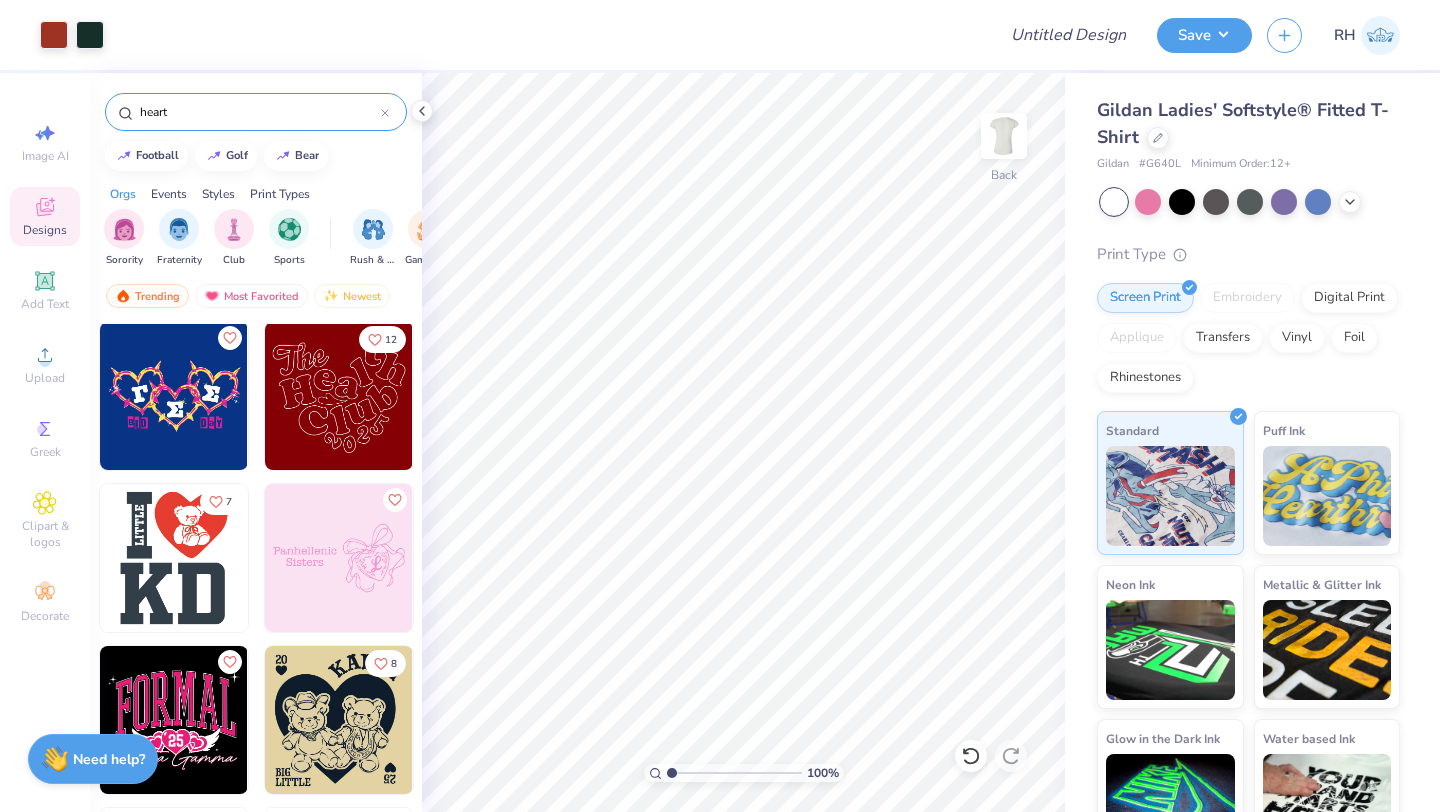 click at bounding box center [174, 558] 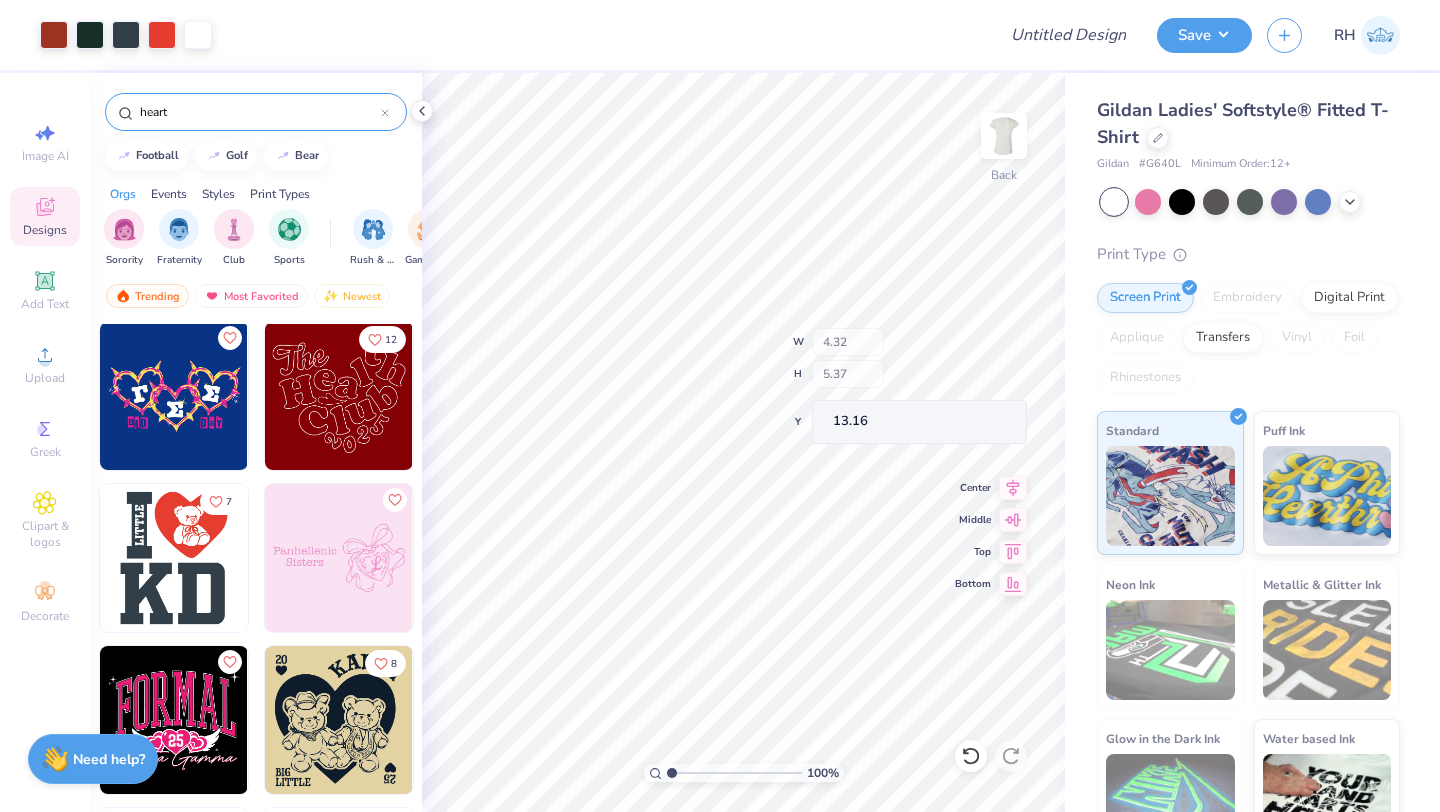 type on "13.16" 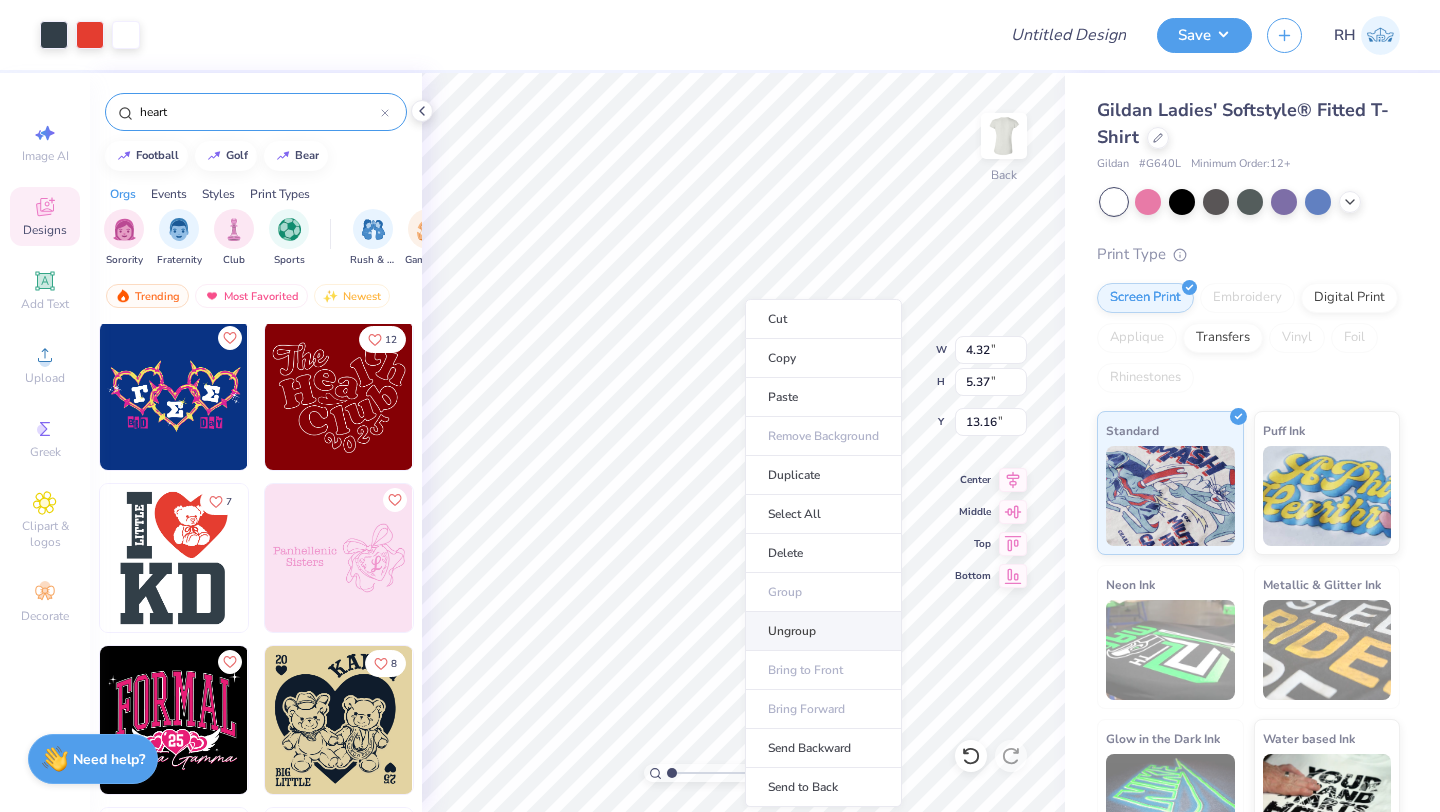 click on "Ungroup" at bounding box center (823, 631) 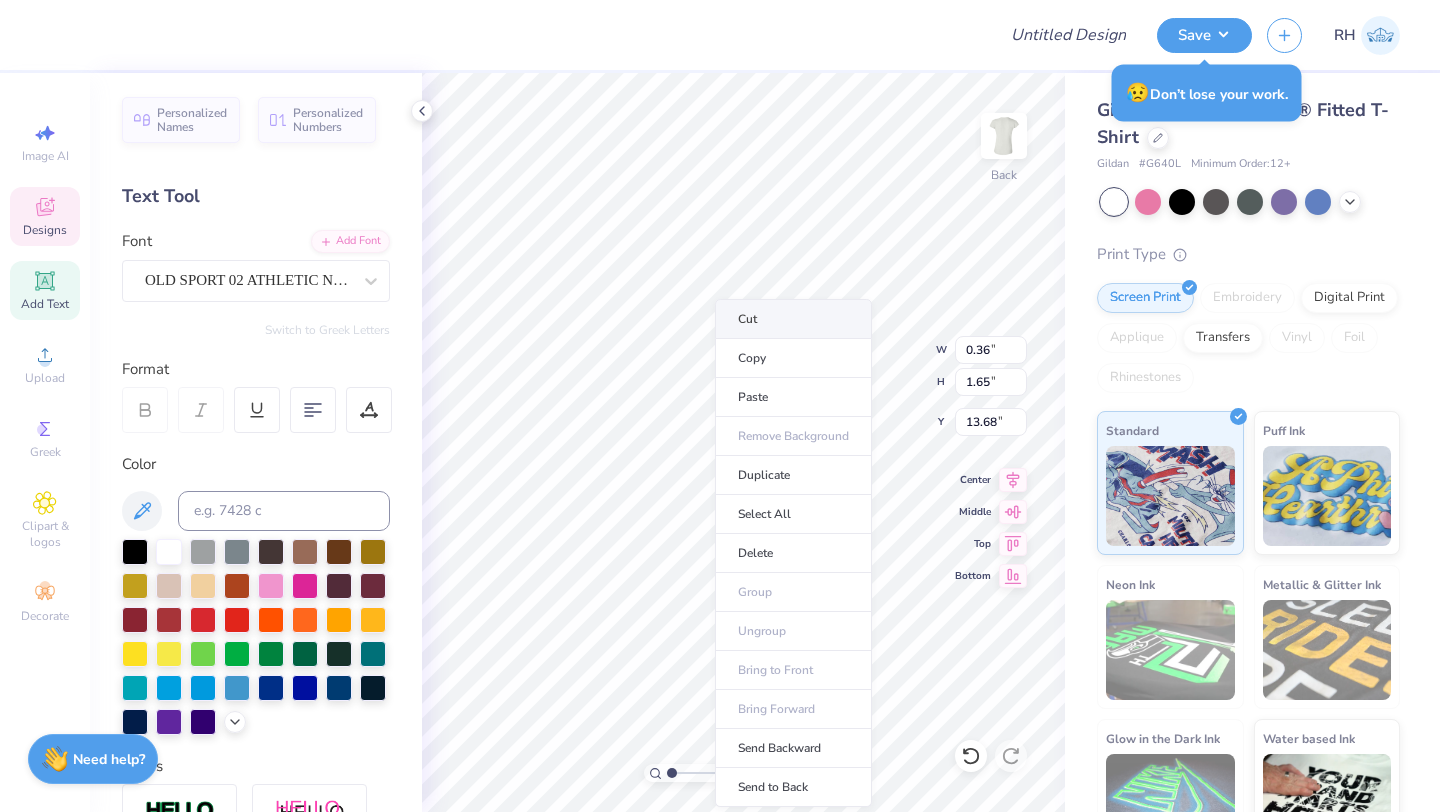 click on "Cut" at bounding box center (793, 319) 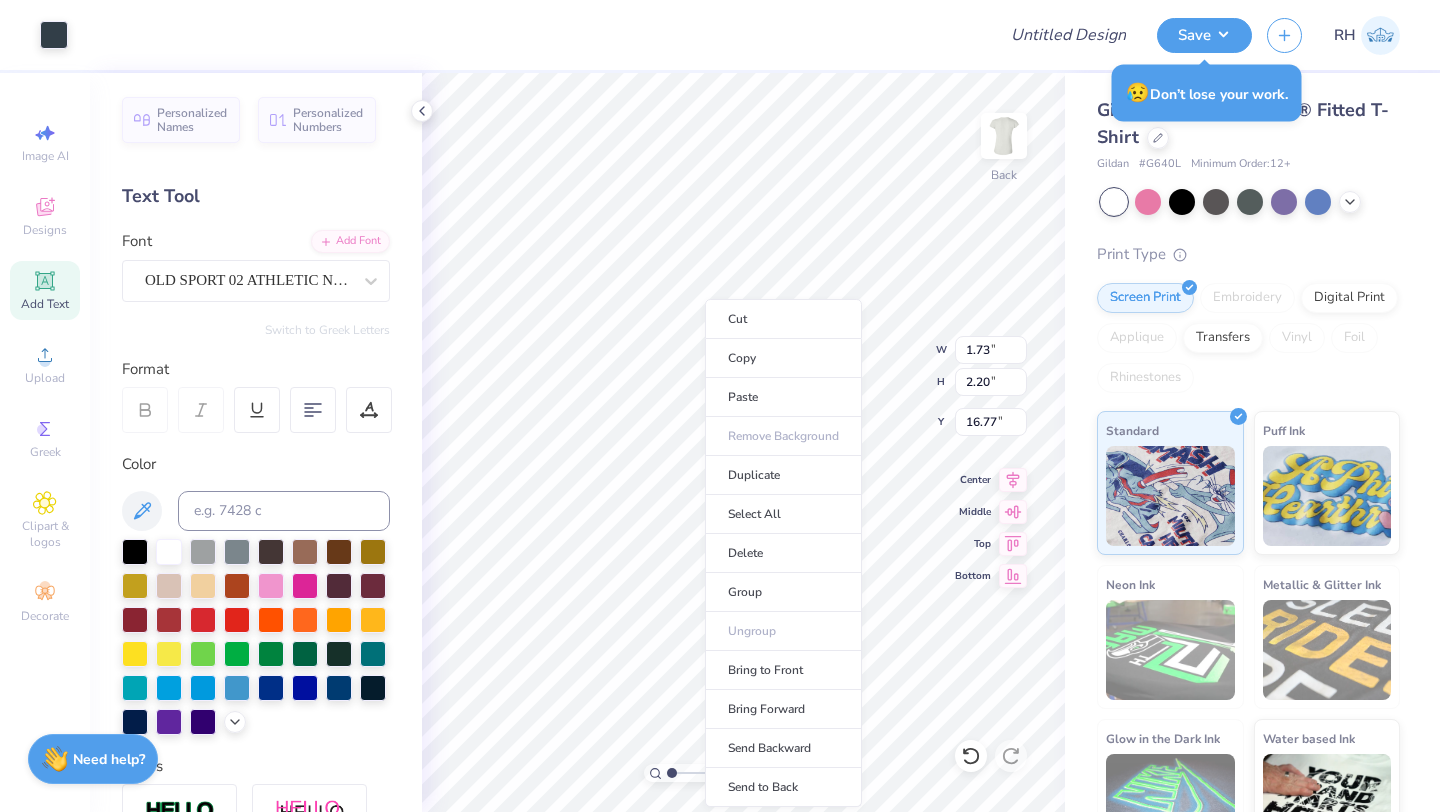type on "1.73" 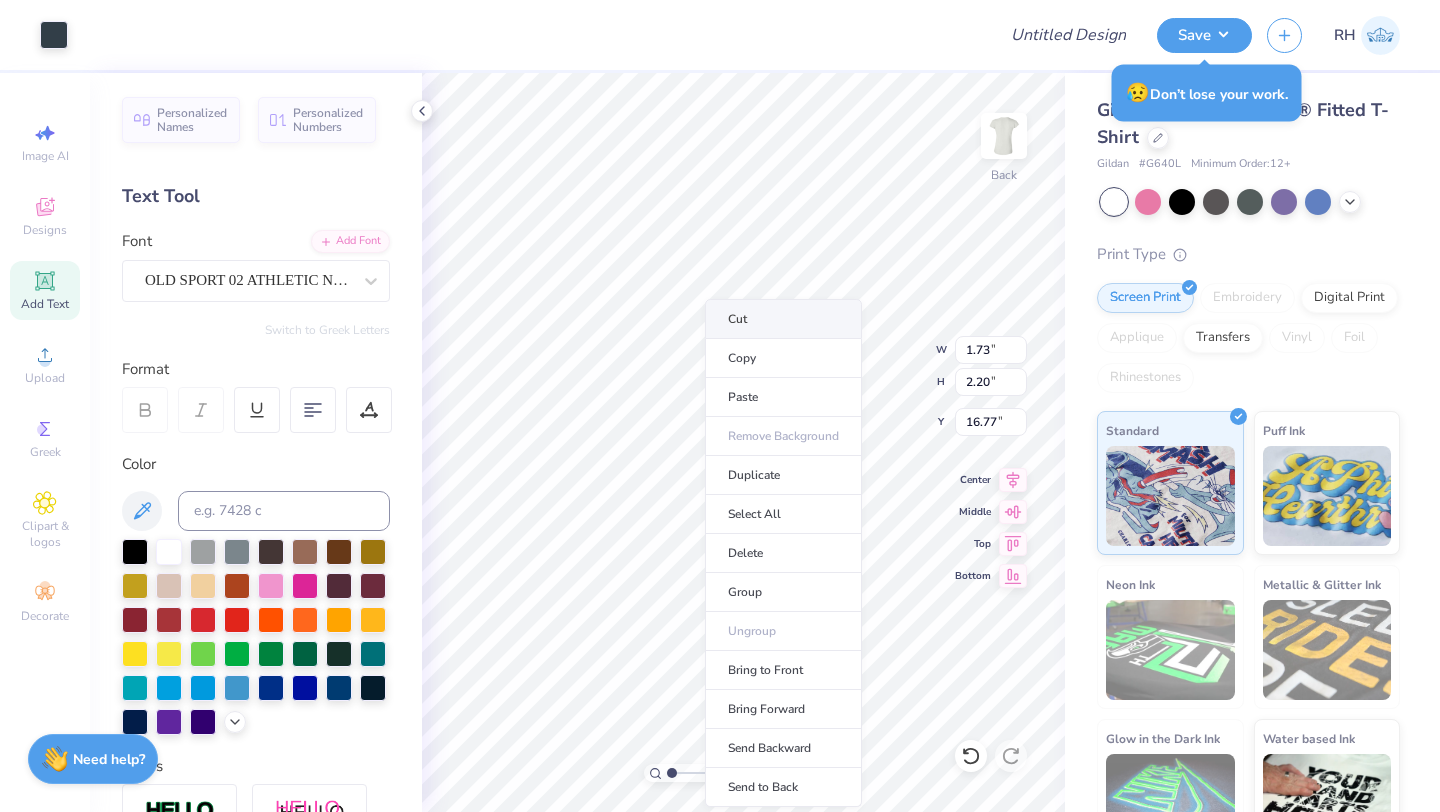 click on "Cut" at bounding box center [783, 319] 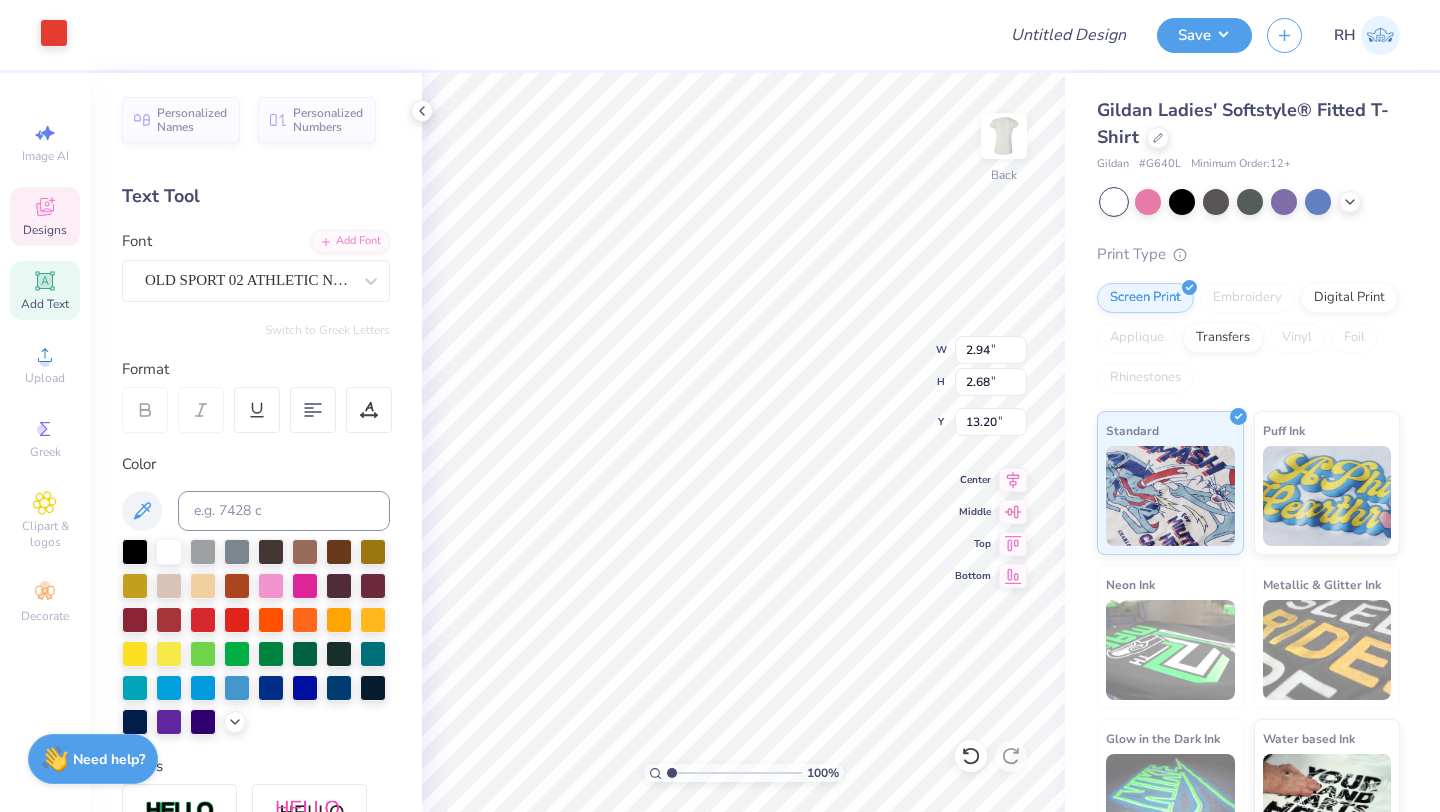 click at bounding box center (54, 33) 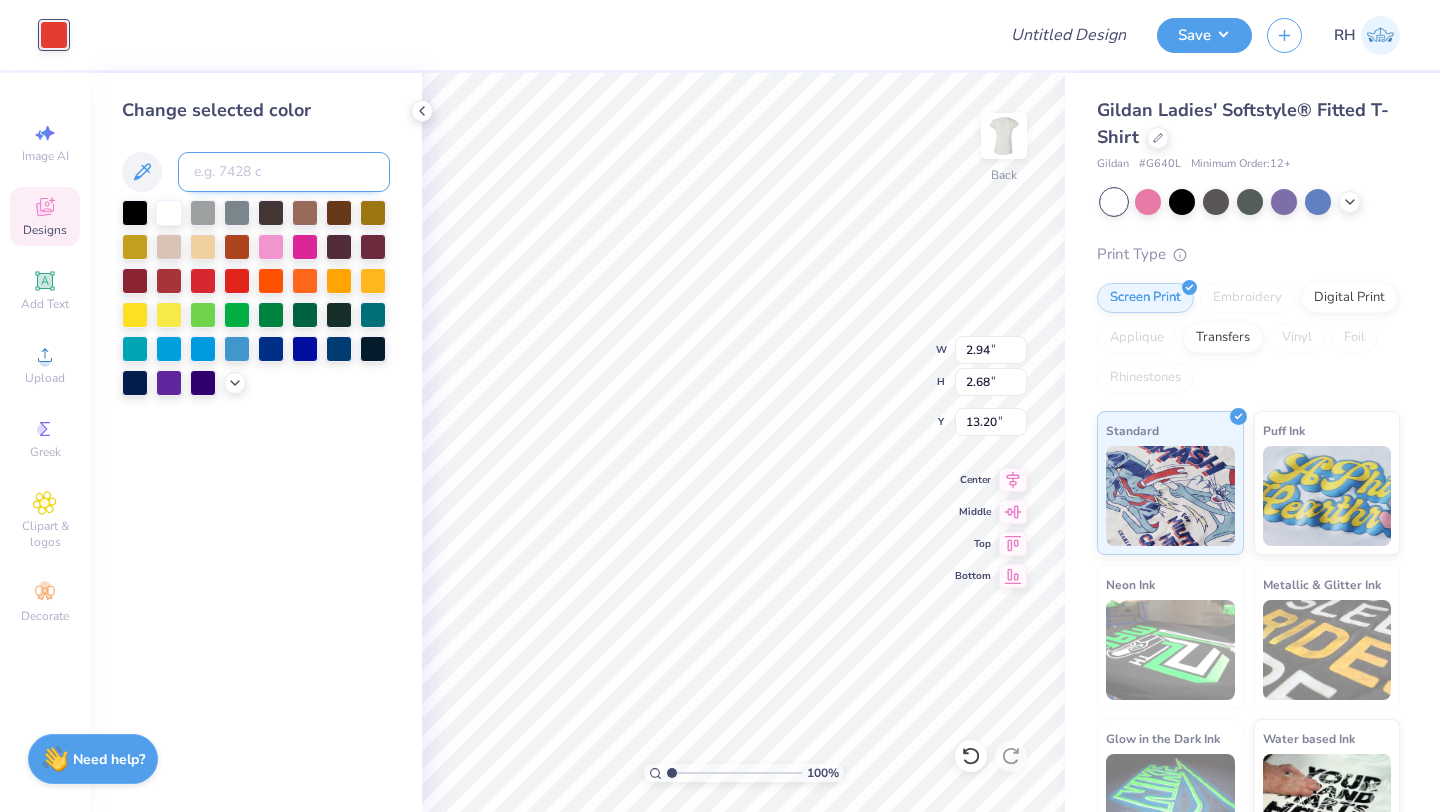 click at bounding box center (284, 172) 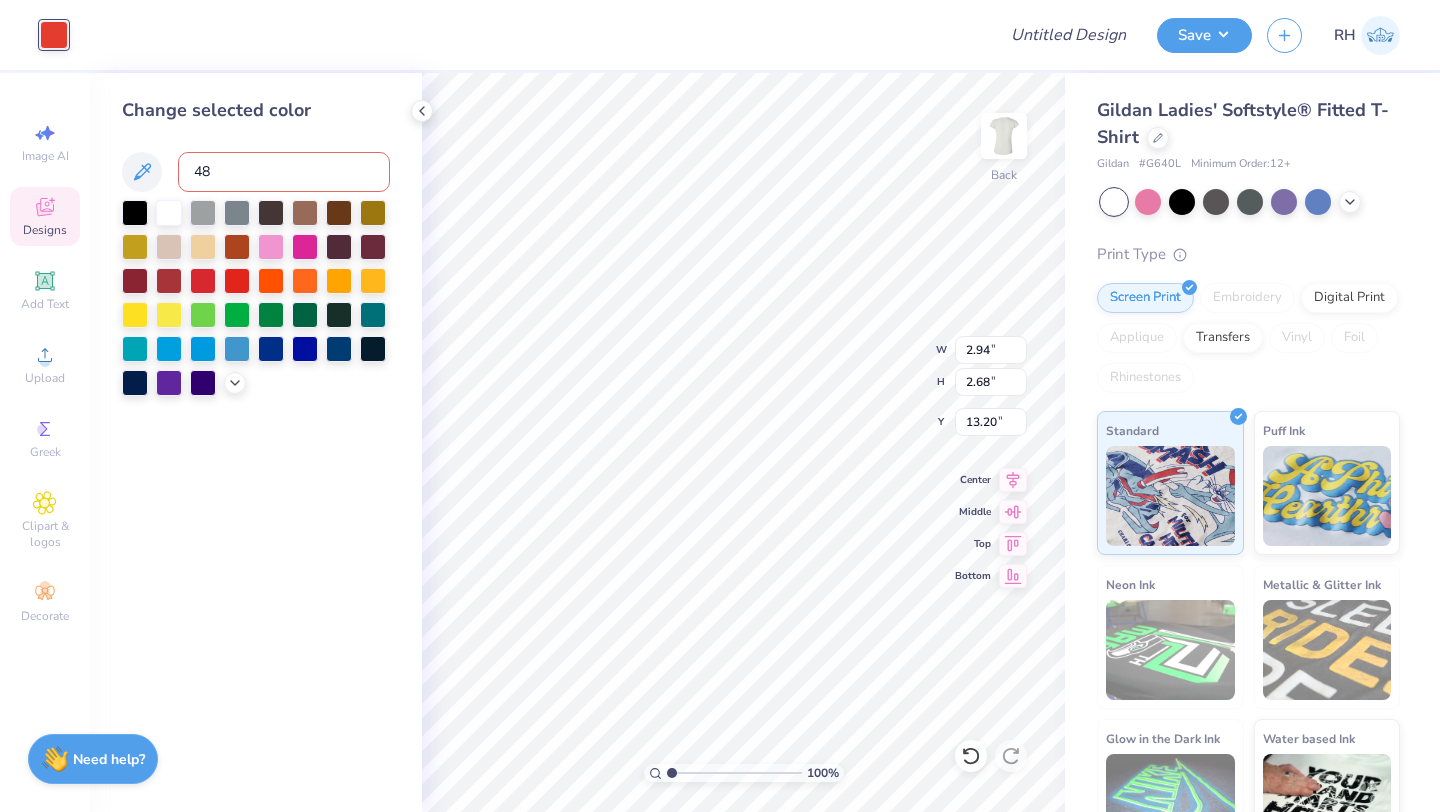 type on "484" 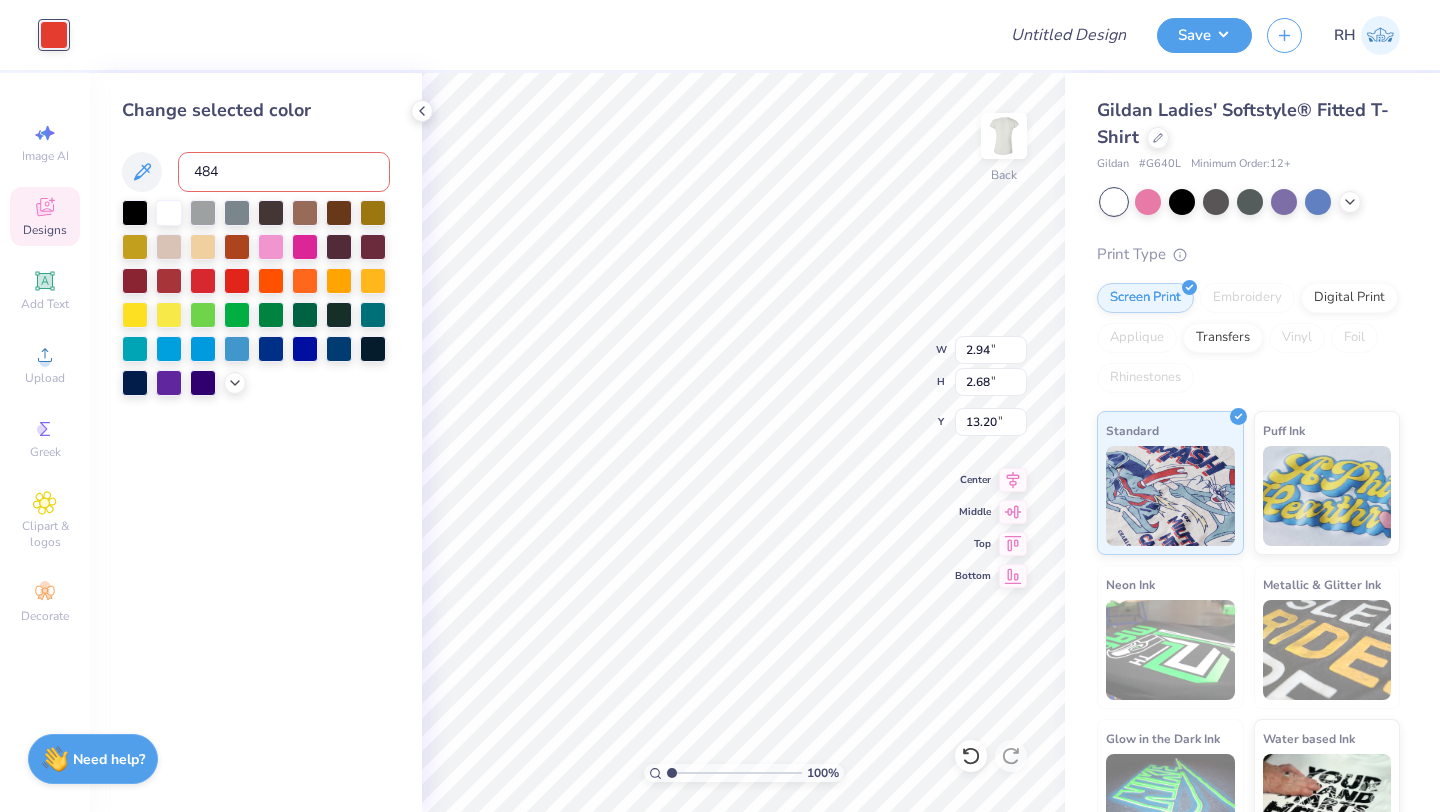 type 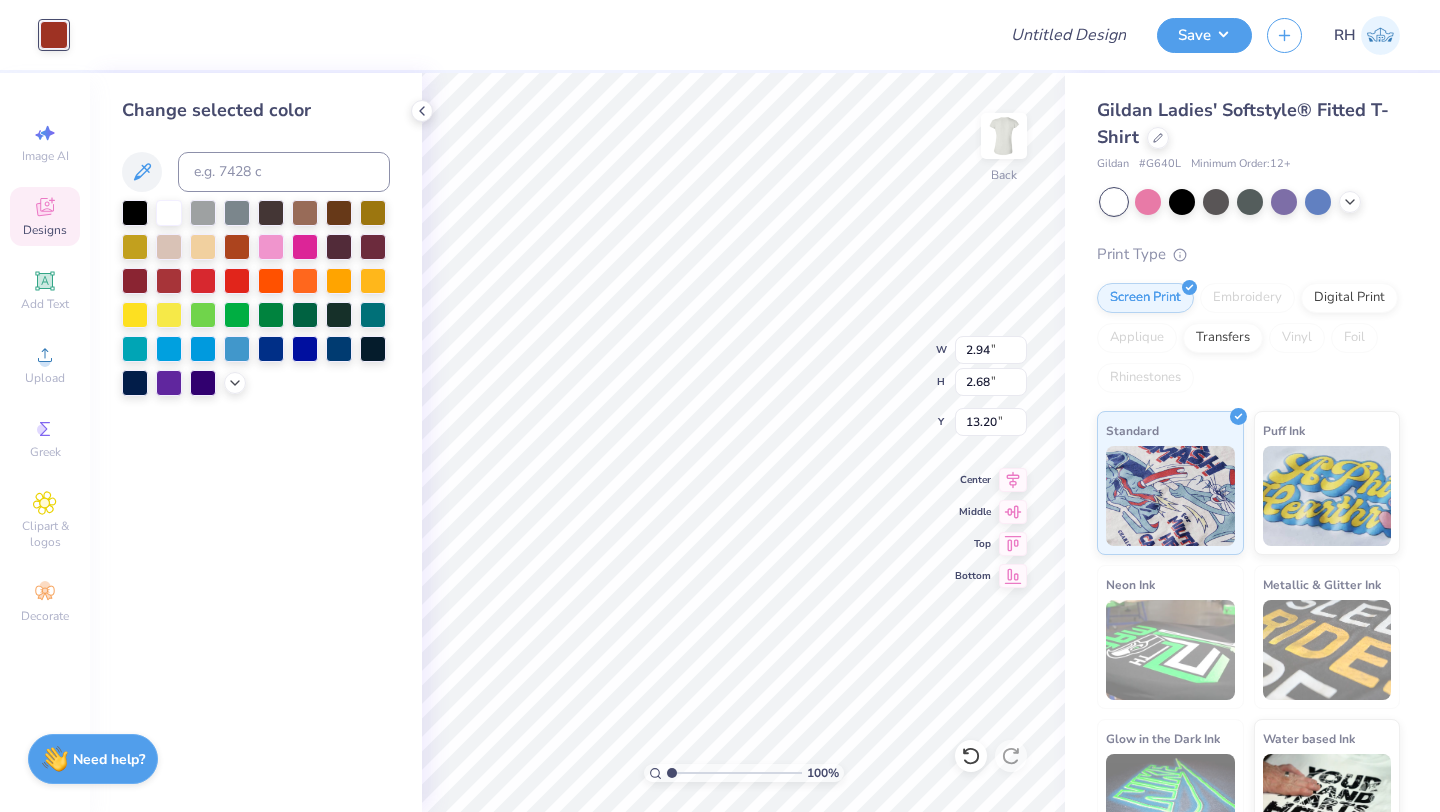 type on "1.53" 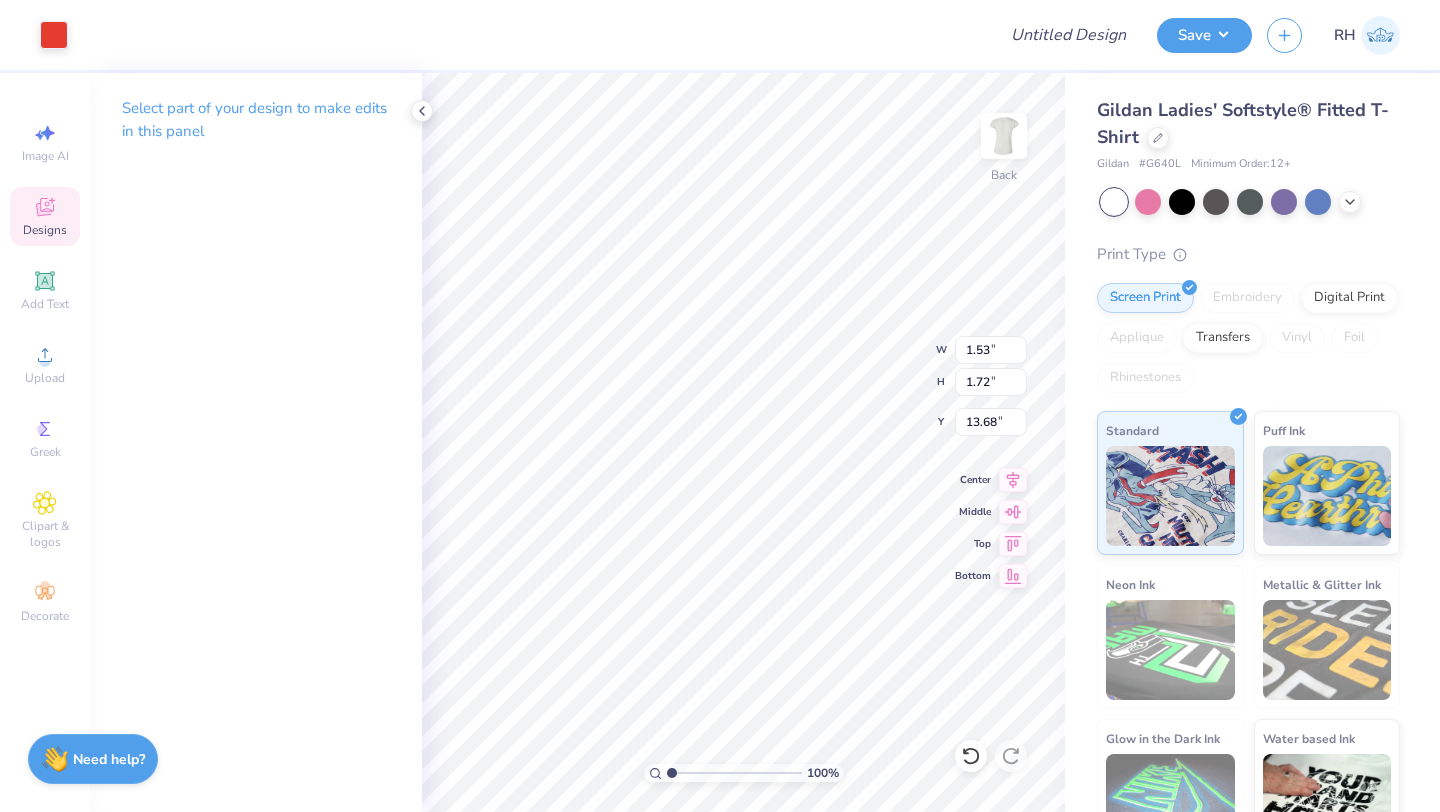 click 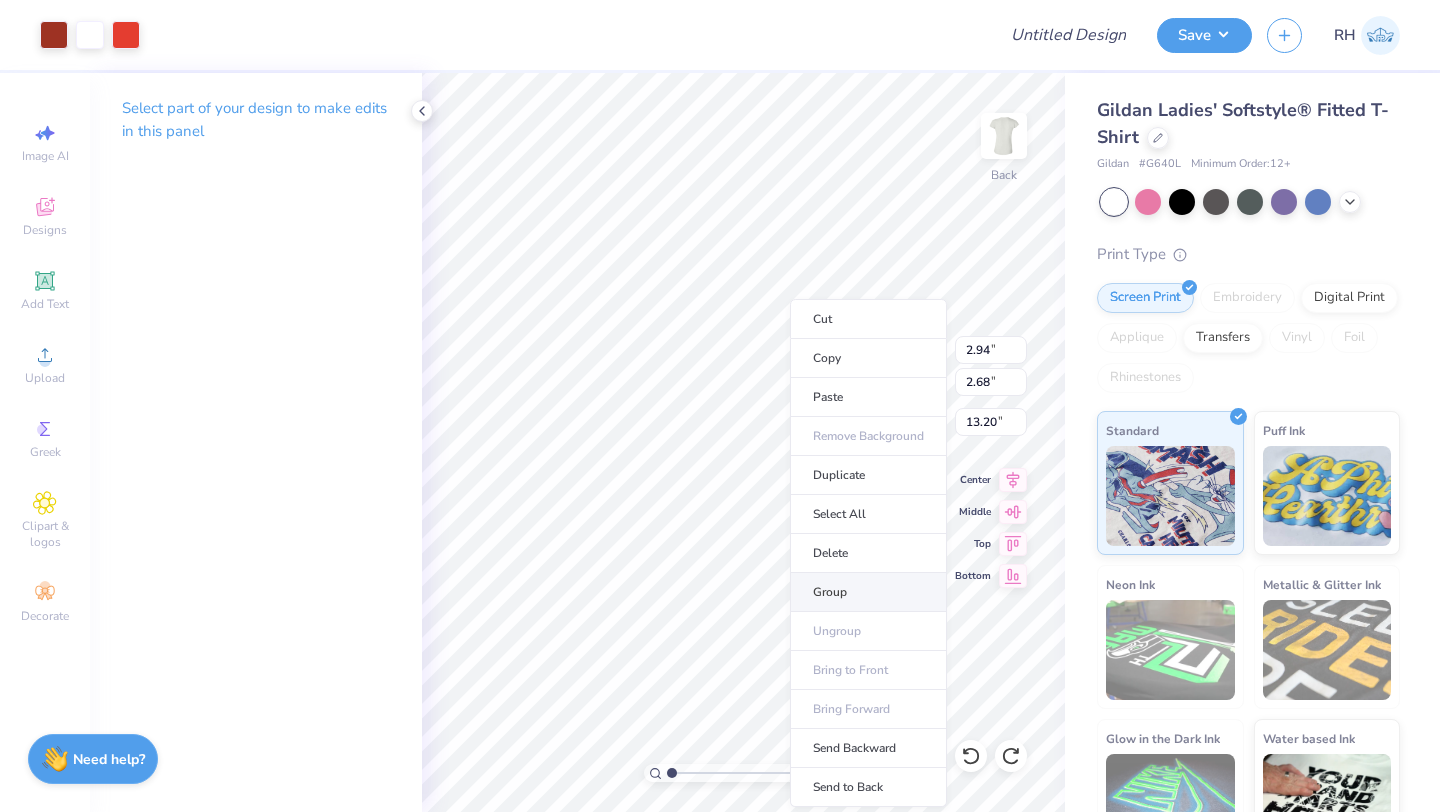 click on "Group" at bounding box center (868, 592) 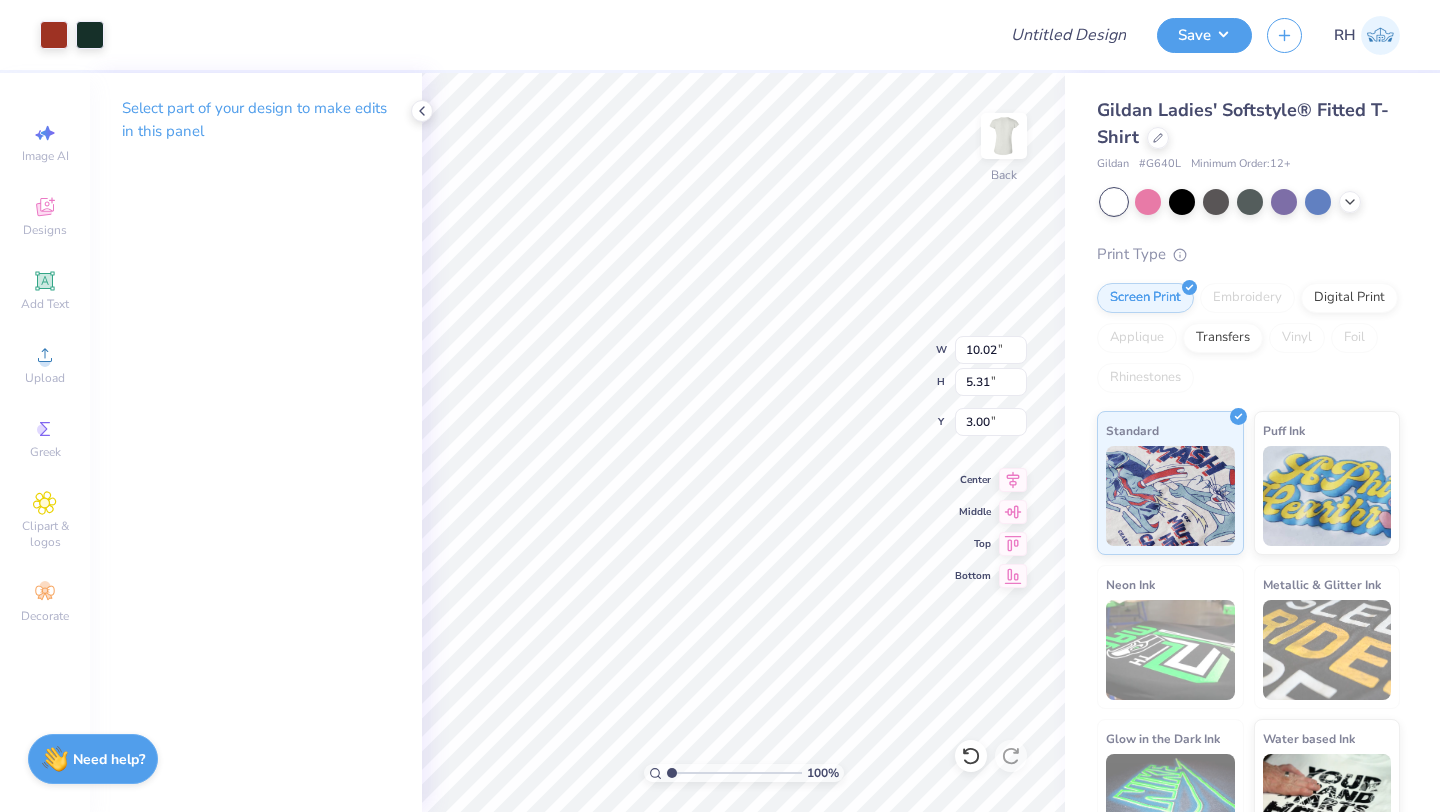 type on "10.02" 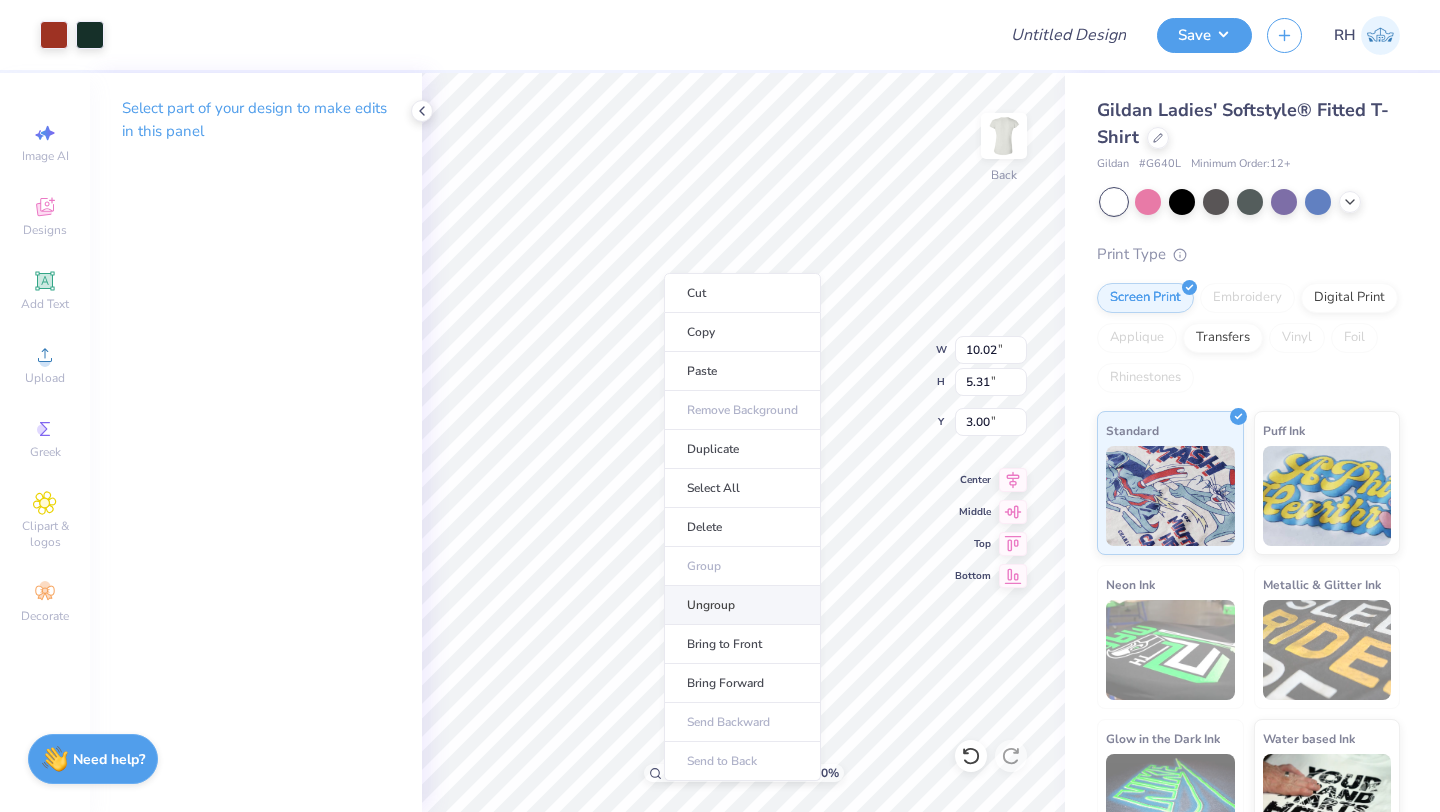 click on "Ungroup" at bounding box center [742, 605] 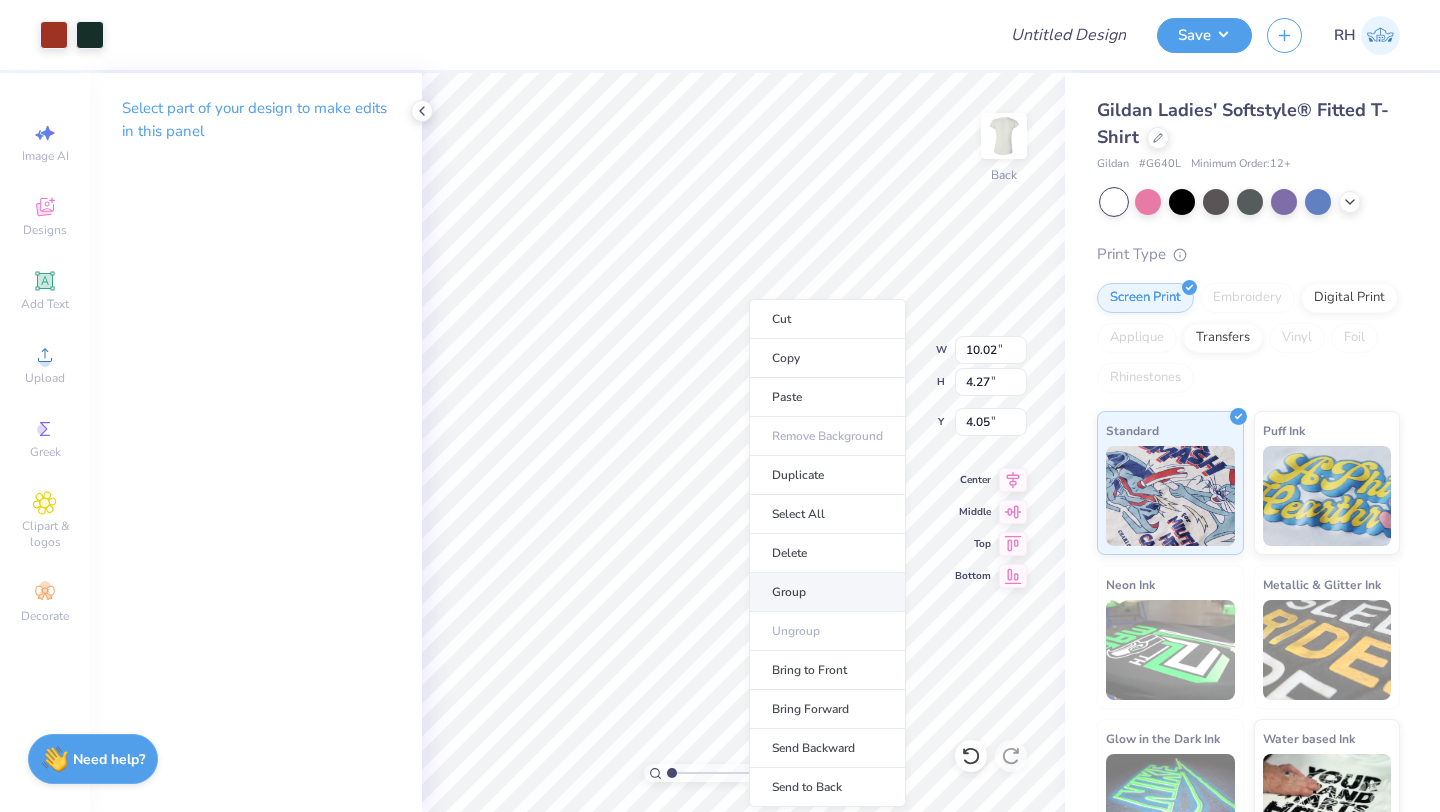 click on "Group" at bounding box center (827, 592) 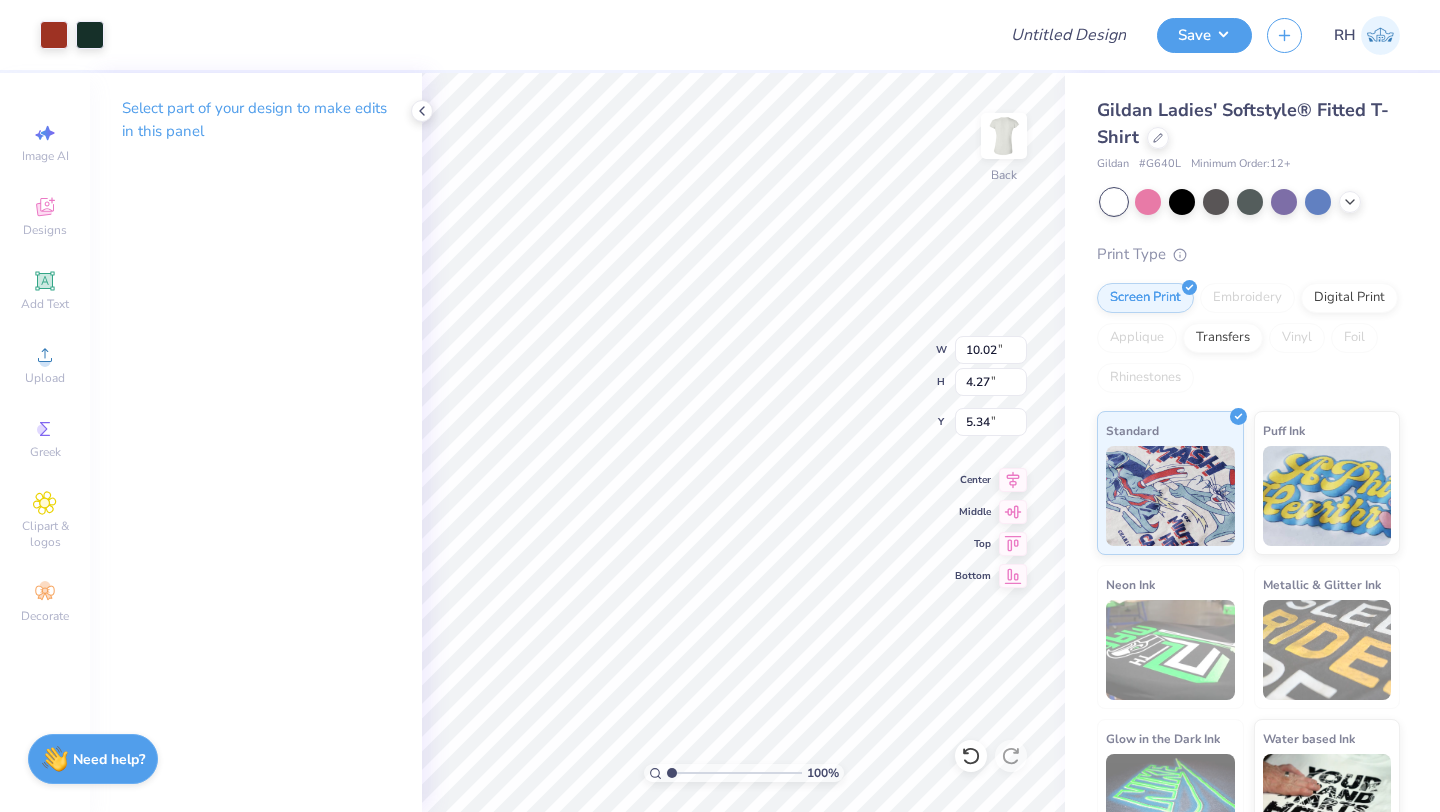 type on "5.34" 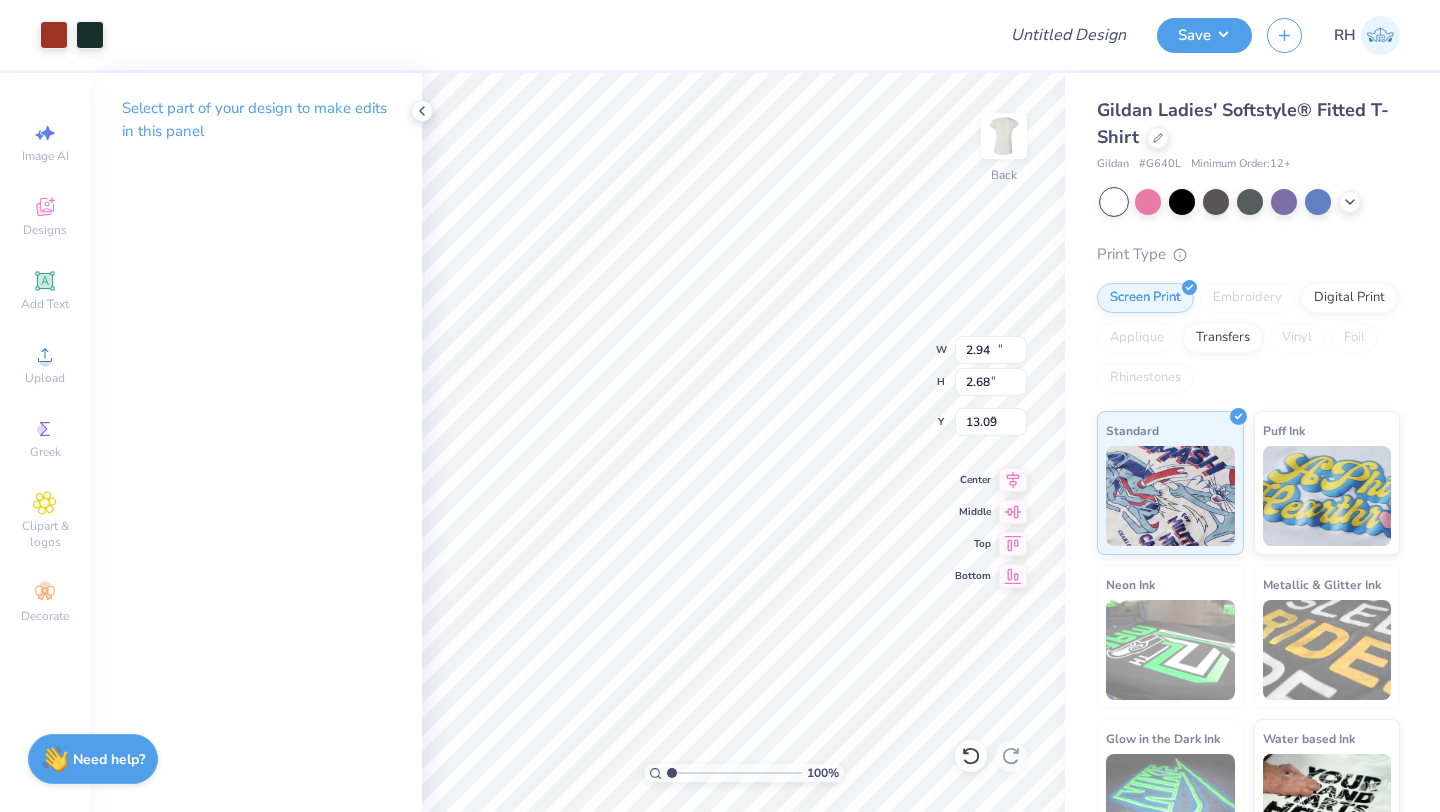 type on "10.02" 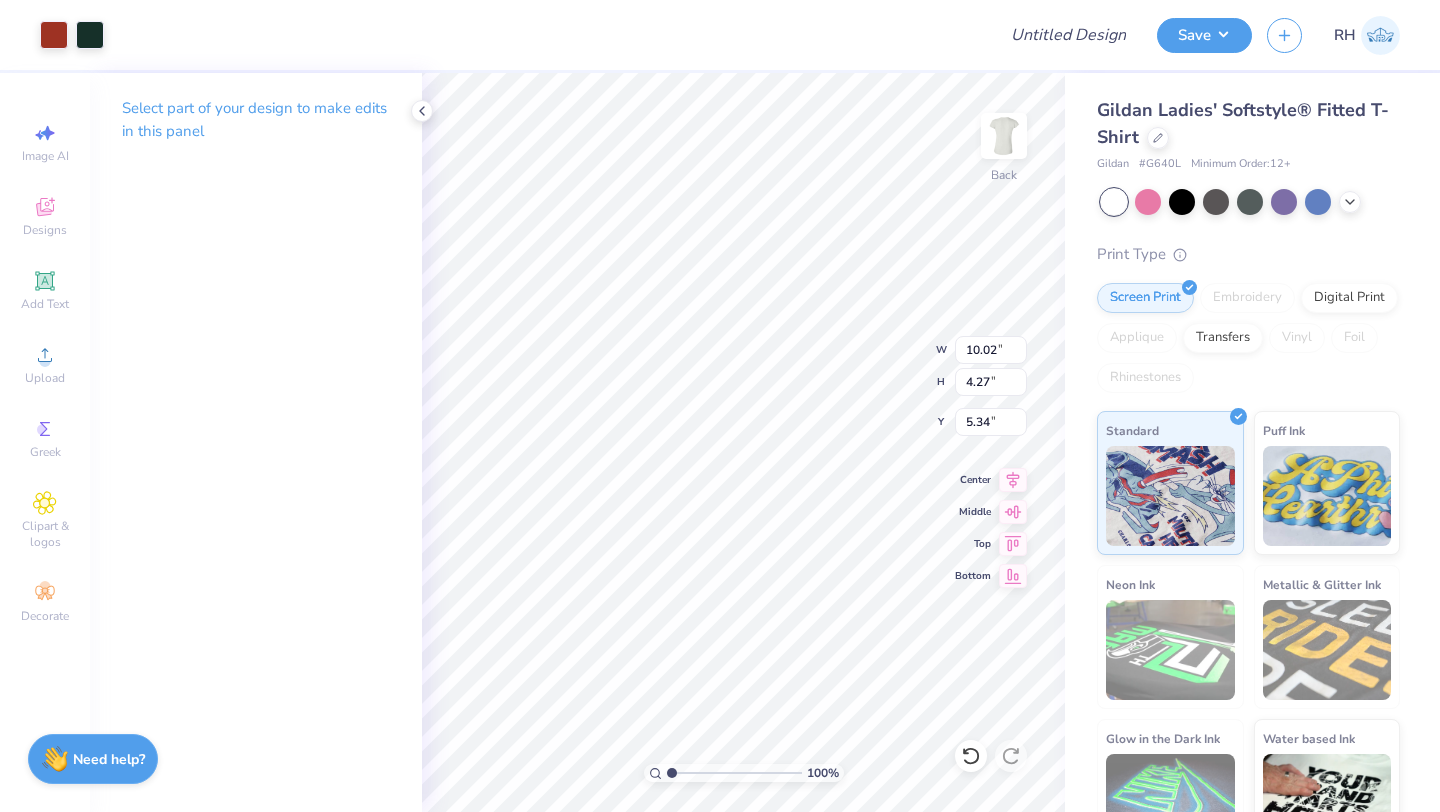 type on "5.95" 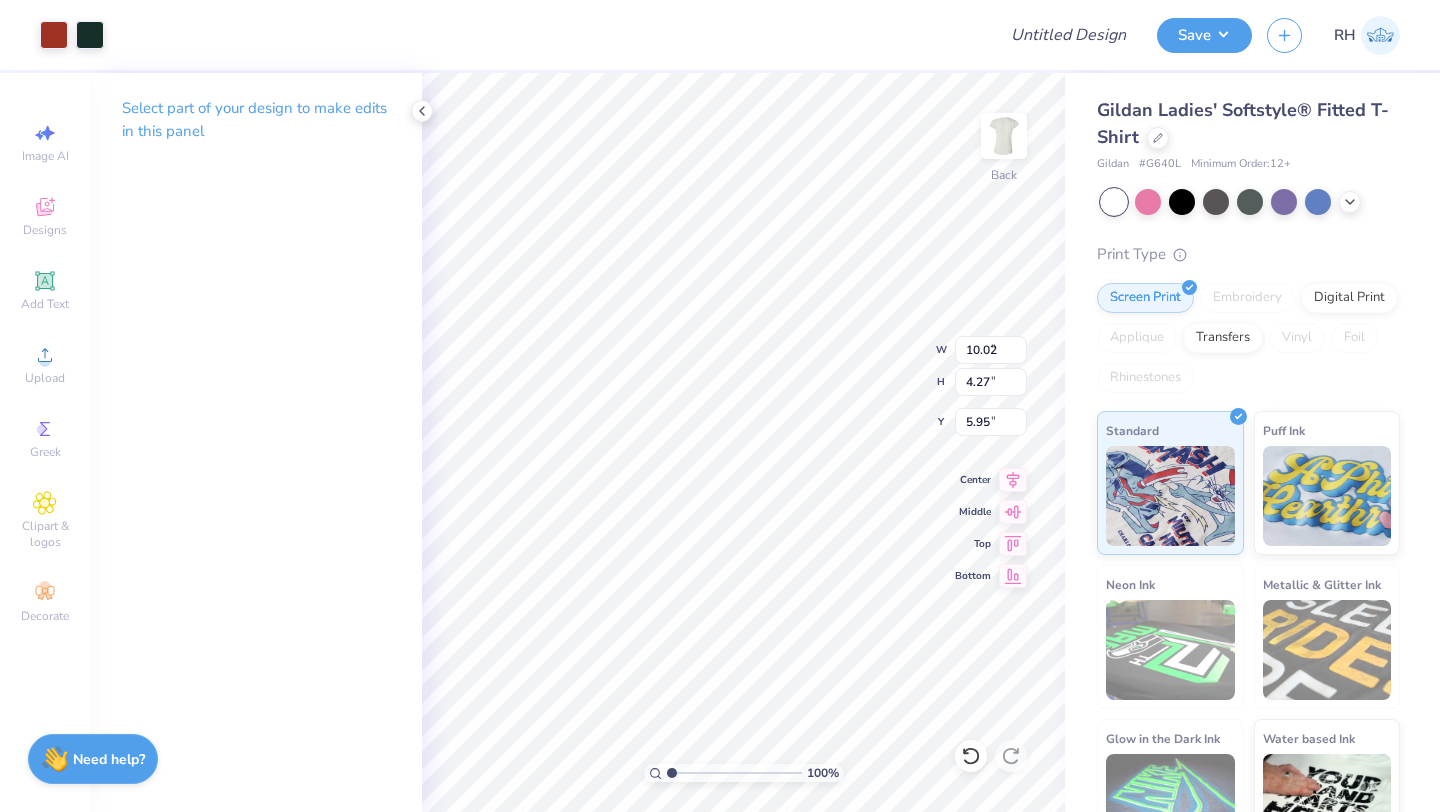 type on "7.88" 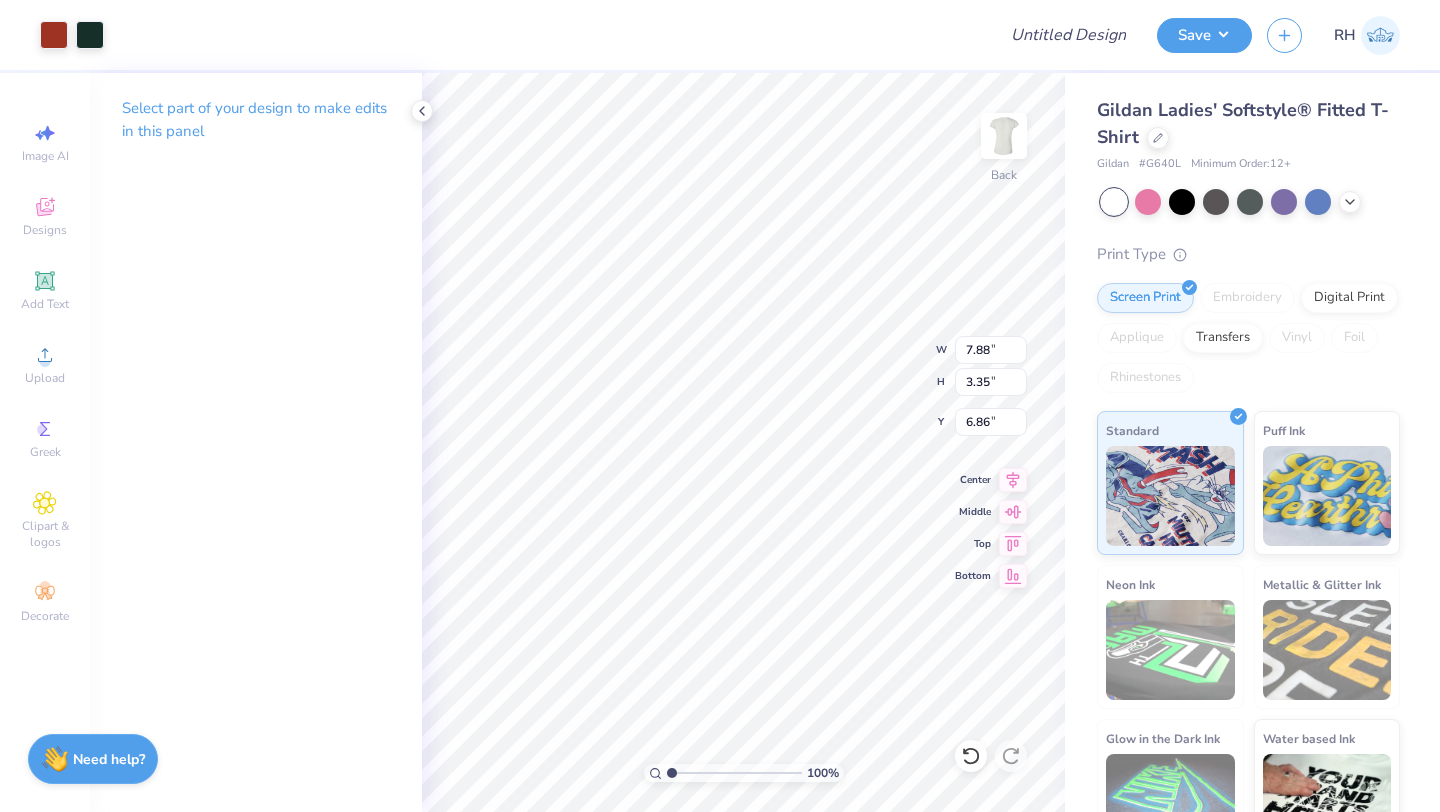 type on "2.94" 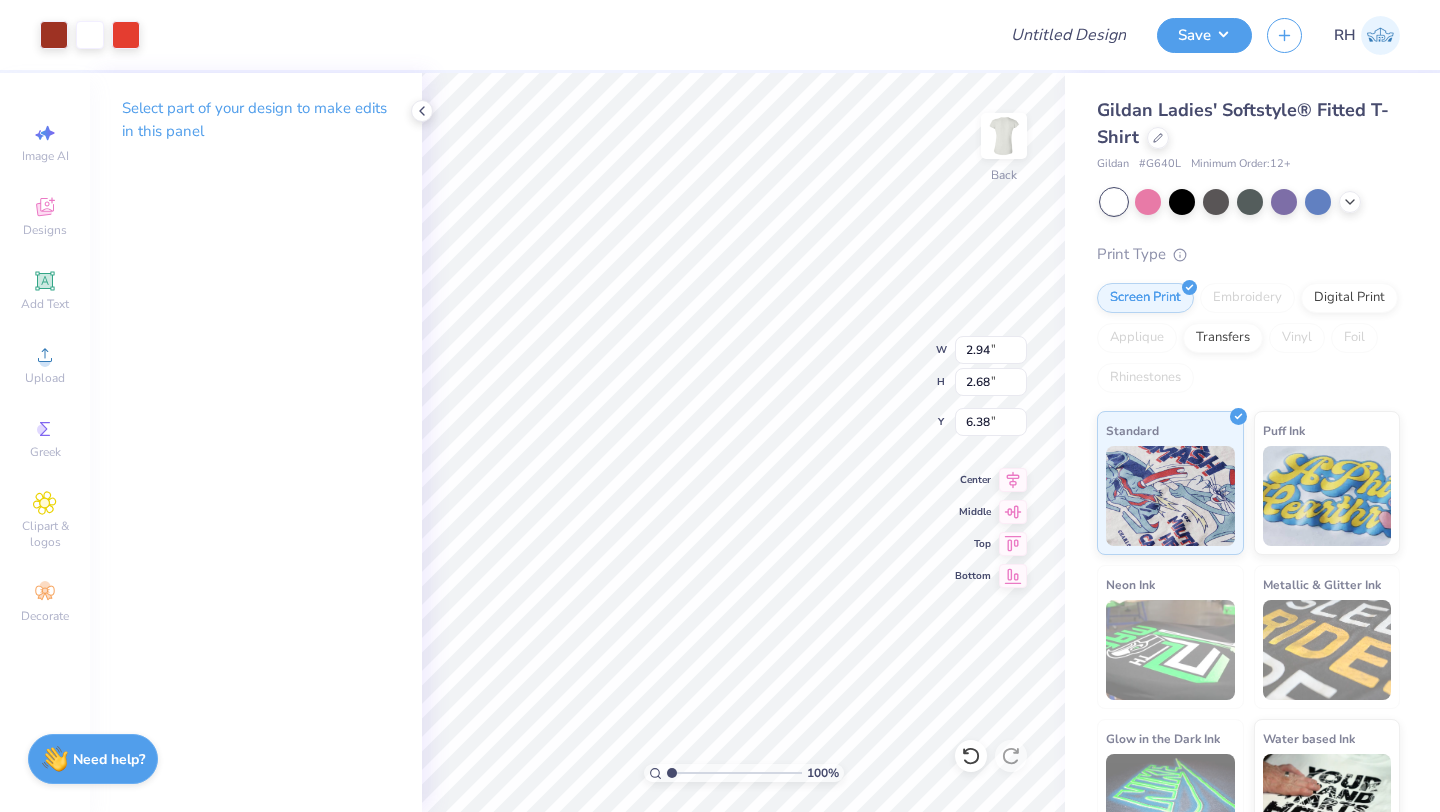 type on "5.04" 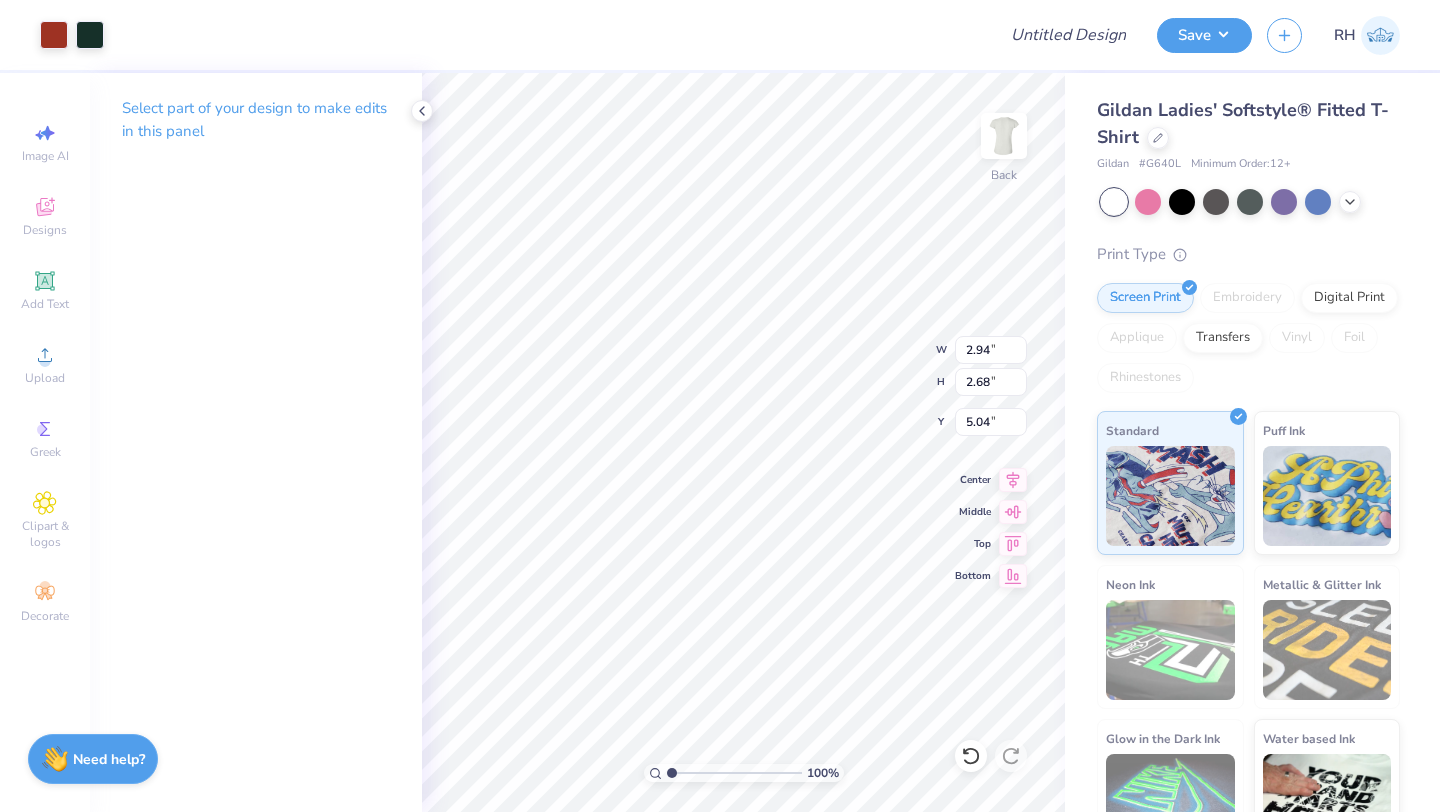 type on "7.88" 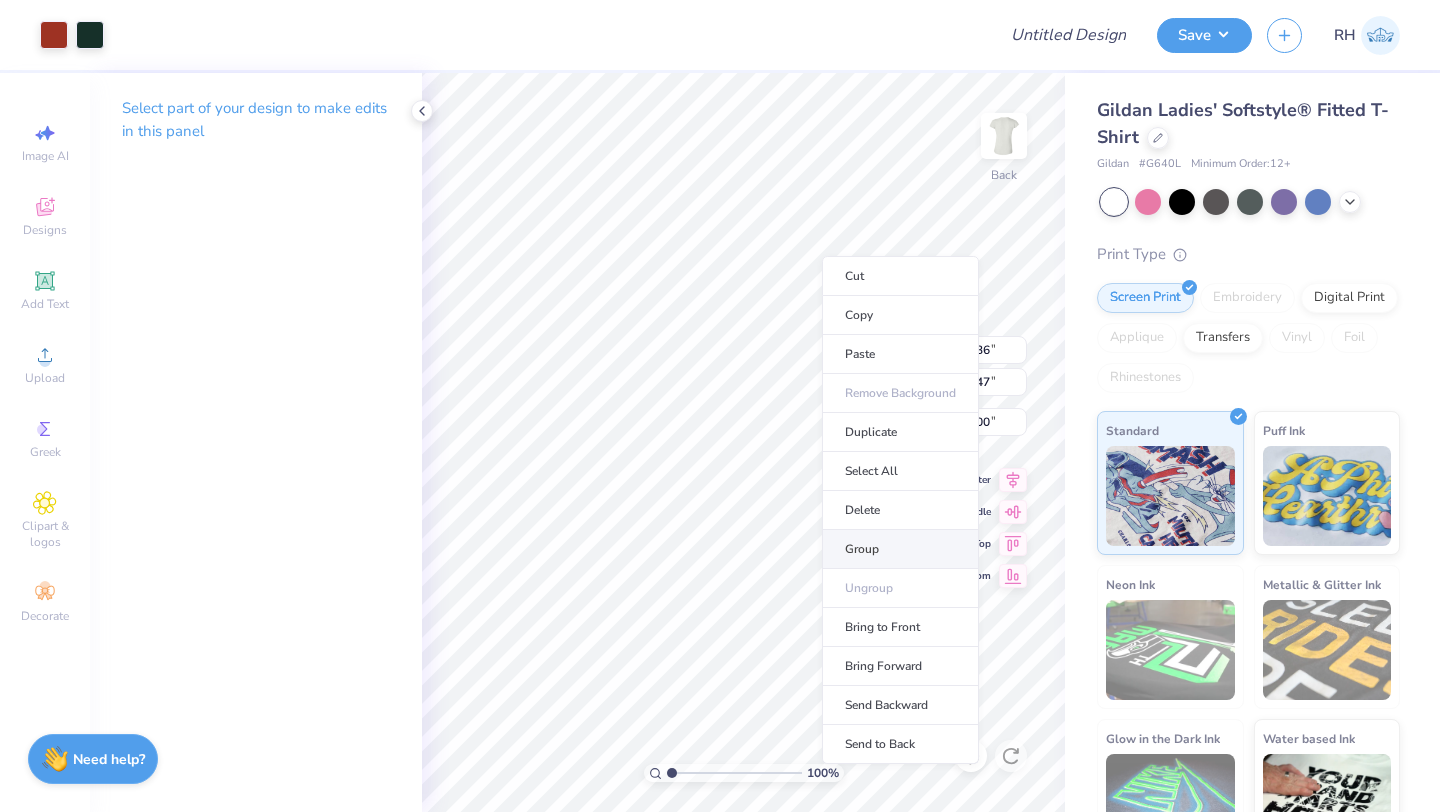 click on "Group" at bounding box center (900, 549) 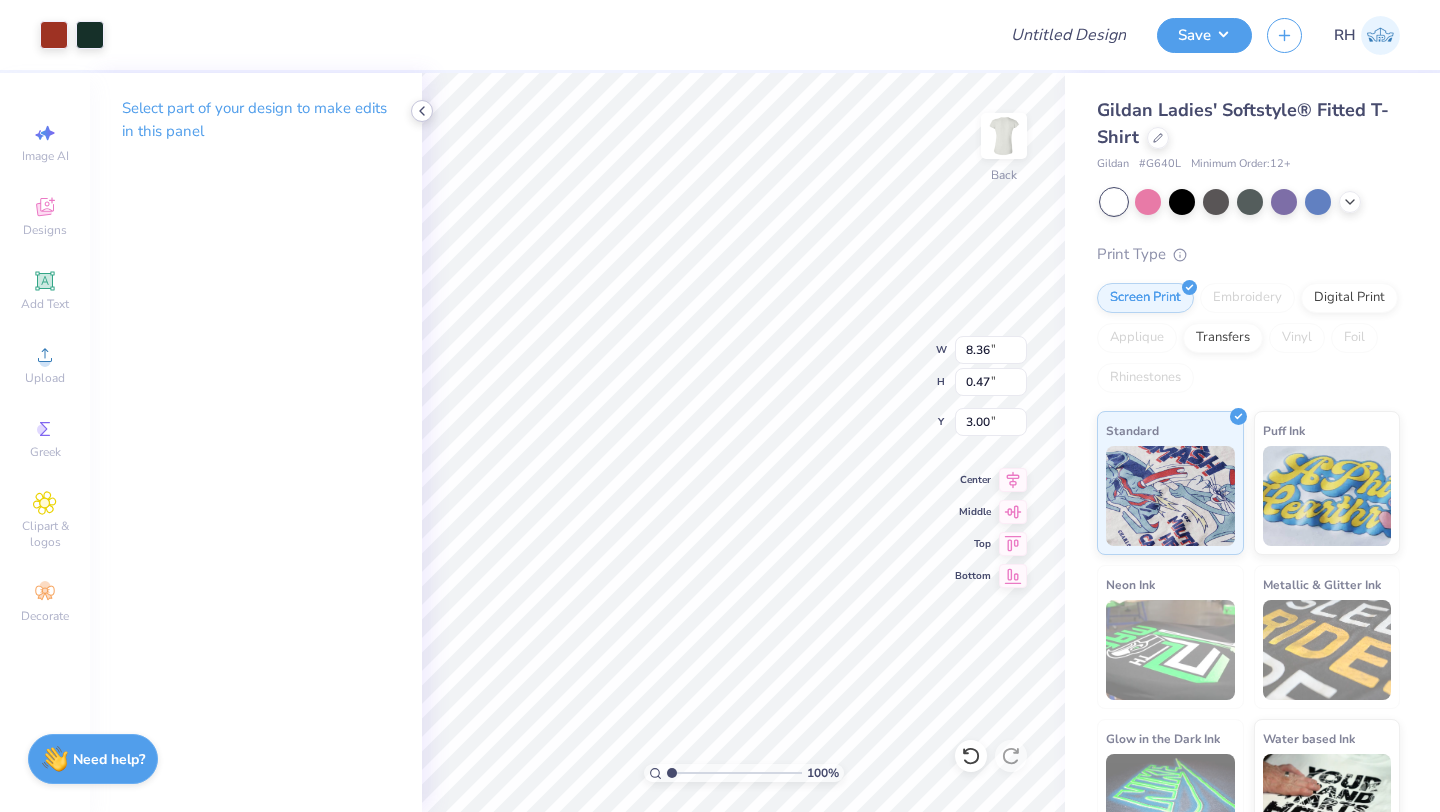 click at bounding box center [422, 111] 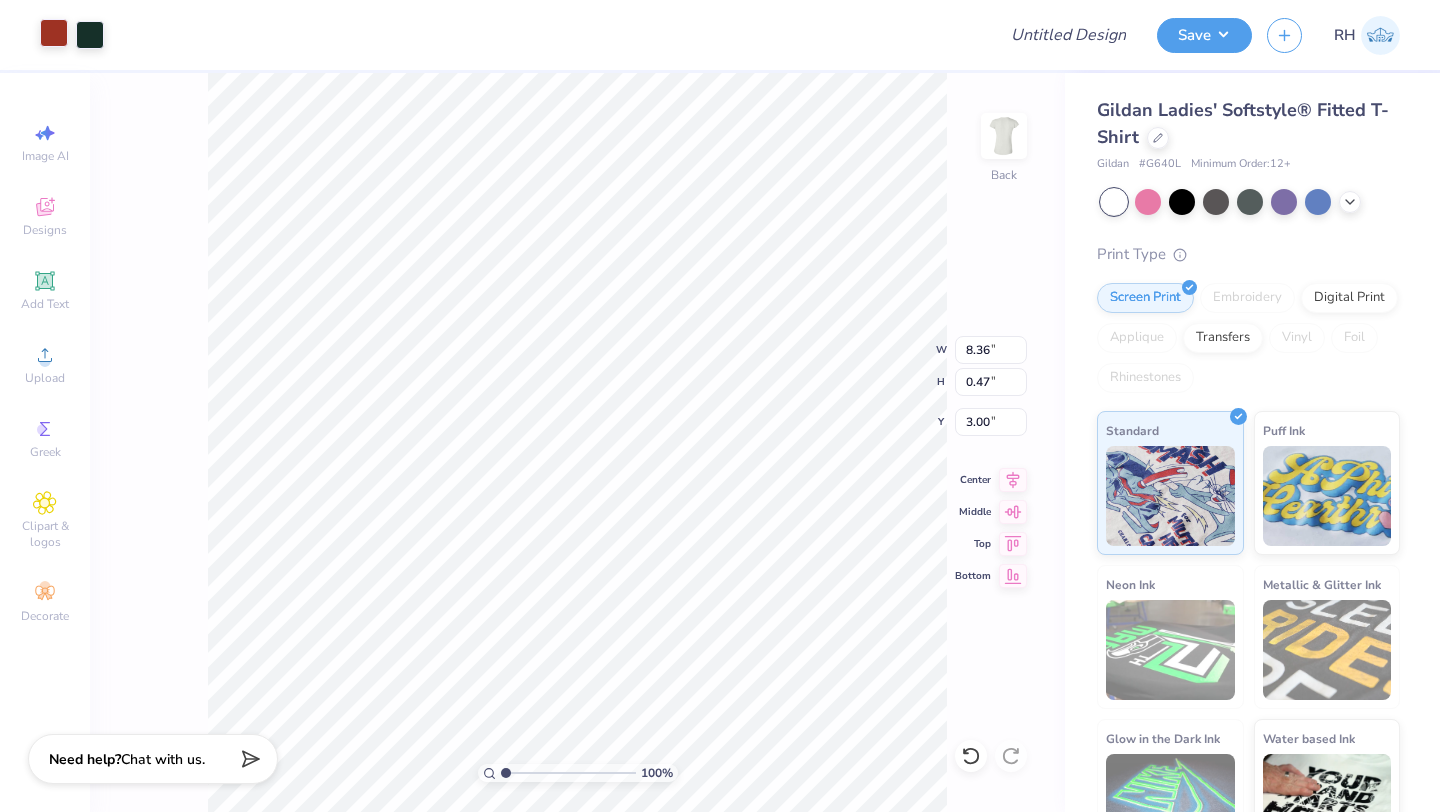 click at bounding box center [54, 33] 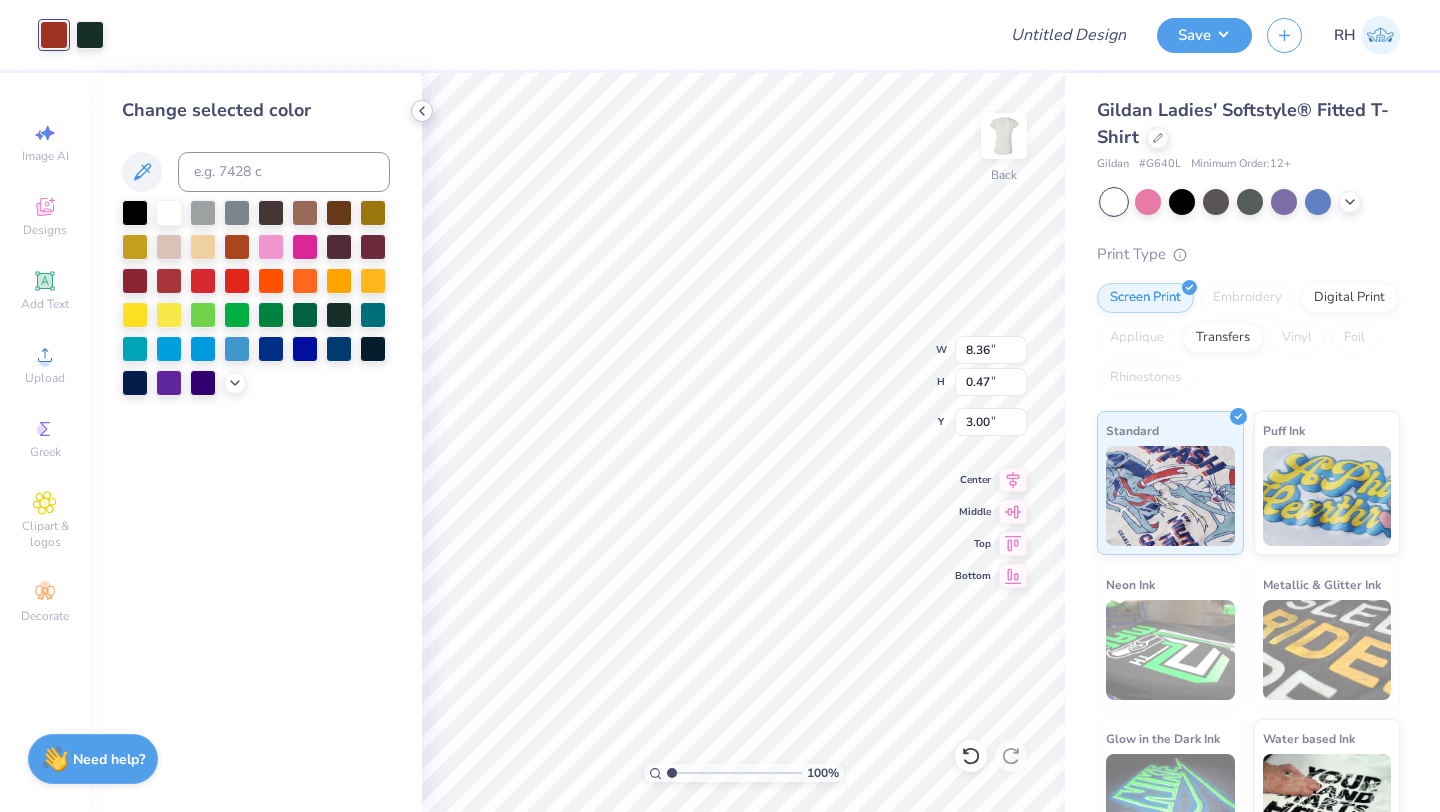 click 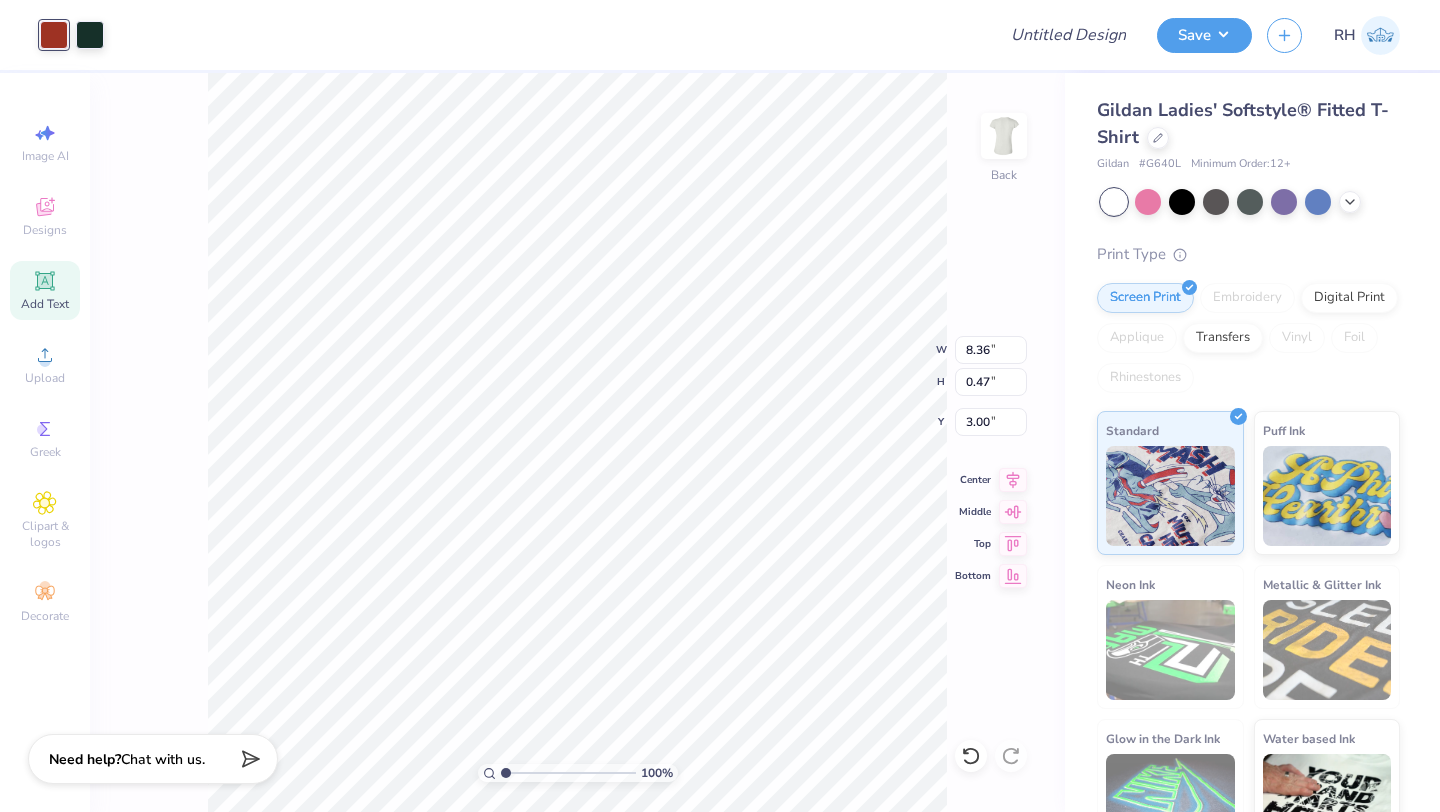 click 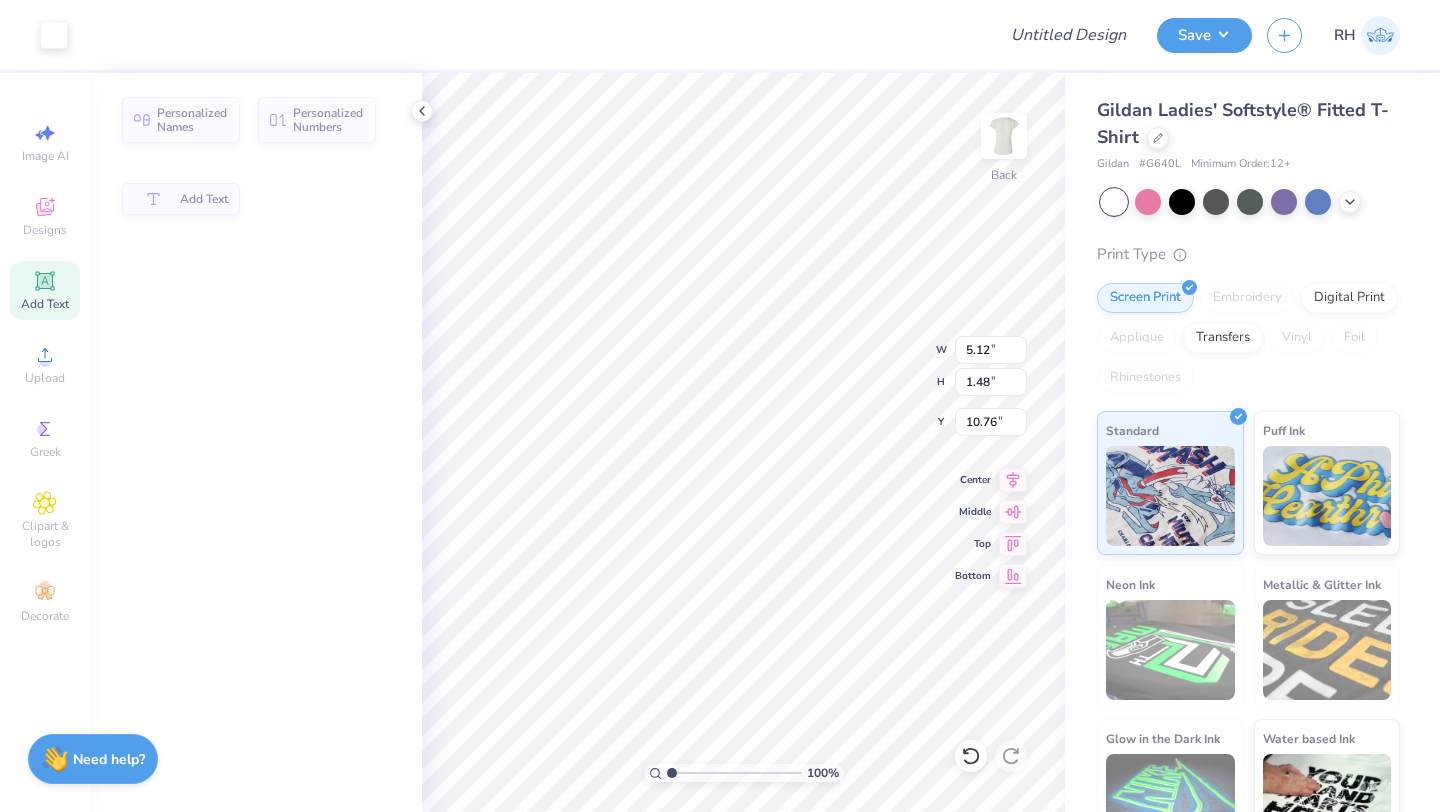 type on "5.12" 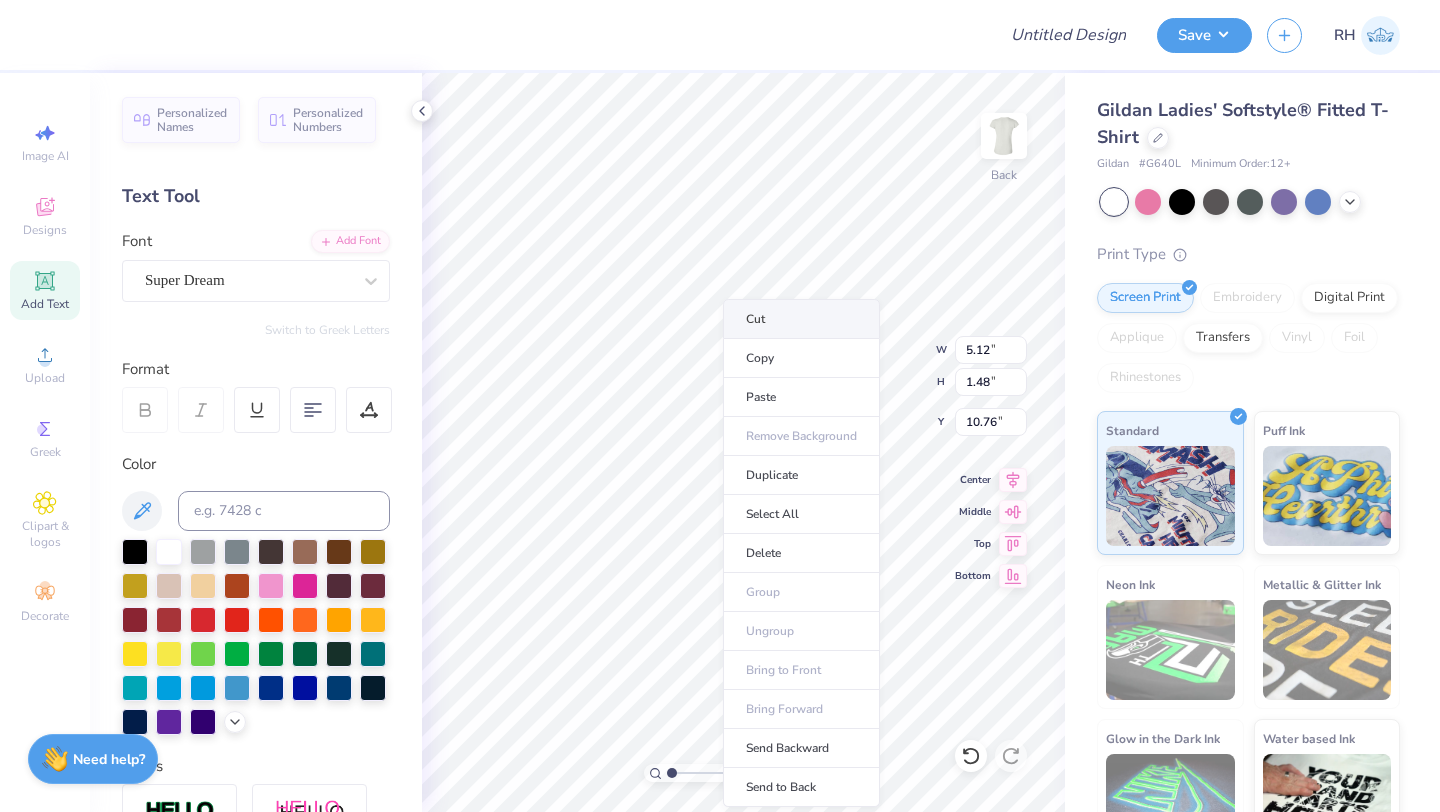 click on "Cut" at bounding box center [801, 319] 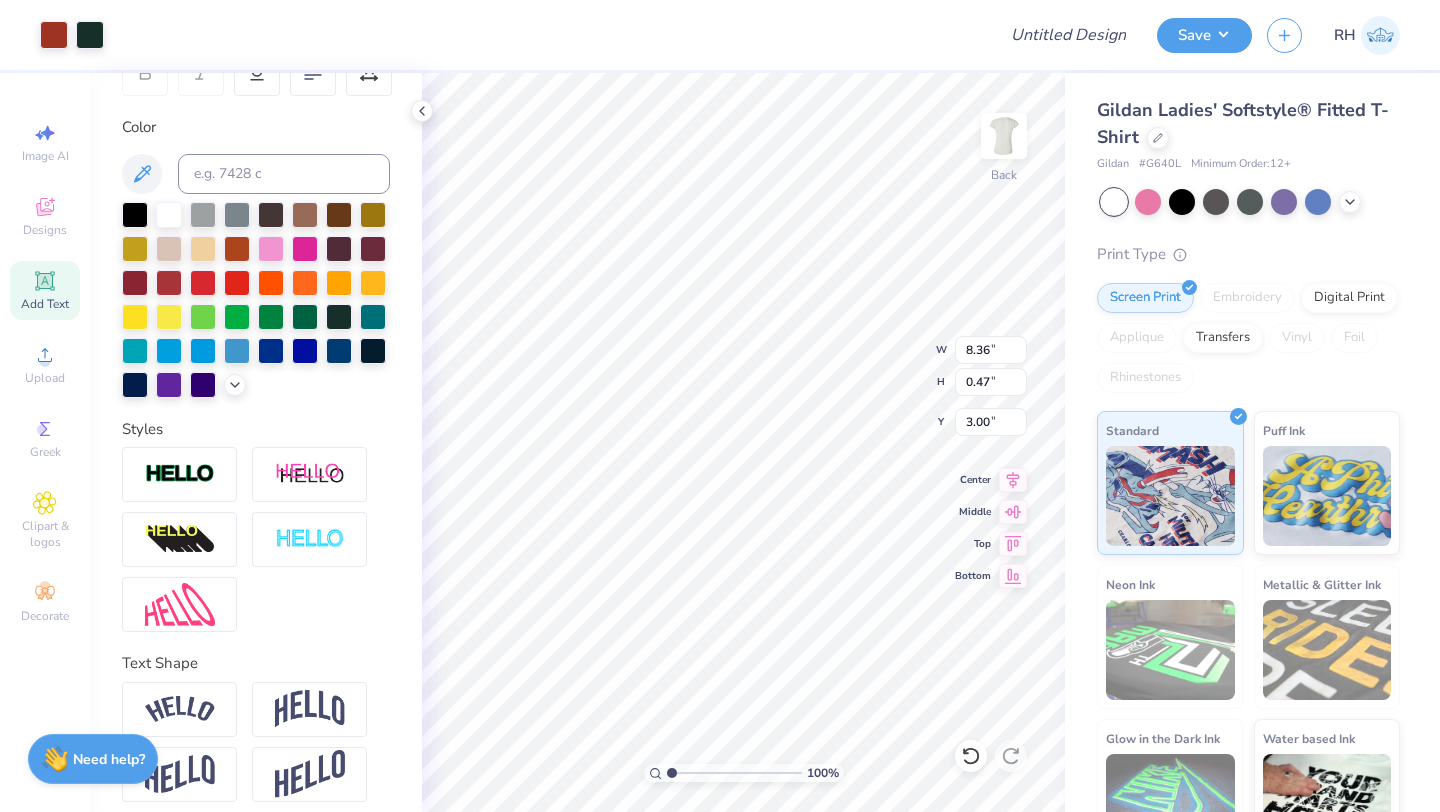scroll, scrollTop: 350, scrollLeft: 0, axis: vertical 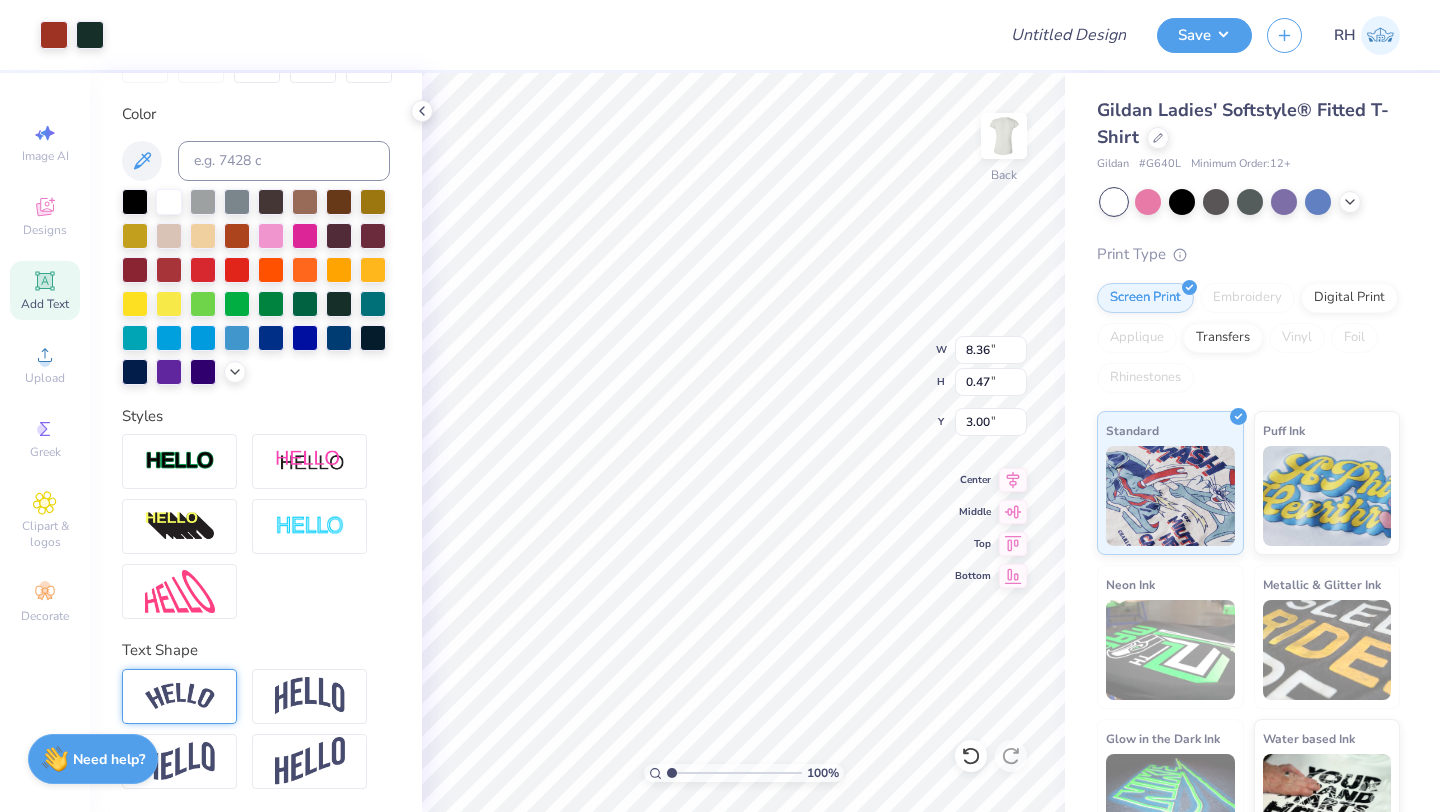 click at bounding box center (180, 696) 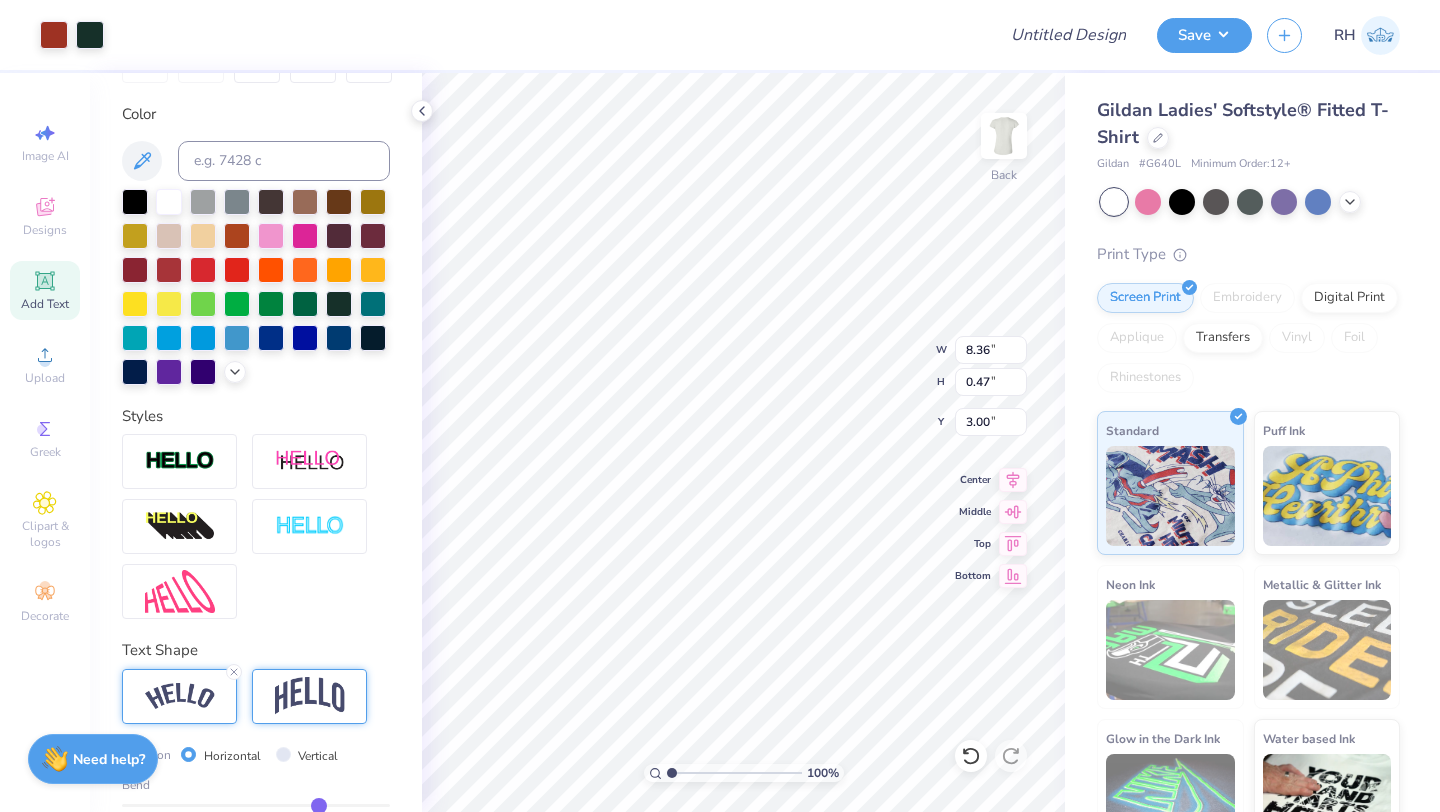 click at bounding box center (310, 696) 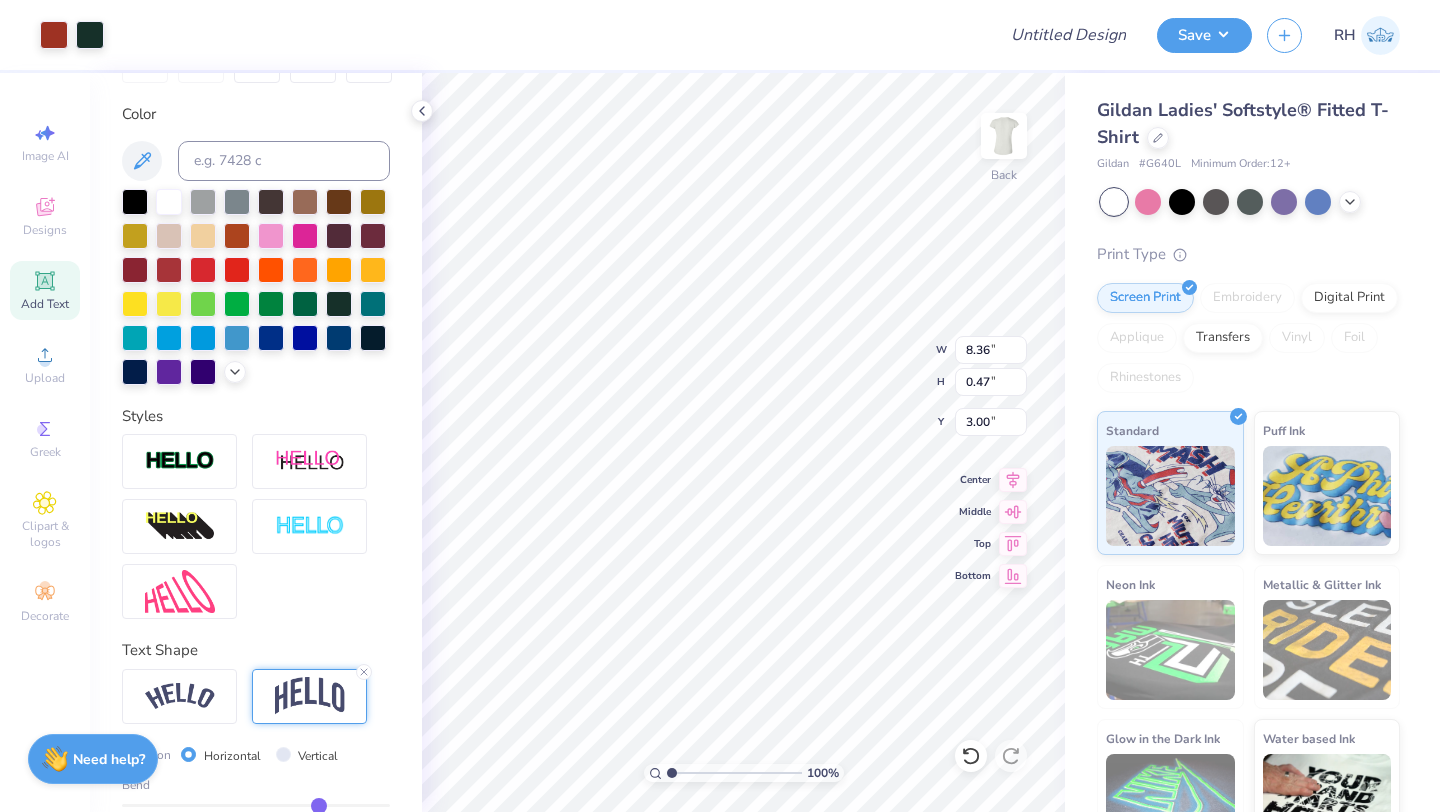 type on "7.88" 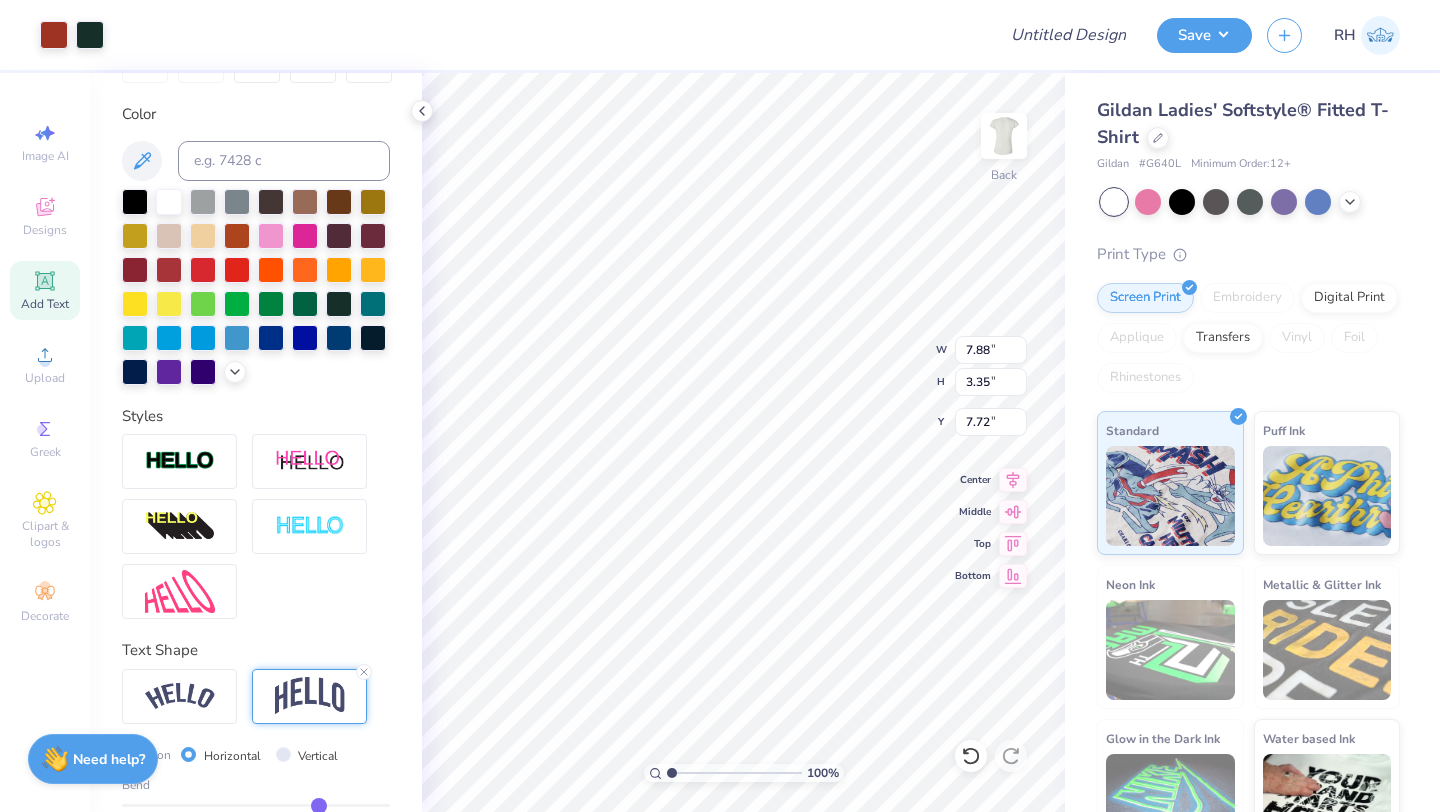 type on "11.80" 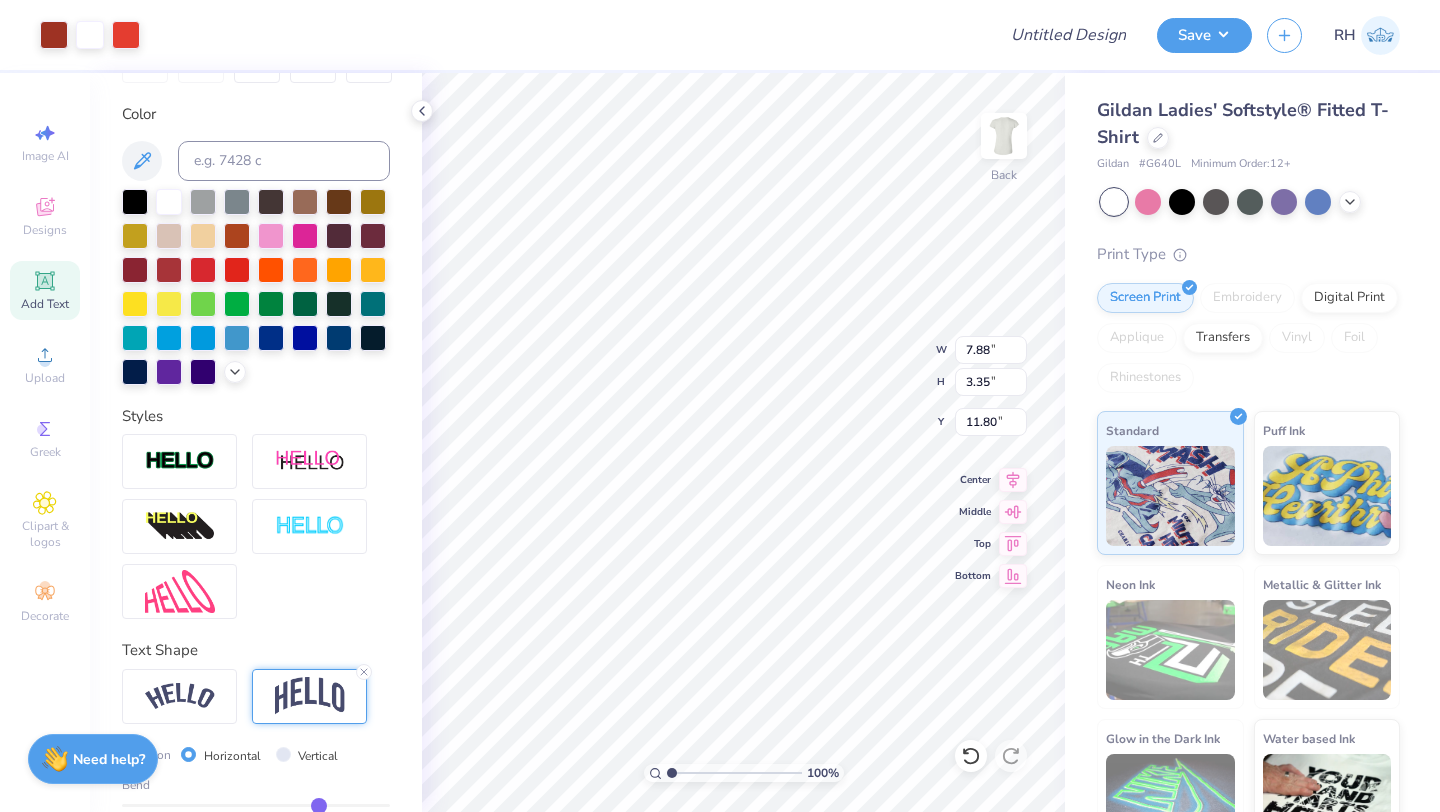 type on "2.94" 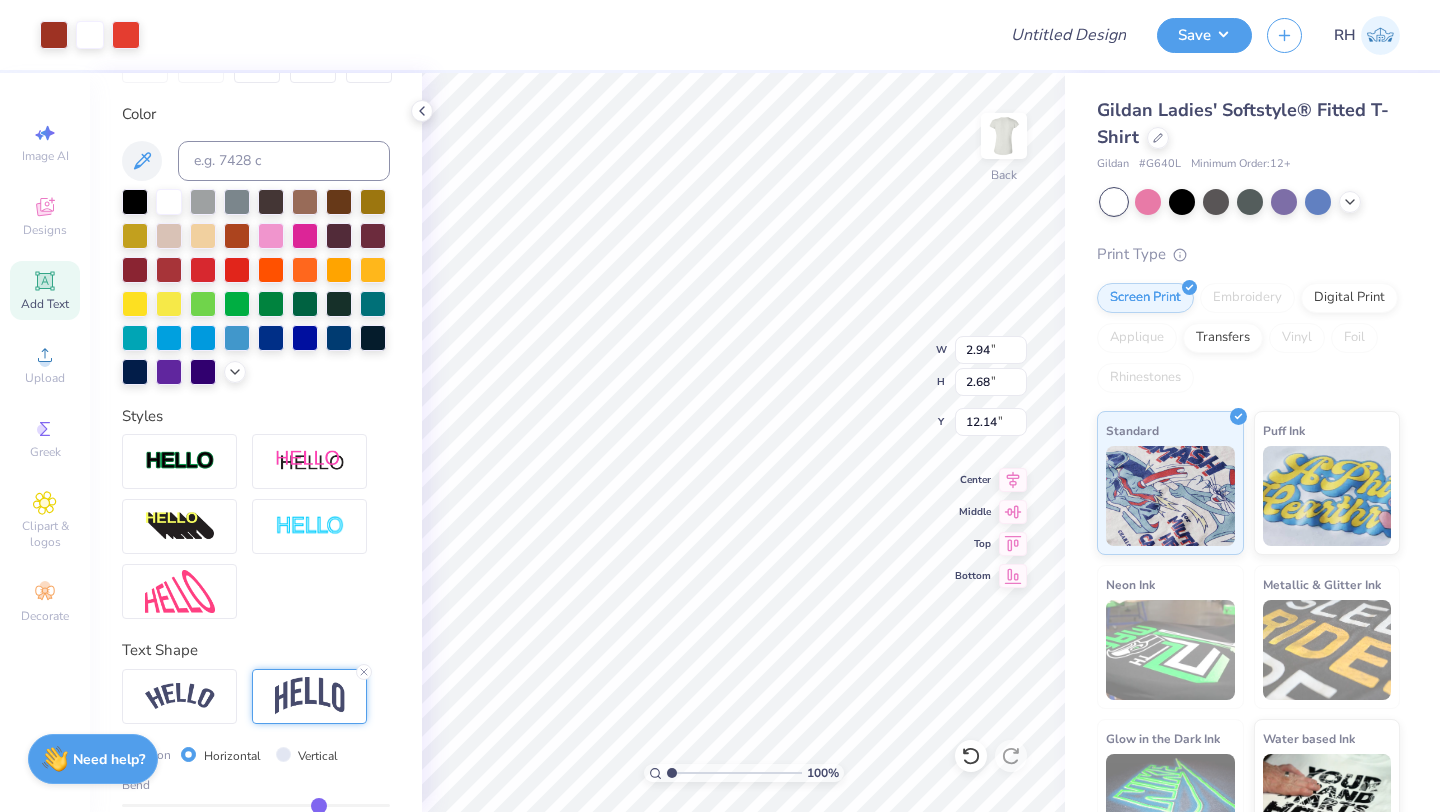 type on "6.81" 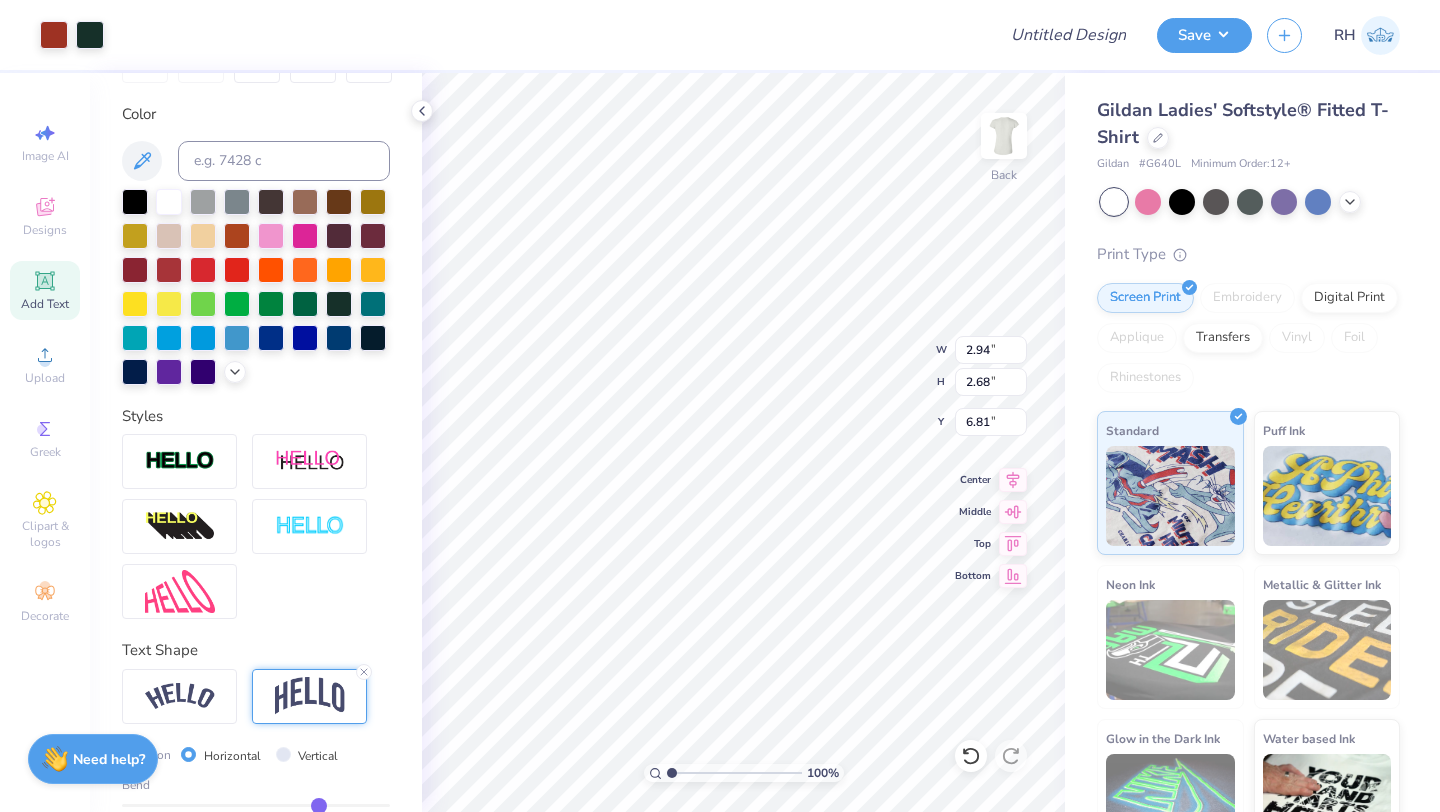 type on "7.88" 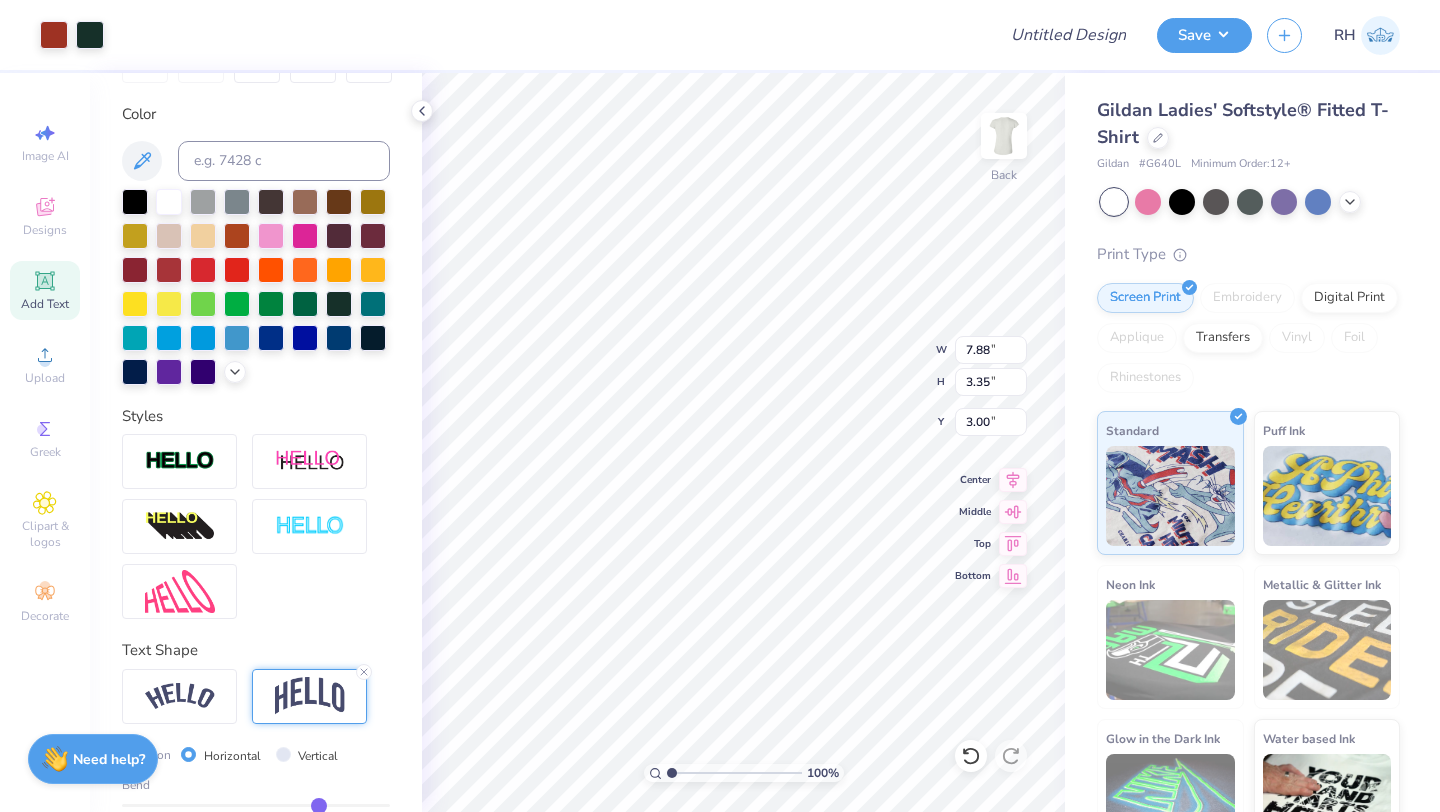 type on "3.91" 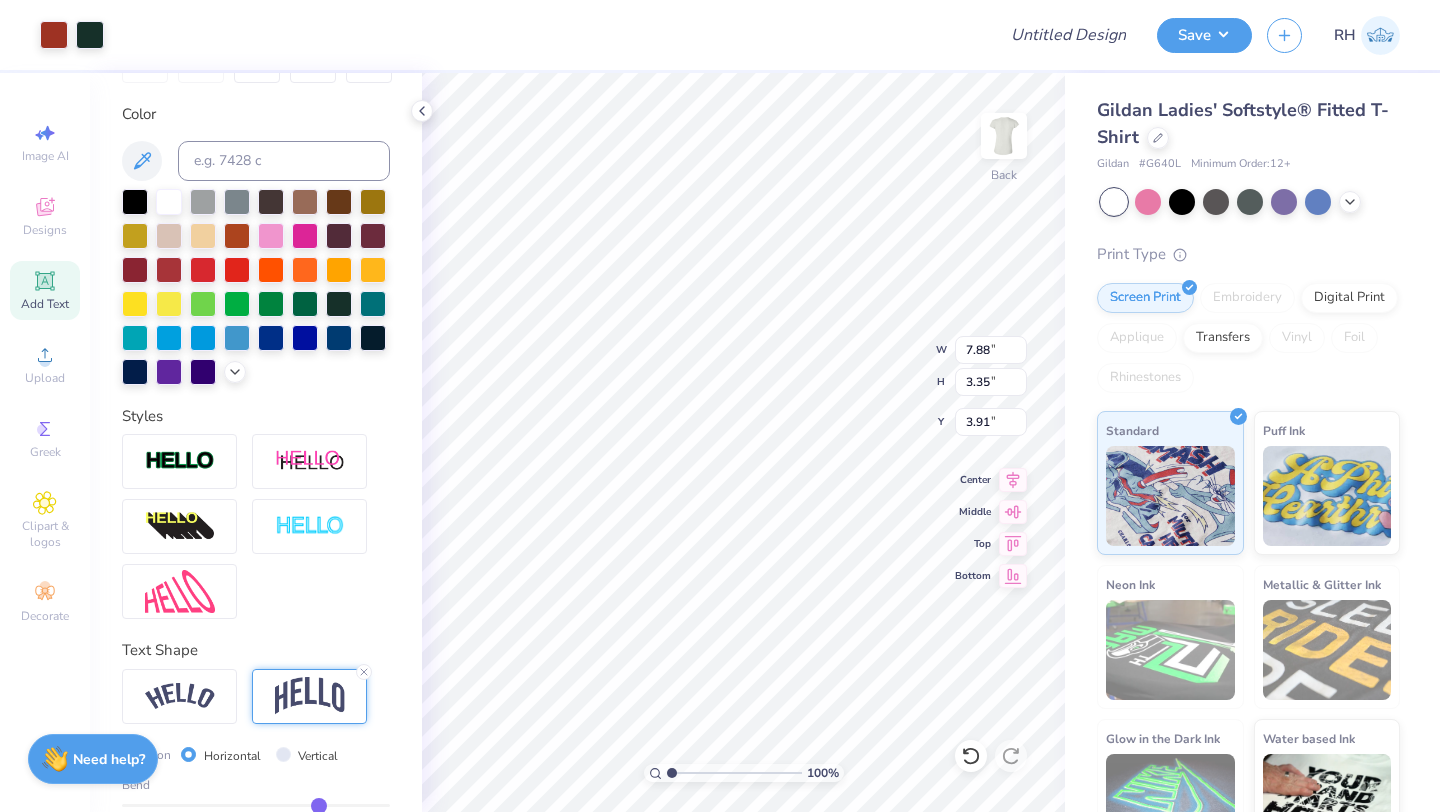 type on "8.36" 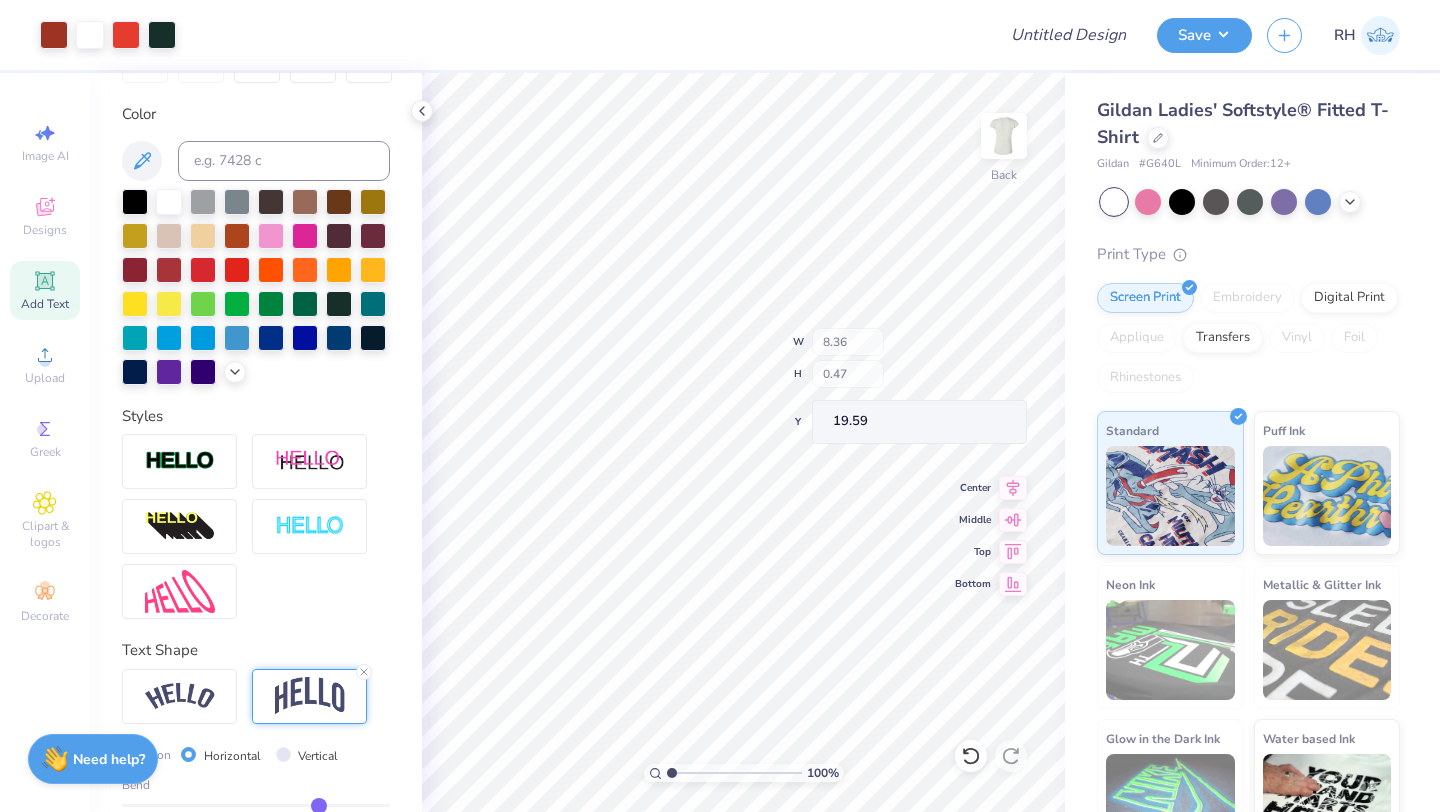 type on "3.20" 